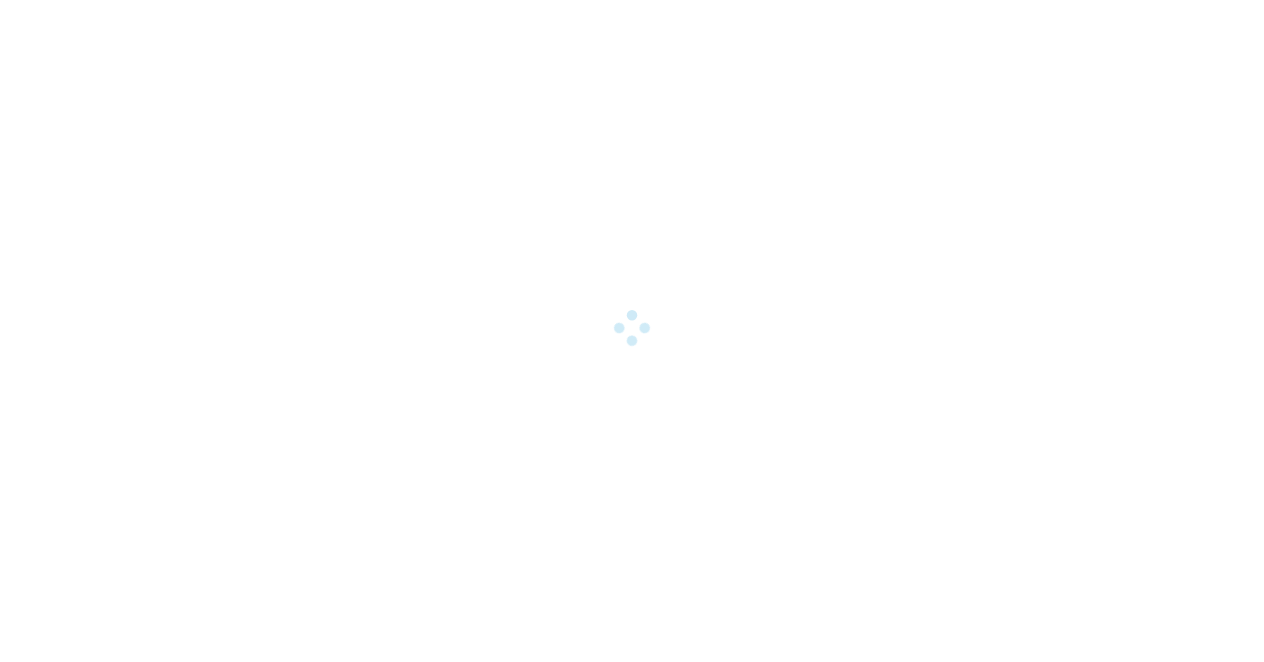 scroll, scrollTop: 0, scrollLeft: 0, axis: both 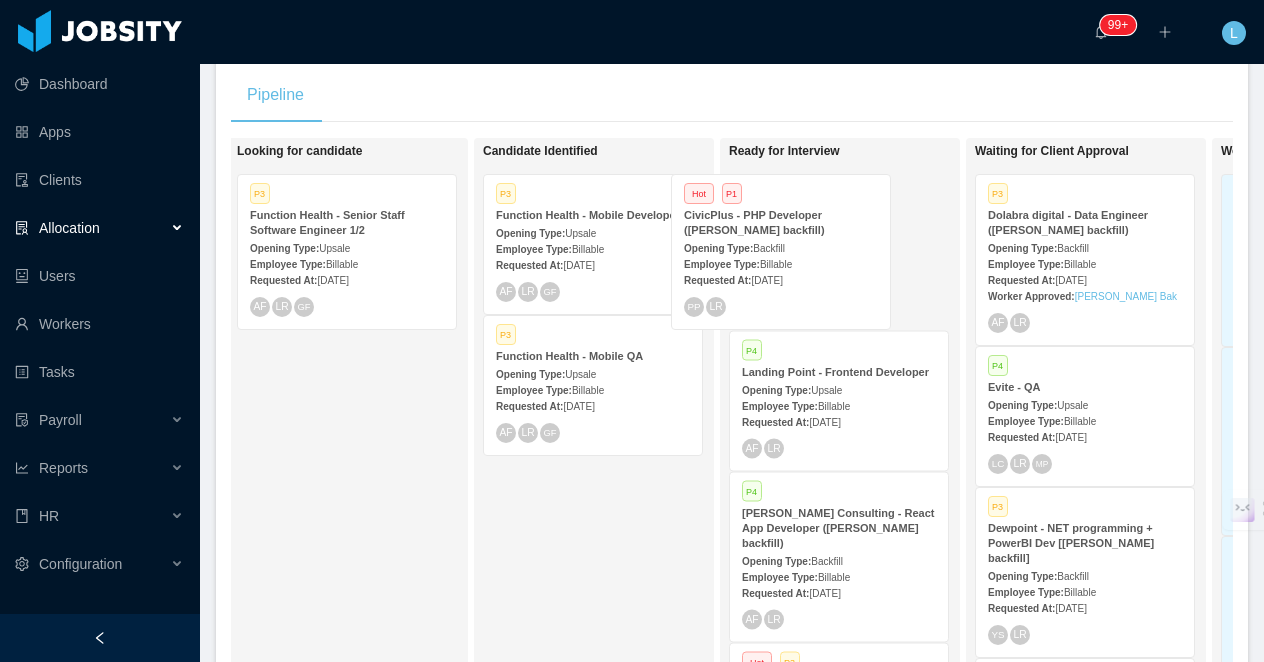 drag, startPoint x: 645, startPoint y: 239, endPoint x: 833, endPoint y: 239, distance: 188 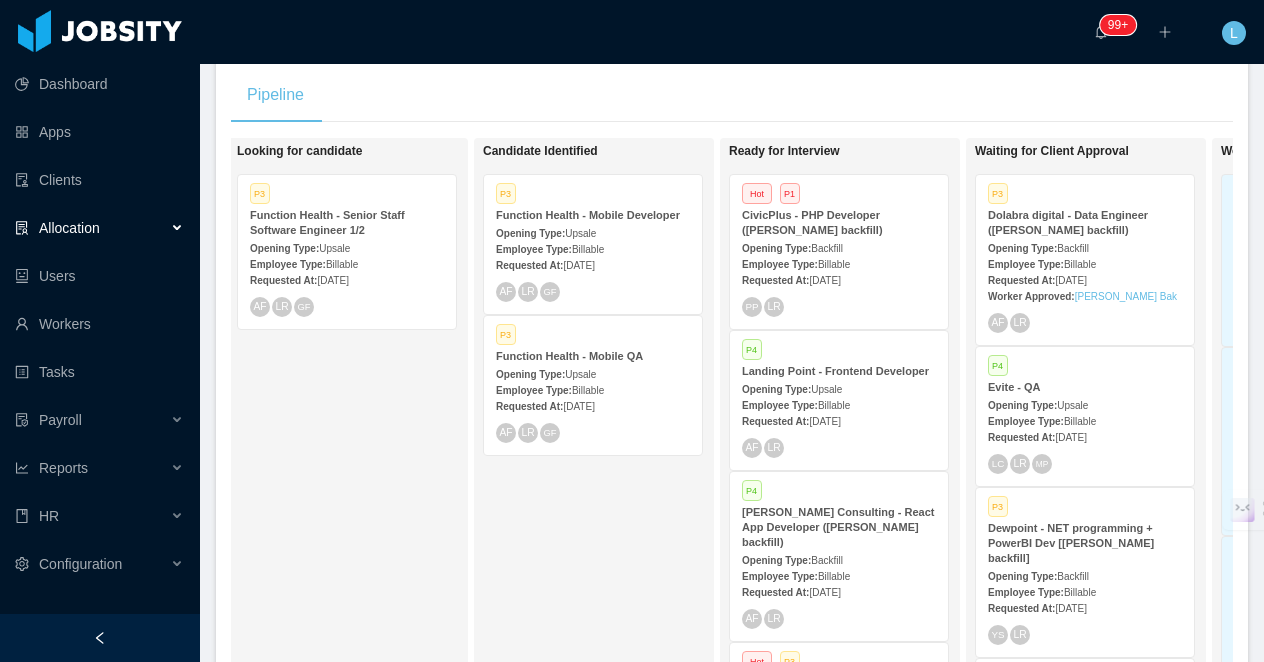 click on "CivicPlus - PHP Developer (Jorgen Ordonez's backfill)" at bounding box center (839, 223) 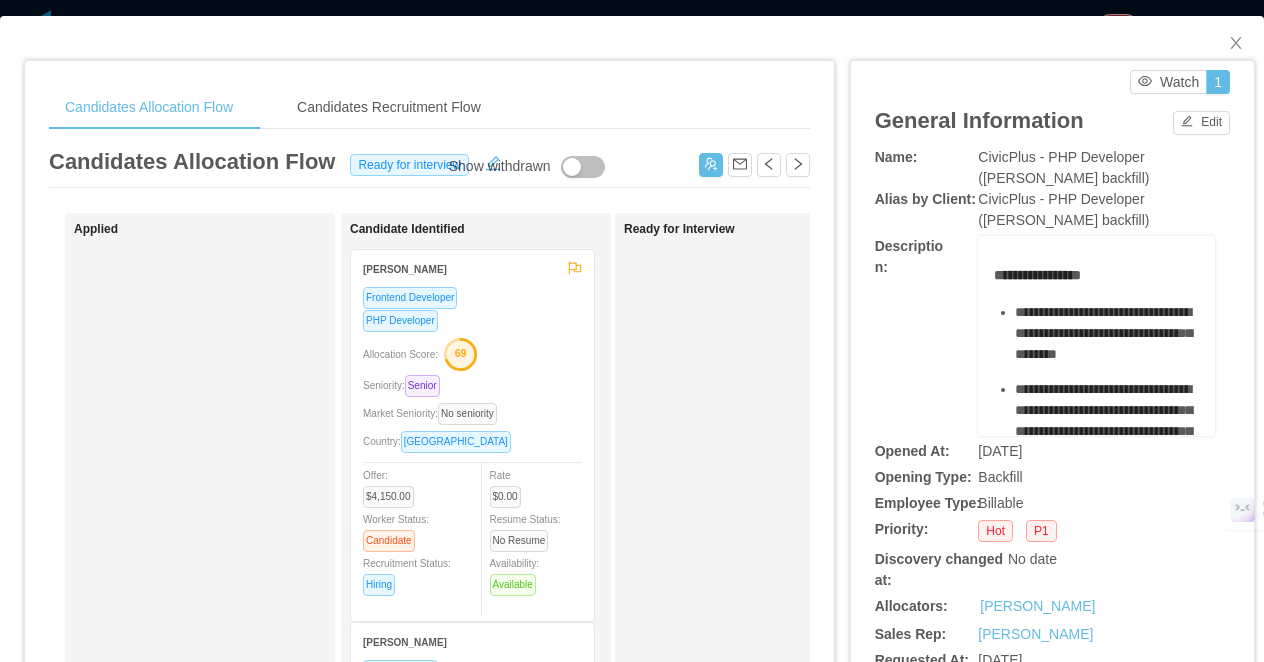click on "Allocation Score:   69" at bounding box center (472, 353) 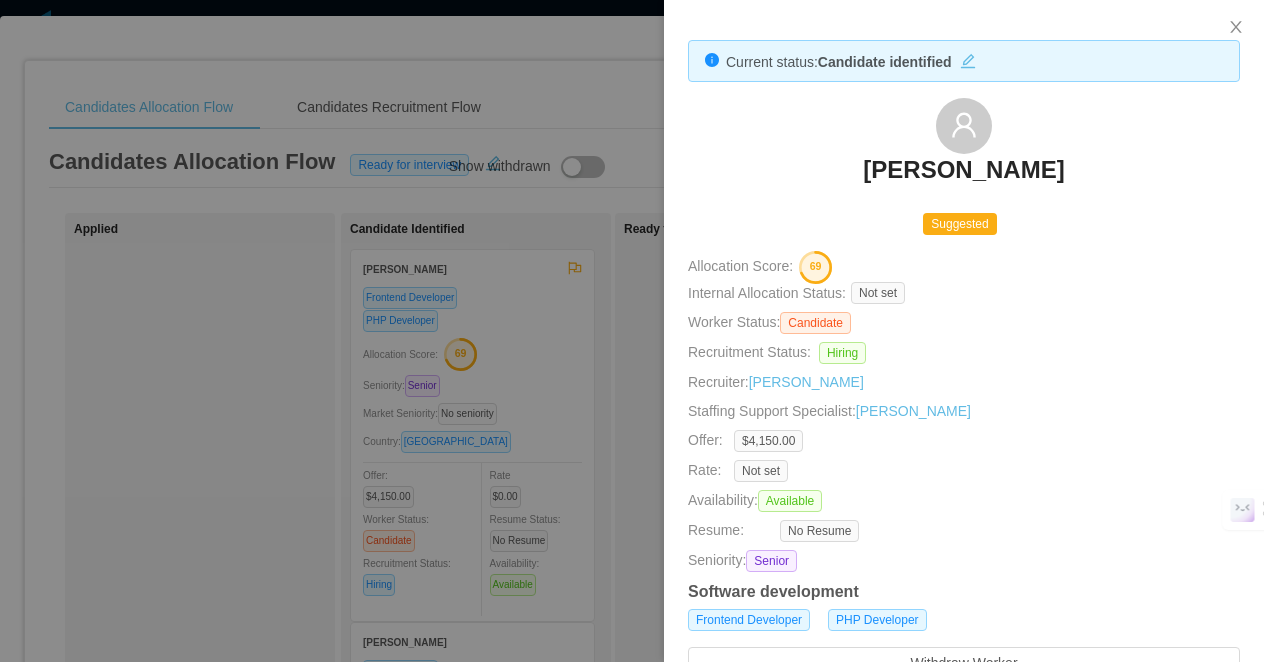 click at bounding box center [632, 331] 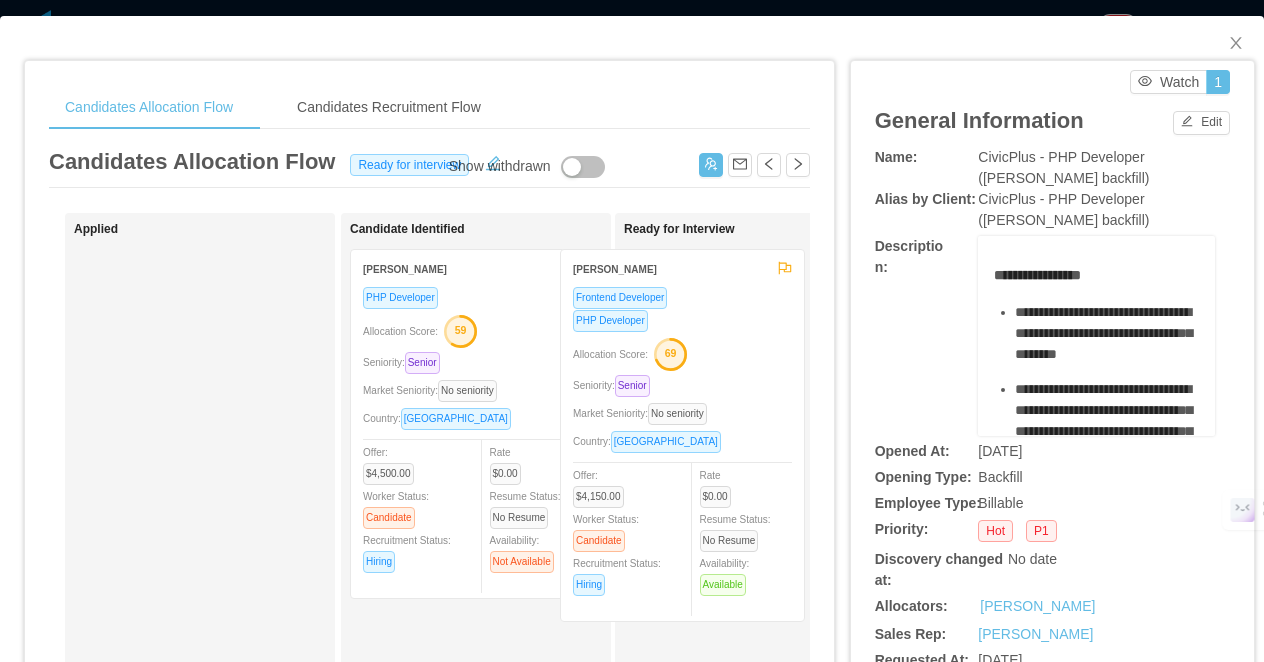 drag, startPoint x: 554, startPoint y: 347, endPoint x: 778, endPoint y: 347, distance: 224 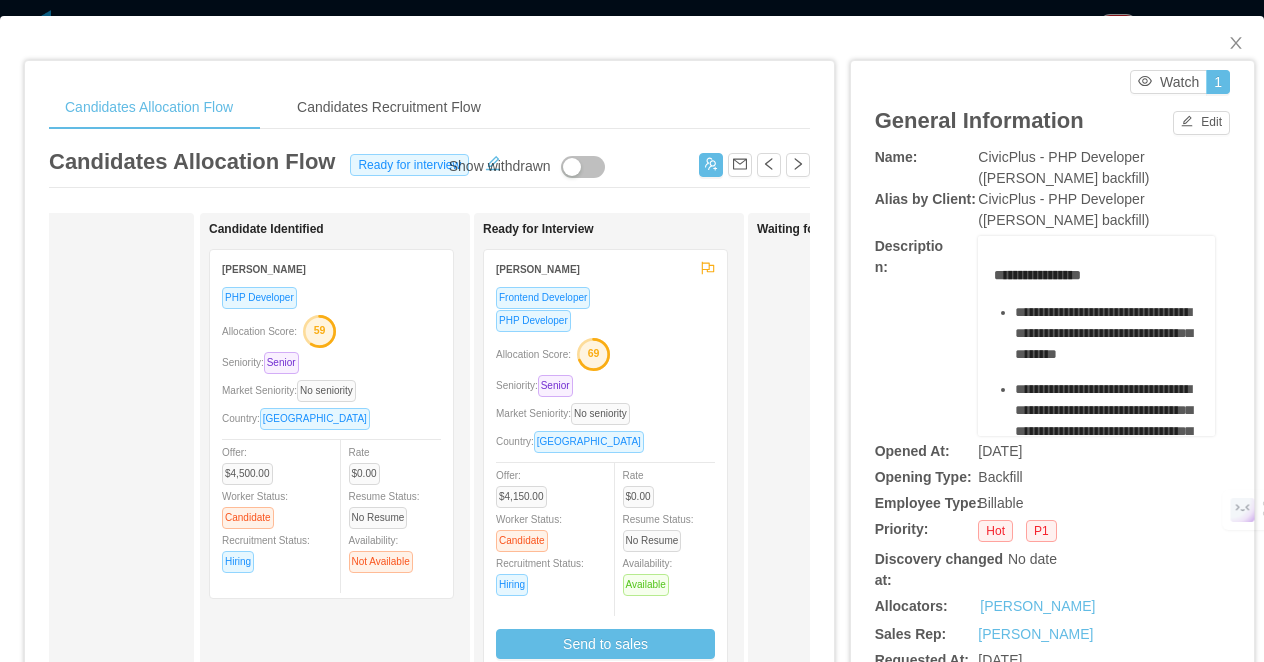 scroll, scrollTop: 0, scrollLeft: 206, axis: horizontal 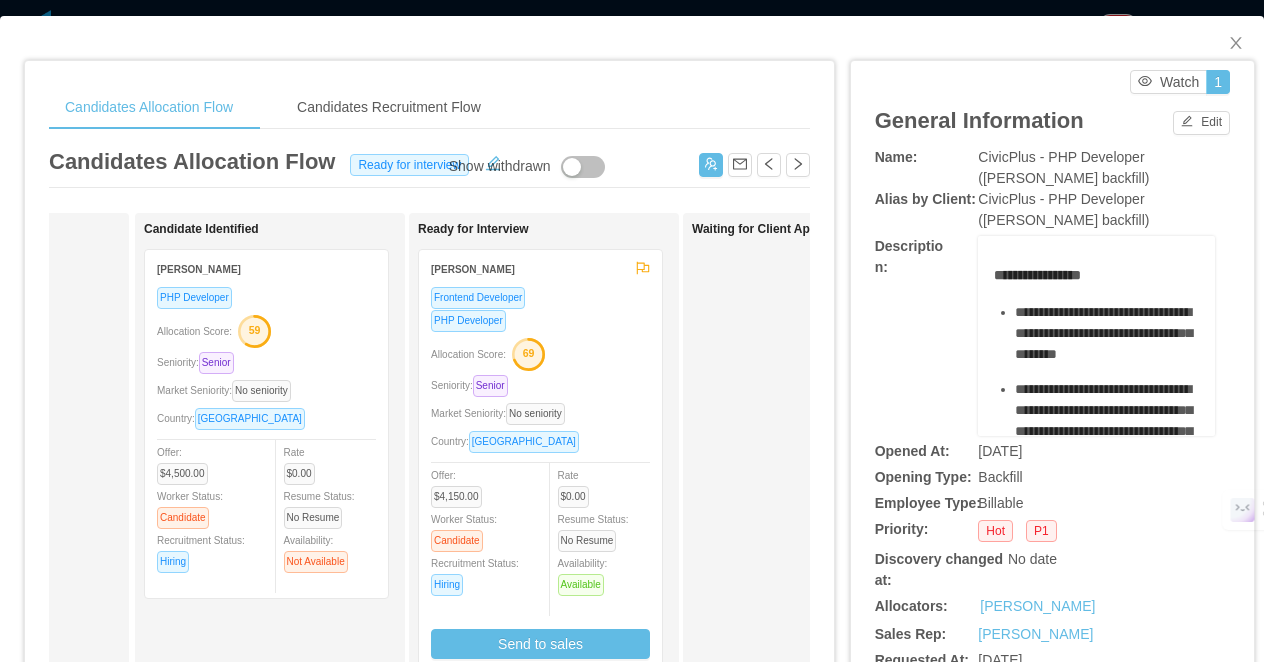click on "PHP Developer" at bounding box center (540, 320) 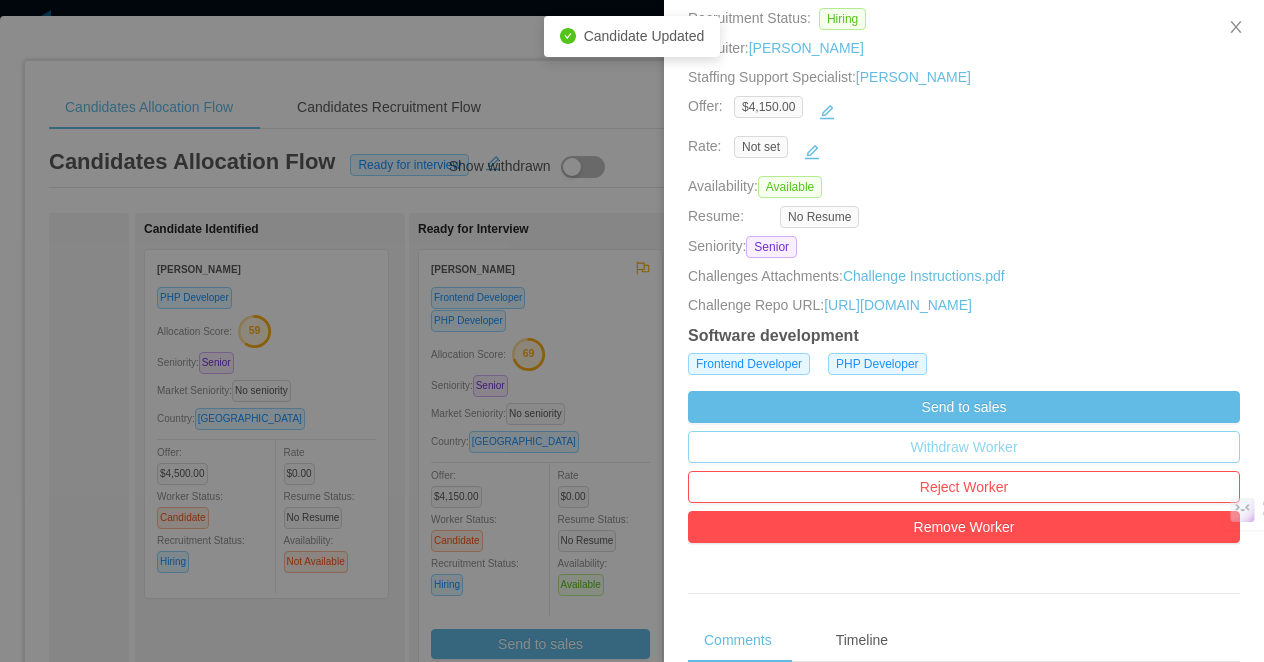 scroll, scrollTop: 389, scrollLeft: 0, axis: vertical 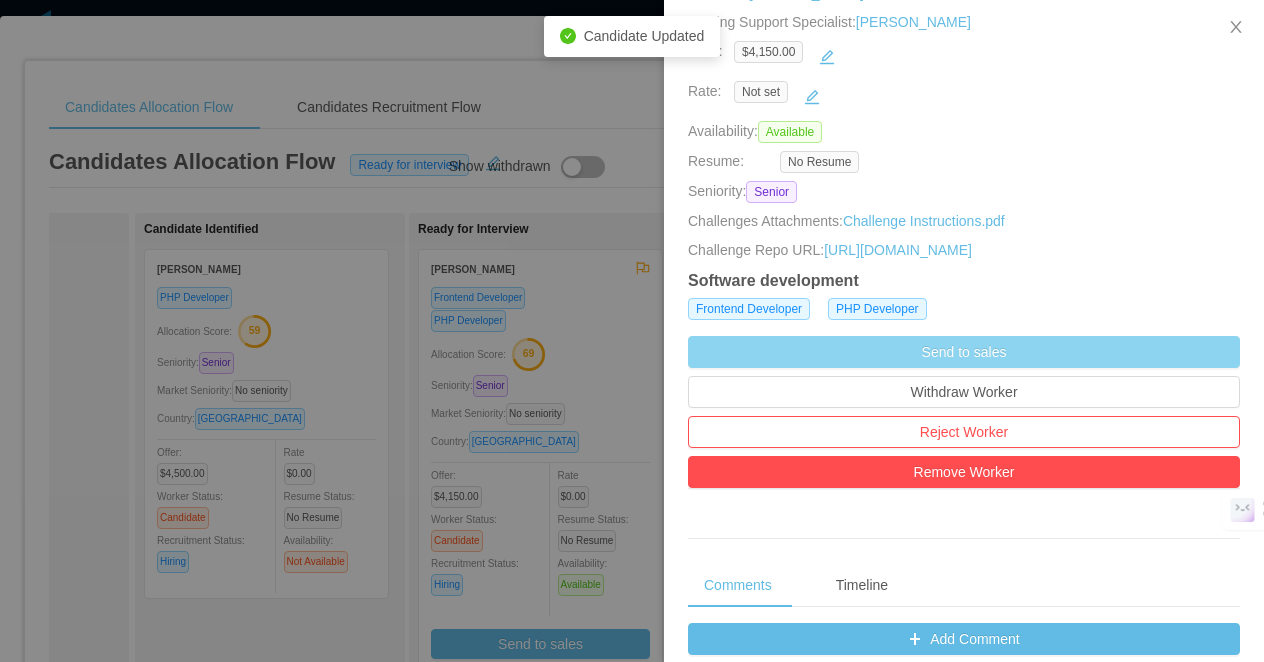 click on "Send to sales" at bounding box center [964, 352] 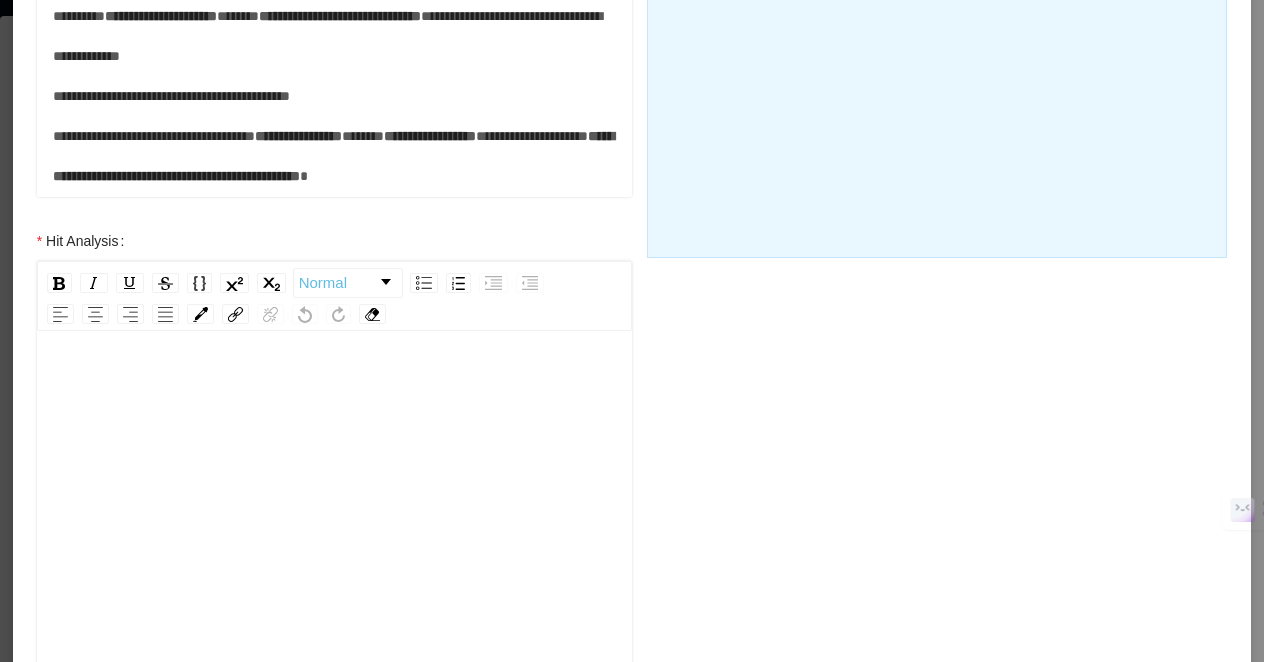 scroll, scrollTop: 657, scrollLeft: 0, axis: vertical 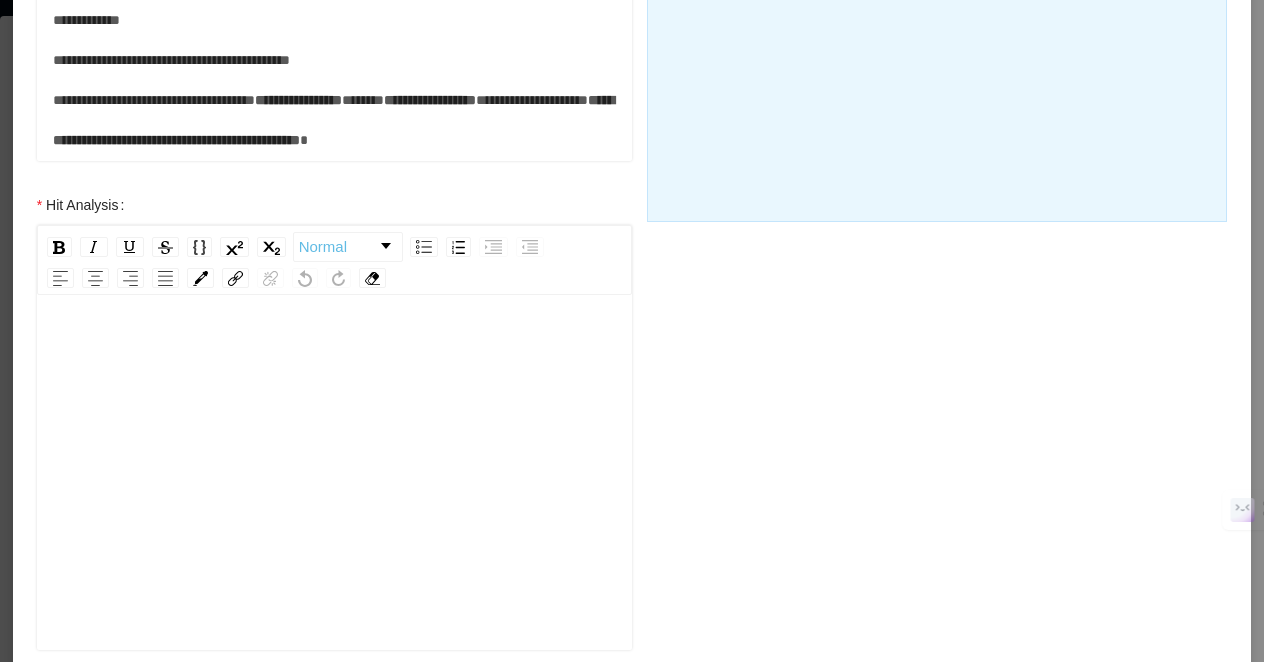 click at bounding box center (335, 504) 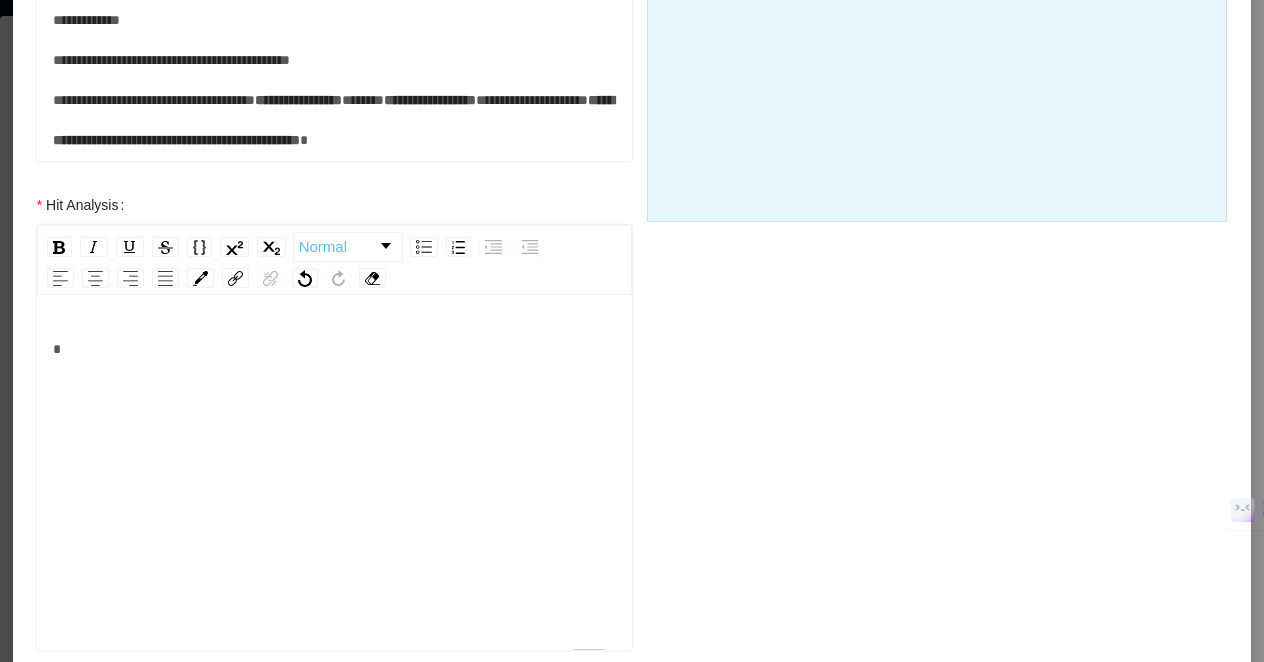 type 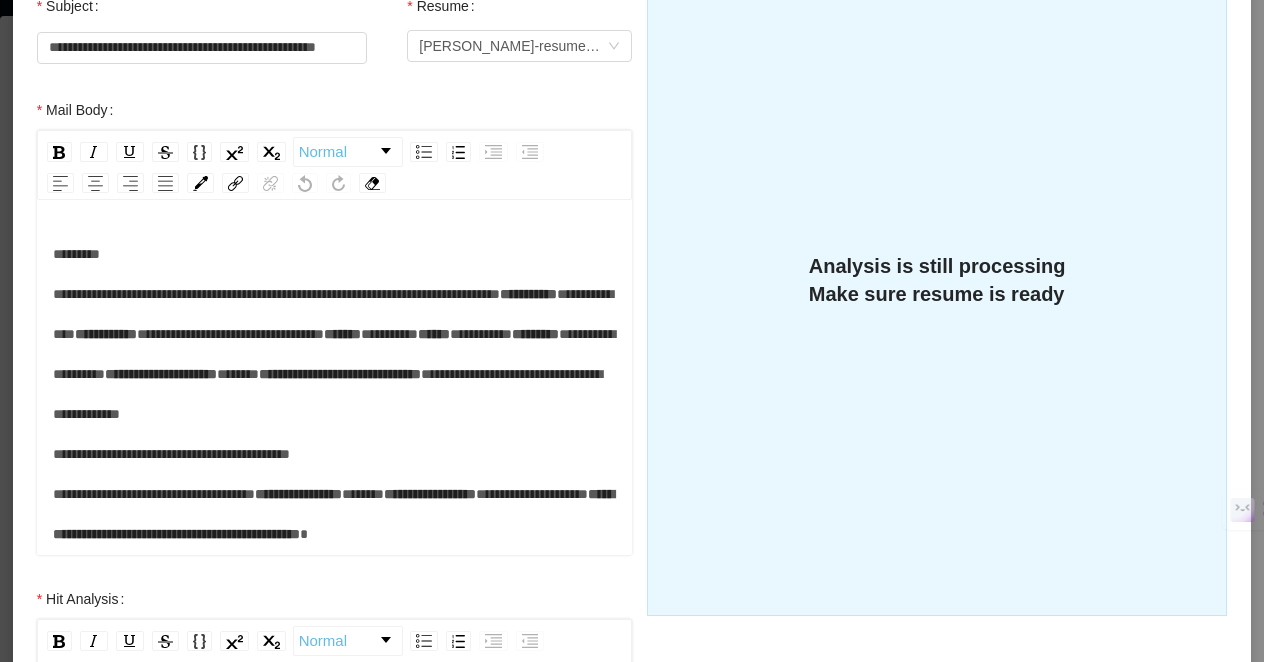 scroll, scrollTop: 407, scrollLeft: 0, axis: vertical 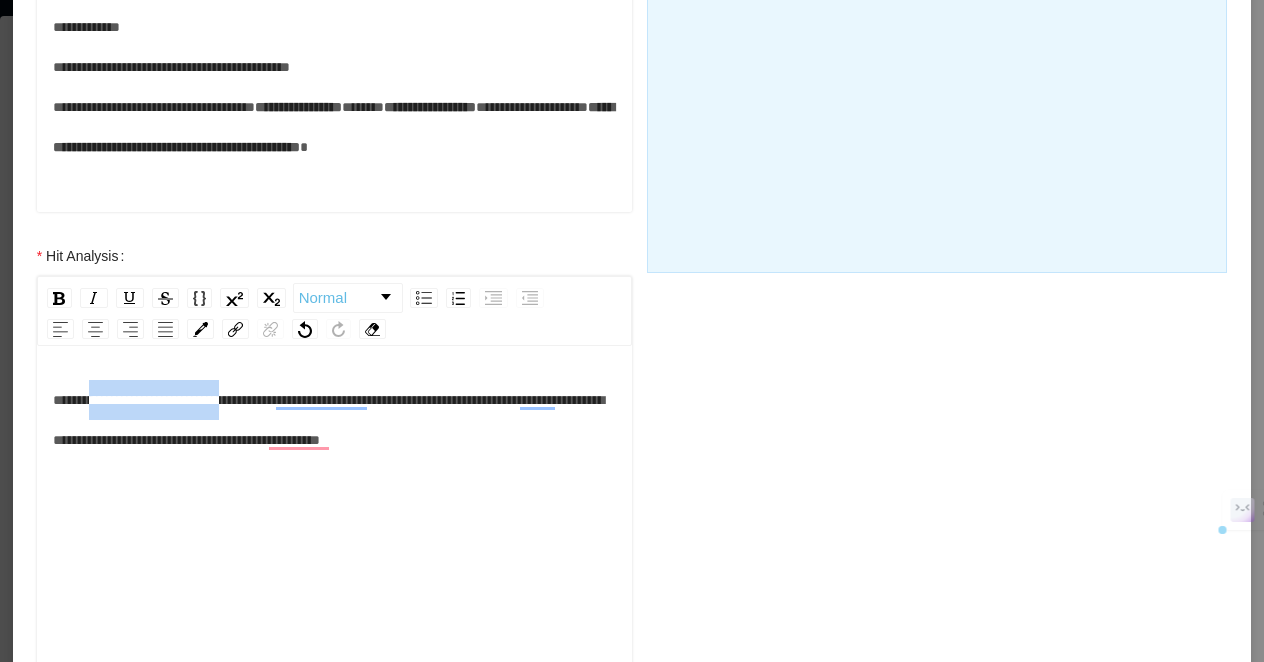drag, startPoint x: 270, startPoint y: 405, endPoint x: 101, endPoint y: 405, distance: 169 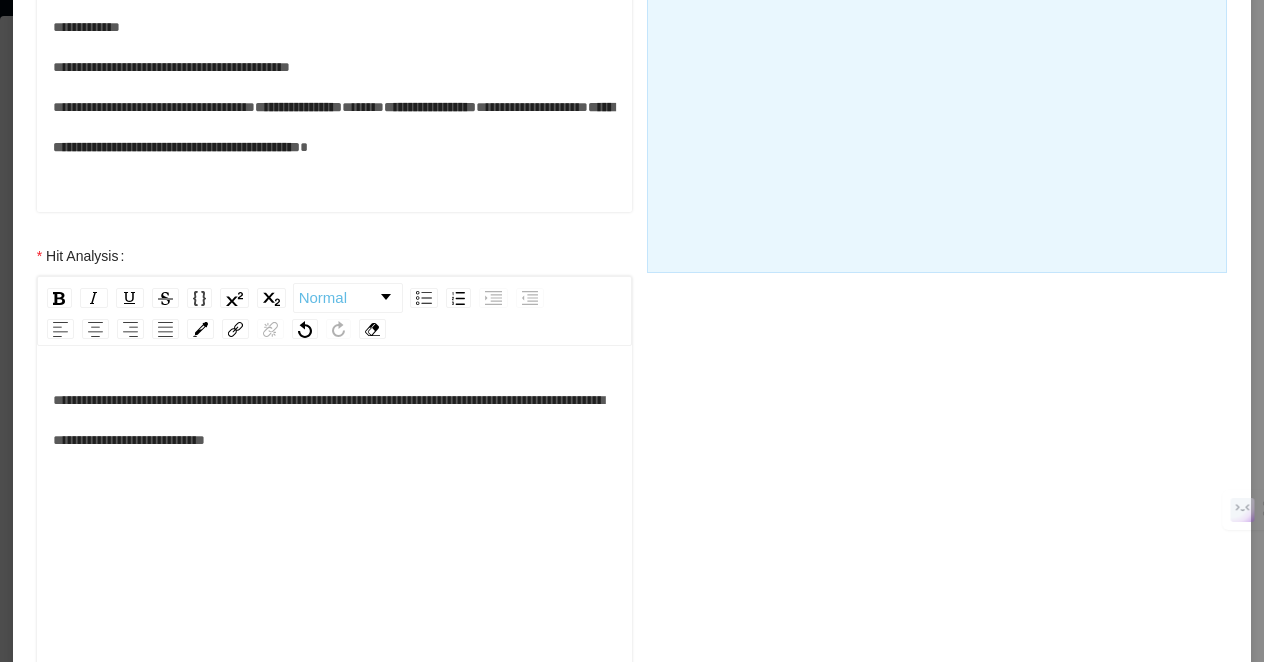 click on "**********" at bounding box center [335, 420] 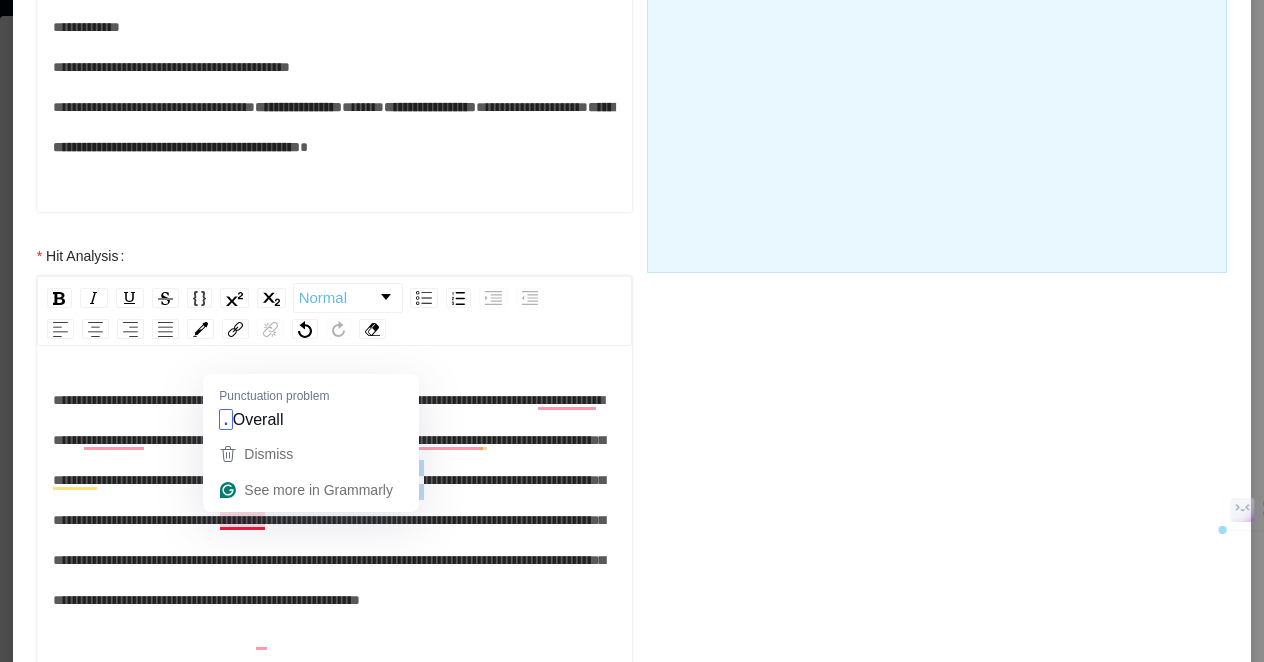 drag, startPoint x: 362, startPoint y: 520, endPoint x: 217, endPoint y: 523, distance: 145.03104 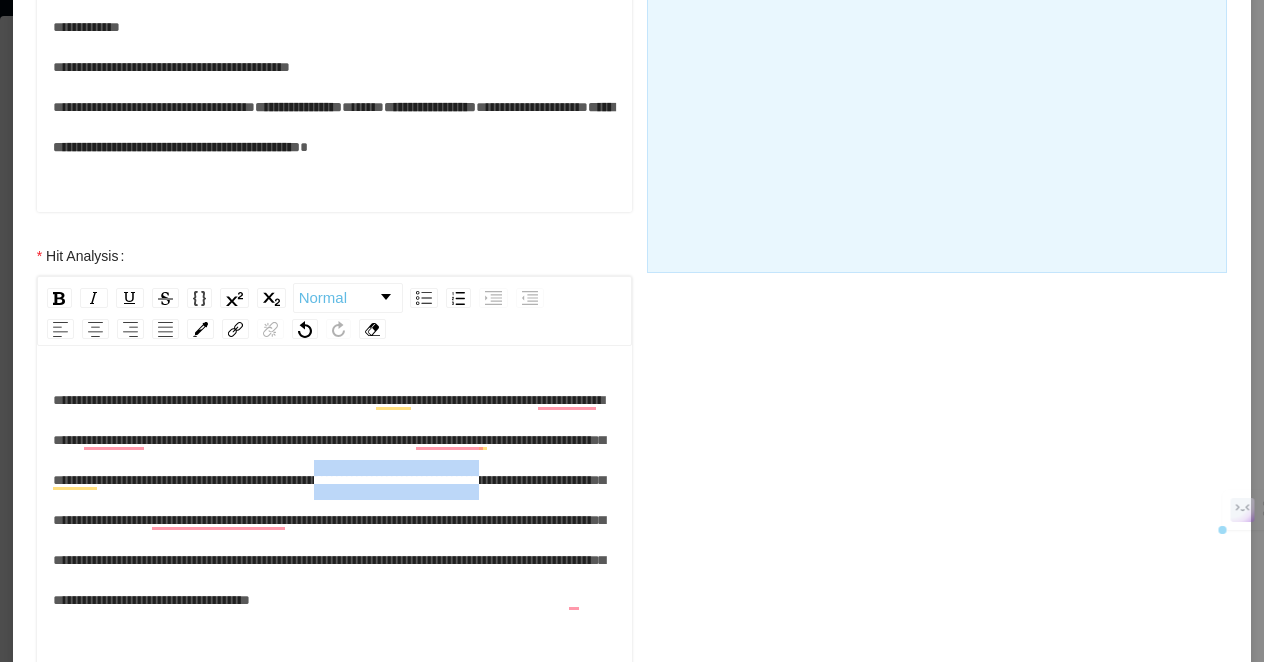 drag, startPoint x: 421, startPoint y: 524, endPoint x: 218, endPoint y: 539, distance: 203.55344 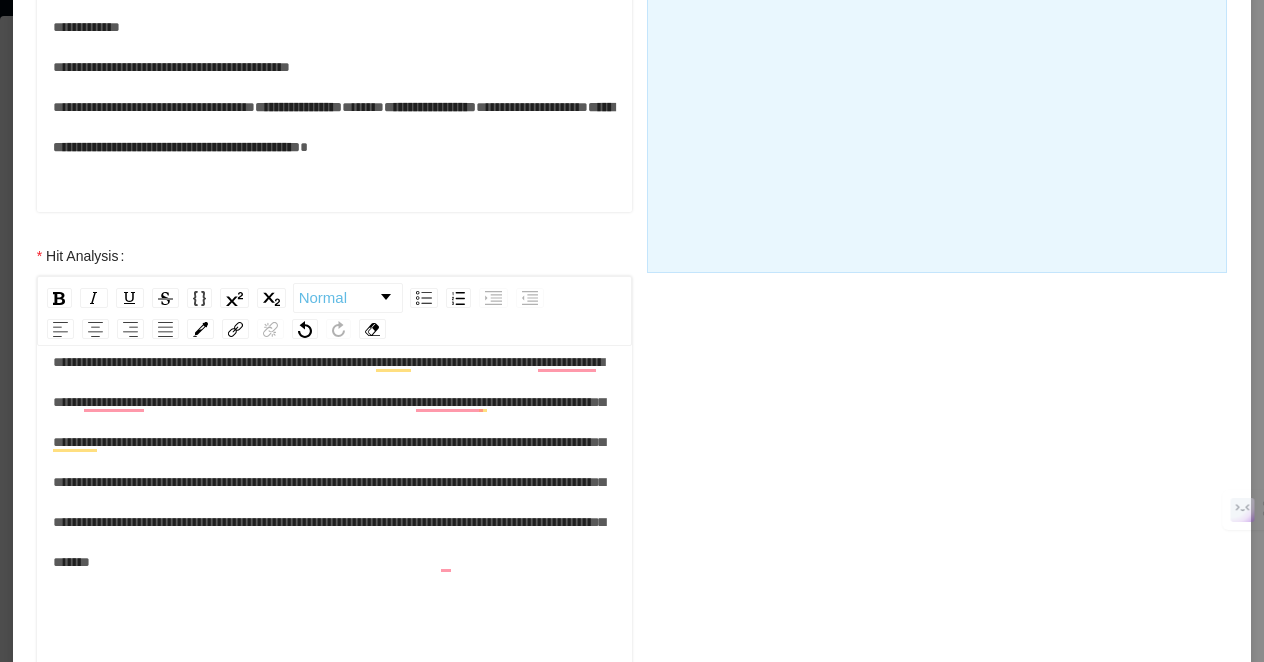 scroll, scrollTop: 43, scrollLeft: 0, axis: vertical 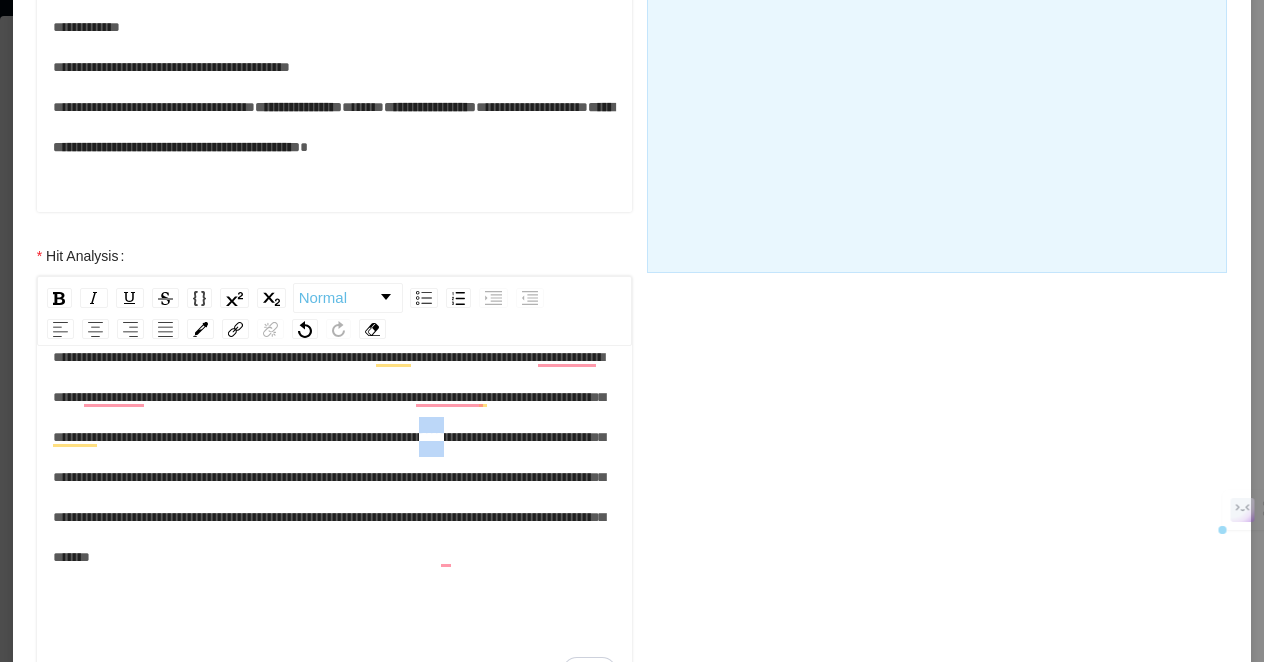 drag, startPoint x: 395, startPoint y: 478, endPoint x: 357, endPoint y: 486, distance: 38.832977 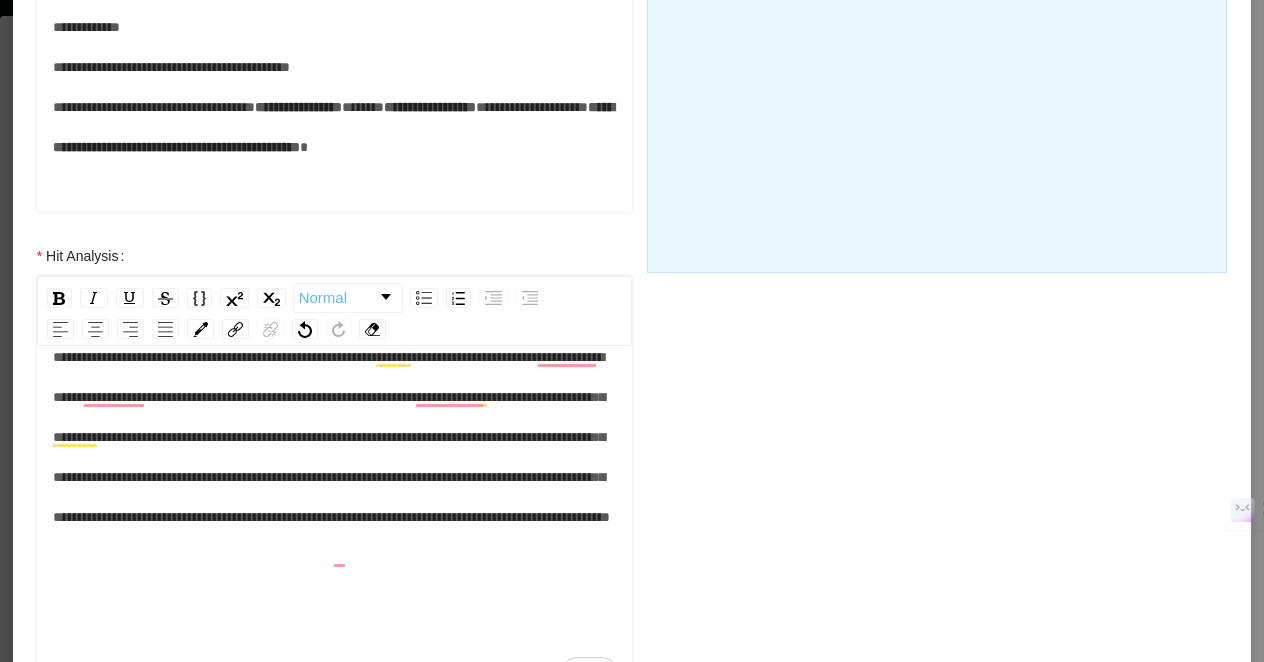 scroll, scrollTop: 44, scrollLeft: 0, axis: vertical 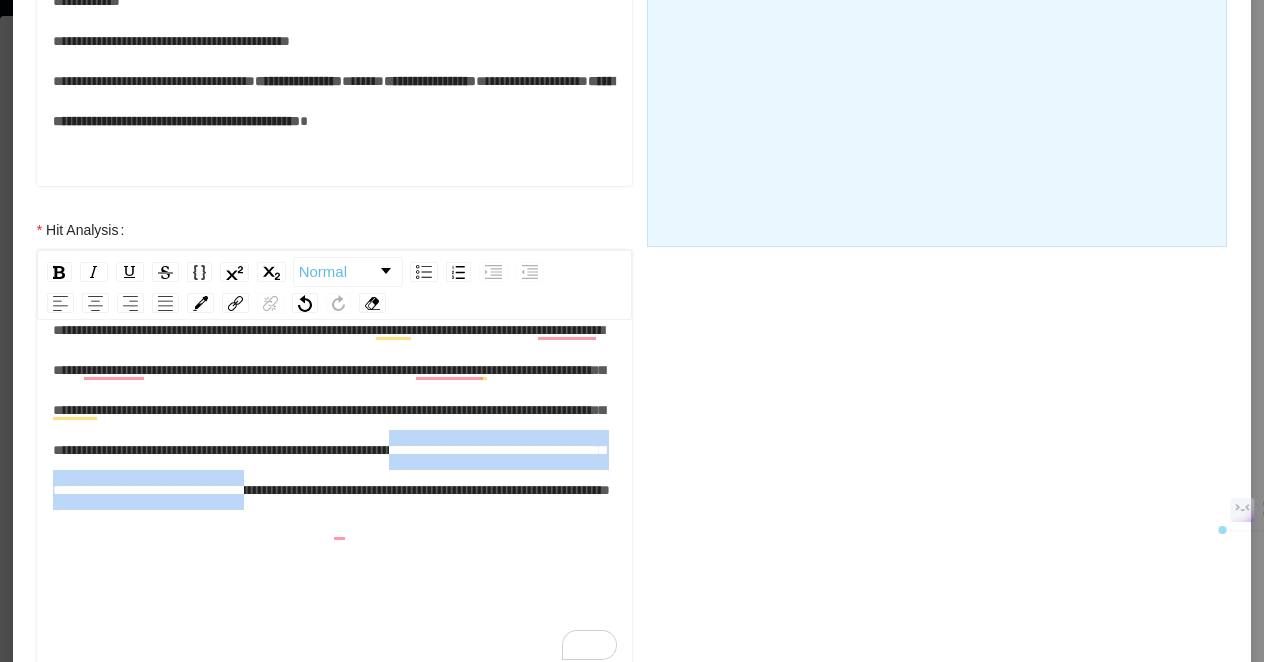 drag, startPoint x: 430, startPoint y: 529, endPoint x: 460, endPoint y: 487, distance: 51.613953 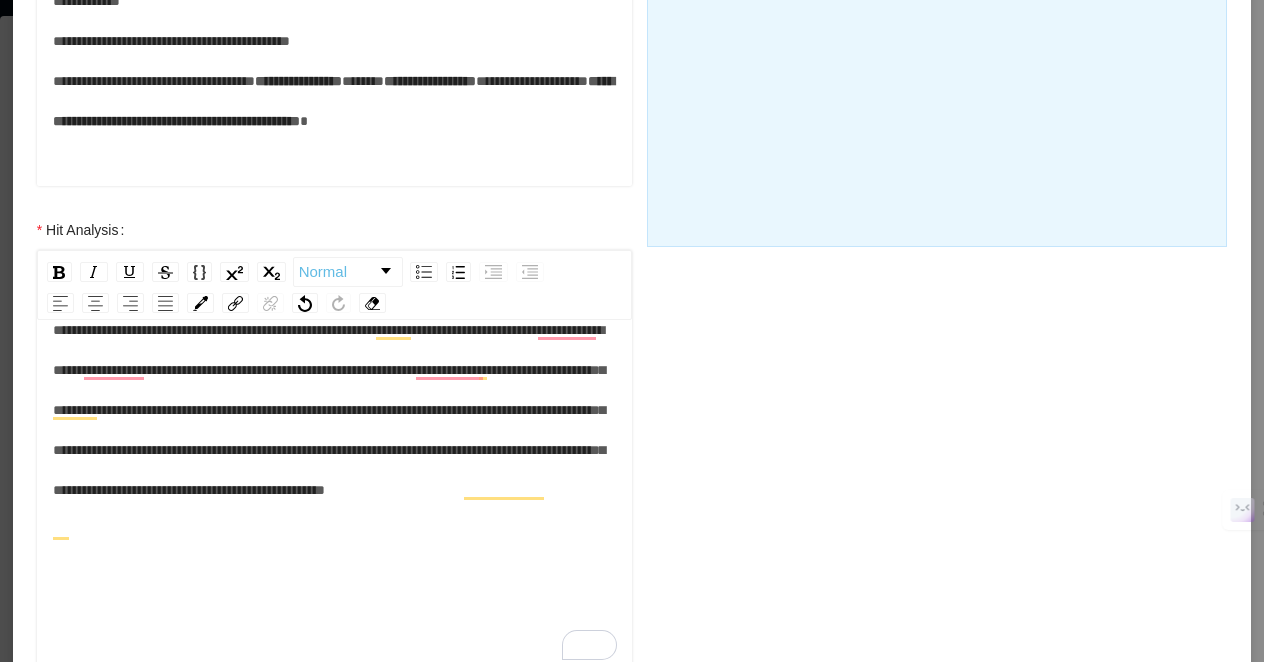click on "**********" at bounding box center [335, 410] 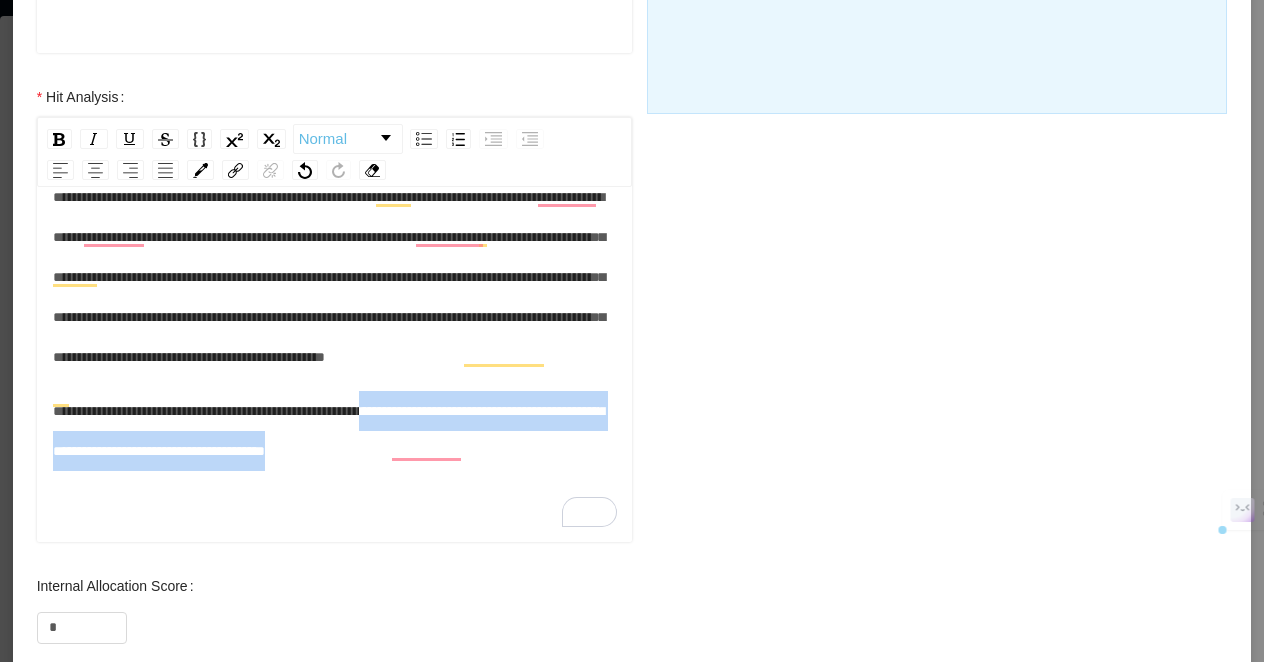 scroll, scrollTop: 767, scrollLeft: 0, axis: vertical 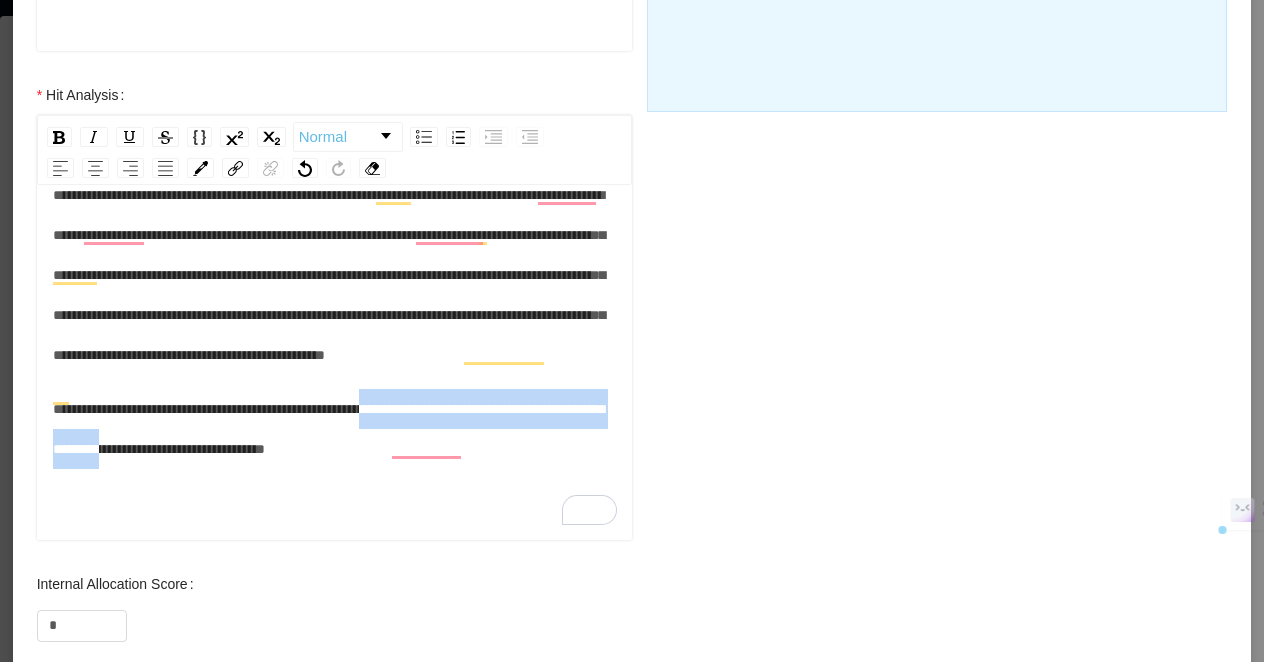 drag, startPoint x: 464, startPoint y: 584, endPoint x: 290, endPoint y: 488, distance: 198.72594 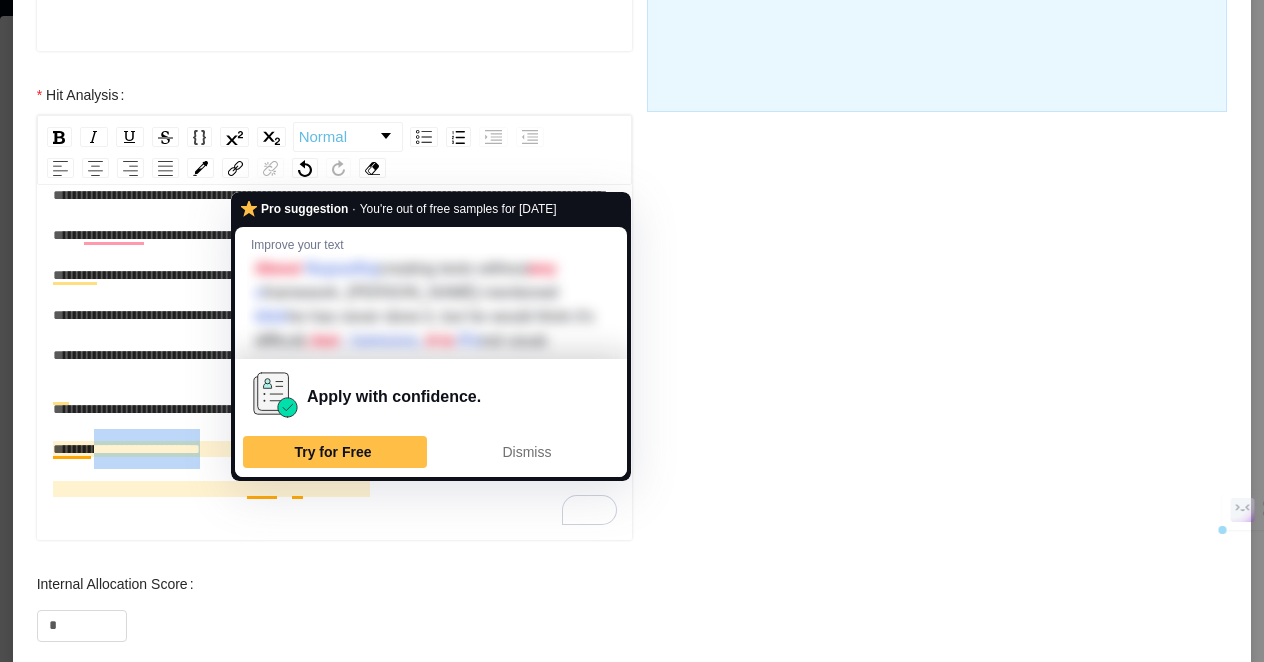 drag, startPoint x: 378, startPoint y: 490, endPoint x: 254, endPoint y: 493, distance: 124.036285 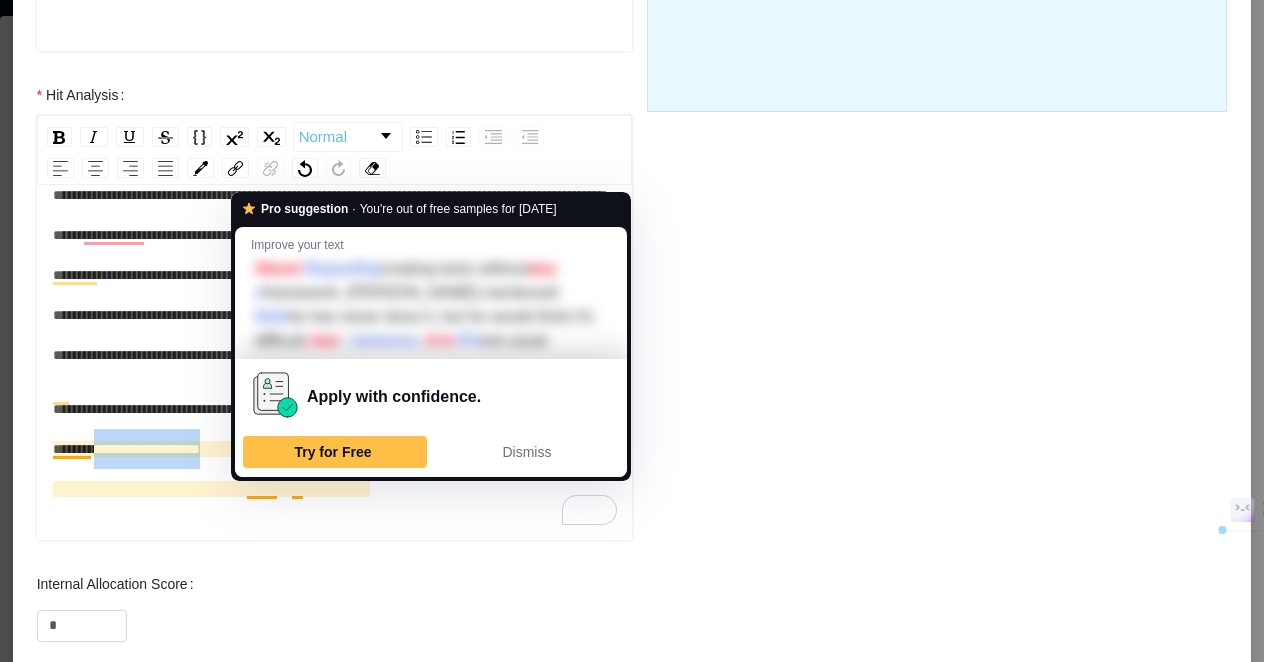 click on "**********" at bounding box center [335, 429] 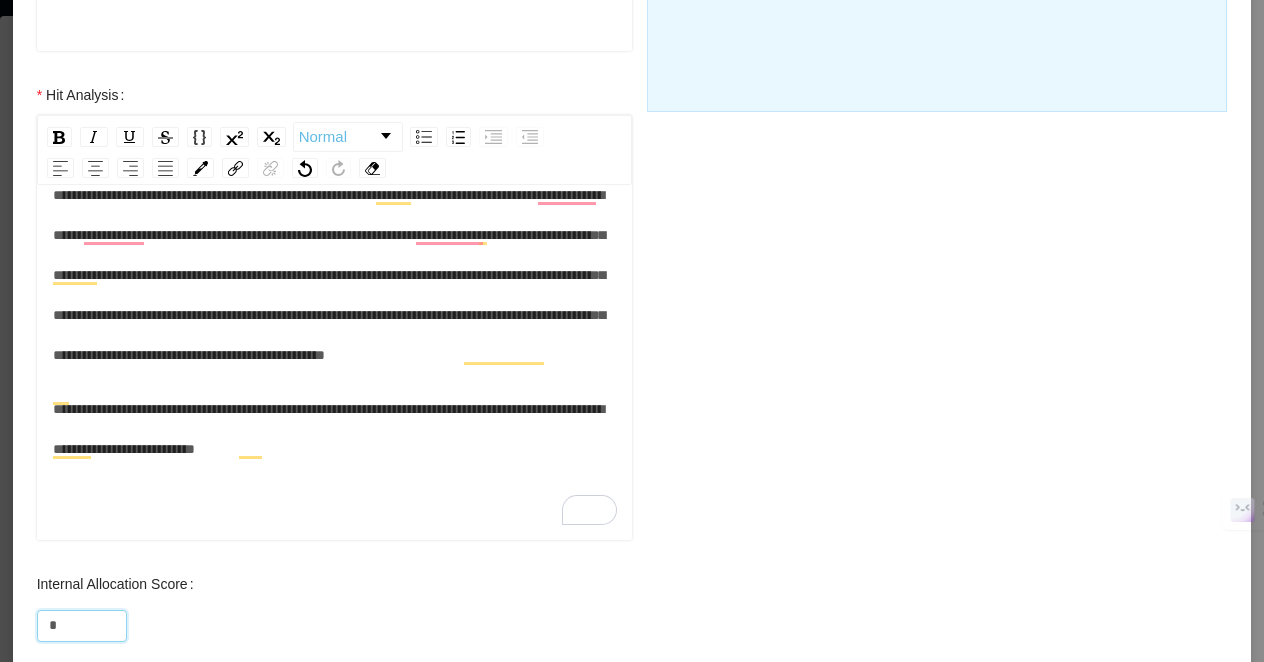 drag, startPoint x: 82, startPoint y: 626, endPoint x: 26, endPoint y: 626, distance: 56 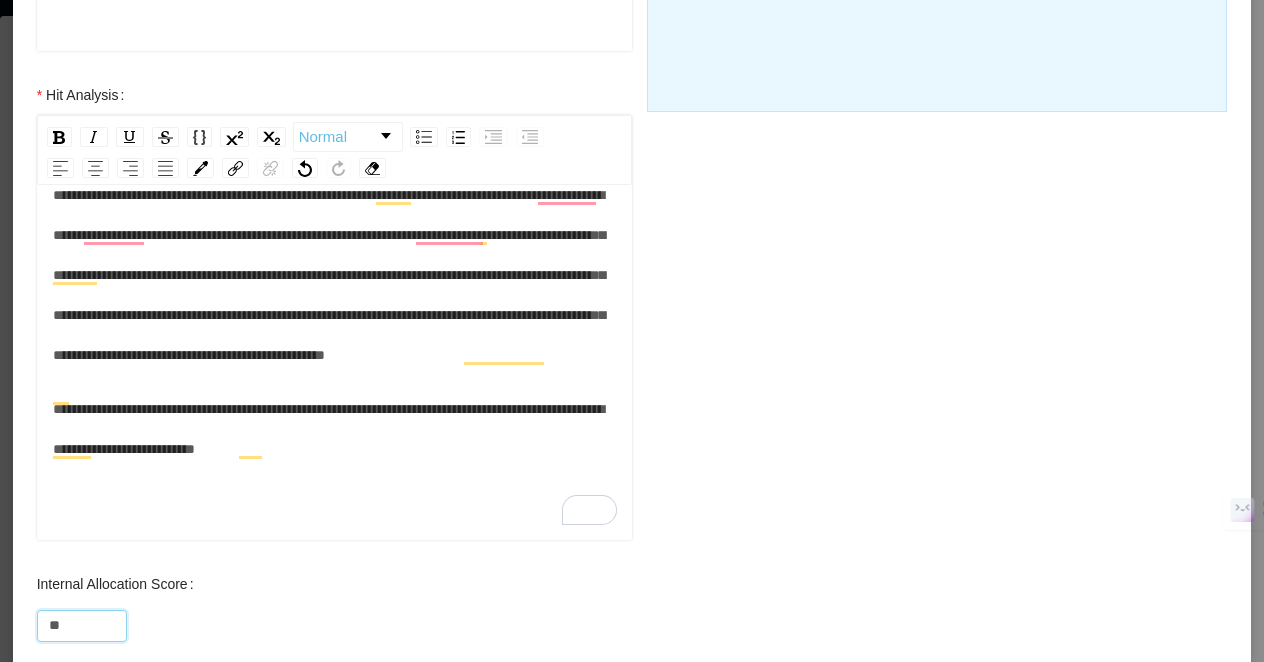 scroll, scrollTop: 850, scrollLeft: 0, axis: vertical 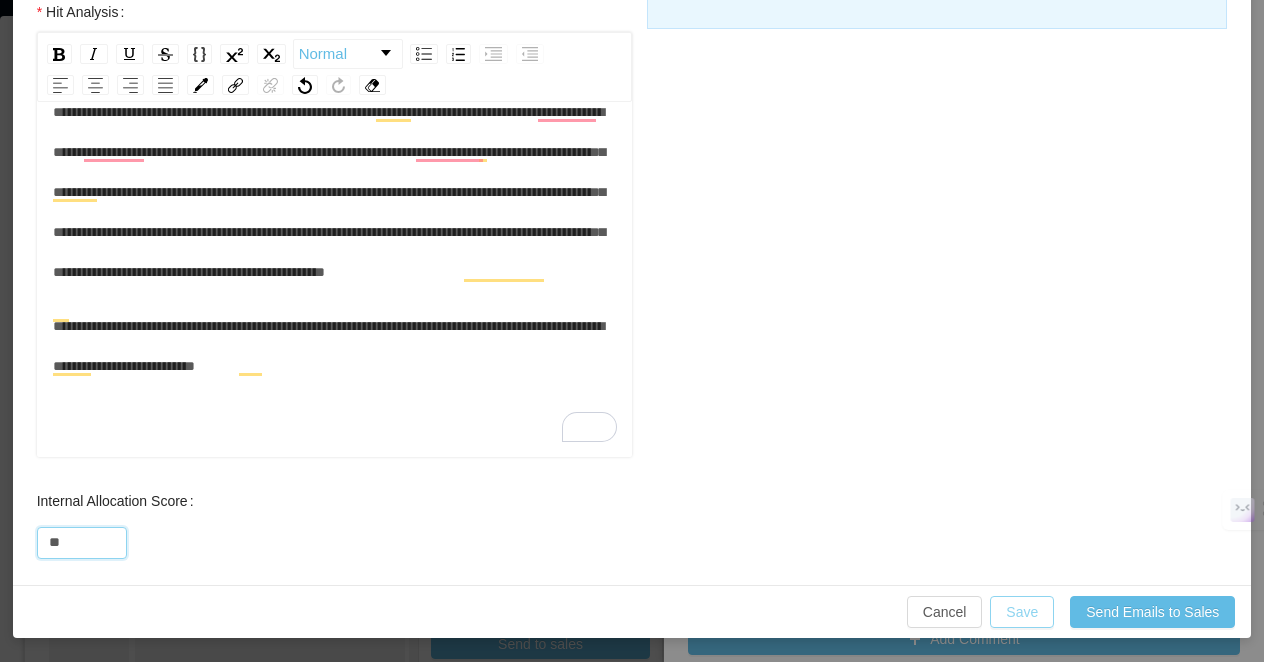 type on "**" 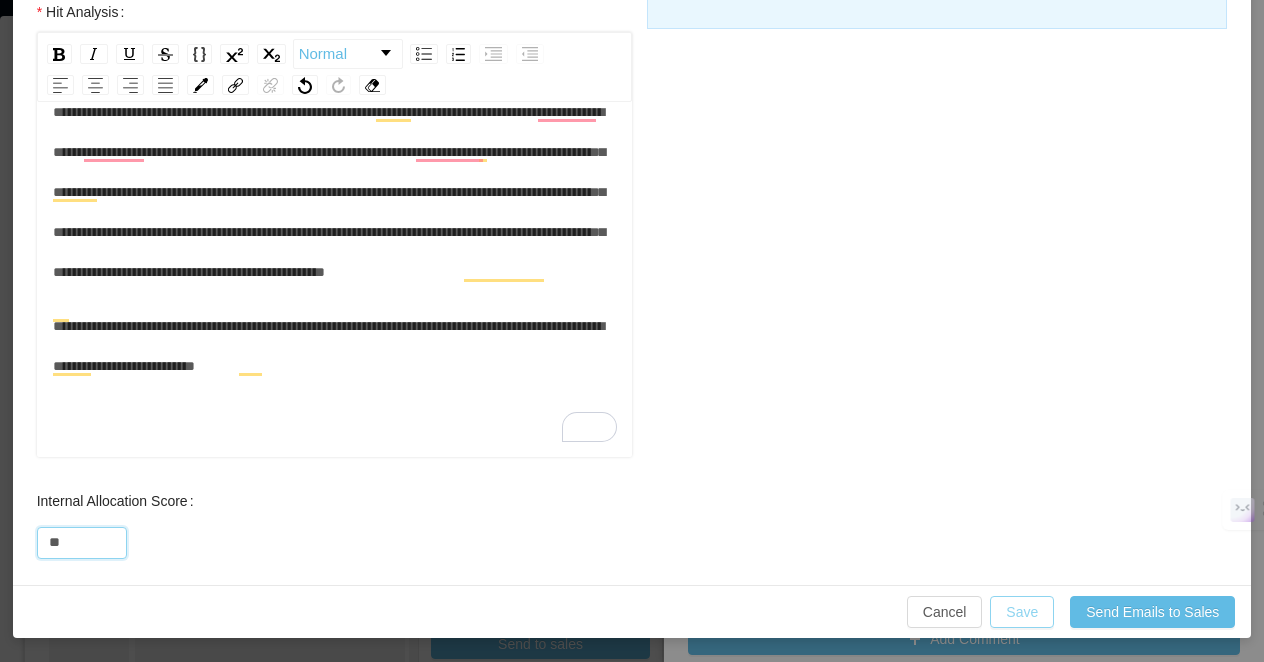 click on "Save" at bounding box center [1022, 612] 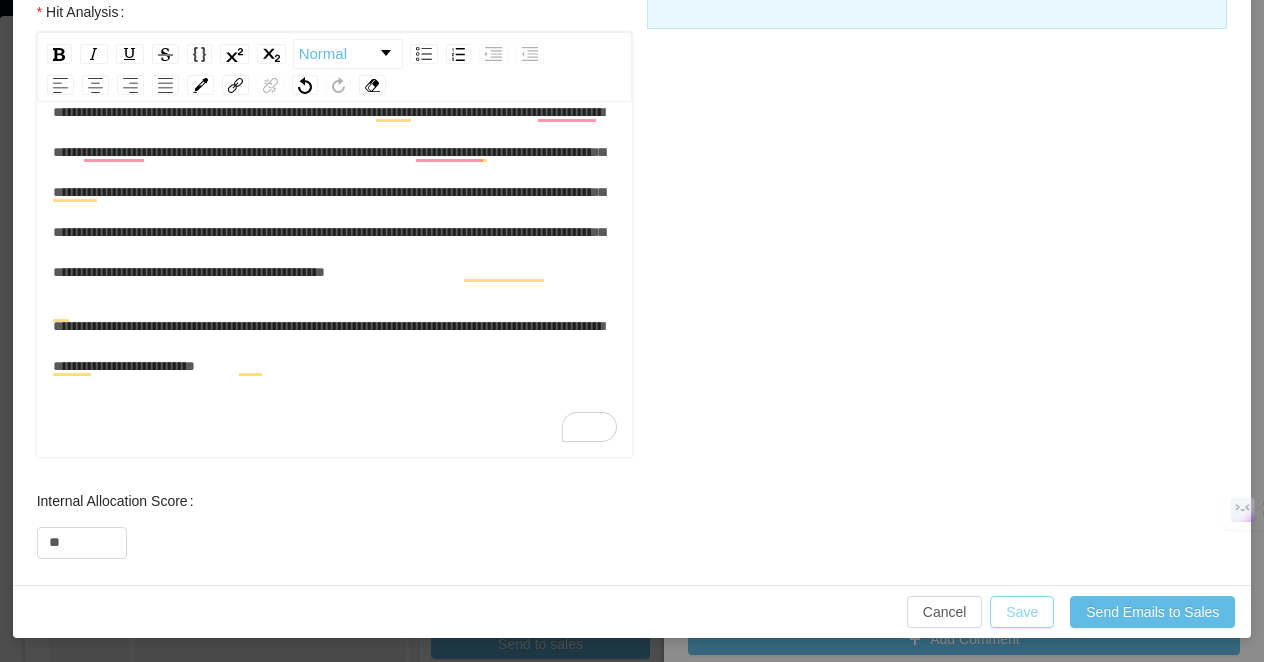 scroll, scrollTop: 750, scrollLeft: 0, axis: vertical 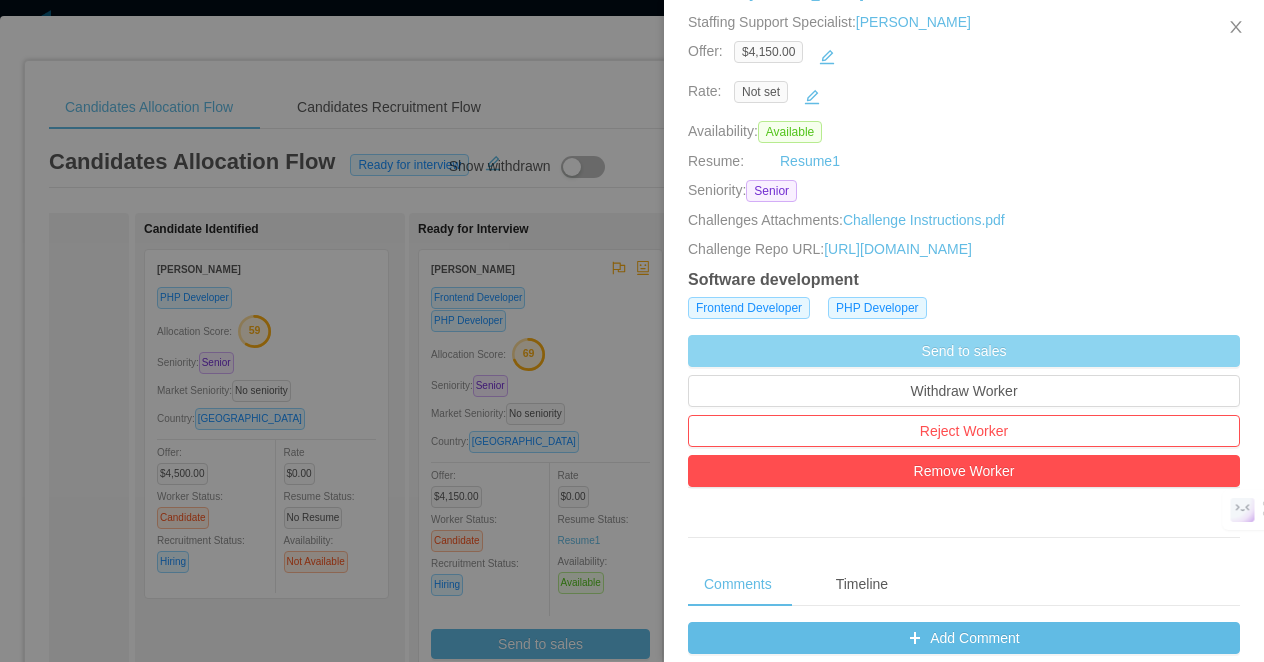 click on "Send to sales" at bounding box center (964, 351) 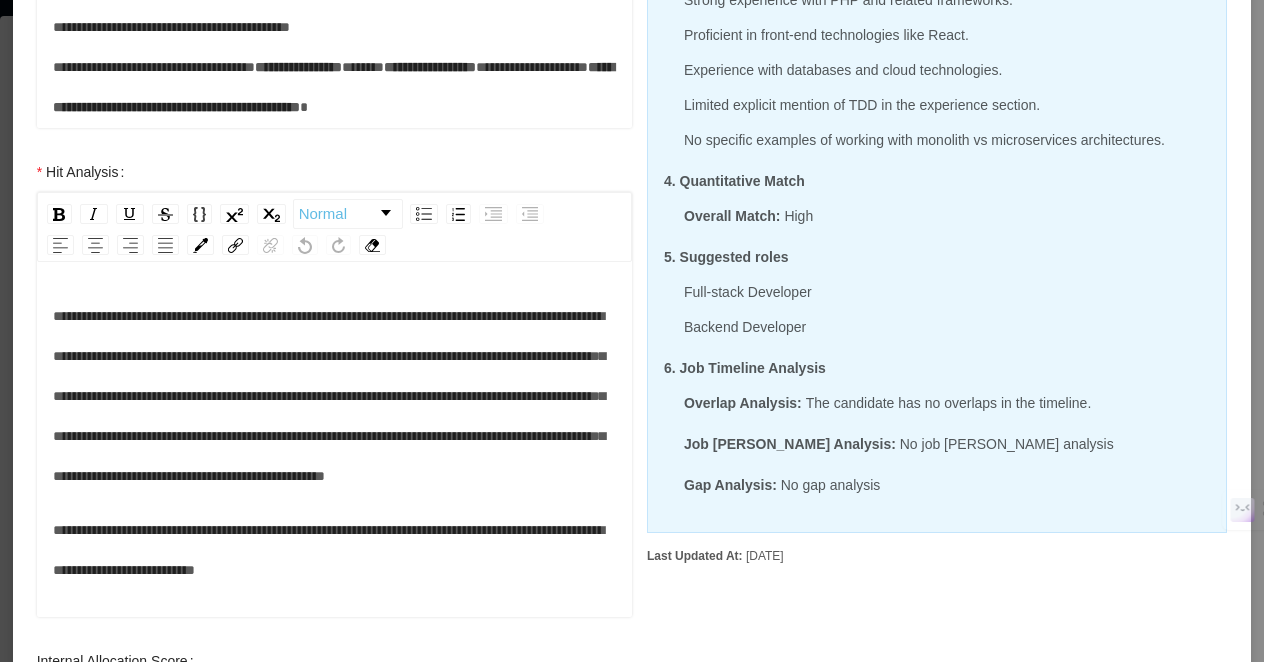 scroll, scrollTop: 705, scrollLeft: 0, axis: vertical 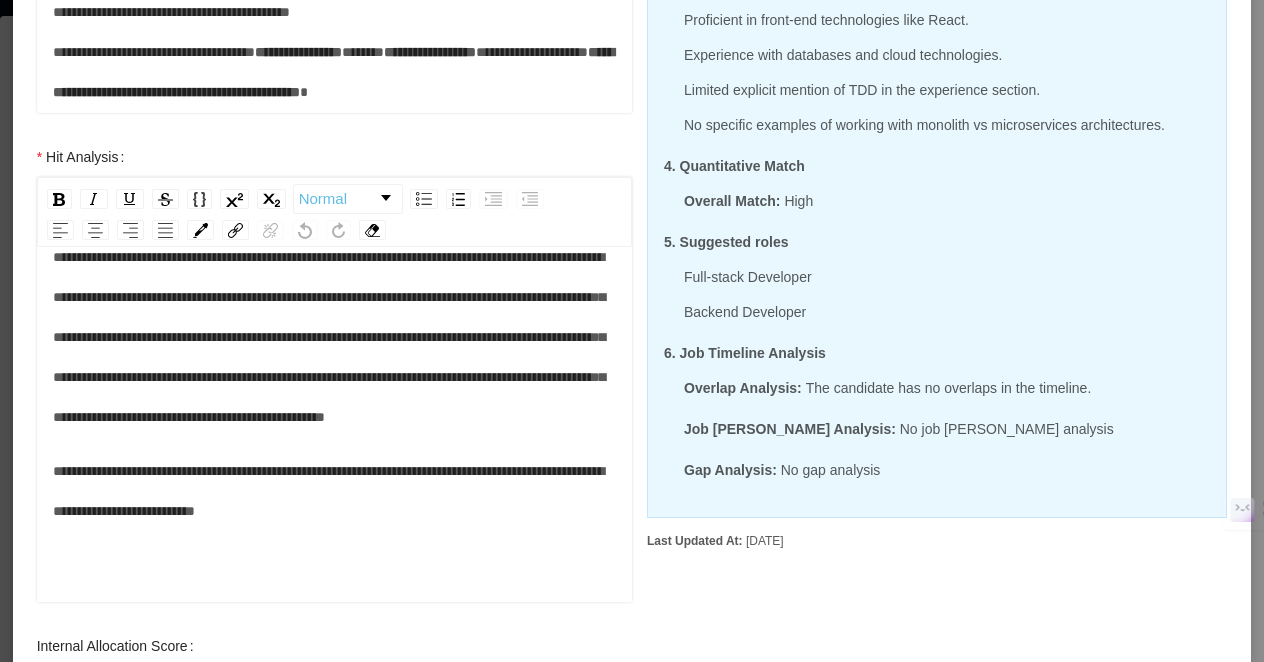 click on "**********" at bounding box center [335, 491] 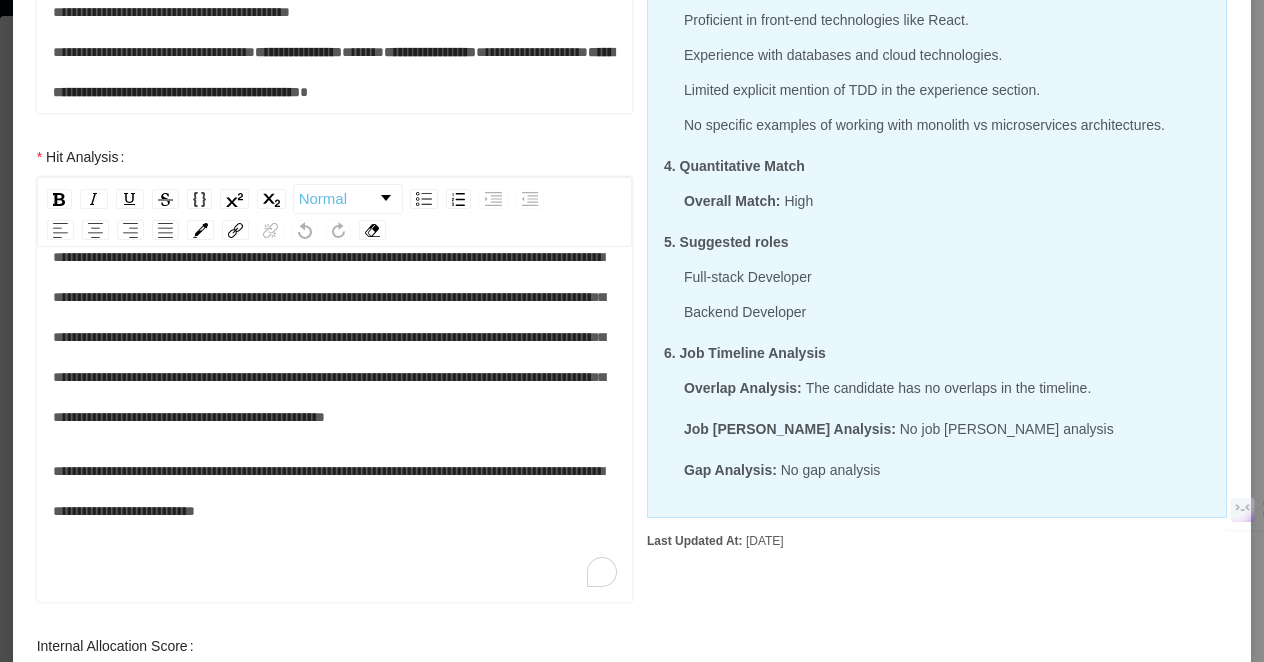 type 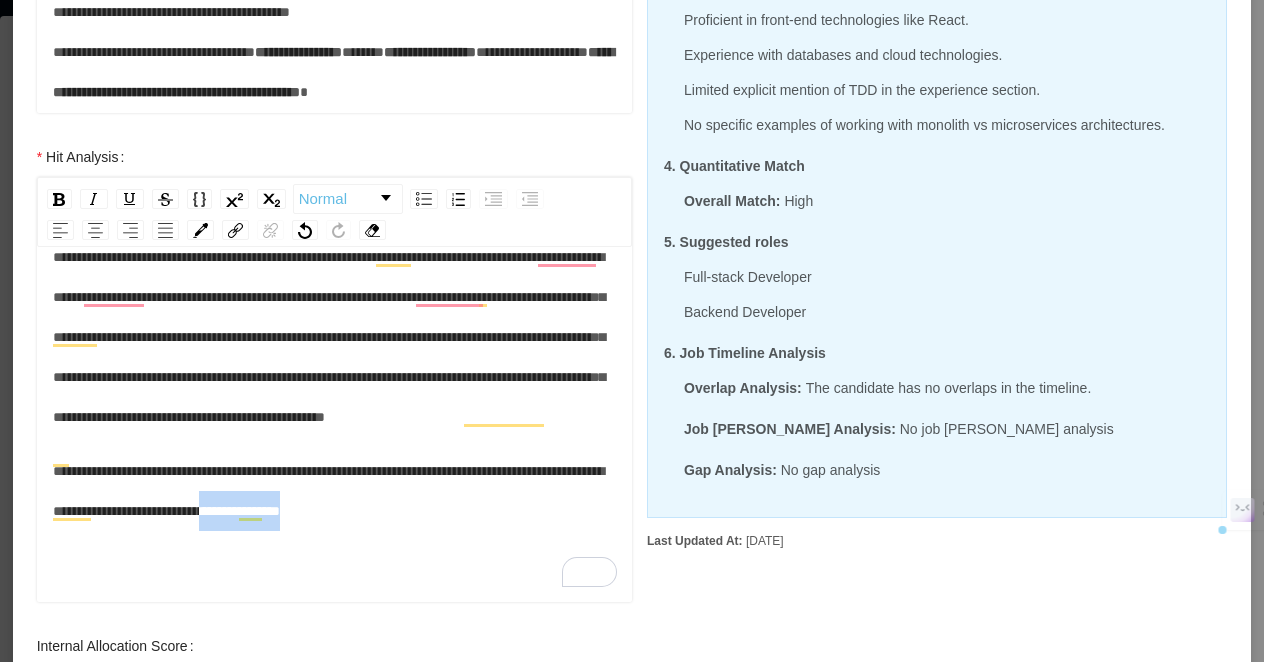 drag, startPoint x: 513, startPoint y: 553, endPoint x: 383, endPoint y: 553, distance: 130 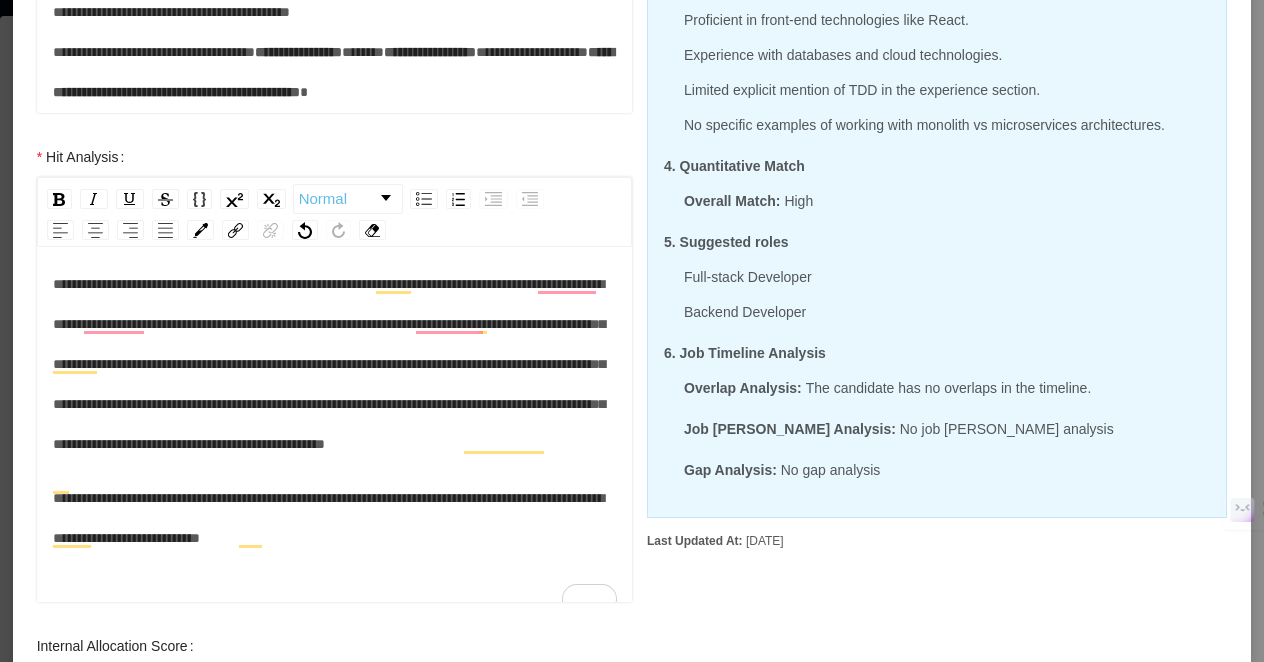 scroll, scrollTop: 19, scrollLeft: 0, axis: vertical 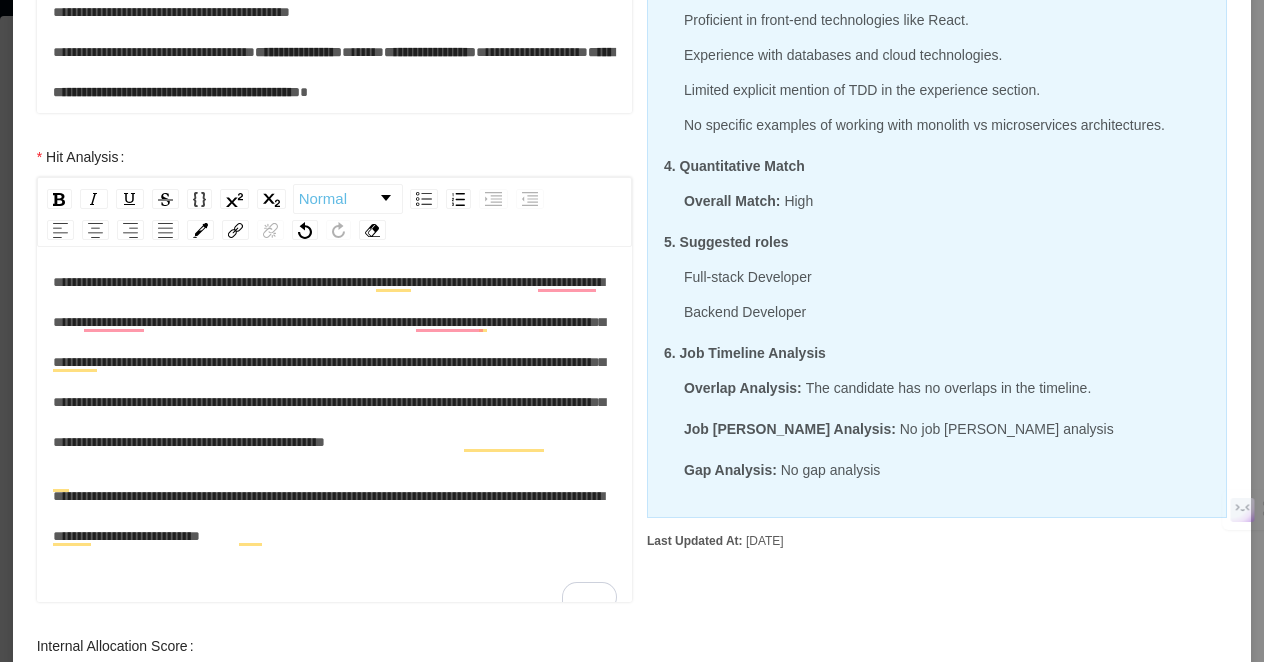 click on "**********" at bounding box center (329, 362) 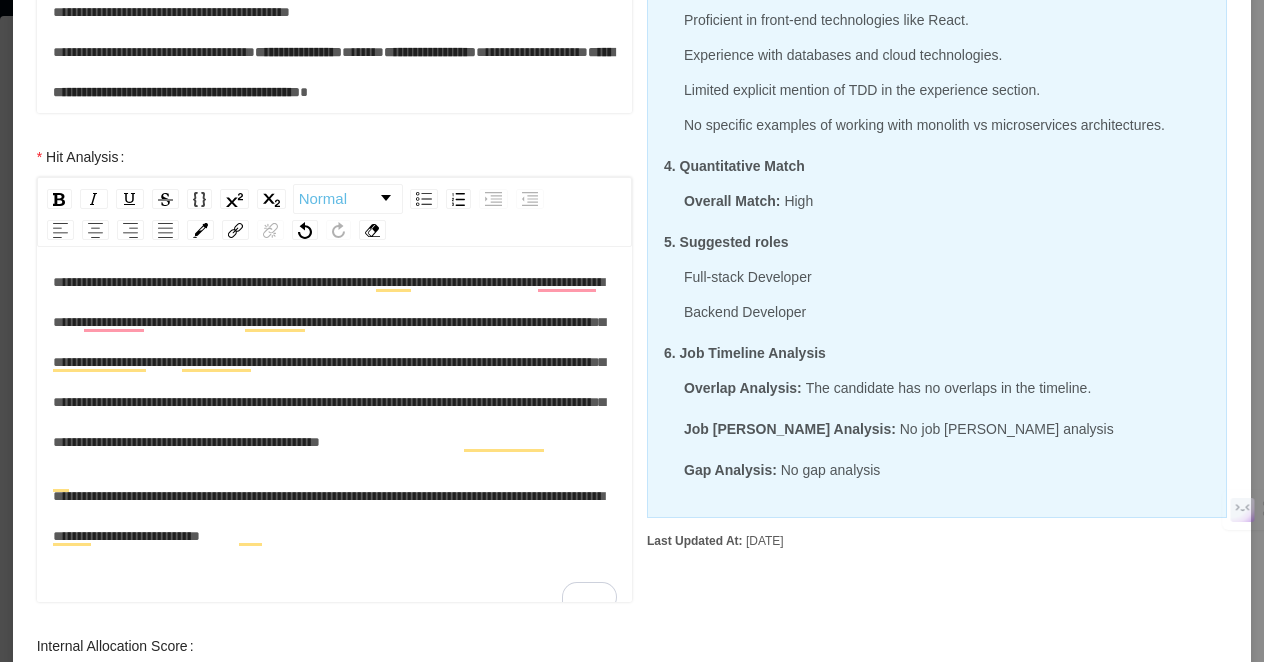 scroll, scrollTop: 44, scrollLeft: 0, axis: vertical 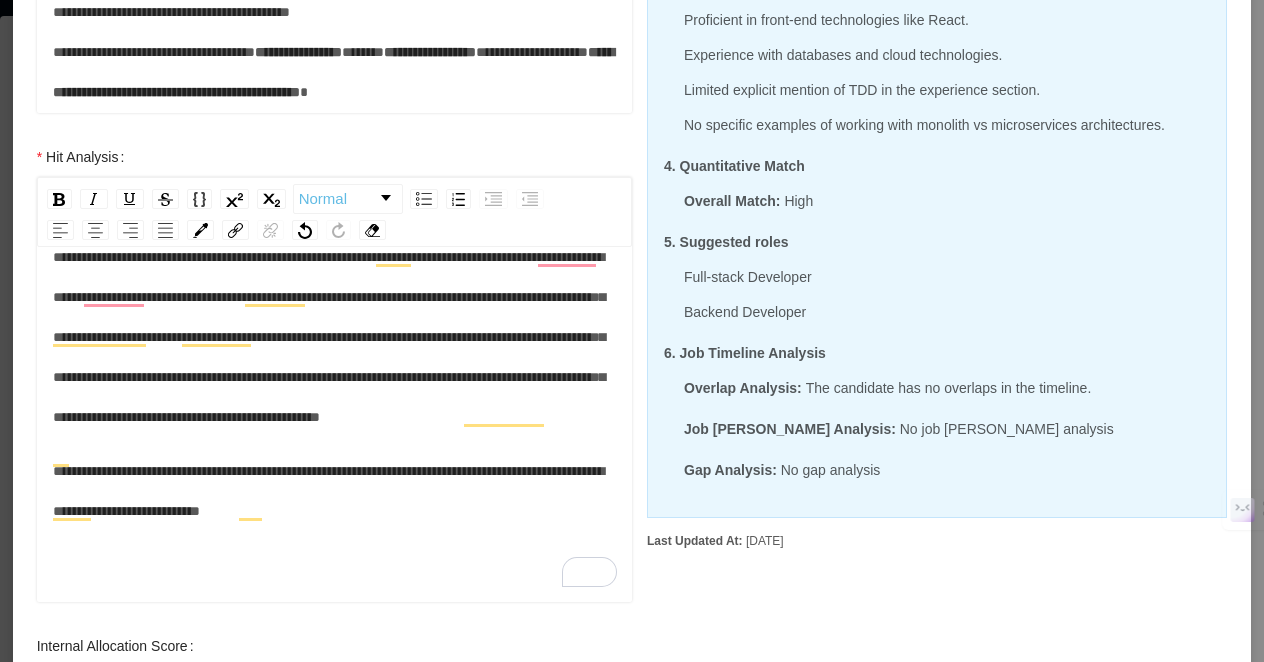 click on "**********" at bounding box center [335, 491] 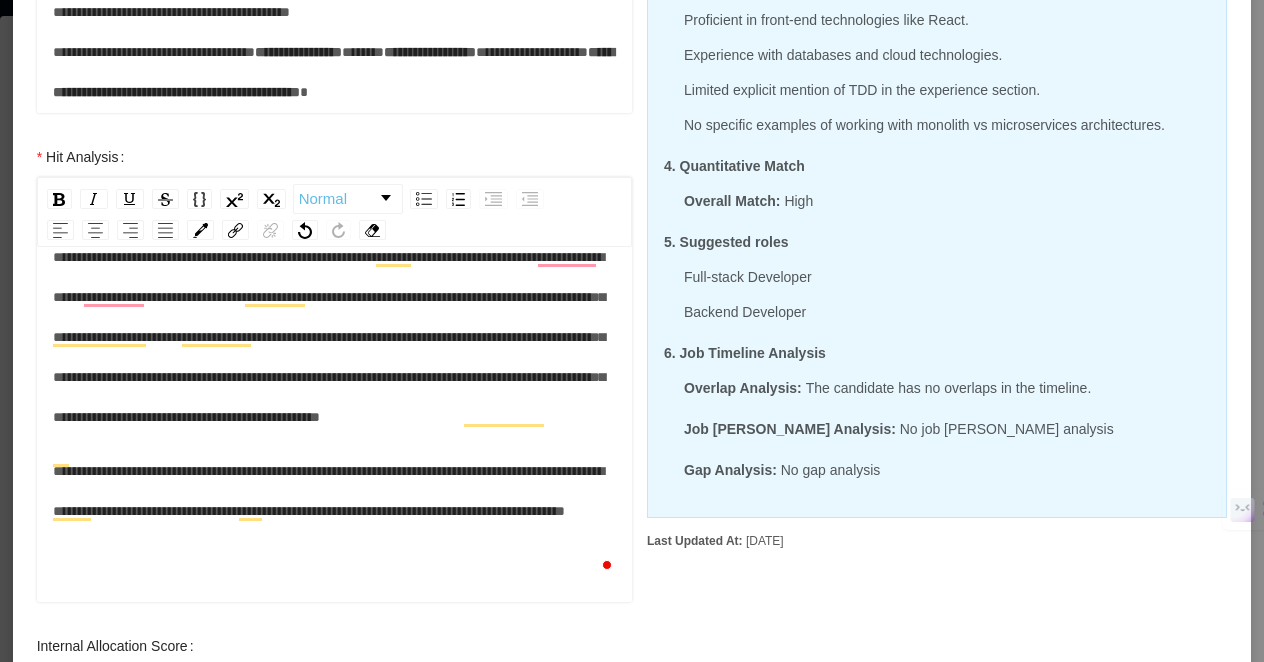 scroll, scrollTop: 53, scrollLeft: 0, axis: vertical 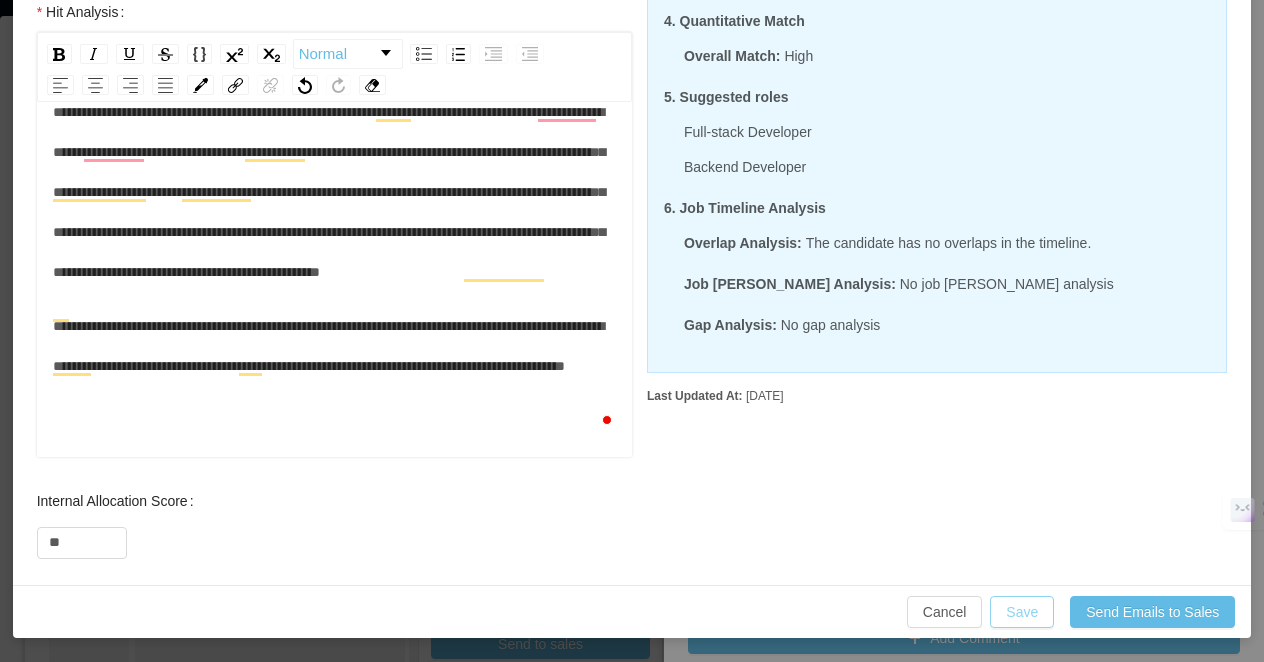 click on "Save" at bounding box center (1022, 612) 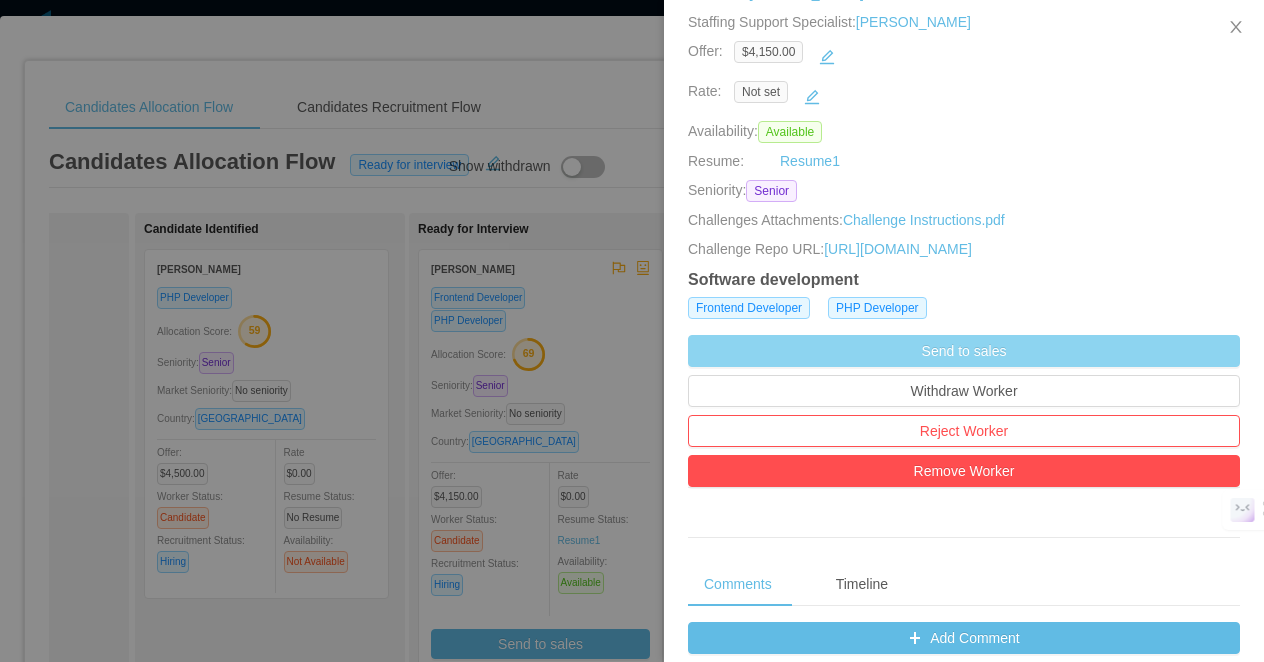 scroll, scrollTop: 750, scrollLeft: 0, axis: vertical 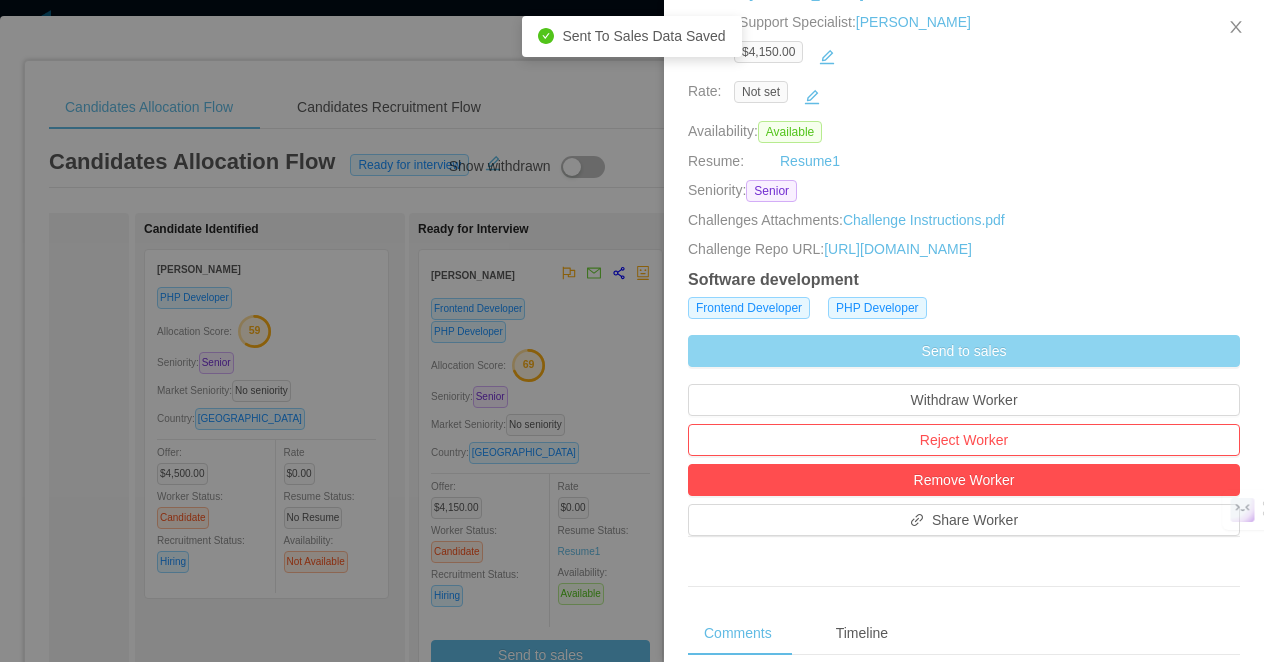 type 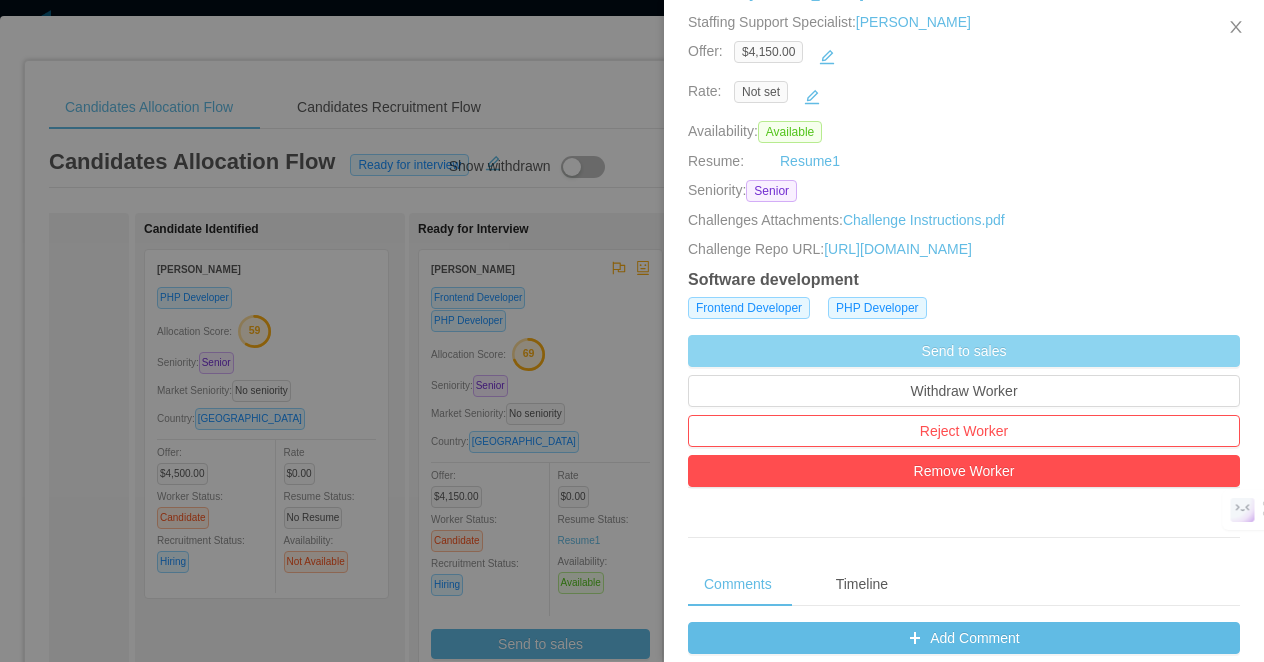 click on "Send to sales" at bounding box center [964, 351] 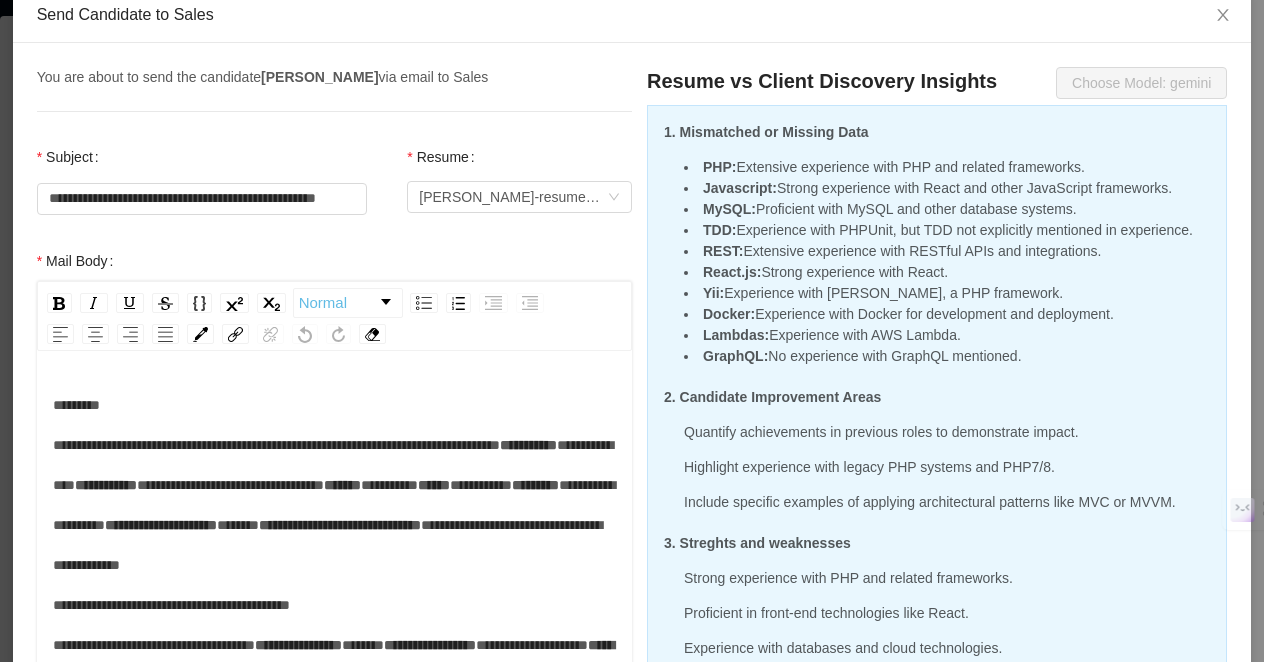 scroll, scrollTop: 125, scrollLeft: 0, axis: vertical 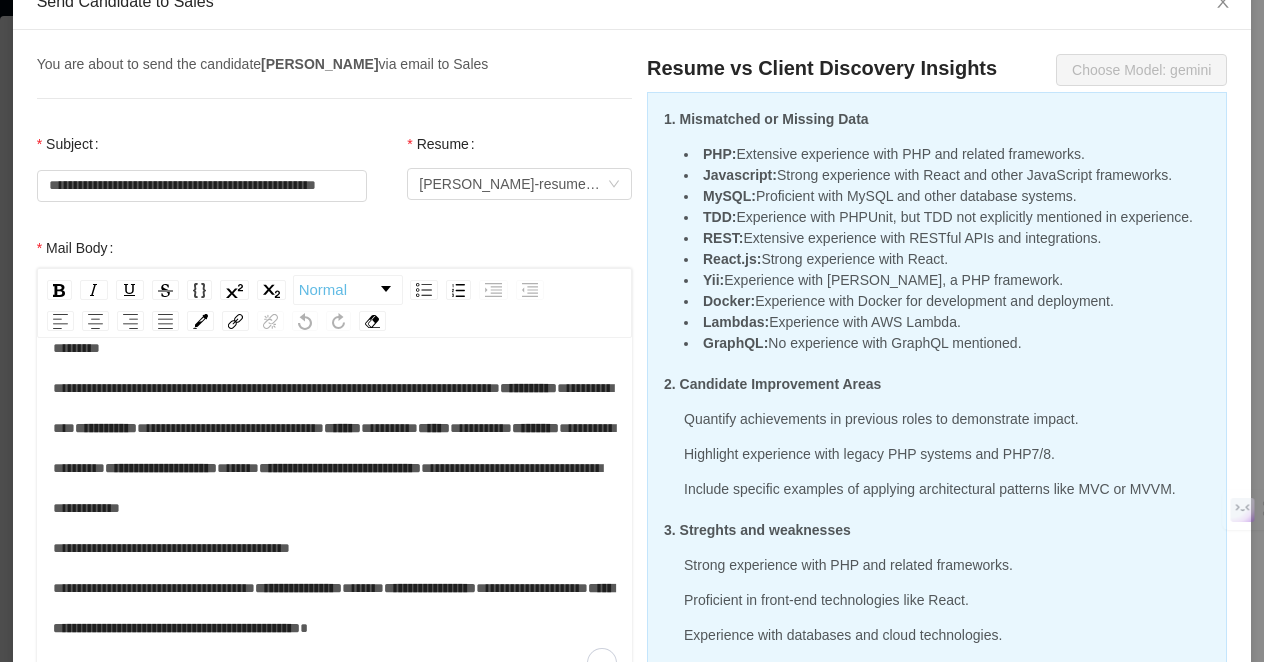 click on "*********" at bounding box center (481, 428) 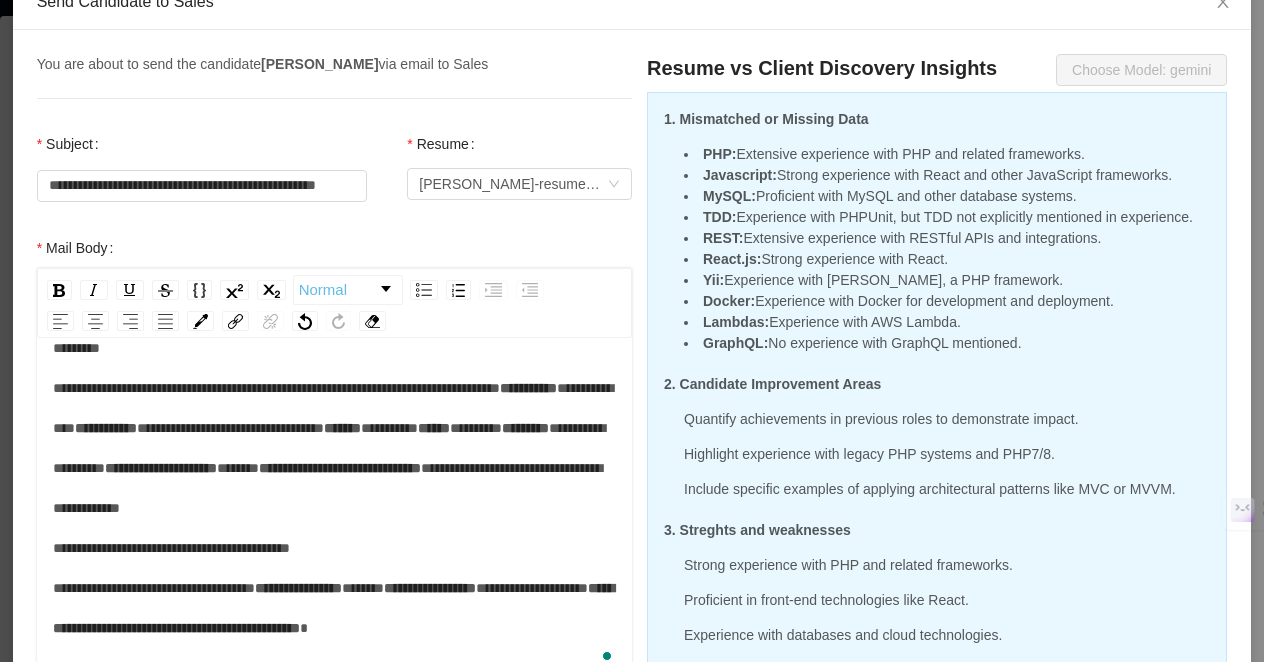 type 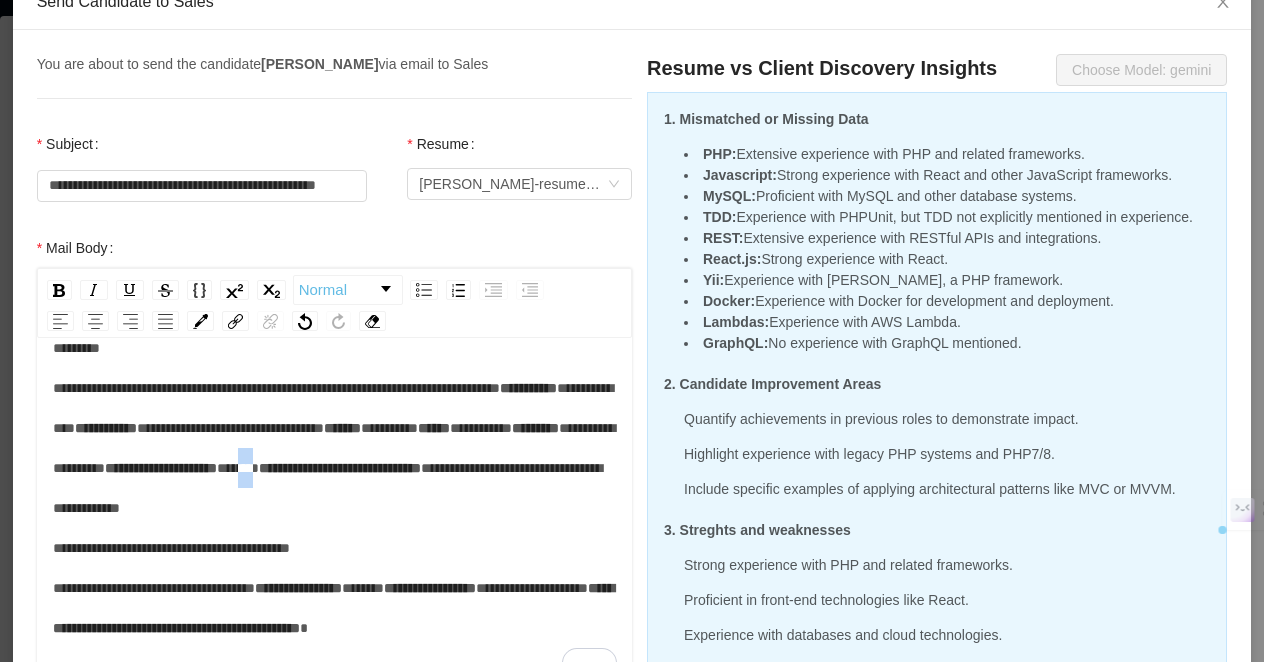 drag, startPoint x: 252, startPoint y: 565, endPoint x: 215, endPoint y: 565, distance: 37 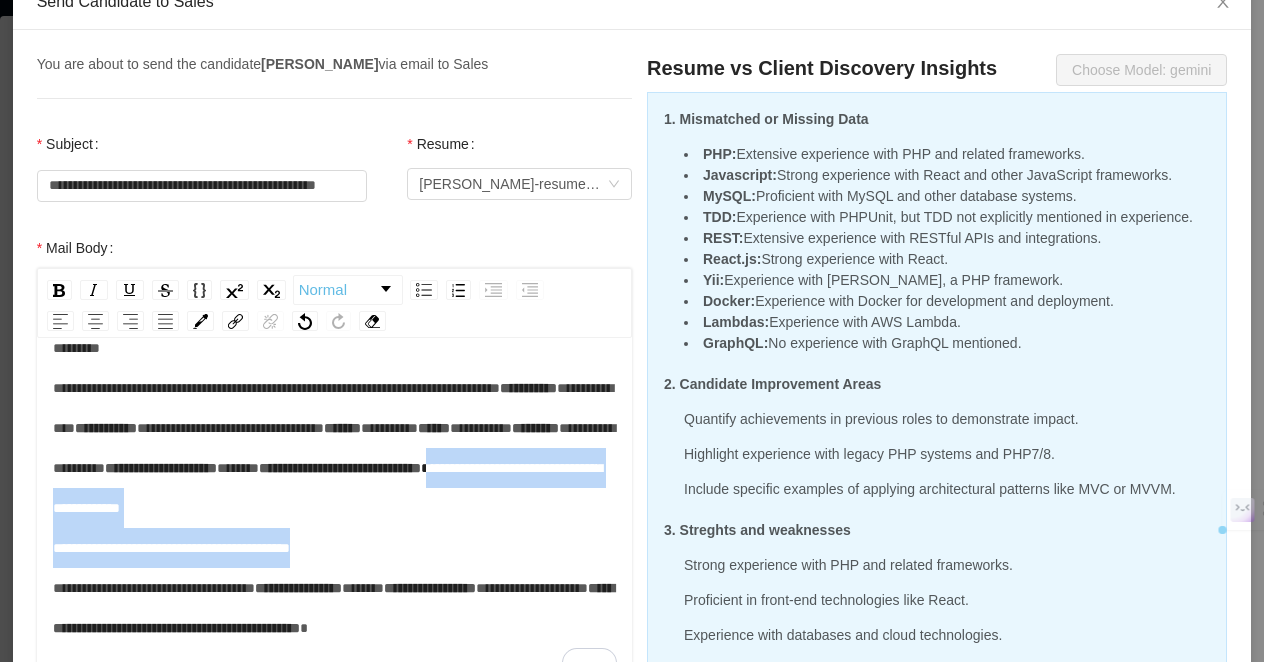 drag, startPoint x: 360, startPoint y: 638, endPoint x: 265, endPoint y: 599, distance: 102.69372 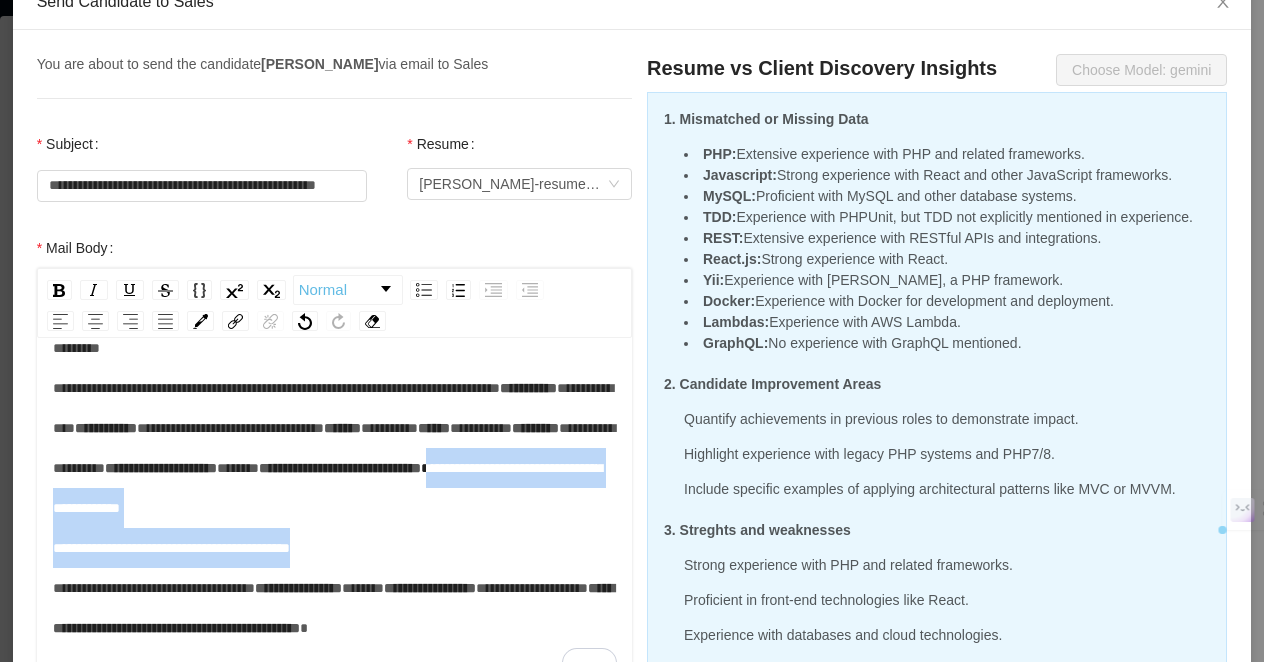 click on "**********" at bounding box center (335, 508) 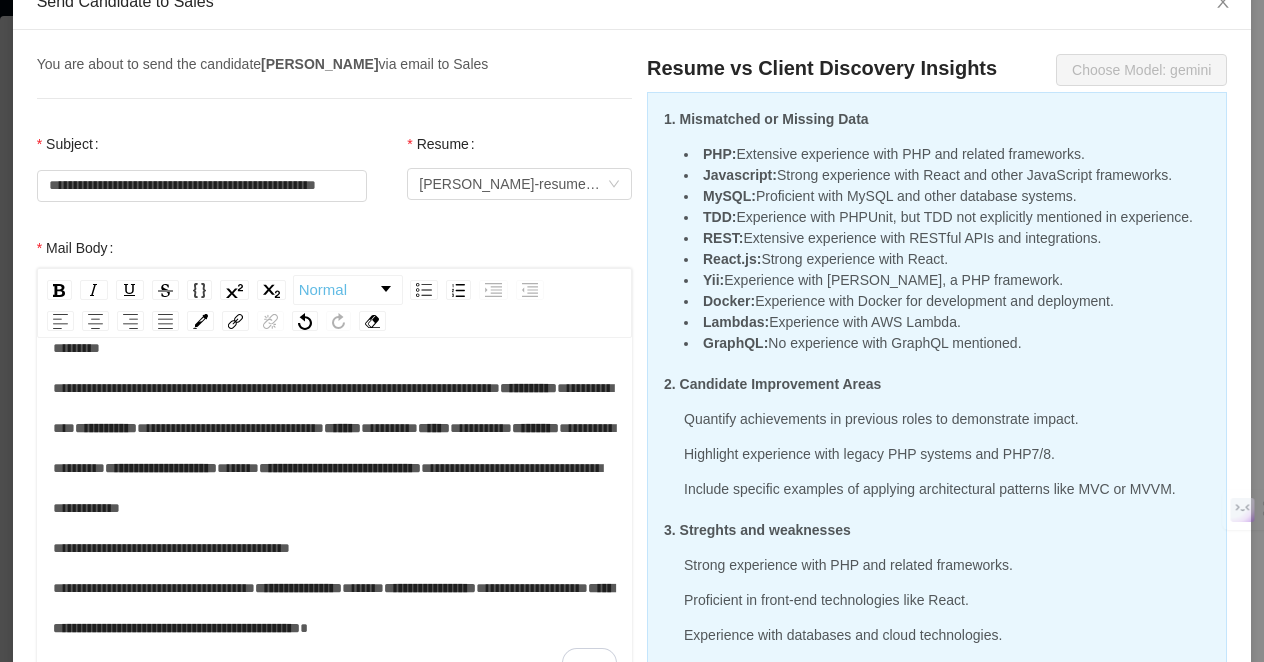scroll, scrollTop: 319, scrollLeft: 0, axis: vertical 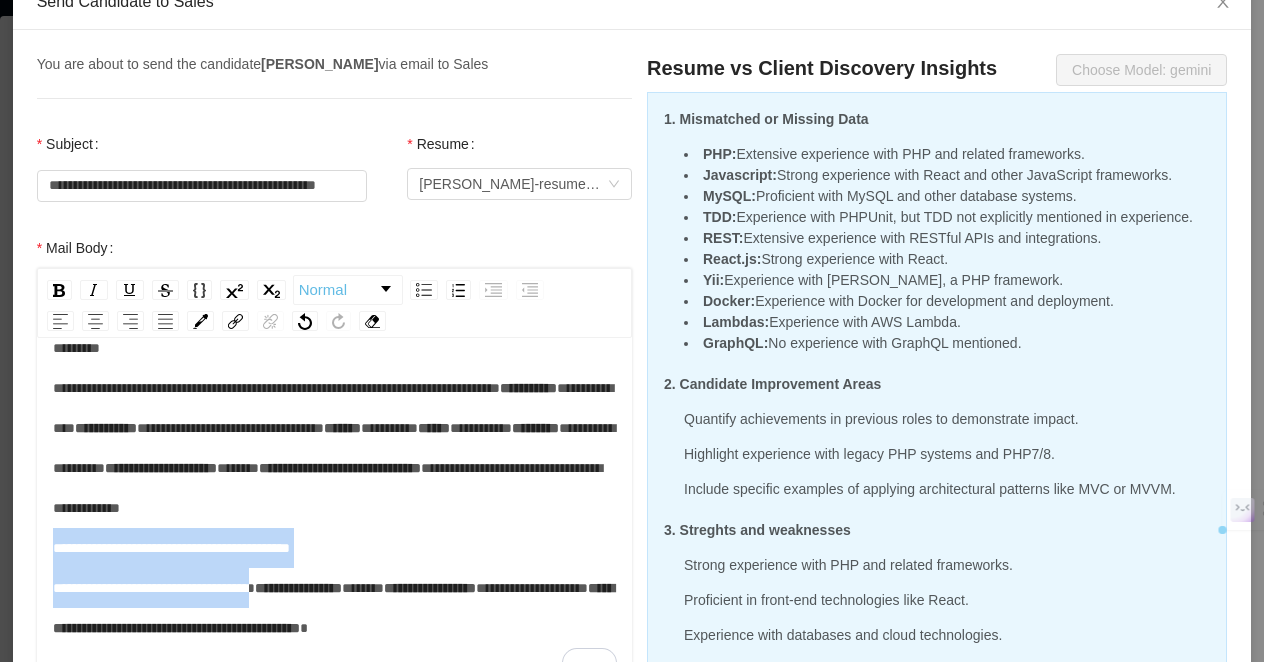 drag, startPoint x: 348, startPoint y: 515, endPoint x: 47, endPoint y: 467, distance: 304.80322 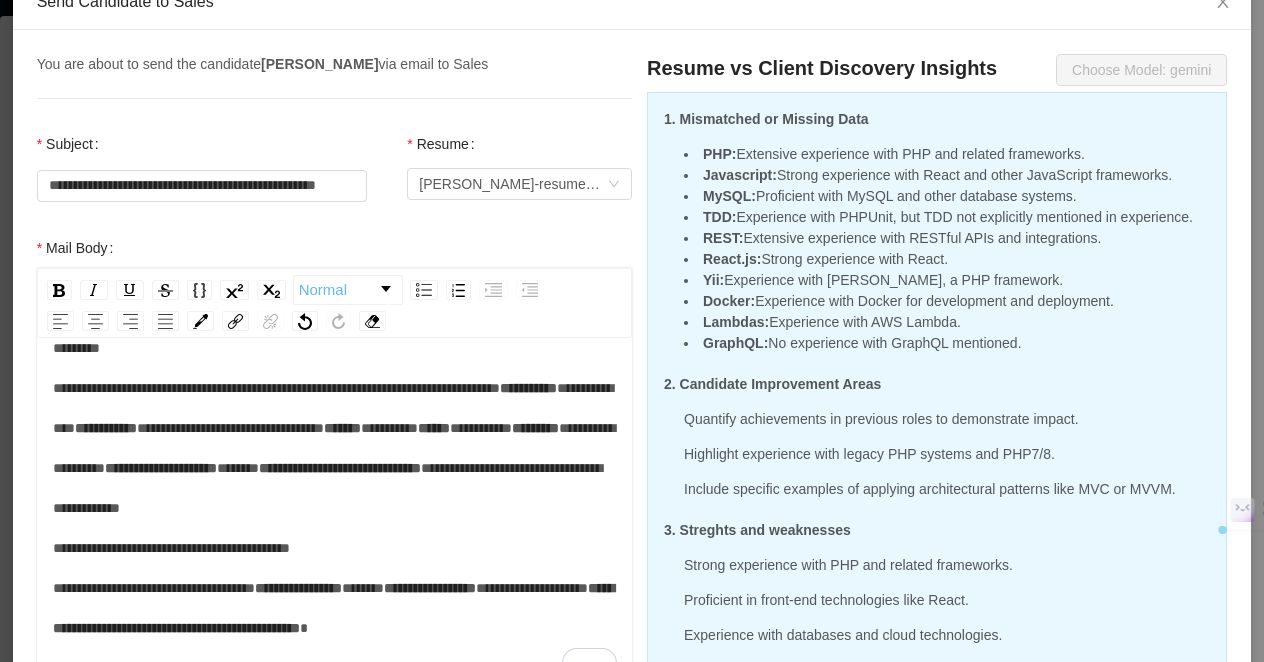 scroll, scrollTop: 279, scrollLeft: 0, axis: vertical 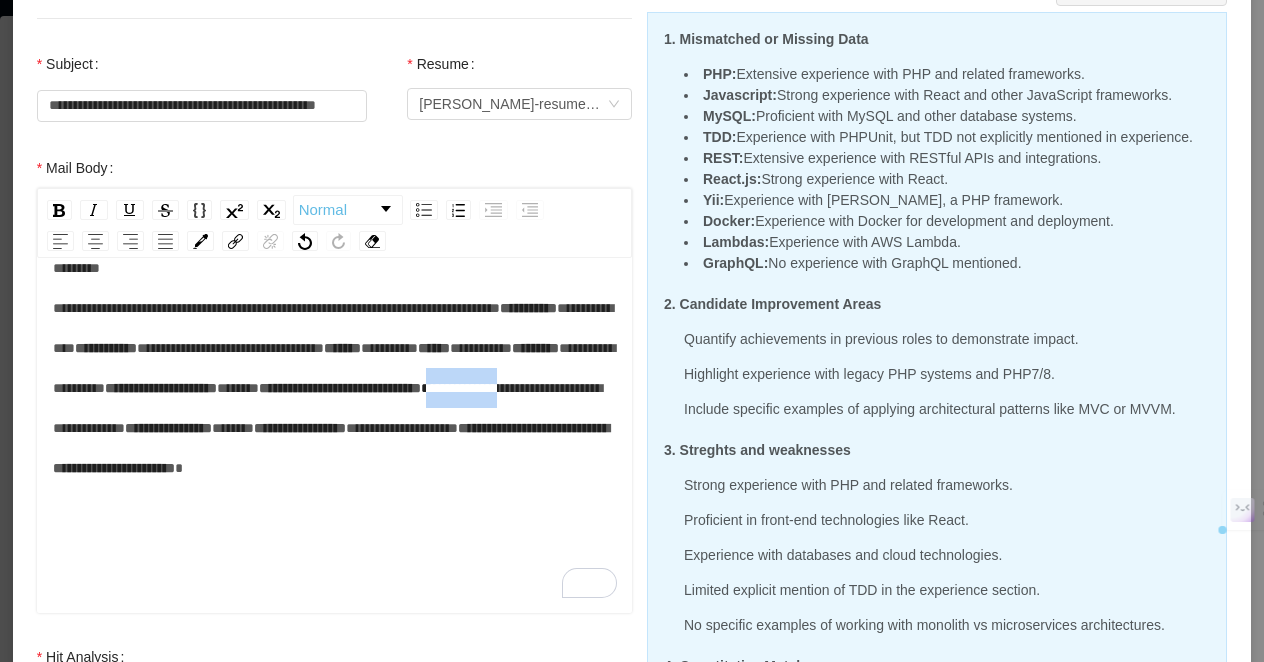 drag, startPoint x: 344, startPoint y: 435, endPoint x: 267, endPoint y: 438, distance: 77.05842 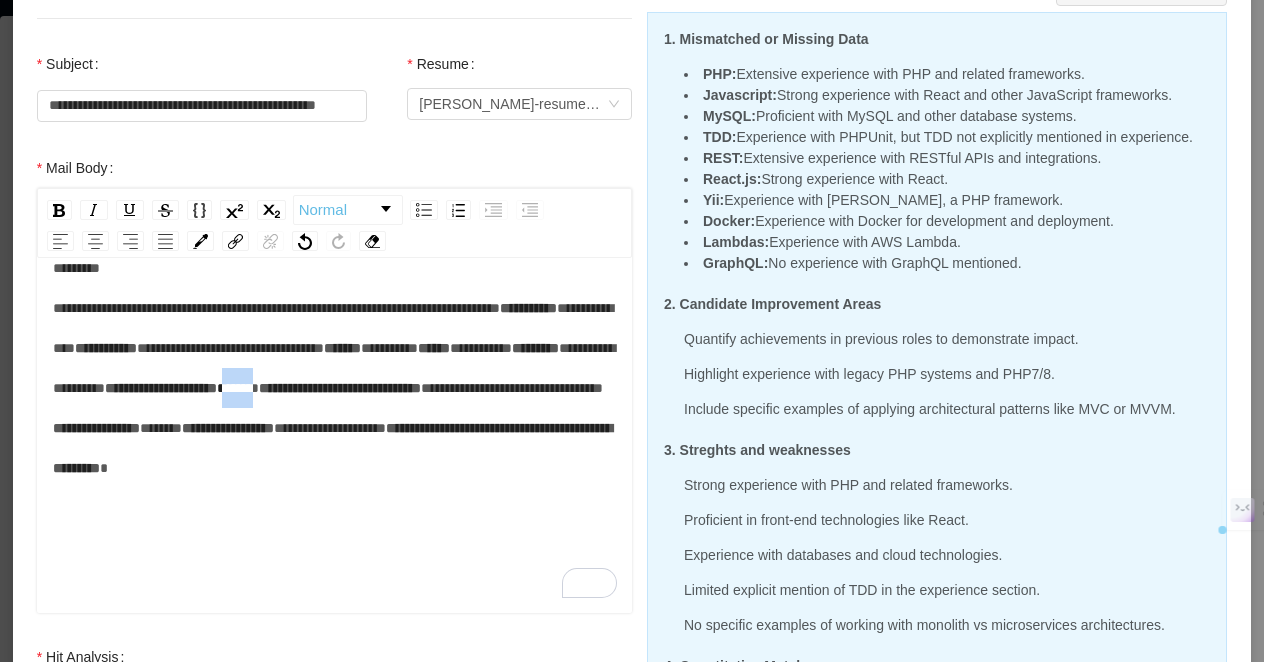 drag, startPoint x: 240, startPoint y: 391, endPoint x: 194, endPoint y: 392, distance: 46.010868 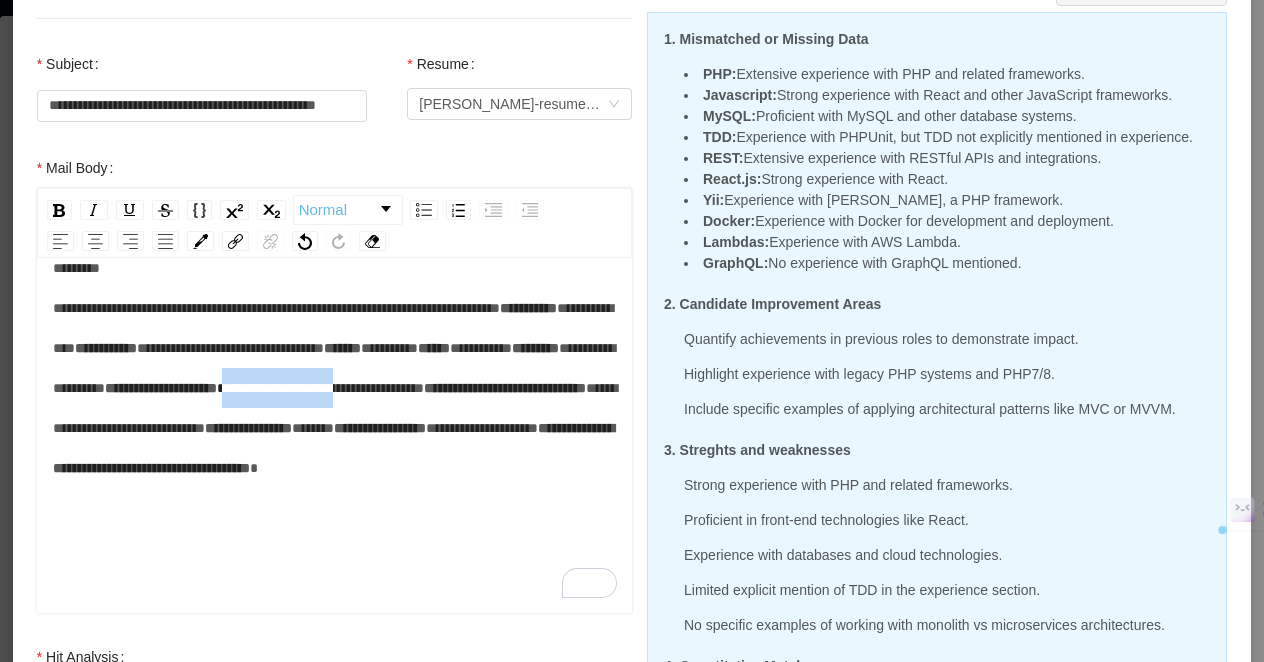 drag, startPoint x: 318, startPoint y: 391, endPoint x: 190, endPoint y: 404, distance: 128.65846 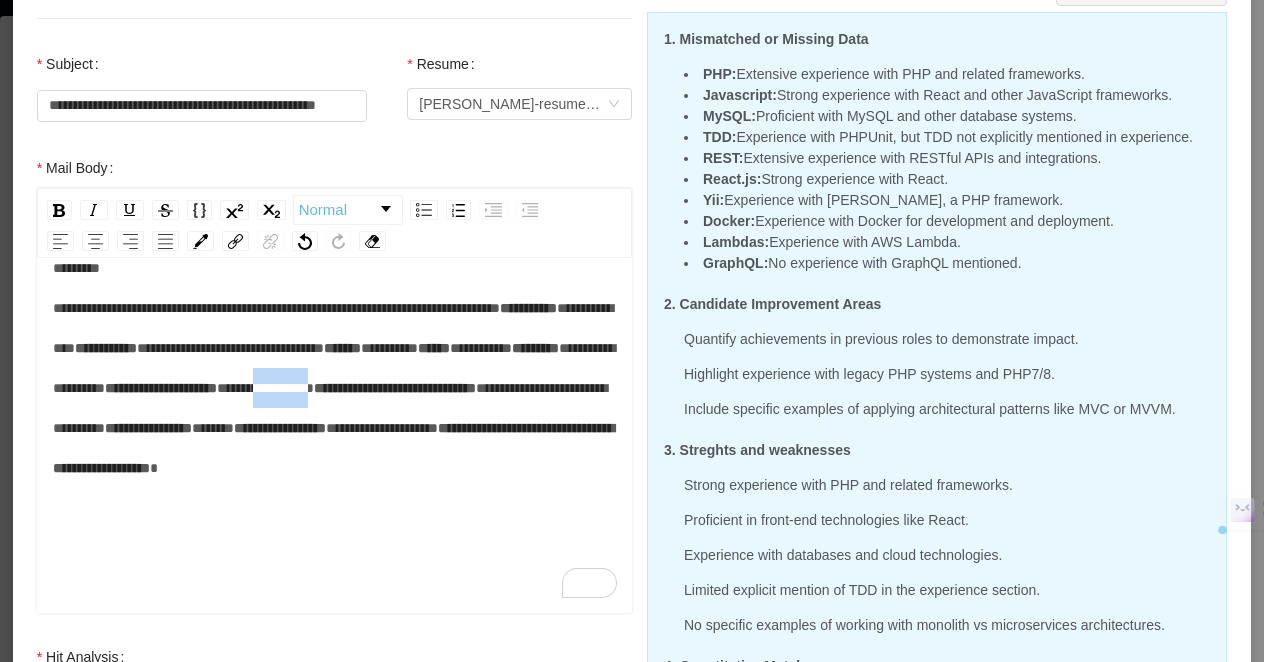 drag, startPoint x: 325, startPoint y: 396, endPoint x: 236, endPoint y: 398, distance: 89.02247 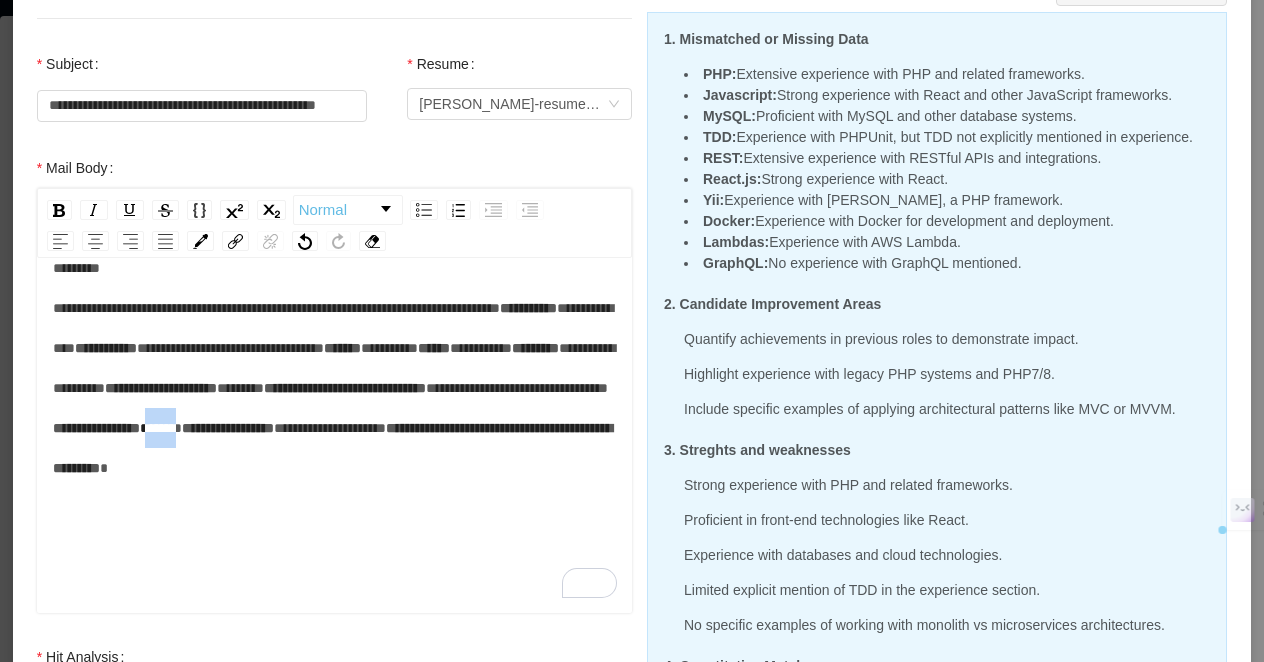 drag, startPoint x: 214, startPoint y: 476, endPoint x: 171, endPoint y: 476, distance: 43 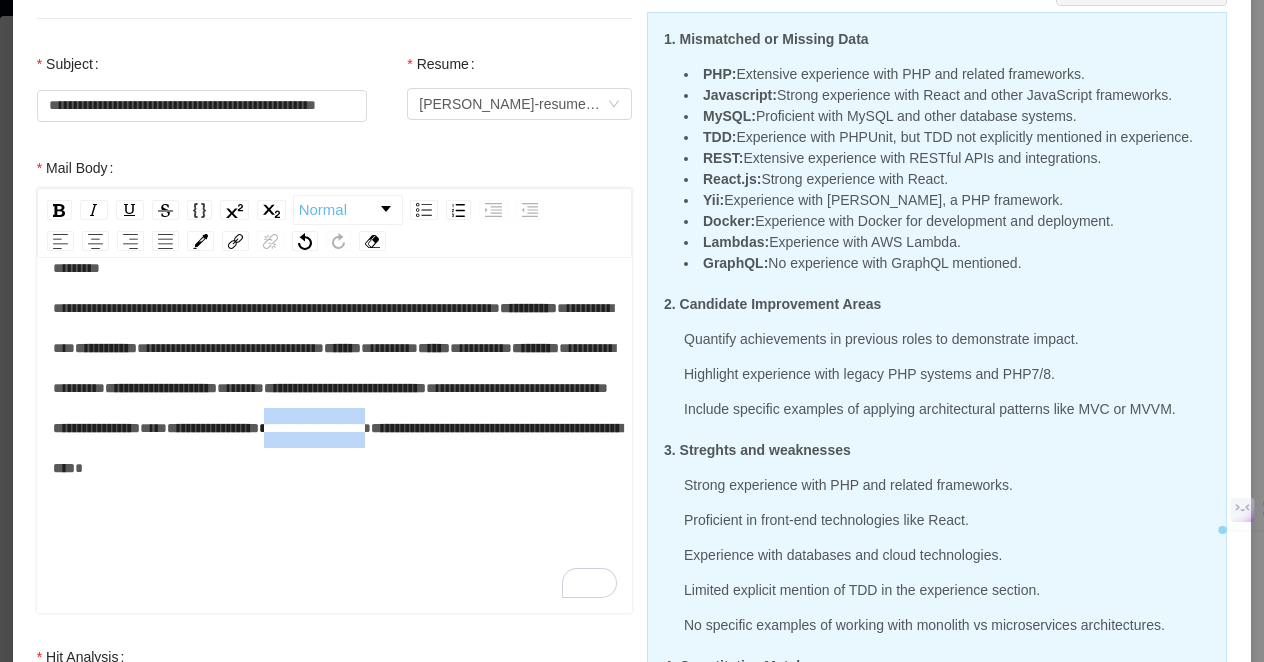 drag, startPoint x: 332, startPoint y: 517, endPoint x: 188, endPoint y: 518, distance: 144.00348 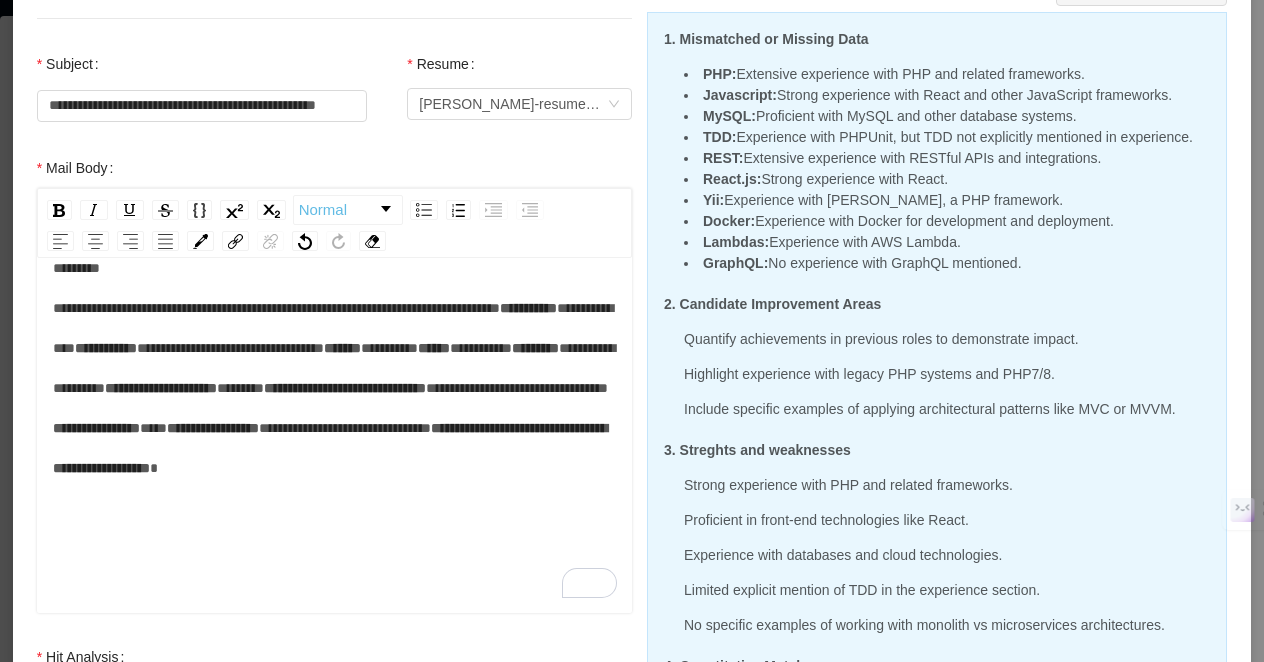 click on "**********" at bounding box center (345, 428) 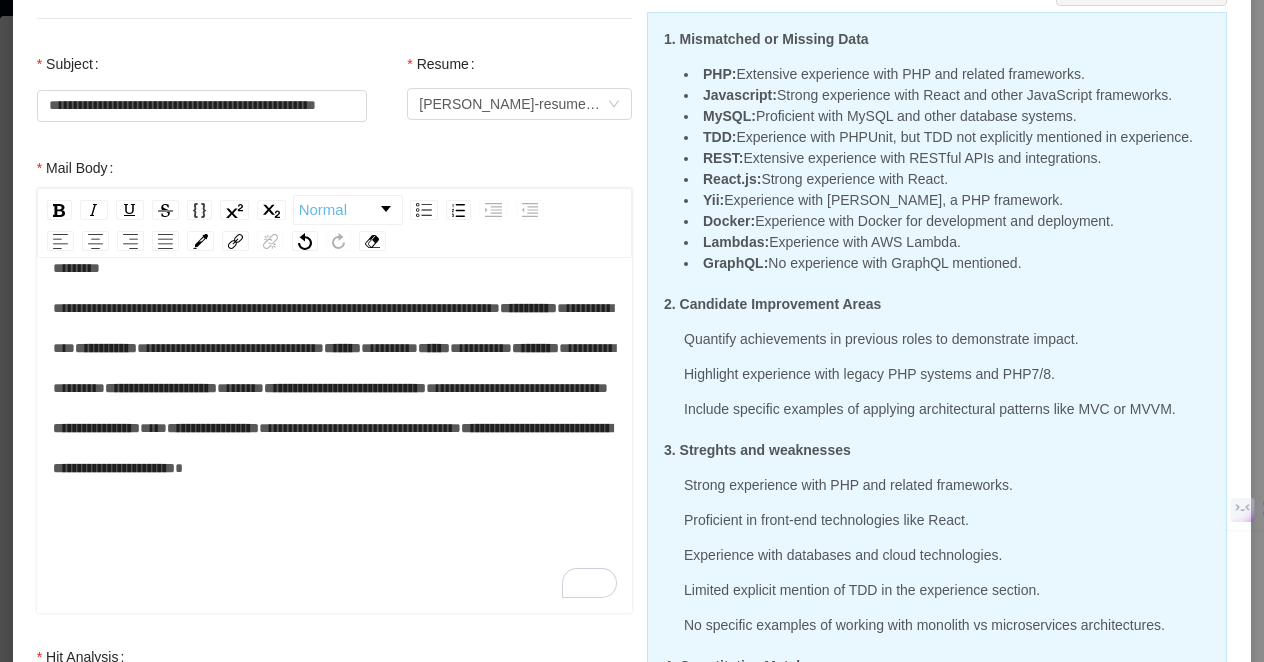 click on "**********" at bounding box center [335, 388] 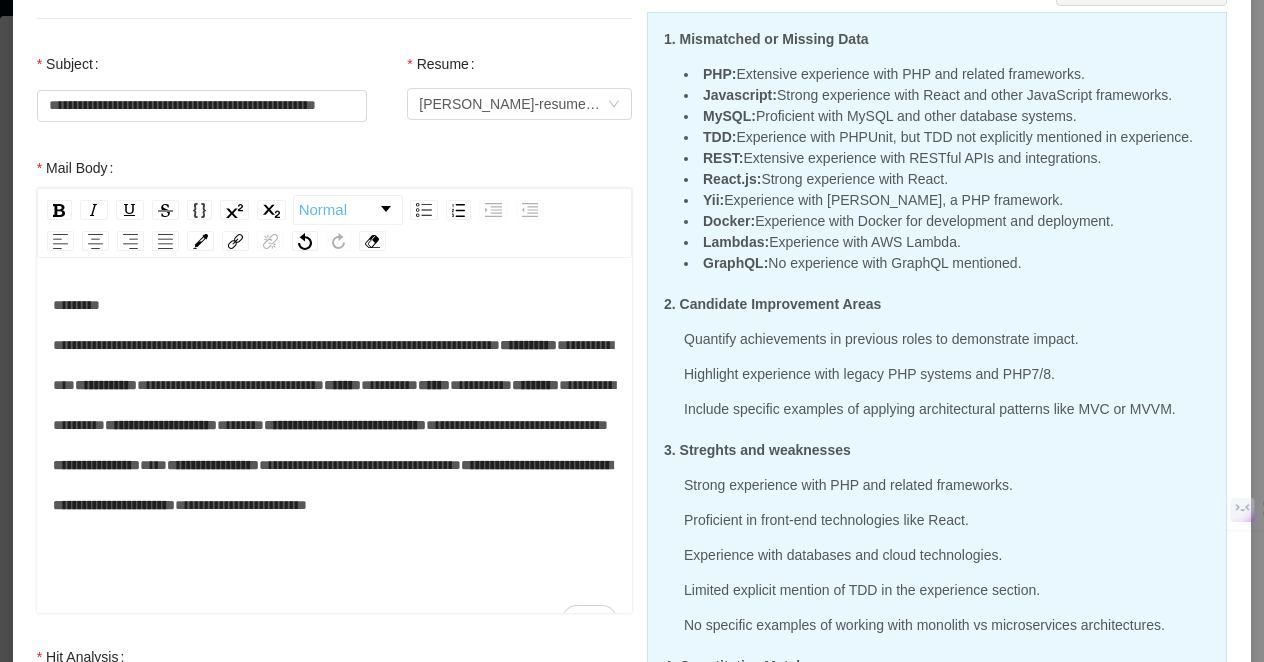 scroll, scrollTop: 0, scrollLeft: 0, axis: both 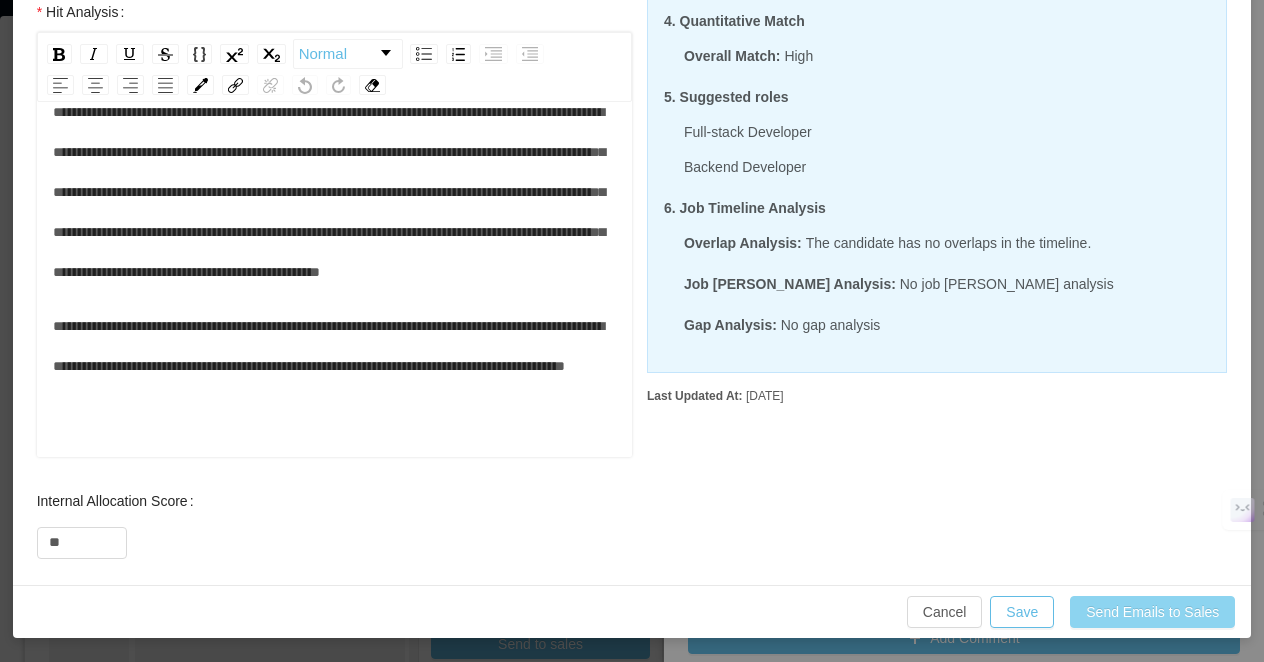 click on "Send Emails to Sales" at bounding box center (1152, 612) 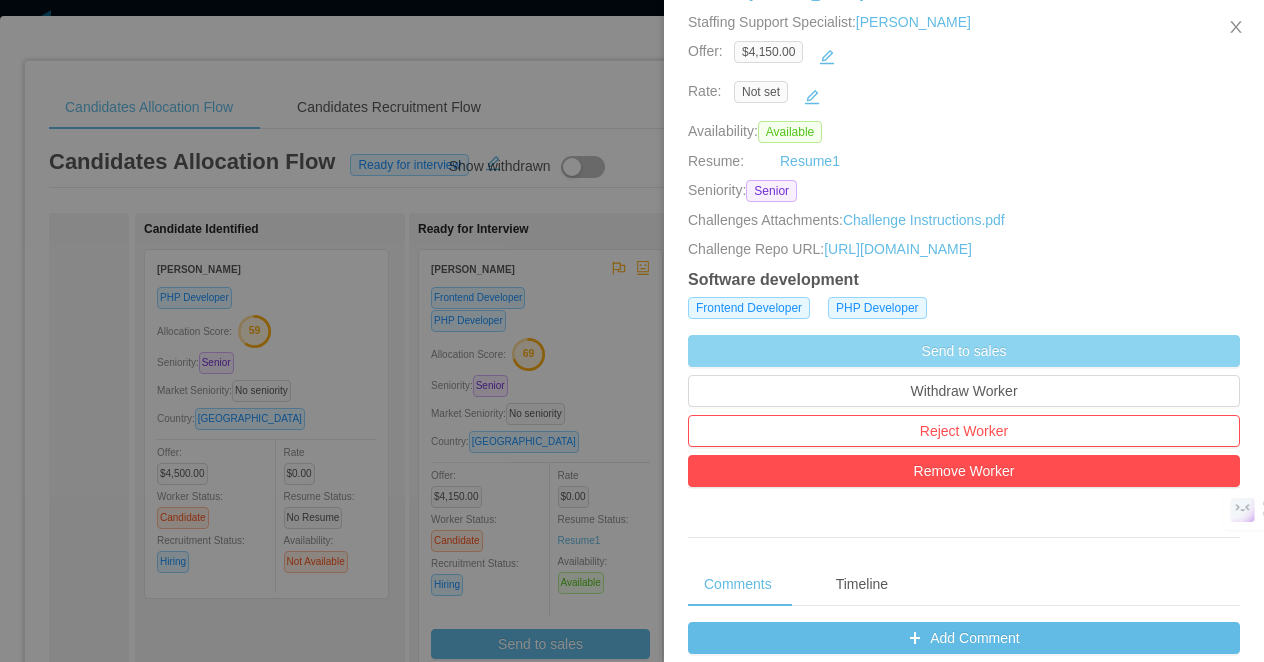 scroll, scrollTop: 750, scrollLeft: 0, axis: vertical 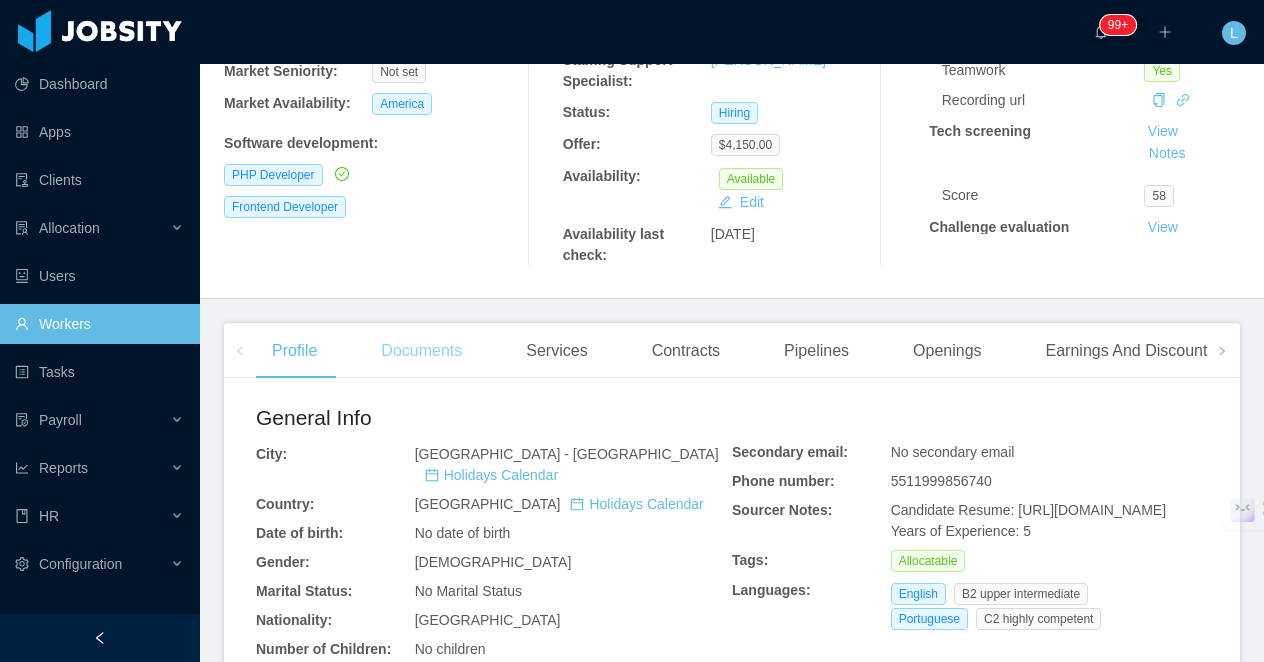 click on "Documents" at bounding box center (421, 351) 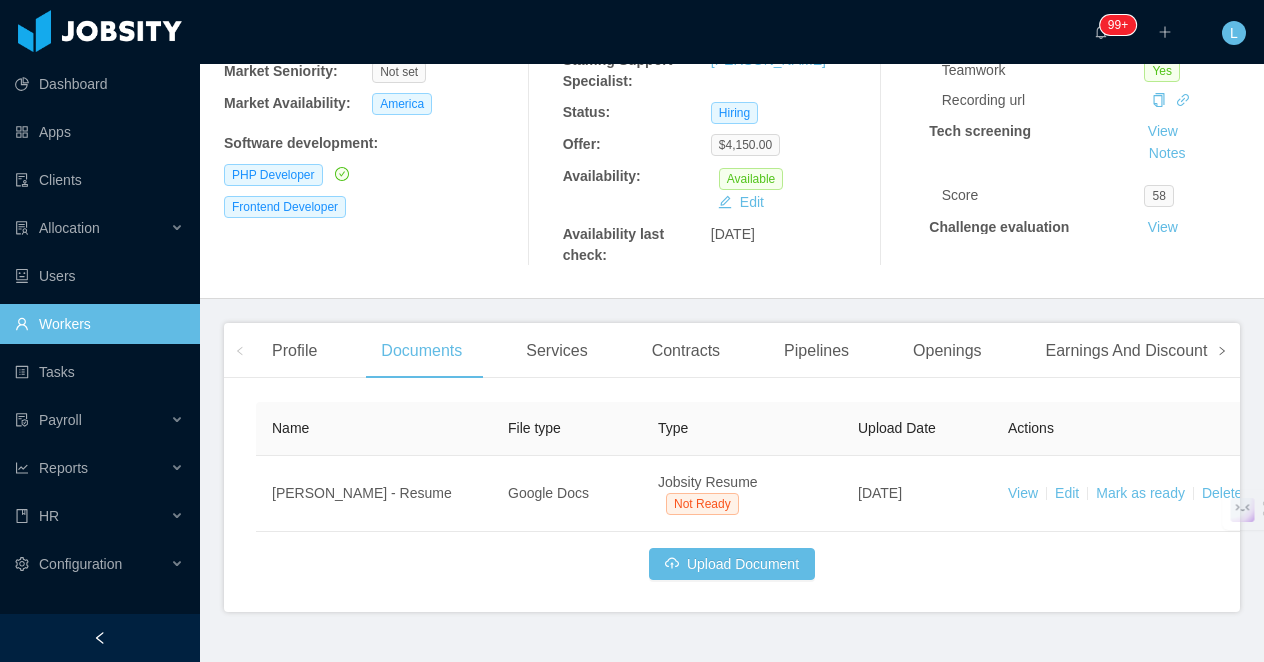 click 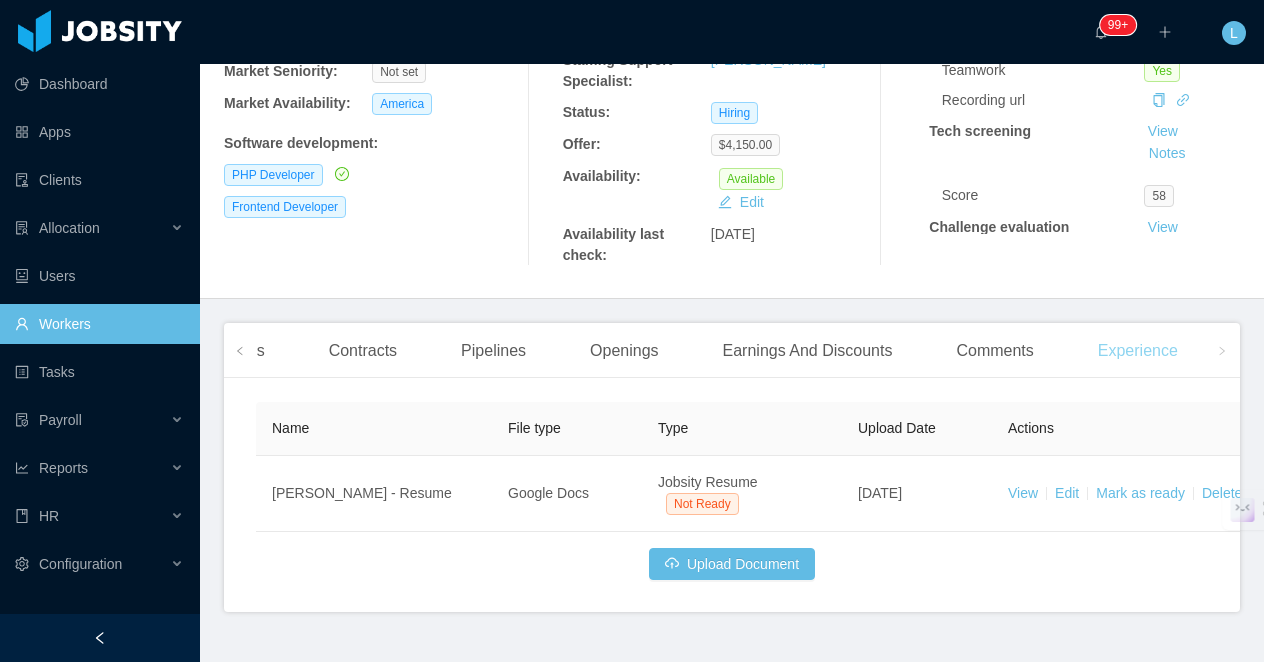 click on "Experience" at bounding box center [1138, 351] 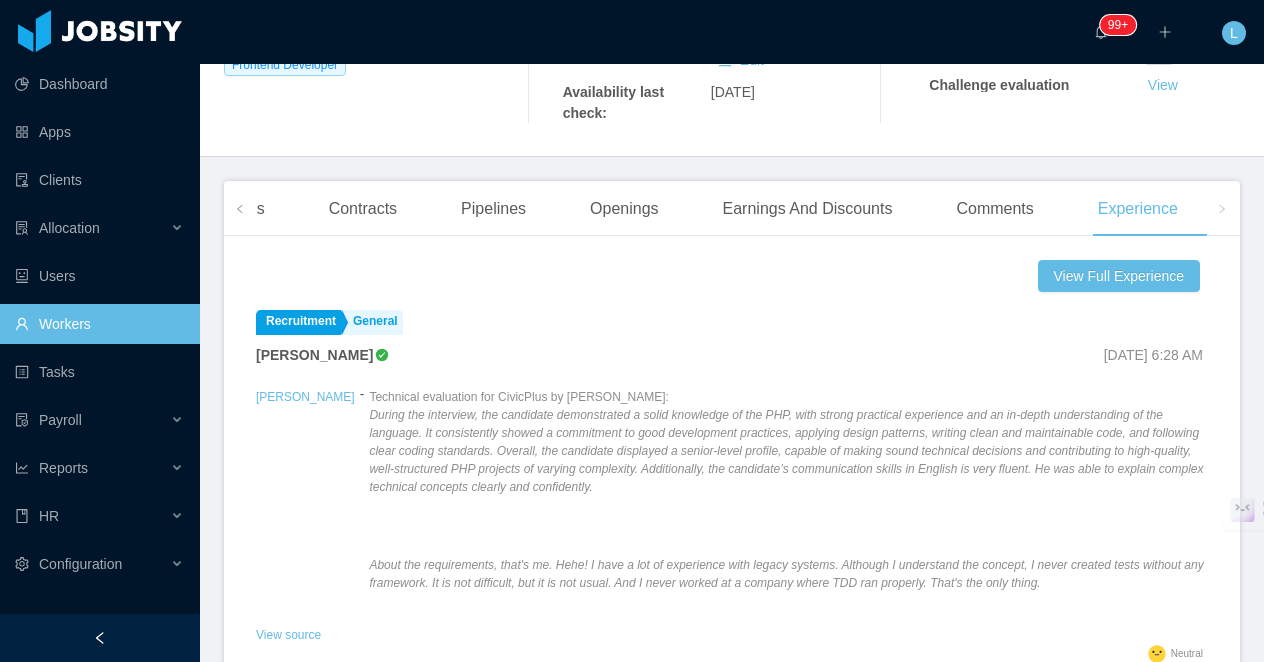 scroll, scrollTop: 293, scrollLeft: 0, axis: vertical 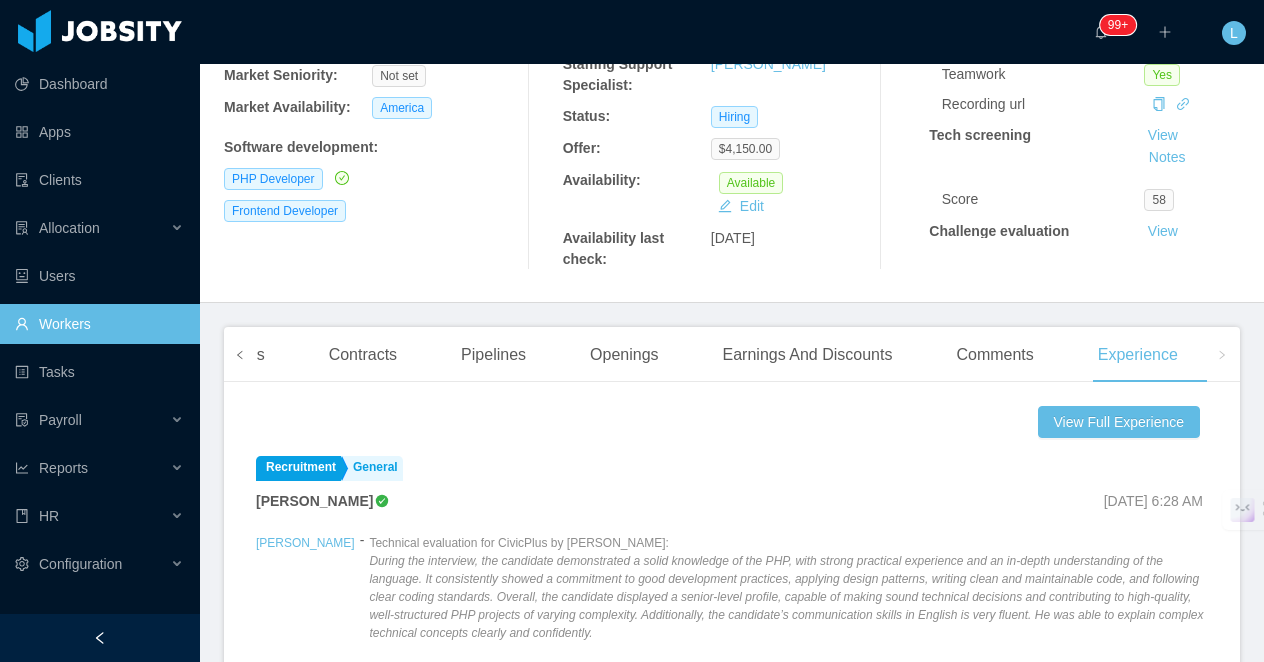 click 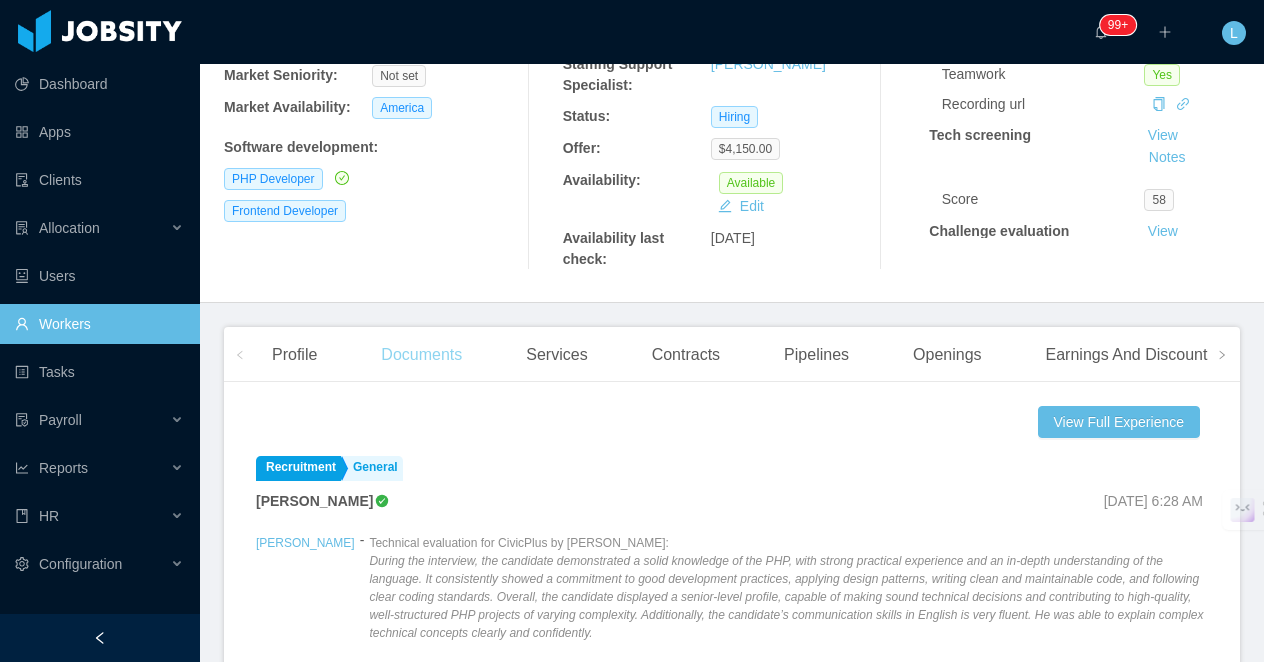 click on "Documents" at bounding box center [421, 355] 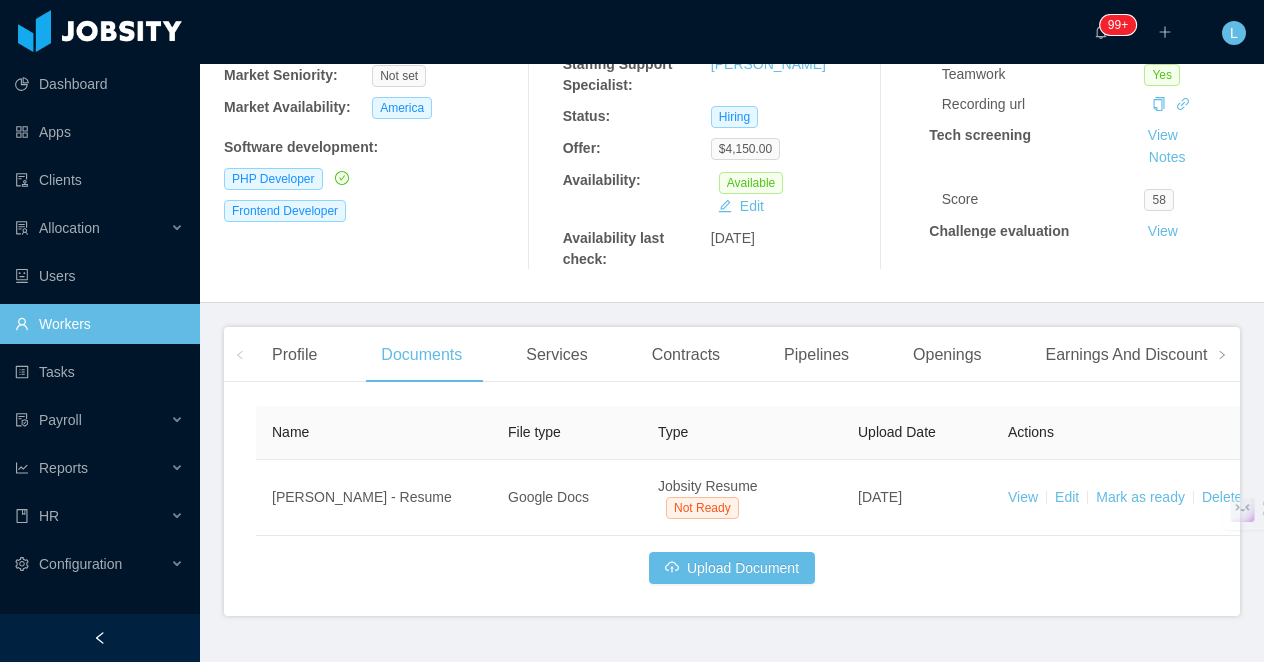 scroll, scrollTop: 340, scrollLeft: 0, axis: vertical 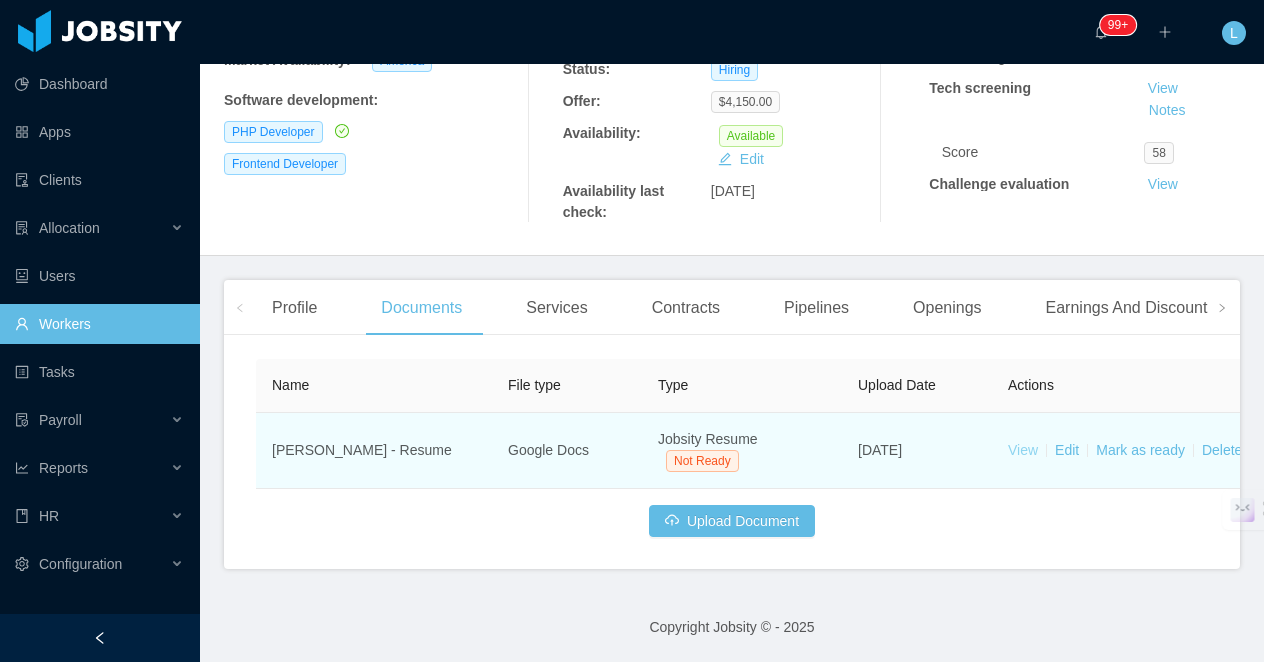 click on "View" at bounding box center (1023, 450) 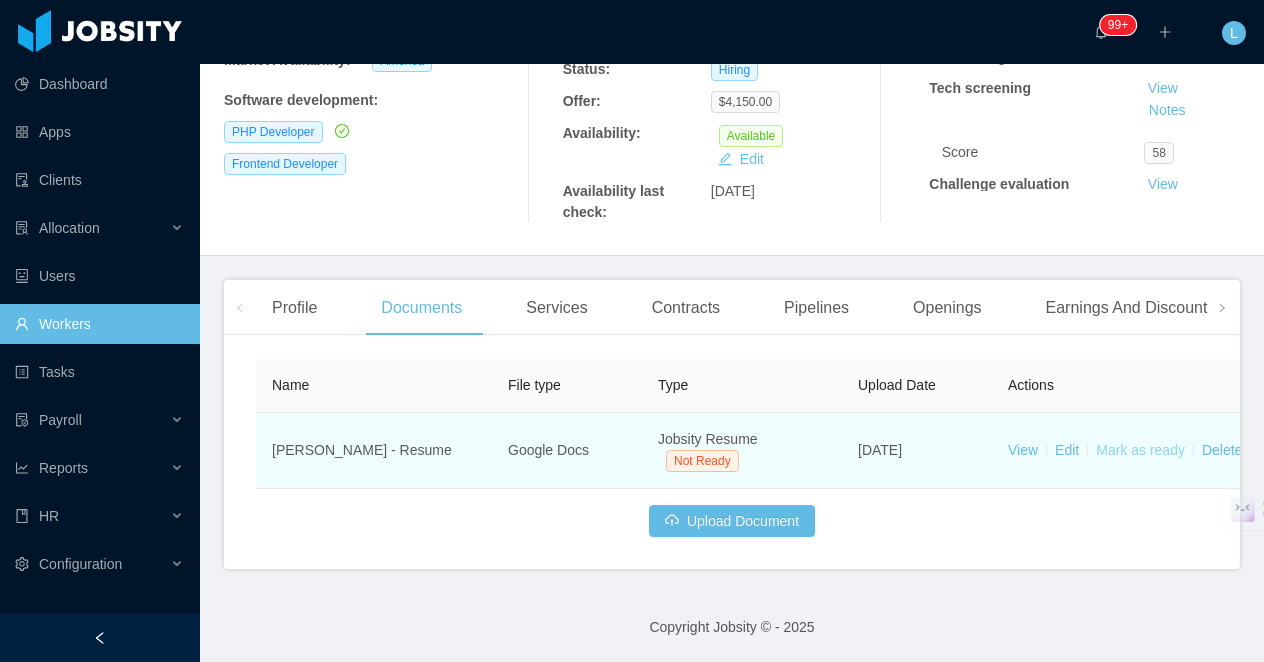 click on "Mark as ready" at bounding box center [1140, 450] 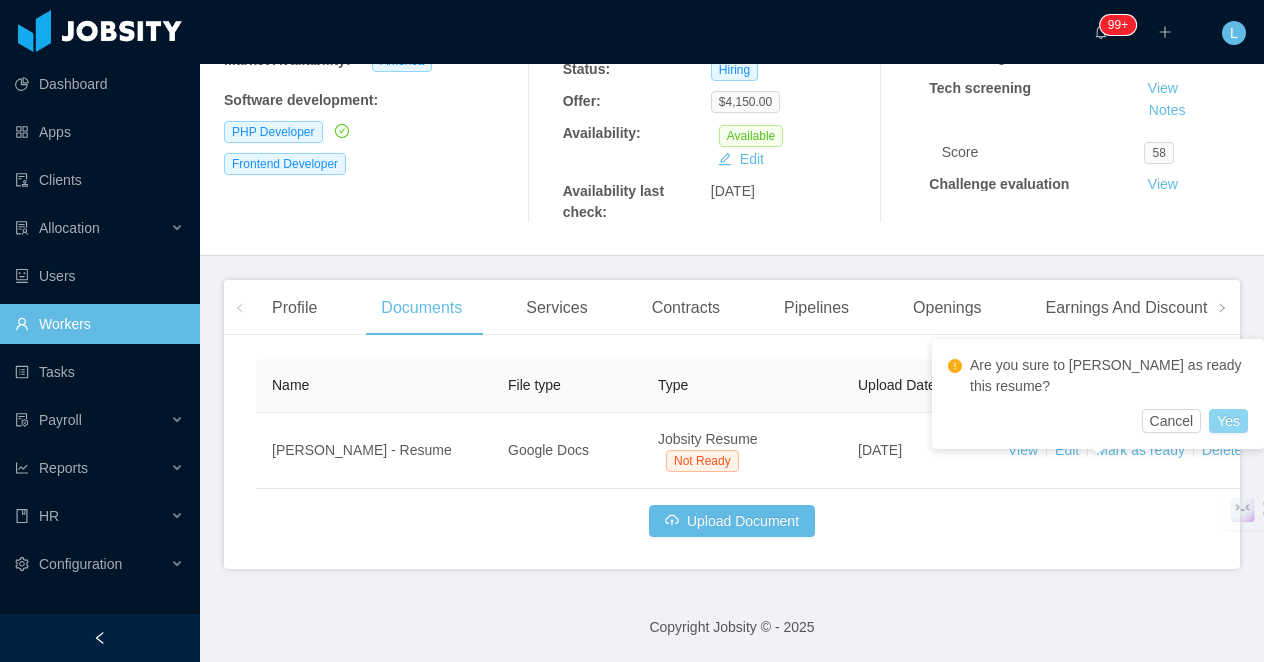 click on "Yes" at bounding box center (1228, 421) 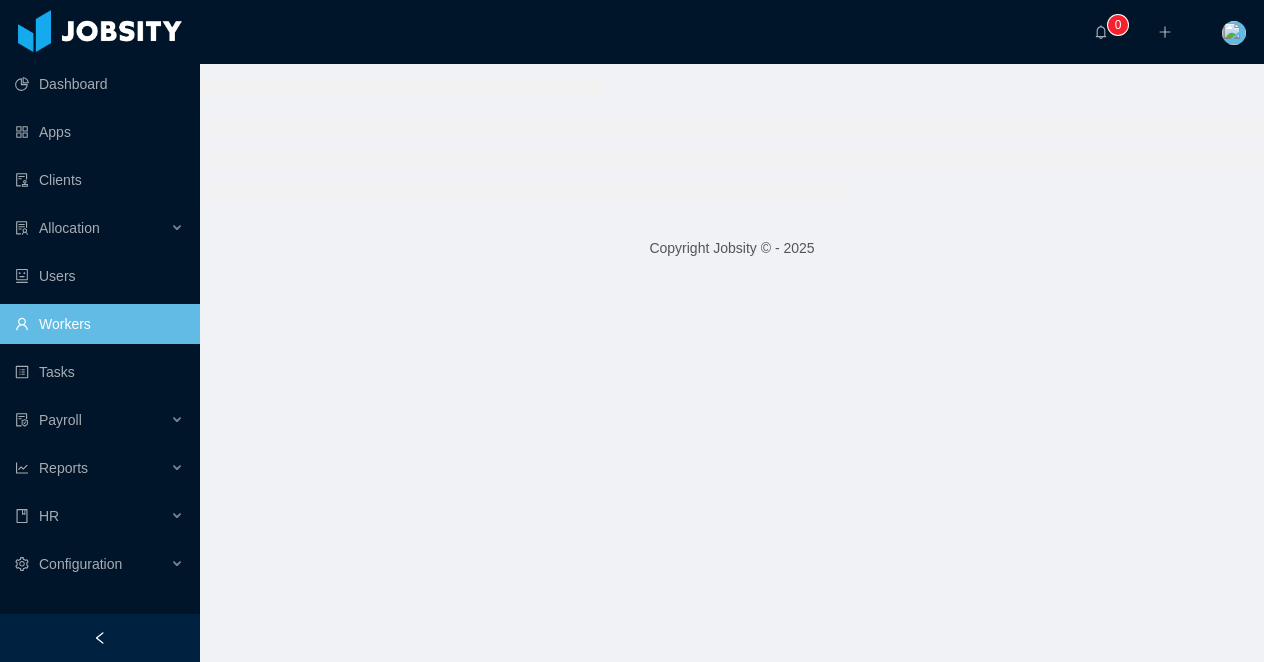 scroll, scrollTop: 0, scrollLeft: 0, axis: both 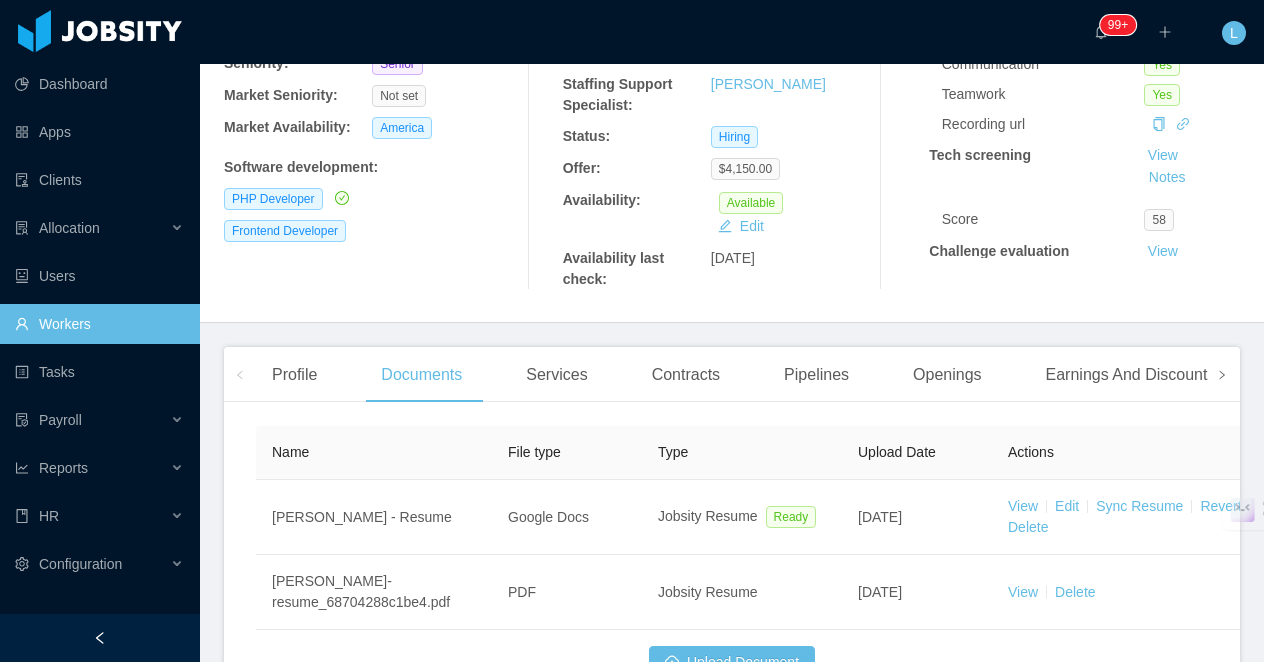 click at bounding box center [1222, 375] 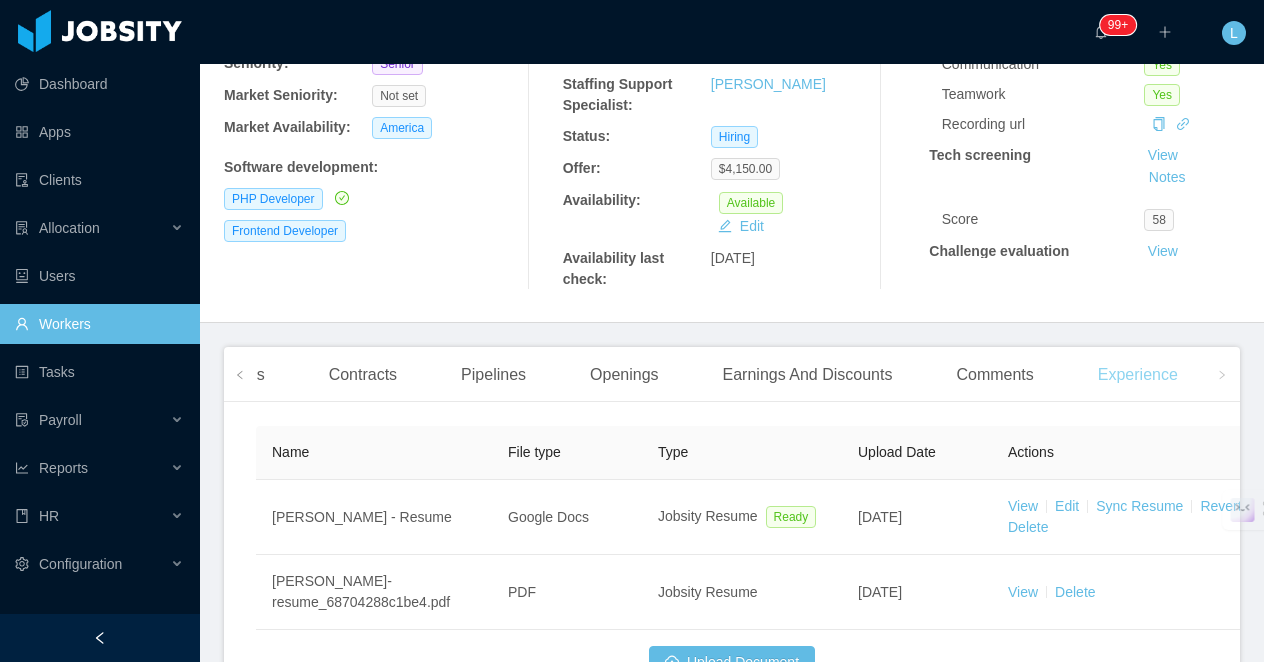 click on "Experience" at bounding box center (1138, 375) 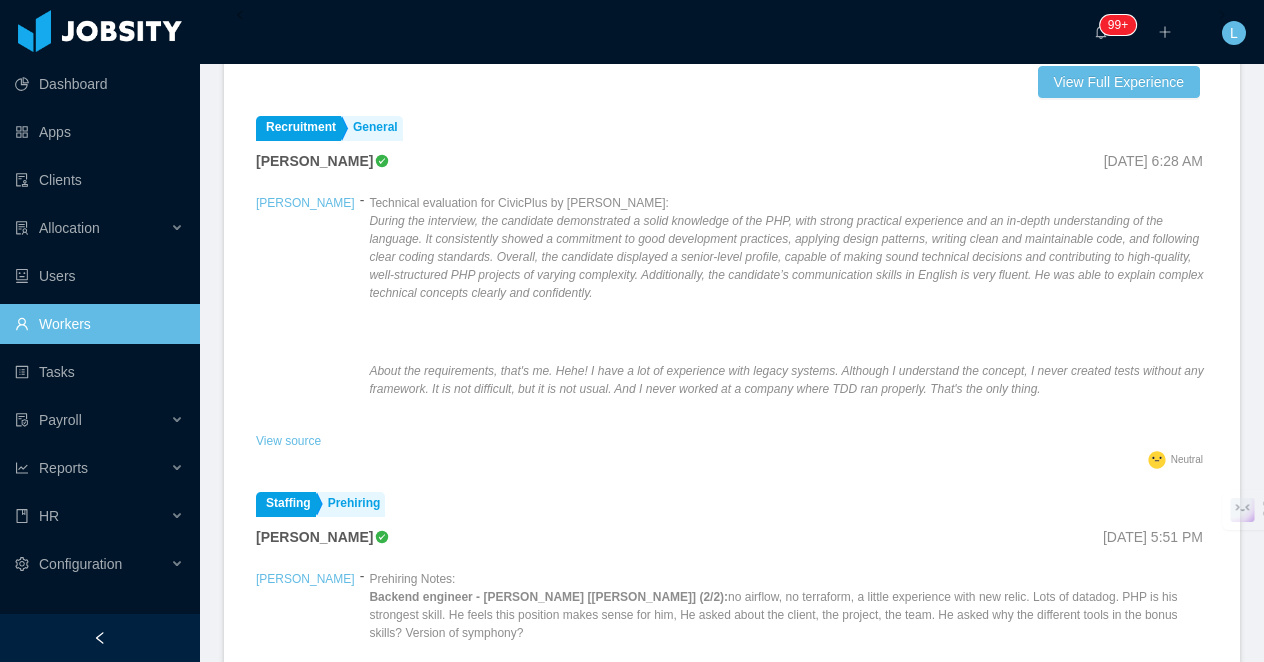 scroll, scrollTop: 634, scrollLeft: 0, axis: vertical 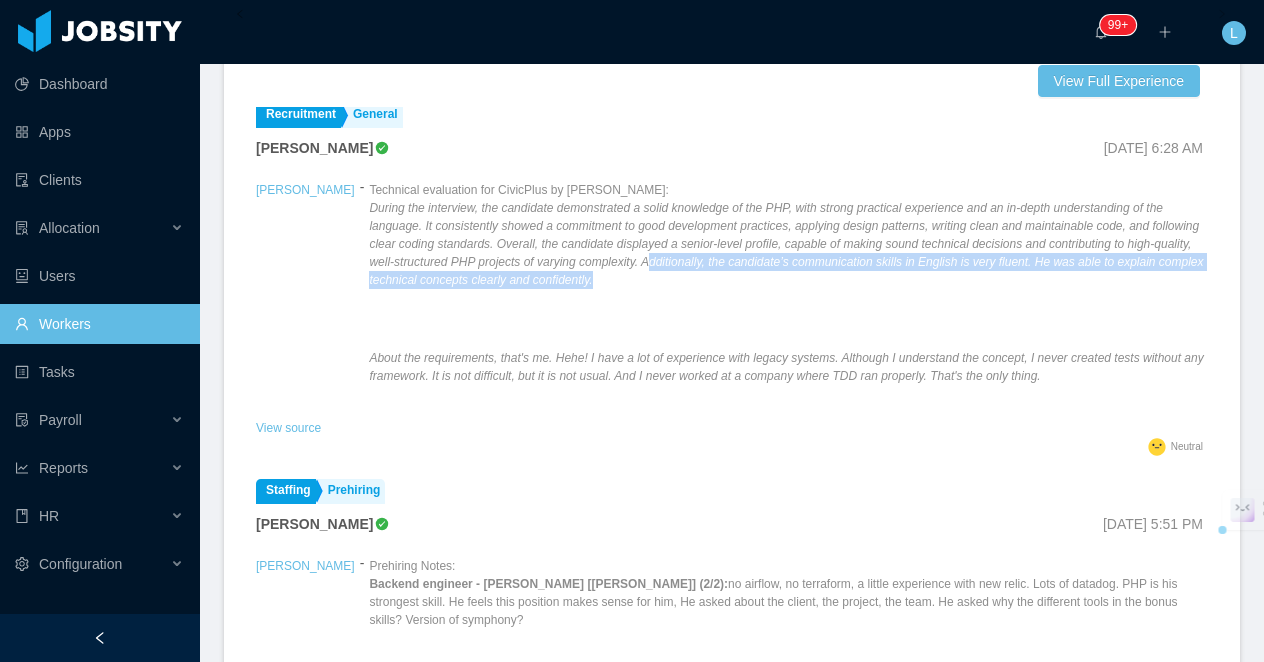 drag, startPoint x: 612, startPoint y: 264, endPoint x: 619, endPoint y: 280, distance: 17.464249 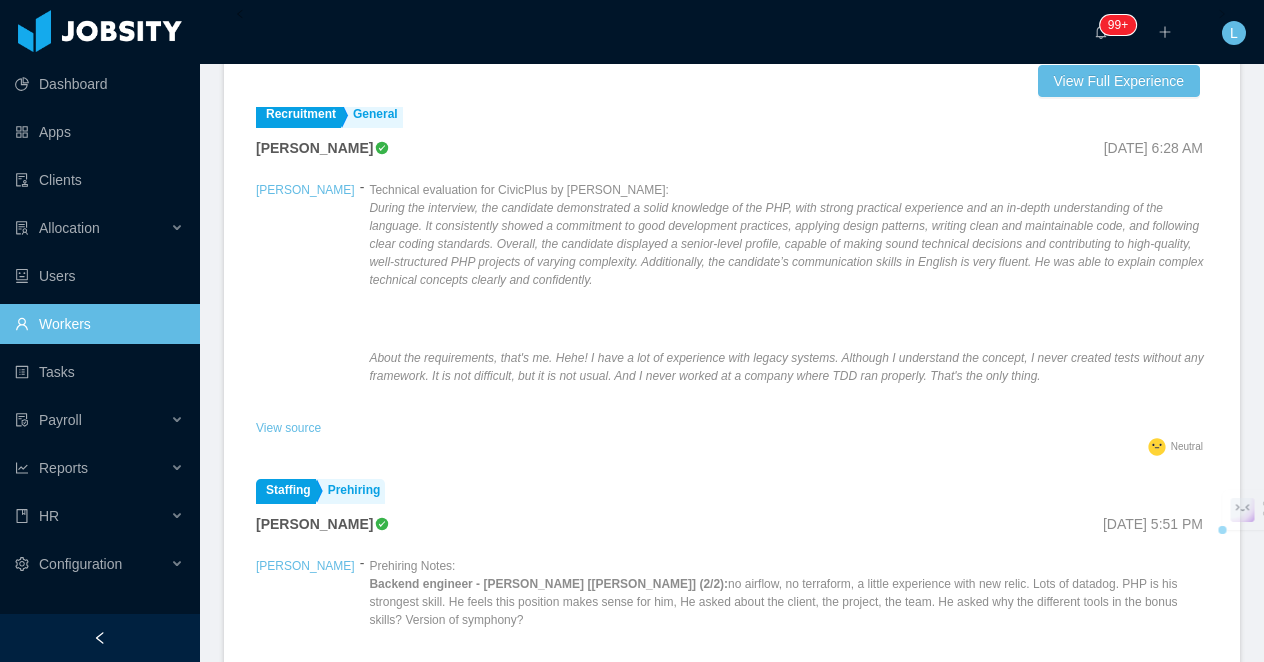 click on "During the interview, the candidate demonstrated a solid knowledge of the PHP, with strong practical experience and an in-depth understanding of the language. It consistently showed a commitment to good development practices, applying design patterns, writing clean and maintainable code, and following clear coding standards. Overall, the candidate displayed a senior-level profile, capable of making sound technical decisions and contributing to high-quality, well-structured PHP projects of varying complexity. Additionally, the candidate’s communication skills in English is very fluent. He was able to explain complex technical concepts clearly and confidently." at bounding box center [786, 244] 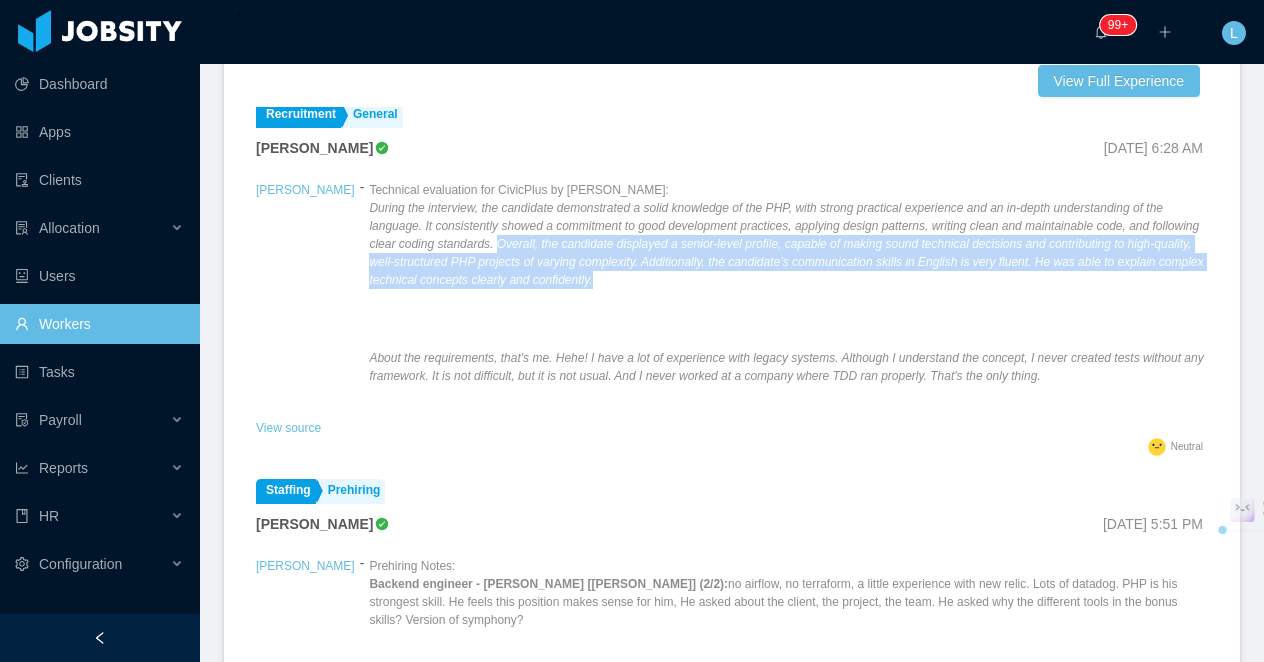 drag, startPoint x: 452, startPoint y: 246, endPoint x: 619, endPoint y: 278, distance: 170.03824 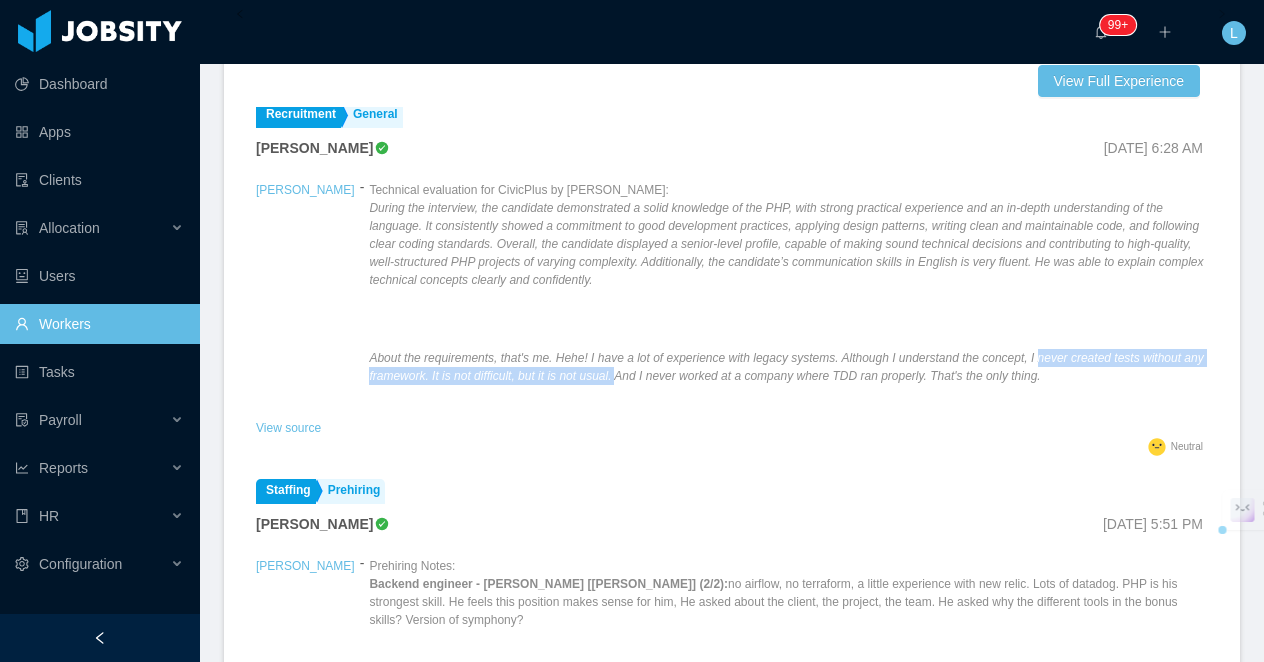 drag, startPoint x: 1028, startPoint y: 360, endPoint x: 577, endPoint y: 380, distance: 451.44324 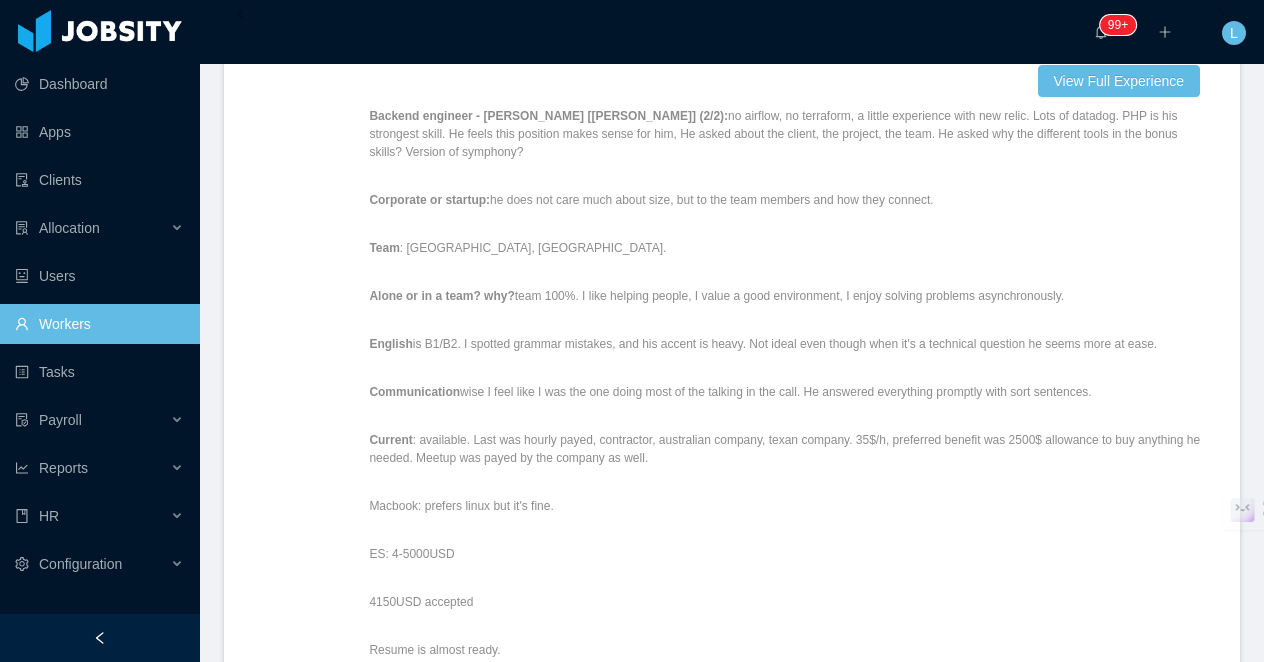 scroll, scrollTop: 487, scrollLeft: 0, axis: vertical 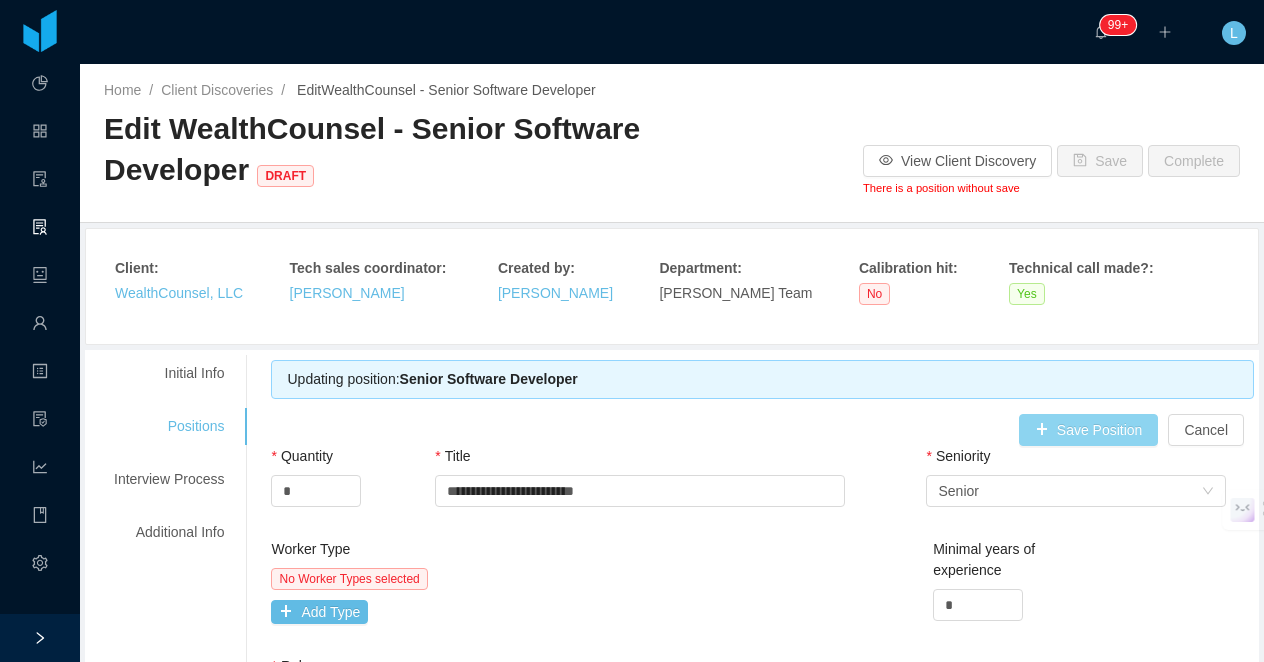 click on "Save Position" at bounding box center (1089, 430) 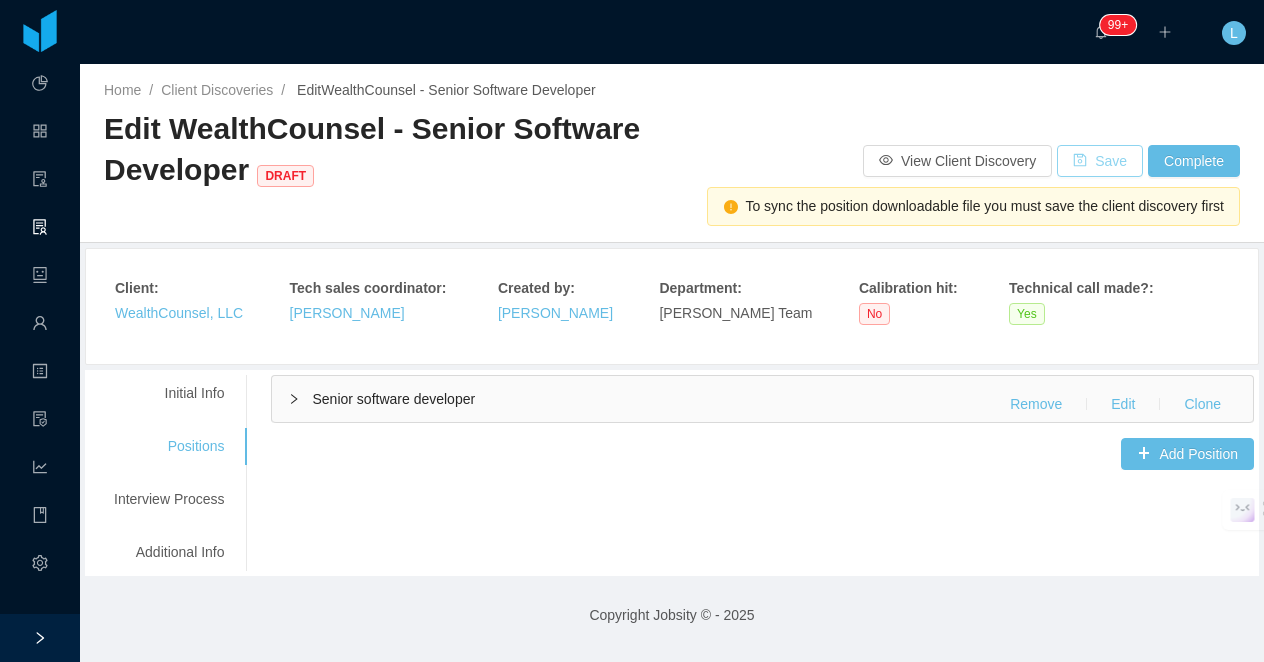 click on "Save" at bounding box center [1100, 161] 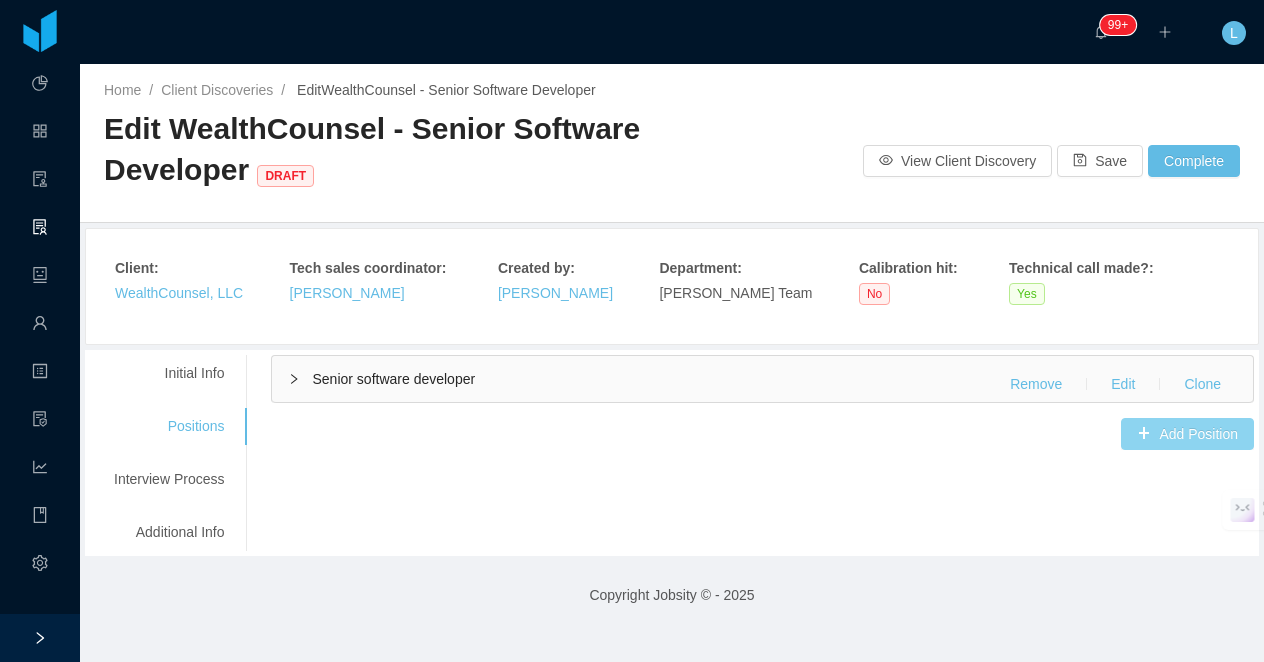 click on "Add Position" at bounding box center [1187, 434] 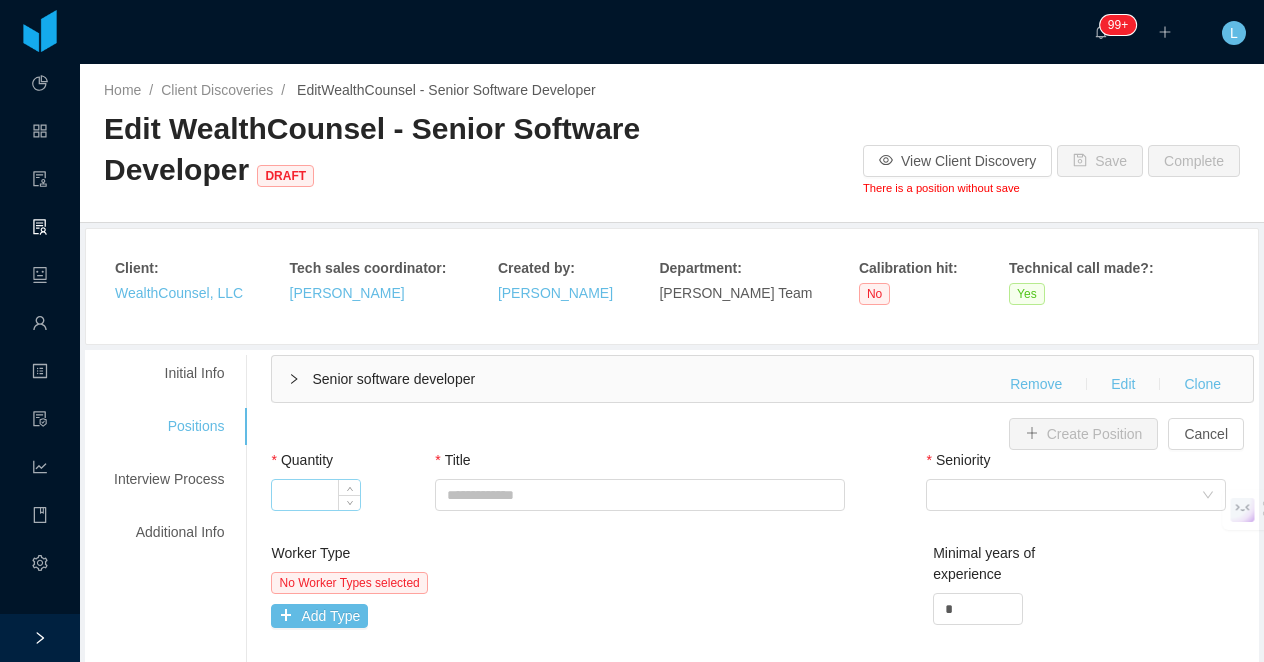 click on "Quantity" at bounding box center [316, 495] 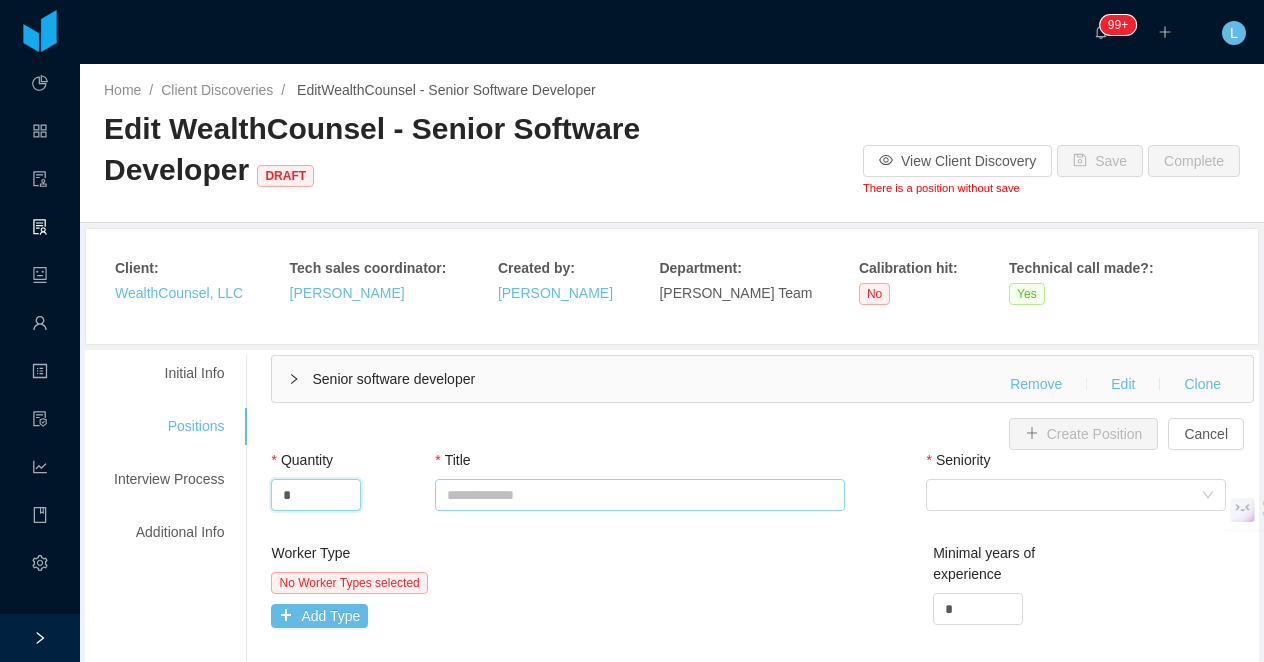 type on "*" 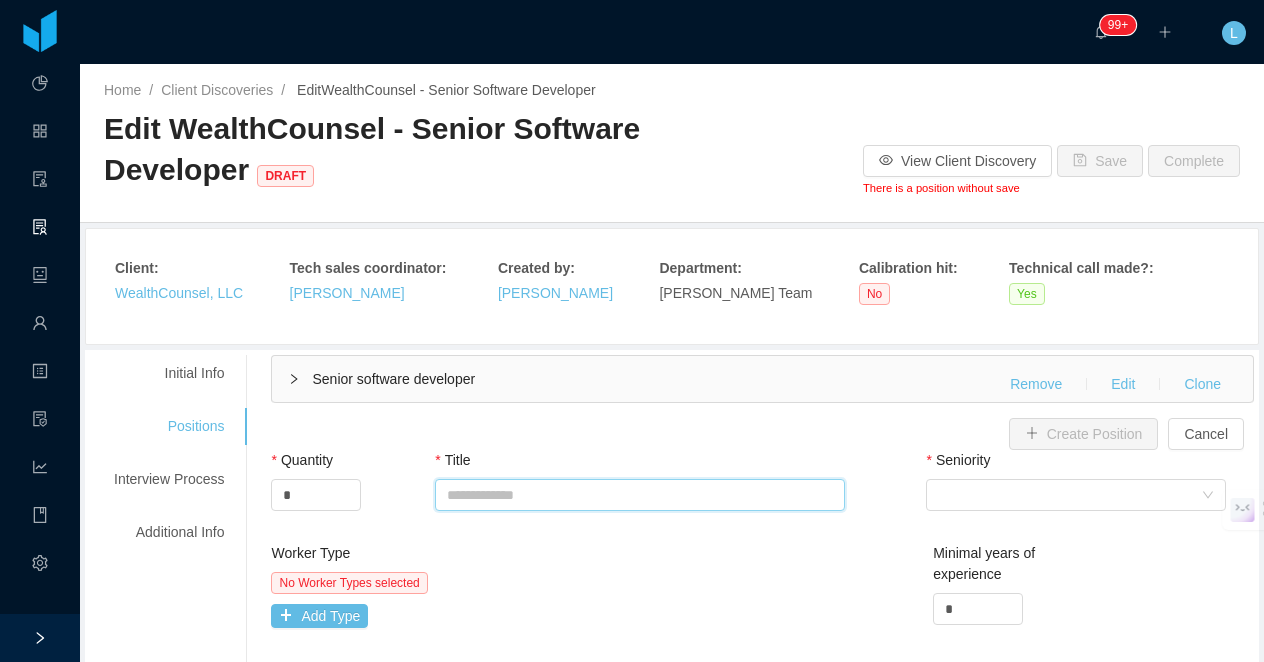 click on "Title" at bounding box center [639, 495] 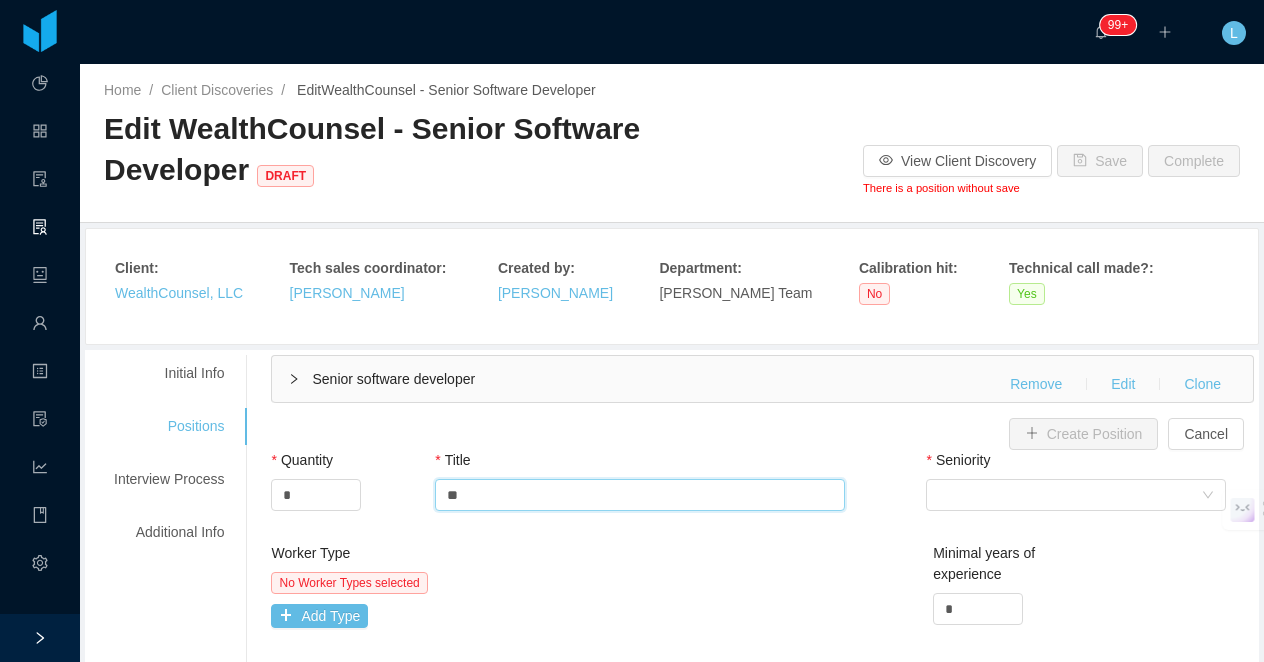 type on "*" 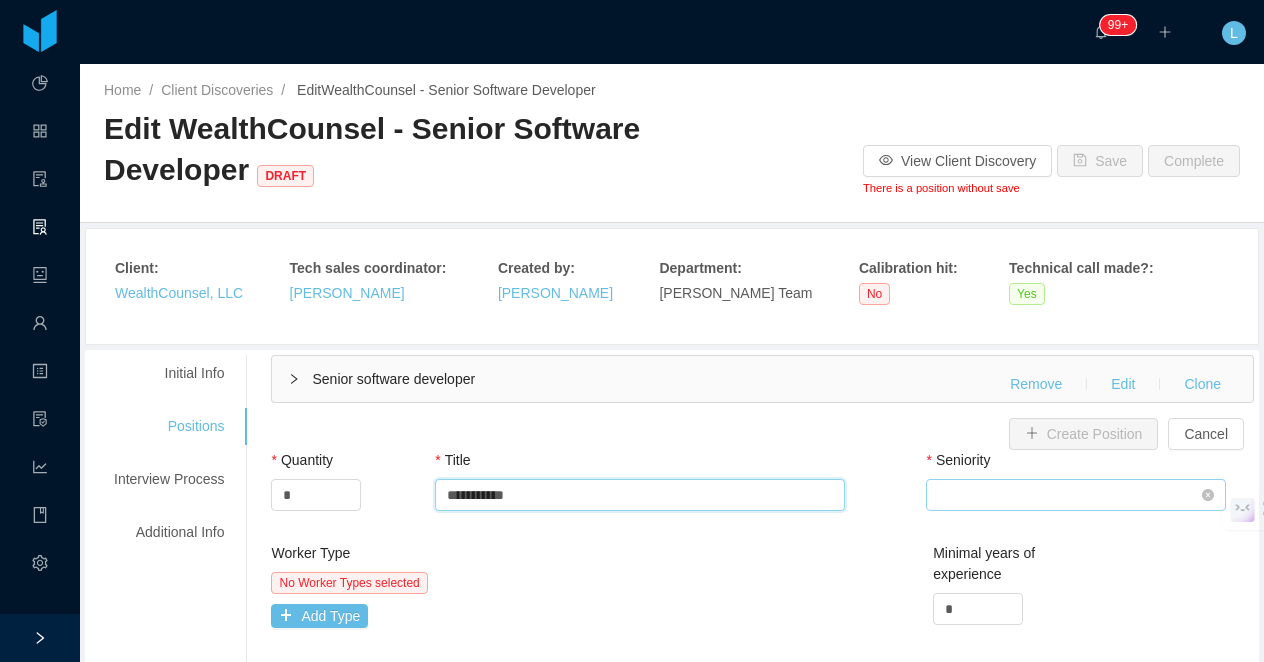 type on "**********" 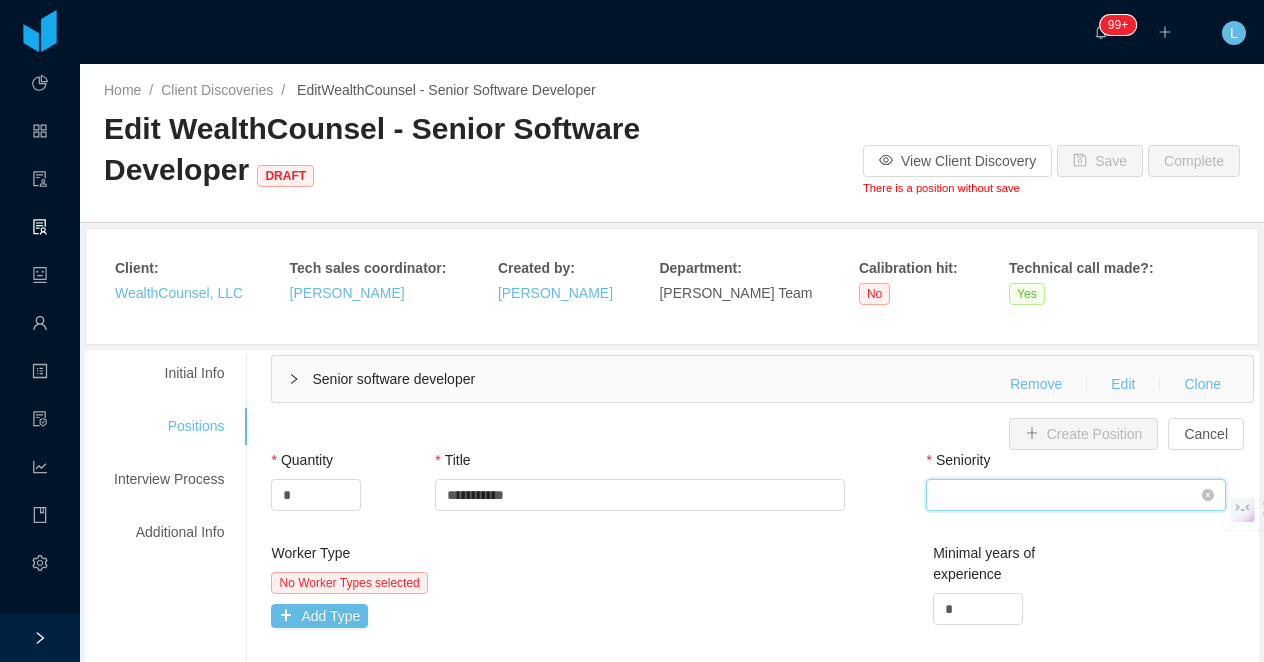 click on "Select Seniority" at bounding box center [1069, 495] 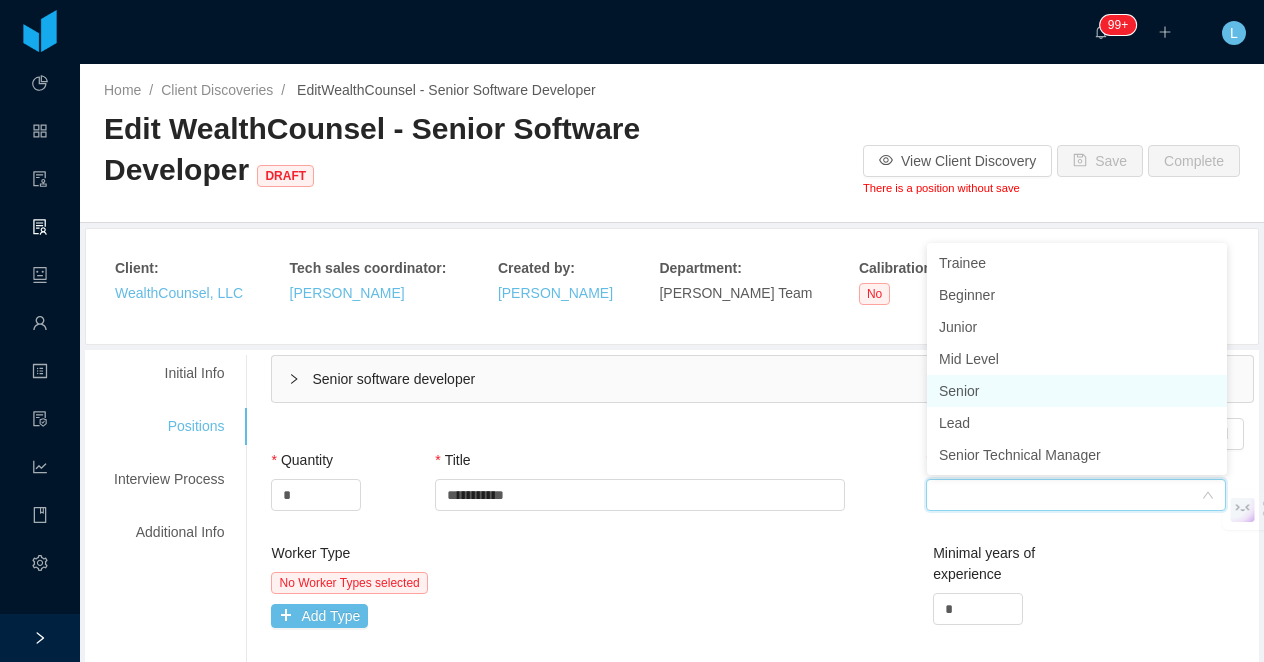 click on "Senior" at bounding box center [1077, 391] 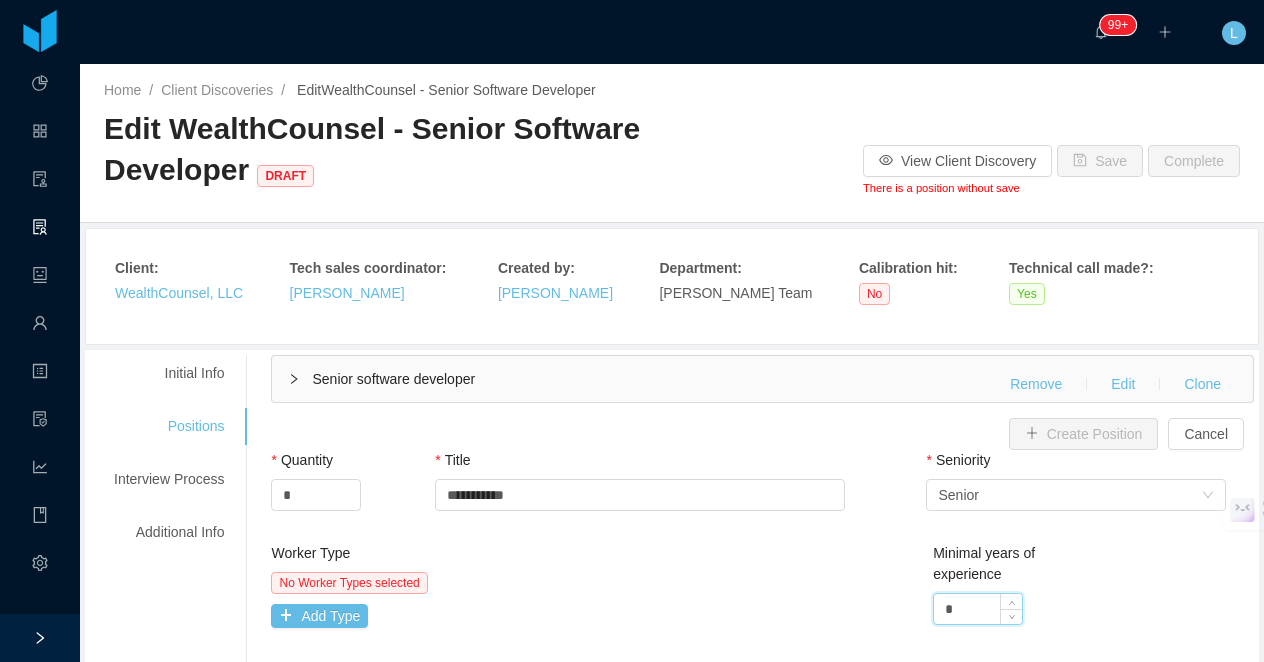 drag, startPoint x: 970, startPoint y: 602, endPoint x: 934, endPoint y: 602, distance: 36 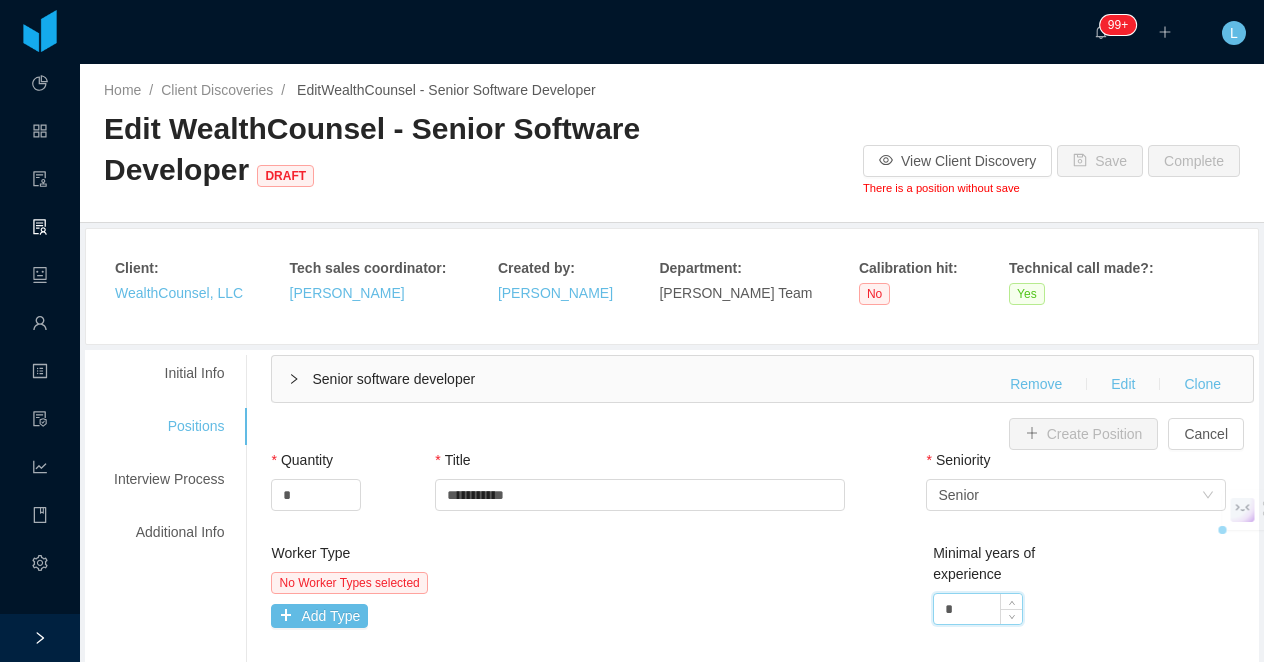 type on "*" 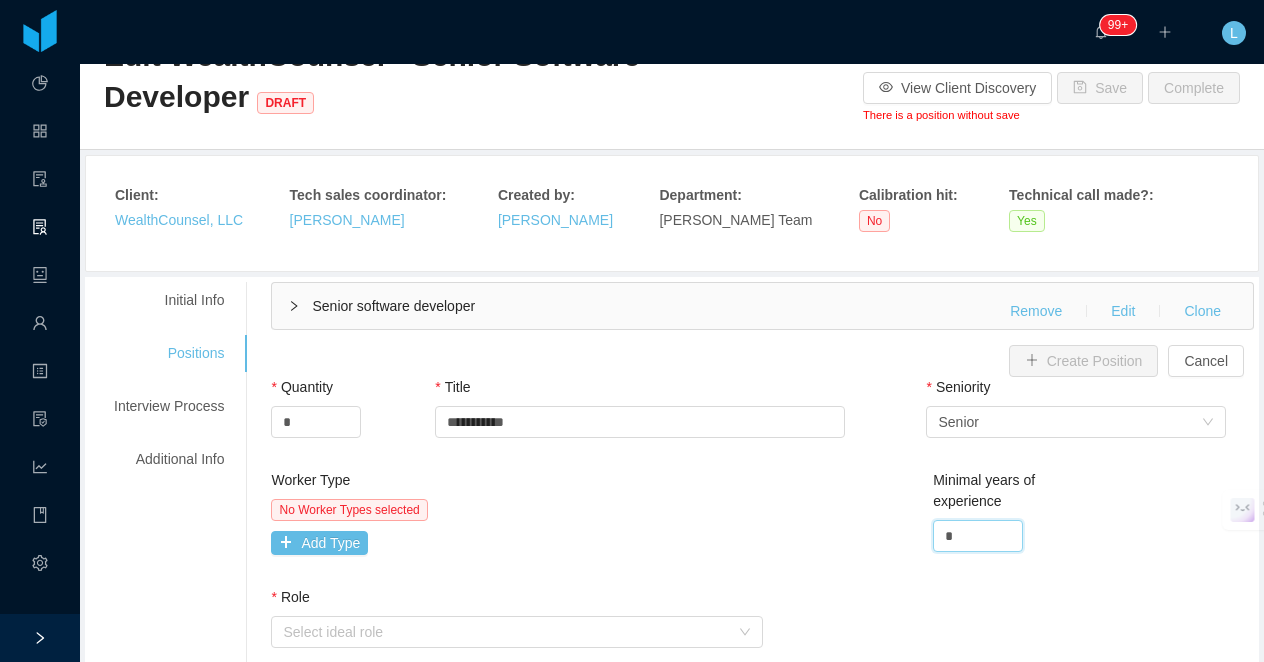 scroll, scrollTop: 77, scrollLeft: 0, axis: vertical 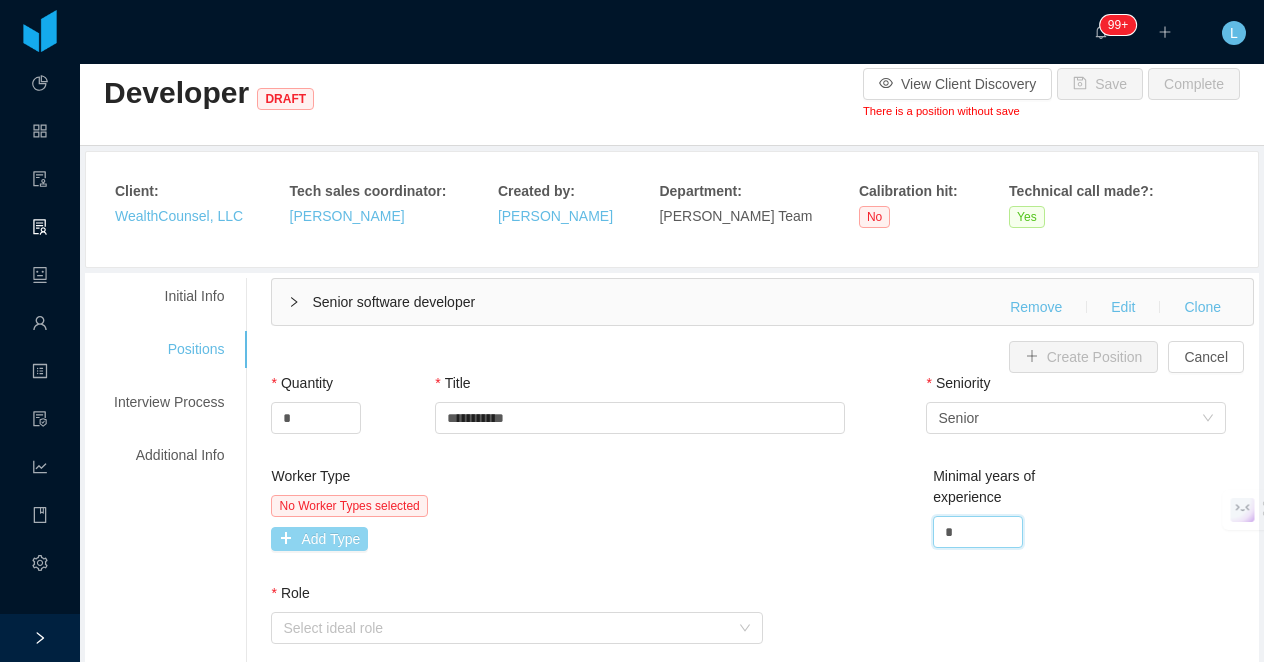 type on "*" 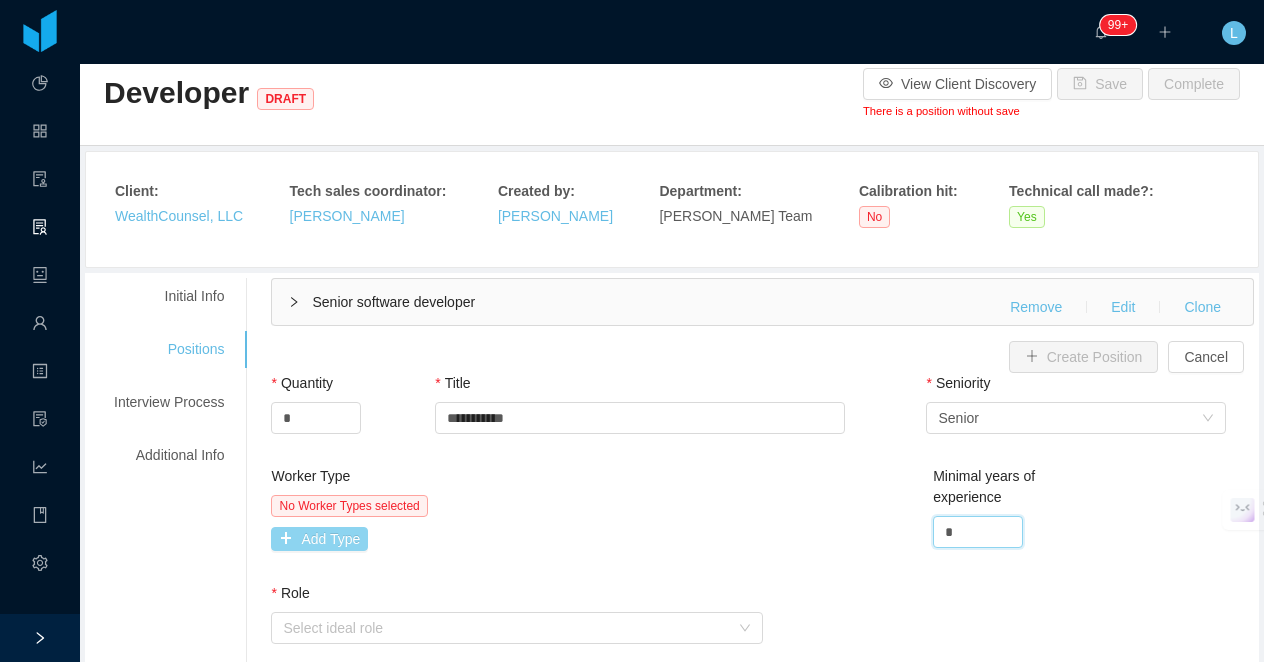 click on "Add Type" at bounding box center [319, 539] 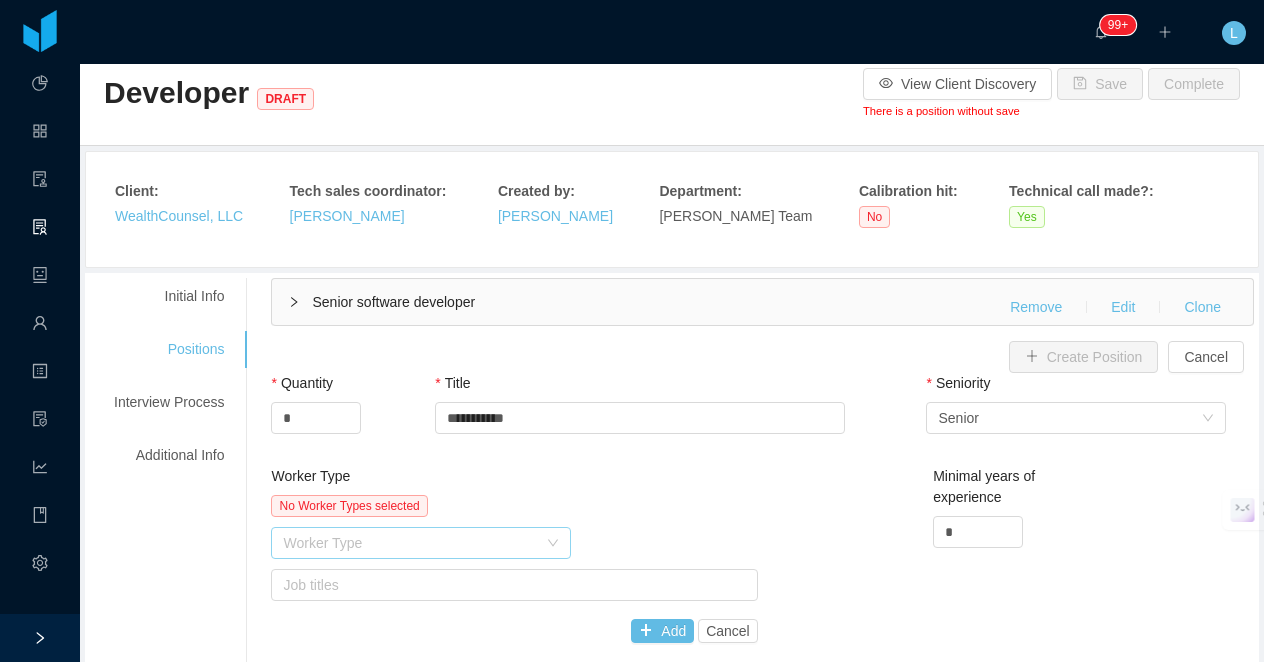 click on "Worker Type" at bounding box center [410, 543] 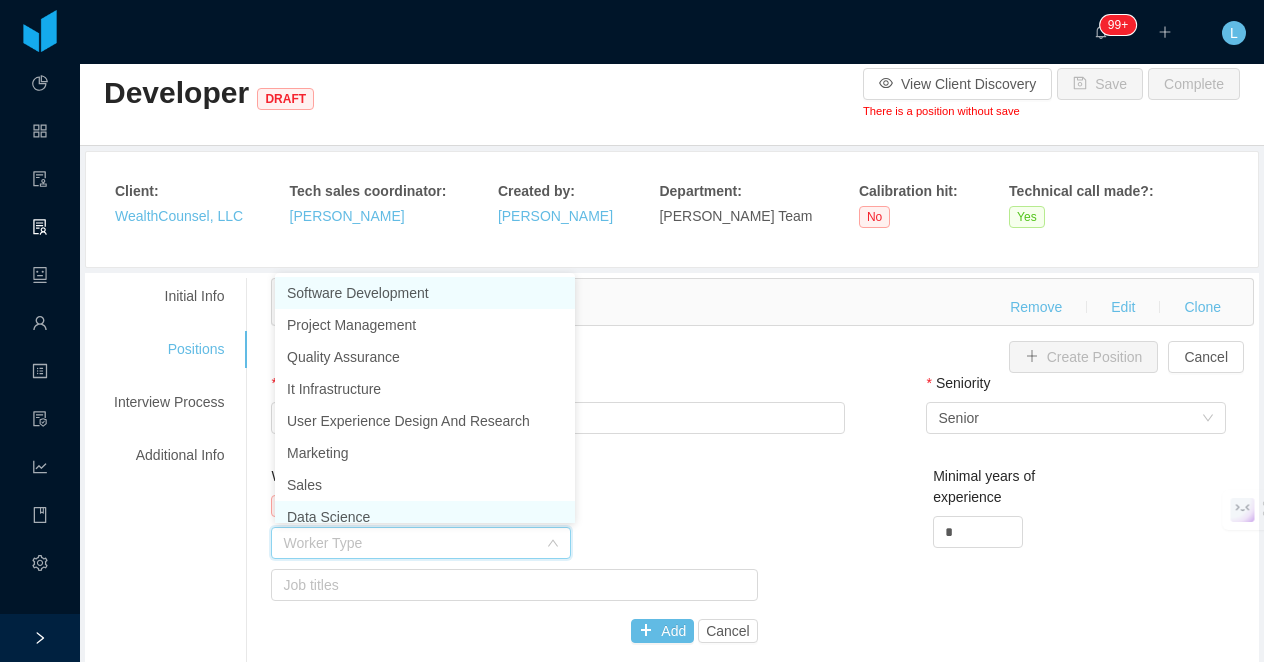 scroll, scrollTop: 10, scrollLeft: 0, axis: vertical 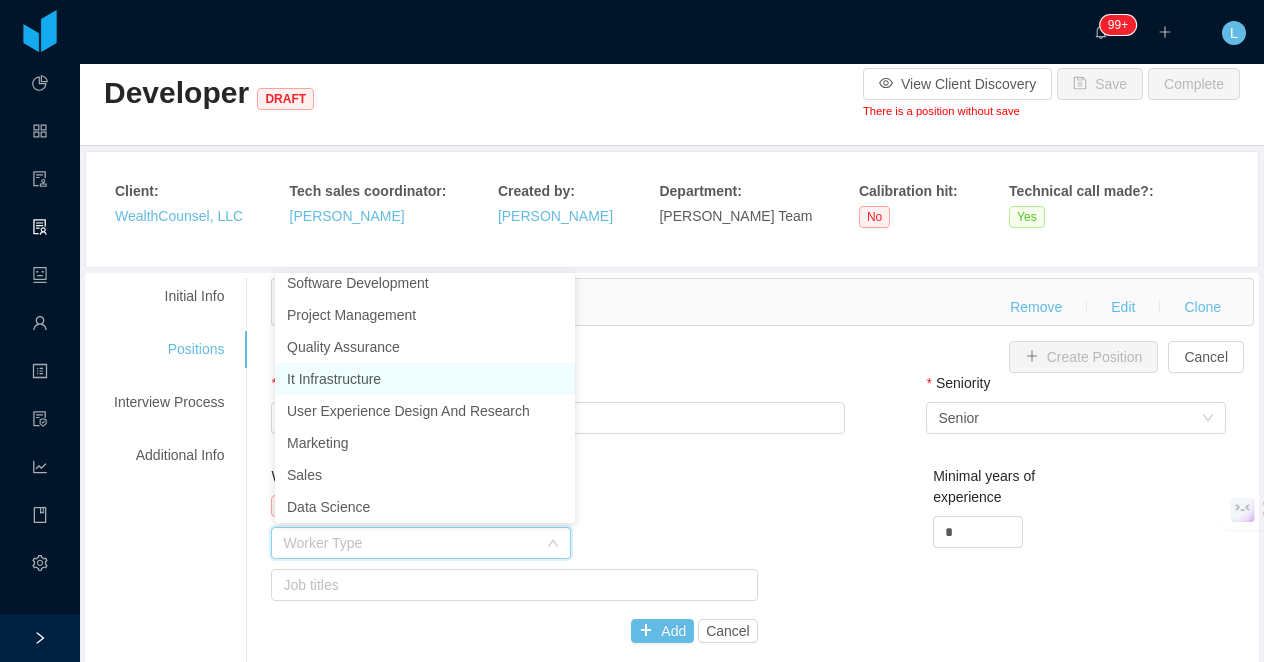 click on "It Infrastructure" at bounding box center (425, 379) 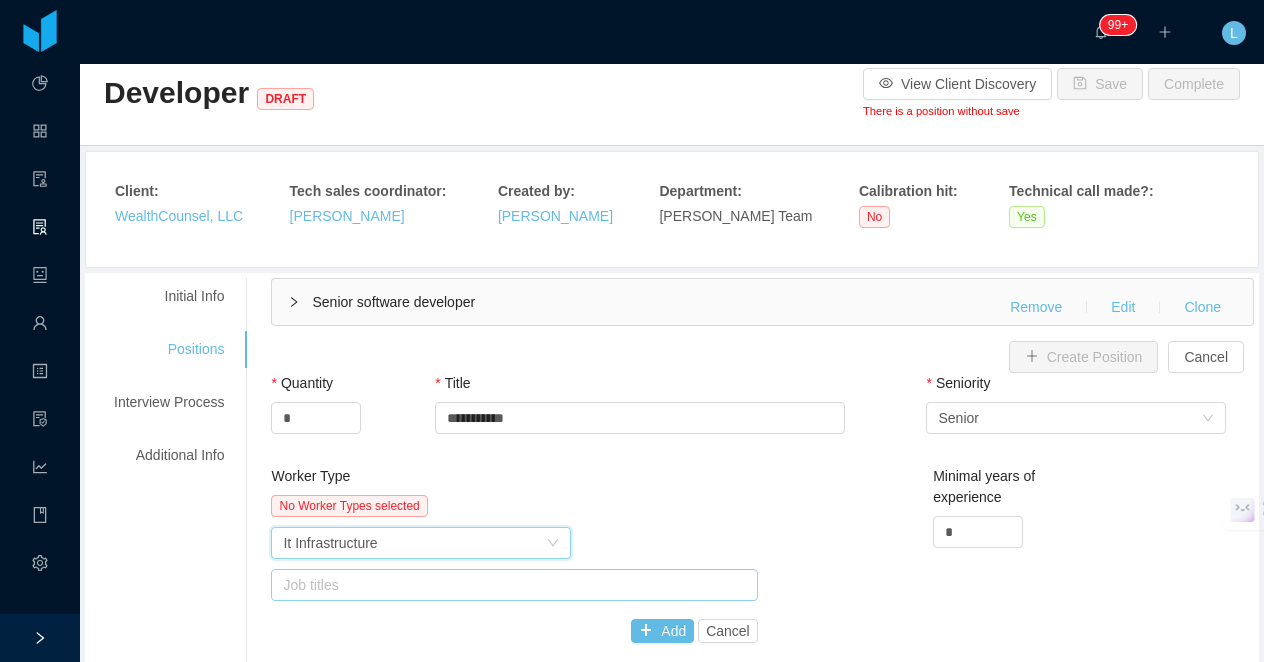 click on "Job titles" at bounding box center [509, 585] 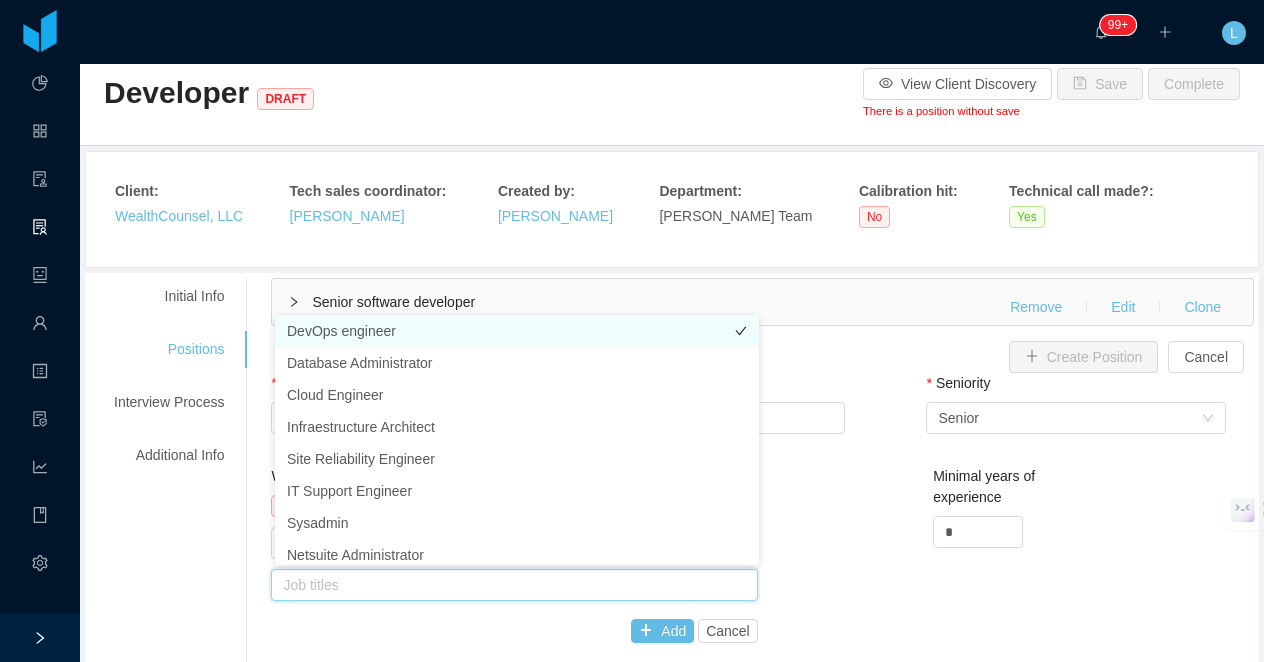 click on "DevOps engineer" at bounding box center (517, 331) 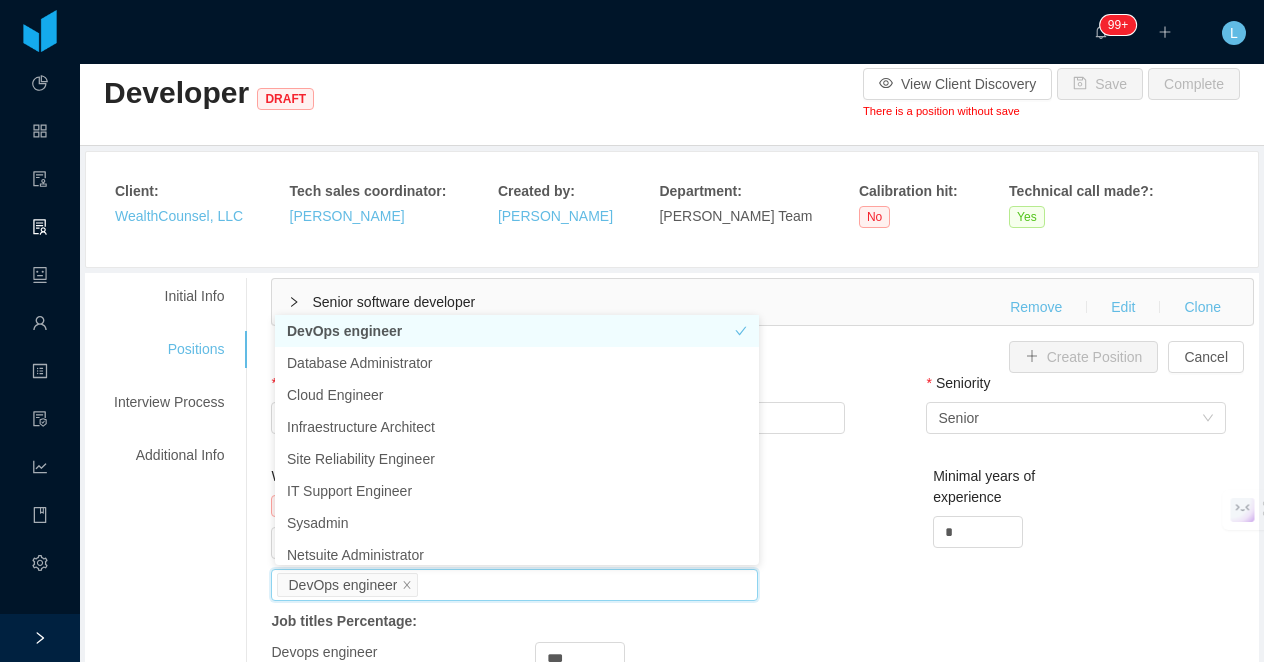 scroll, scrollTop: 10, scrollLeft: 0, axis: vertical 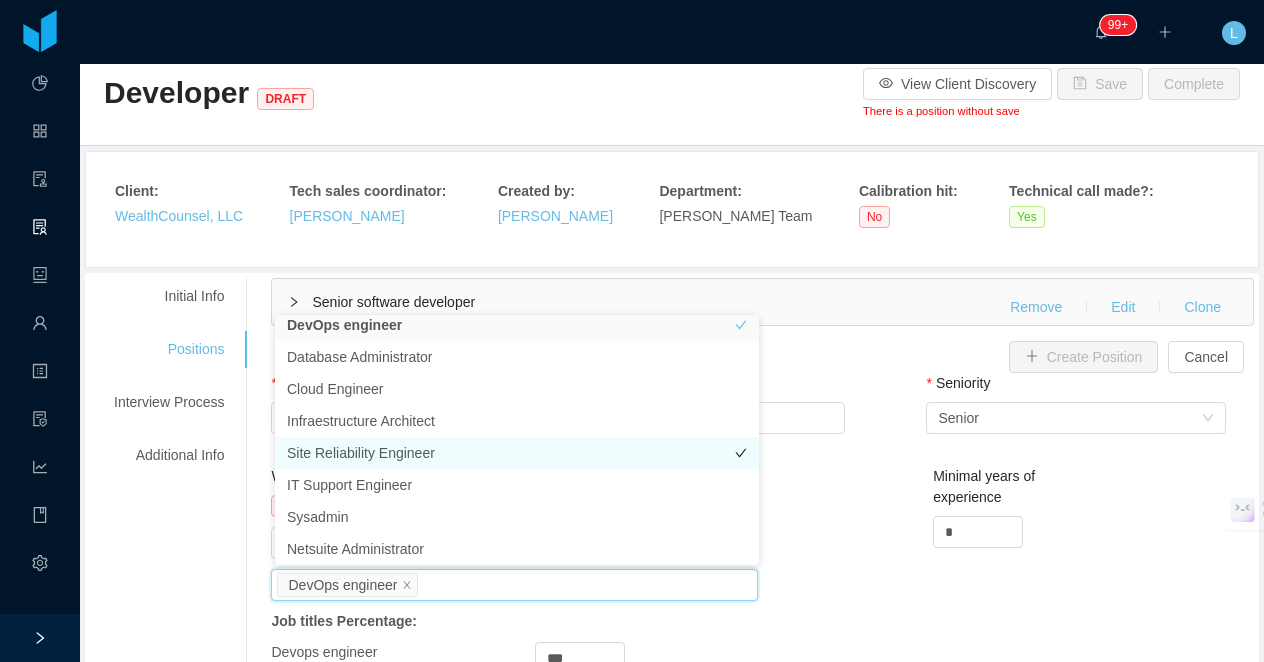 click on "Site Reliability Engineer" at bounding box center [517, 453] 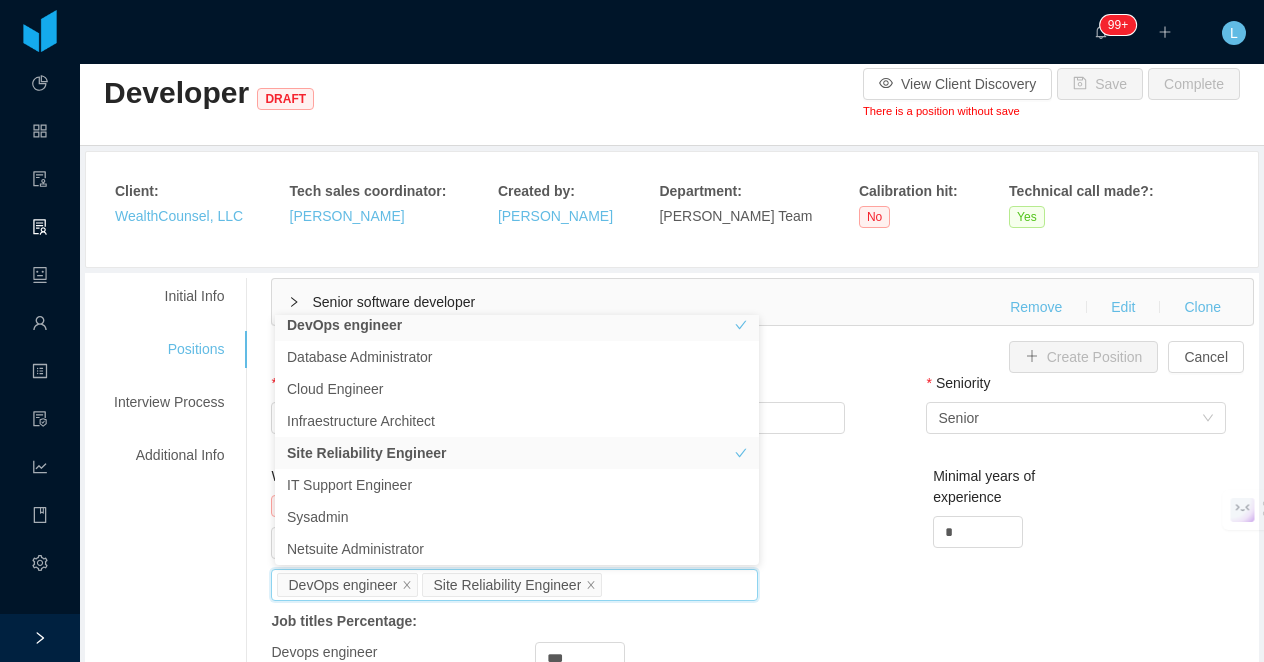 click on "Worker Type No Worker Types selected Worker Type It Infrastructure   Job titles DevOps engineer Site Reliability Engineer    Job titles Percentage:  Devops engineer *** Site reliability engineer *** Add   Cancel Minimal years of experience *" at bounding box center (762, 623) 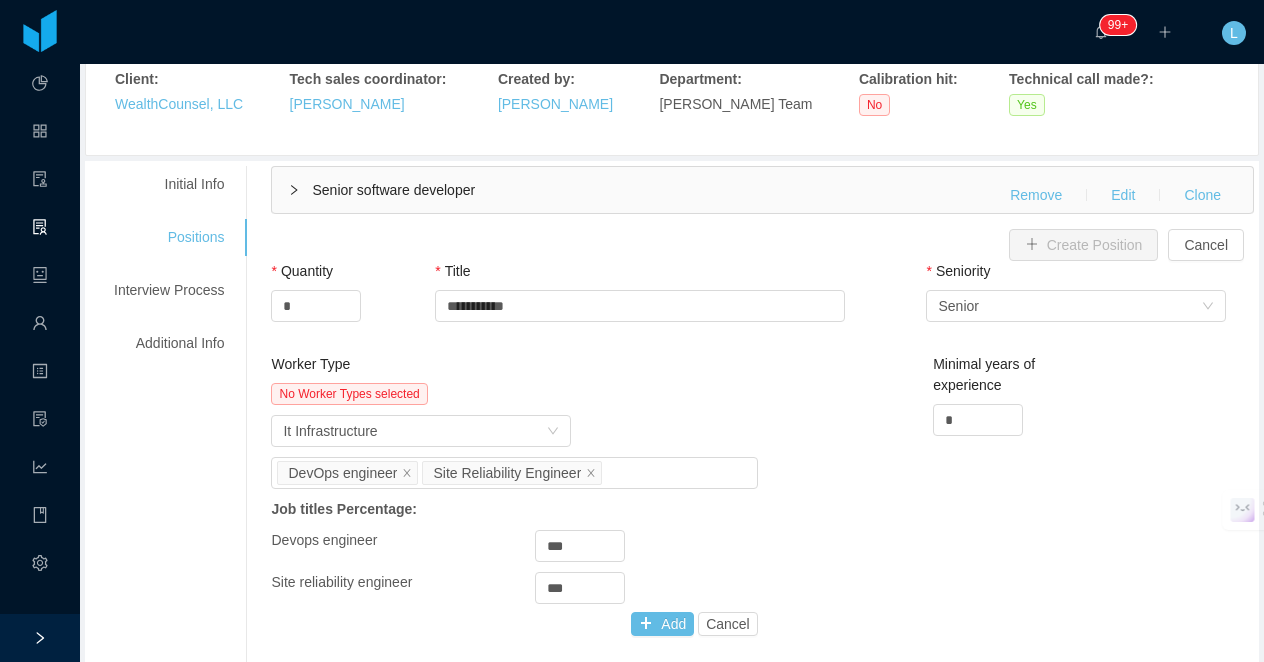 scroll, scrollTop: 231, scrollLeft: 0, axis: vertical 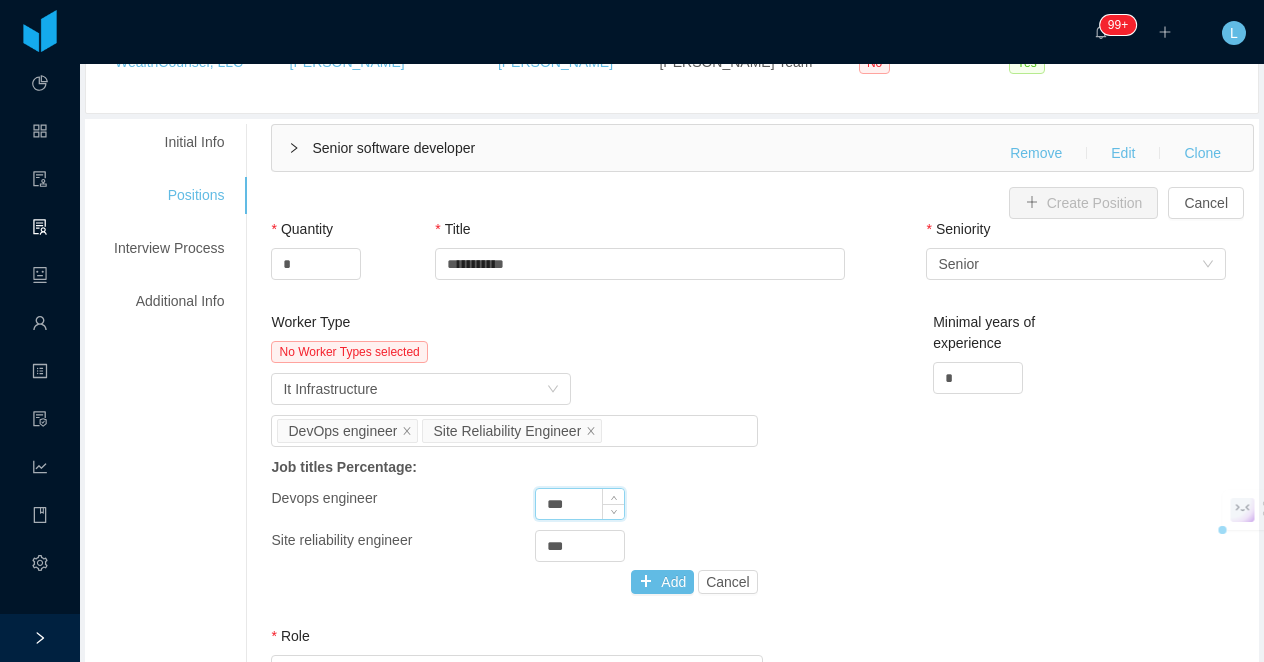 drag, startPoint x: 577, startPoint y: 502, endPoint x: 545, endPoint y: 501, distance: 32.01562 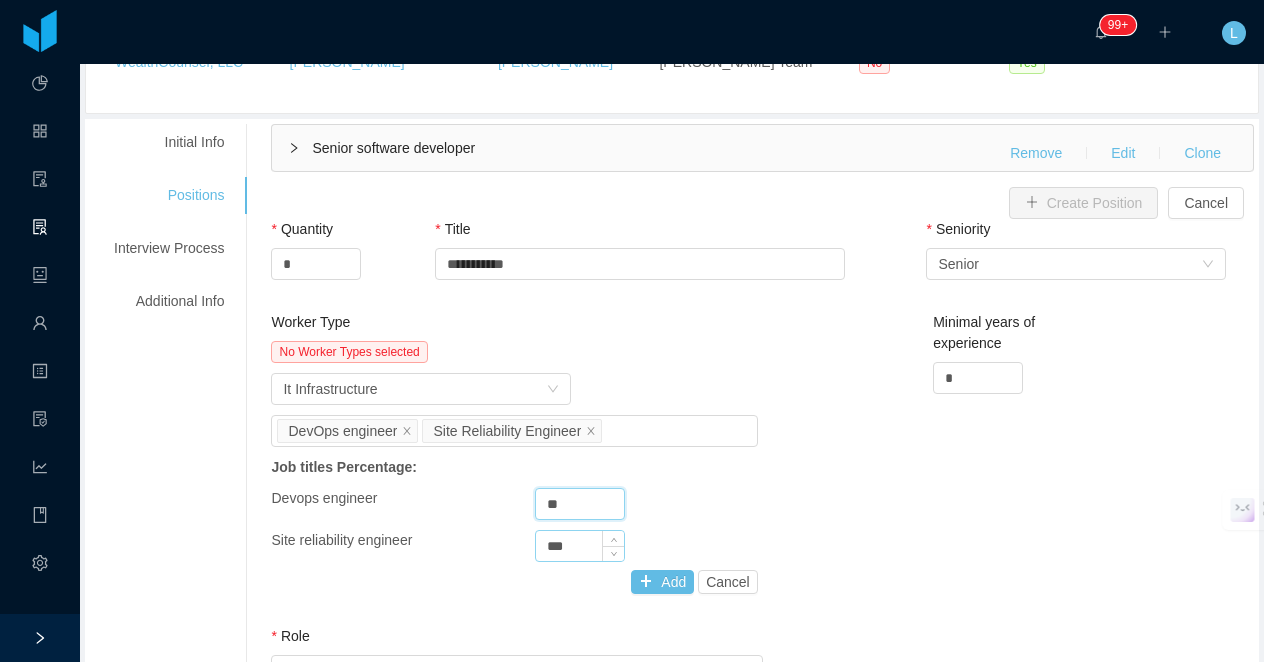 type on "**" 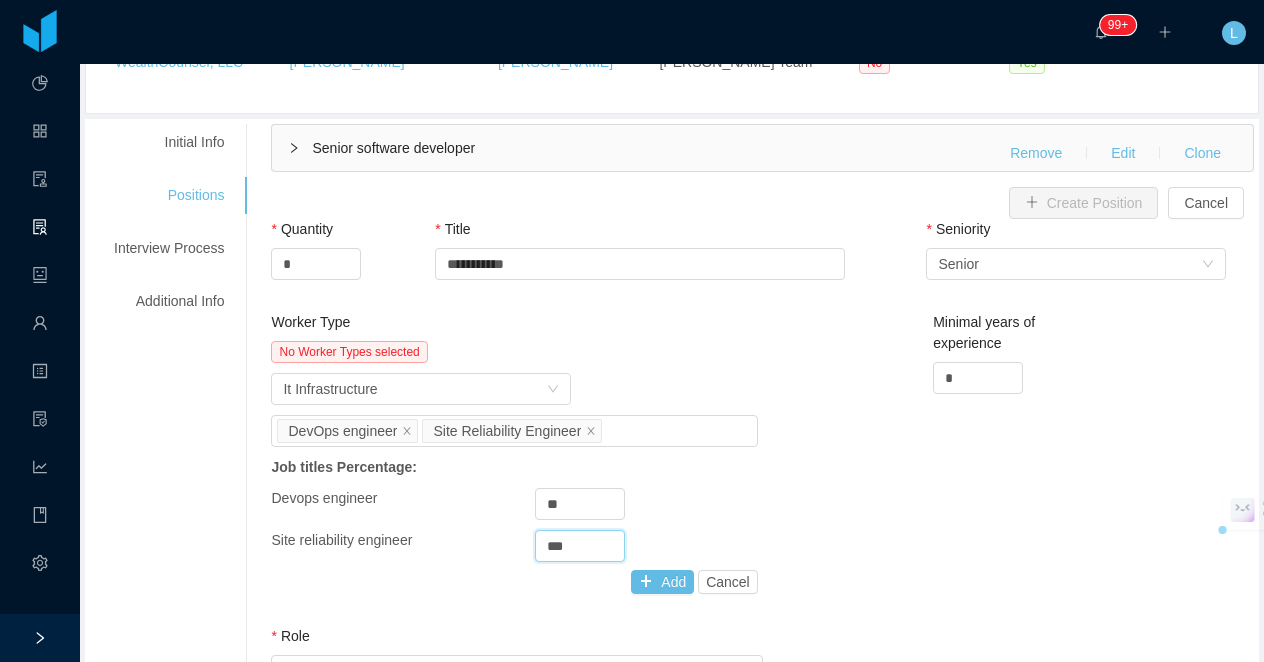 drag, startPoint x: 596, startPoint y: 554, endPoint x: 514, endPoint y: 547, distance: 82.29824 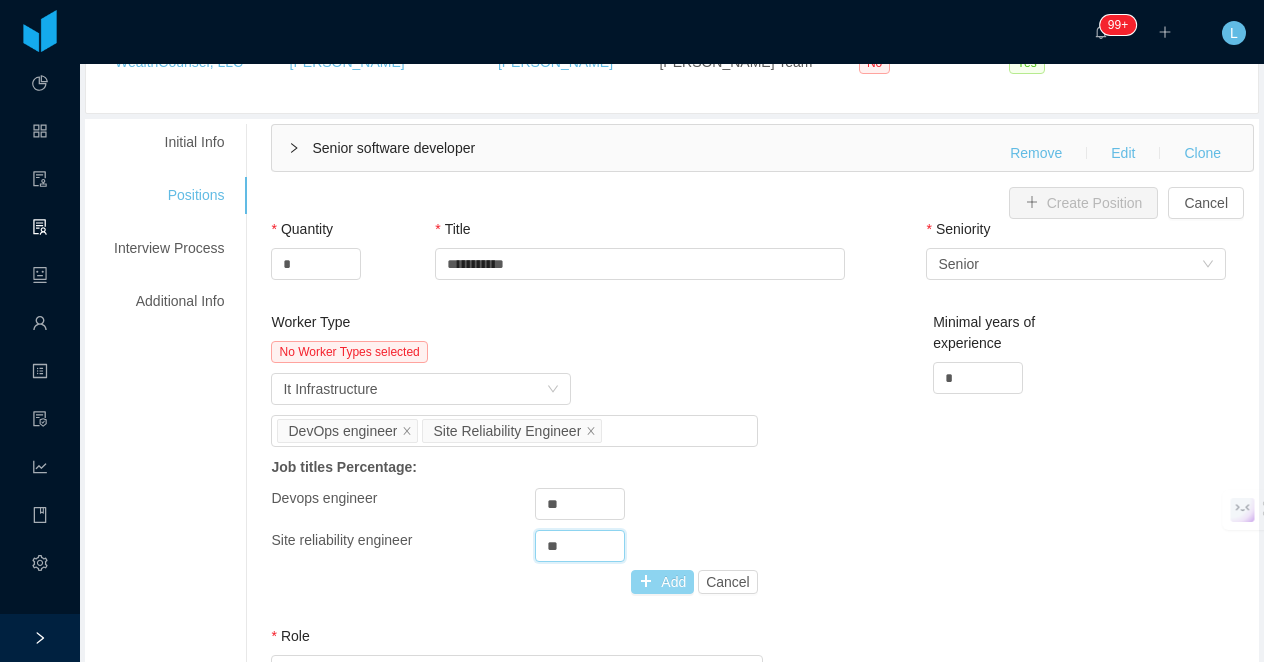 type on "**" 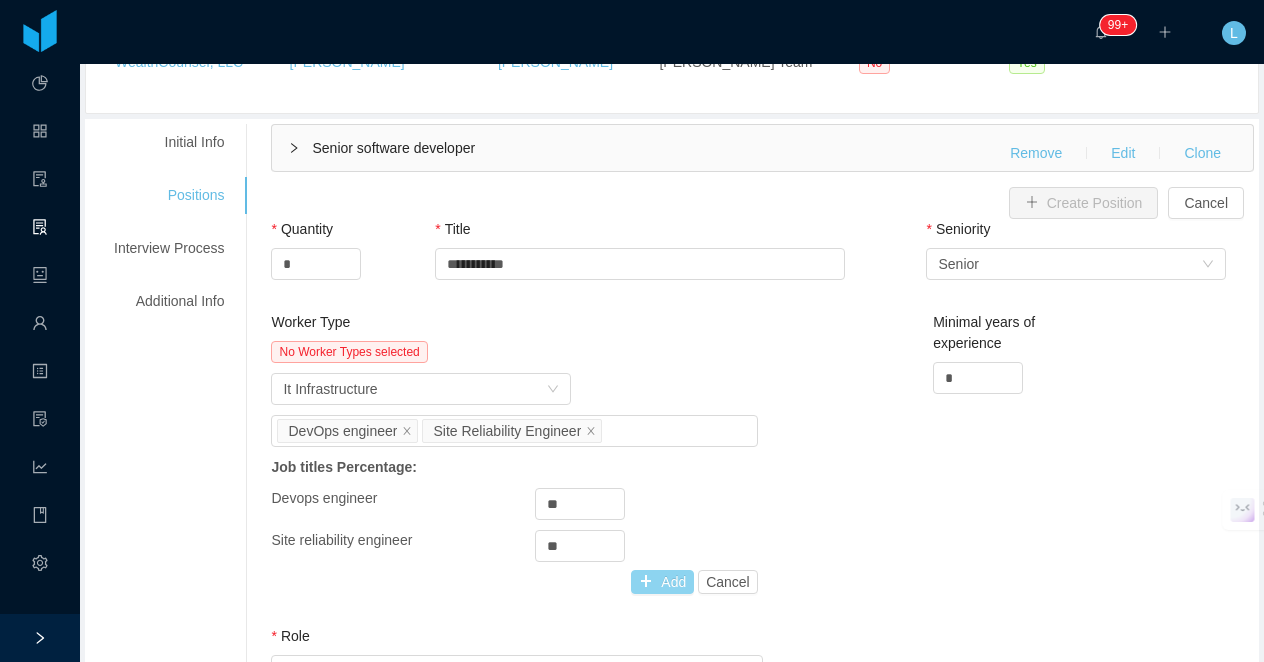 click on "Add" at bounding box center [662, 582] 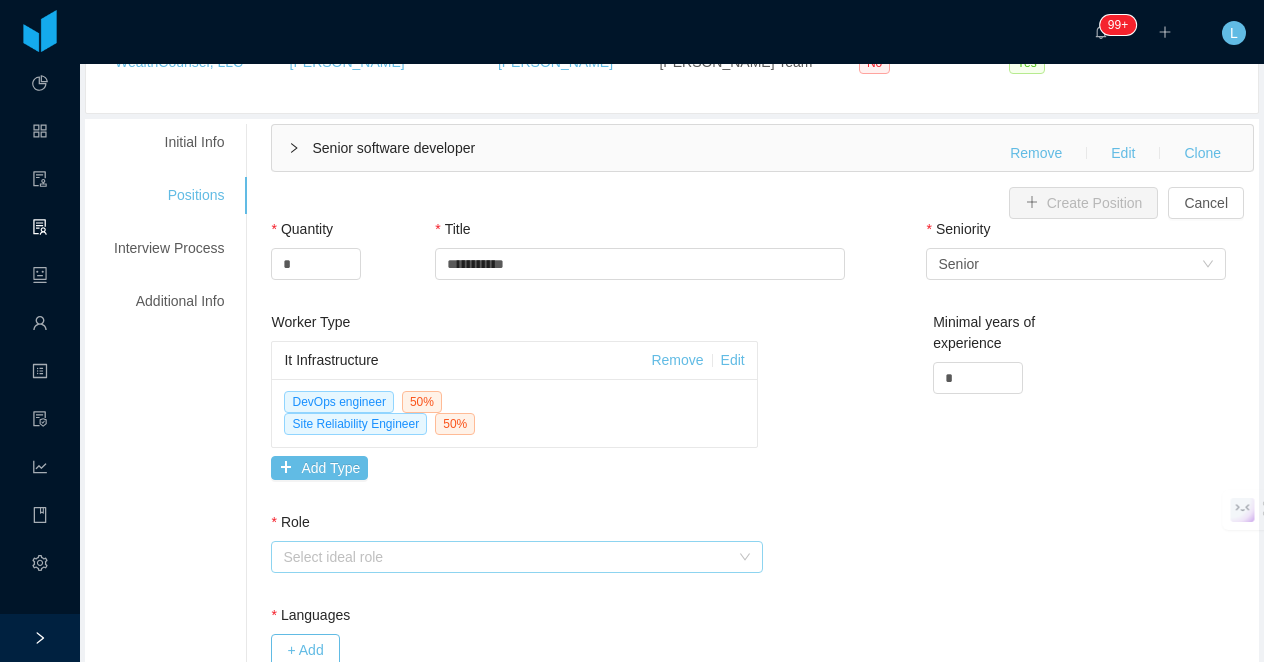 click on "Select ideal role" at bounding box center (505, 557) 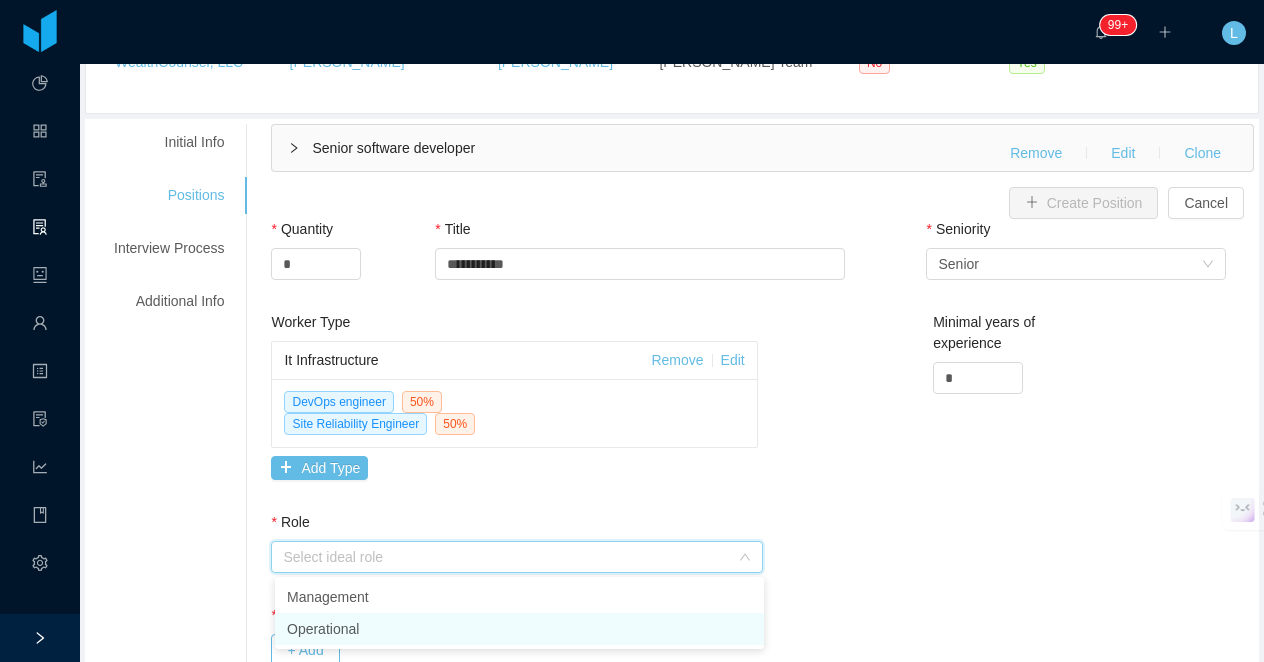 click on "Operational" at bounding box center (519, 629) 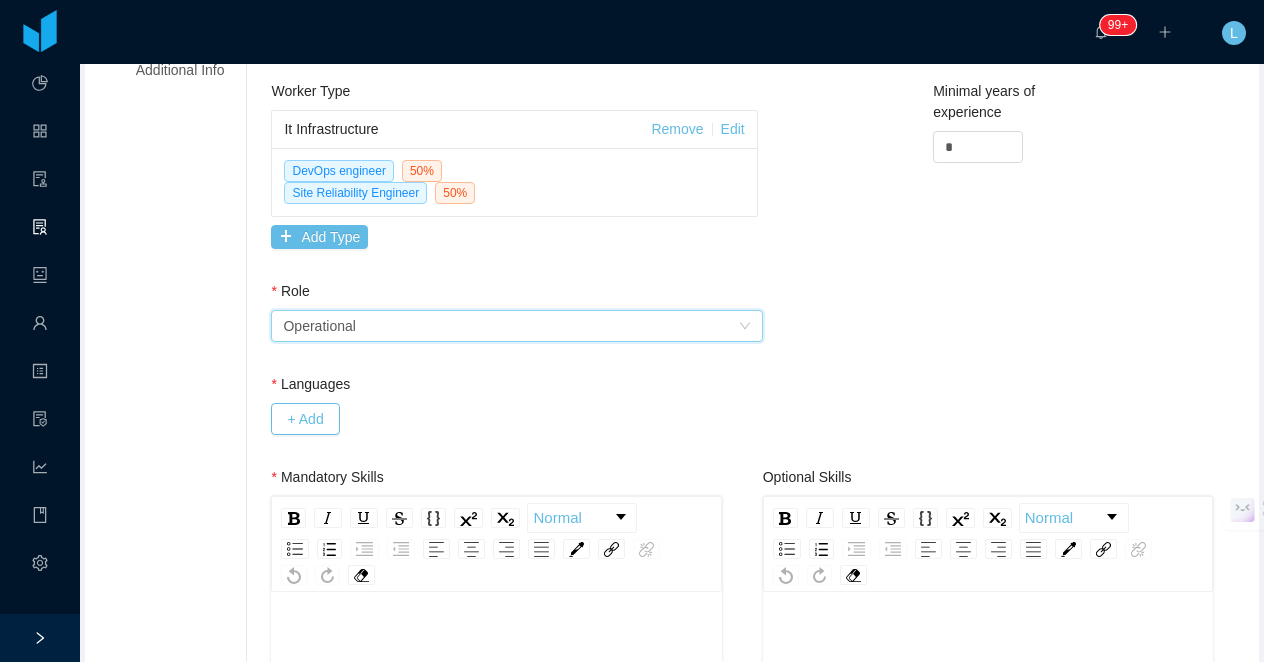 scroll, scrollTop: 547, scrollLeft: 0, axis: vertical 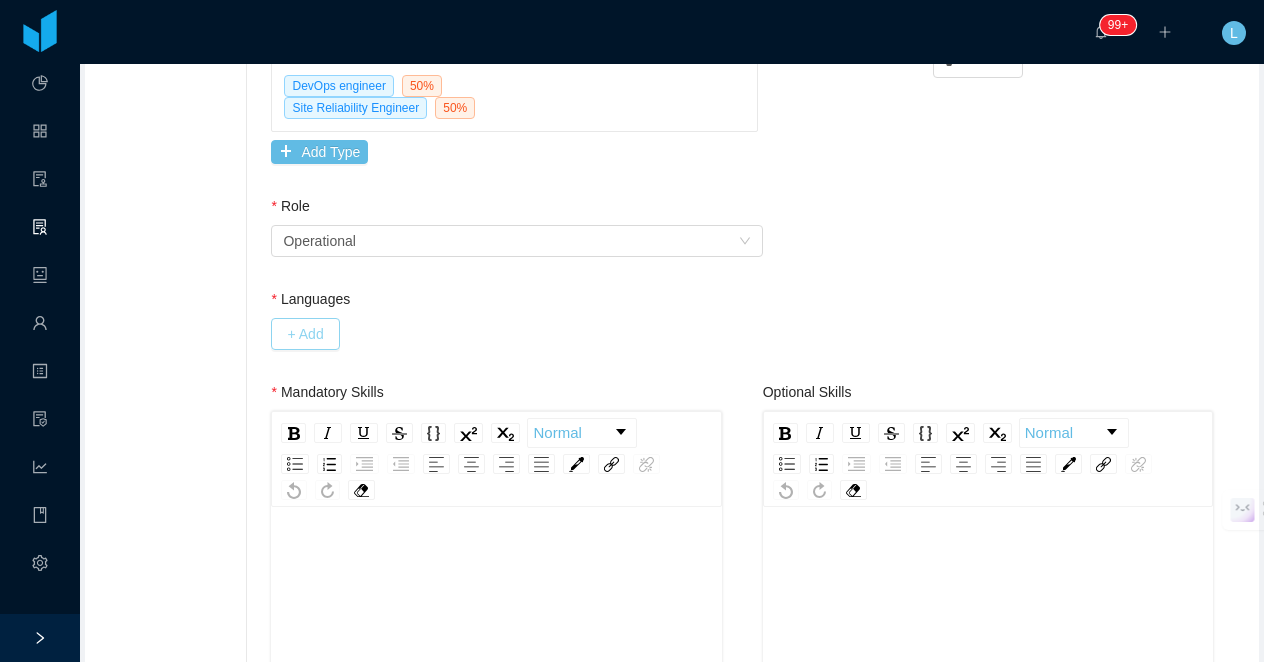 click on "+ Add" at bounding box center (305, 334) 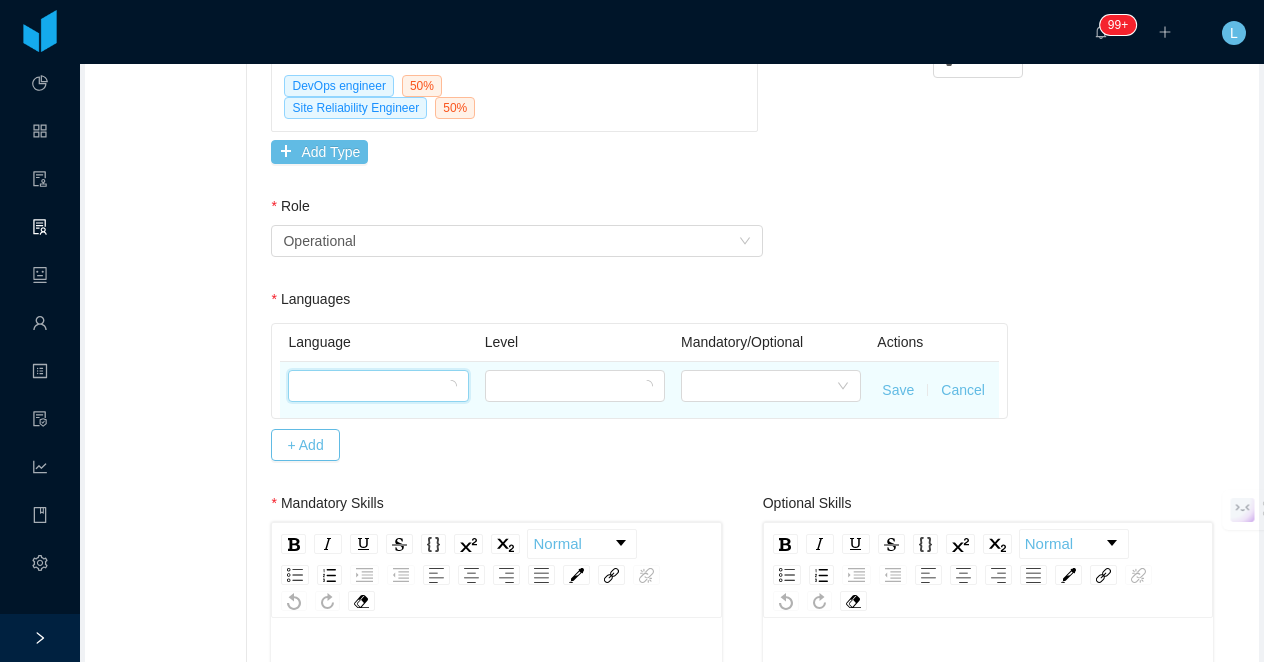 click at bounding box center (371, 386) 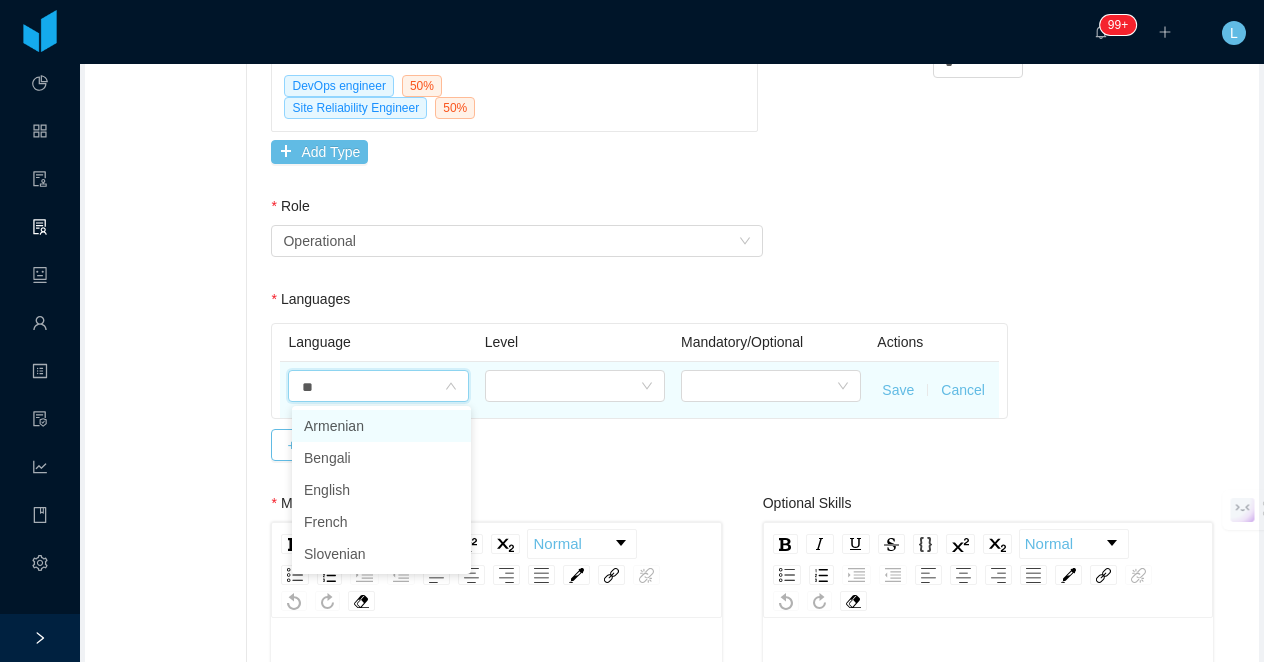 type on "***" 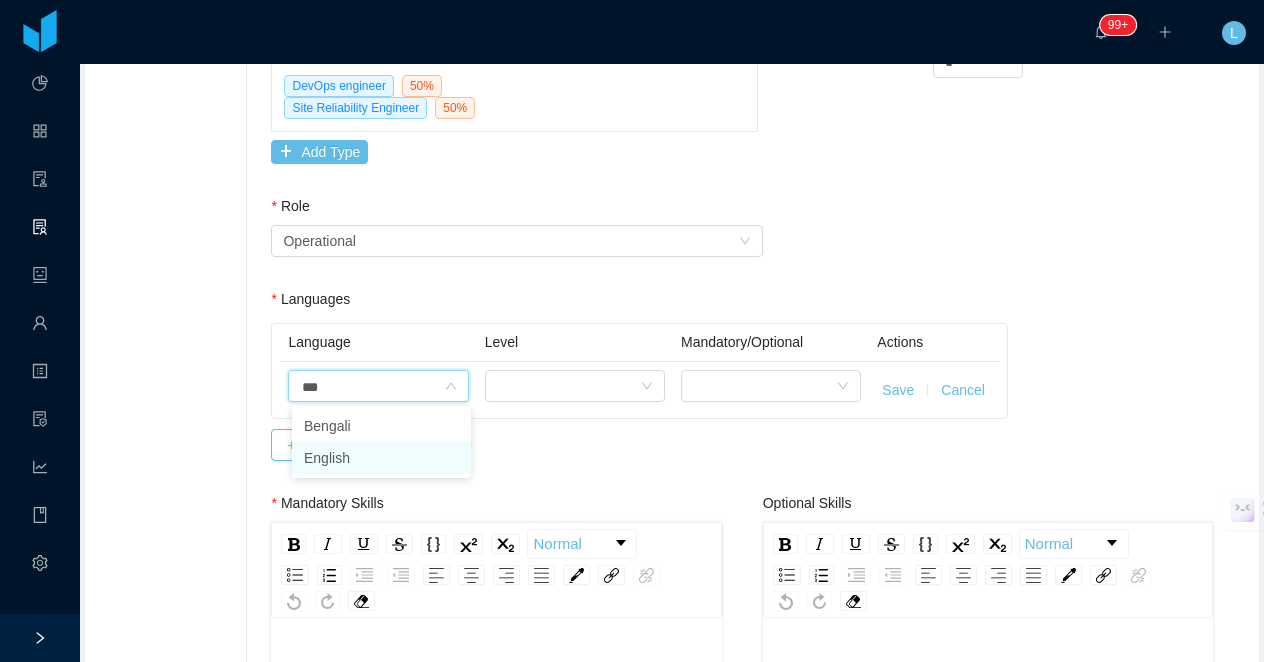 click on "English" at bounding box center [381, 458] 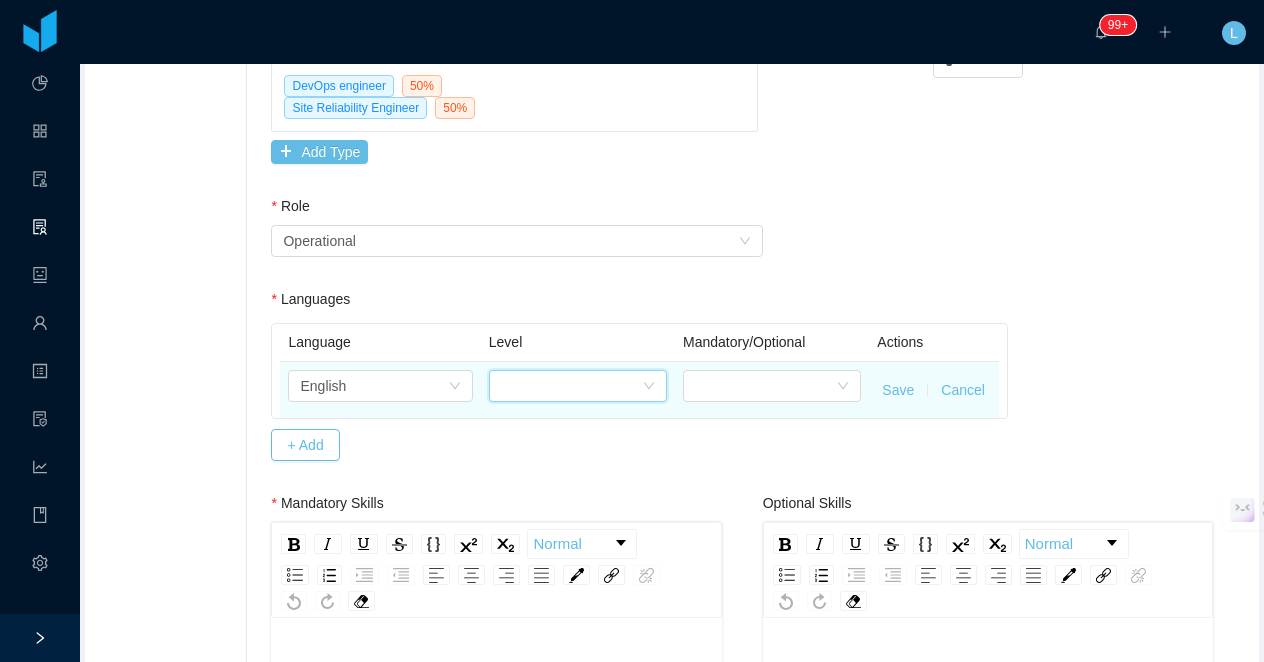 click at bounding box center [571, 386] 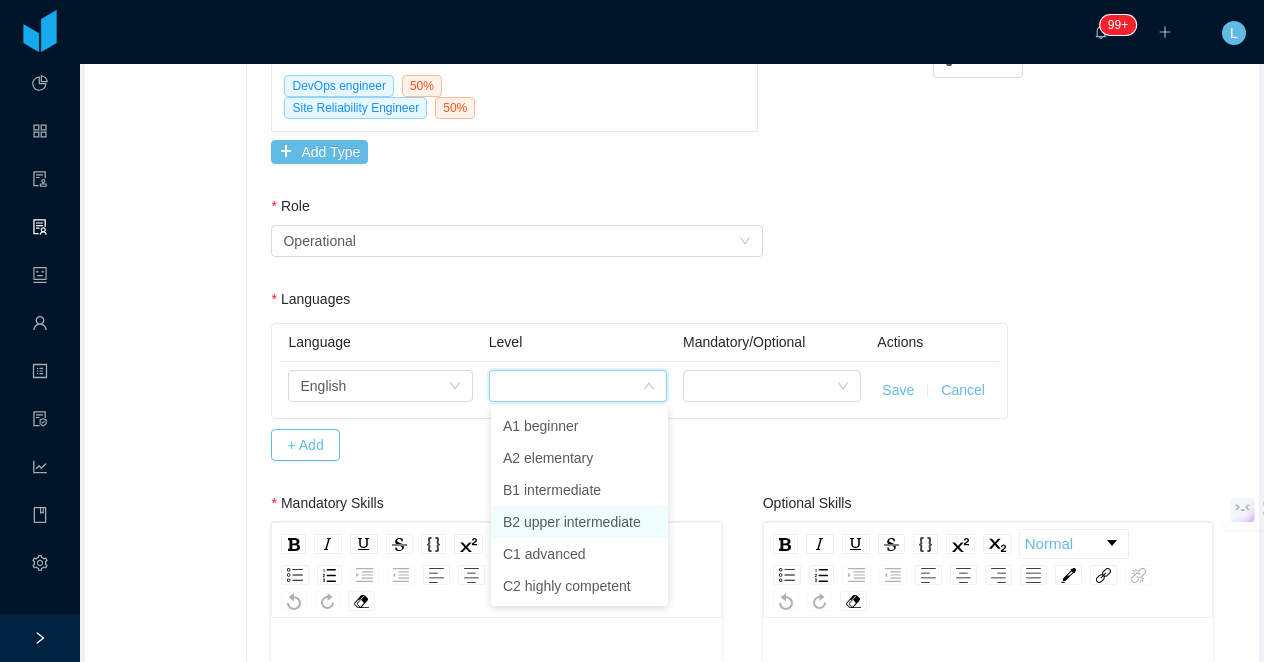 click on "B2 upper intermediate" at bounding box center [579, 522] 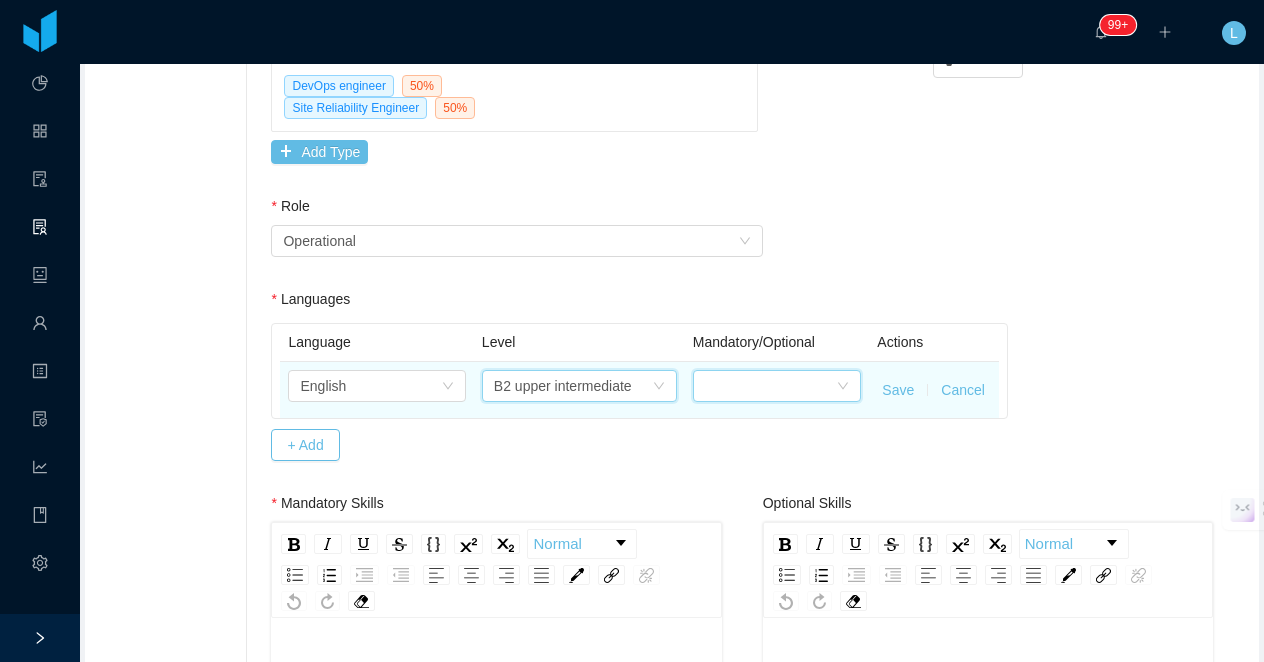 click at bounding box center (771, 386) 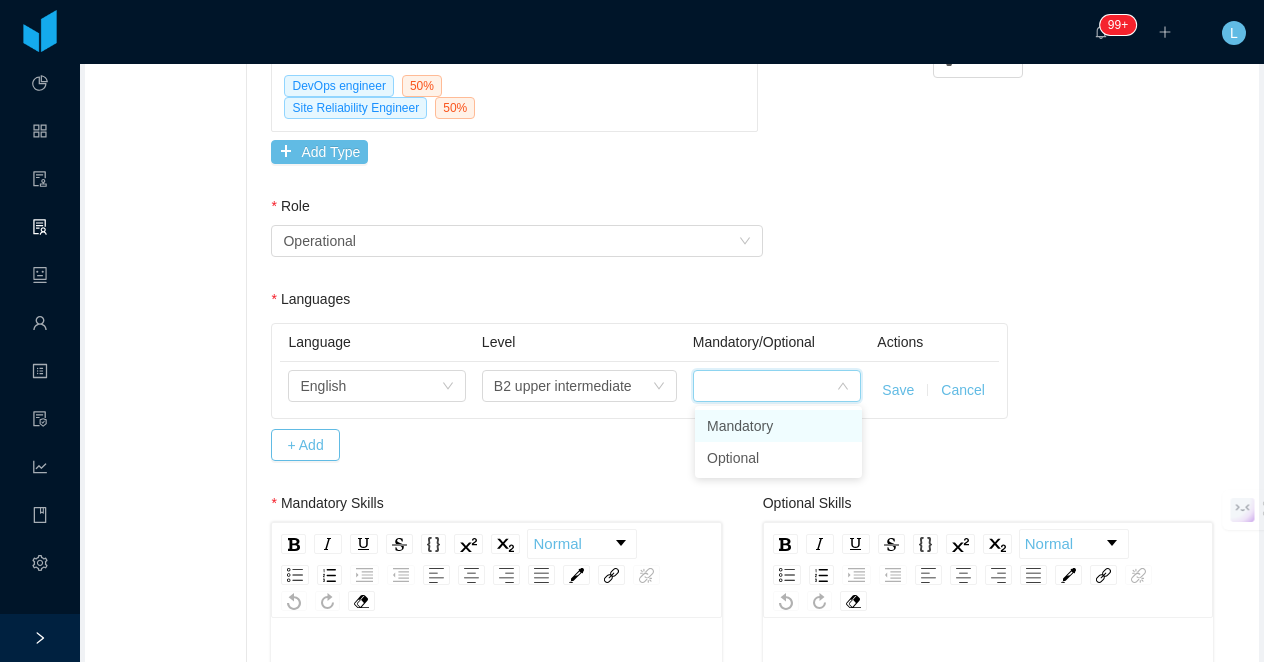 click on "Mandatory" at bounding box center (778, 426) 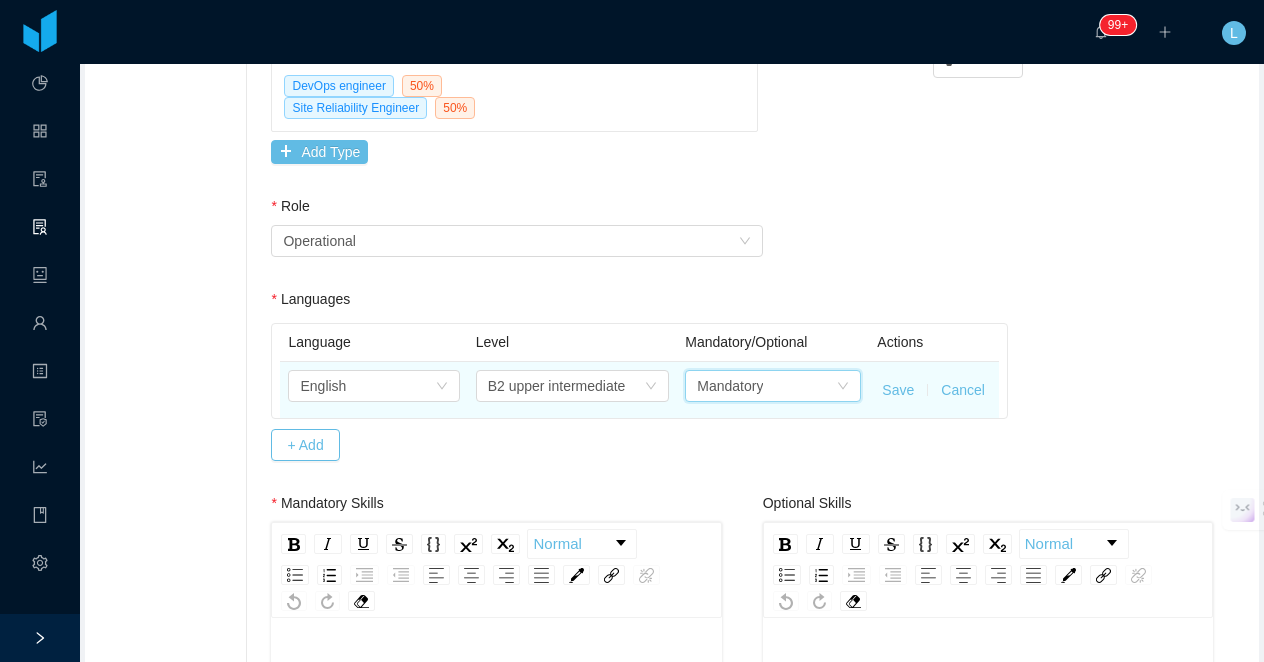 click on "Save" at bounding box center [898, 390] 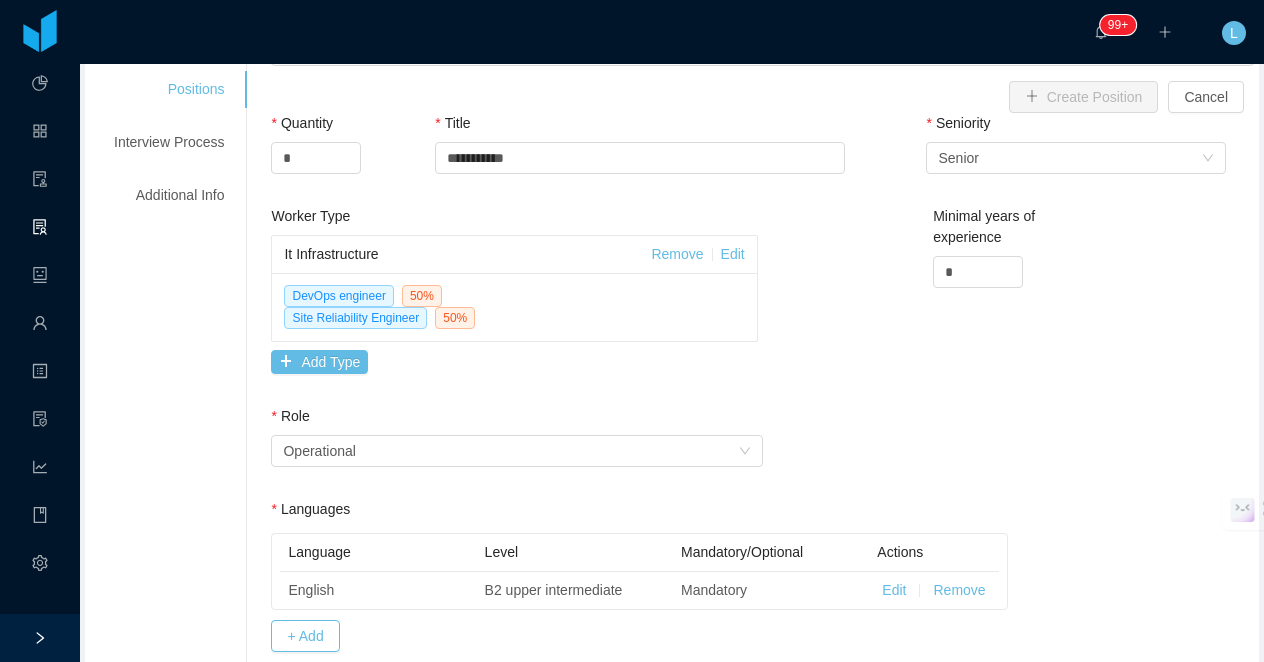 scroll, scrollTop: 710, scrollLeft: 0, axis: vertical 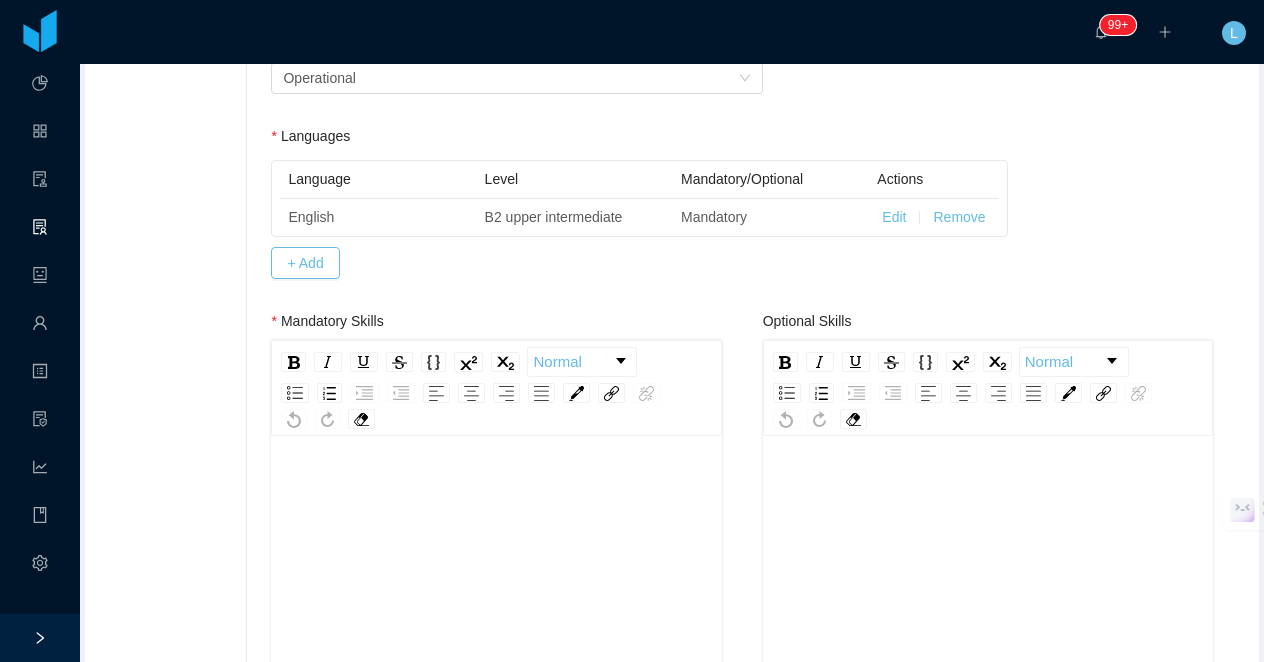 click at bounding box center (496, 645) 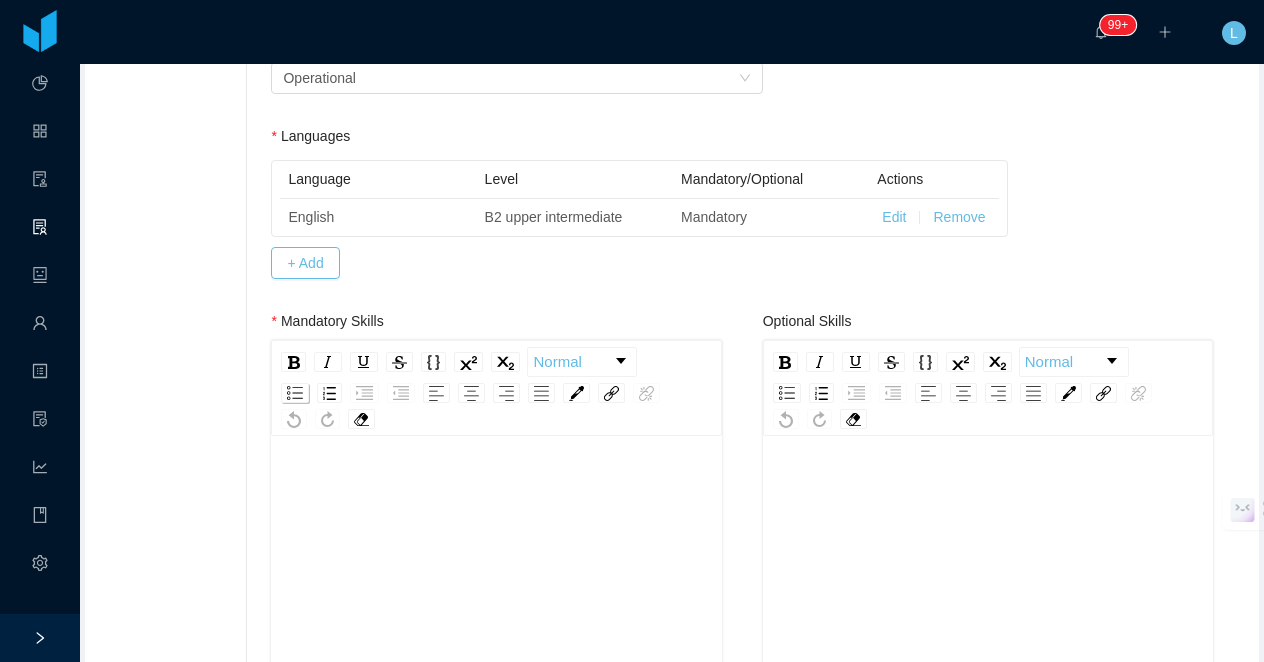 click at bounding box center [295, 393] 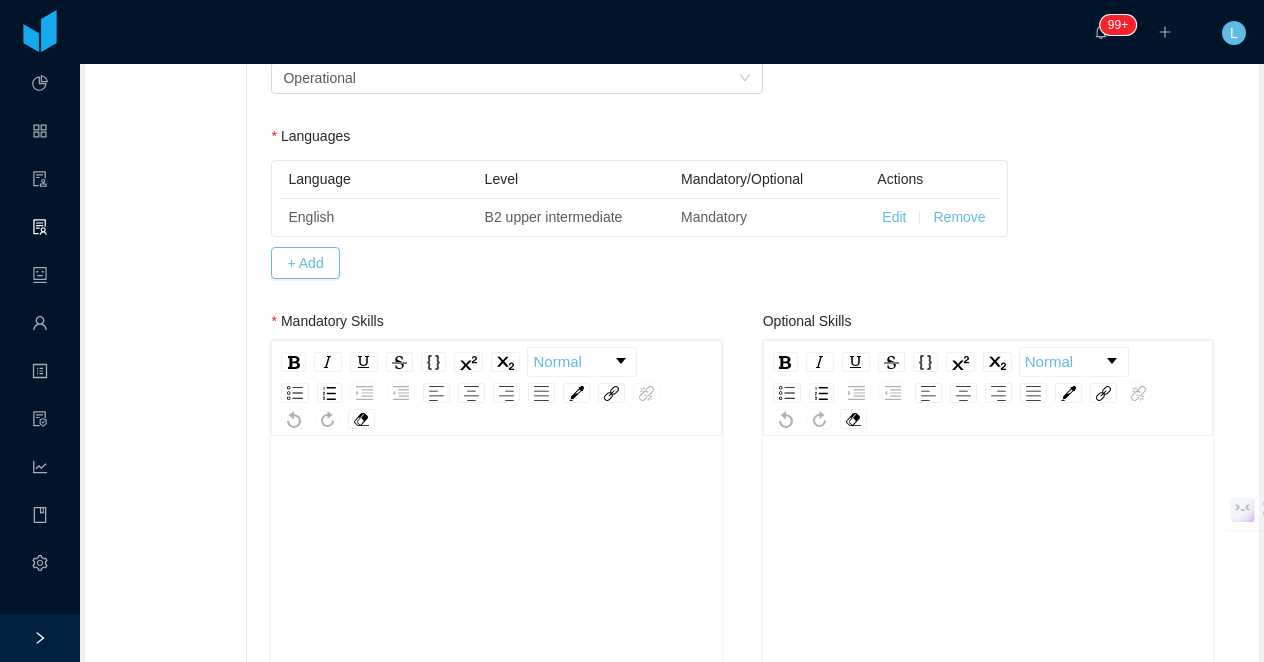 scroll, scrollTop: 712, scrollLeft: 0, axis: vertical 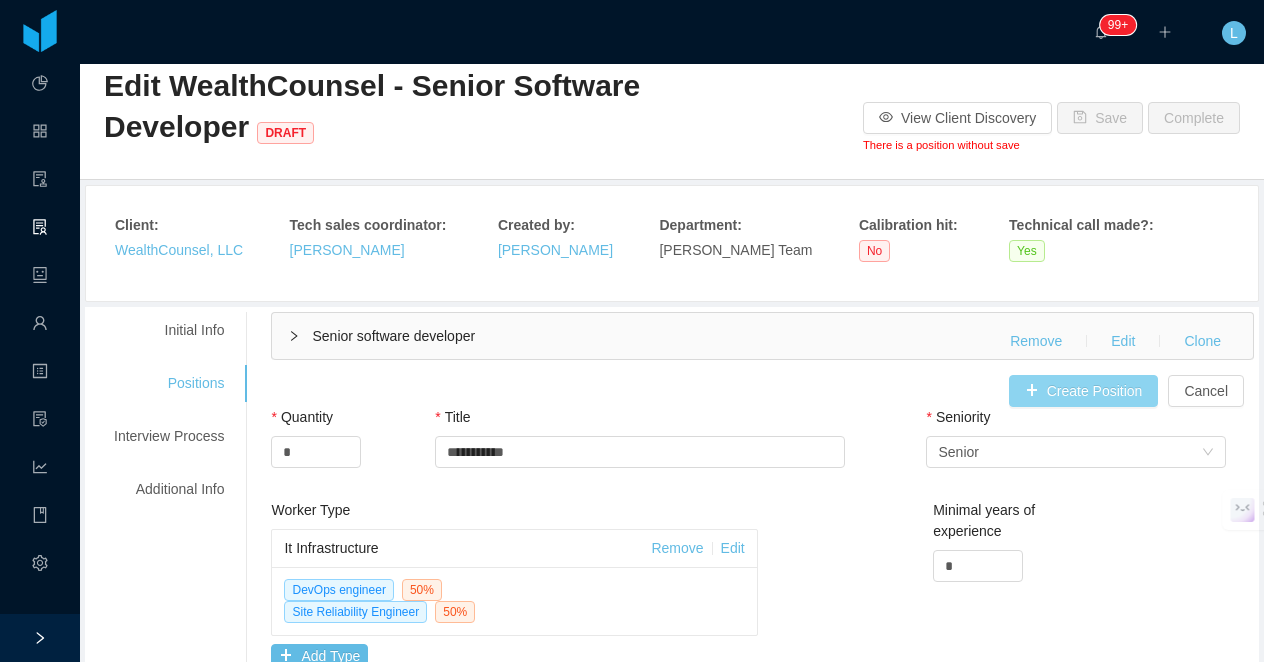 click on "Create Position" at bounding box center (1084, 391) 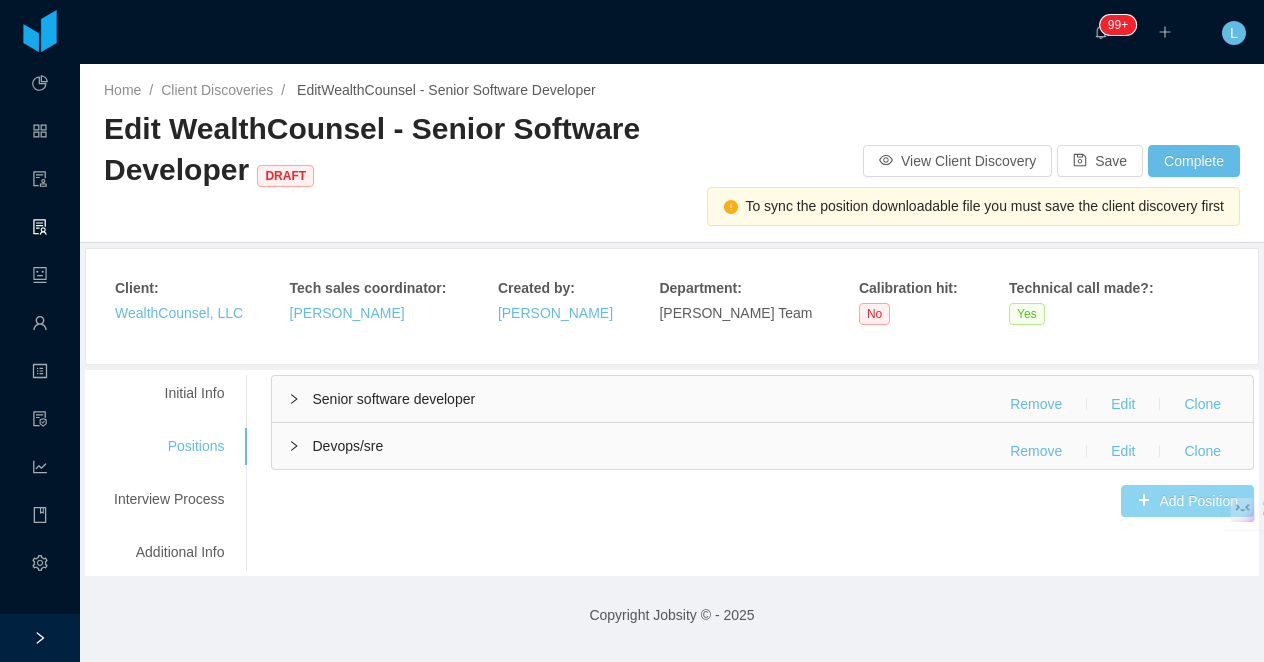 scroll, scrollTop: 0, scrollLeft: 0, axis: both 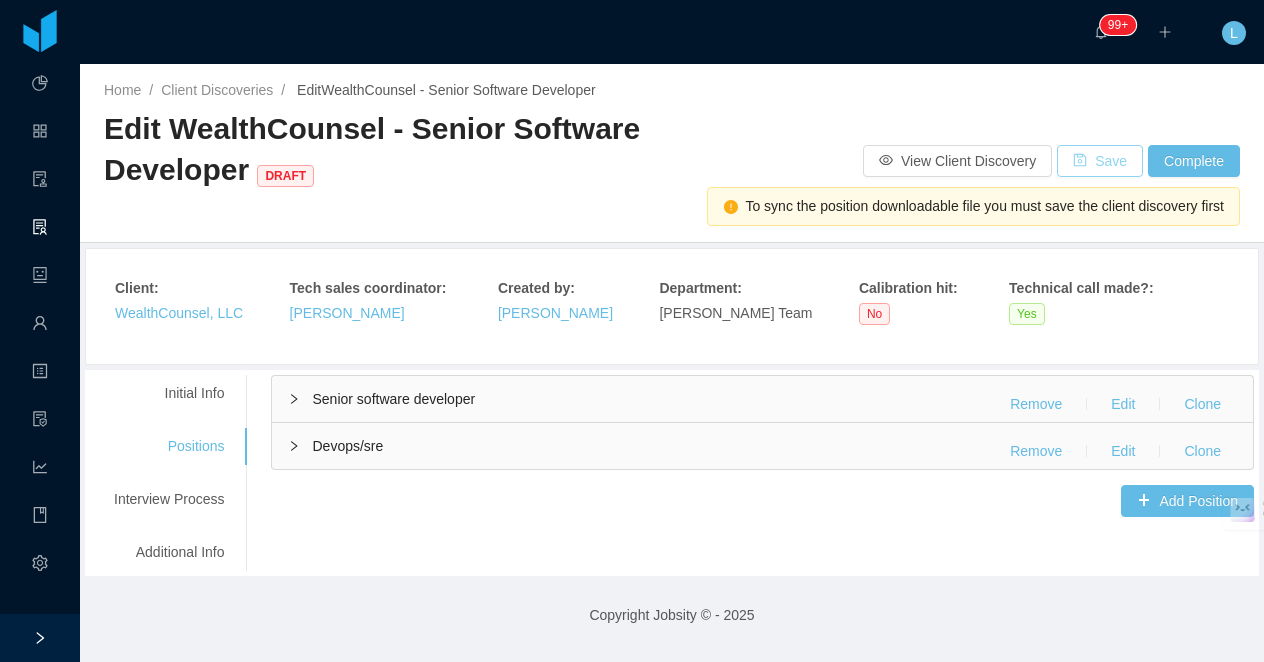 click on "Save" at bounding box center [1100, 161] 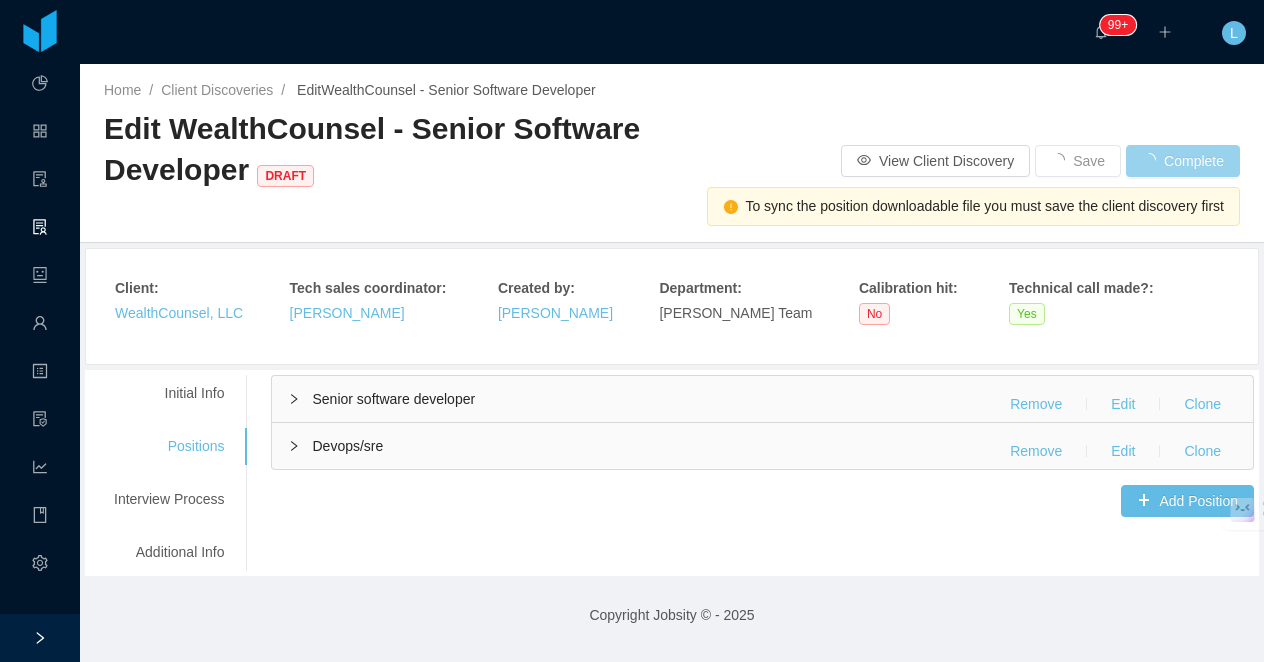 click on "Senior software developer Remove Edit Clone" at bounding box center [762, 399] 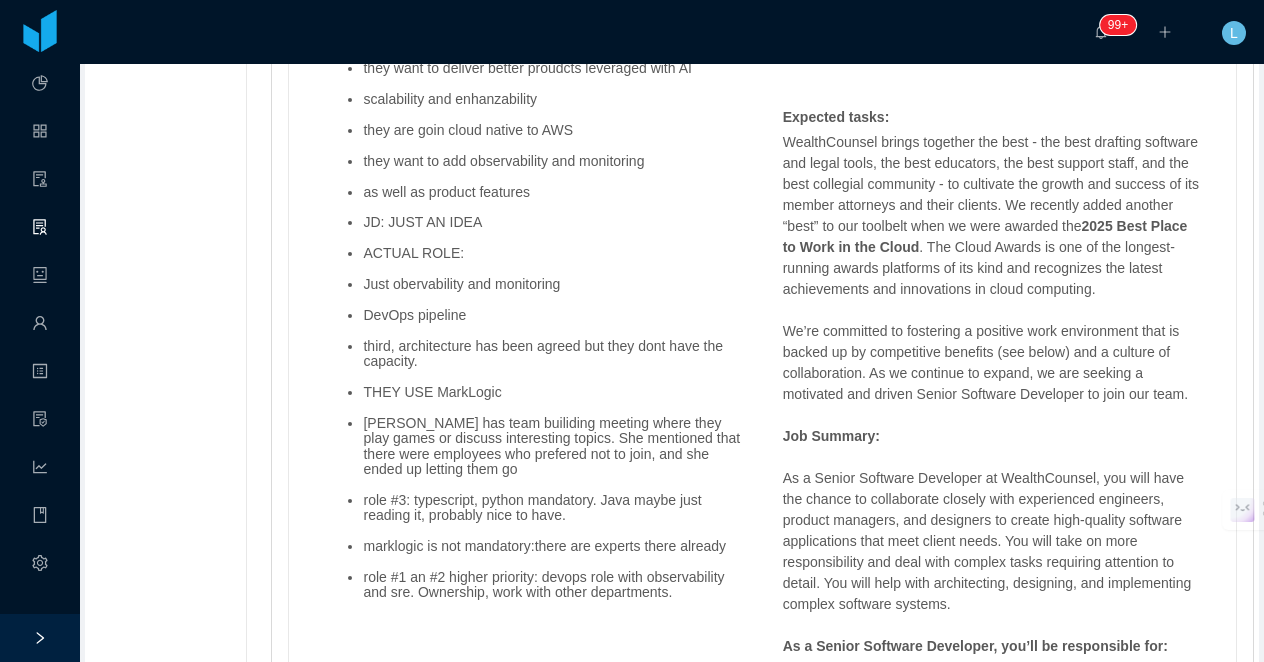 scroll, scrollTop: 1408, scrollLeft: 0, axis: vertical 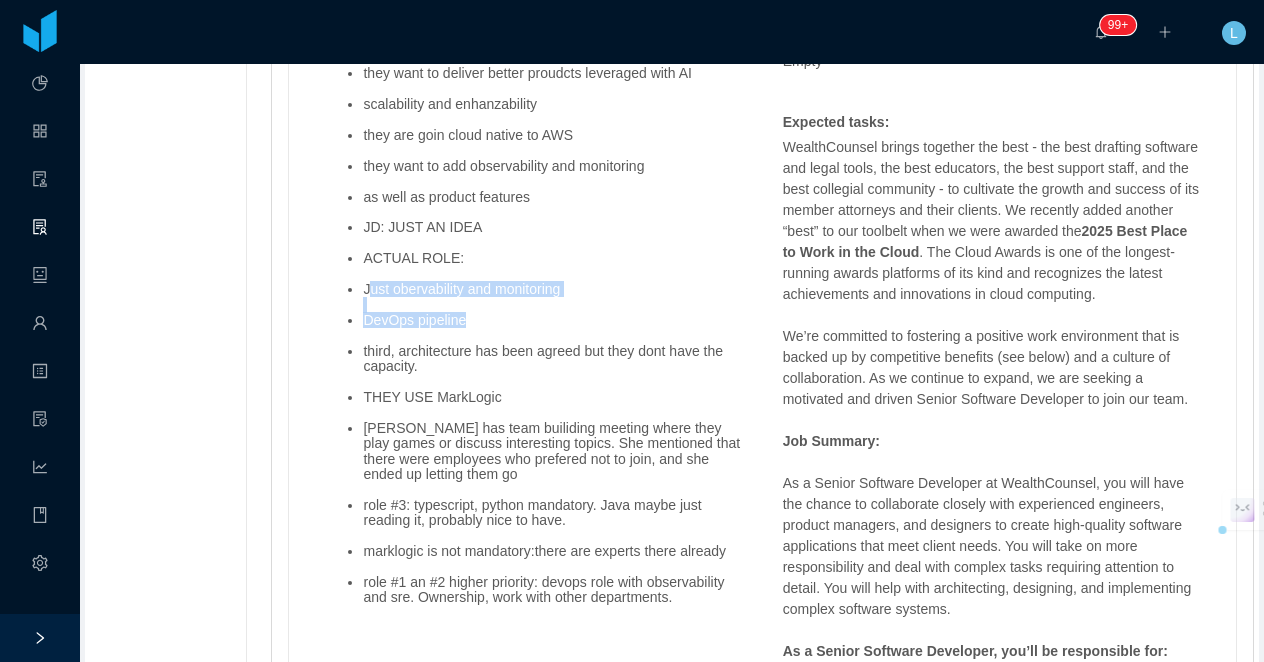 drag, startPoint x: 484, startPoint y: 322, endPoint x: 378, endPoint y: 292, distance: 110.16351 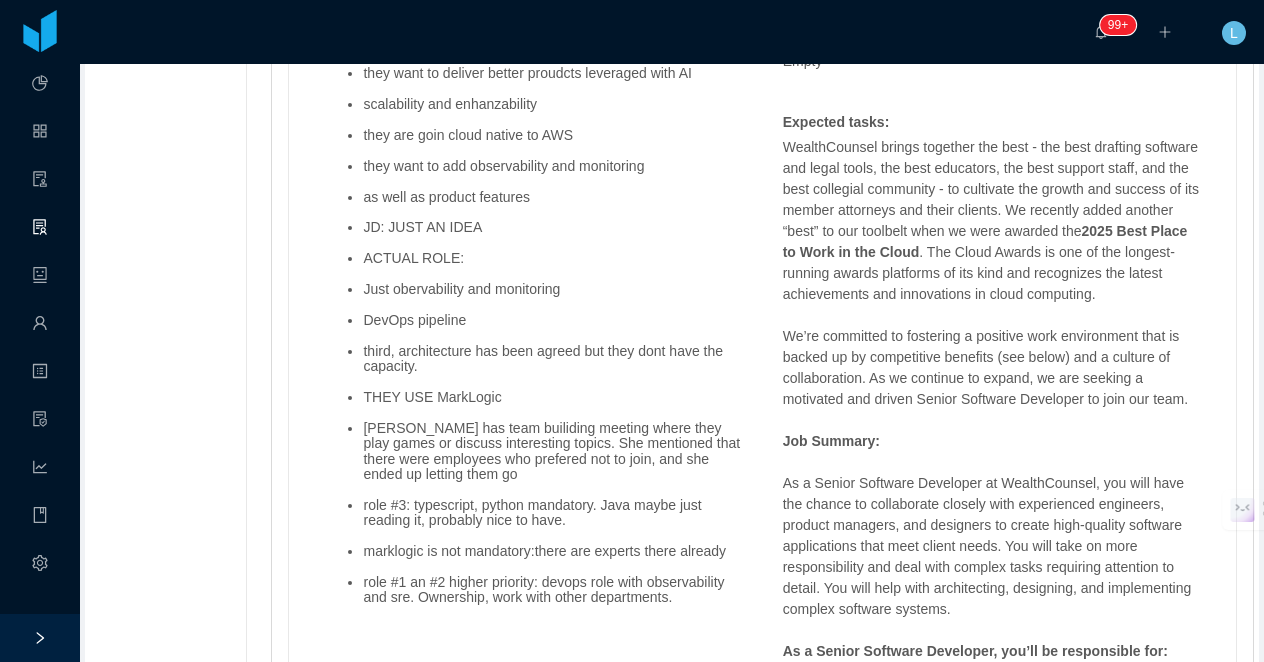 click on "DevOps pipeline" at bounding box center (552, 320) 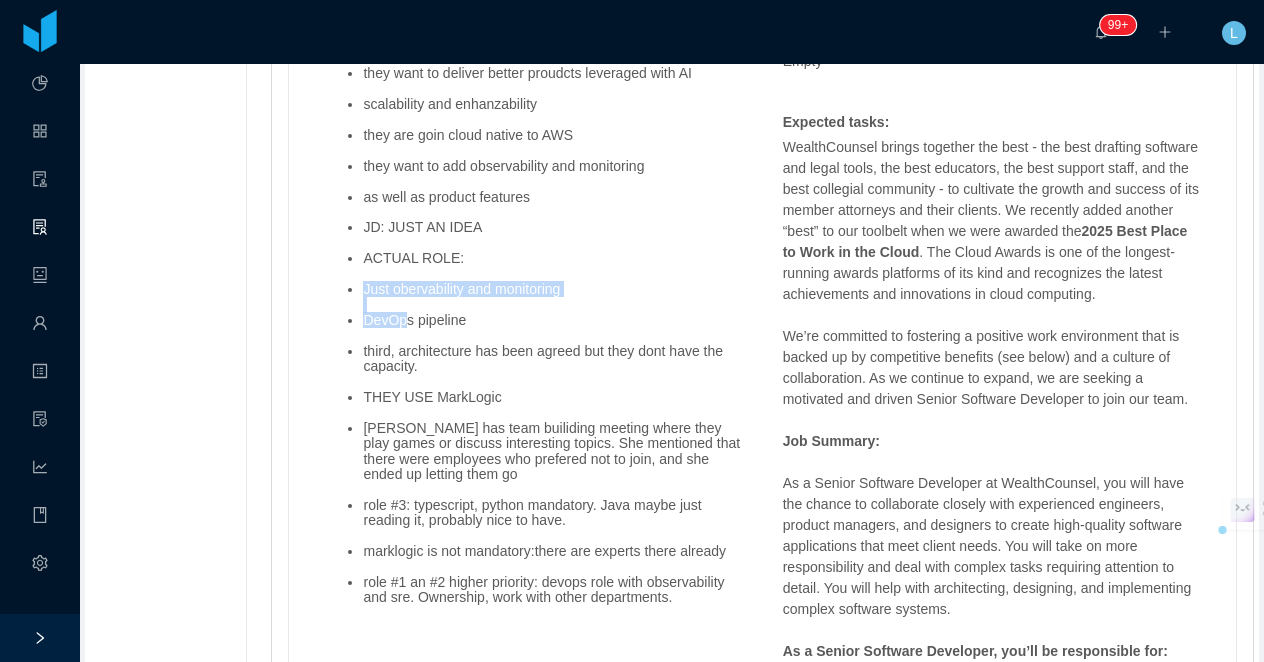 drag, startPoint x: 414, startPoint y: 319, endPoint x: 365, endPoint y: 293, distance: 55.470715 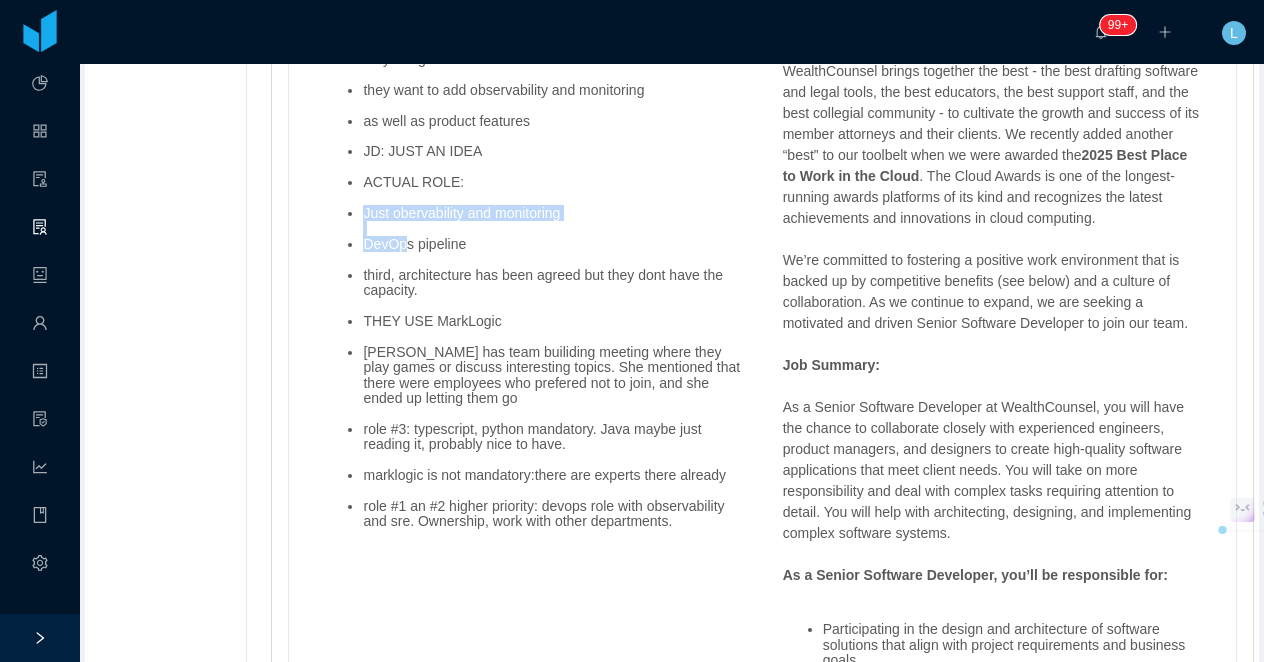 scroll, scrollTop: 1490, scrollLeft: 0, axis: vertical 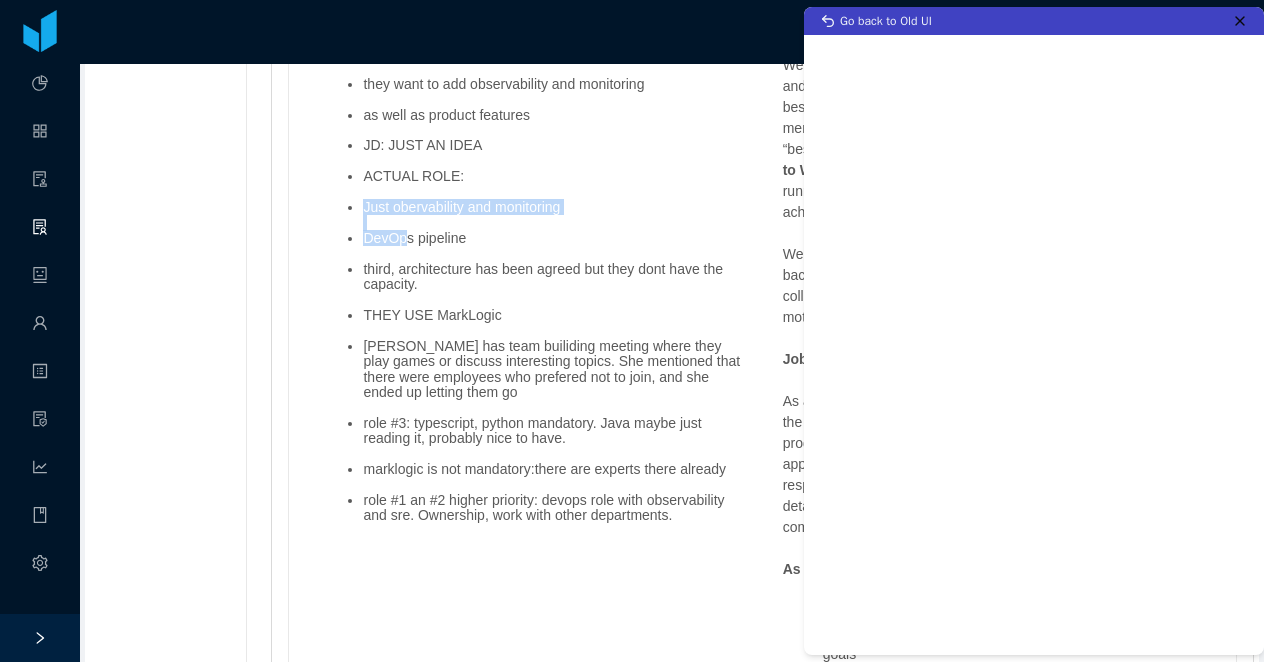 drag, startPoint x: 556, startPoint y: 518, endPoint x: 556, endPoint y: 554, distance: 36 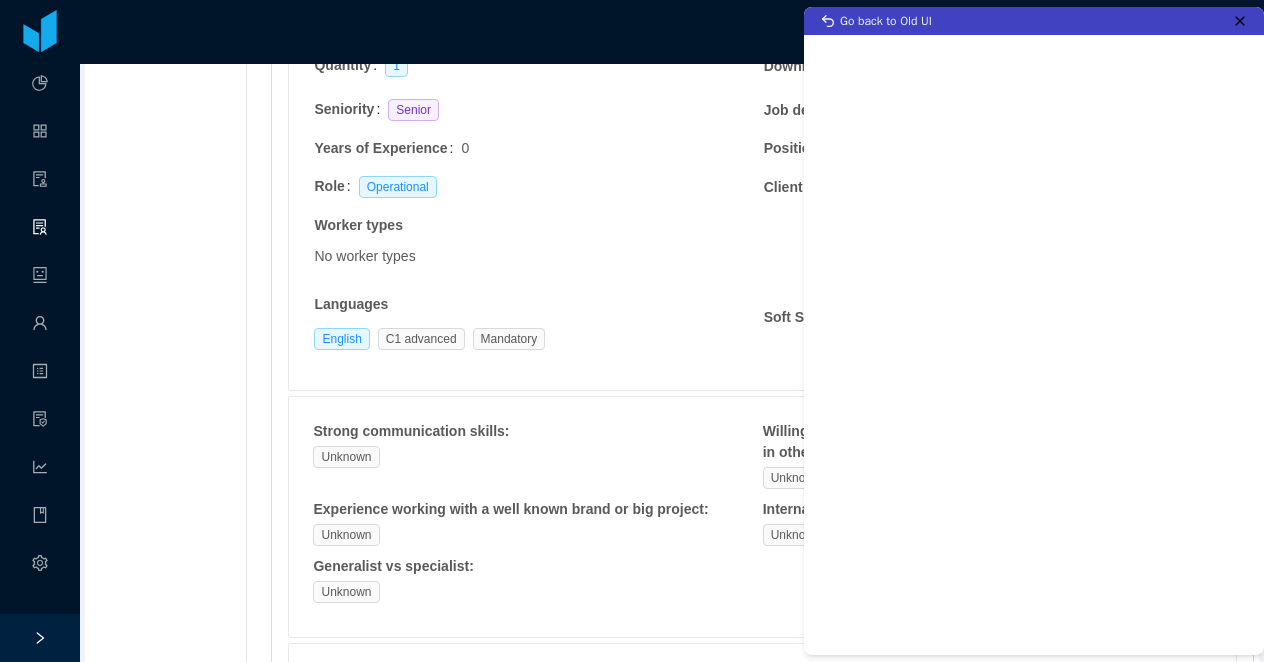 scroll, scrollTop: 328, scrollLeft: 0, axis: vertical 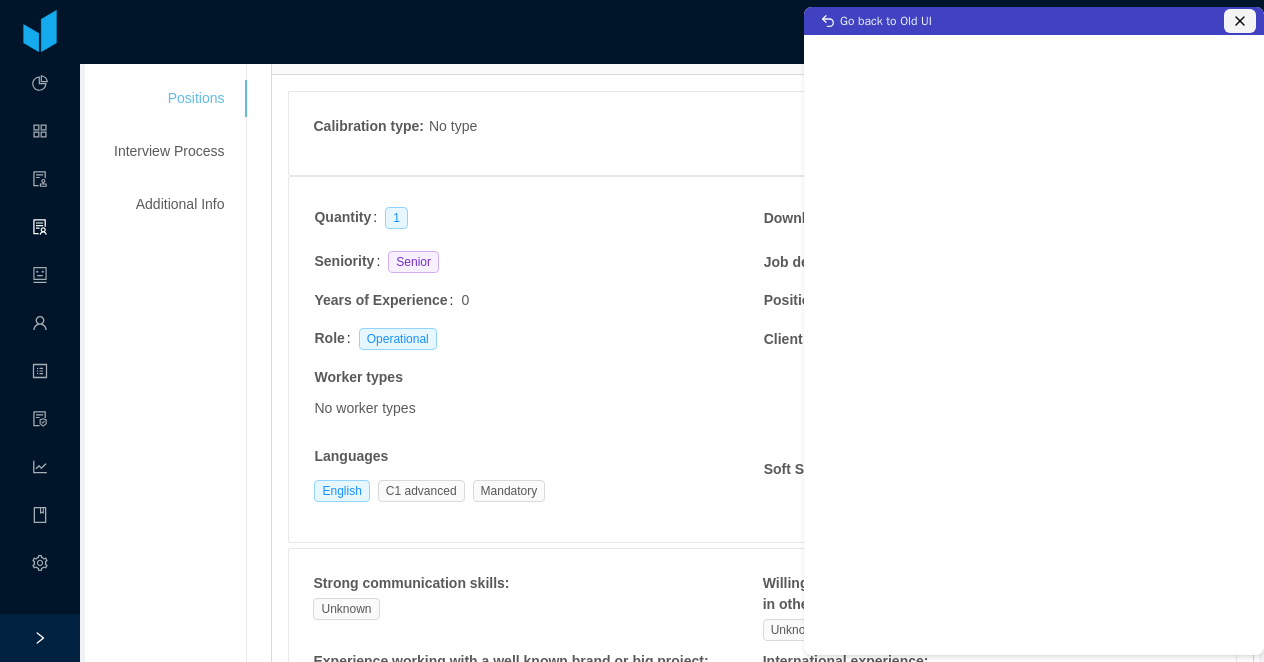 click 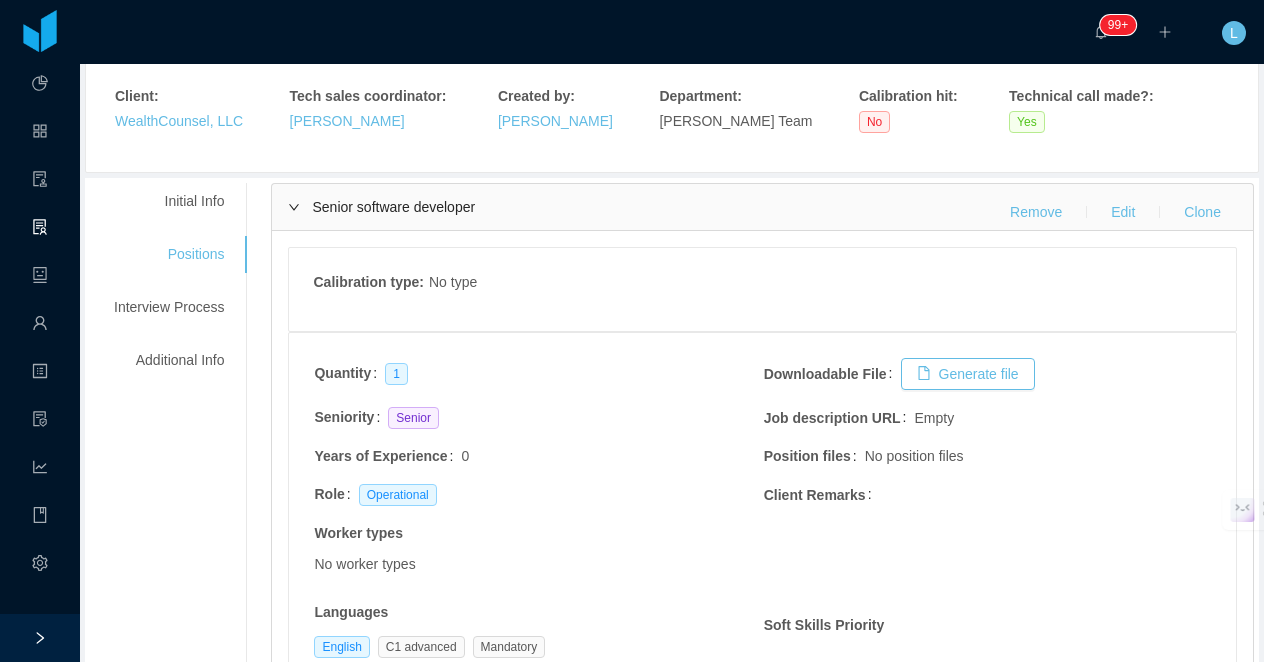 scroll, scrollTop: 45, scrollLeft: 0, axis: vertical 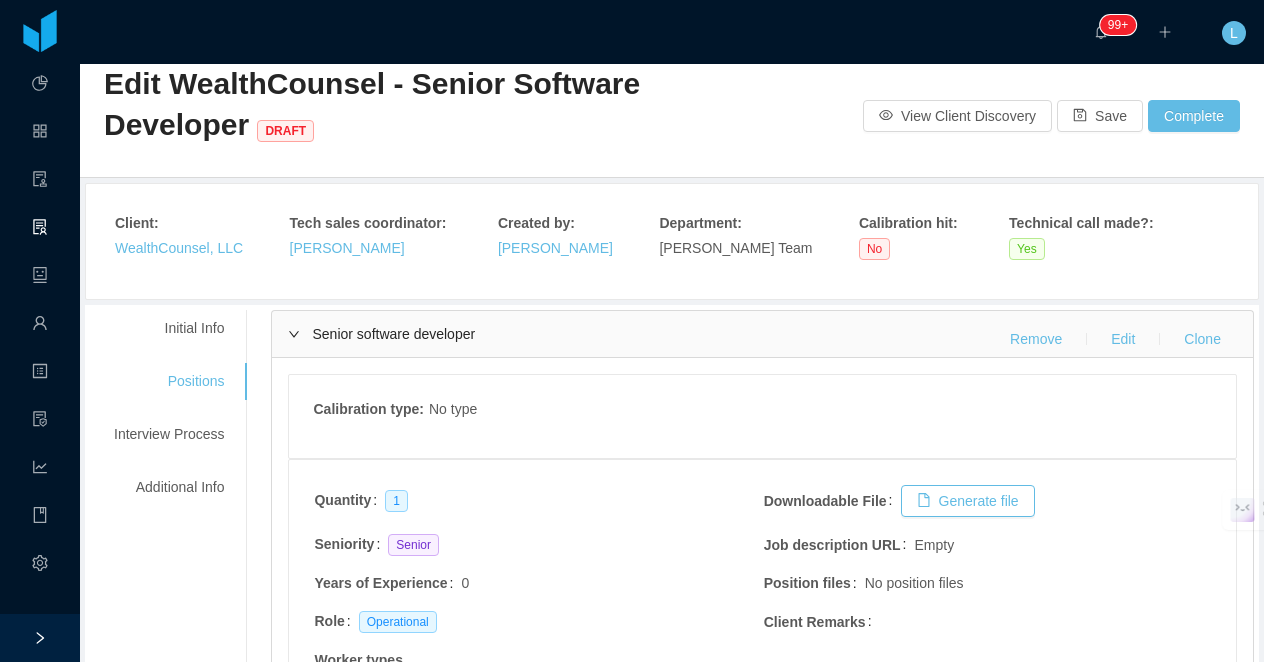 click on "Senior software developer Remove Edit Clone" at bounding box center (762, 334) 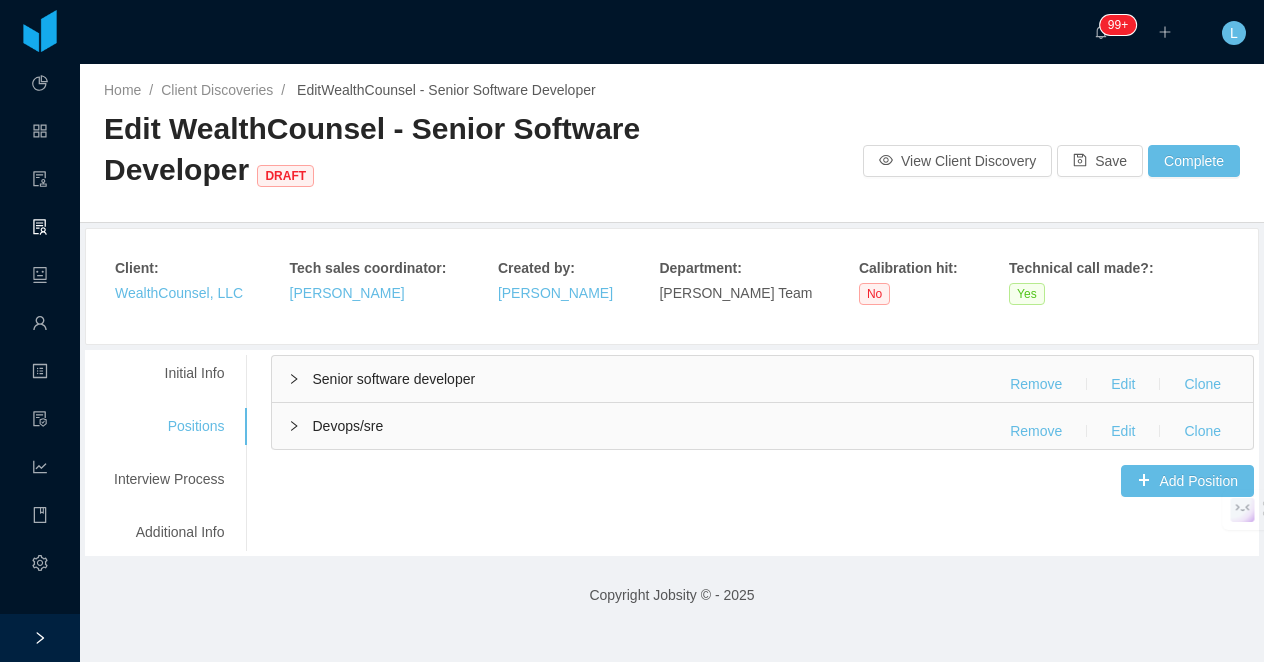 scroll, scrollTop: 0, scrollLeft: 0, axis: both 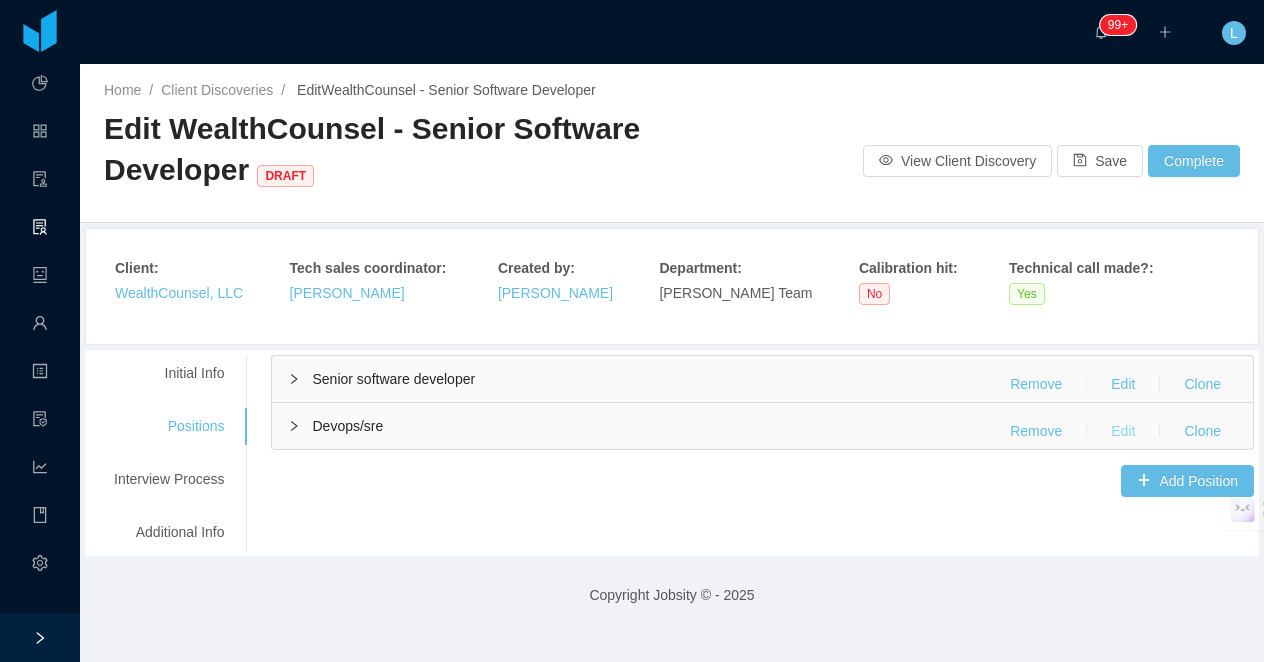 click on "Edit" at bounding box center (1123, 431) 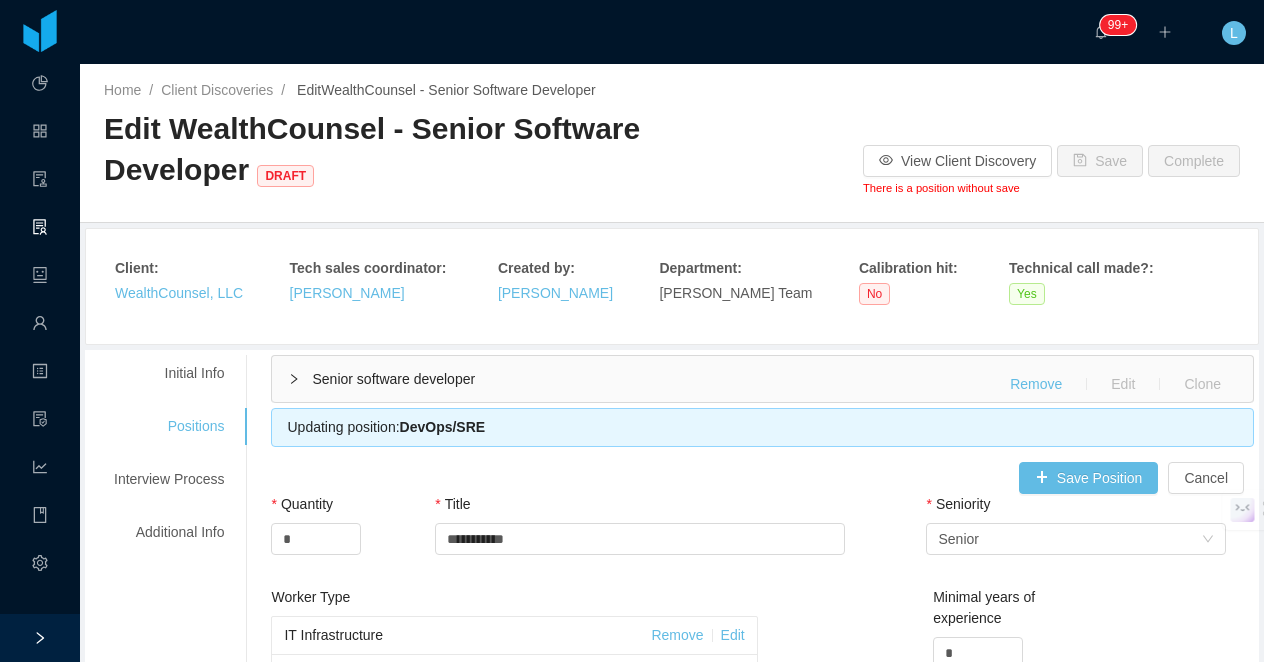 type 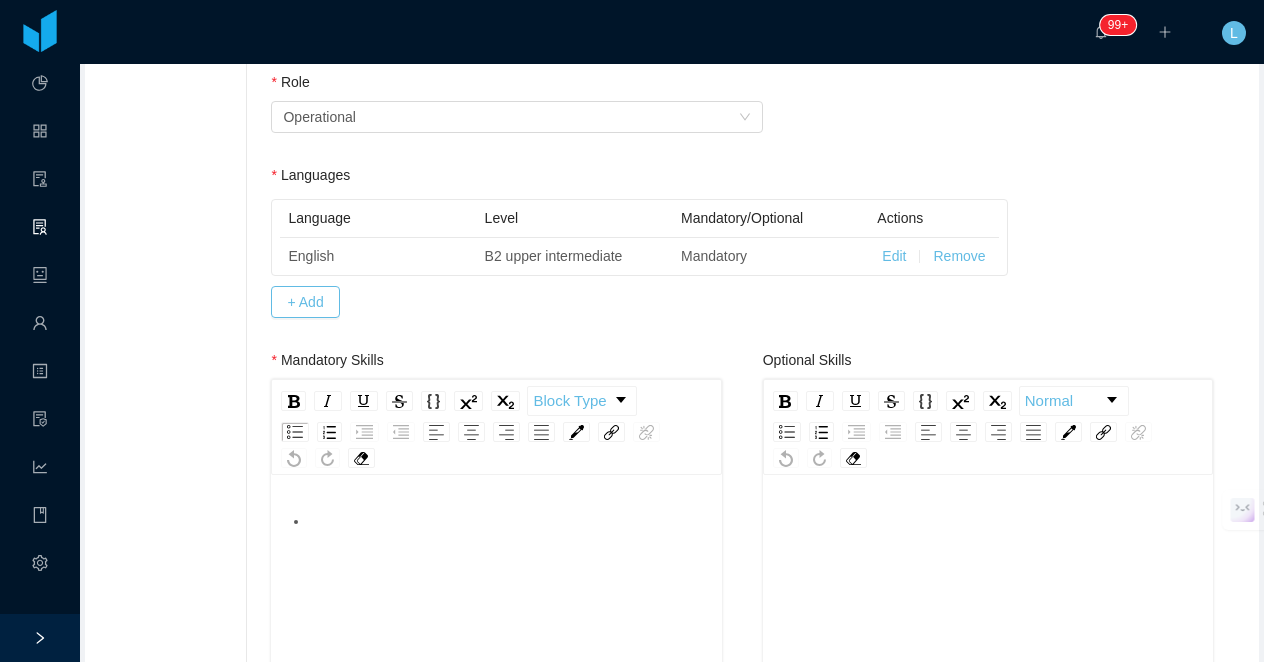 scroll, scrollTop: 887, scrollLeft: 0, axis: vertical 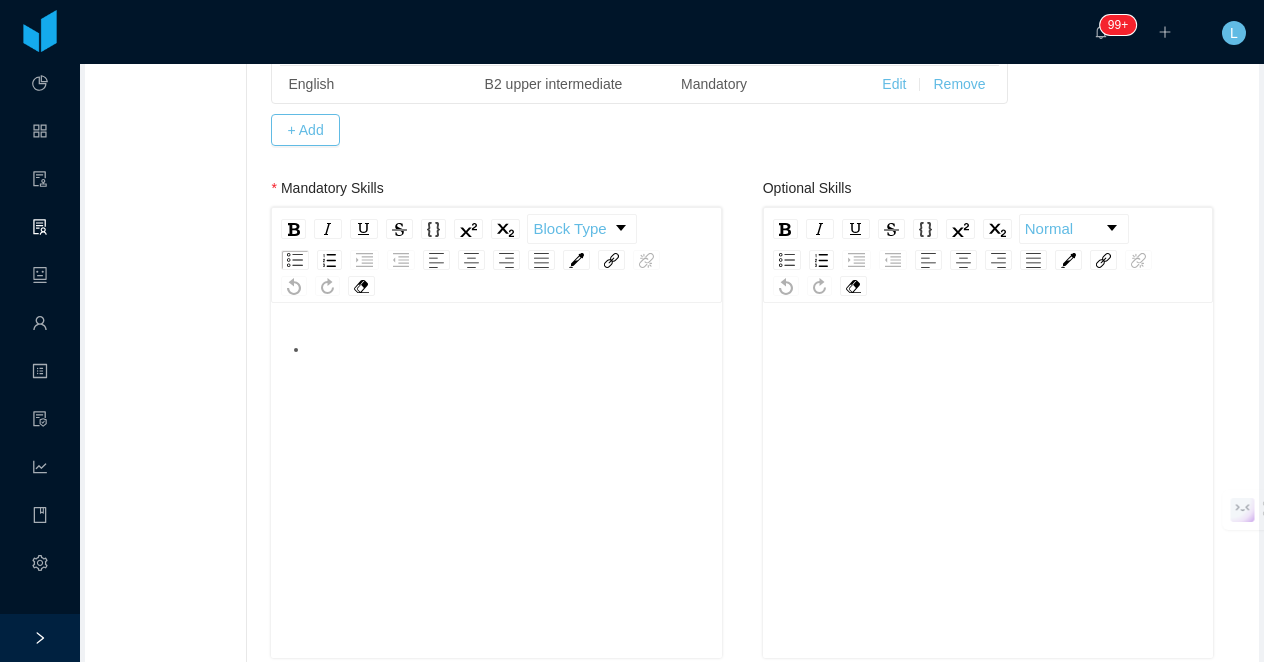 click at bounding box center [496, 514] 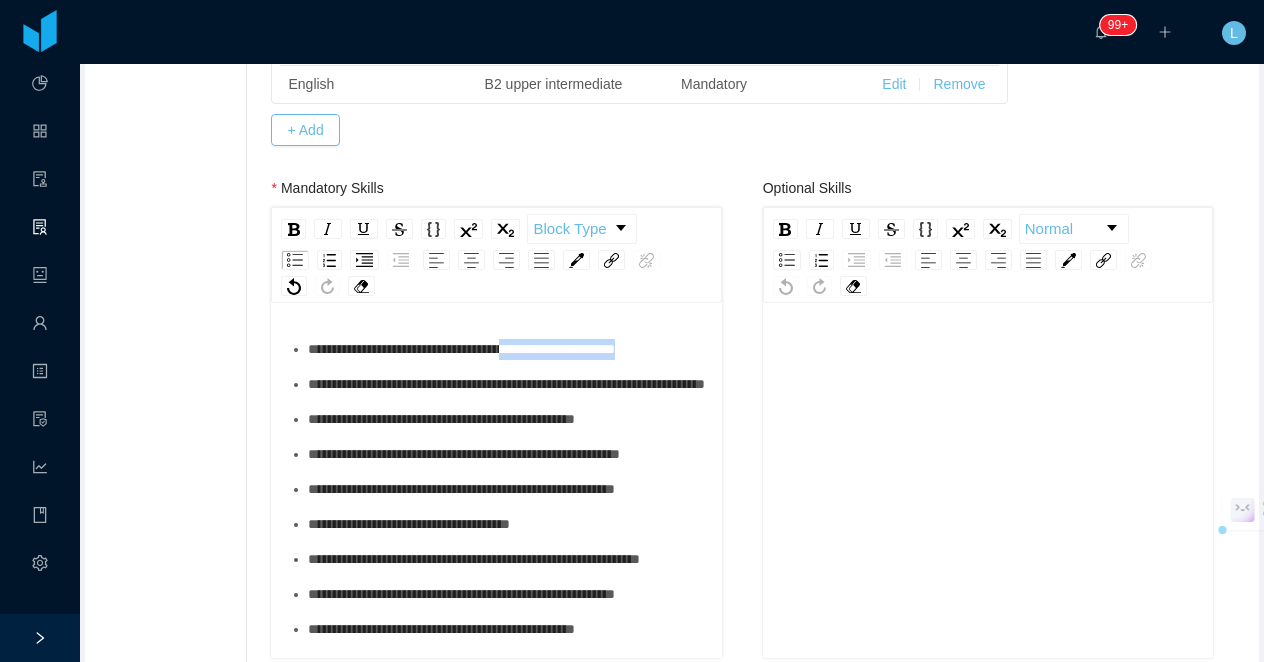 drag, startPoint x: 705, startPoint y: 344, endPoint x: 559, endPoint y: 348, distance: 146.05478 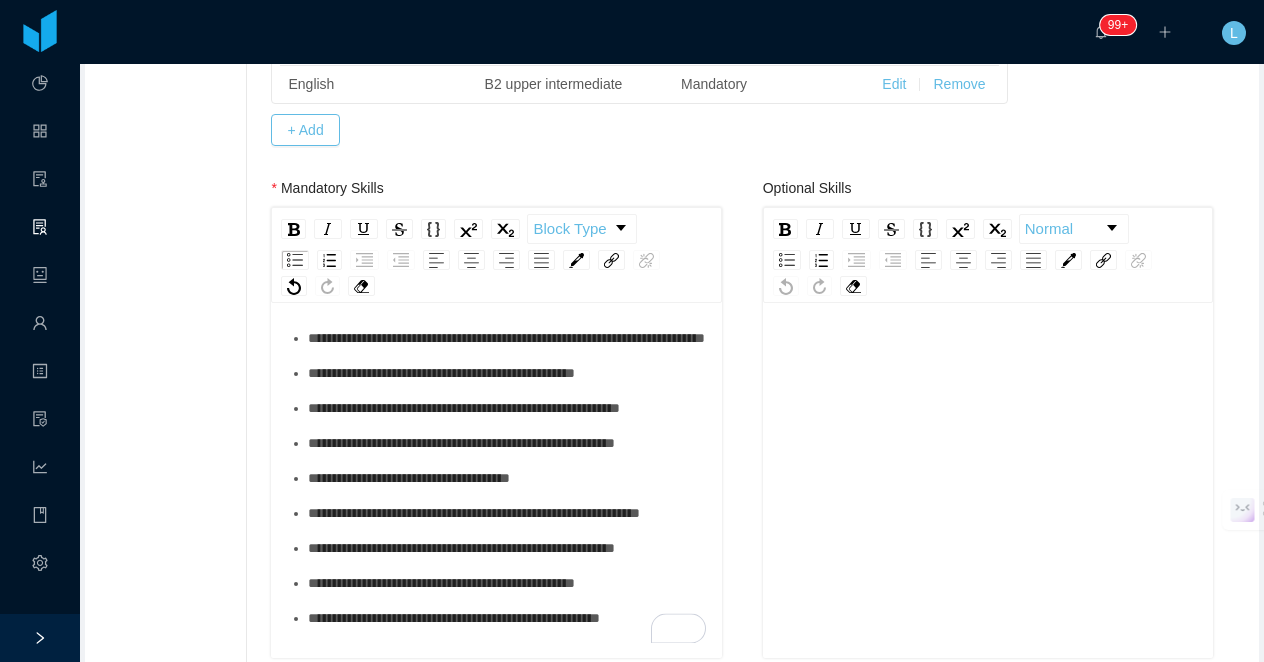 scroll, scrollTop: 80, scrollLeft: 0, axis: vertical 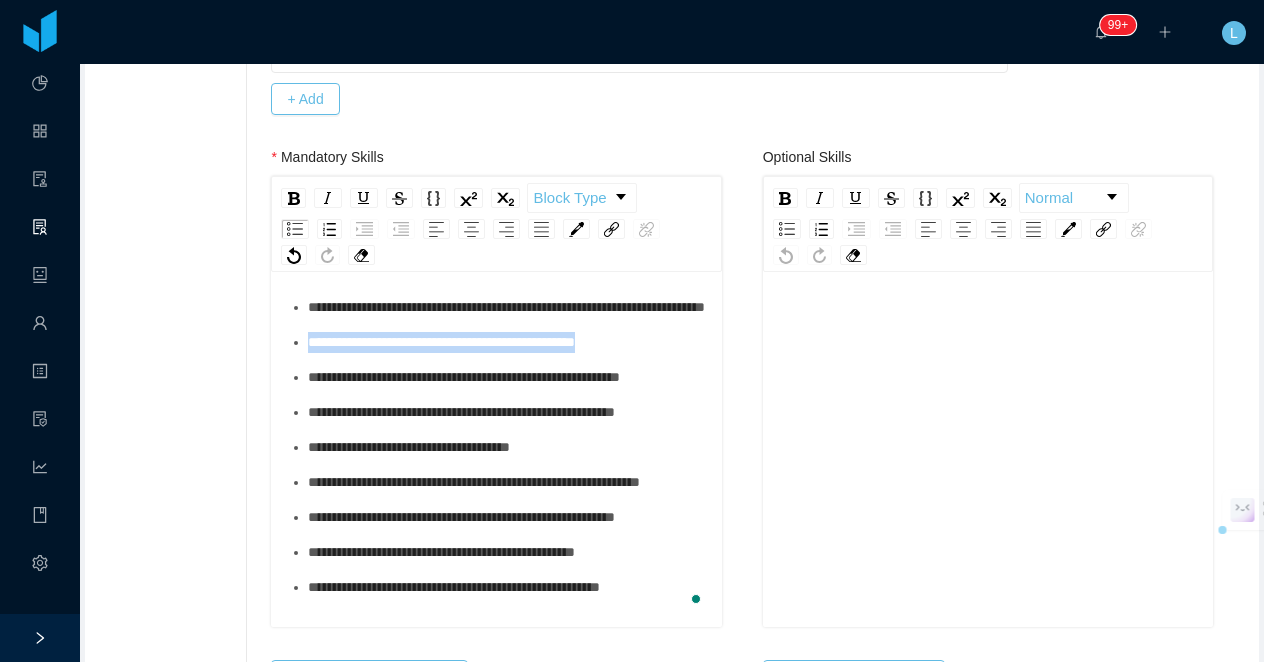 drag, startPoint x: 653, startPoint y: 332, endPoint x: 308, endPoint y: 335, distance: 345.01303 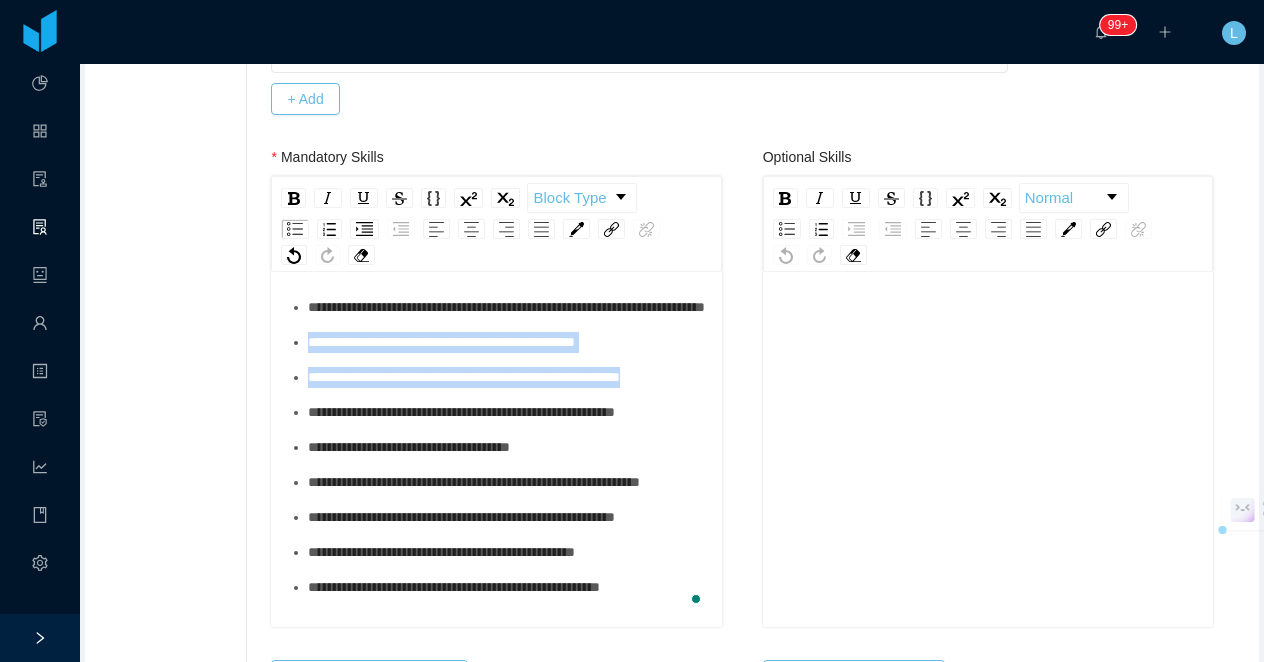 drag, startPoint x: 708, startPoint y: 369, endPoint x: 301, endPoint y: 334, distance: 408.50214 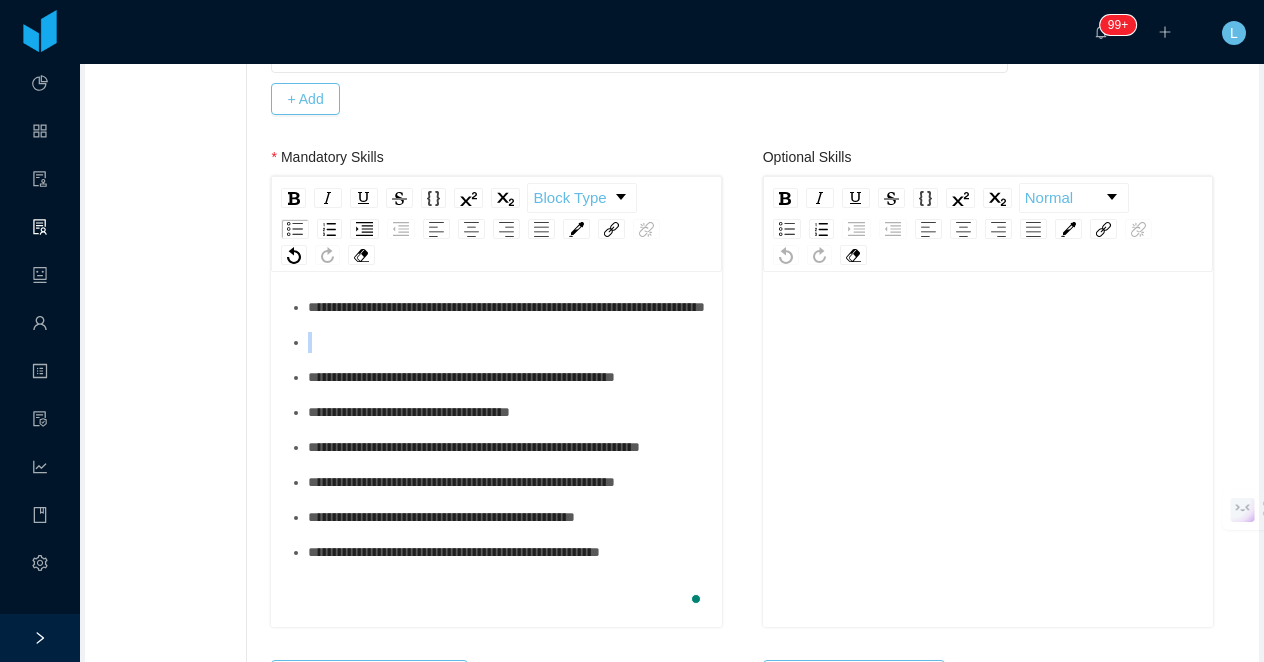 scroll, scrollTop: 46, scrollLeft: 0, axis: vertical 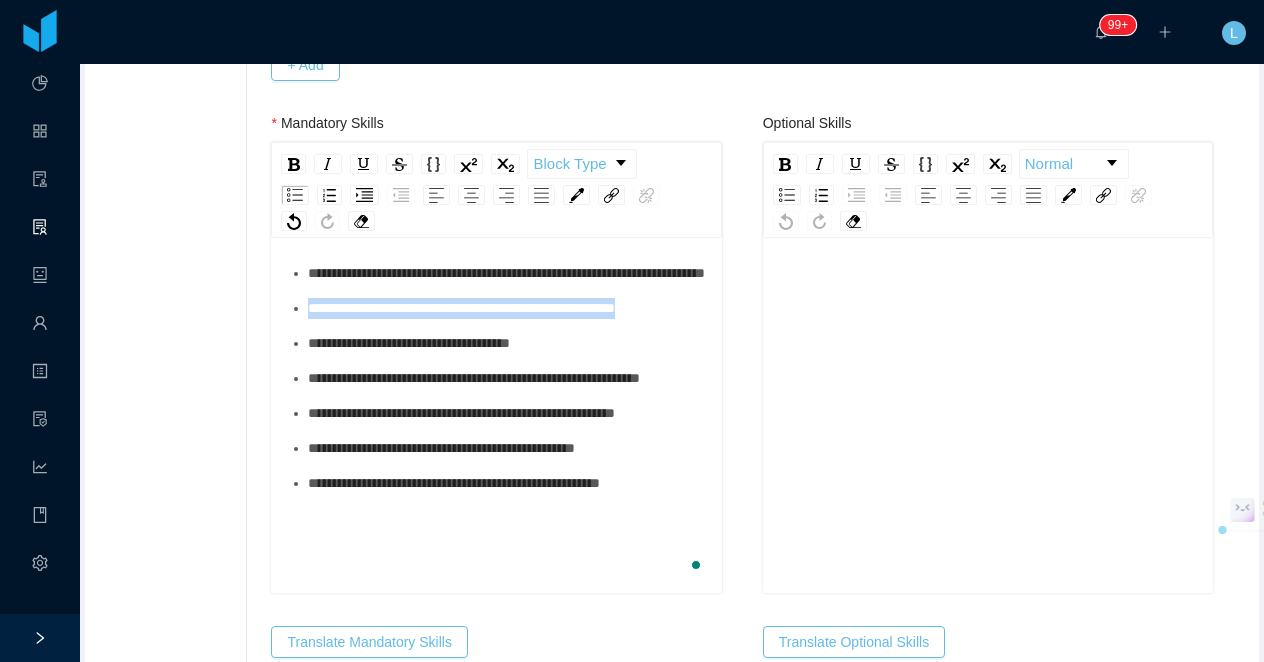 drag, startPoint x: 399, startPoint y: 349, endPoint x: 306, endPoint y: 330, distance: 94.92102 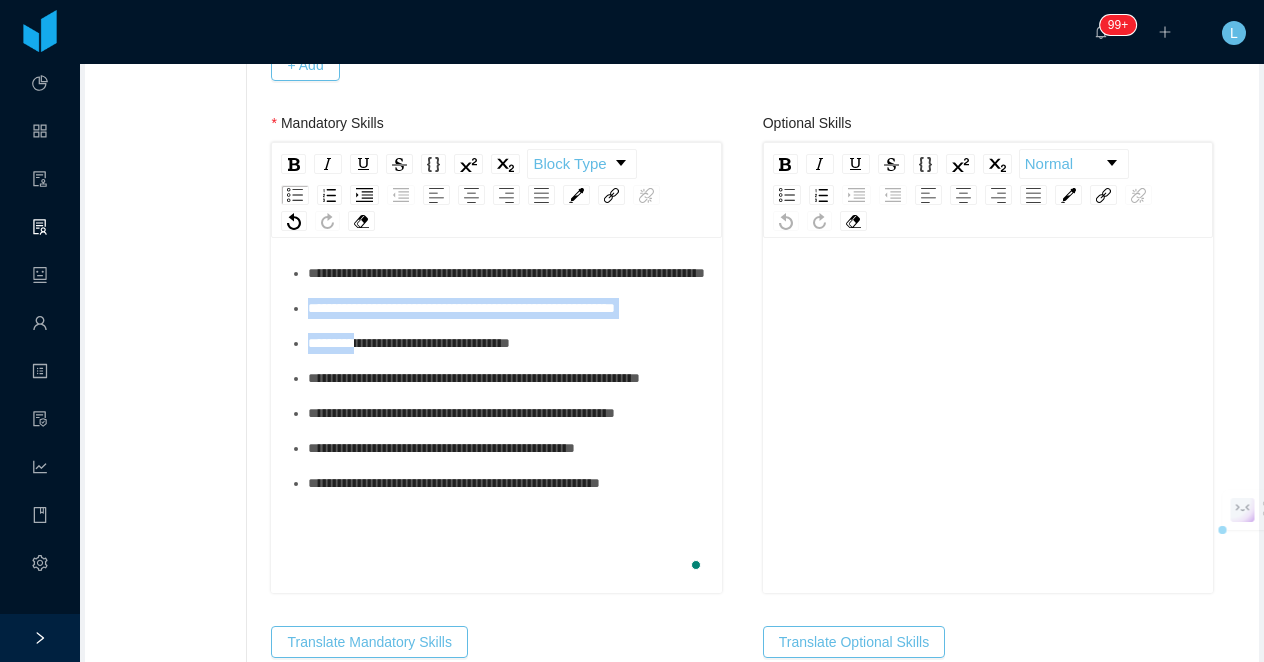 drag, startPoint x: 381, startPoint y: 387, endPoint x: 311, endPoint y: 337, distance: 86.023254 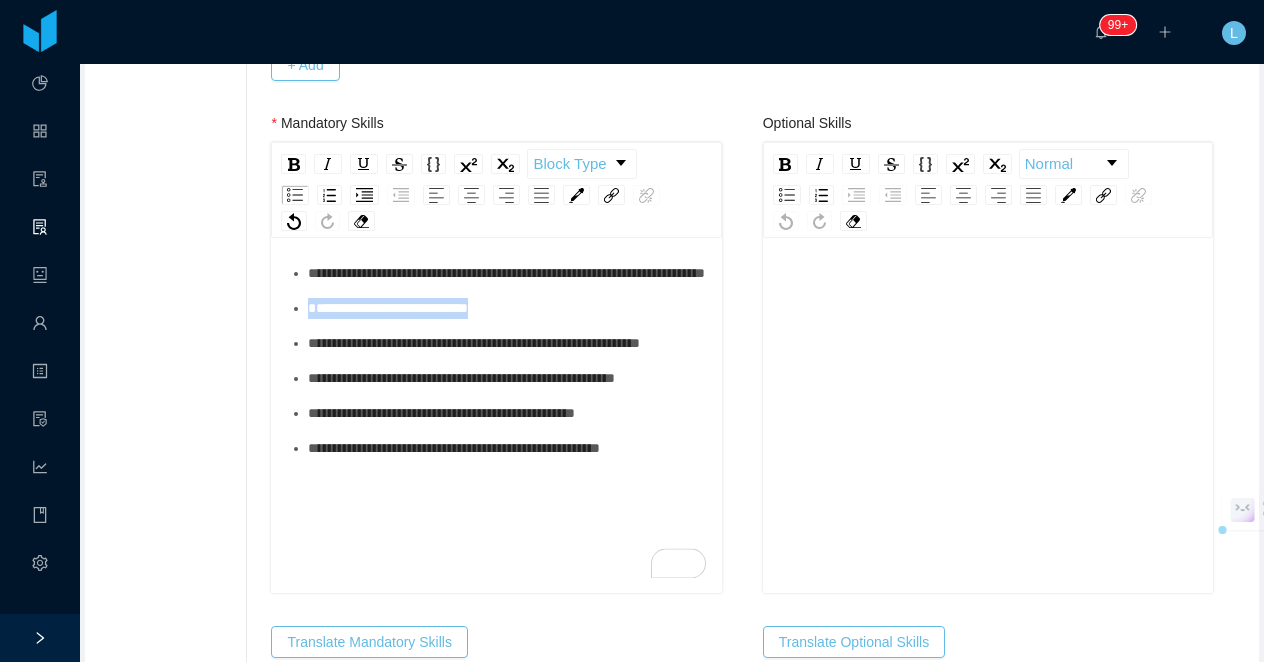 drag, startPoint x: 492, startPoint y: 327, endPoint x: 296, endPoint y: 332, distance: 196.06377 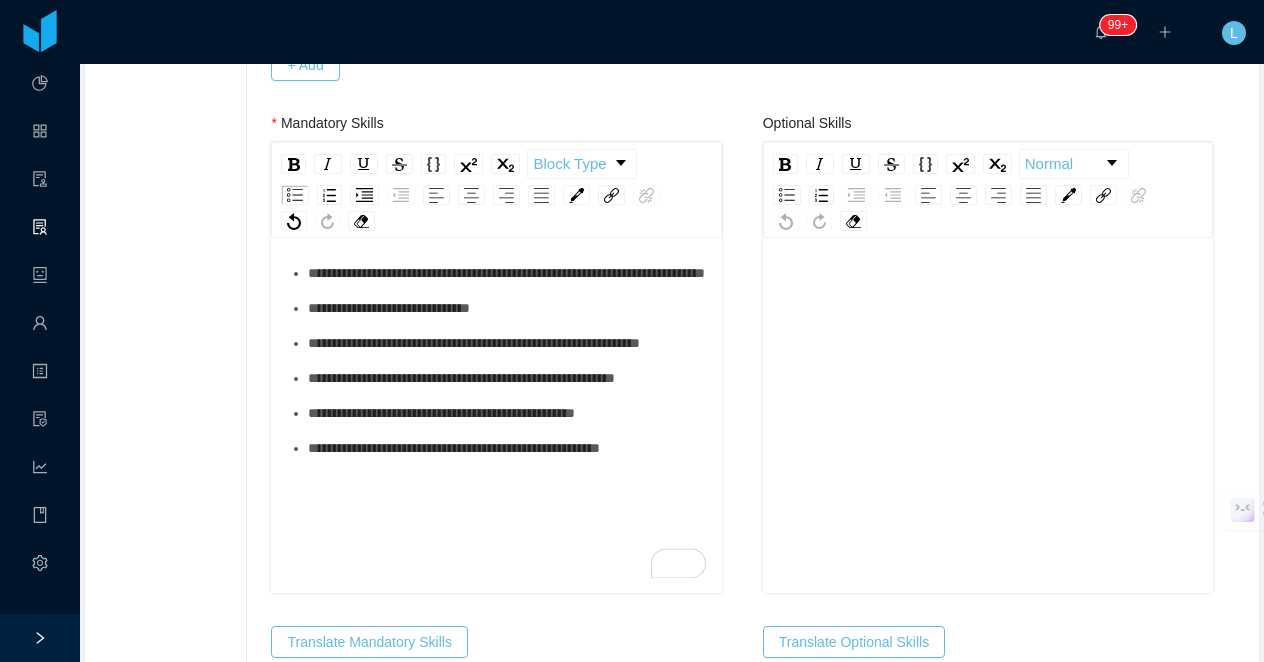 type 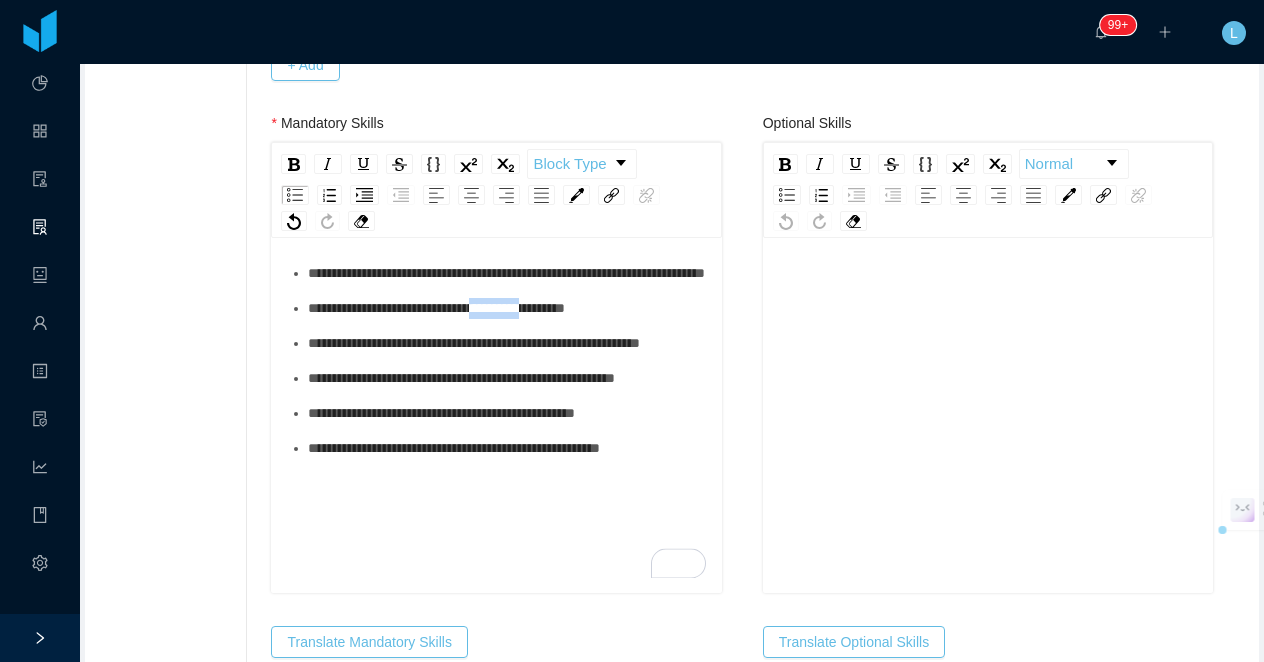 drag, startPoint x: 587, startPoint y: 331, endPoint x: 522, endPoint y: 331, distance: 65 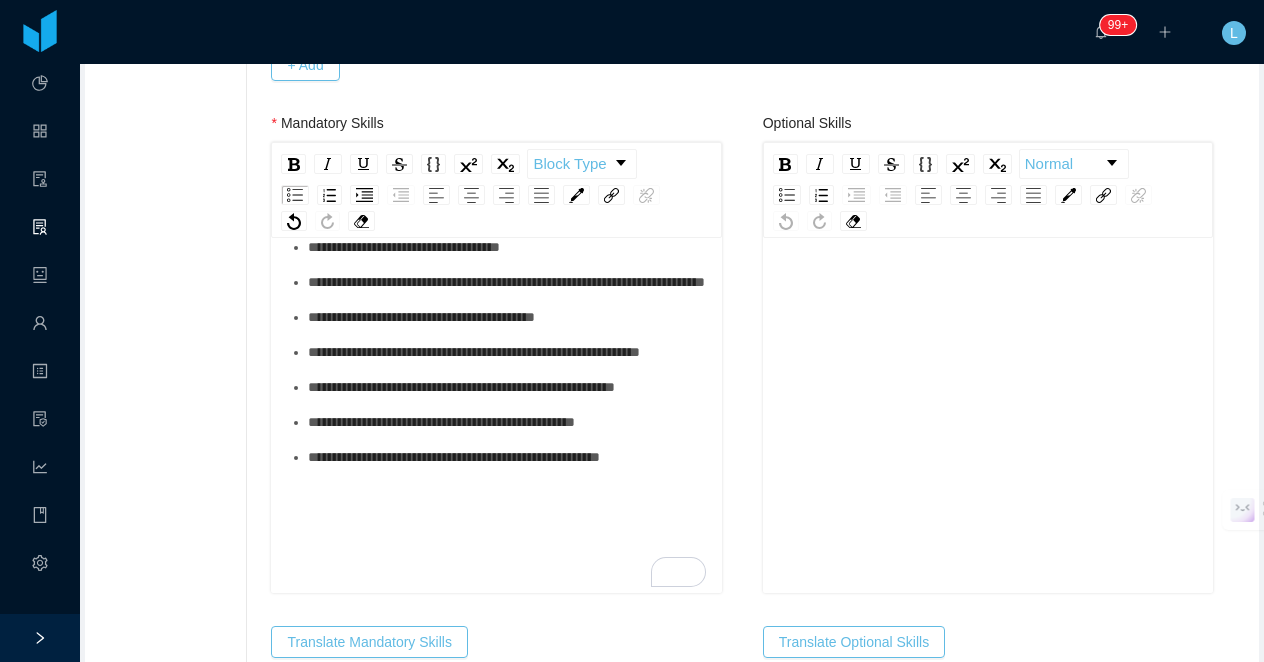 scroll, scrollTop: 46, scrollLeft: 0, axis: vertical 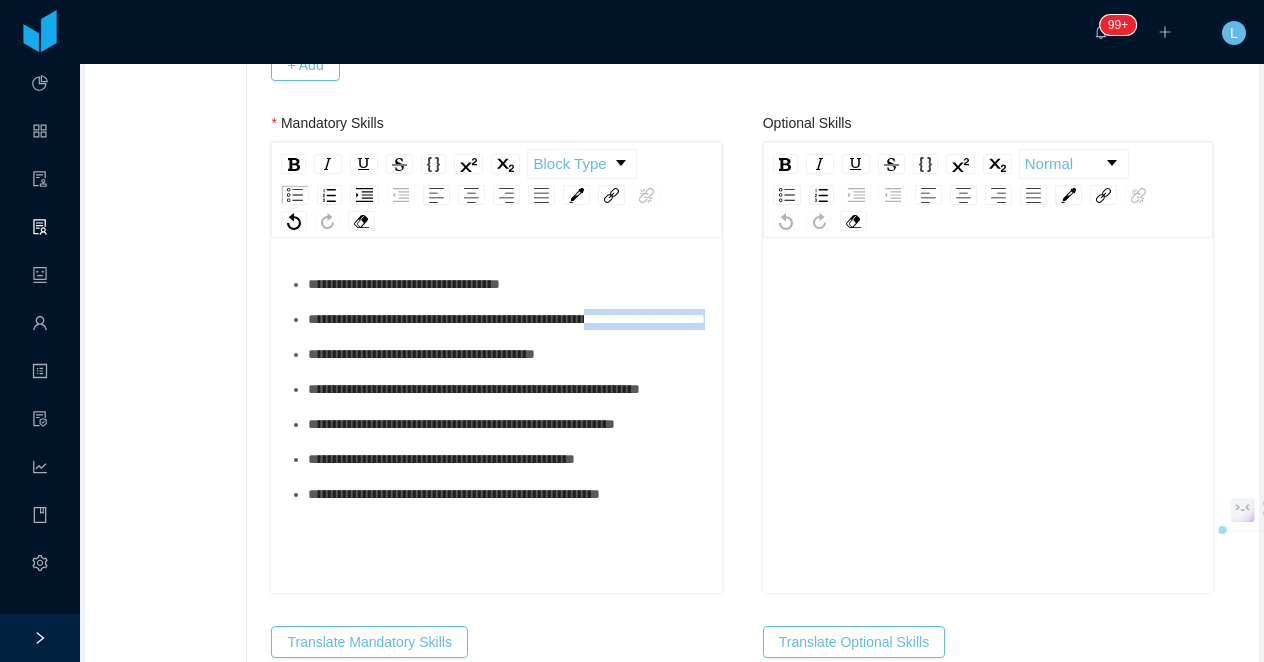 drag, startPoint x: 444, startPoint y: 295, endPoint x: 651, endPoint y: 321, distance: 208.62646 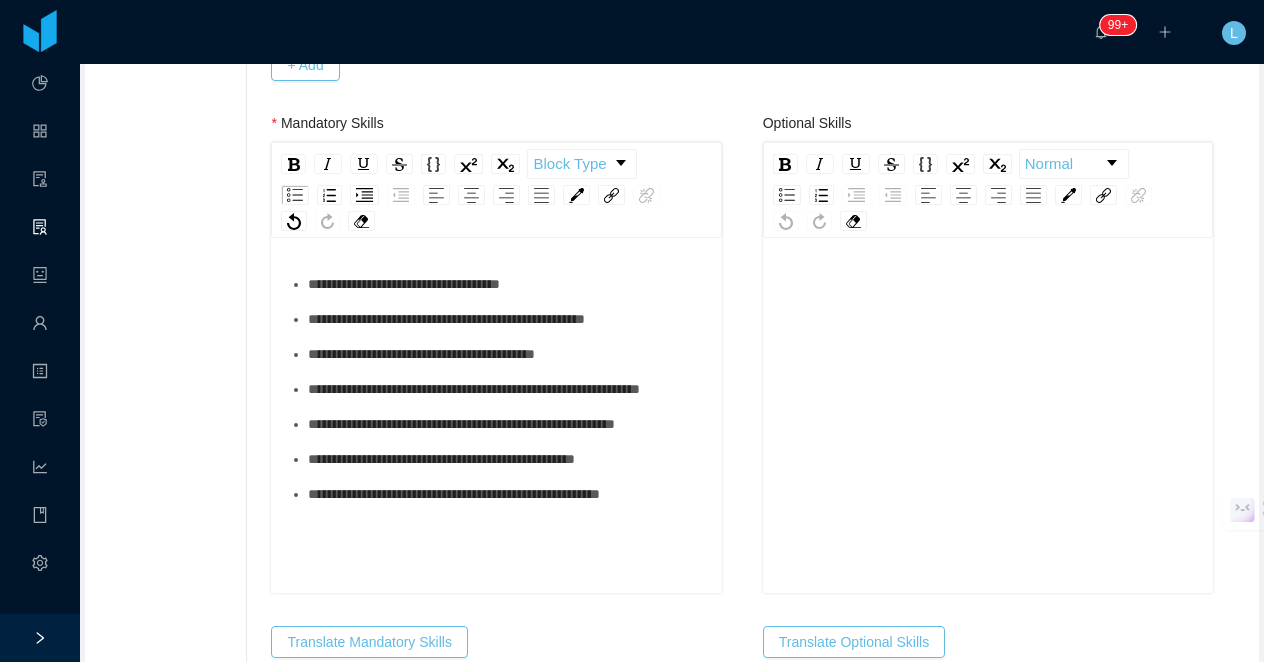 click on "**********" at bounding box center (507, 354) 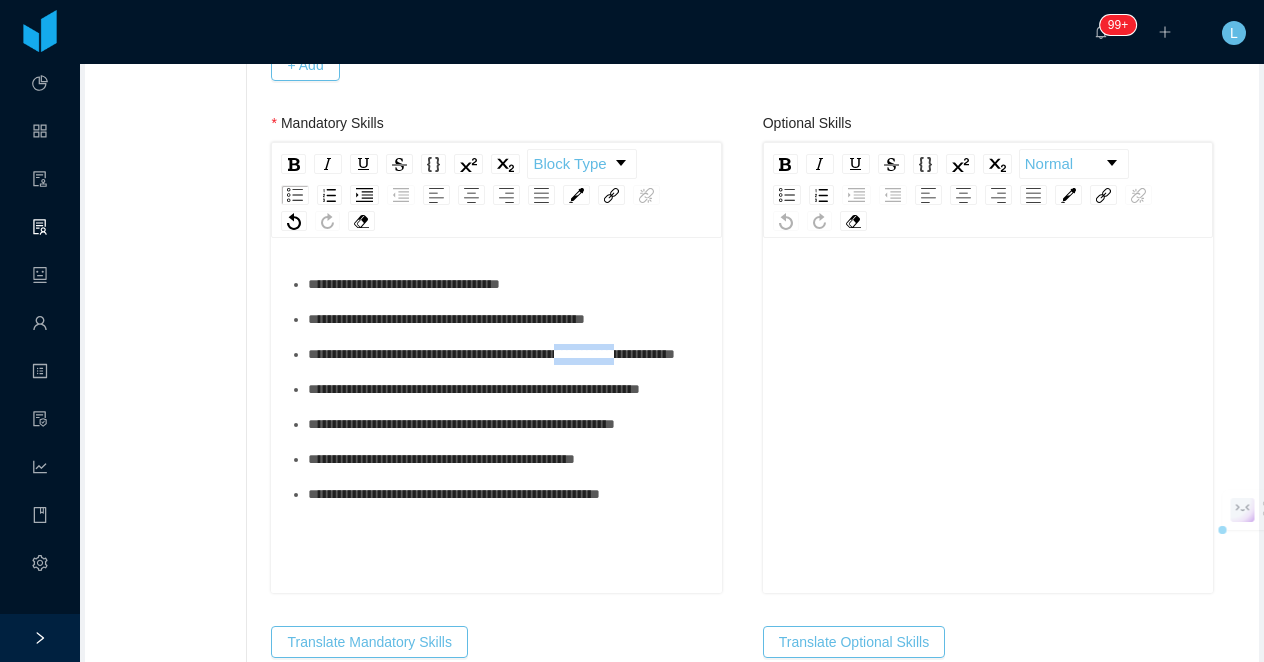 drag, startPoint x: 711, startPoint y: 354, endPoint x: 629, endPoint y: 355, distance: 82.006096 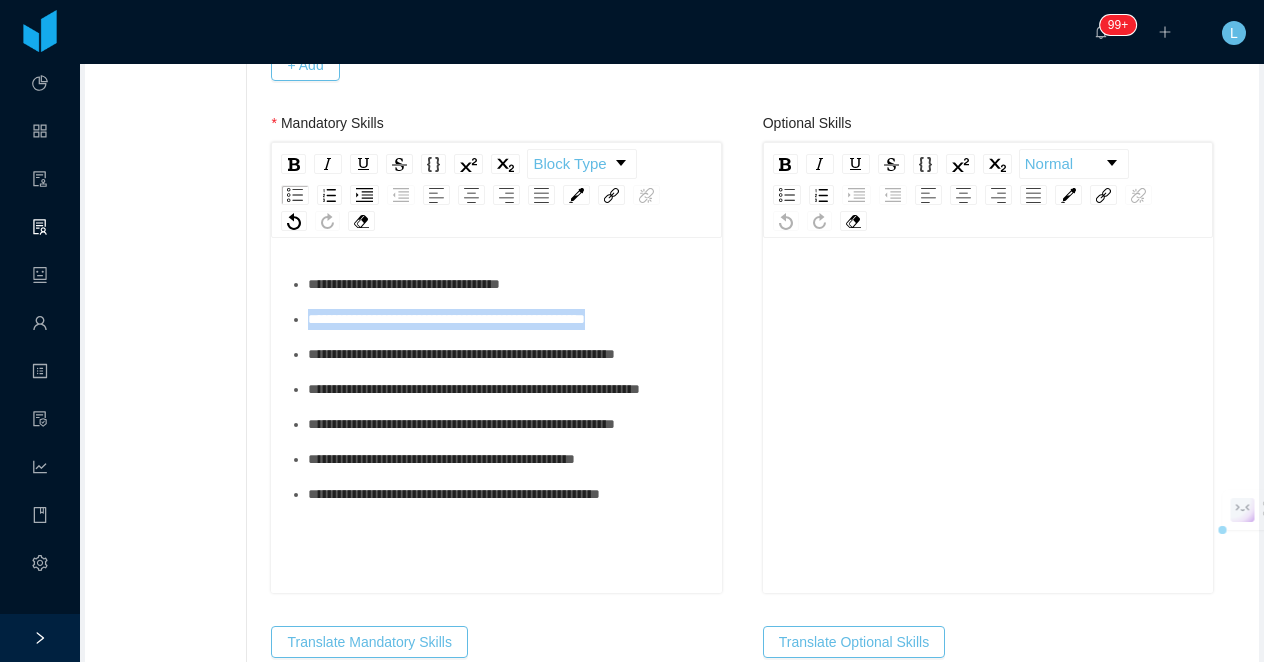drag, startPoint x: 659, startPoint y: 326, endPoint x: 298, endPoint y: 326, distance: 361 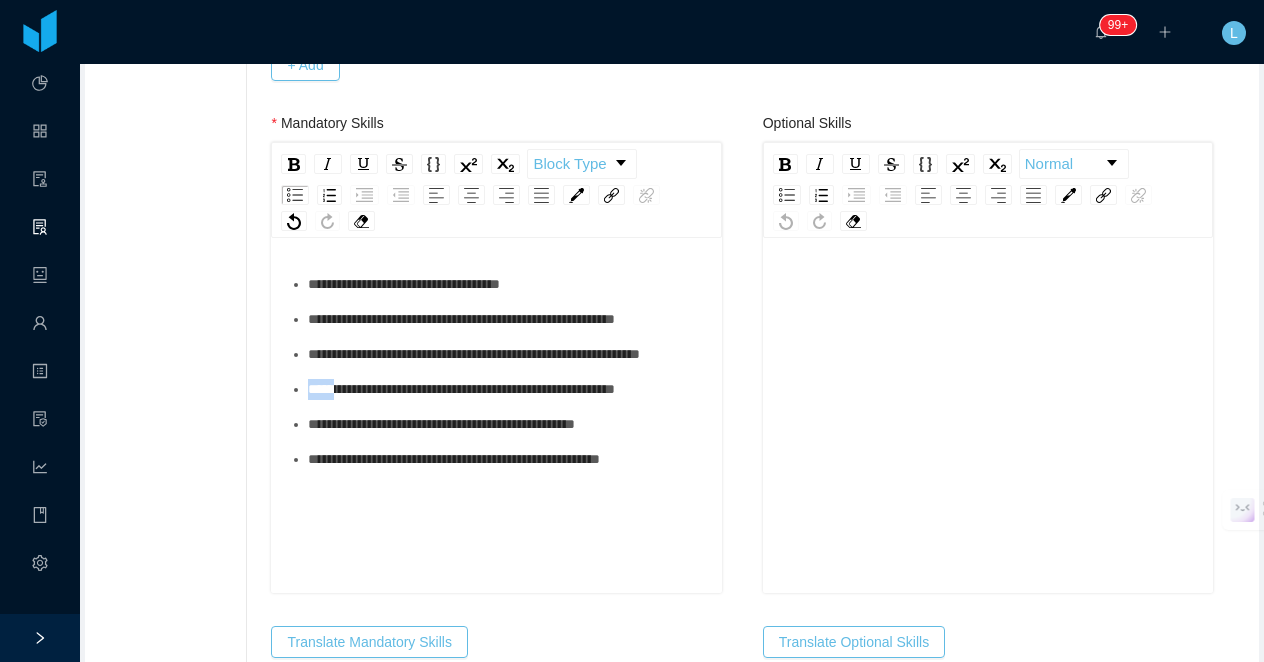 drag, startPoint x: 349, startPoint y: 412, endPoint x: 287, endPoint y: 412, distance: 62 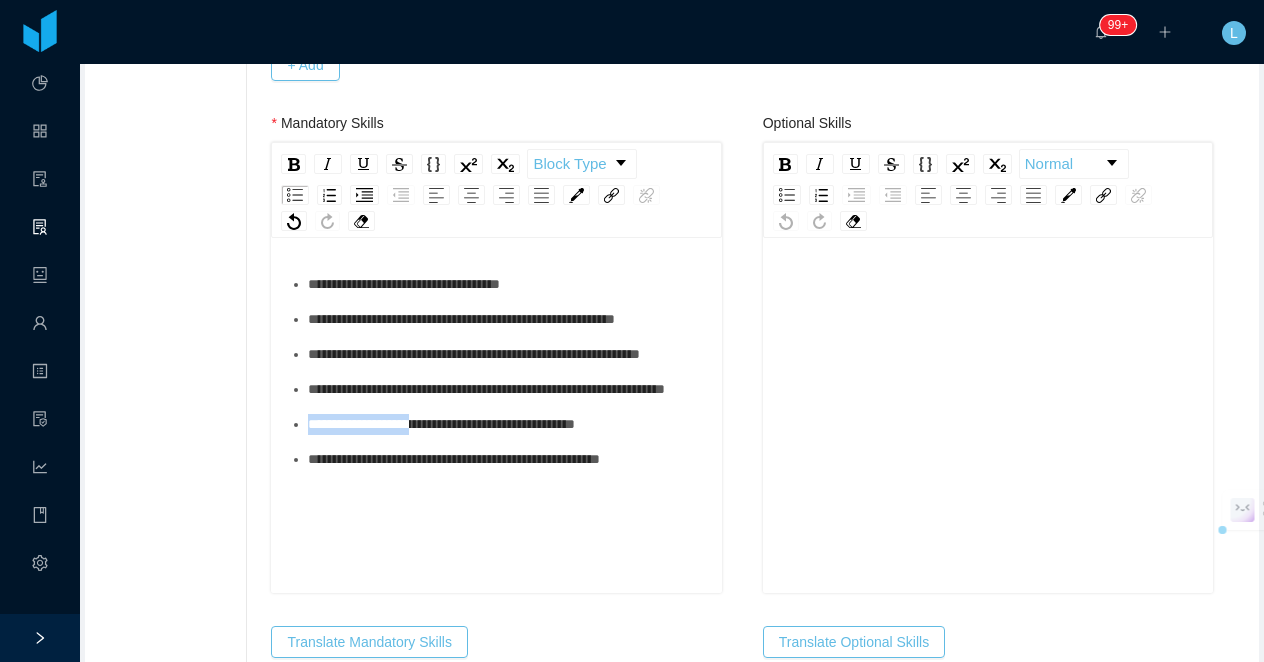 drag, startPoint x: 455, startPoint y: 468, endPoint x: 288, endPoint y: 461, distance: 167.14664 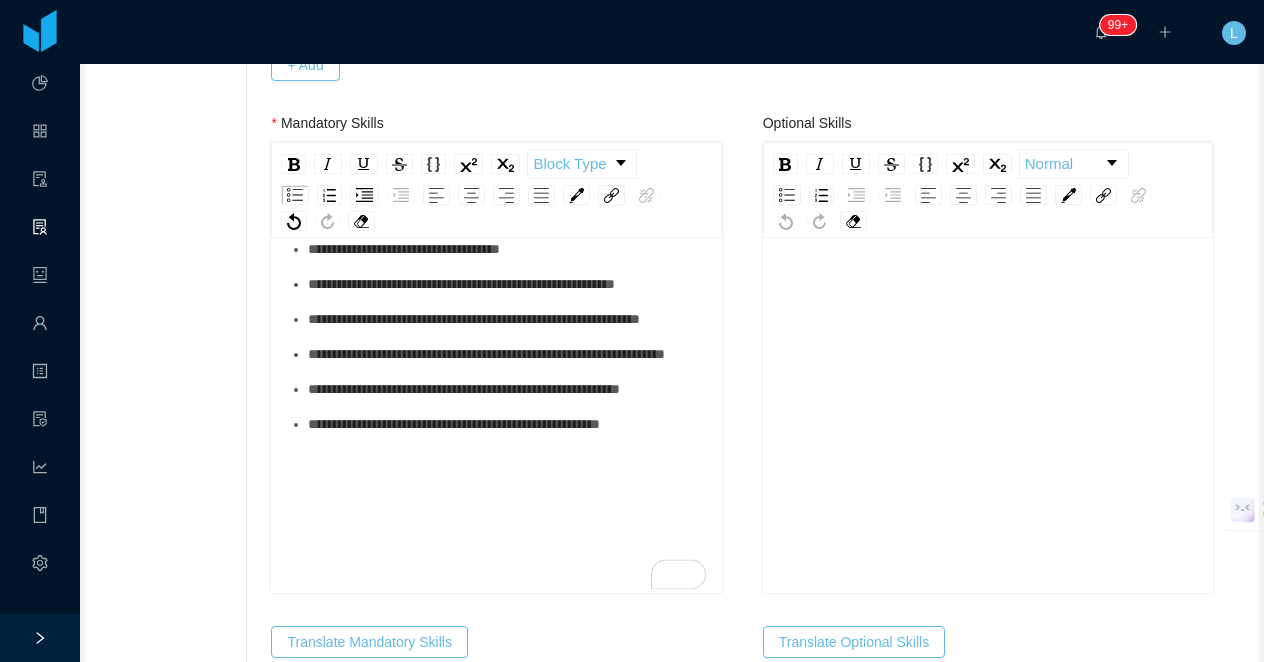 scroll, scrollTop: 38, scrollLeft: 0, axis: vertical 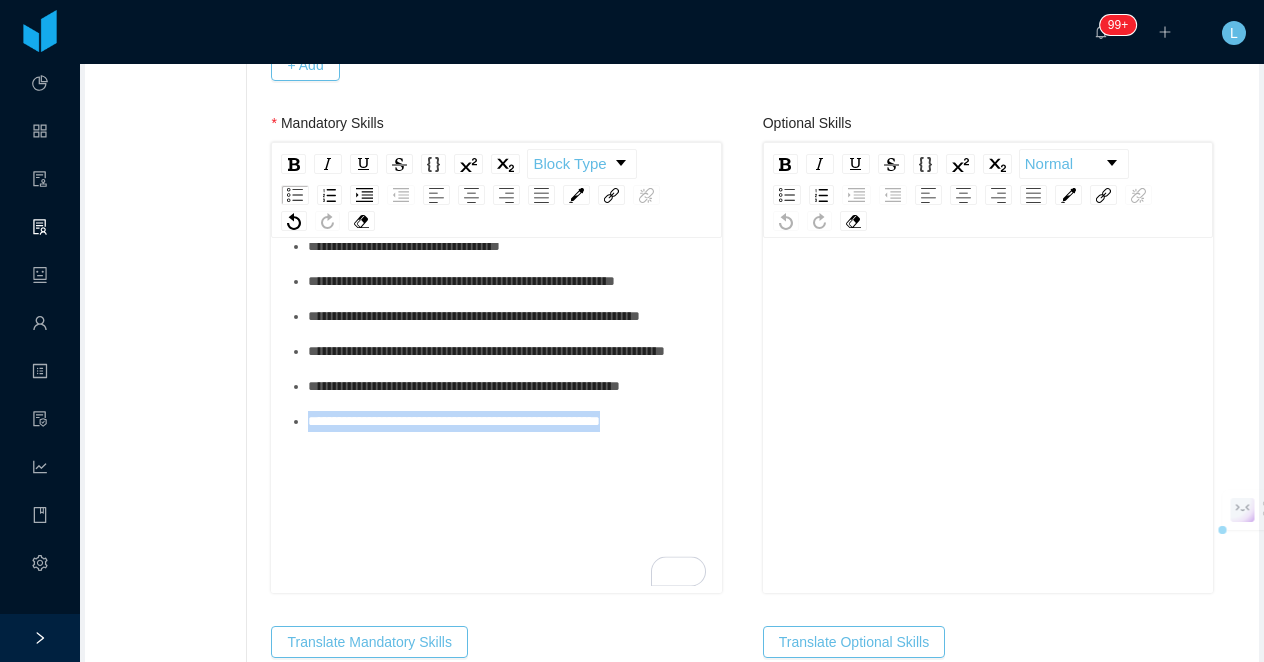 drag, startPoint x: 695, startPoint y: 489, endPoint x: 291, endPoint y: 488, distance: 404.00125 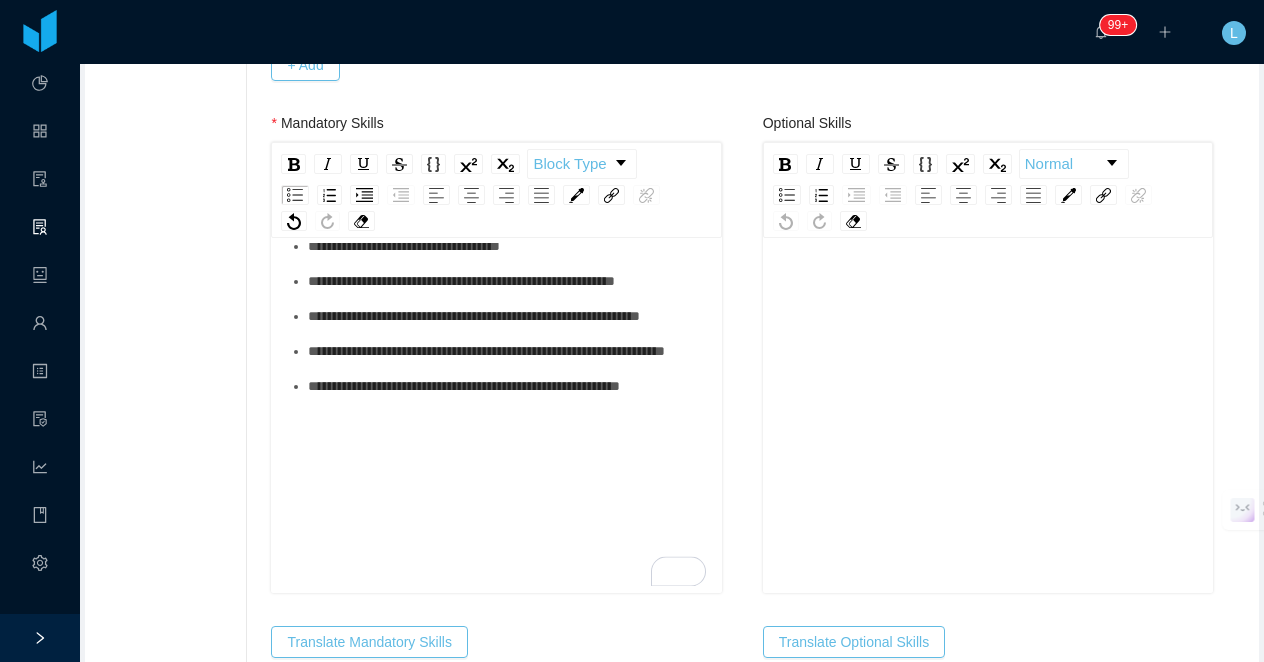 scroll, scrollTop: 0, scrollLeft: 0, axis: both 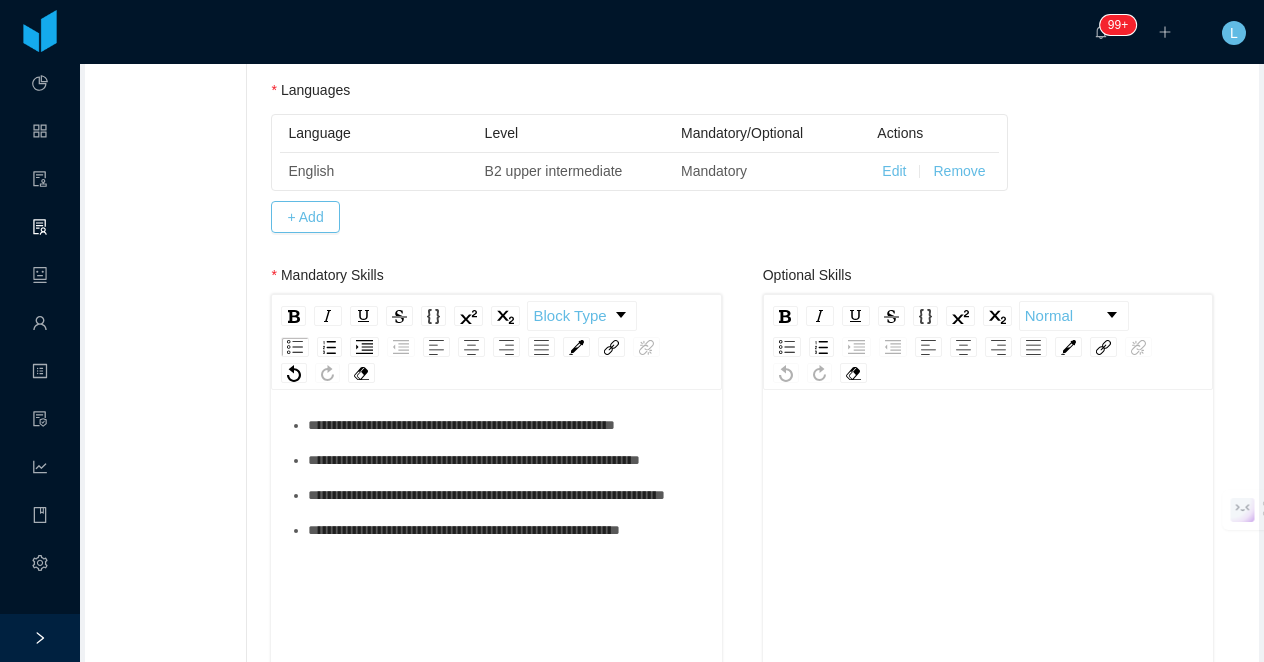 click on "**********" at bounding box center [474, 460] 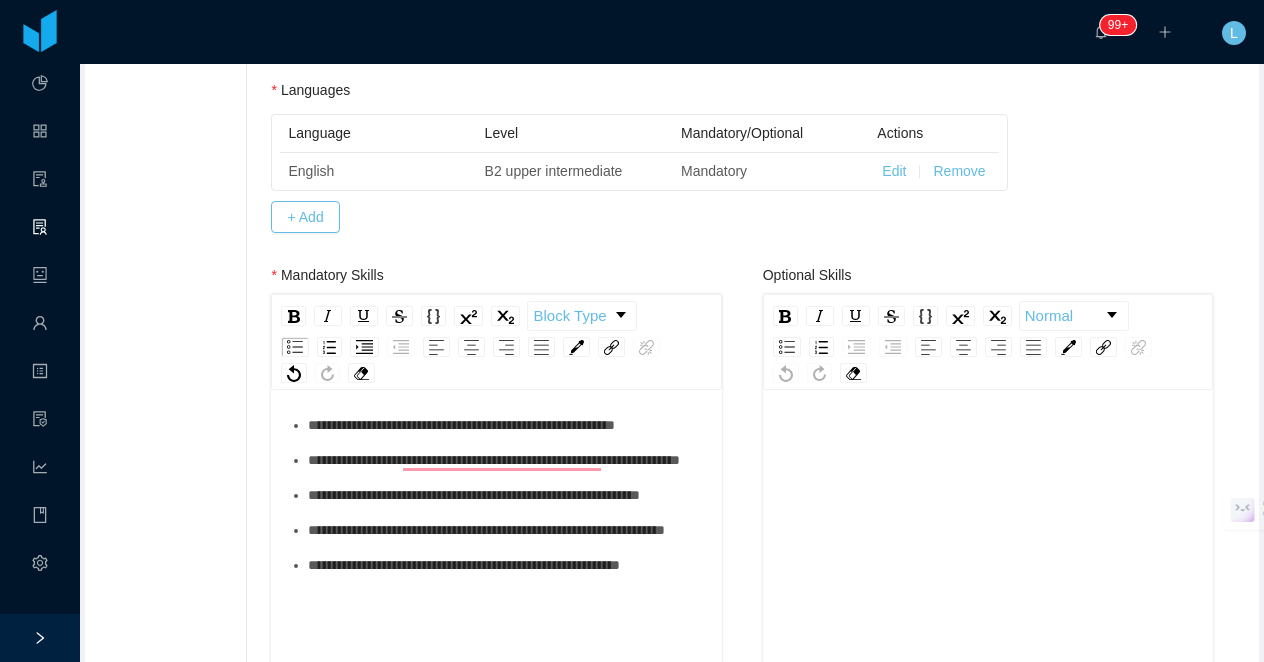 click on "**********" at bounding box center [507, 460] 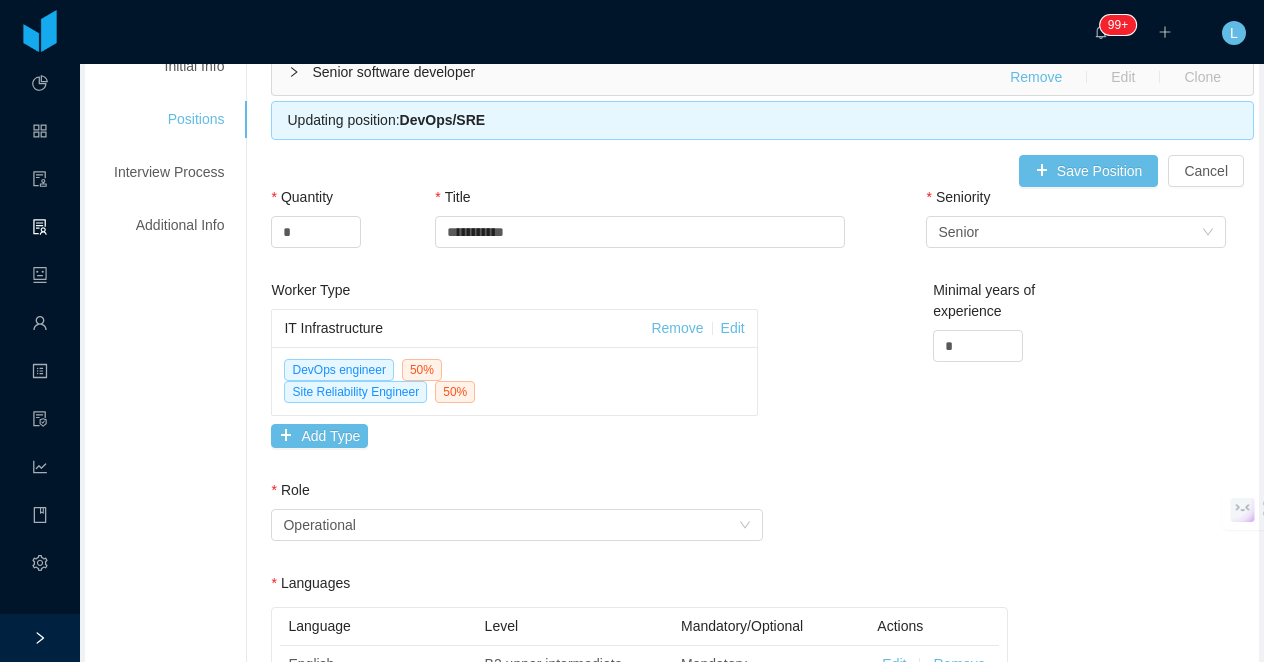 scroll, scrollTop: 253, scrollLeft: 0, axis: vertical 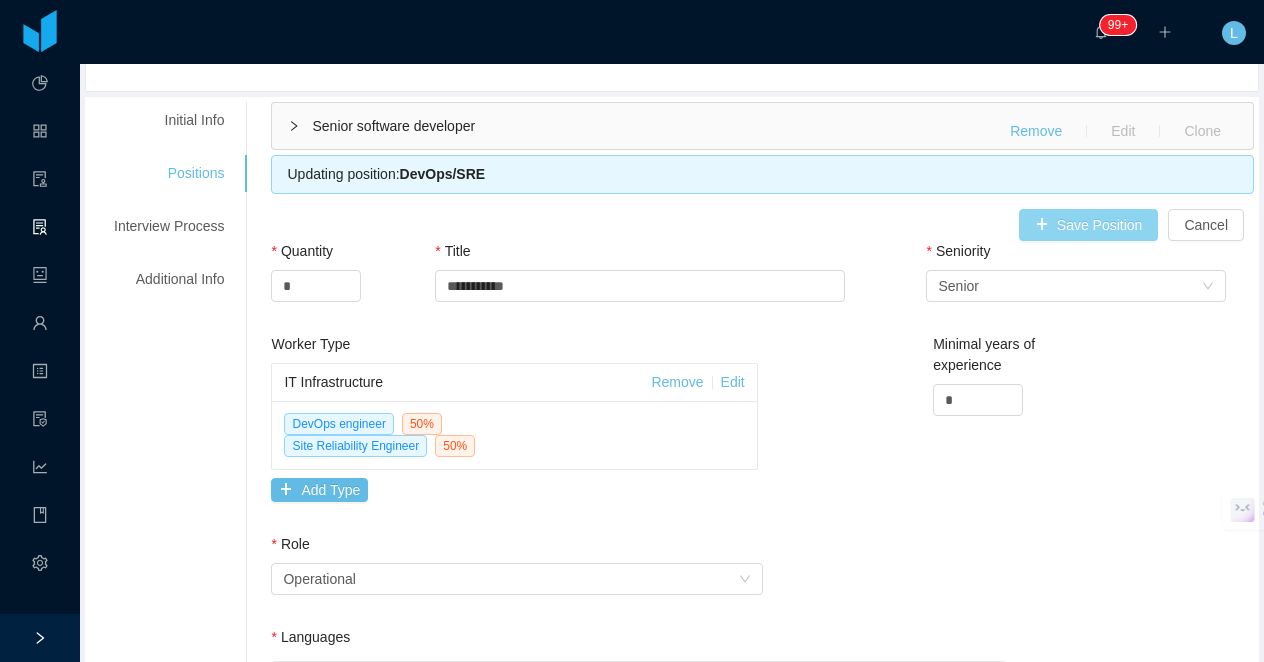 click on "Save Position" at bounding box center (1089, 225) 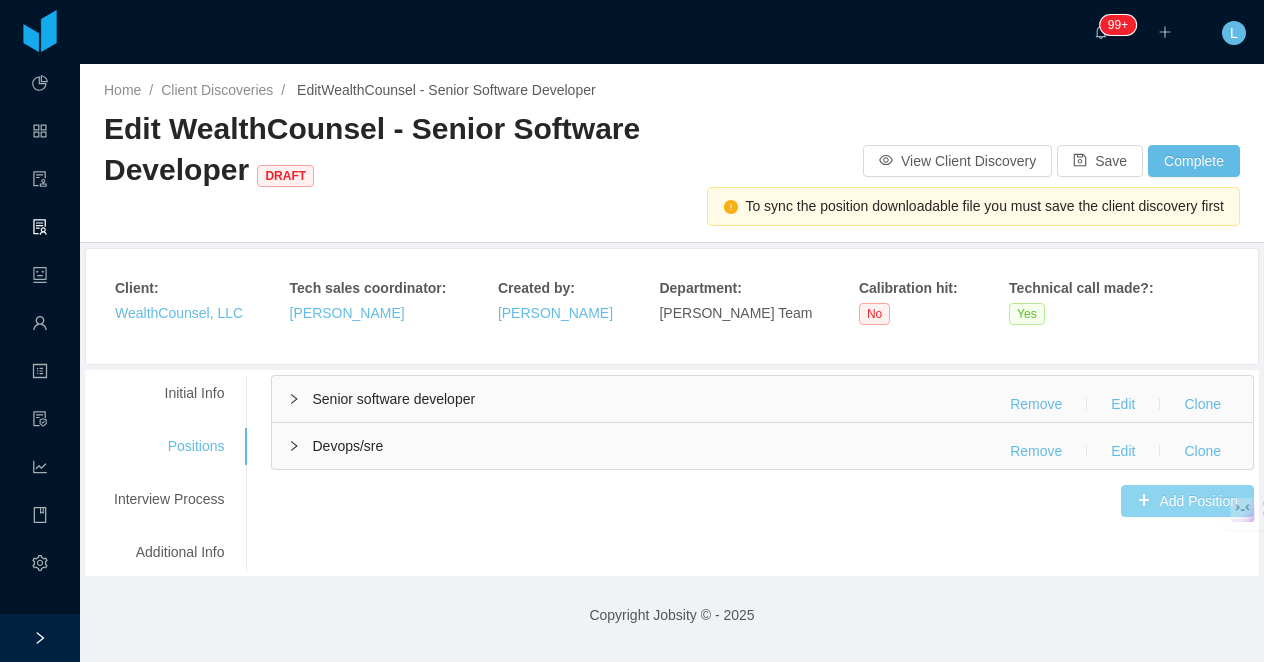 scroll, scrollTop: 0, scrollLeft: 0, axis: both 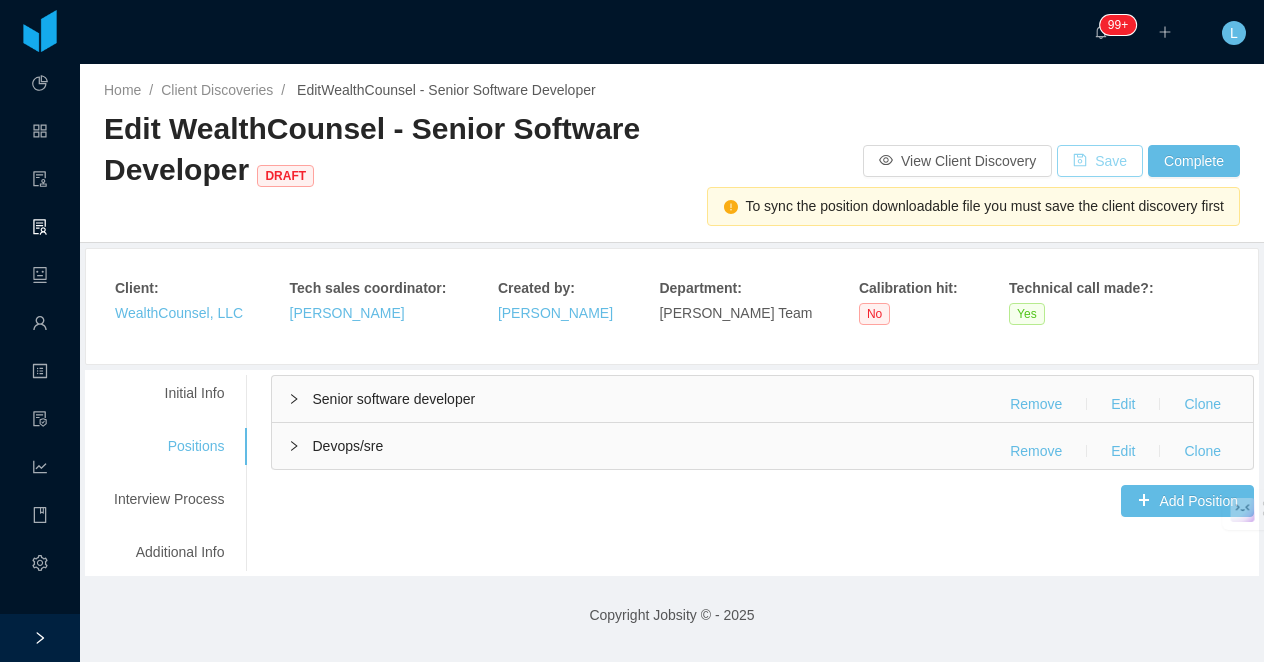 click on "Save" at bounding box center [1100, 161] 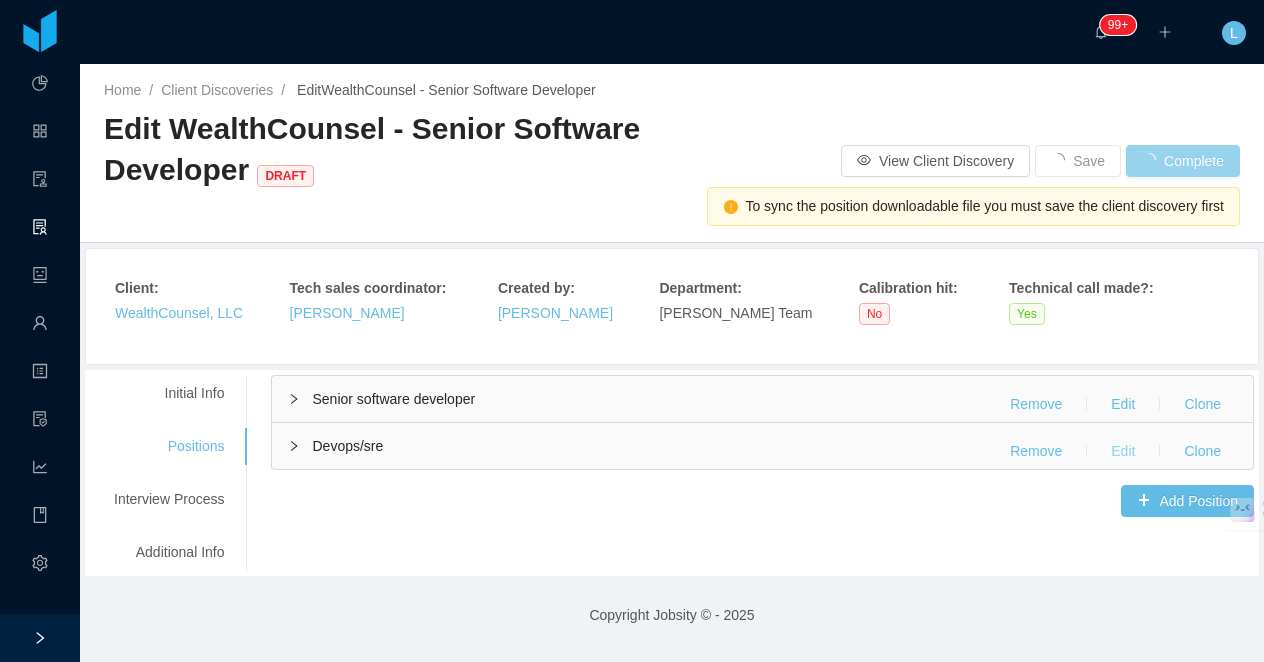 click on "Edit" at bounding box center (1123, 451) 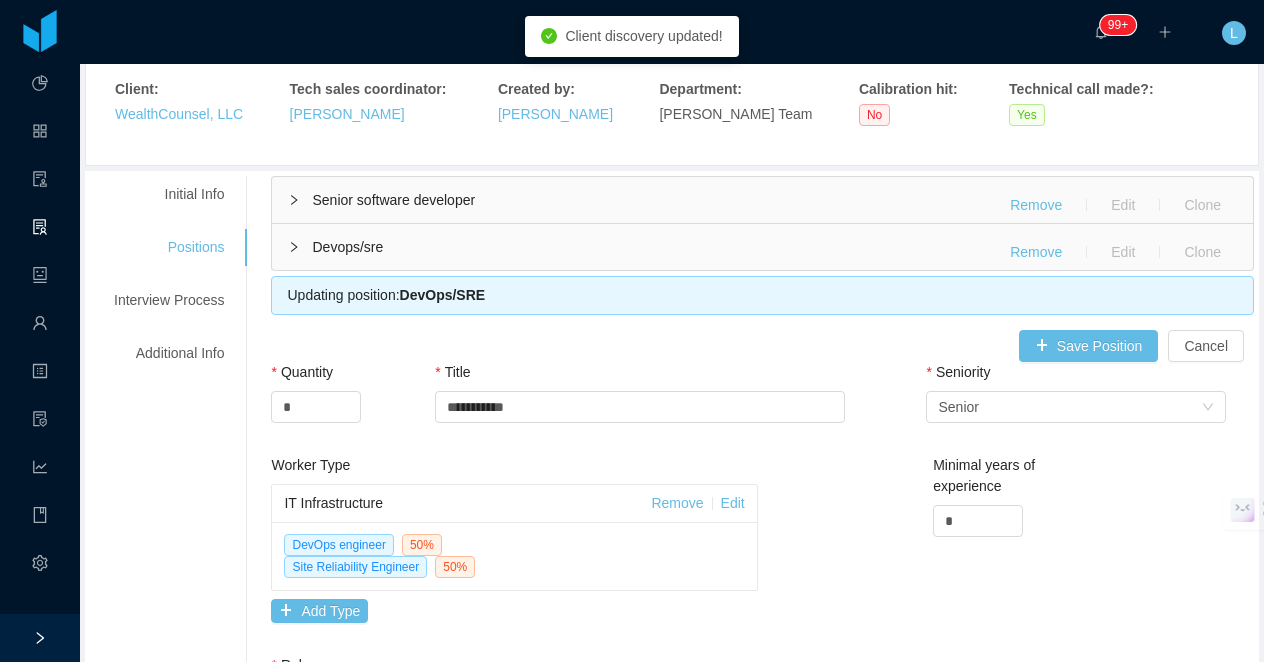 scroll, scrollTop: 195, scrollLeft: 0, axis: vertical 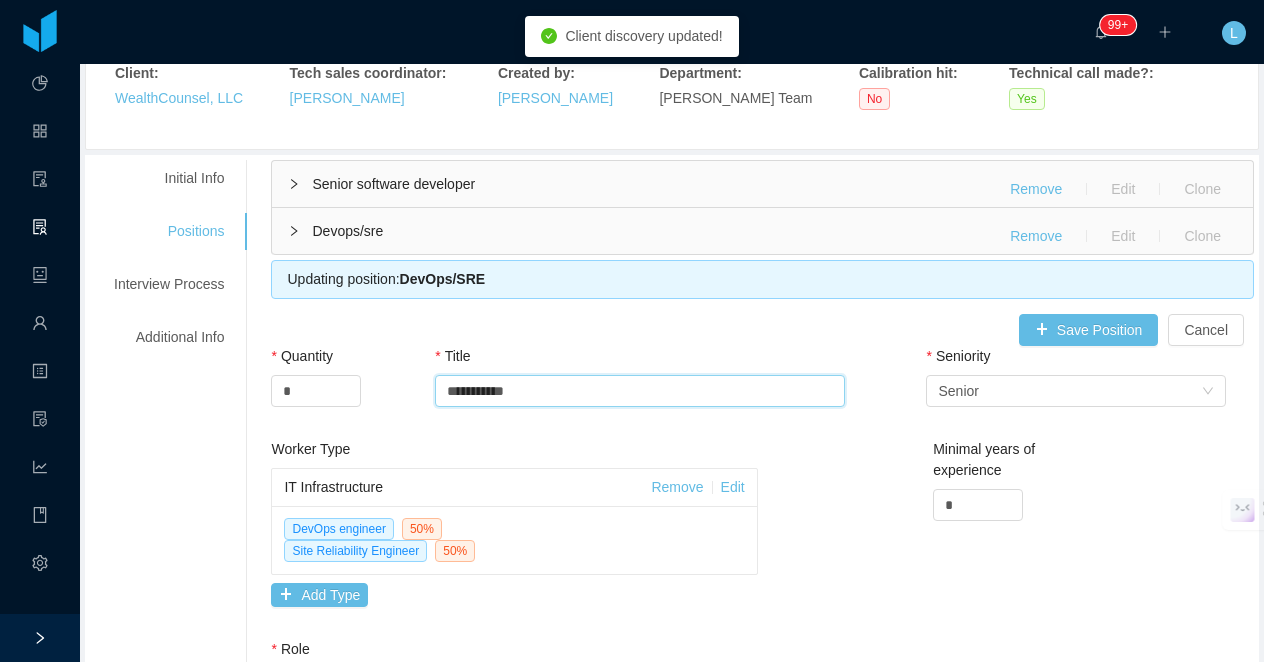 click on "**********" at bounding box center (639, 391) 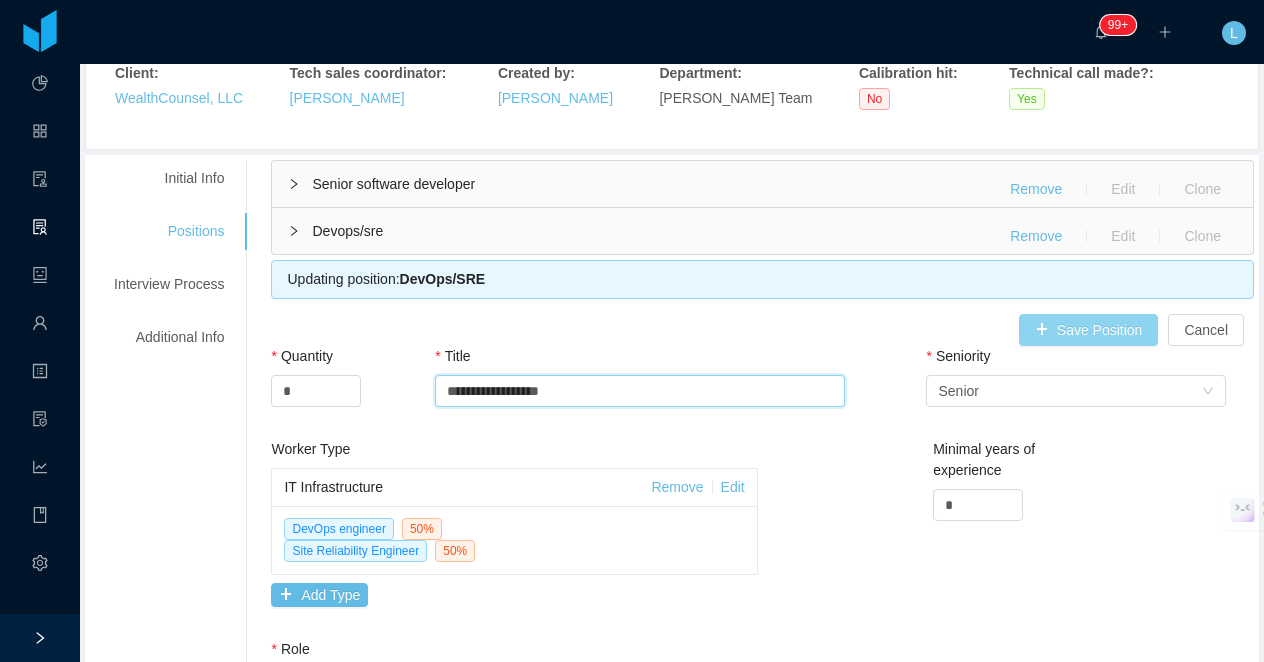 type on "**********" 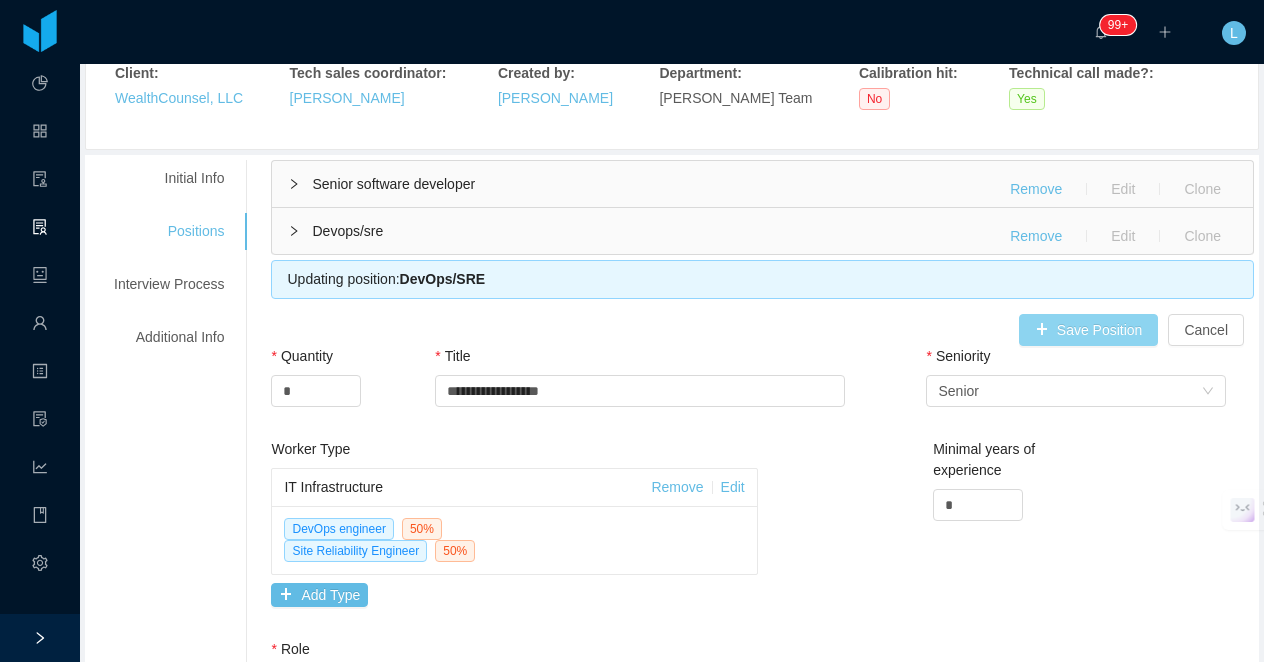 click on "Save Position" at bounding box center (1089, 330) 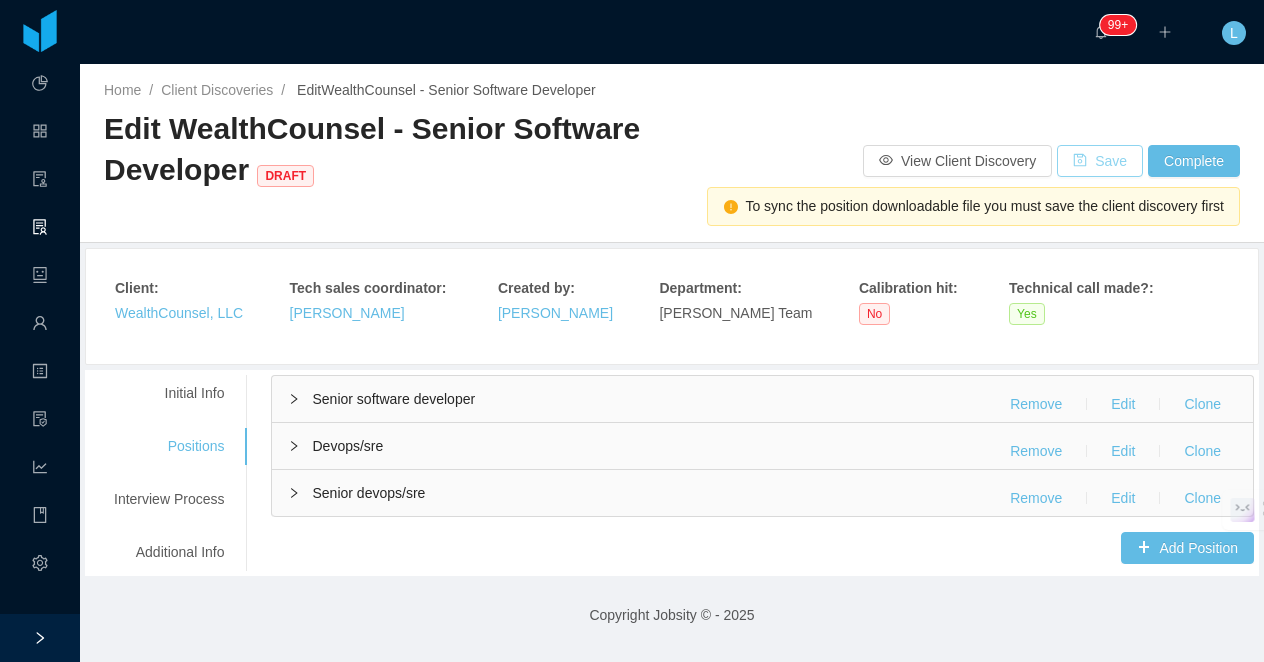 click on "Save" at bounding box center (1100, 161) 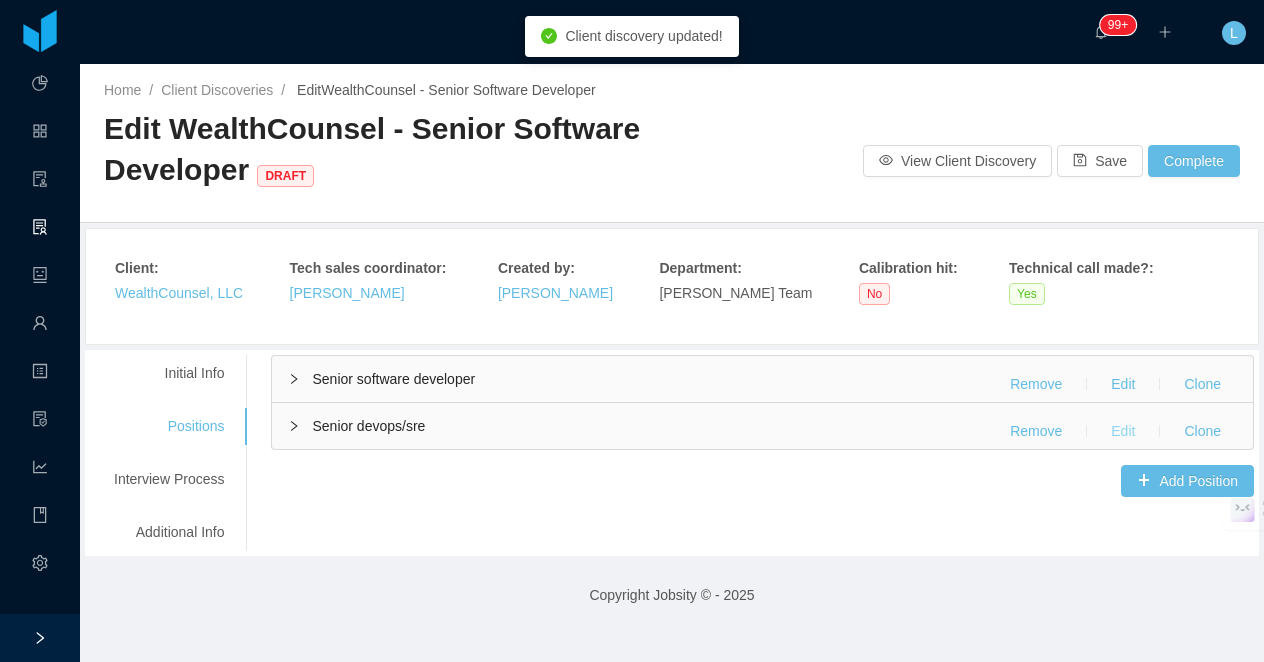 click on "Edit" at bounding box center [1123, 431] 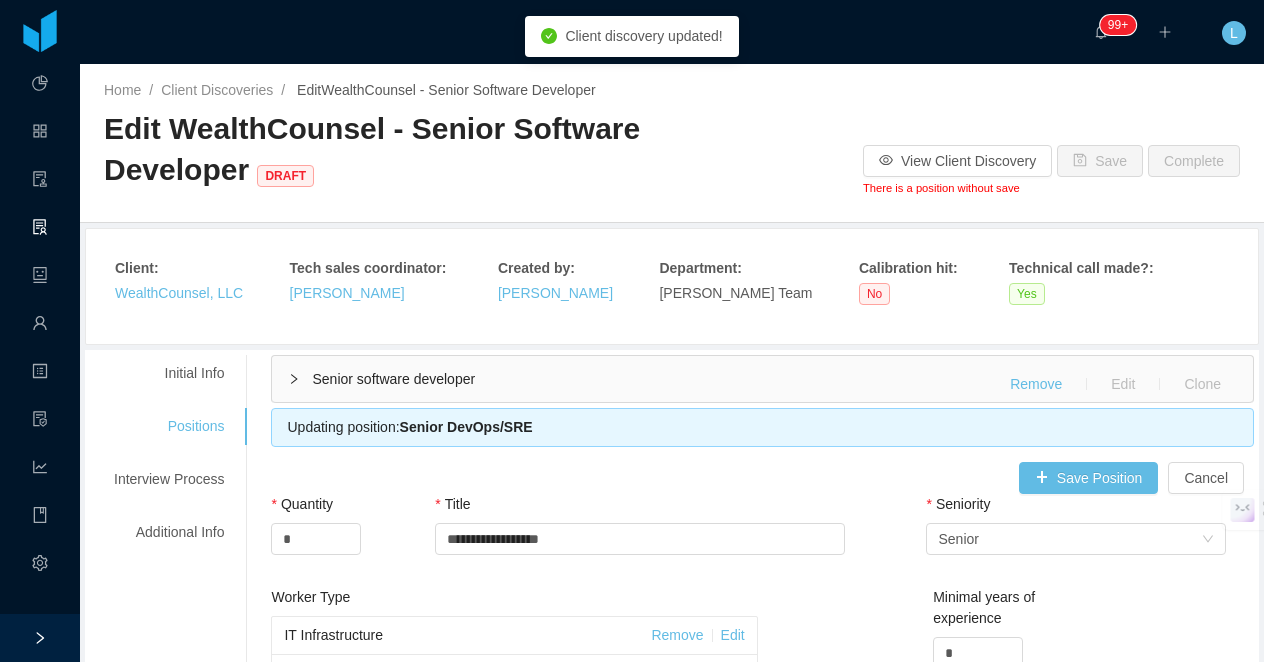 type 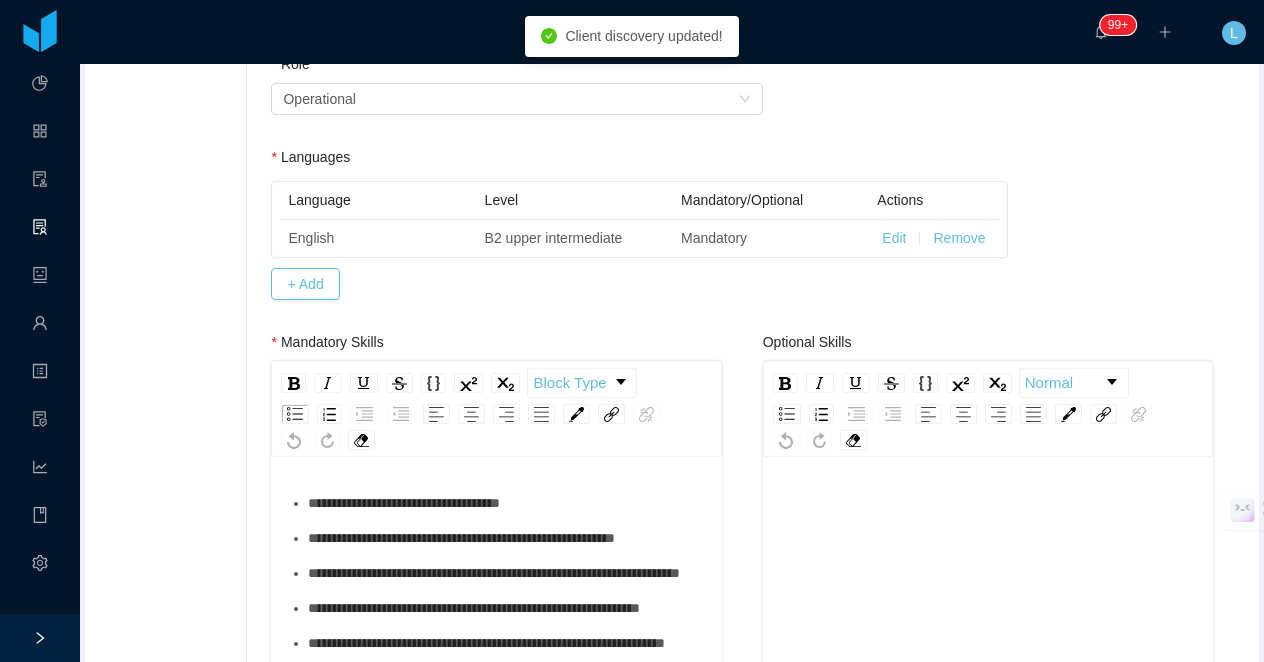 scroll, scrollTop: 802, scrollLeft: 0, axis: vertical 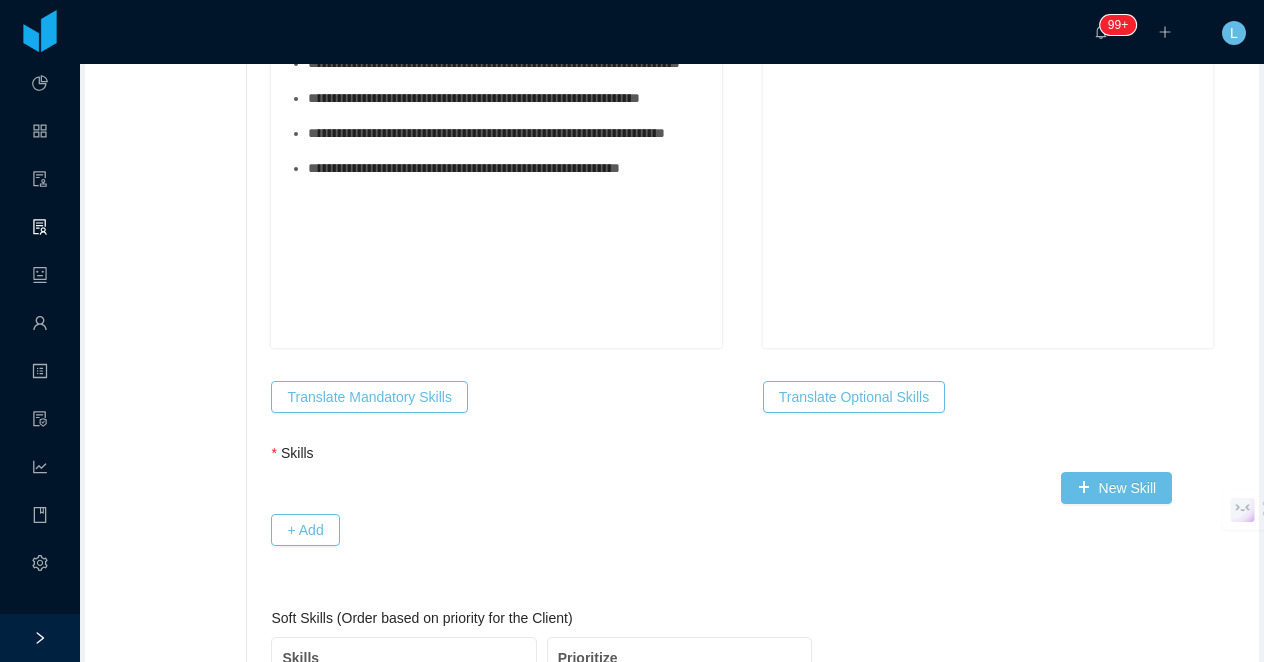 click on "New Skill + Add" at bounding box center [721, 509] 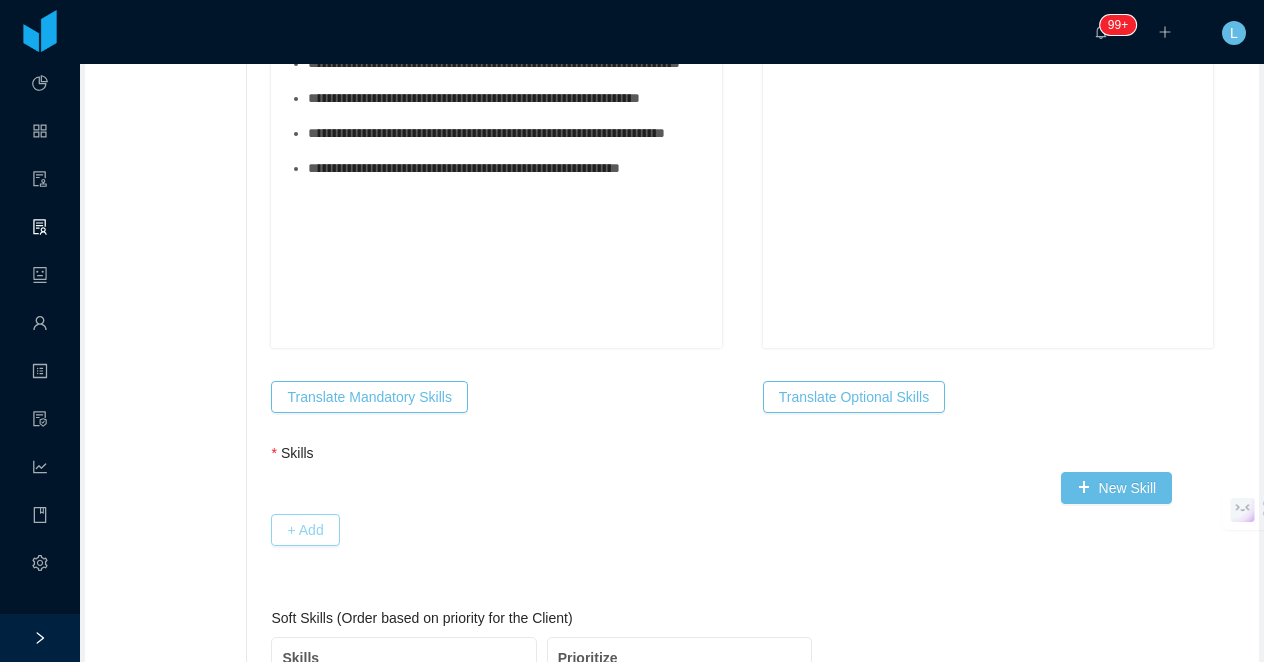 click on "+ Add" at bounding box center (305, 530) 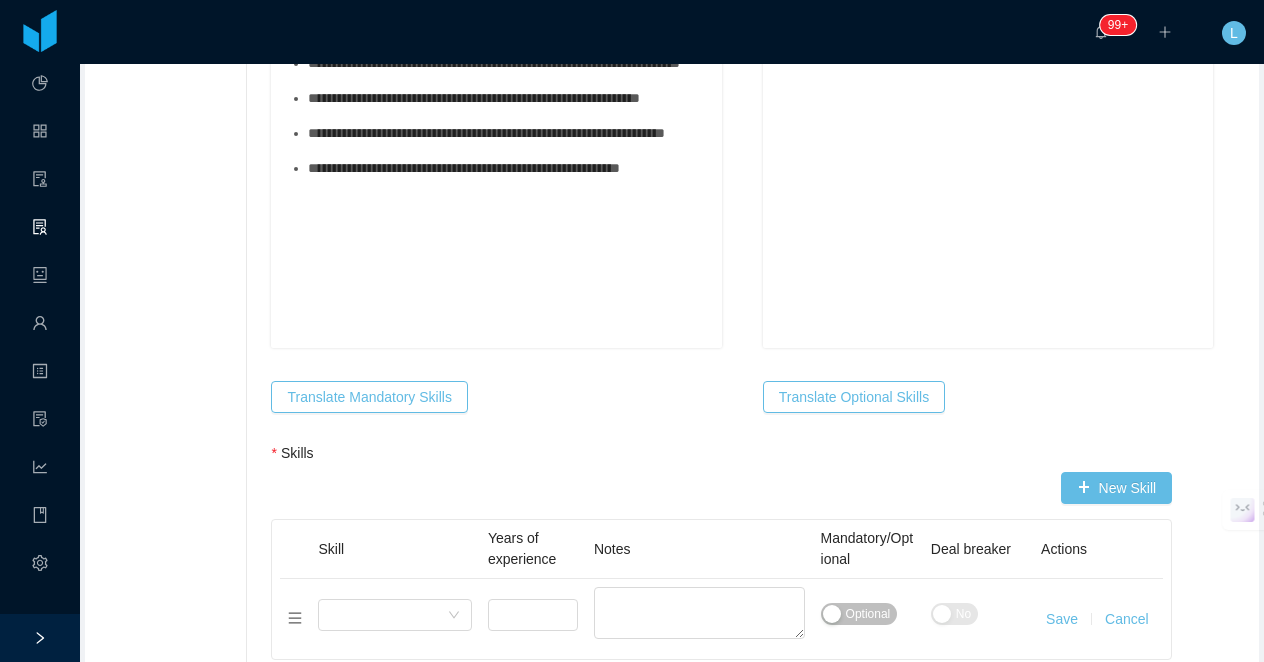 scroll, scrollTop: 758, scrollLeft: 0, axis: vertical 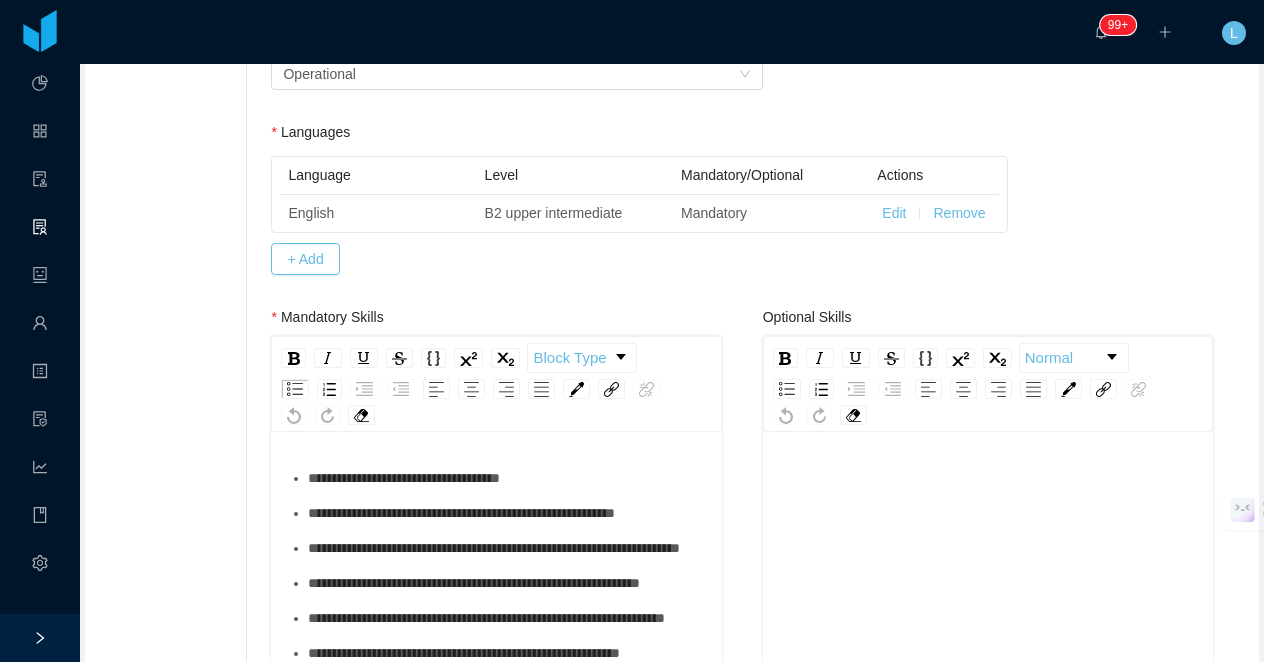 click on "**********" at bounding box center (404, 478) 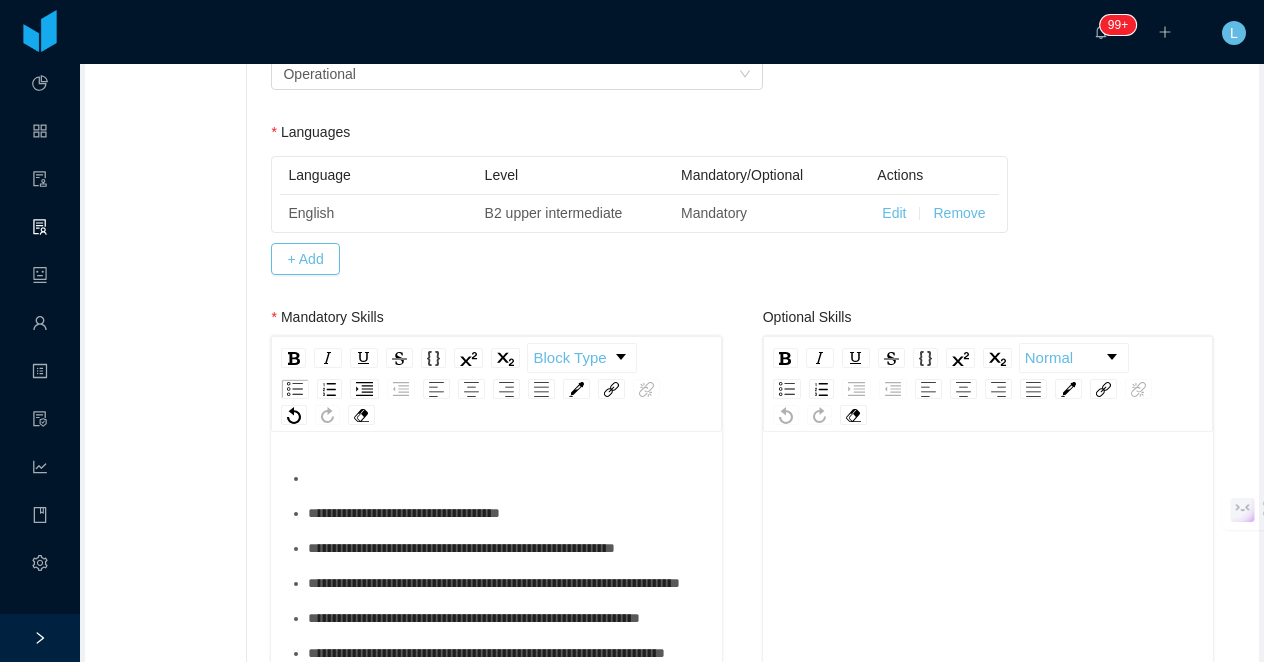click at bounding box center [507, 478] 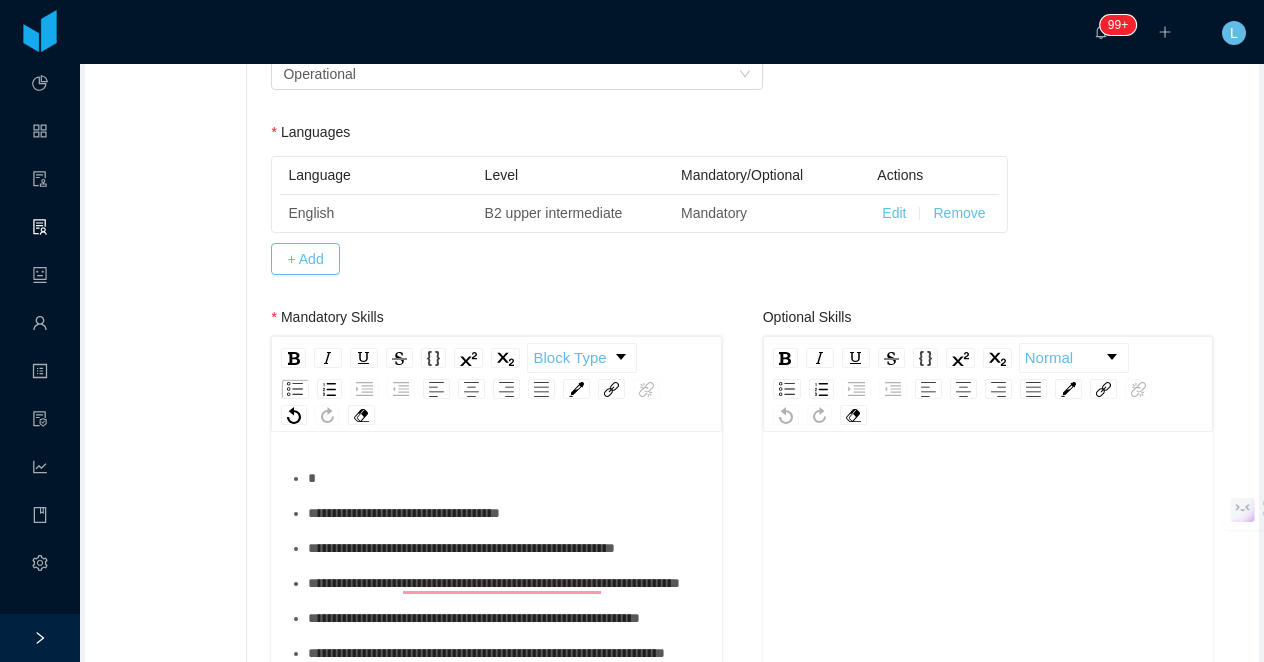 type 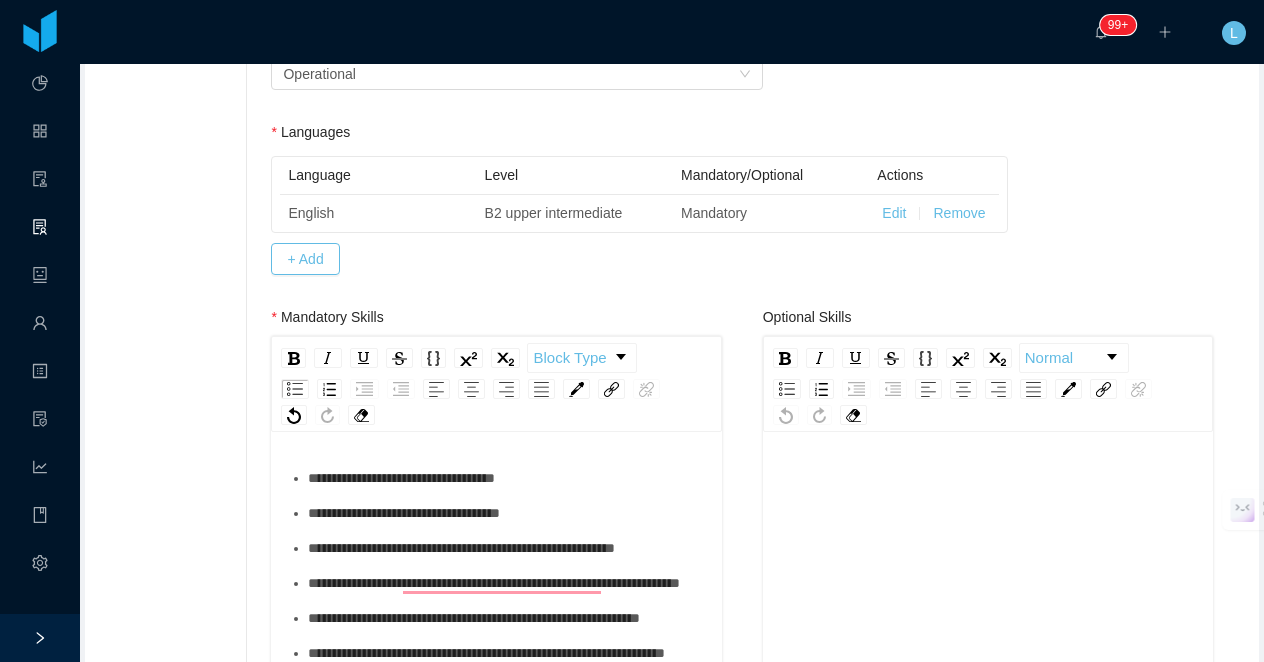 click on "**********" at bounding box center (401, 478) 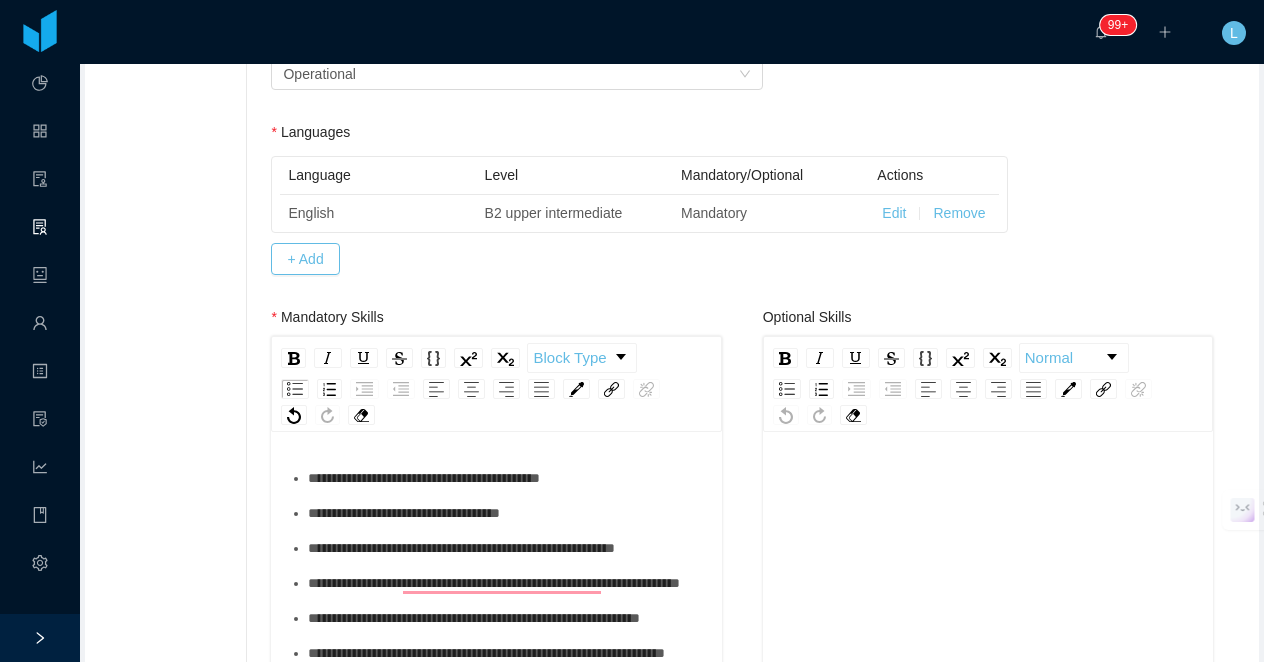 scroll, scrollTop: 46, scrollLeft: 0, axis: vertical 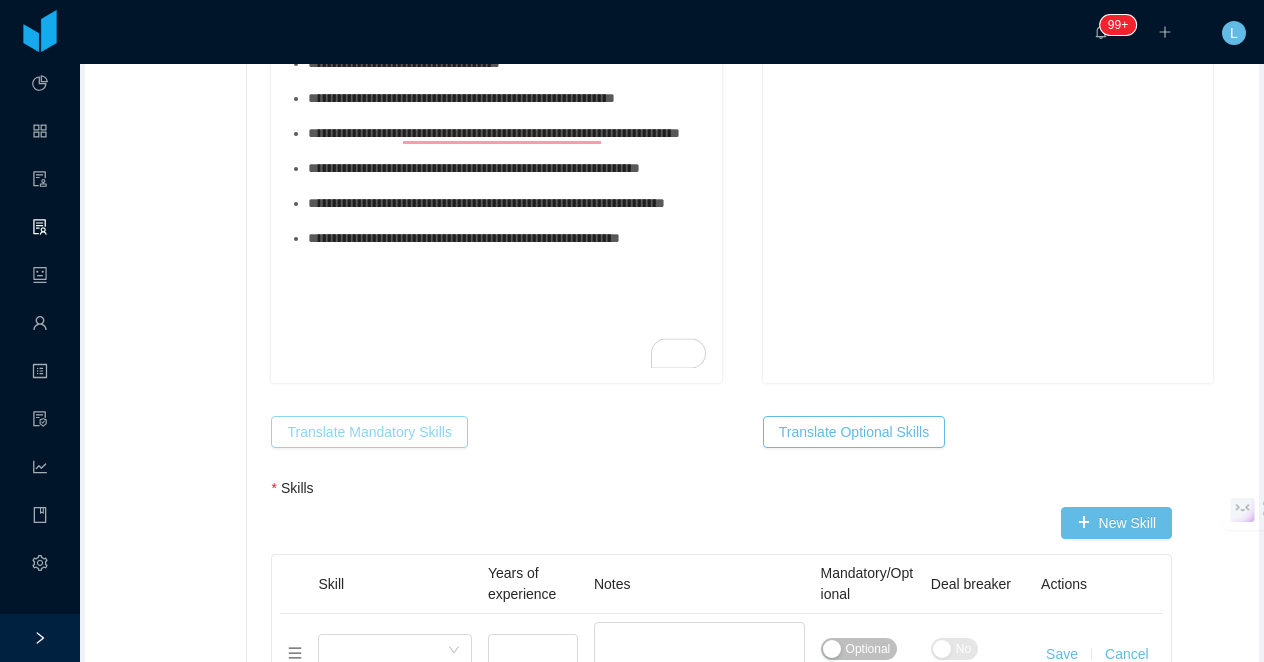 click on "Translate Mandatory Skills" at bounding box center [369, 432] 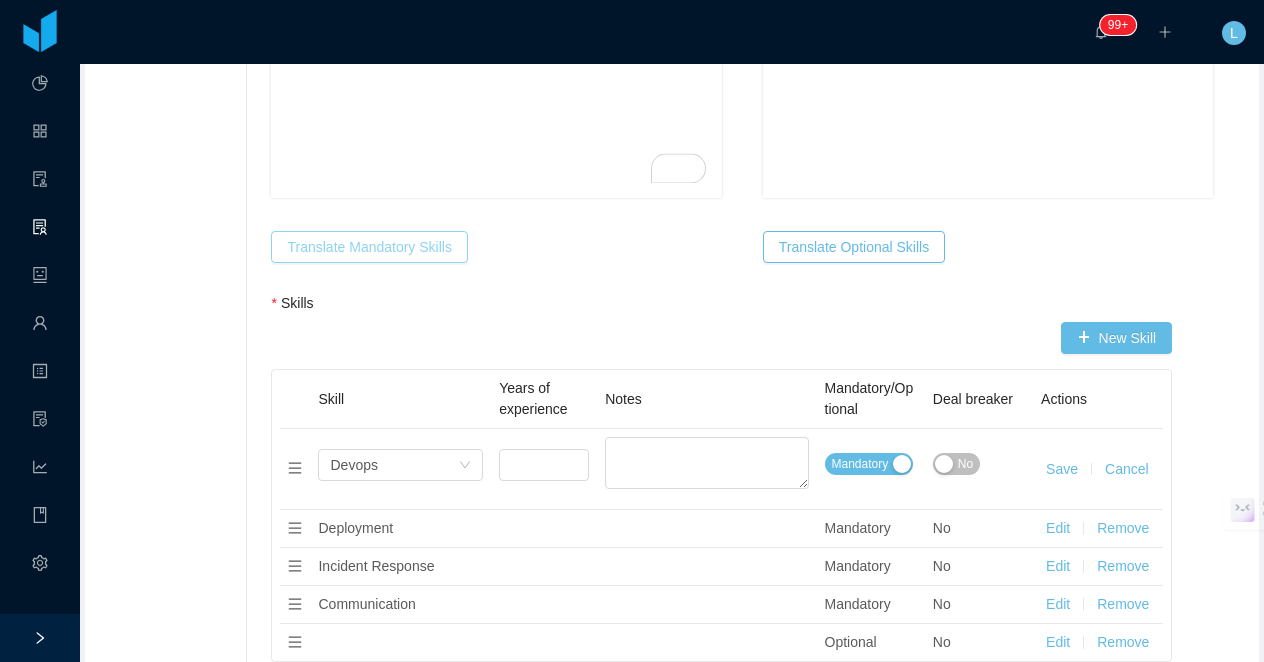 scroll, scrollTop: 1363, scrollLeft: 0, axis: vertical 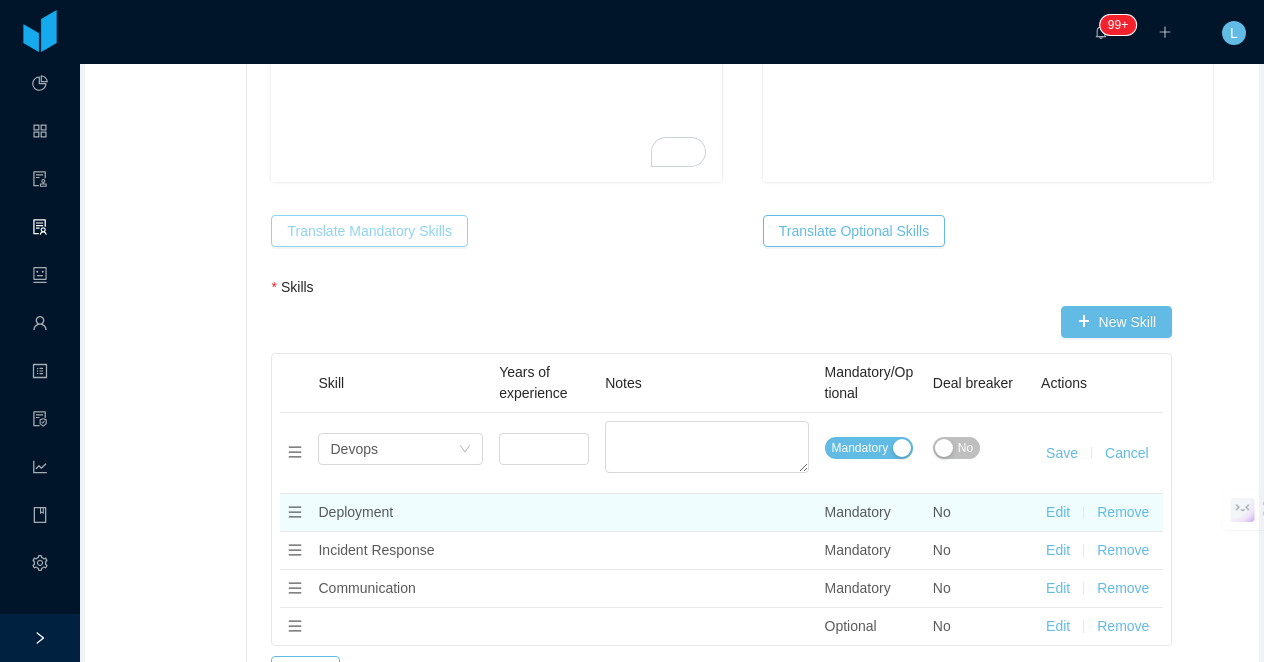 click on "Remove" at bounding box center [1123, 512] 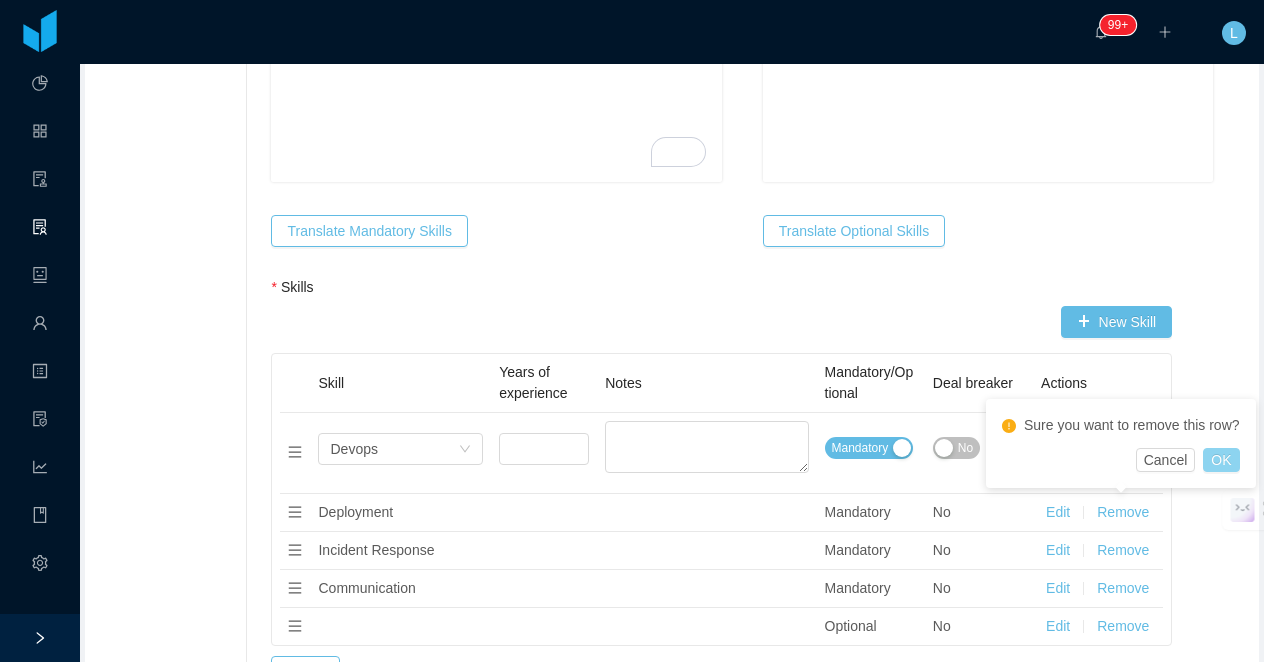 click on "OK" at bounding box center (1221, 460) 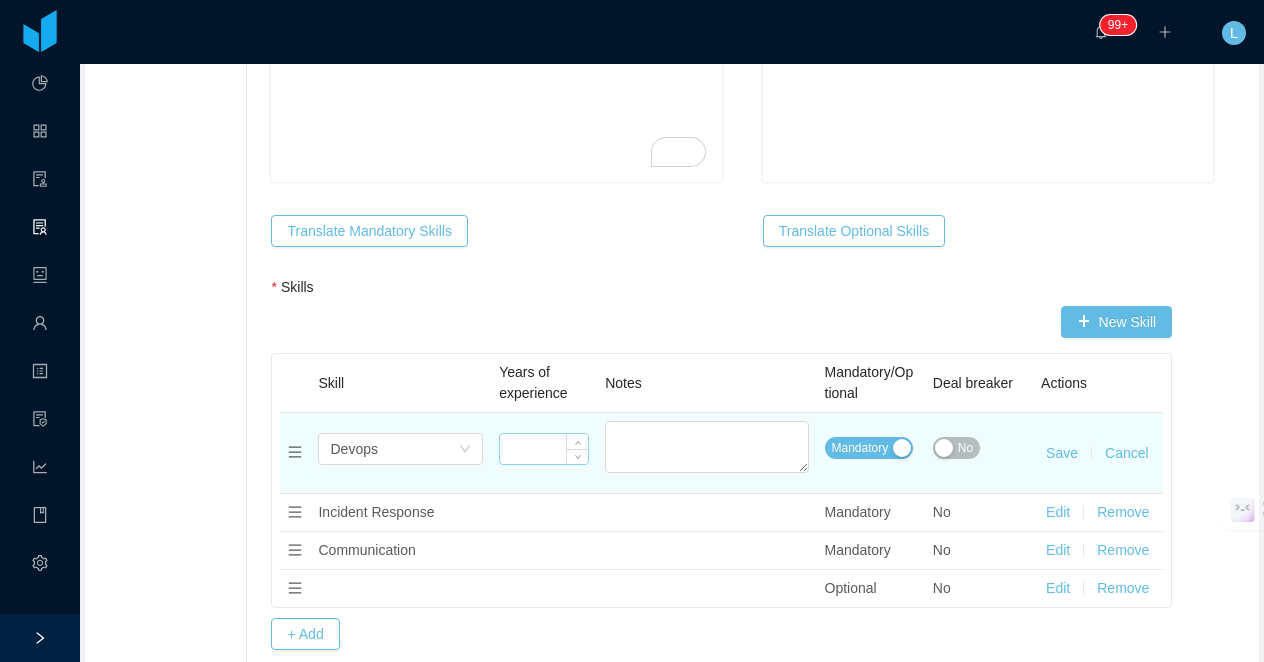 click at bounding box center [544, 449] 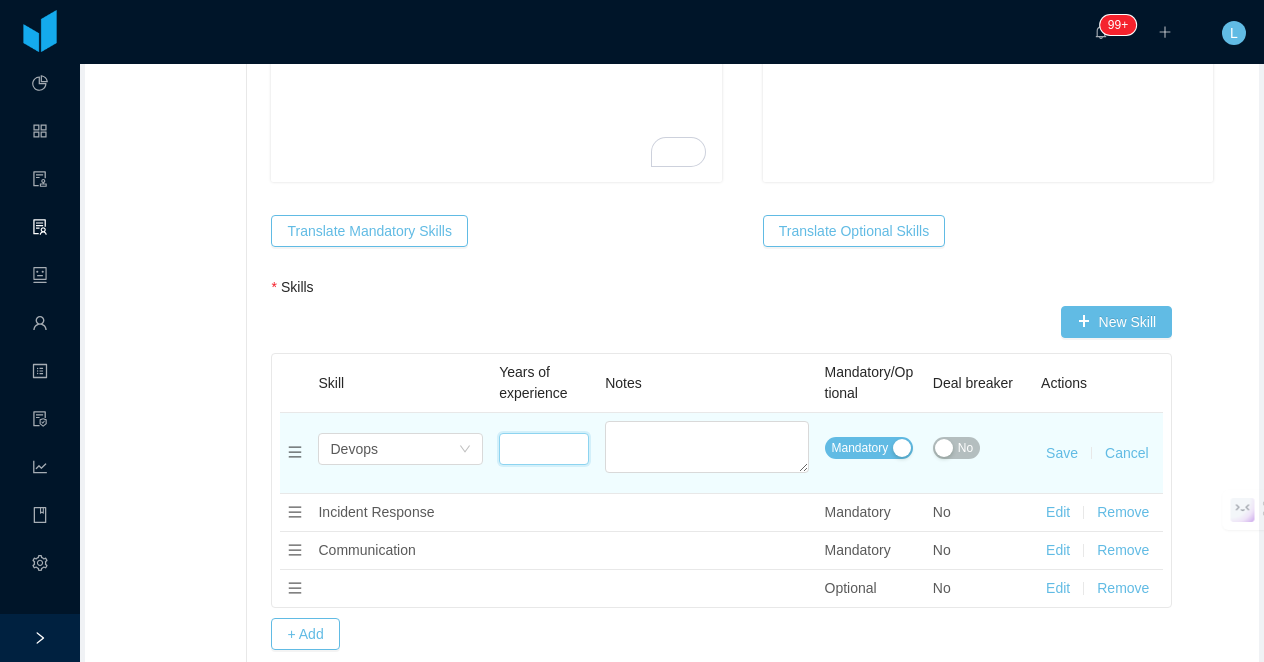 type on "*" 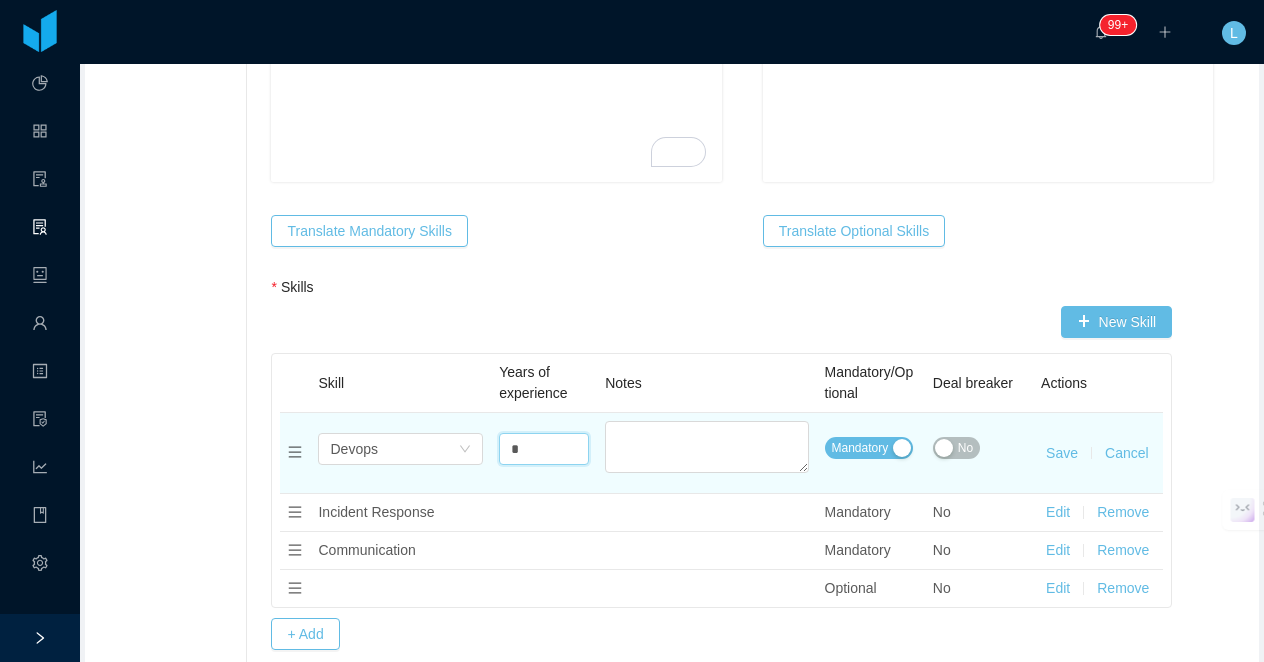 click on "No" at bounding box center (956, 448) 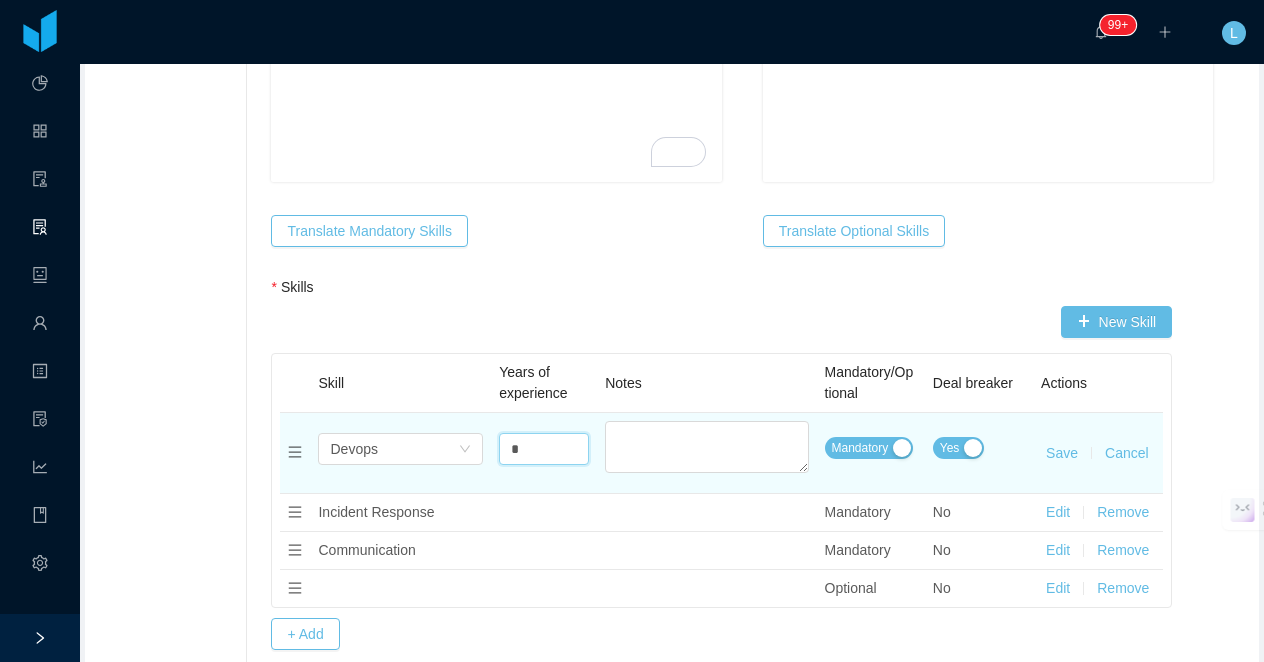 click on "Save" at bounding box center (1062, 453) 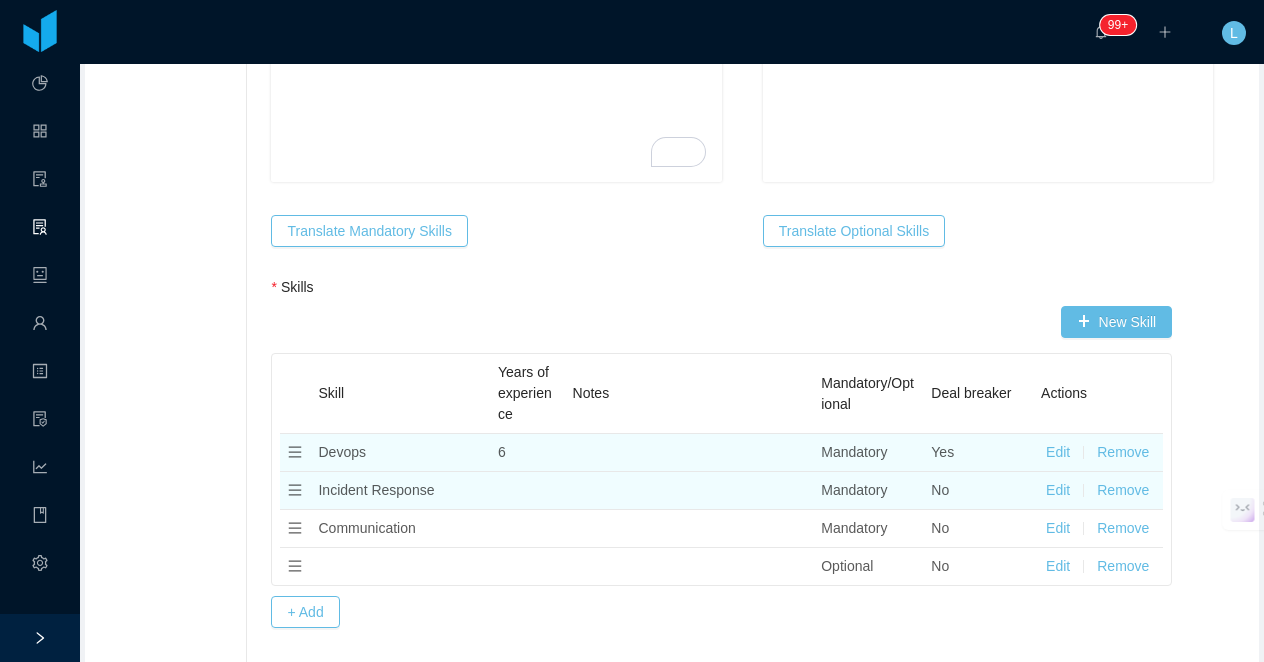click on "Remove" at bounding box center (1123, 490) 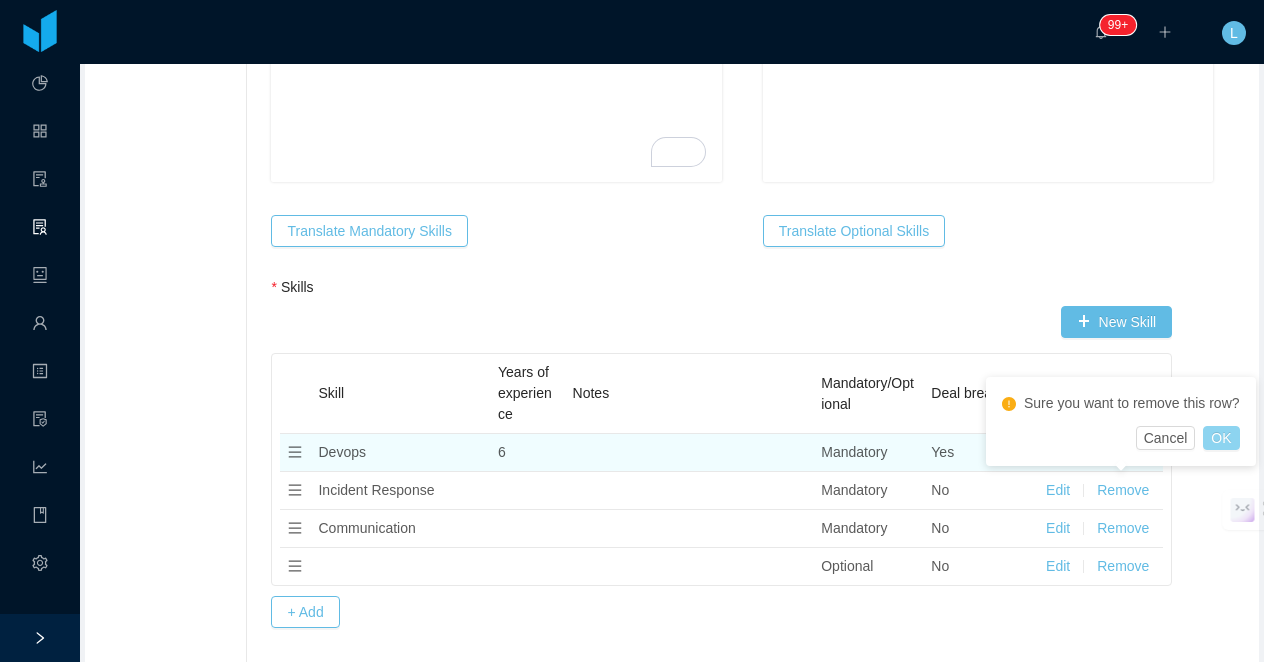 click on "OK" at bounding box center [1221, 438] 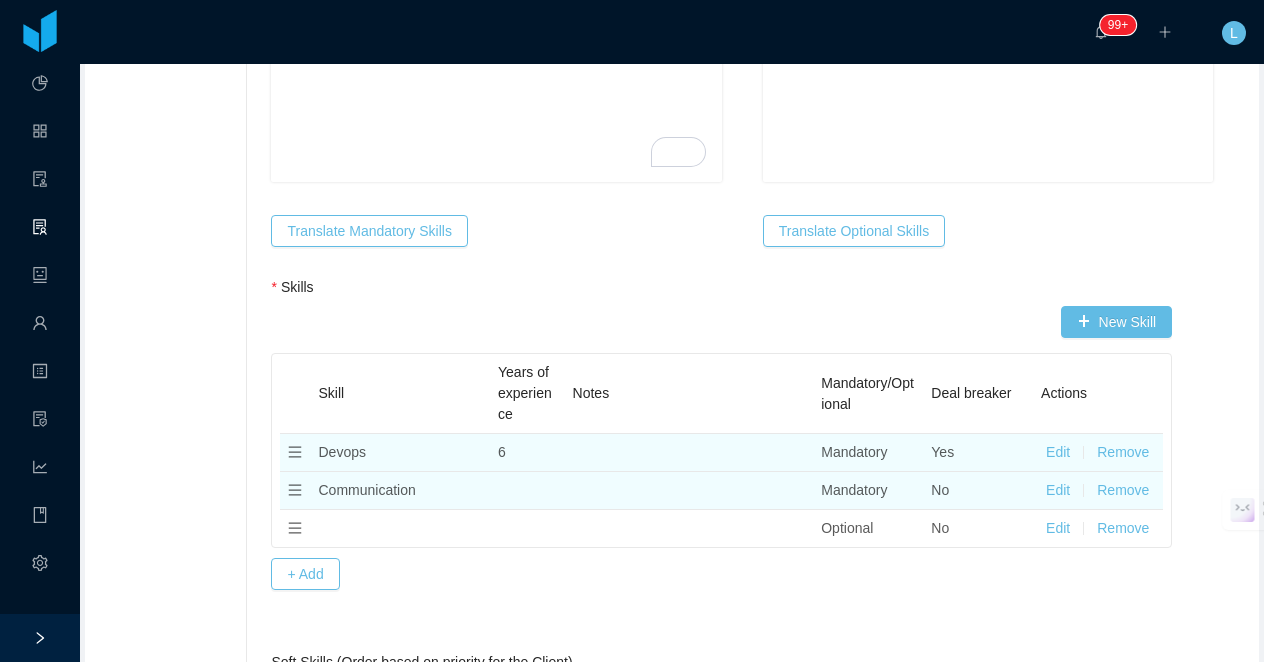 click on "Remove" at bounding box center [1123, 490] 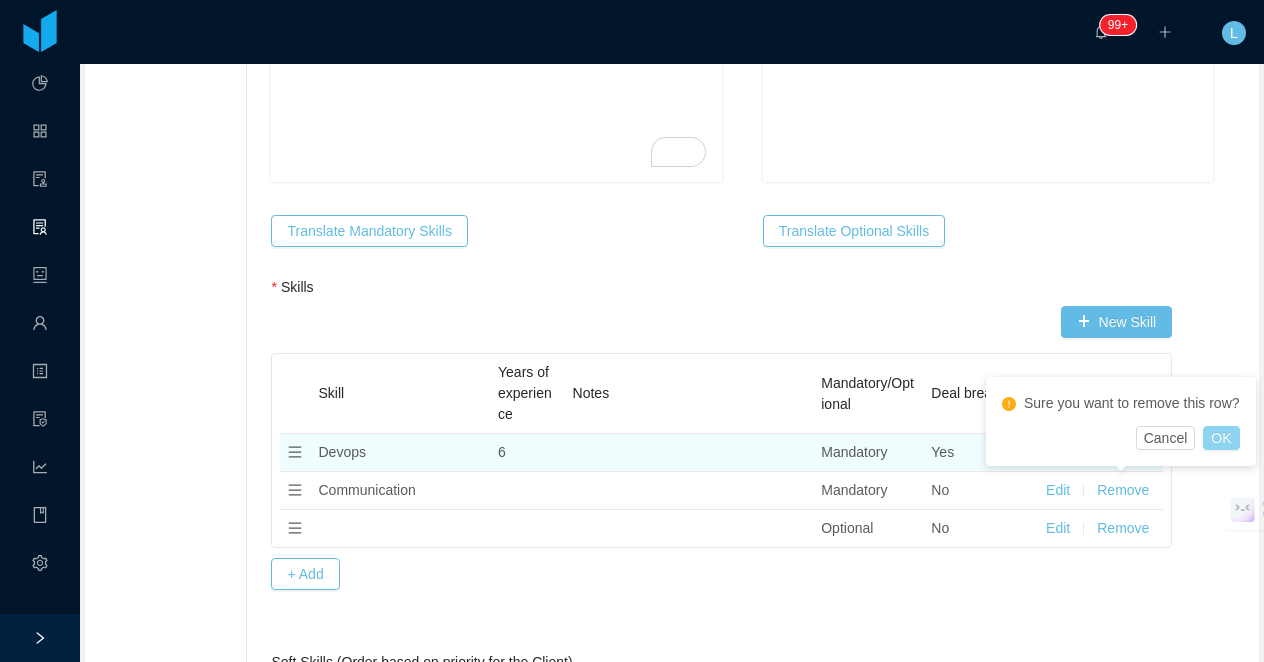 click on "OK" at bounding box center [1221, 438] 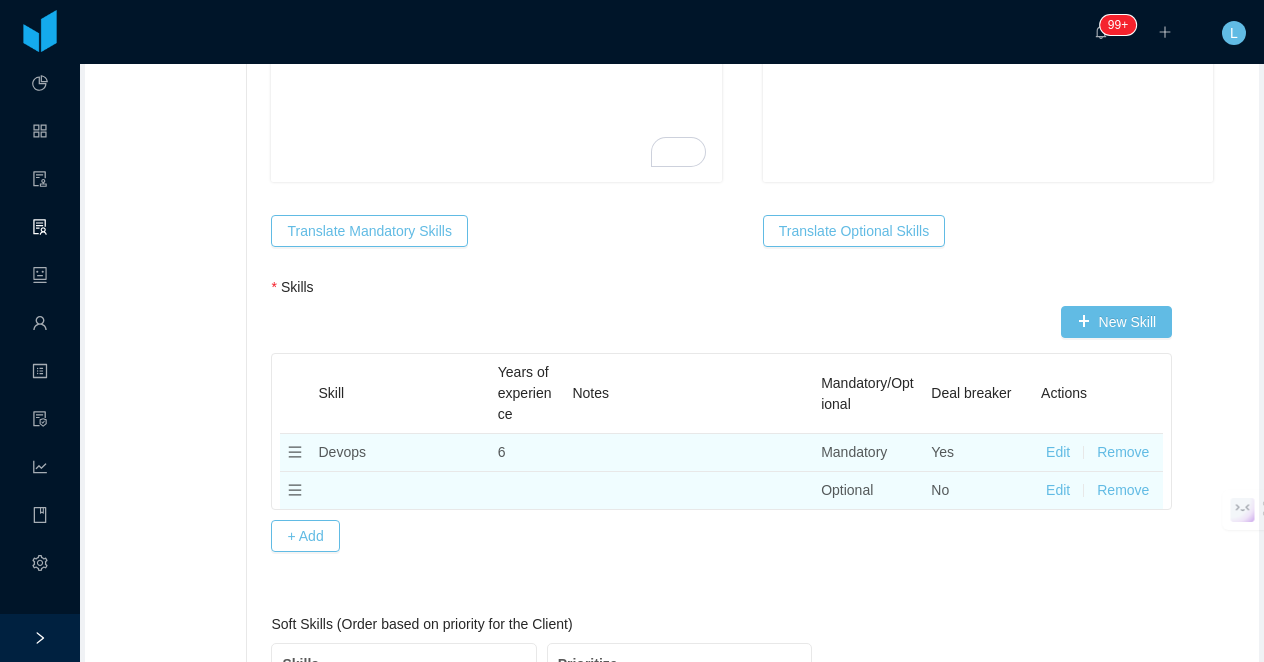 click on "Edit" at bounding box center (1058, 490) 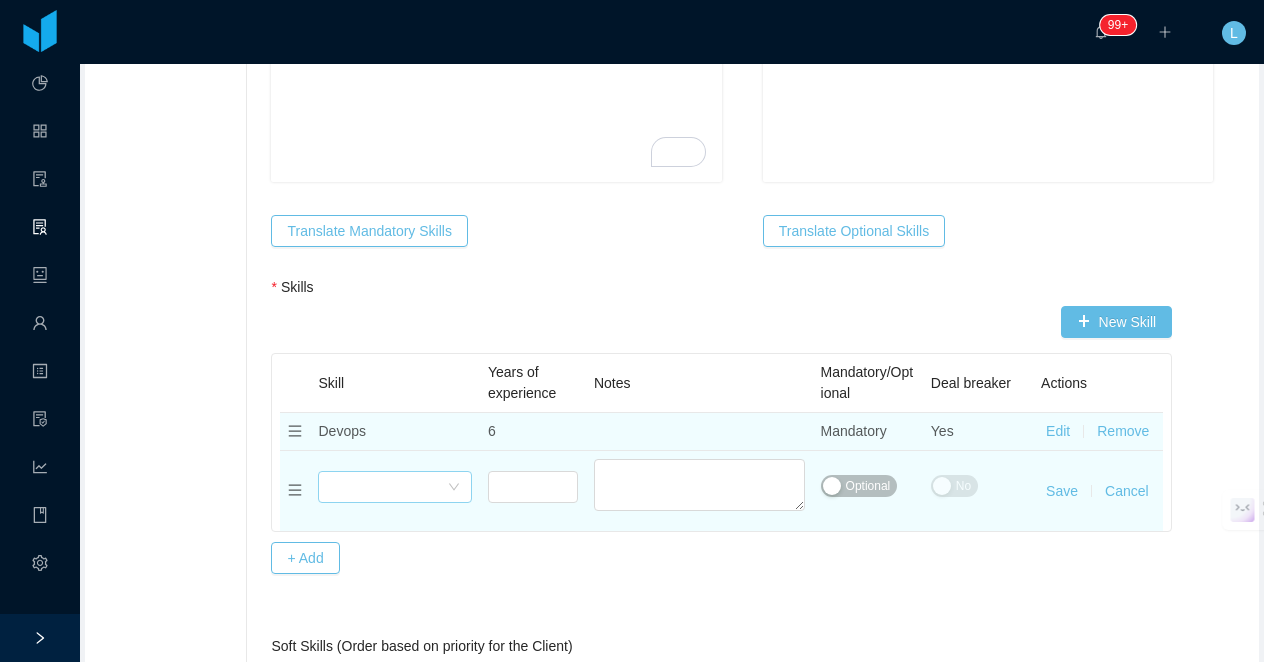 click on "Select skills" at bounding box center (388, 487) 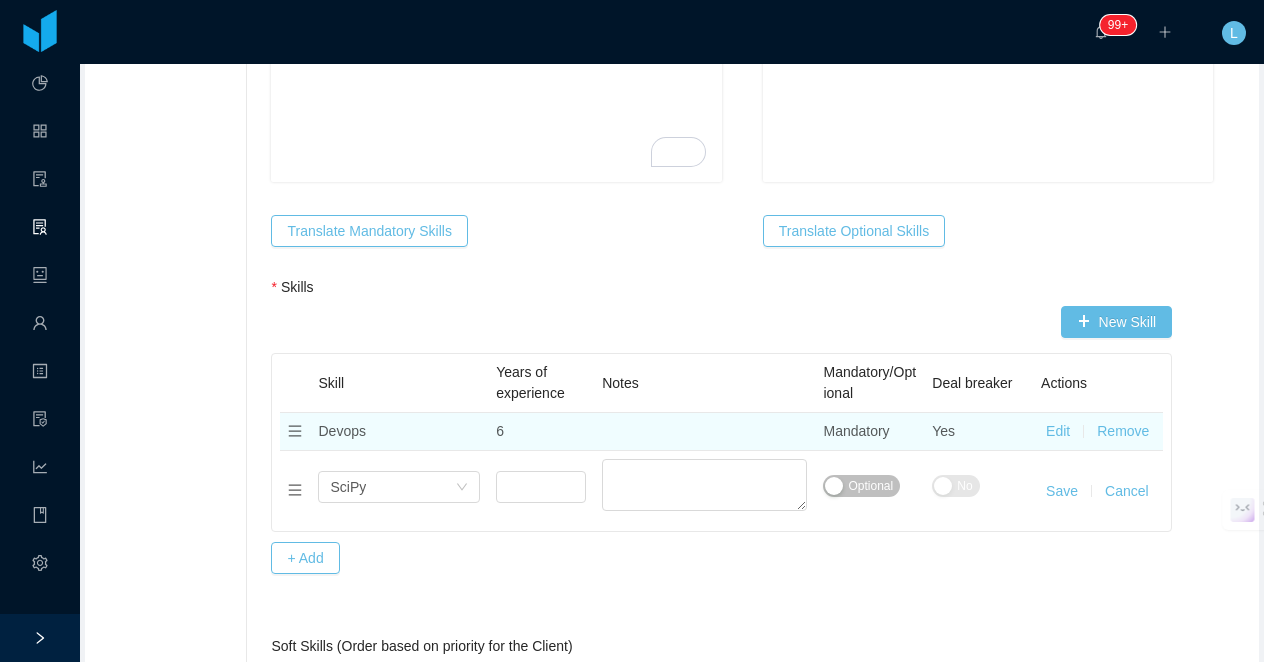 scroll, scrollTop: 0, scrollLeft: 0, axis: both 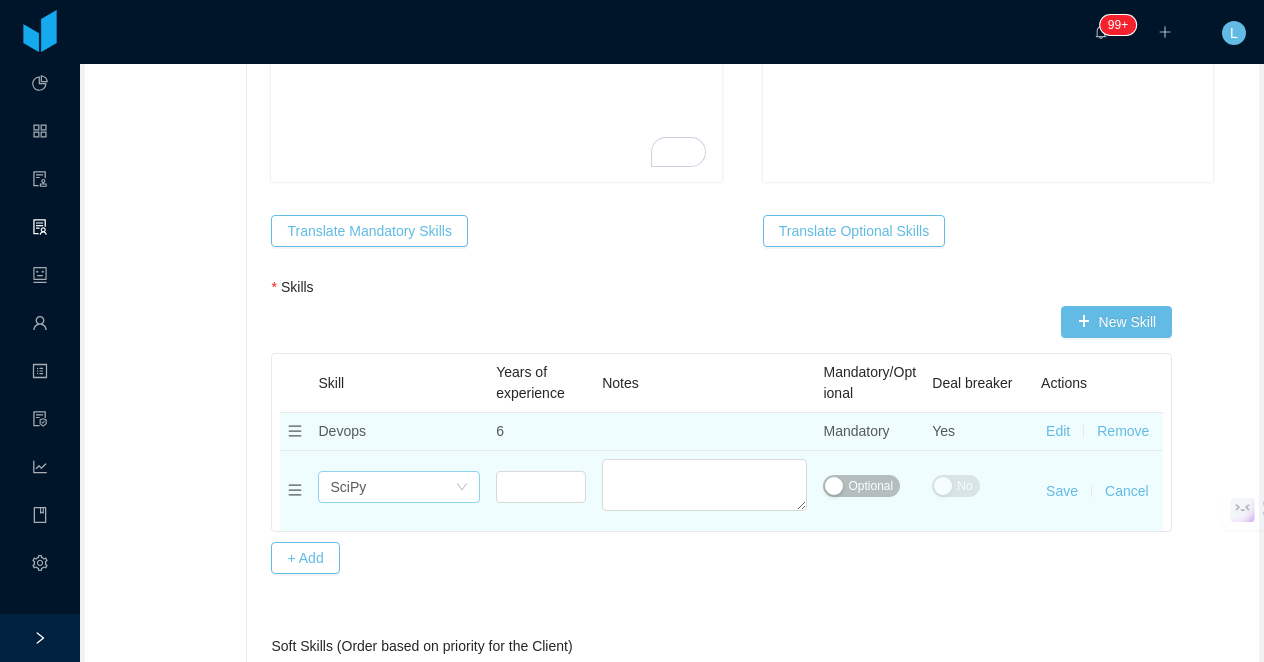 click on "Select skills SciPy" at bounding box center (392, 487) 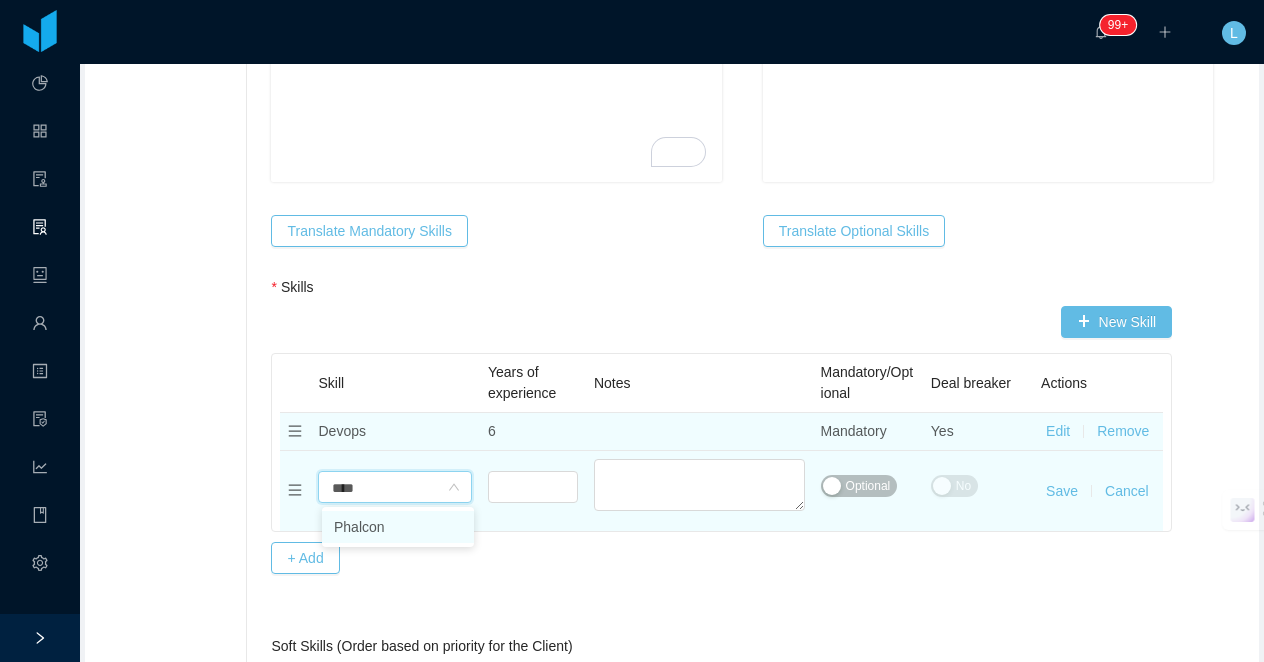 type on "*****" 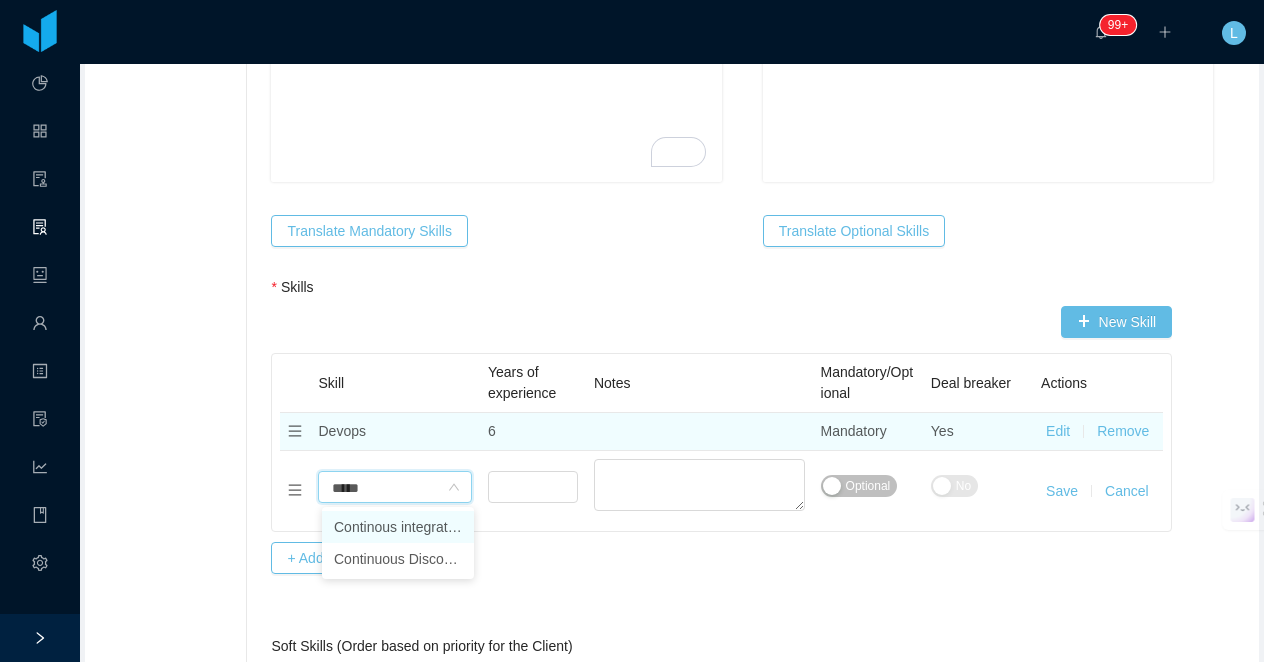 click on "Continous integration" at bounding box center (398, 527) 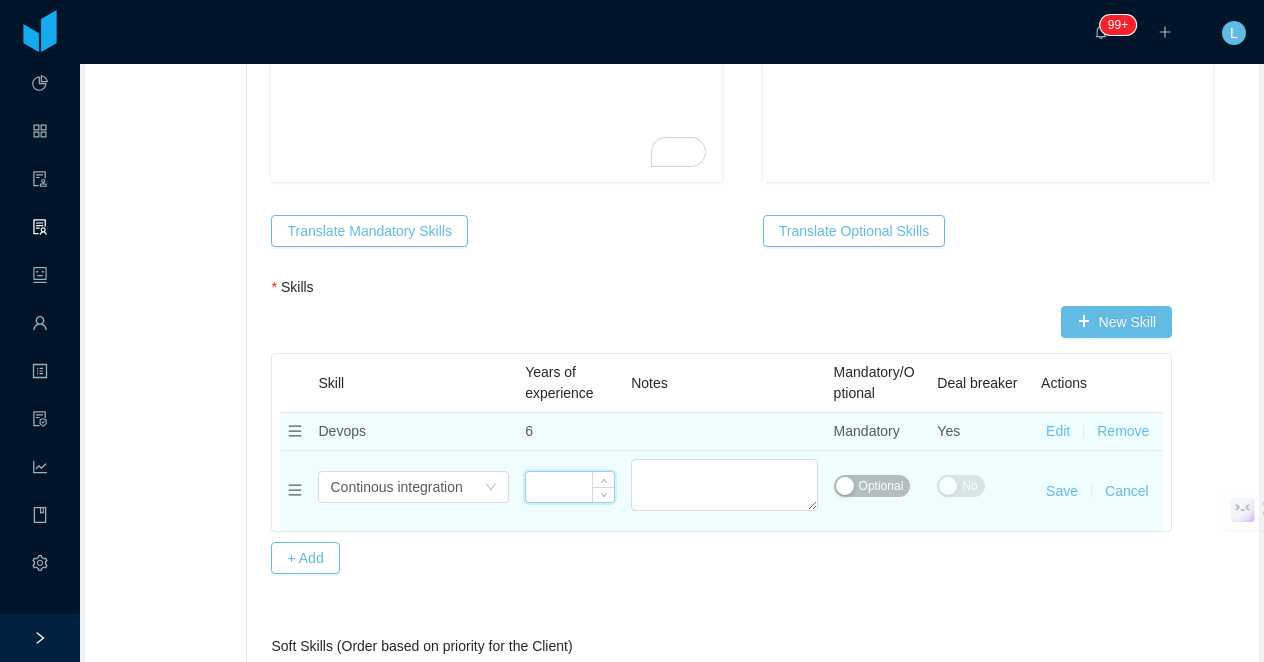 click at bounding box center (570, 487) 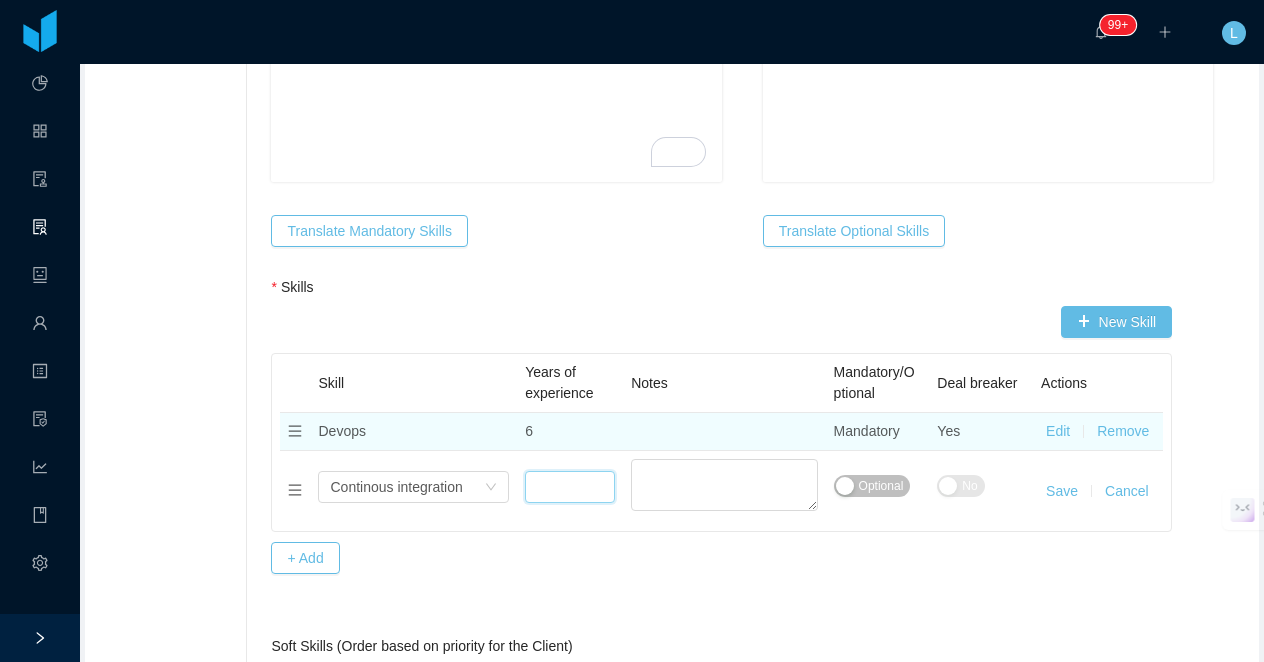 type on "*" 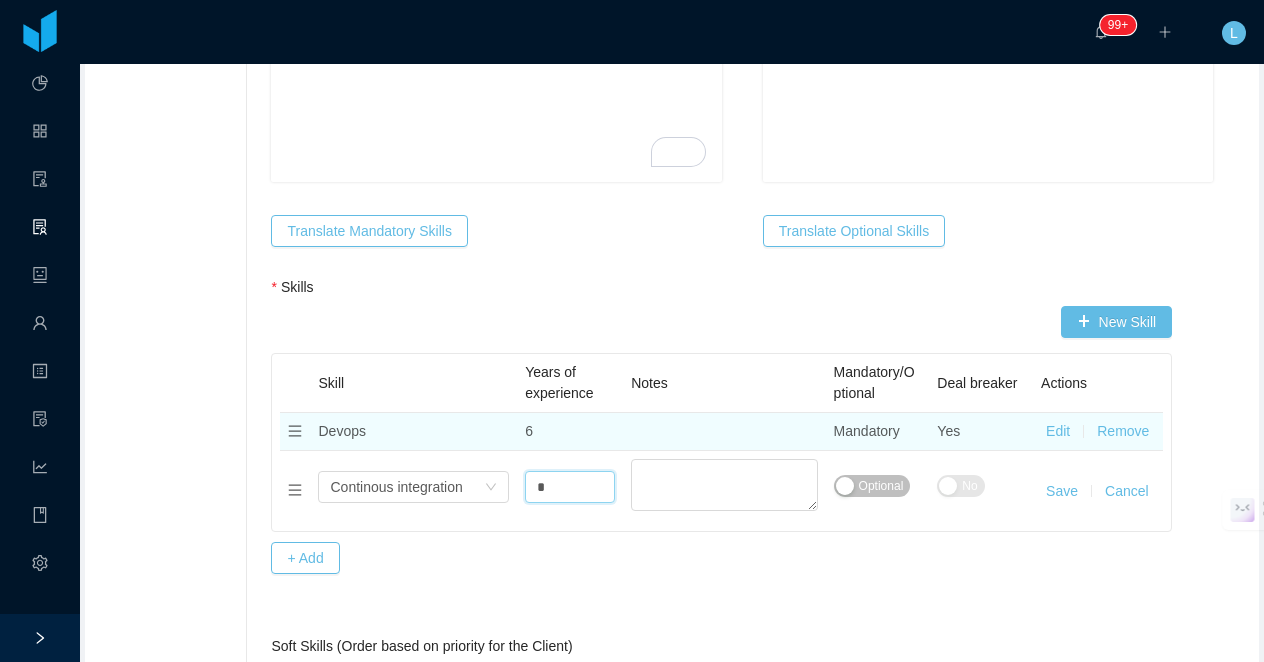 click on "Optional" at bounding box center (881, 486) 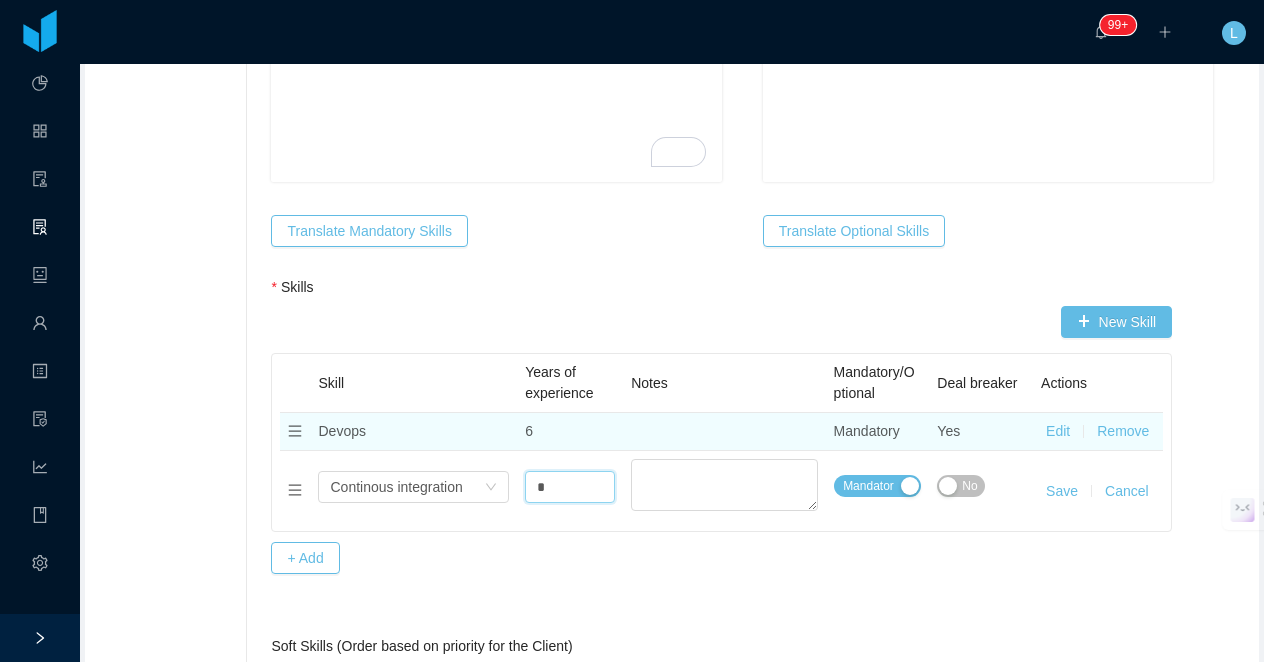 click on "No" at bounding box center (969, 486) 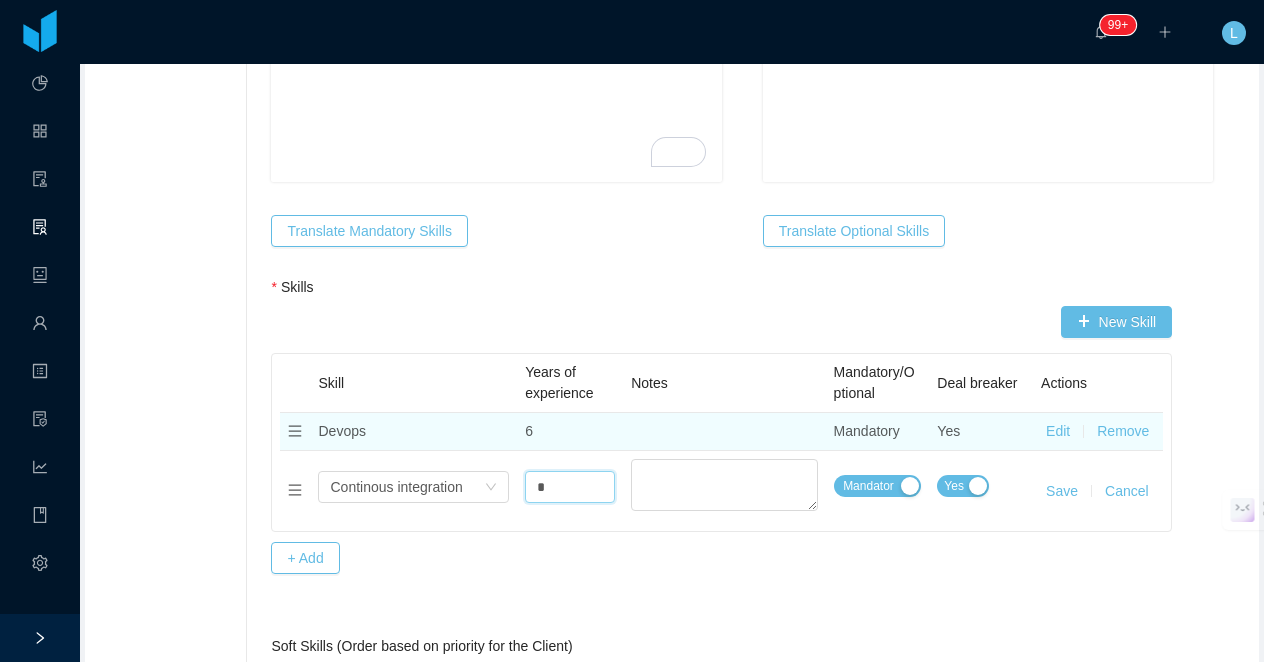 click on "Save" at bounding box center [1062, 491] 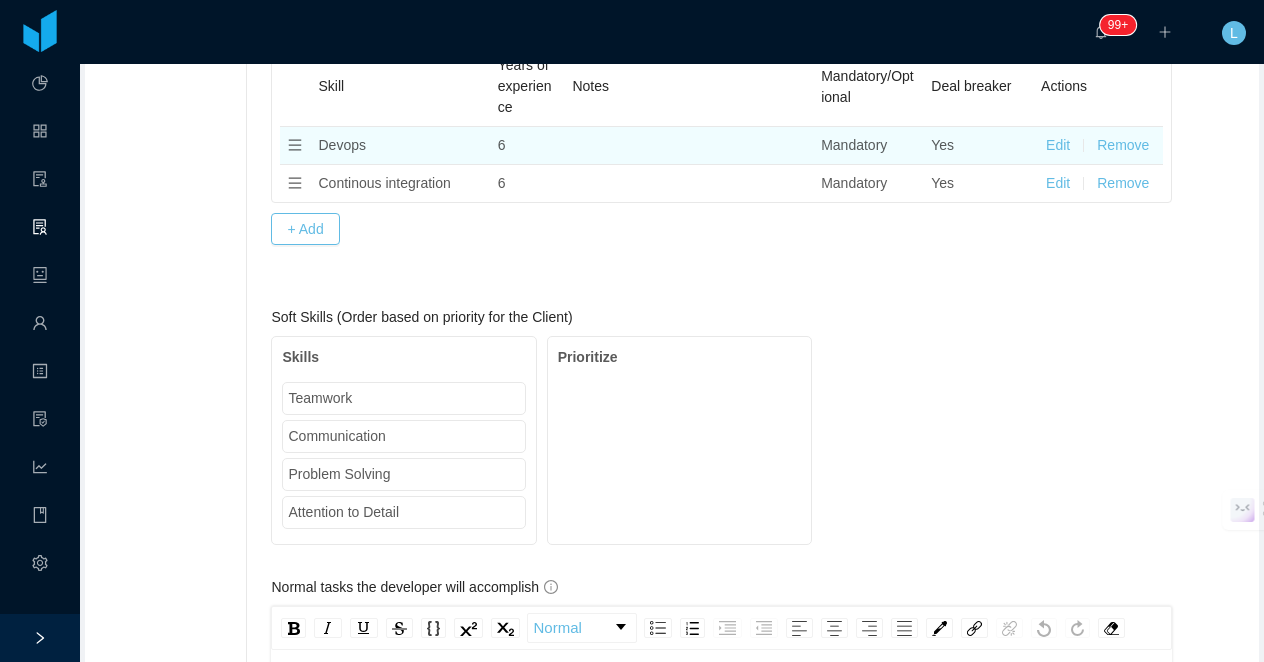 scroll, scrollTop: 1853, scrollLeft: 0, axis: vertical 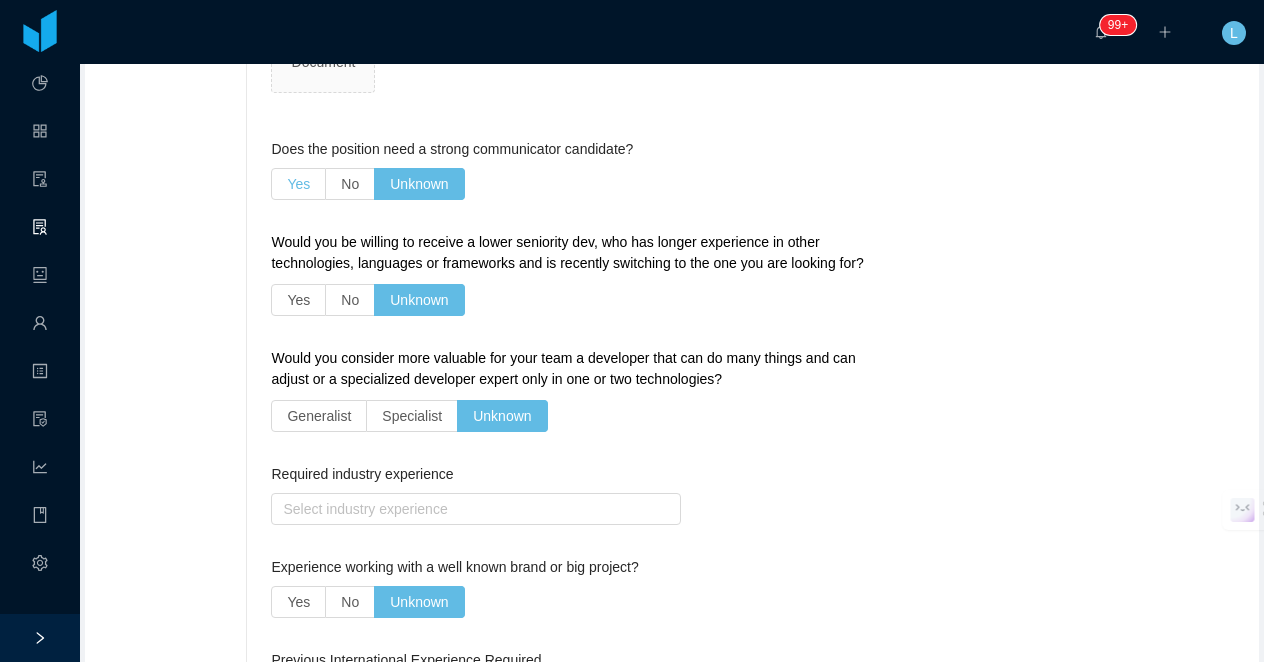 click on "Yes" at bounding box center [298, 184] 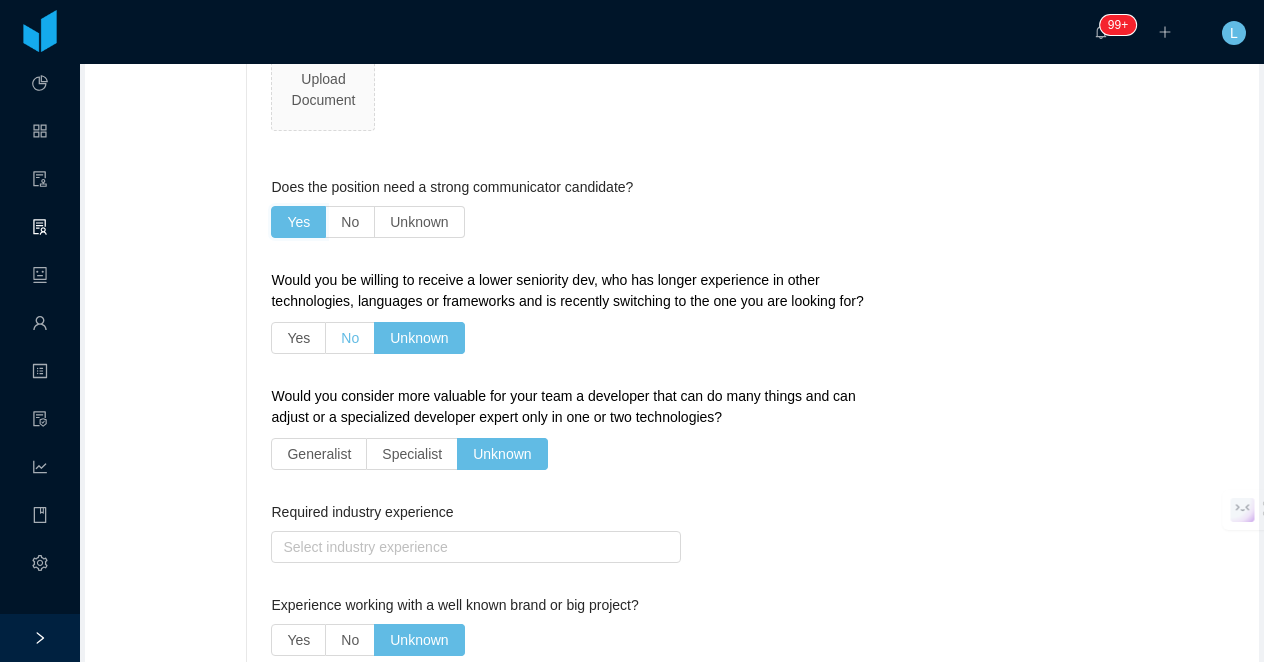scroll, scrollTop: 3441, scrollLeft: 0, axis: vertical 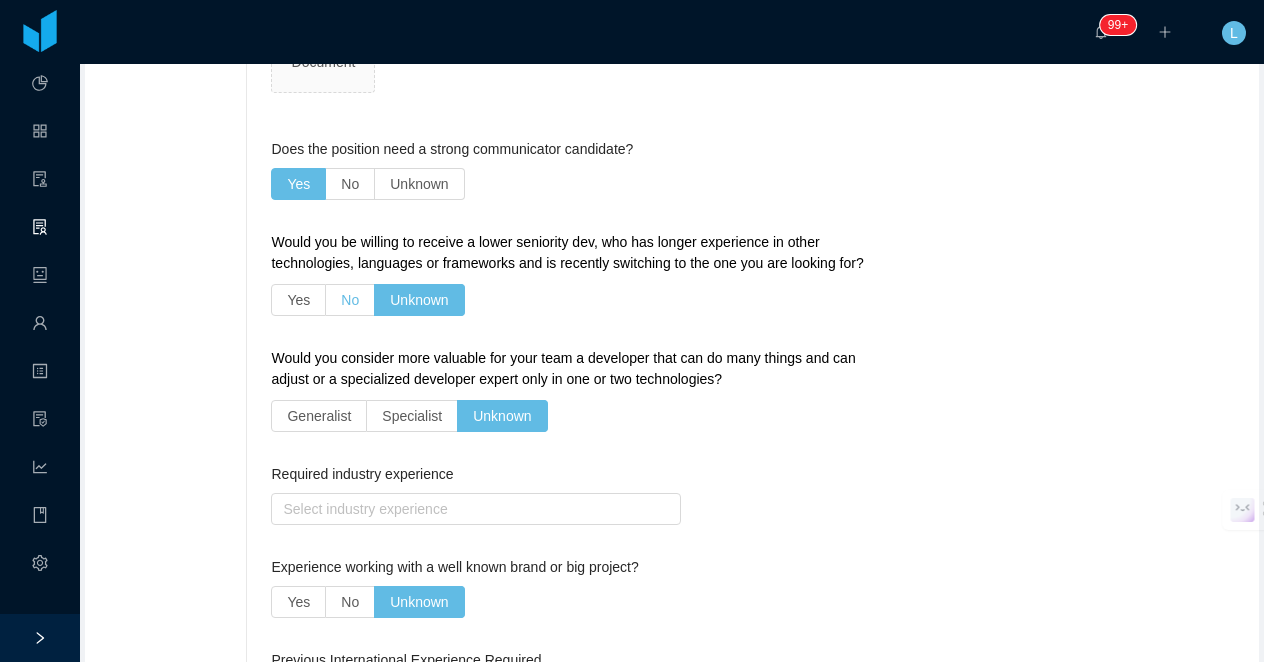 click on "No" at bounding box center (350, 300) 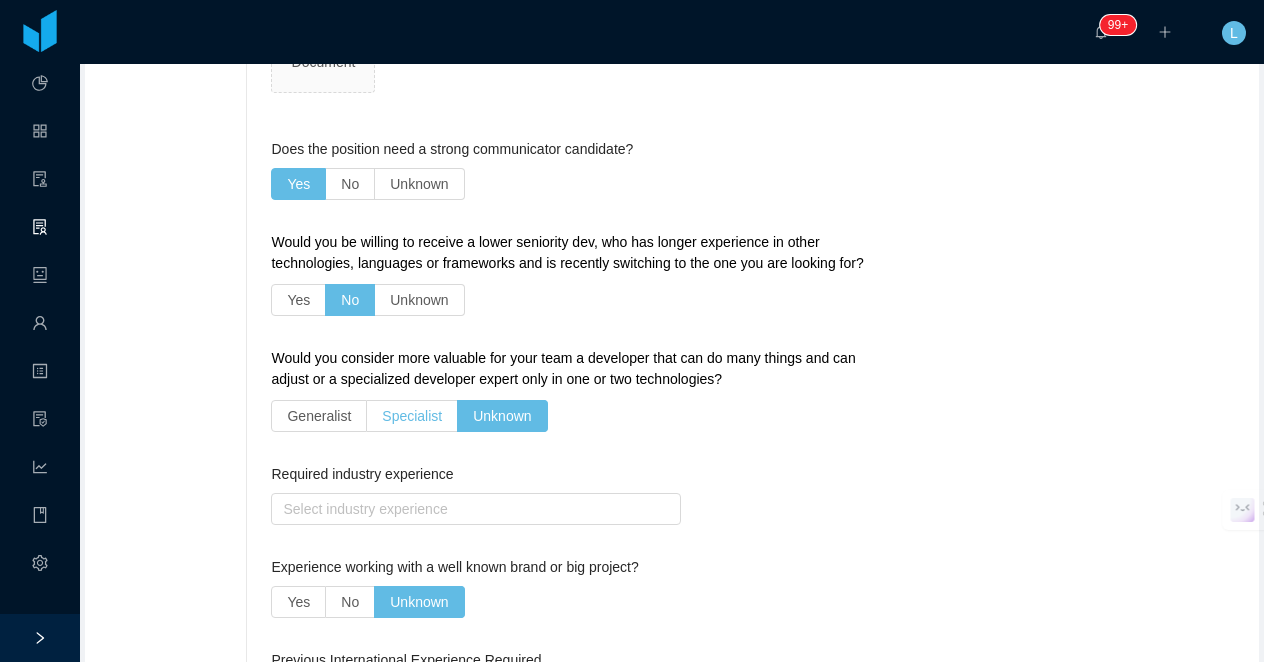 click on "Specialist" at bounding box center [412, 416] 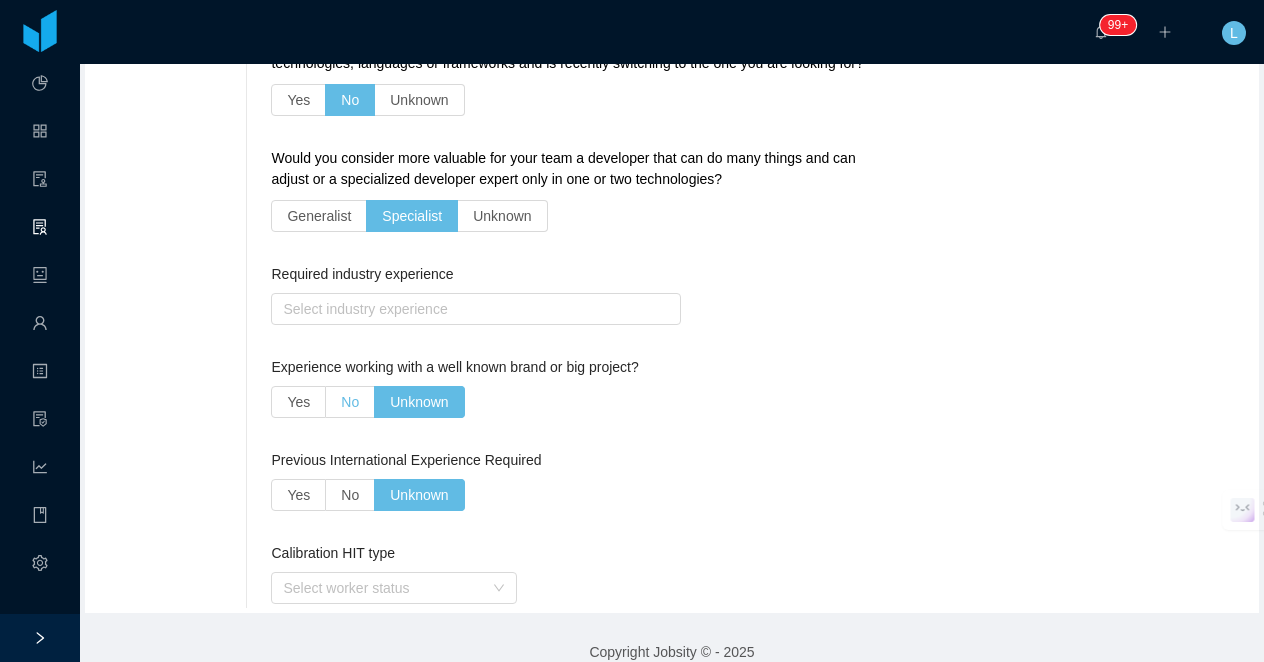 click on "No" at bounding box center [350, 402] 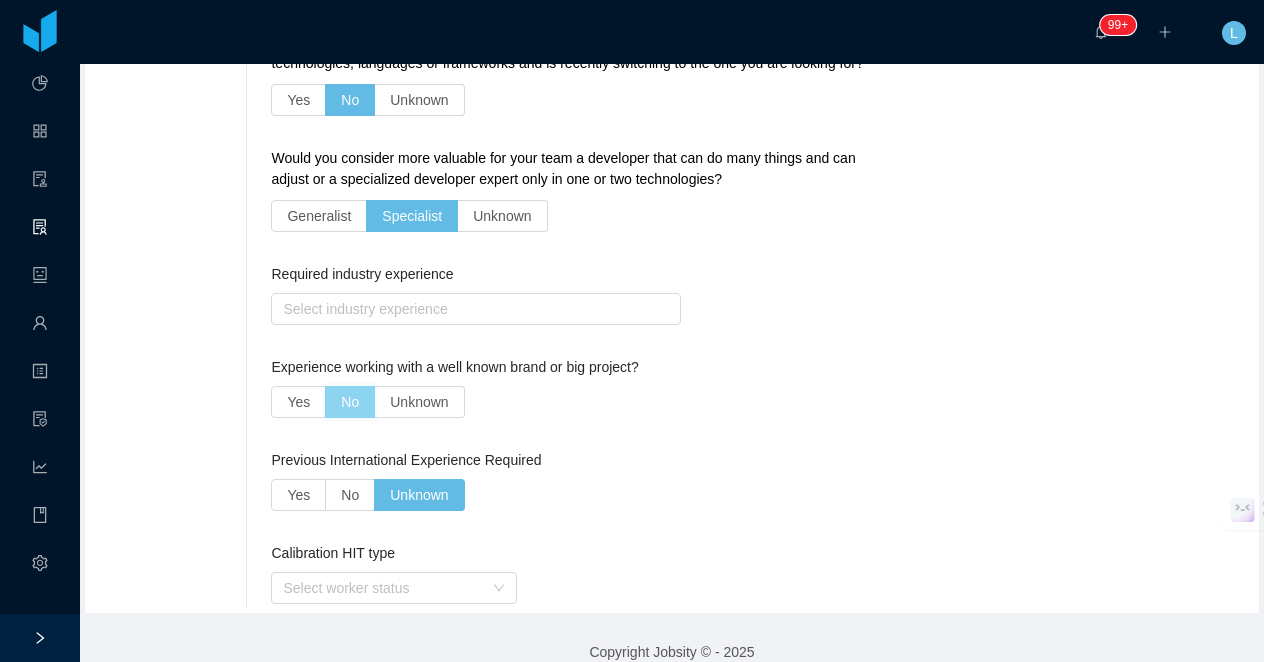 scroll, scrollTop: 3679, scrollLeft: 0, axis: vertical 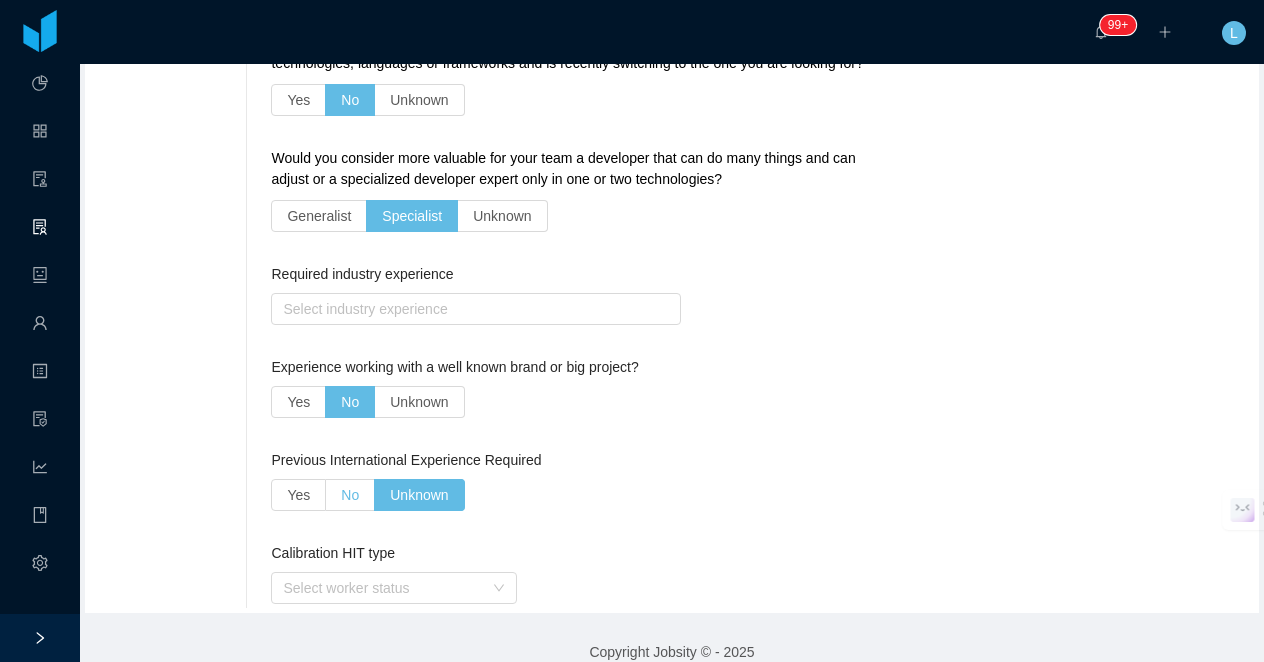 click on "No" at bounding box center (350, 495) 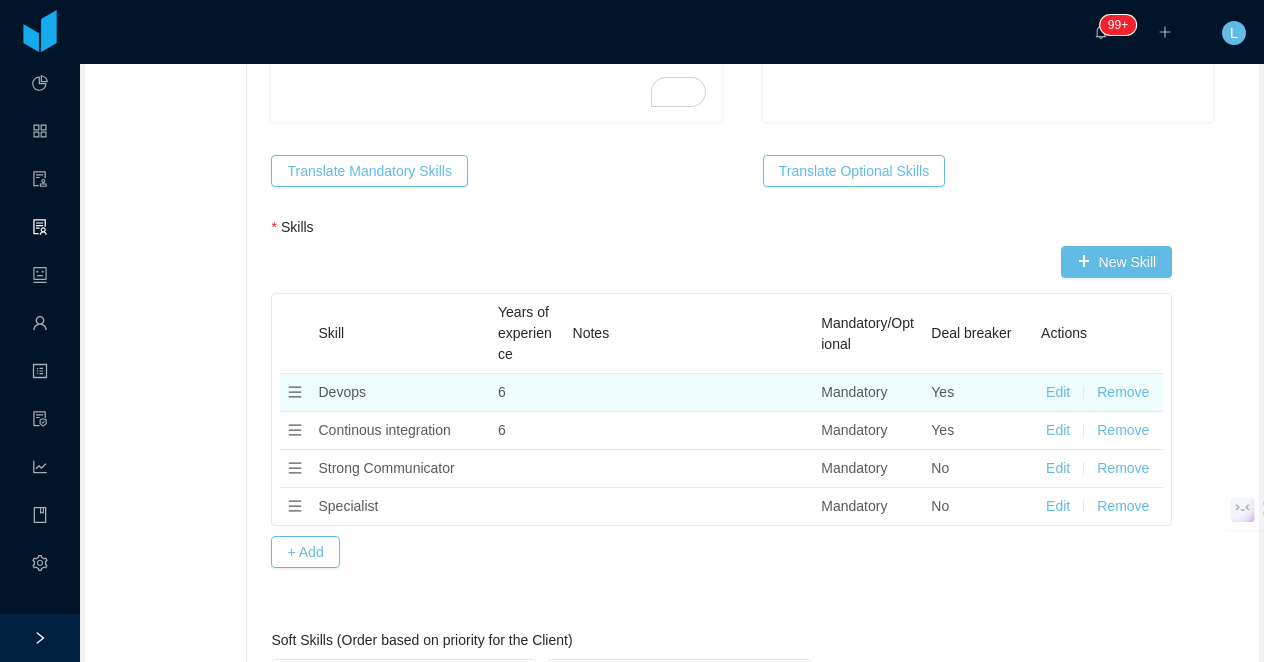 scroll, scrollTop: 1362, scrollLeft: 0, axis: vertical 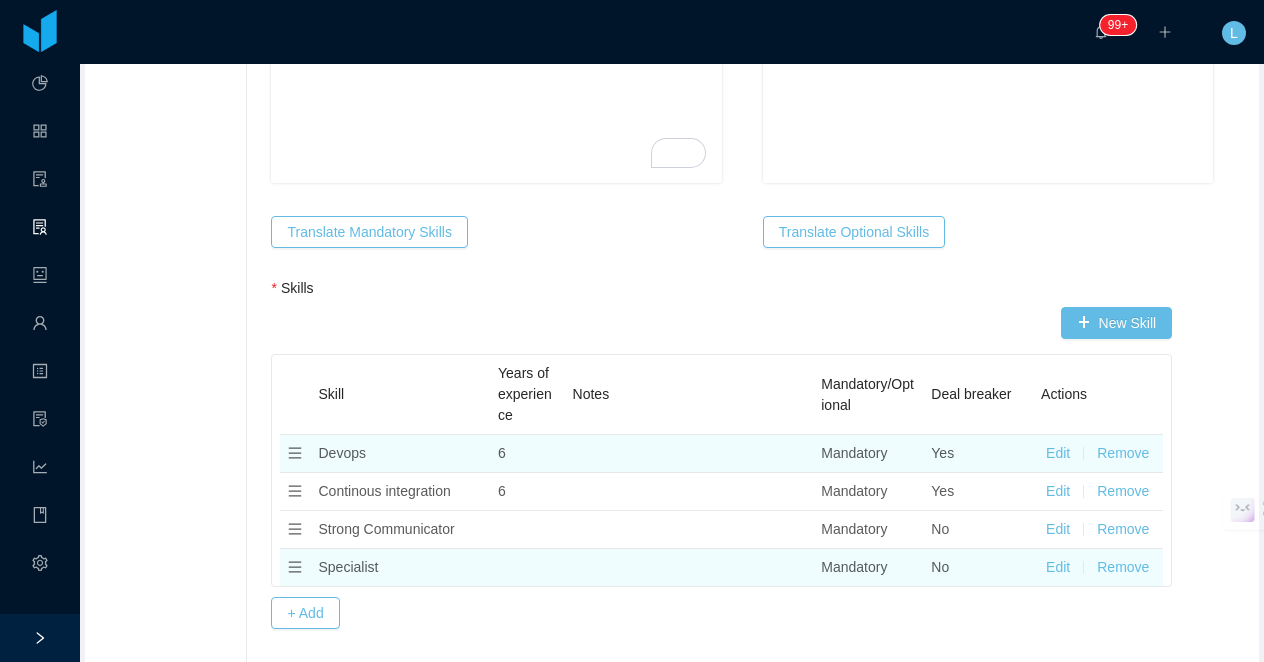 click on "Remove" at bounding box center [1123, 567] 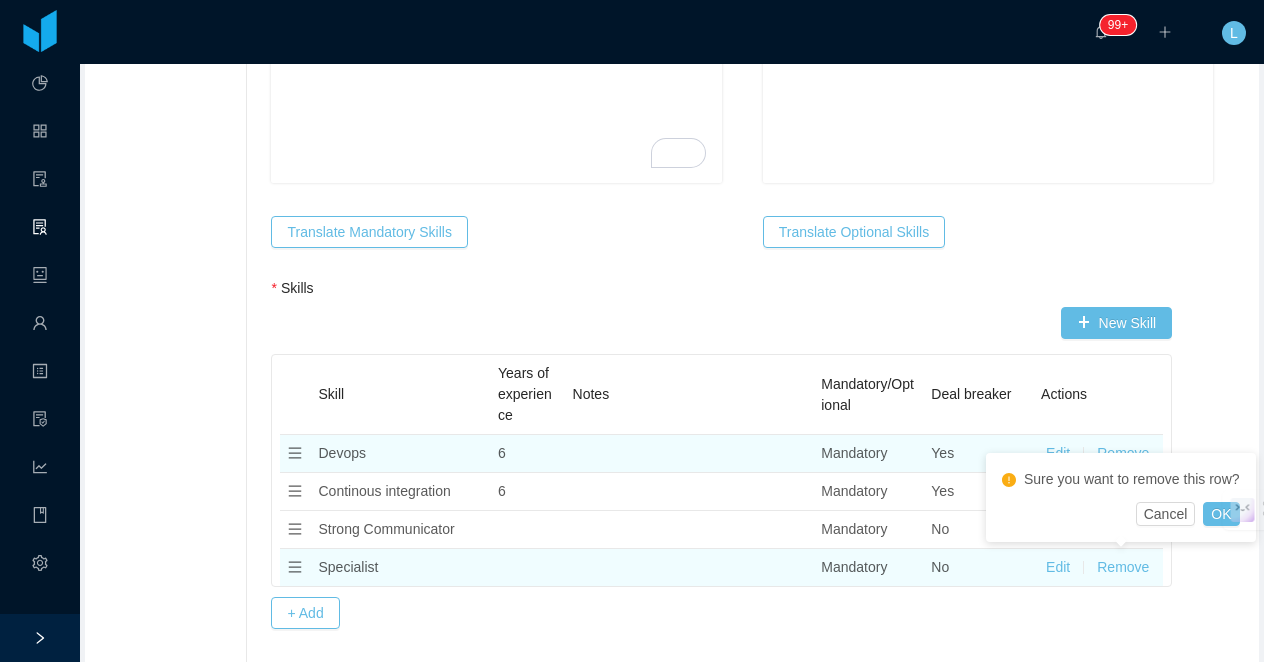 click on "Remove" at bounding box center [1123, 567] 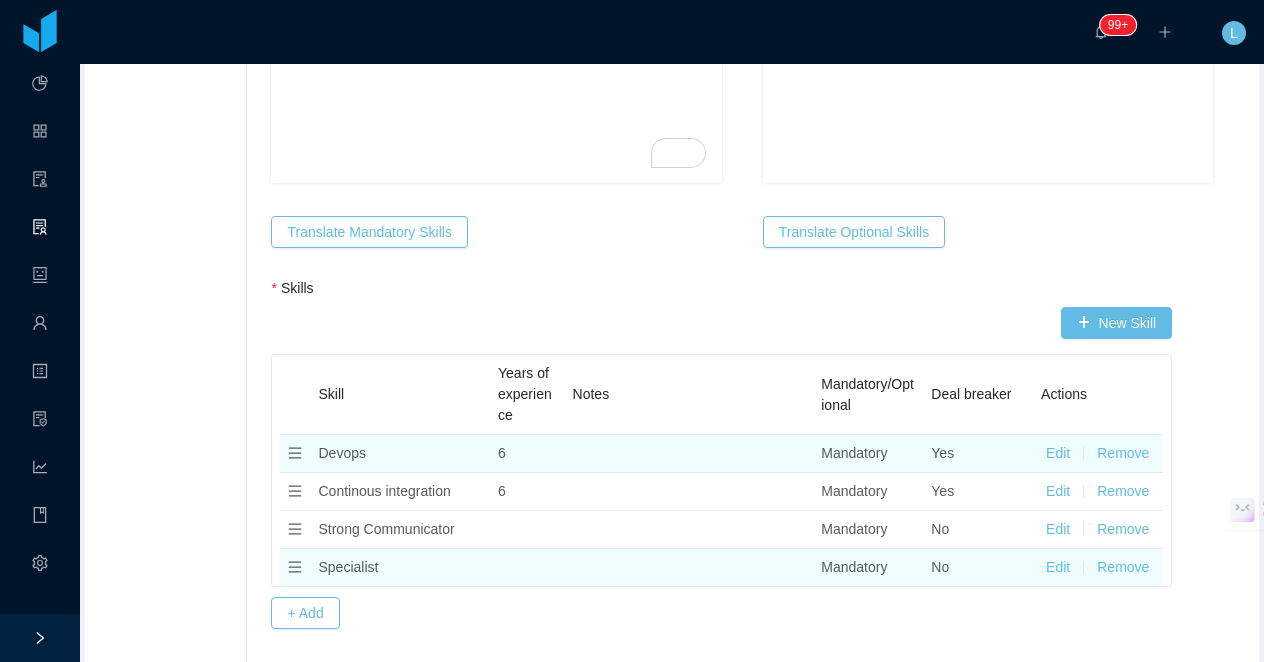 click on "Remove" at bounding box center (1123, 567) 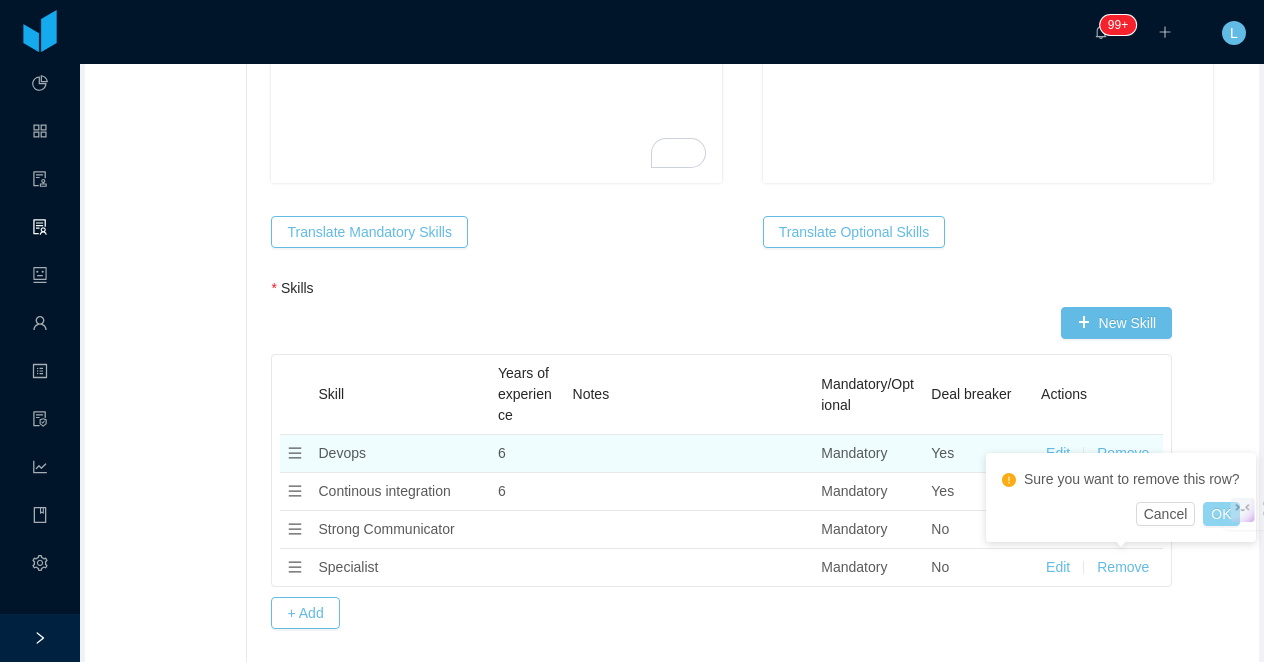 click on "OK" at bounding box center (1221, 514) 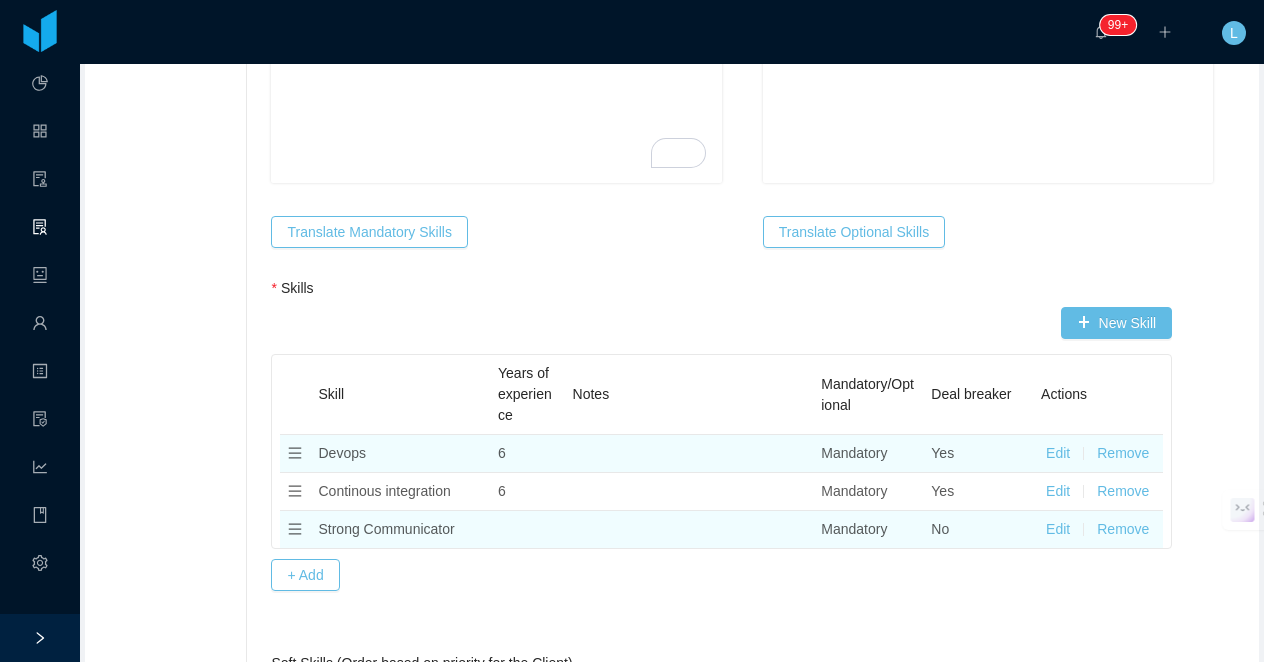 click on "Remove" at bounding box center (1123, 529) 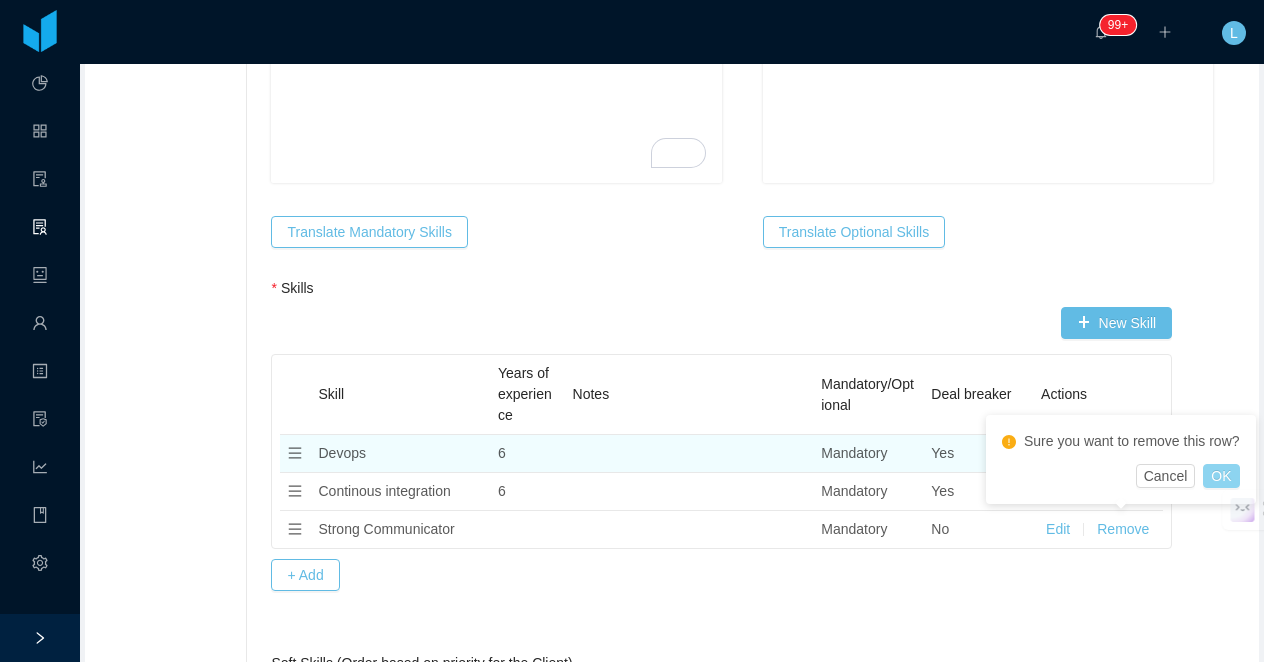 click on "OK" at bounding box center (1221, 476) 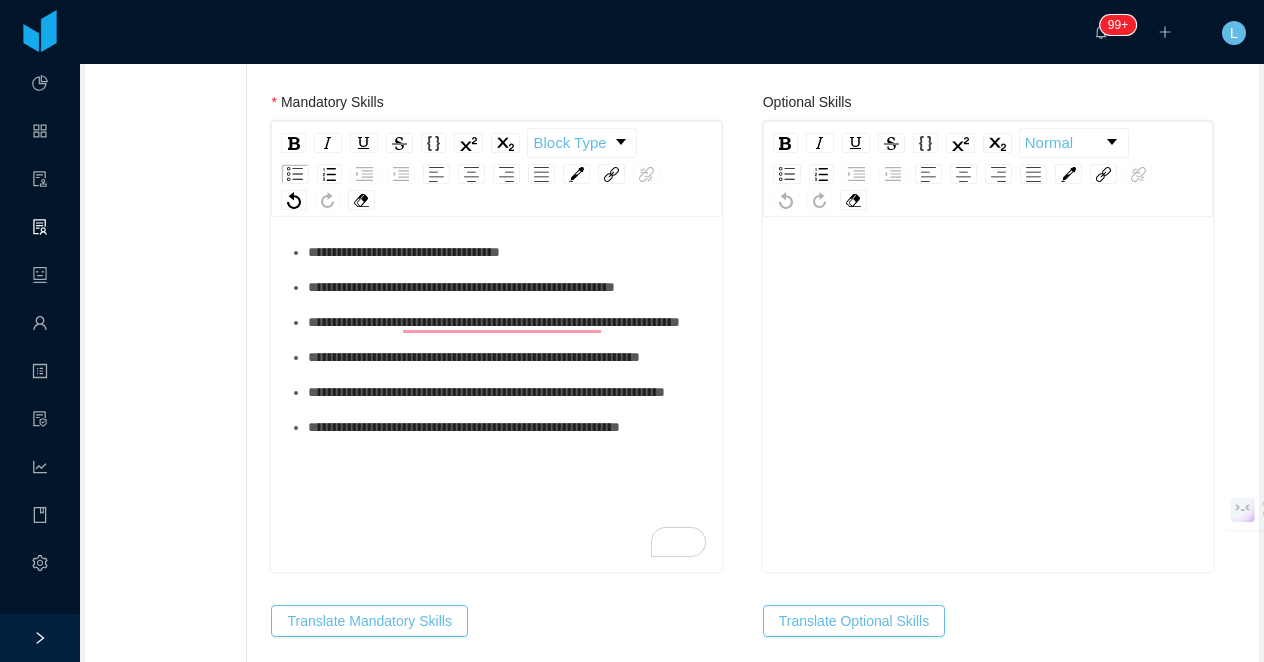 scroll, scrollTop: 766, scrollLeft: 0, axis: vertical 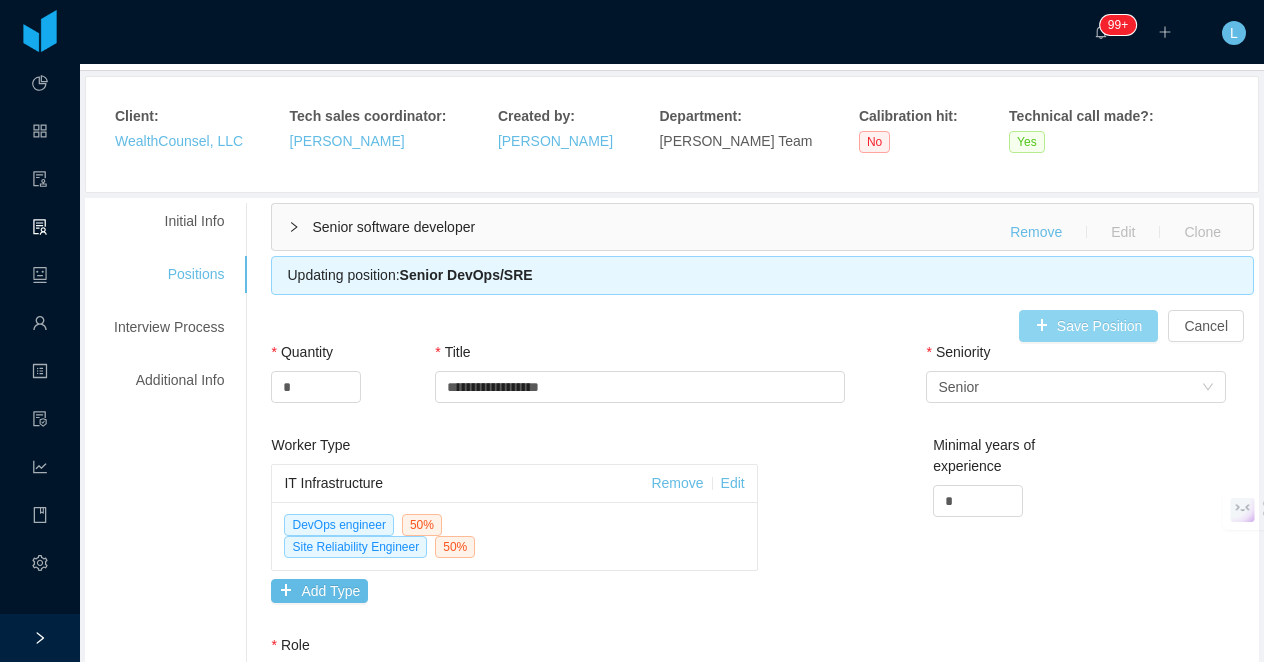 click on "Save Position" at bounding box center (1089, 326) 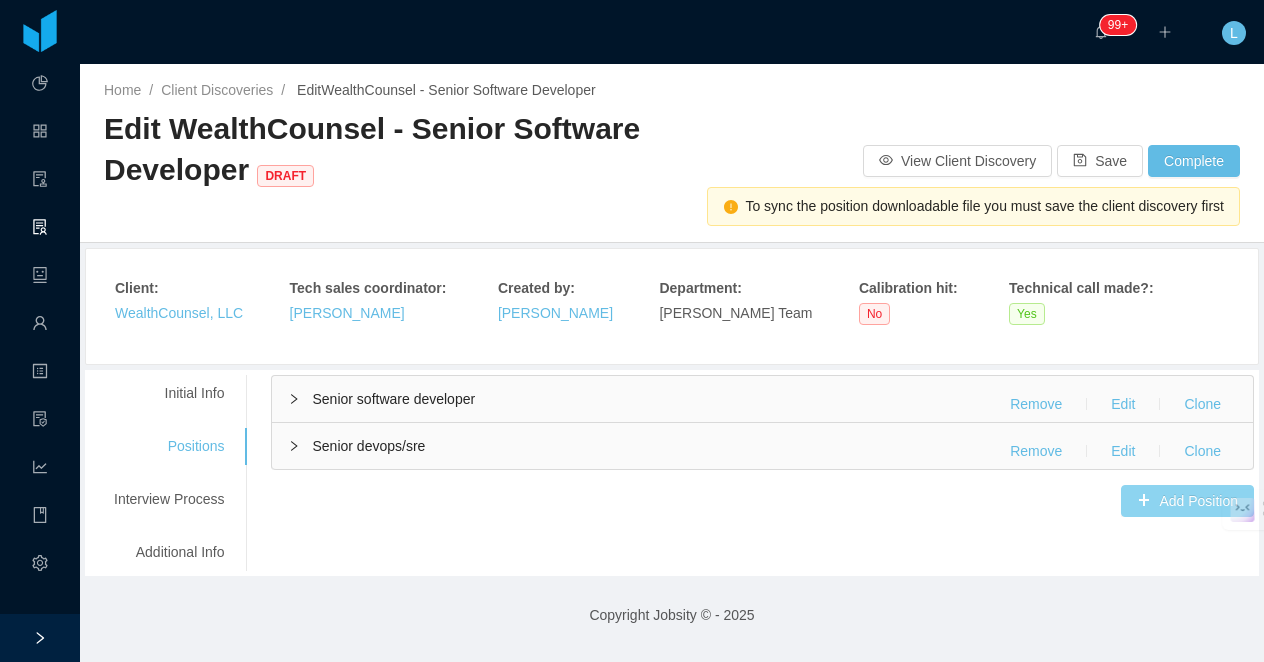 scroll, scrollTop: 0, scrollLeft: 0, axis: both 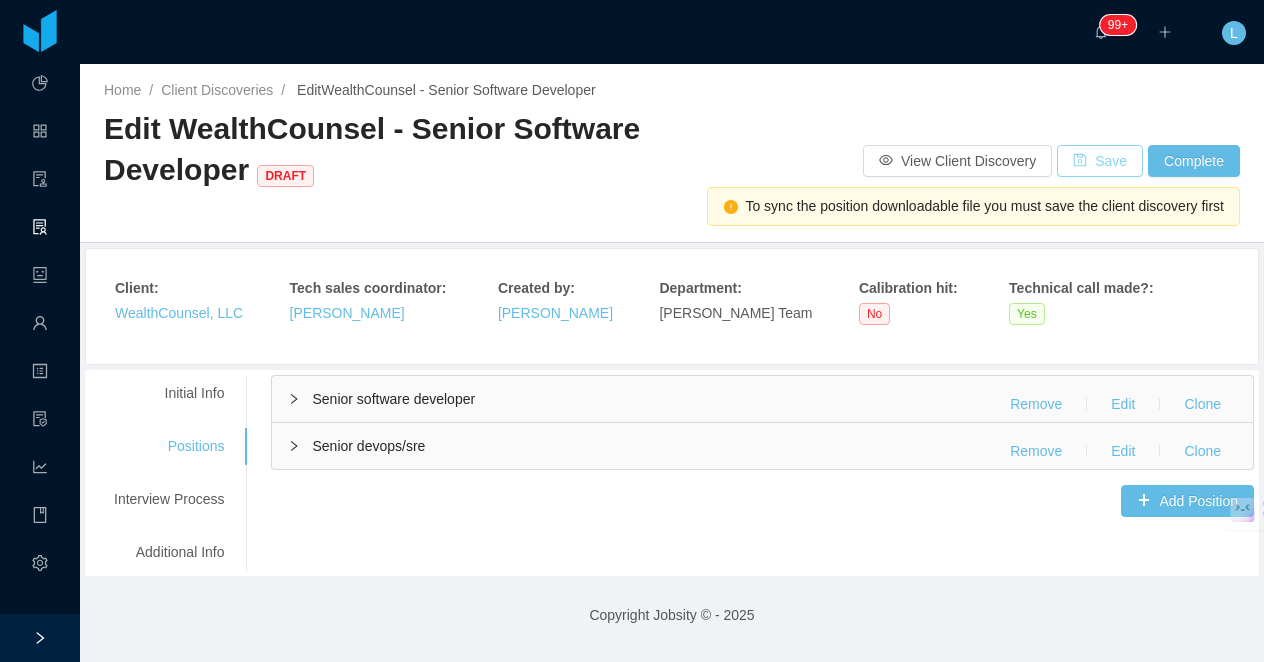 click on "Save" at bounding box center [1100, 161] 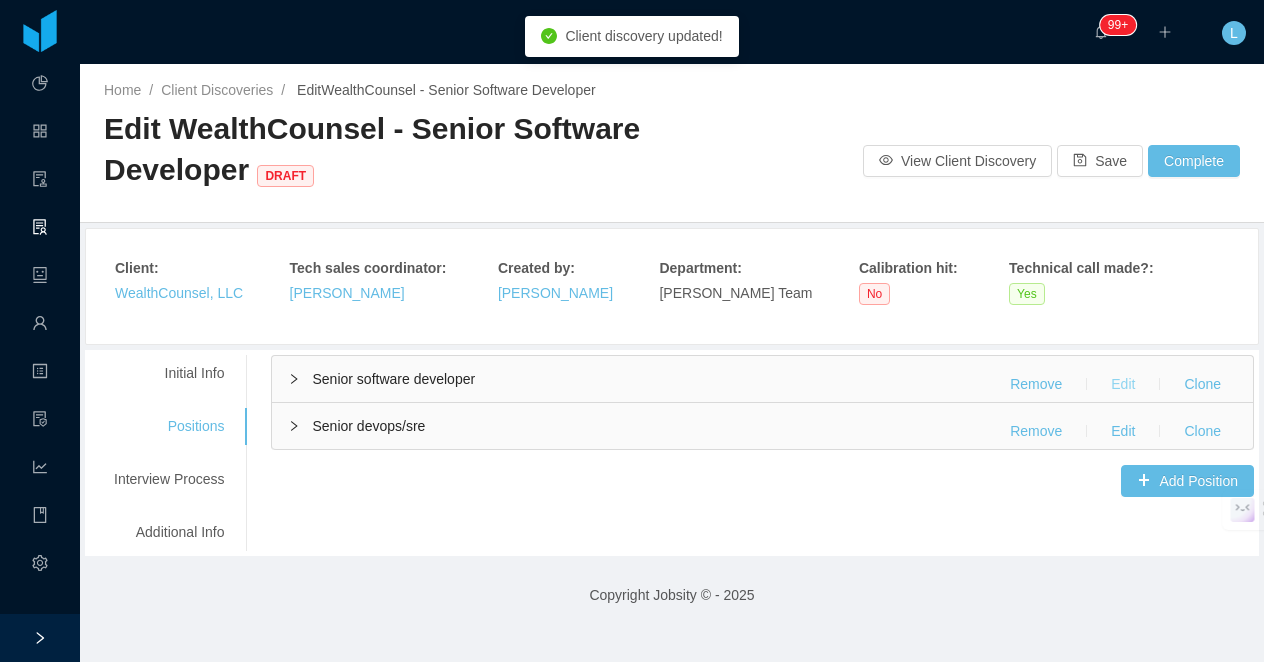 click on "Edit" at bounding box center [1123, 384] 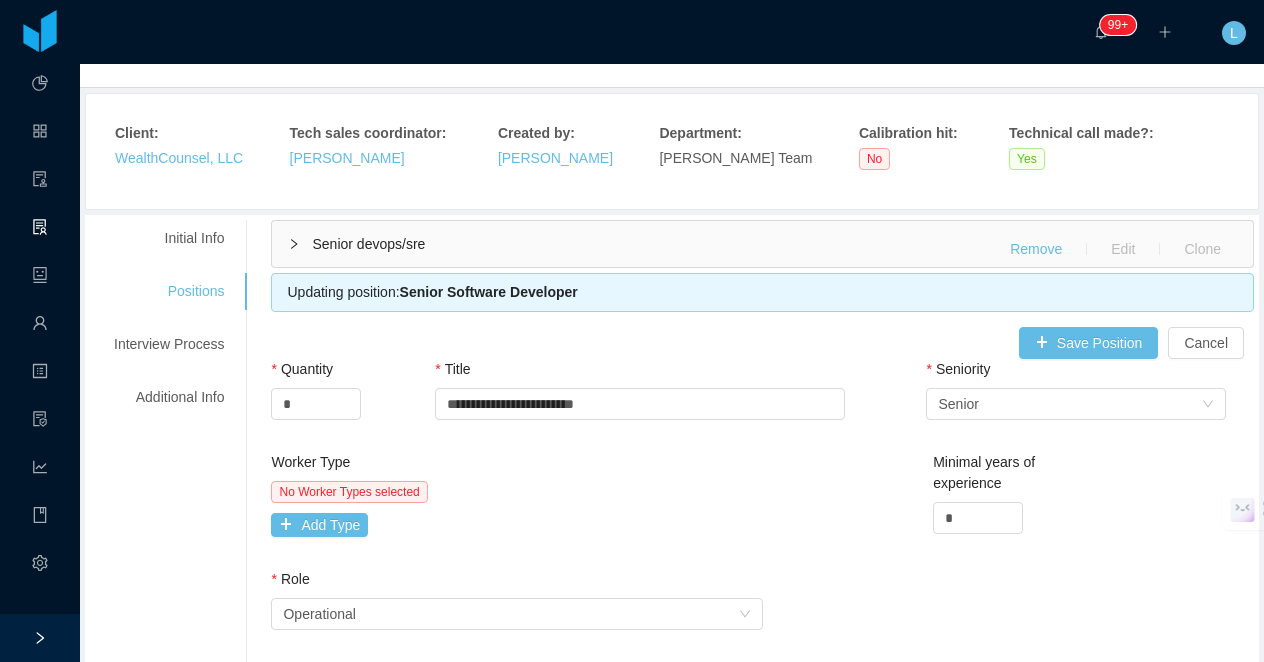 scroll, scrollTop: 0, scrollLeft: 0, axis: both 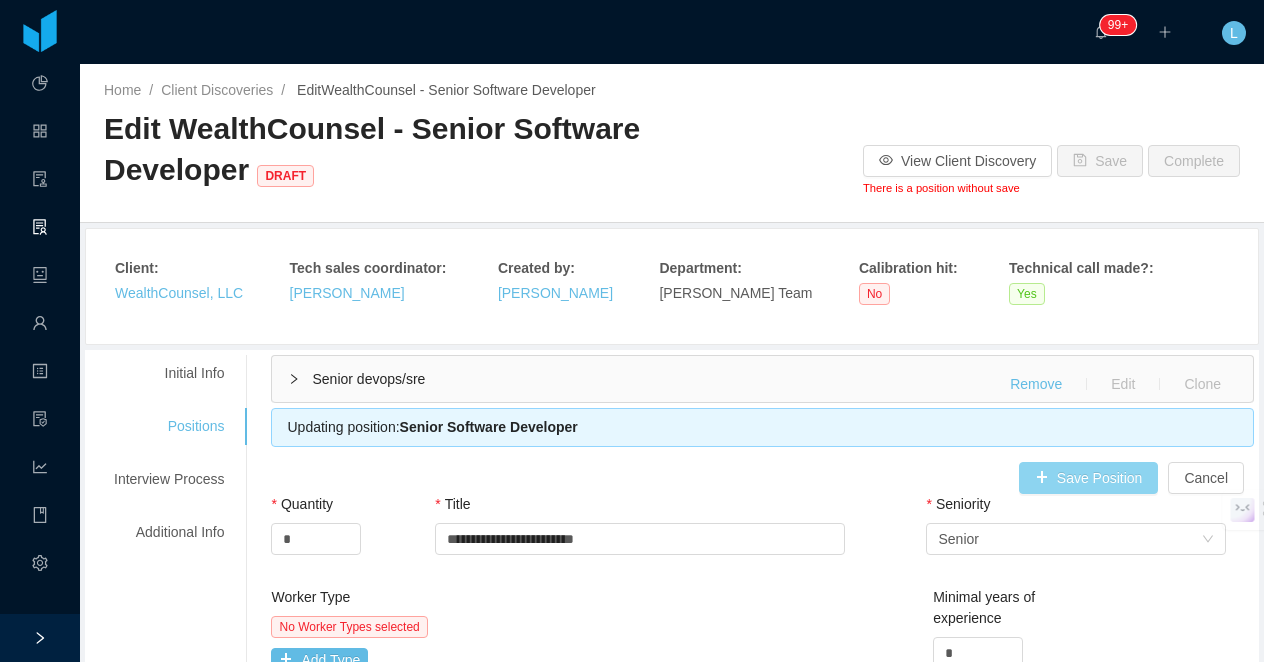 click on "Save Position" at bounding box center [1089, 478] 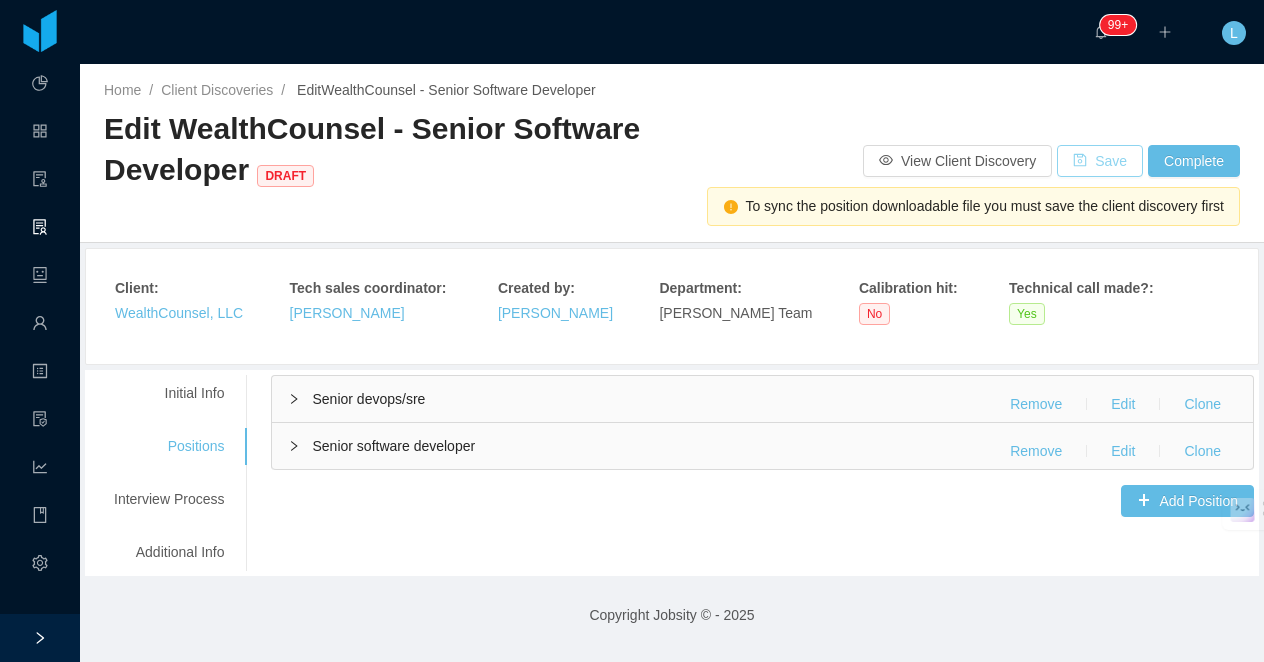 click on "Save" at bounding box center (1100, 161) 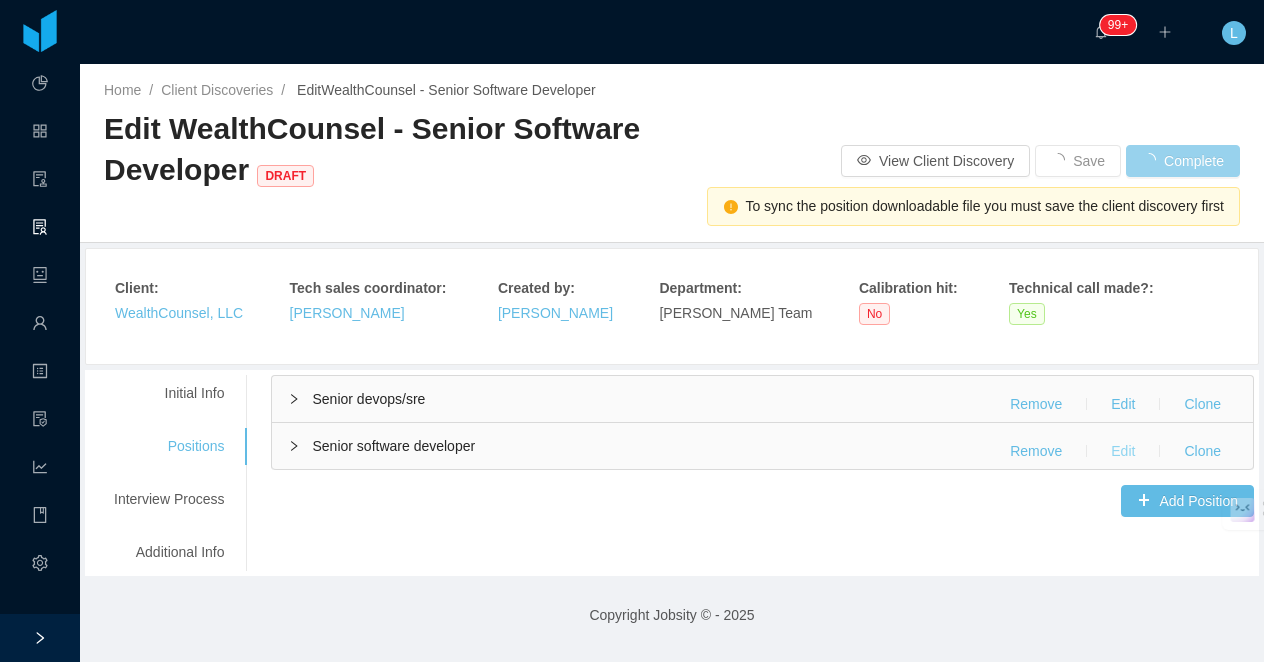 click on "Edit" at bounding box center (1123, 451) 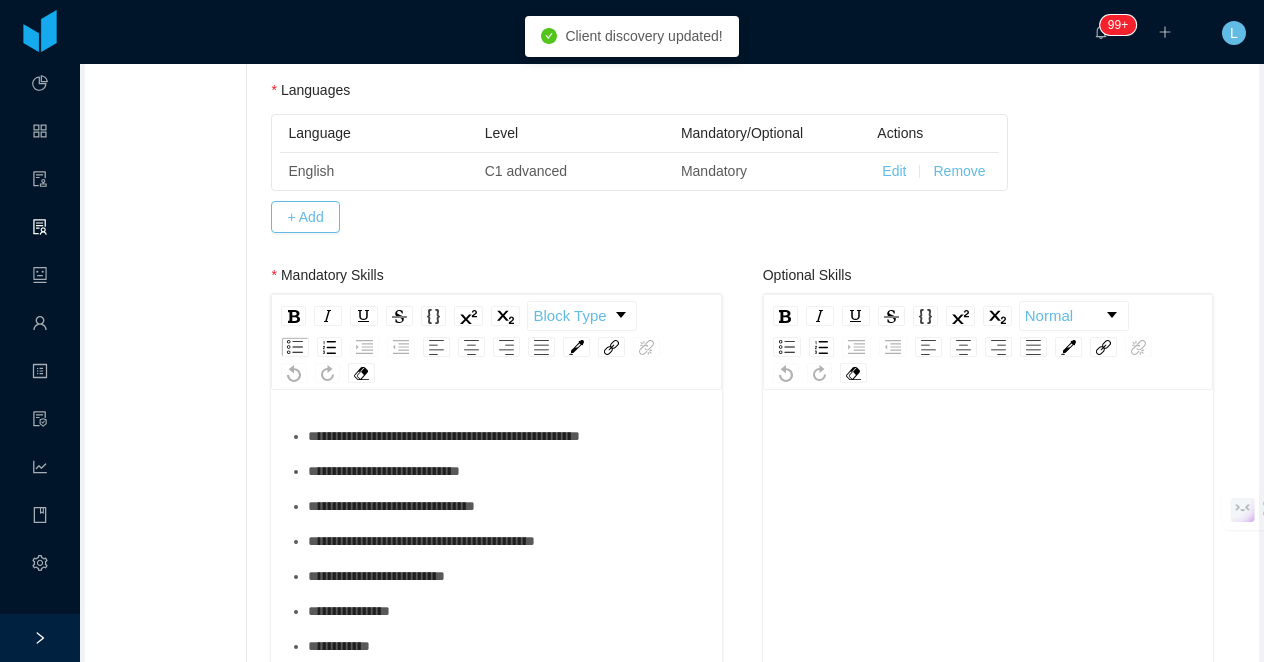 scroll, scrollTop: 815, scrollLeft: 0, axis: vertical 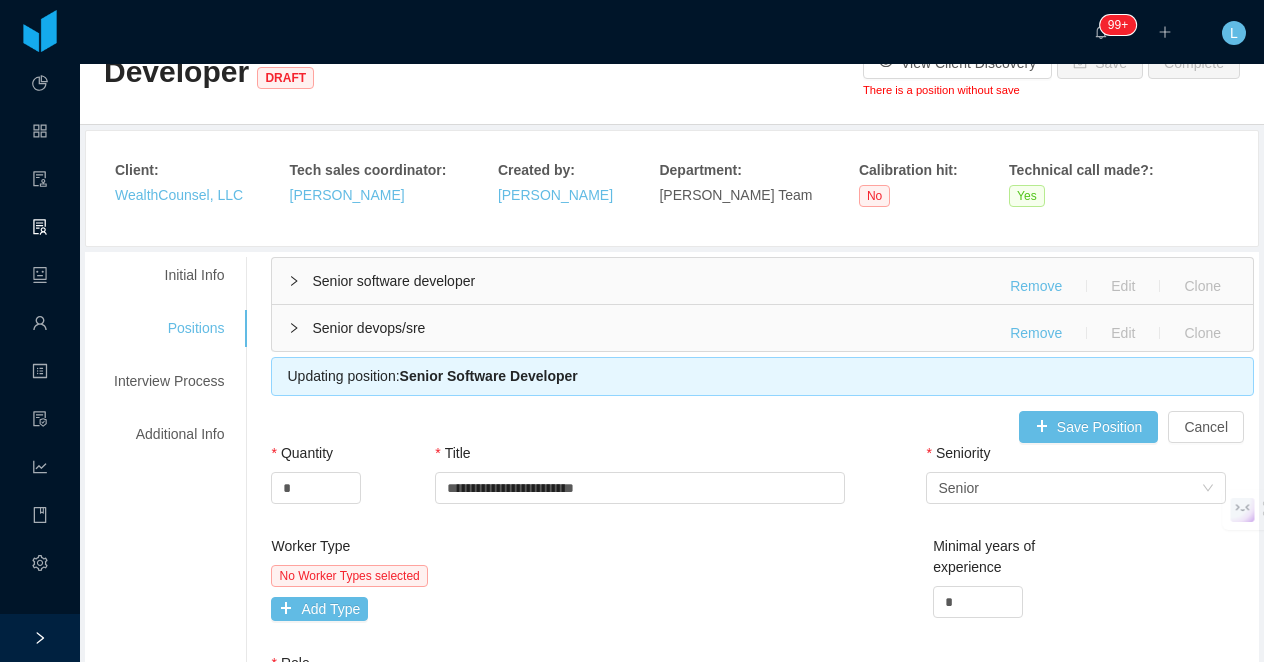 click on "Senior devops/sre  Remove Edit Clone" at bounding box center [762, 328] 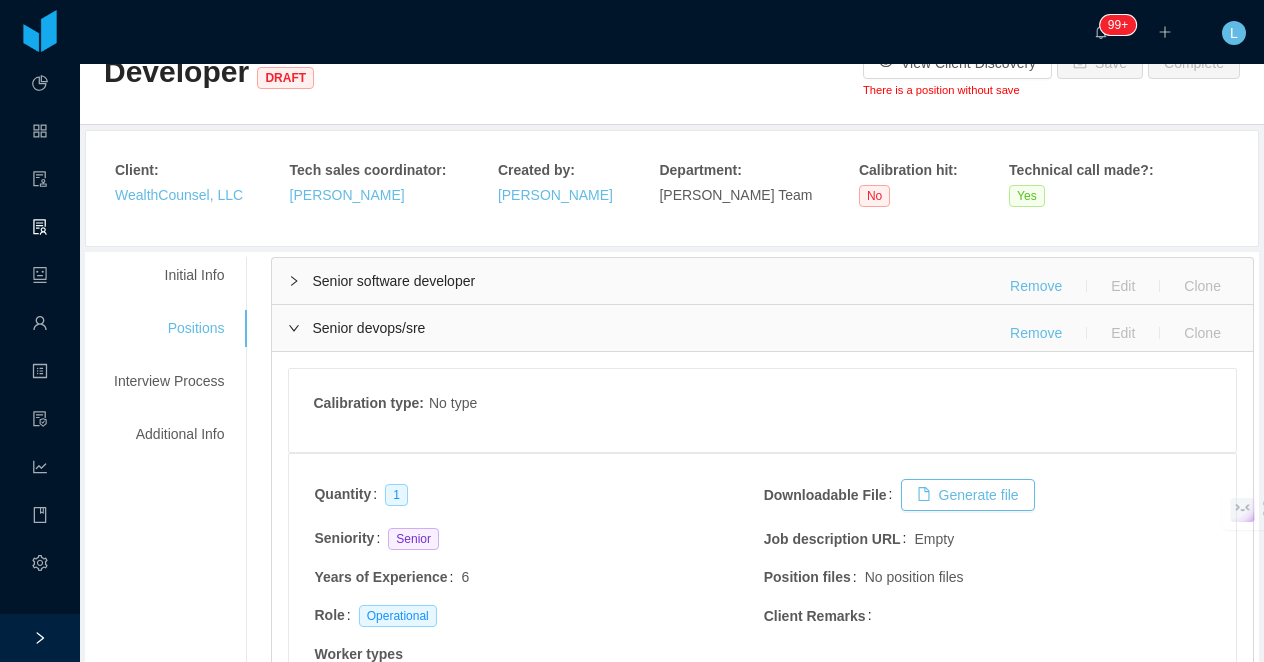 click on "Senior devops/sre  Remove Edit Clone" at bounding box center (762, 328) 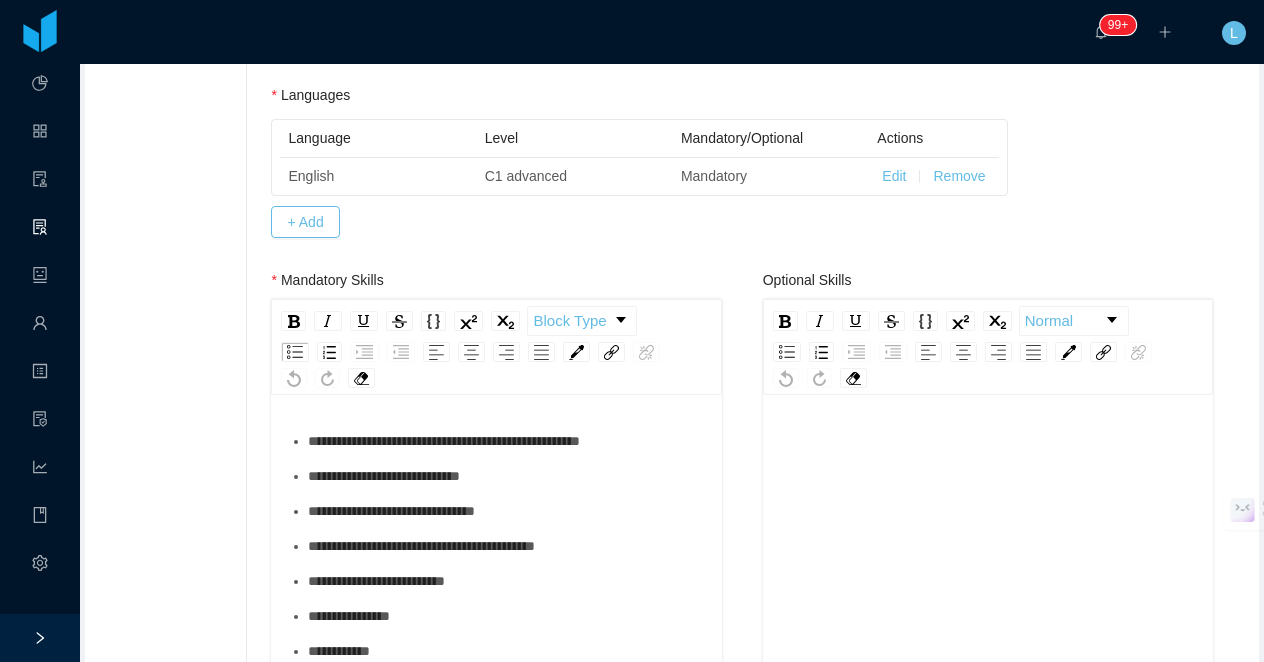 scroll, scrollTop: 881, scrollLeft: 0, axis: vertical 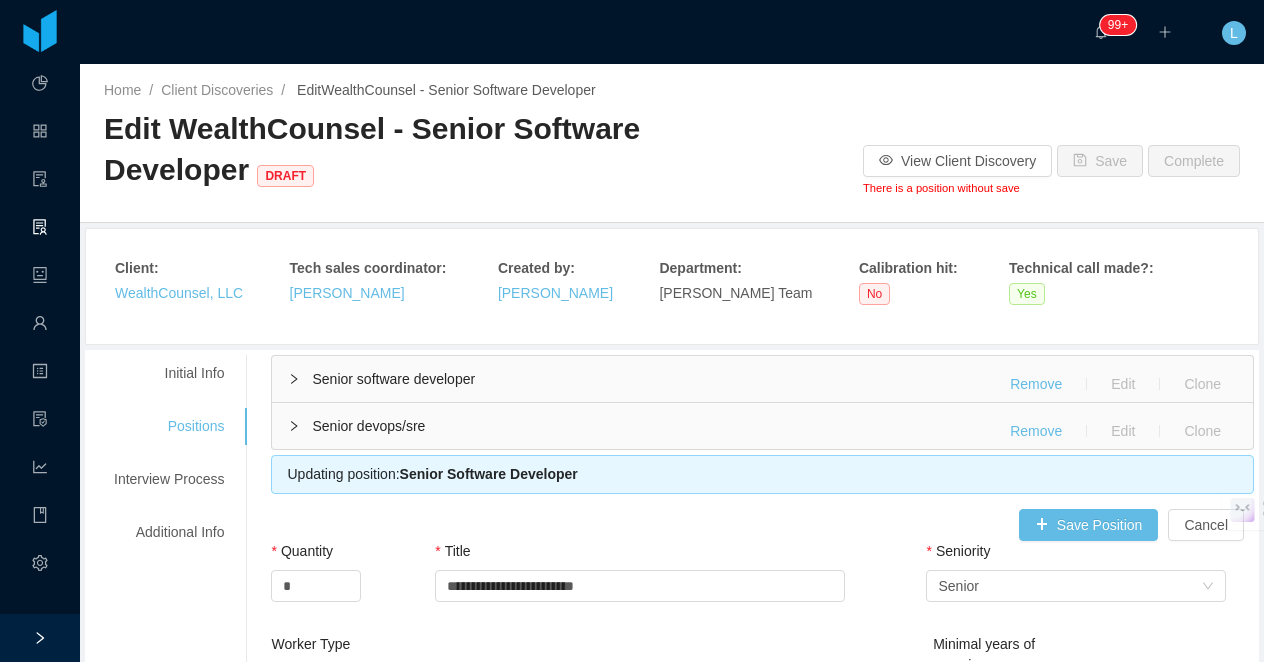 click on "Seniority" at bounding box center (1049, 555) 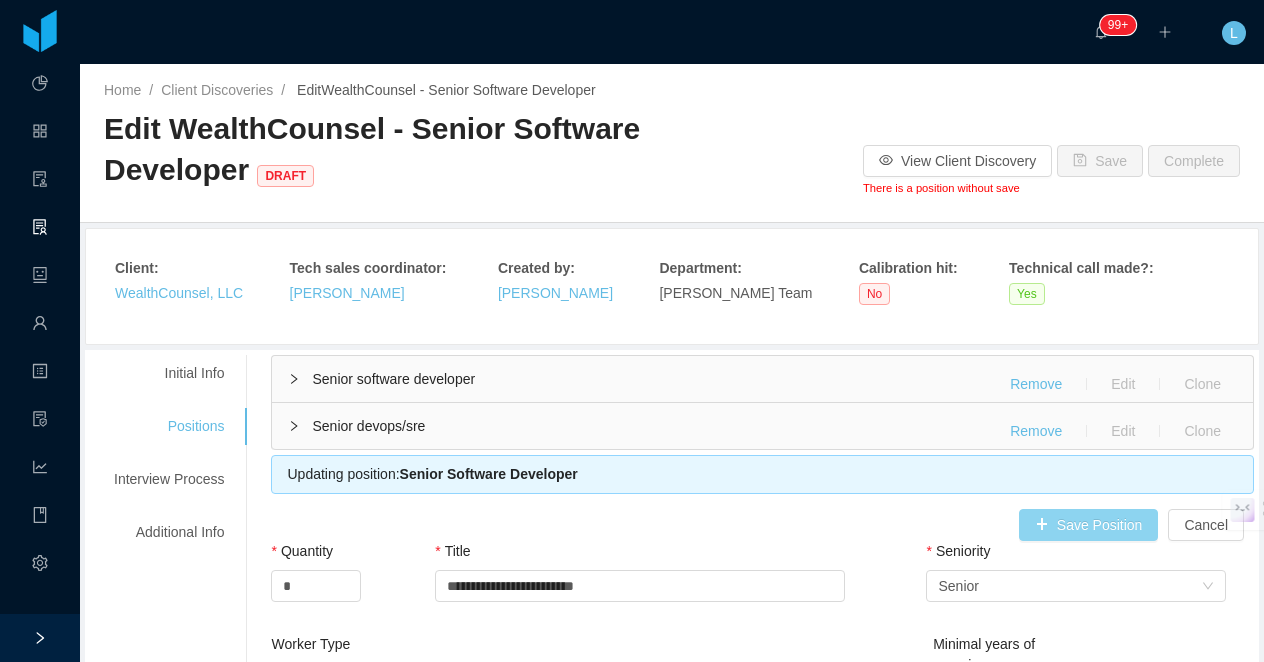 click on "Save Position" at bounding box center (1089, 525) 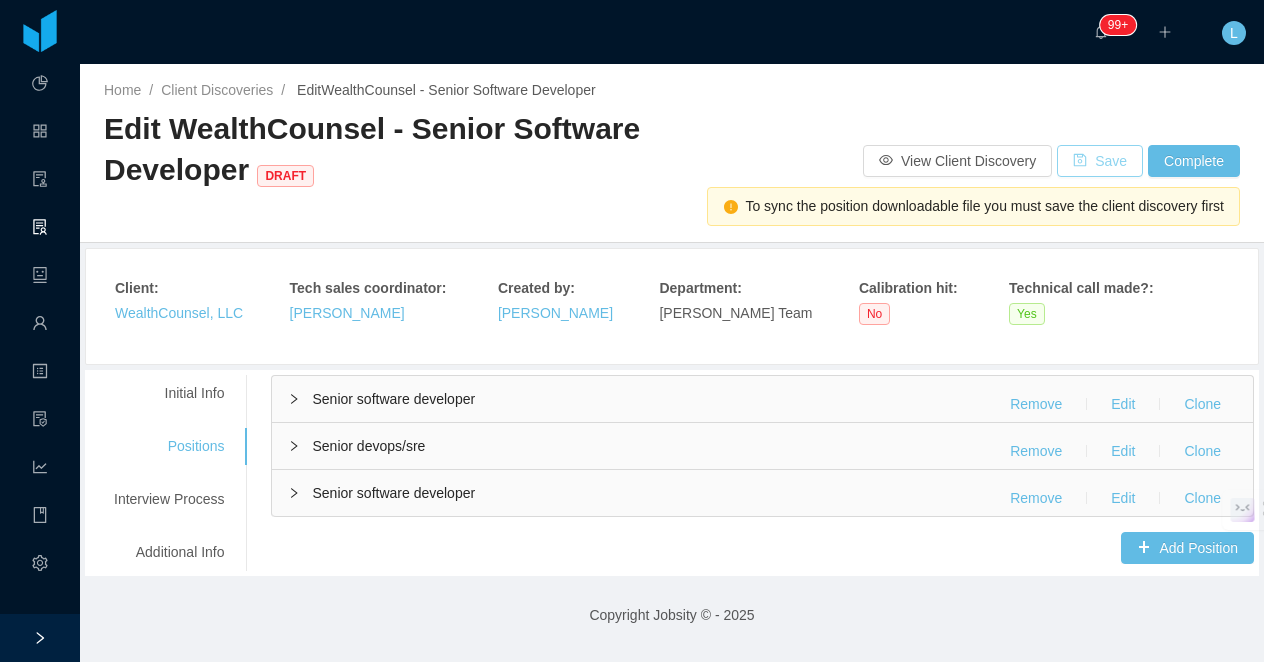 click on "Save" at bounding box center [1100, 161] 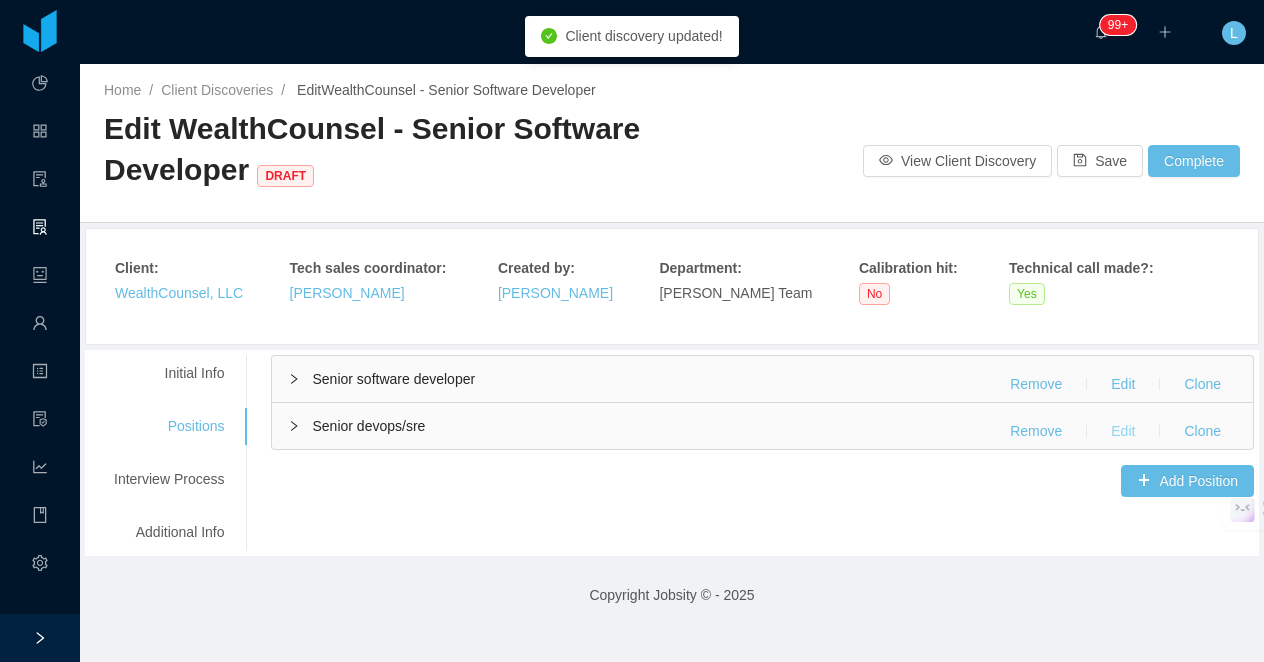 click on "Edit" at bounding box center (1123, 431) 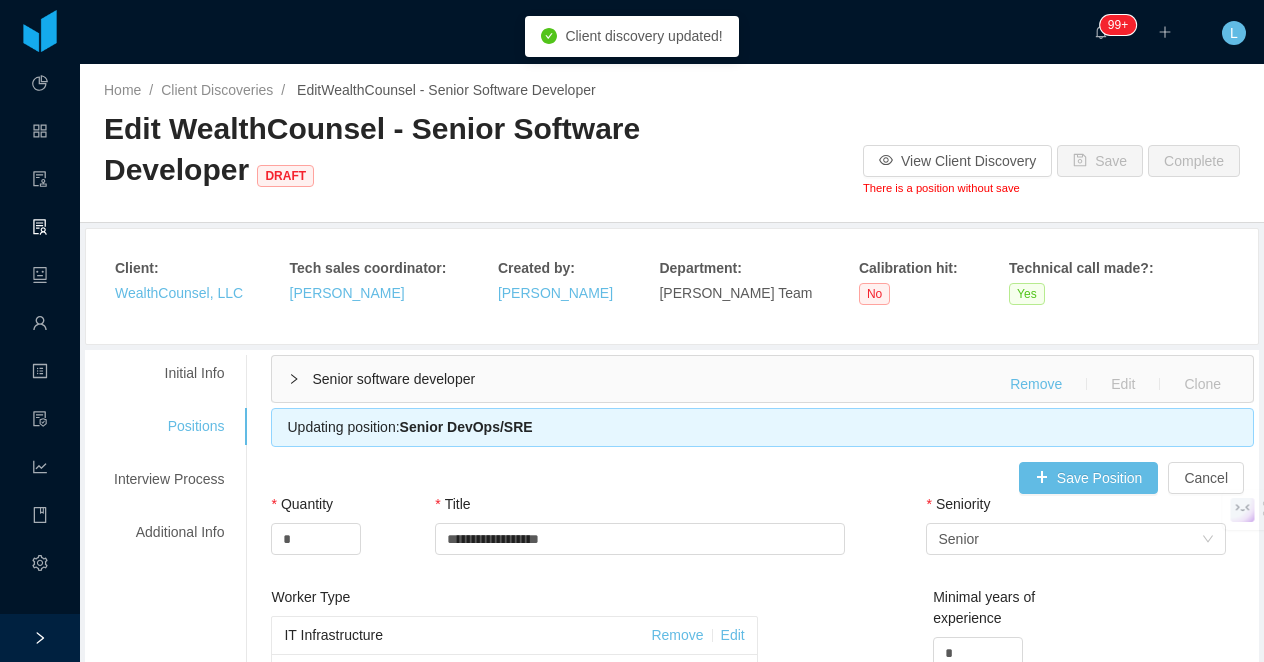 type 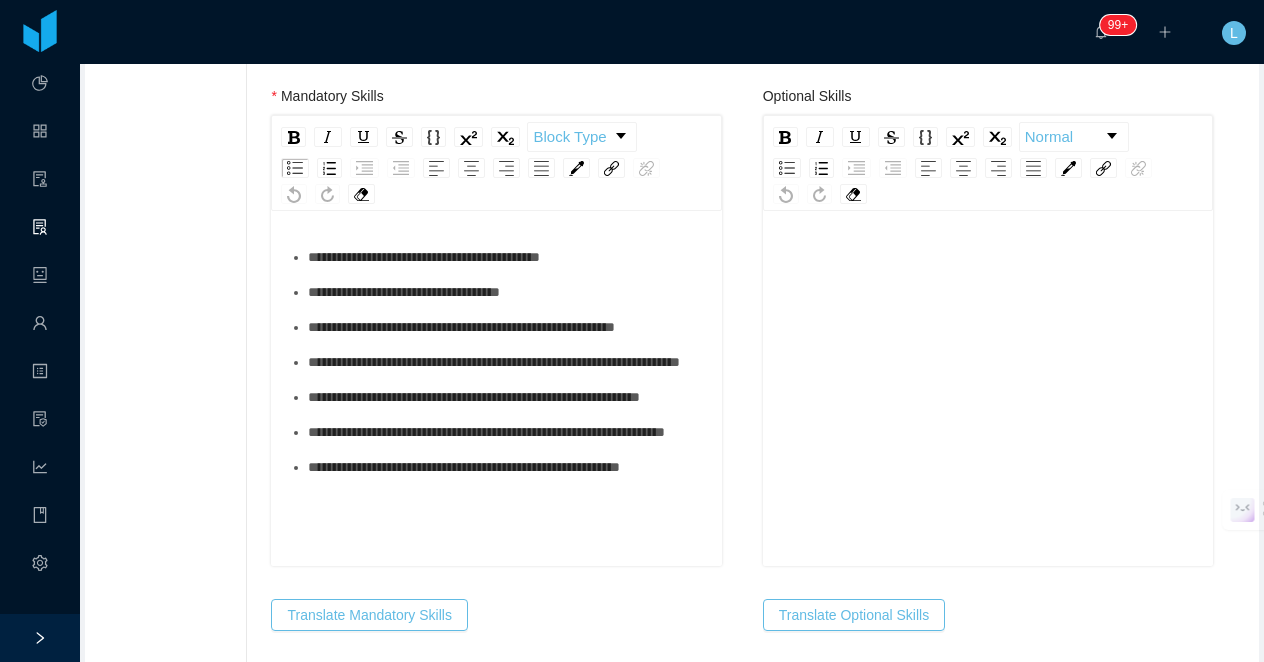 scroll, scrollTop: 962, scrollLeft: 0, axis: vertical 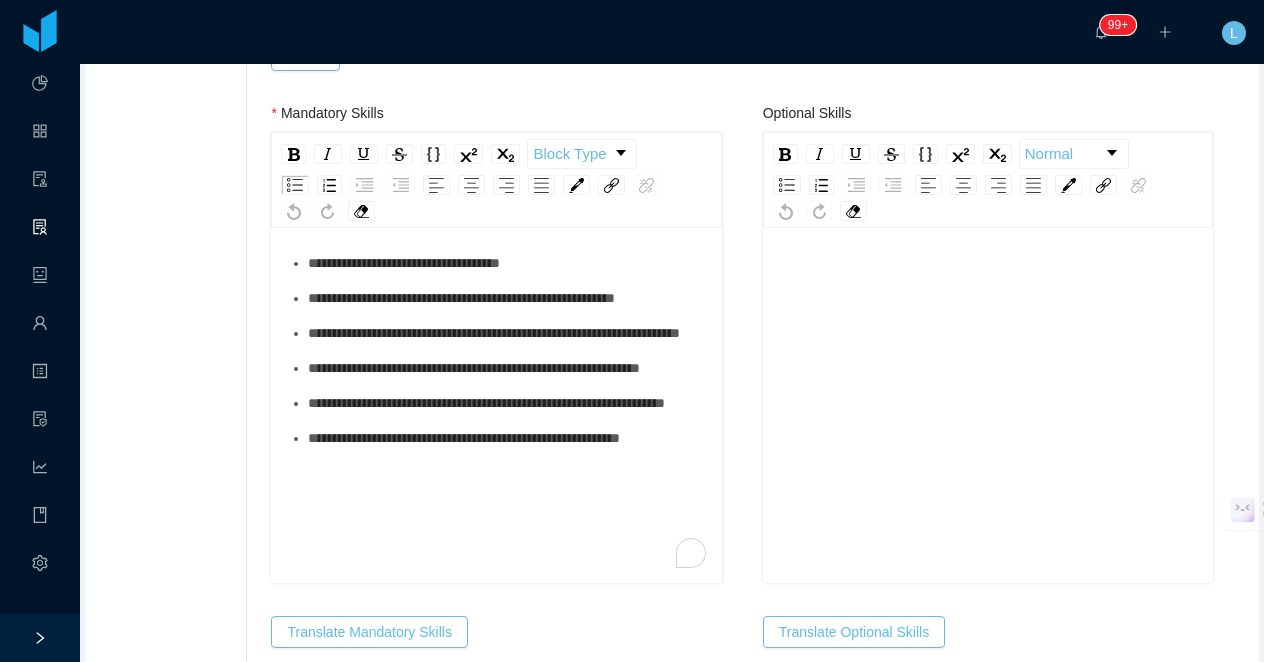 click on "**********" at bounding box center (496, 393) 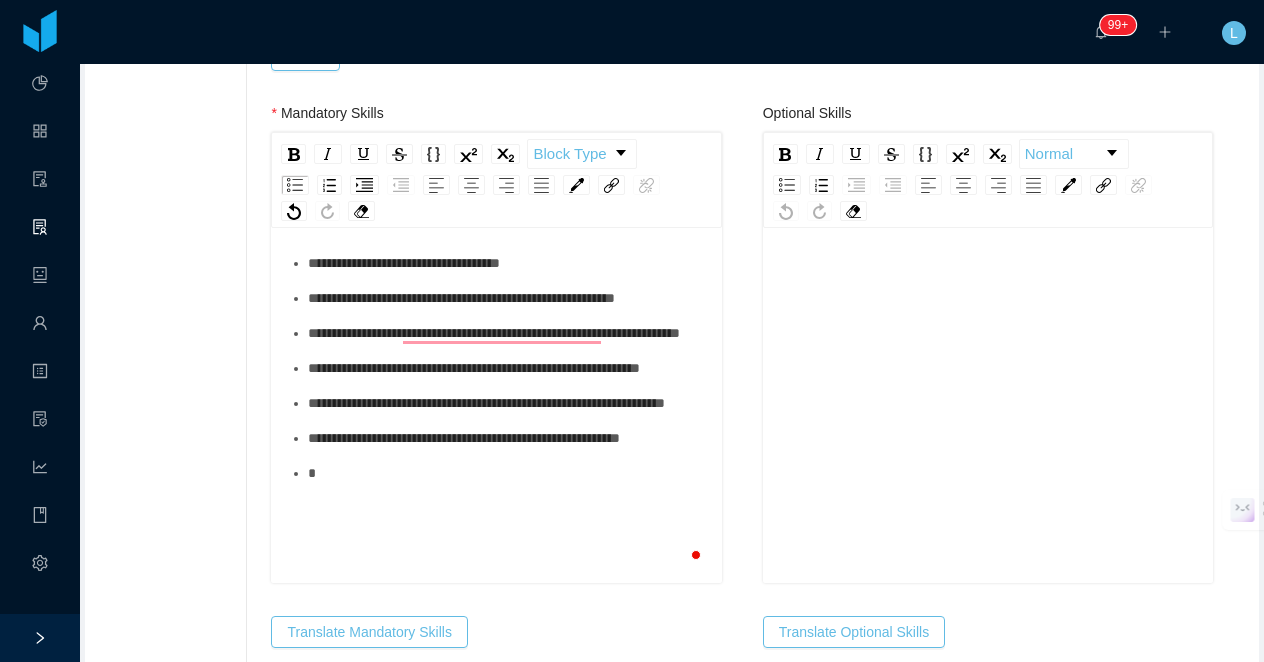 type 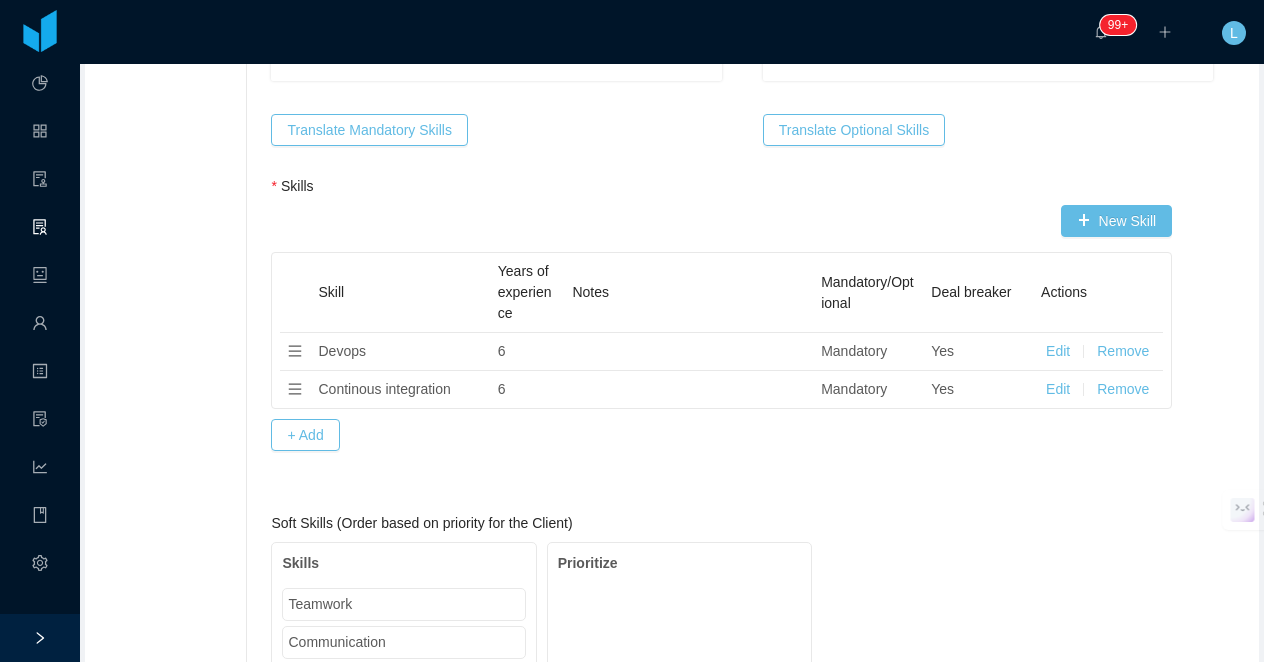 scroll, scrollTop: 1480, scrollLeft: 0, axis: vertical 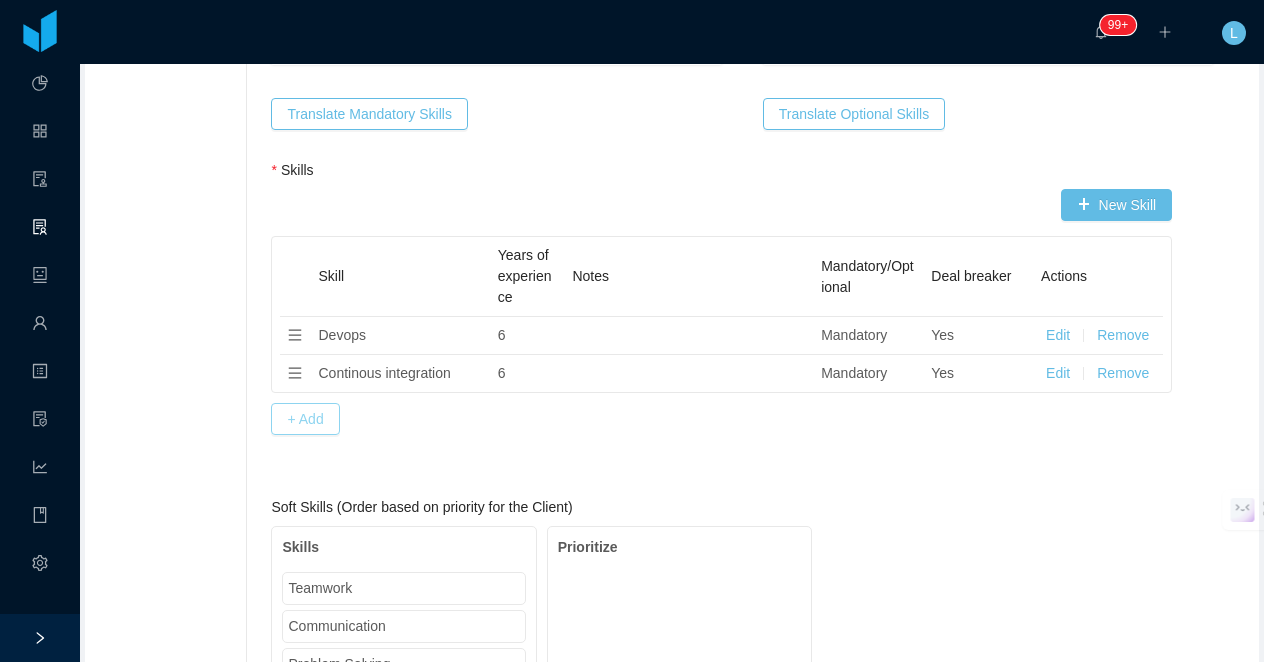 click on "+ Add" at bounding box center [305, 419] 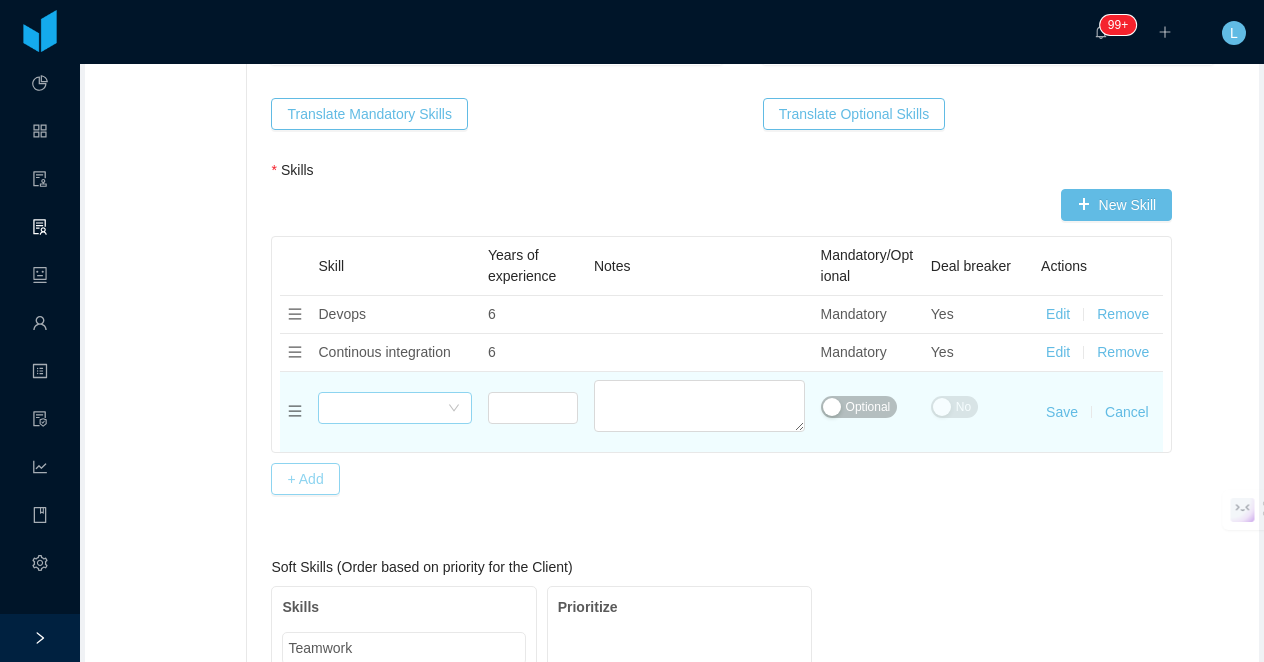 click on "Select skills" at bounding box center [388, 408] 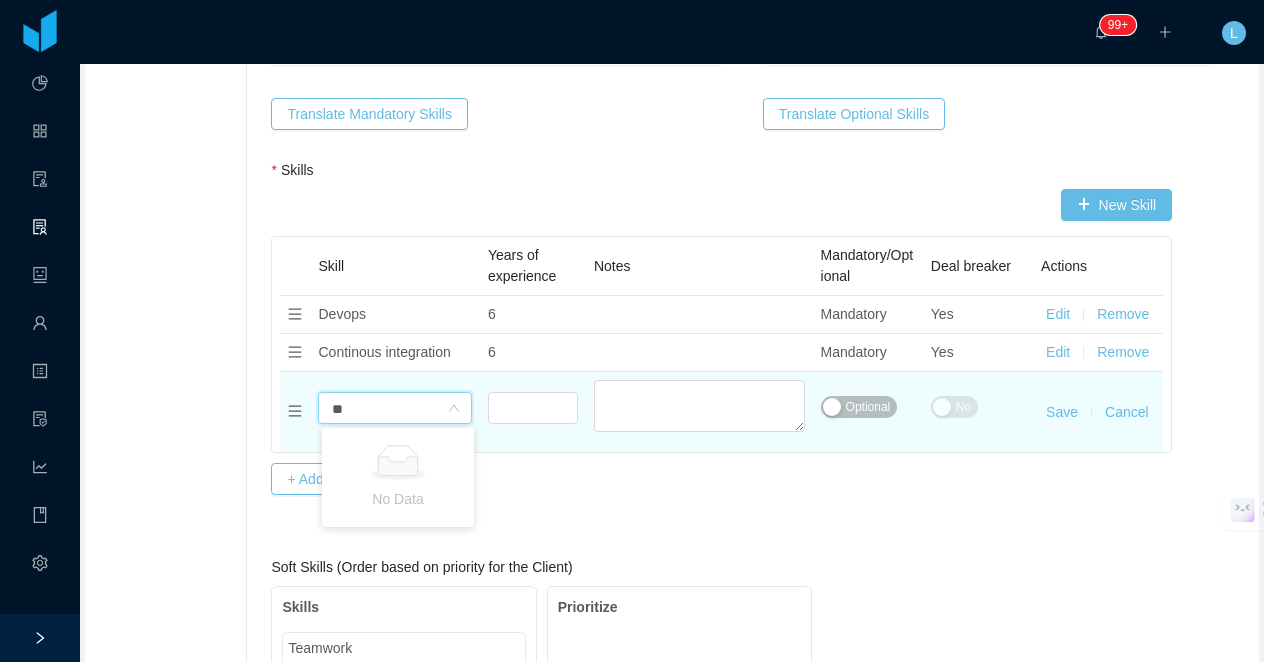 type on "***" 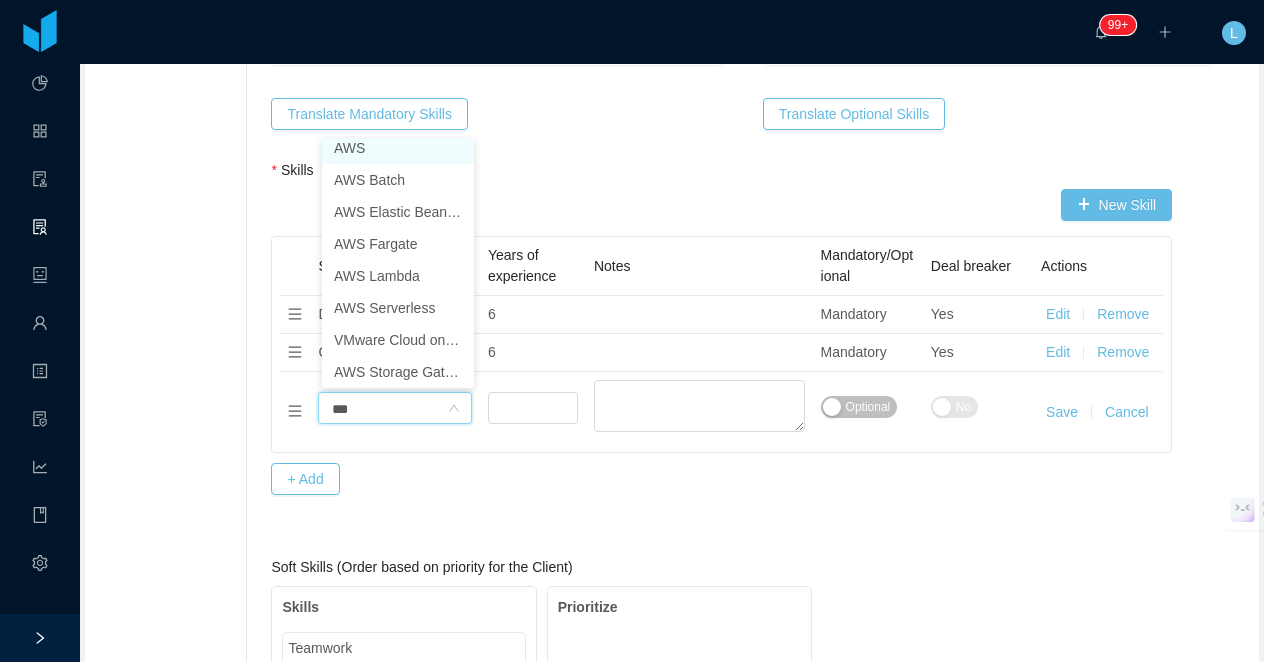 scroll, scrollTop: 4, scrollLeft: 0, axis: vertical 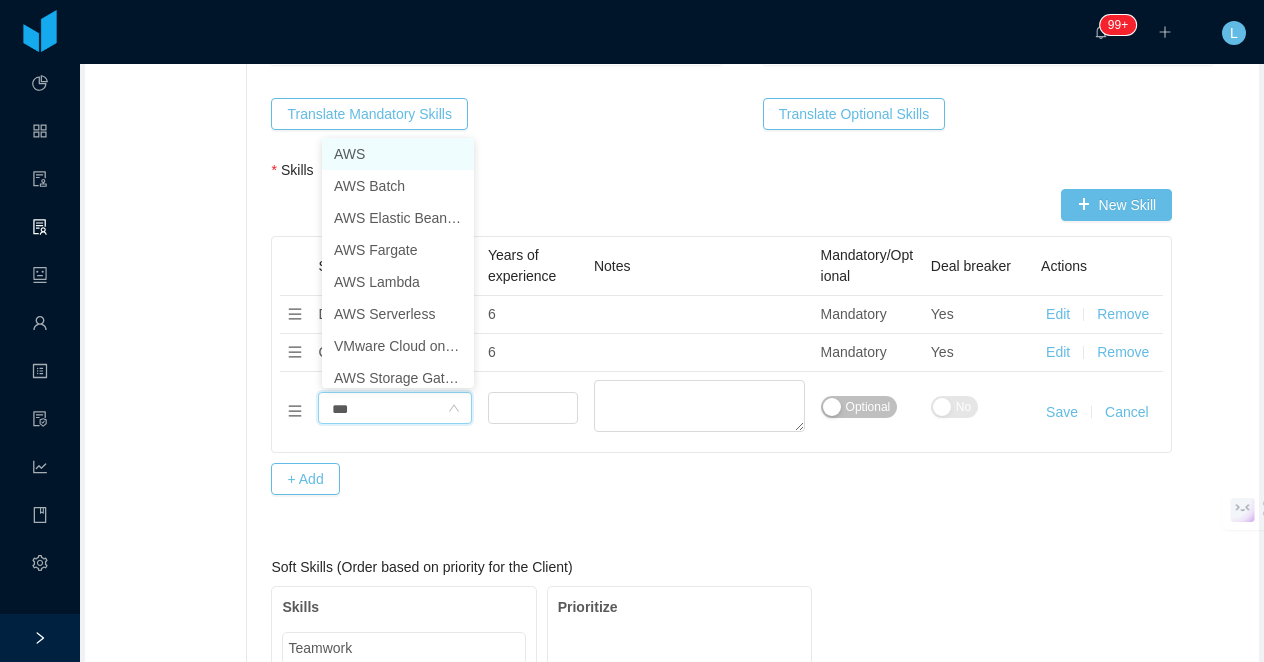 click on "AWS" at bounding box center [398, 154] 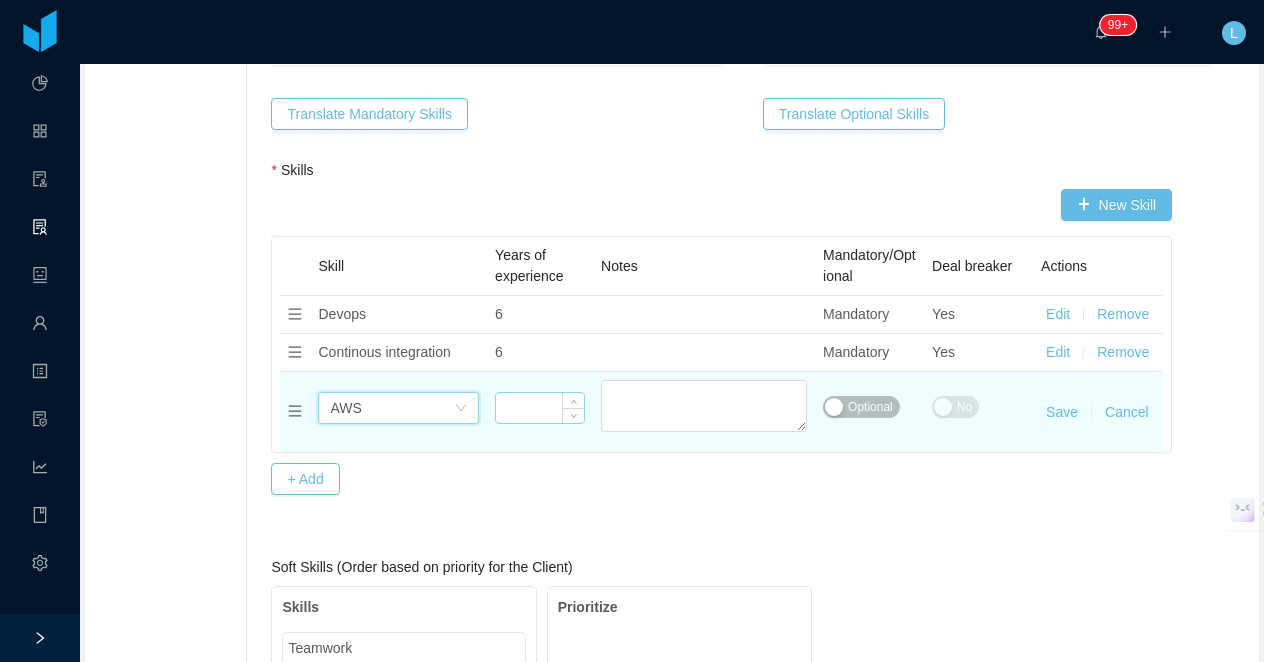 click at bounding box center [540, 408] 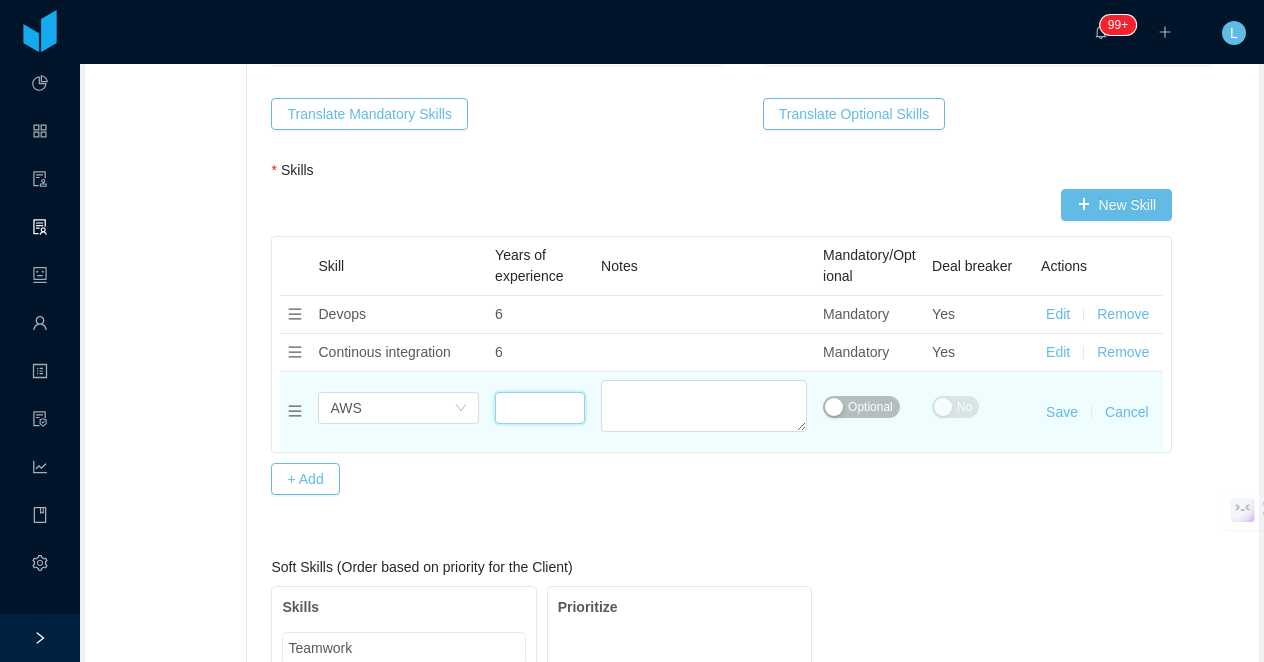 type on "*" 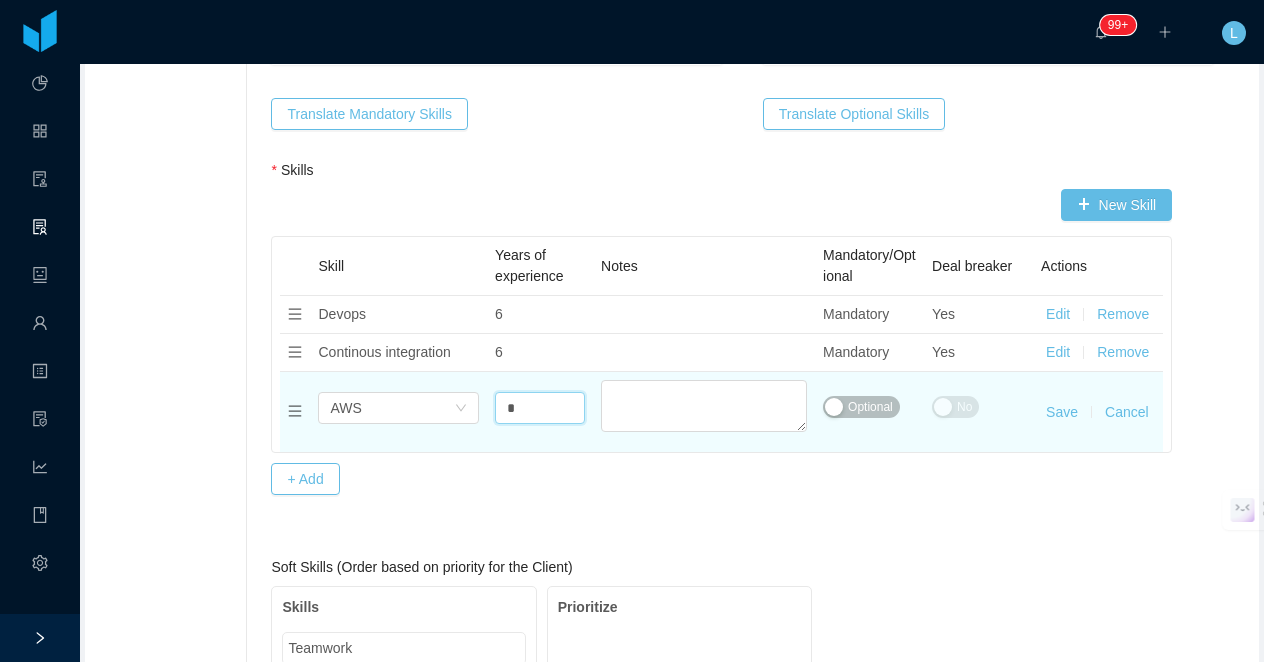 click on "Optional" at bounding box center [870, 407] 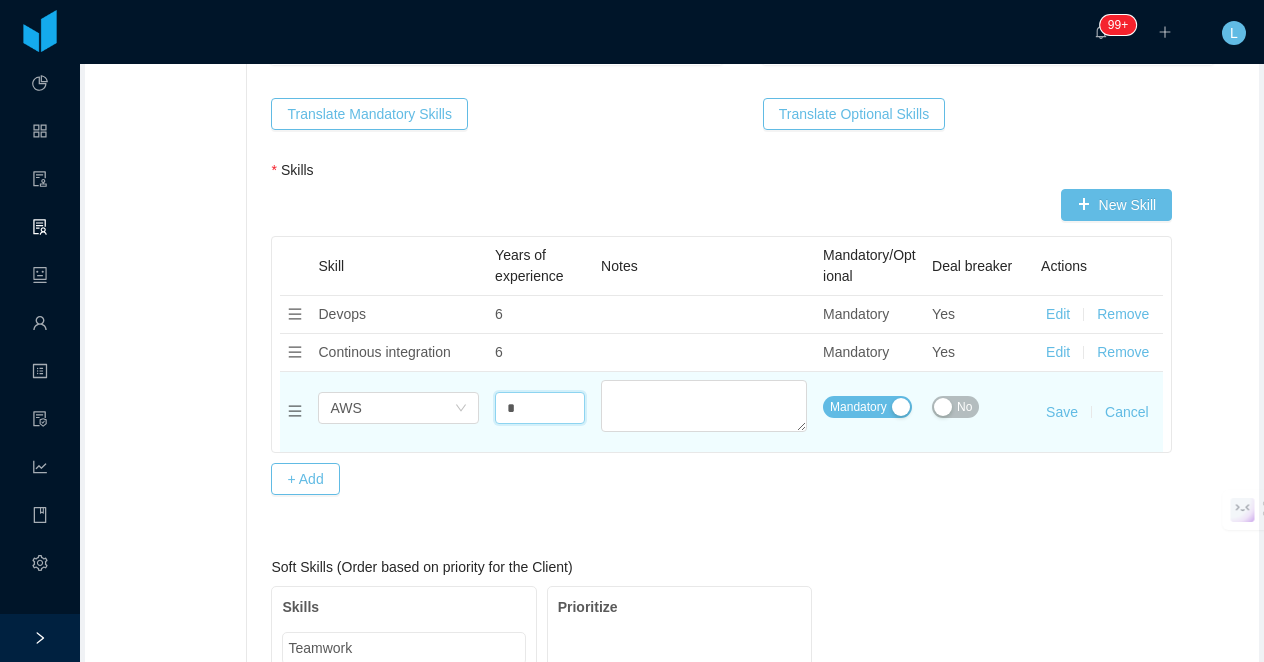 click on "Save" at bounding box center (1062, 412) 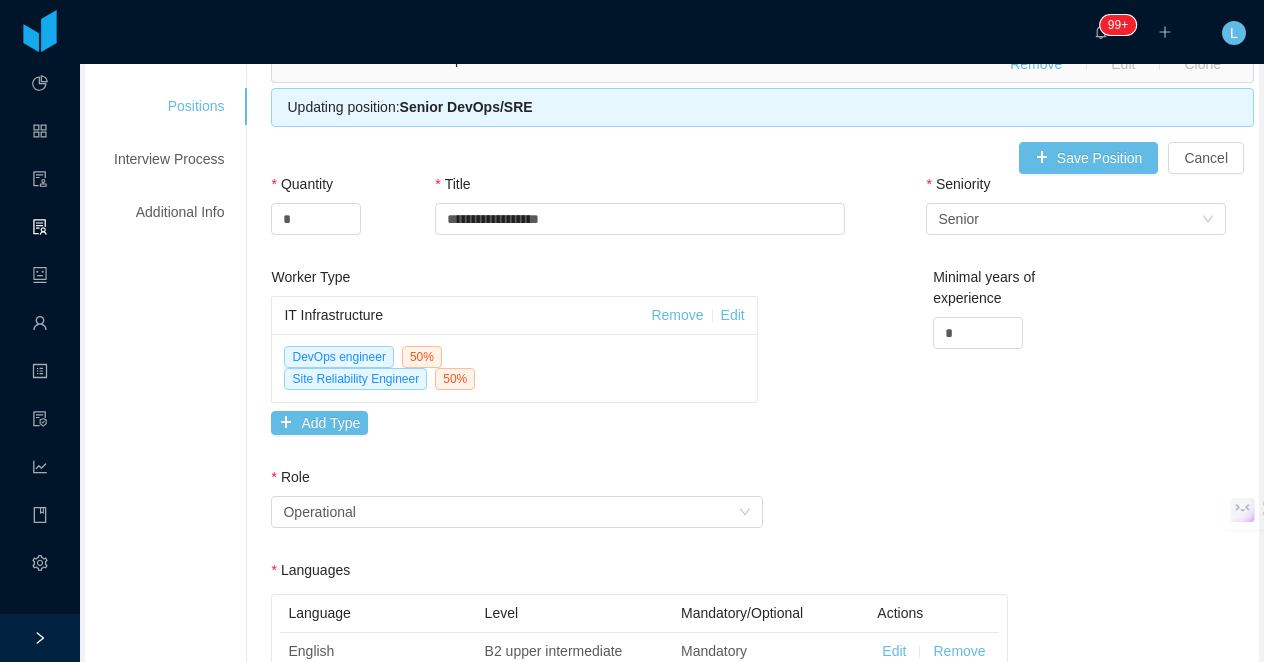 scroll, scrollTop: 147, scrollLeft: 0, axis: vertical 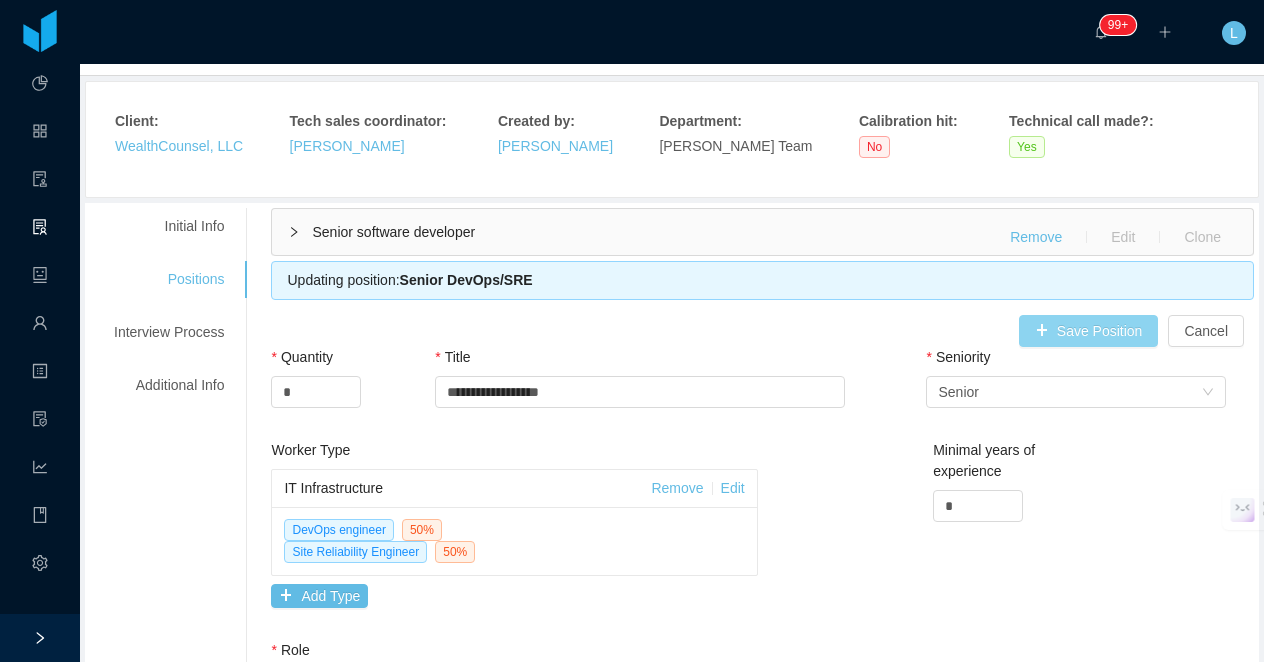 click on "Save Position" at bounding box center (1089, 331) 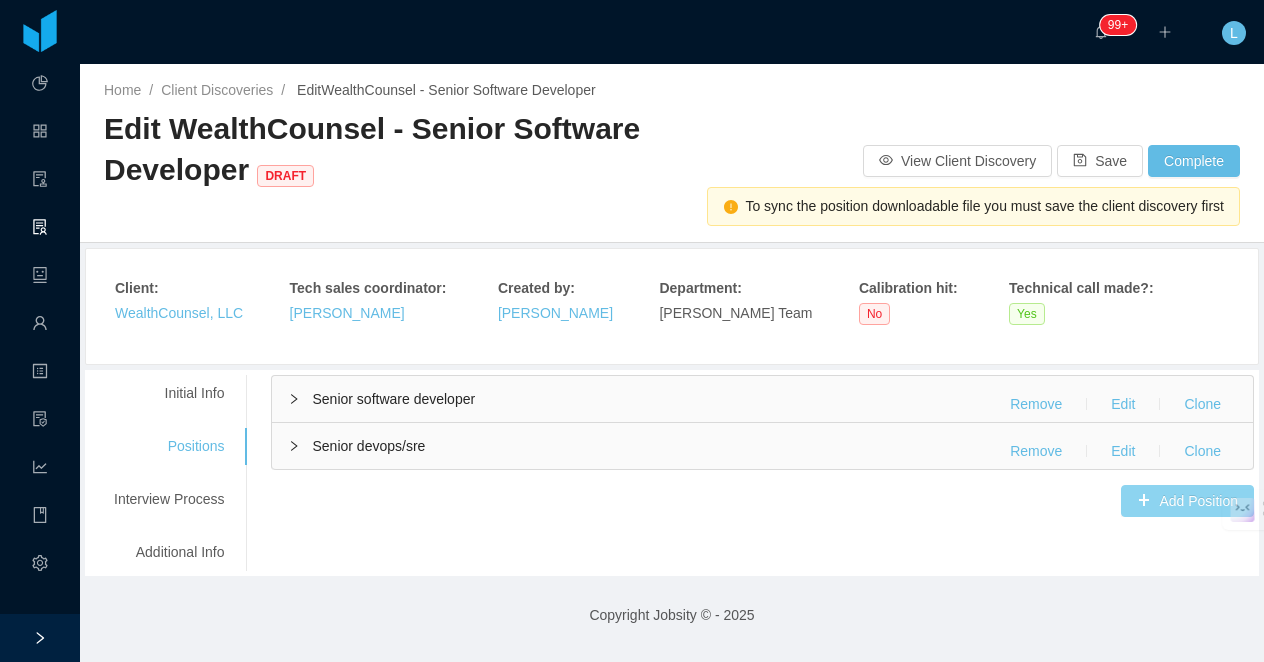 scroll, scrollTop: 0, scrollLeft: 0, axis: both 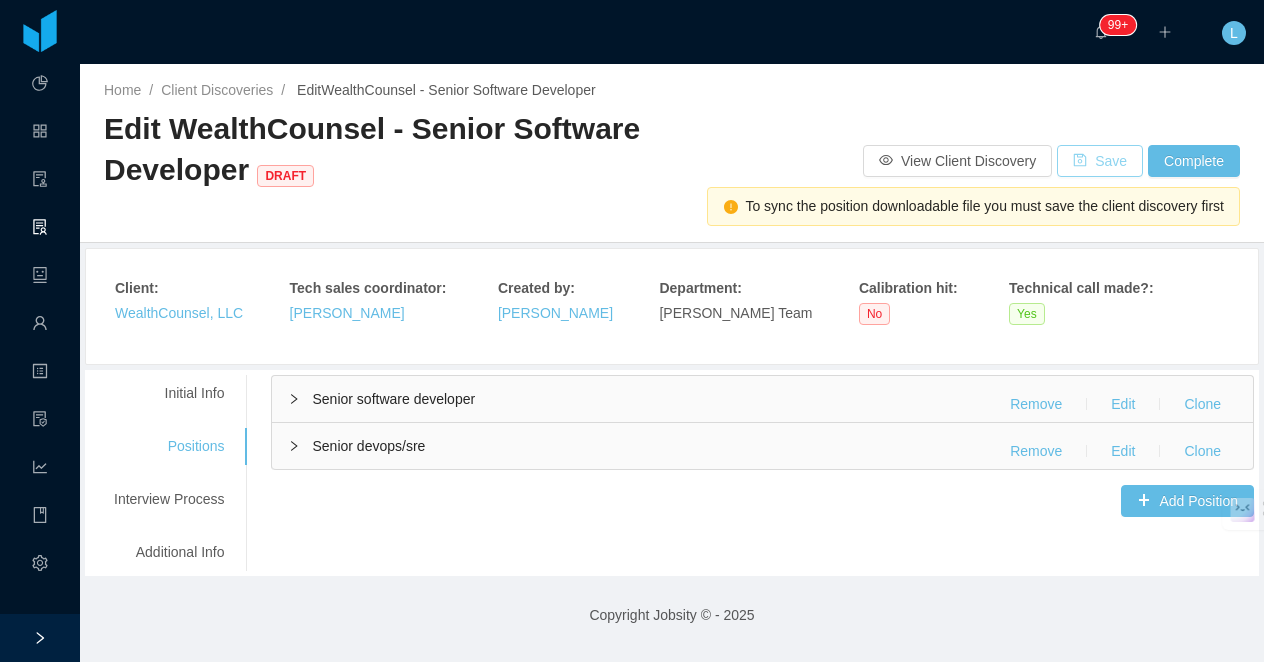 click on "Save" at bounding box center (1100, 161) 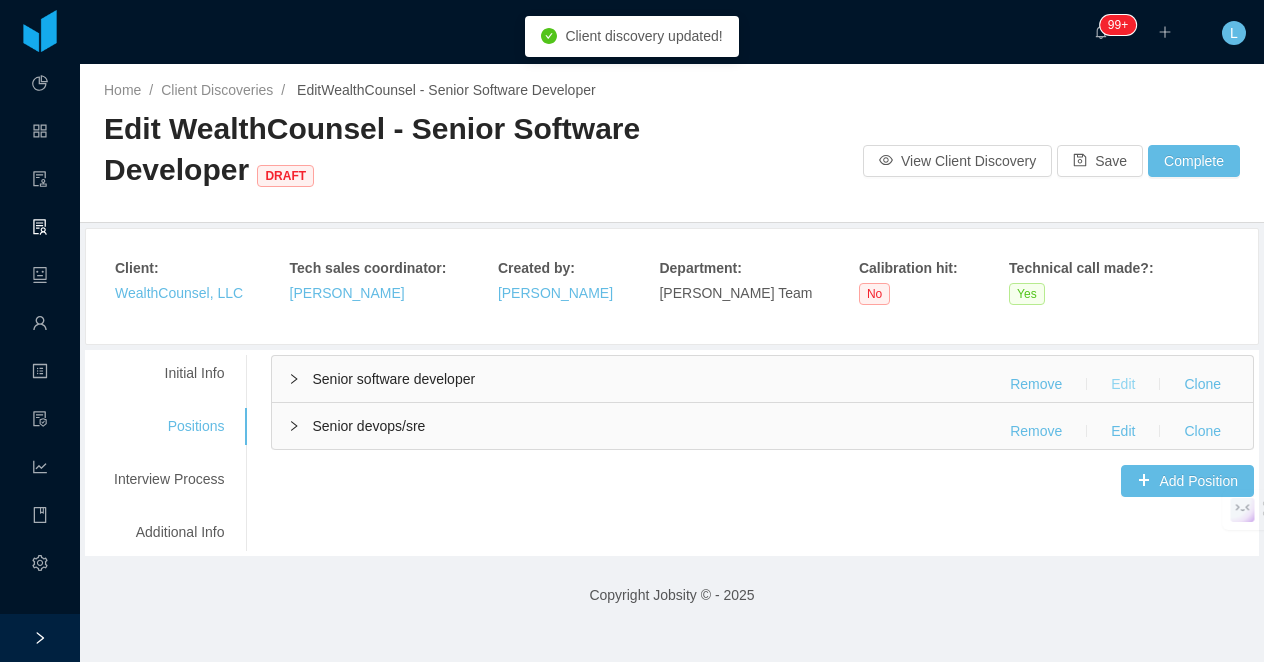 click on "Edit" at bounding box center (1123, 384) 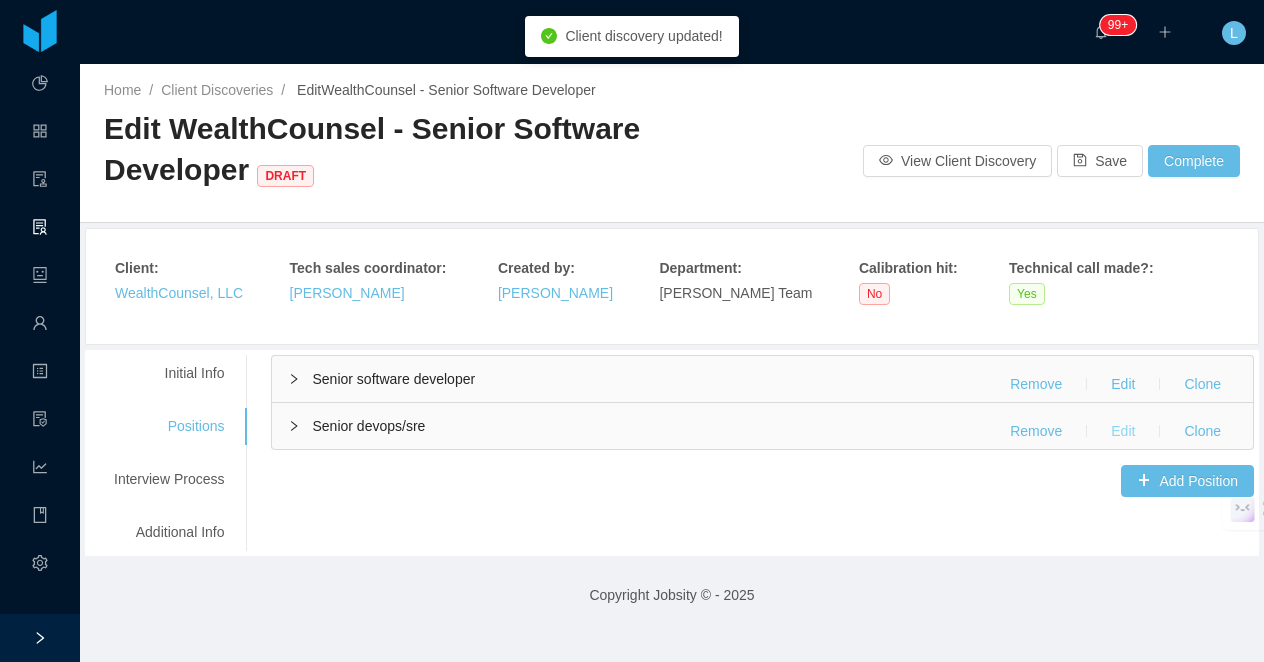 type 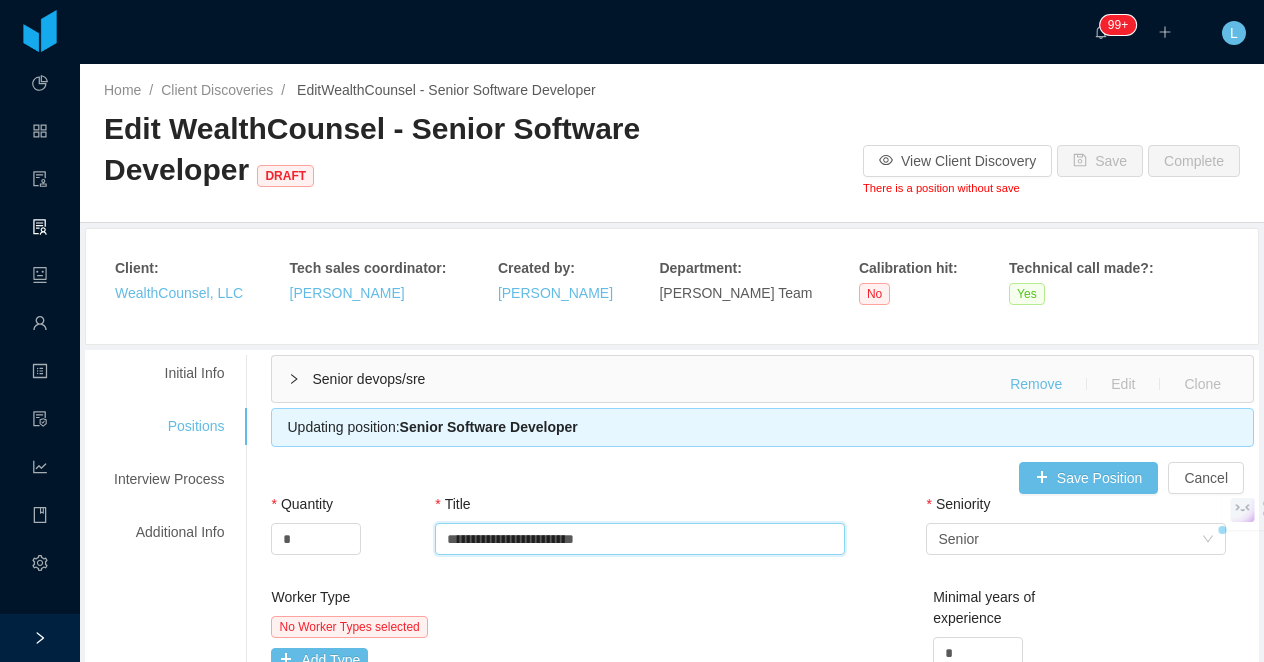 drag, startPoint x: 635, startPoint y: 546, endPoint x: 445, endPoint y: 546, distance: 190 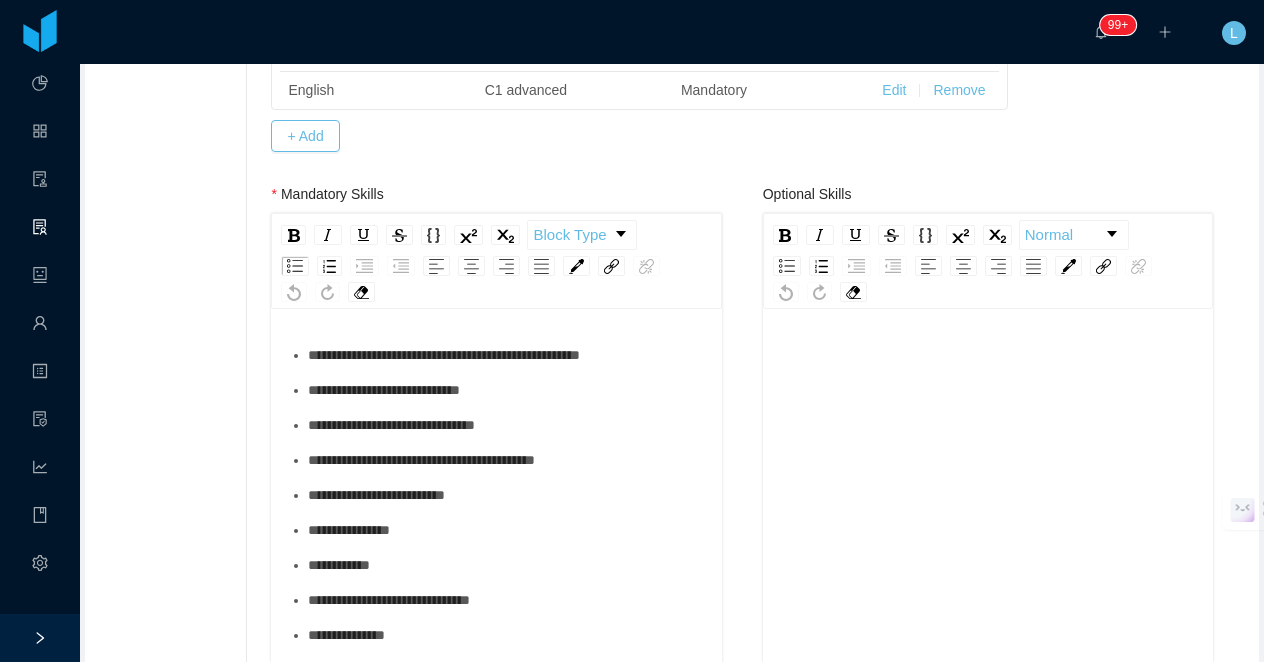 scroll, scrollTop: 817, scrollLeft: 0, axis: vertical 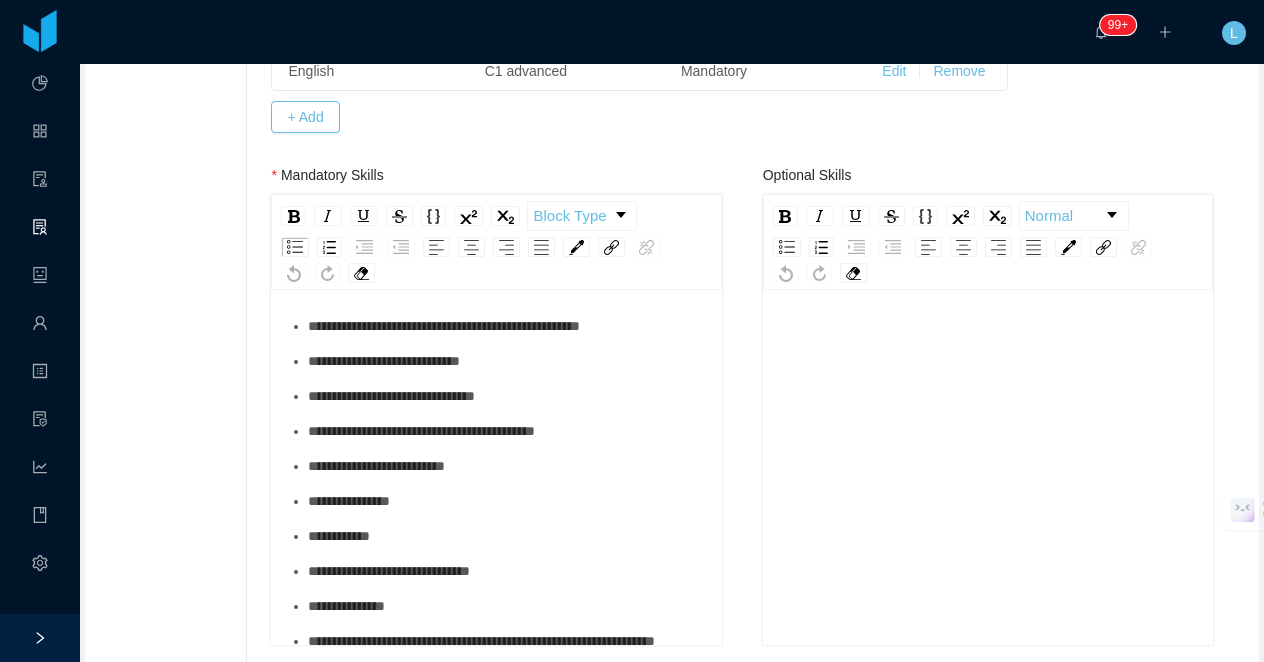 type on "****" 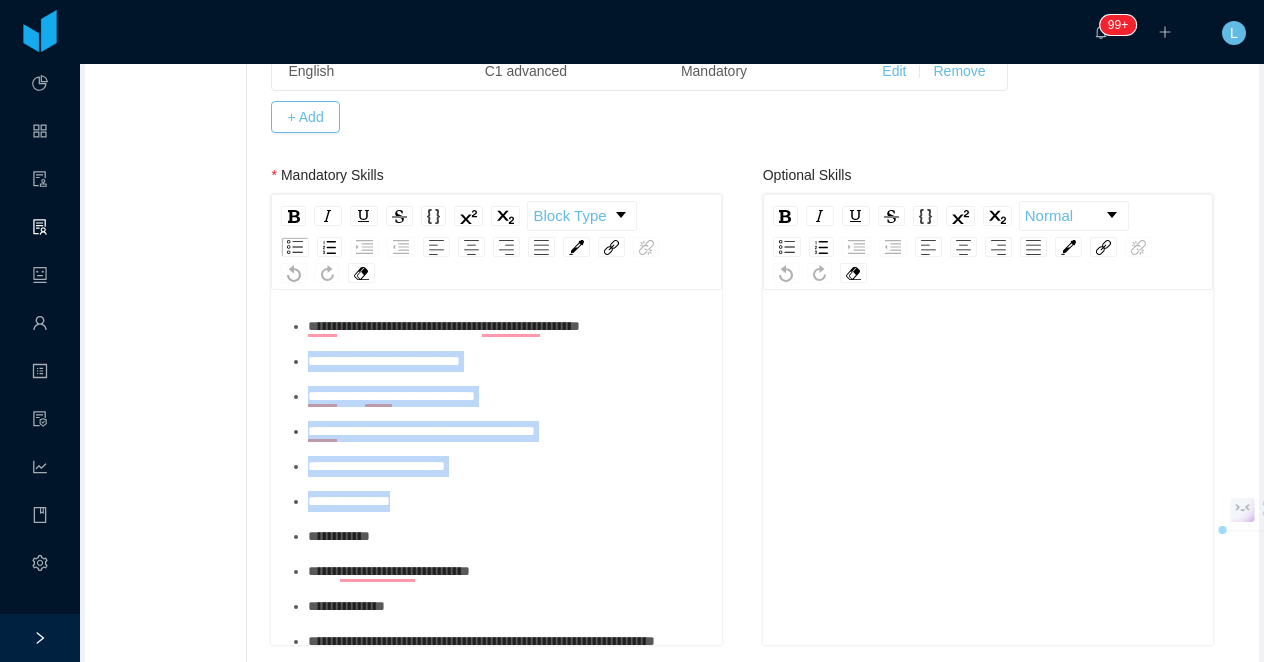 drag, startPoint x: 463, startPoint y: 504, endPoint x: 294, endPoint y: 338, distance: 236.89027 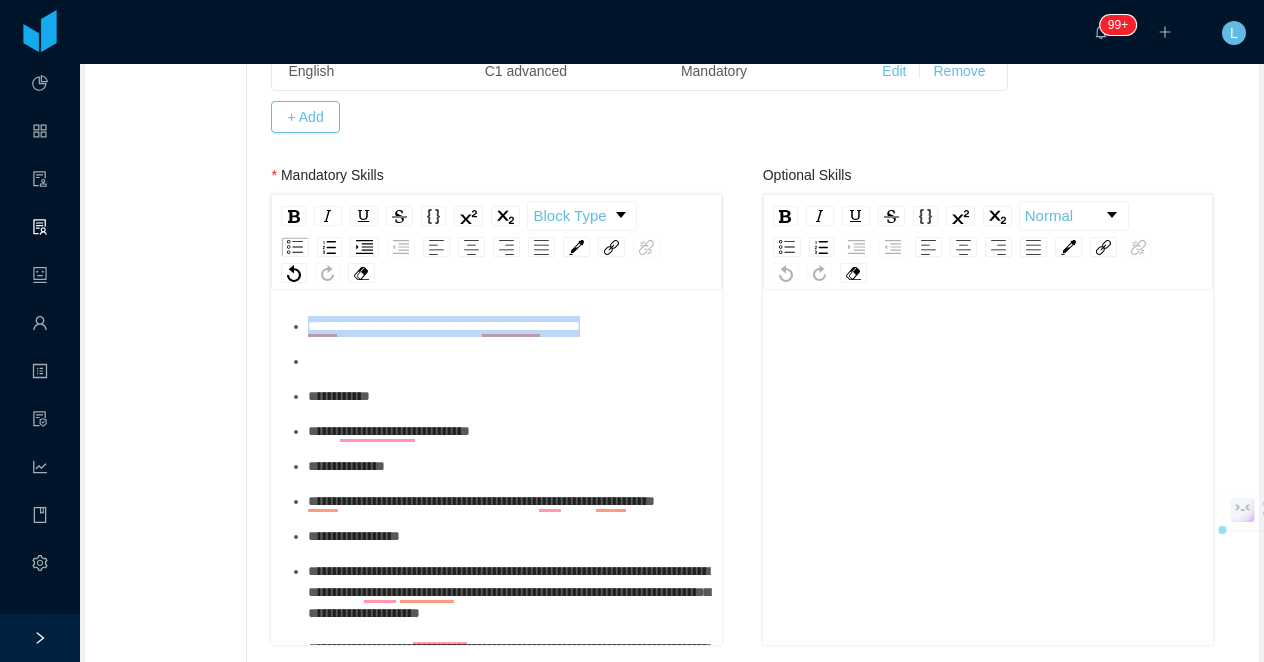 drag, startPoint x: 340, startPoint y: 364, endPoint x: 305, endPoint y: 316, distance: 59.405388 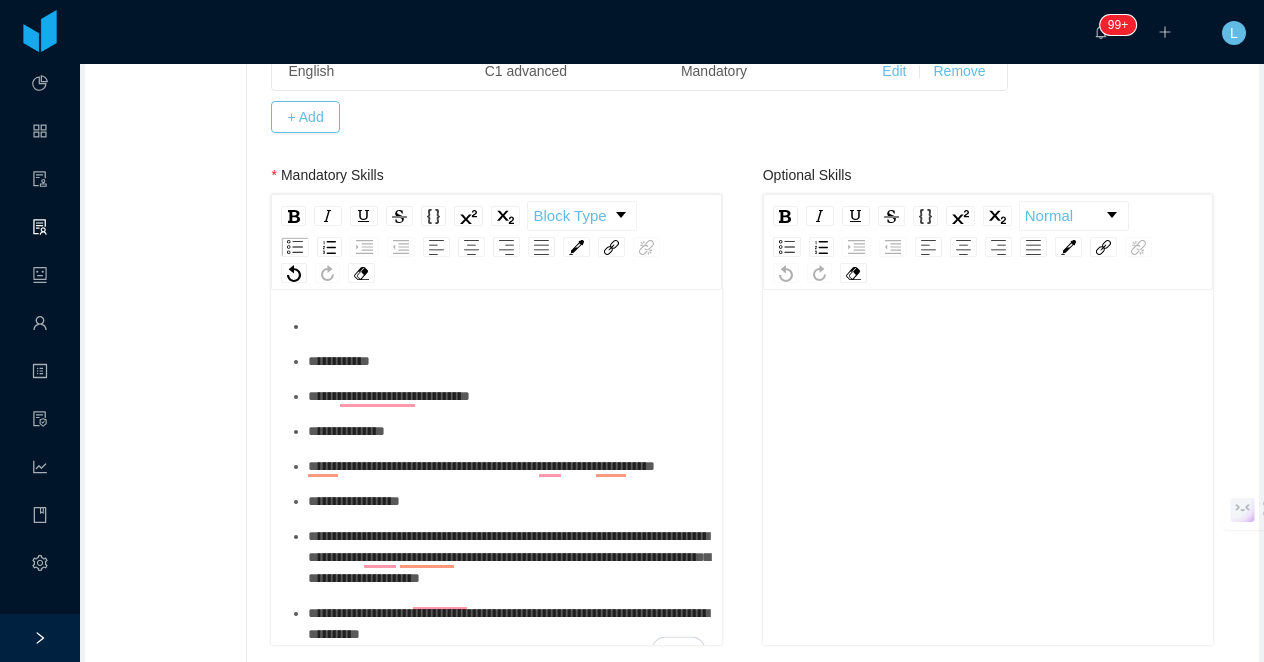 click on "**********" at bounding box center (339, 361) 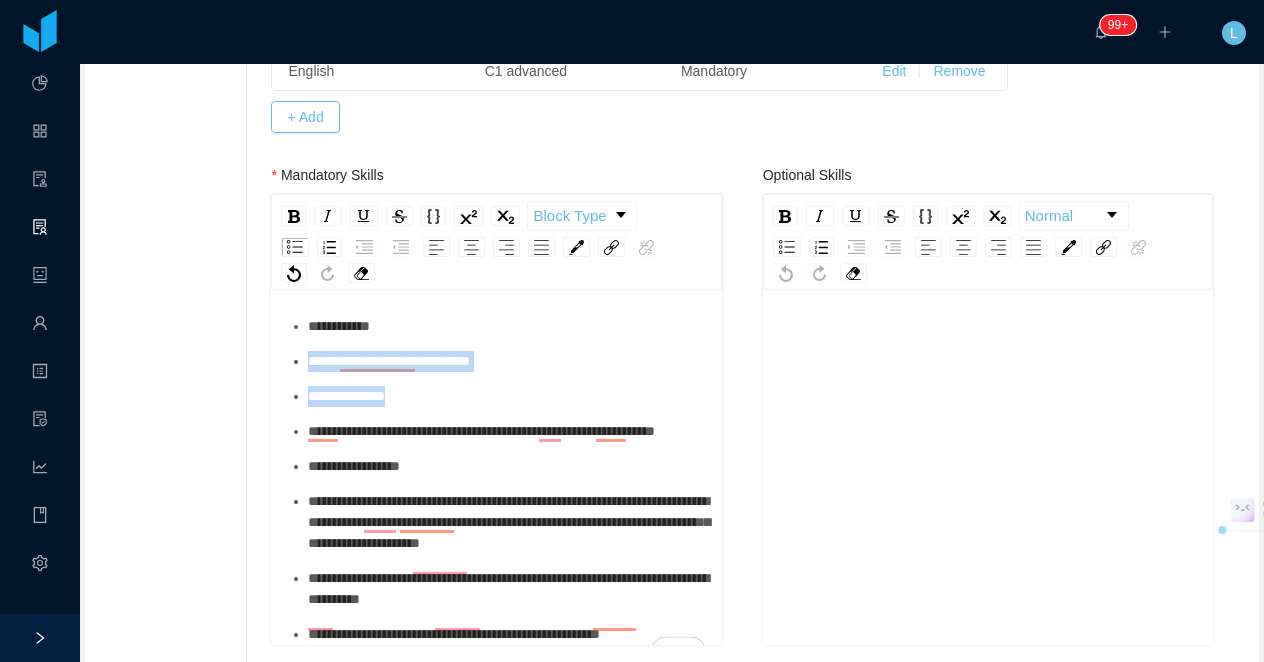 drag, startPoint x: 449, startPoint y: 398, endPoint x: 270, endPoint y: 357, distance: 183.63551 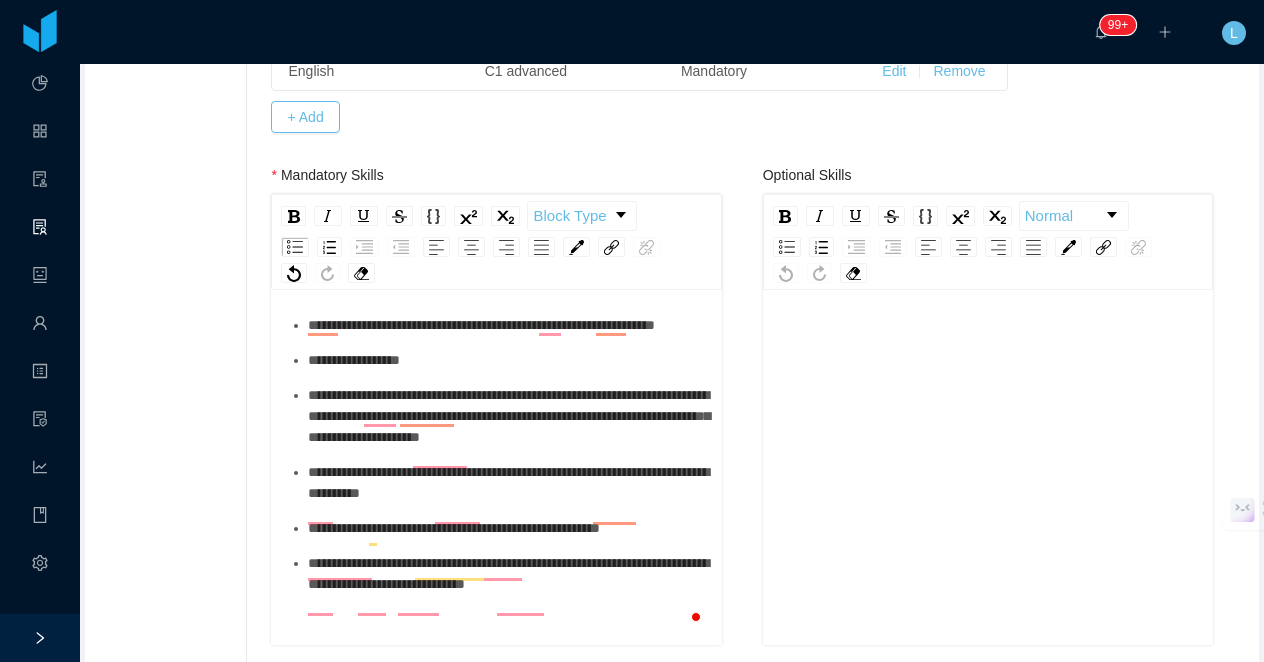 scroll, scrollTop: 0, scrollLeft: 0, axis: both 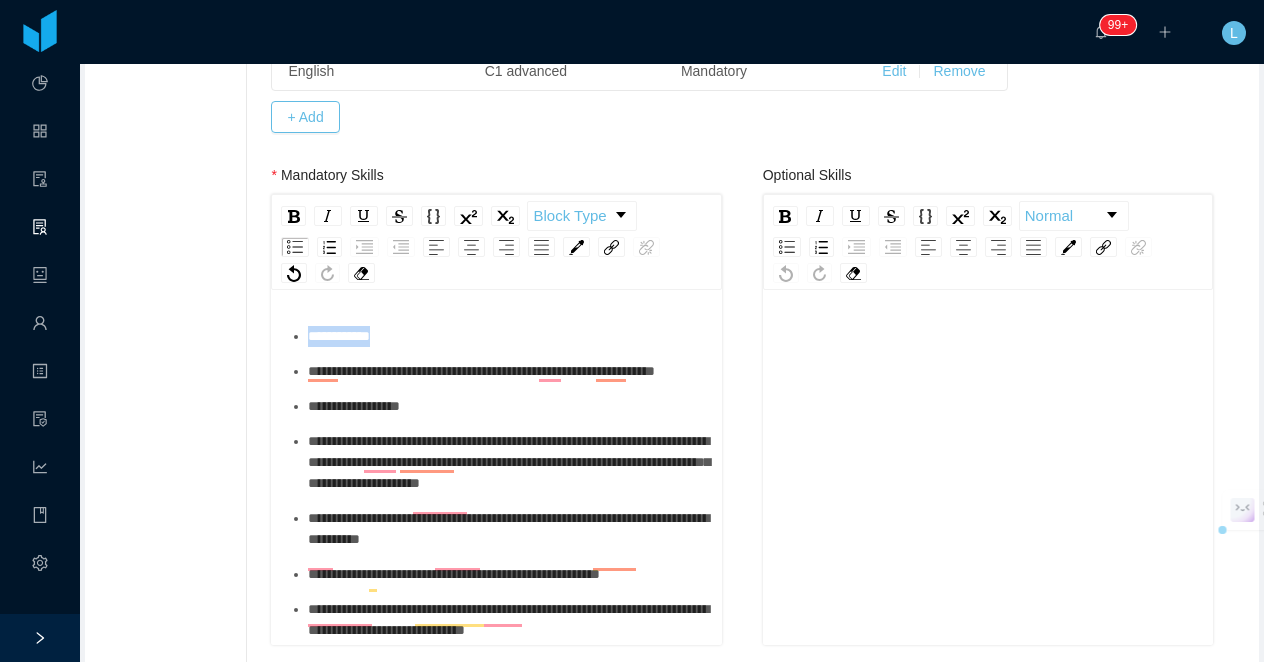 drag, startPoint x: 425, startPoint y: 335, endPoint x: 311, endPoint y: 339, distance: 114.07015 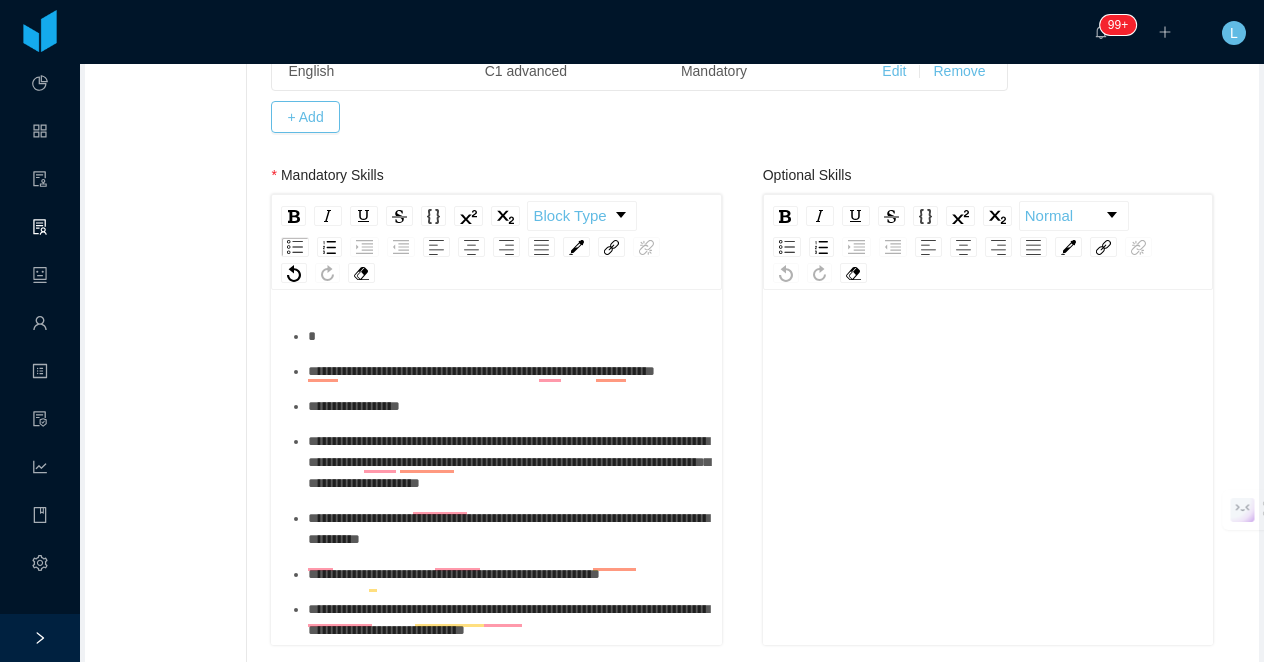 type 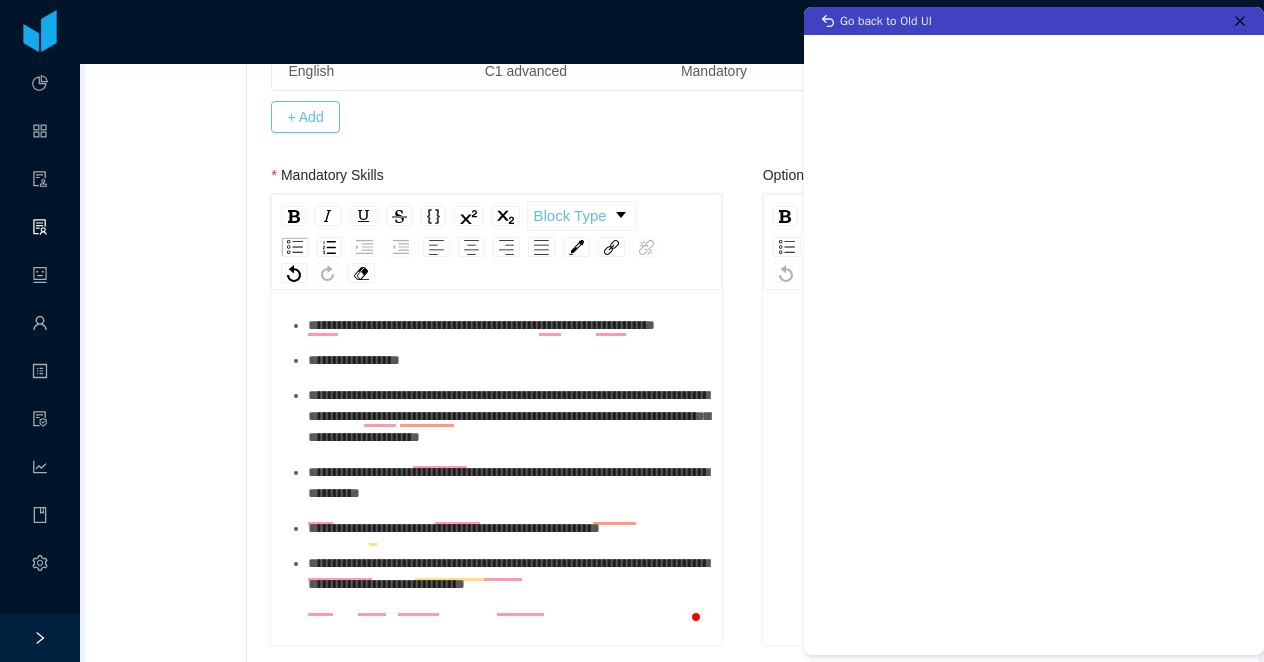 scroll, scrollTop: 33, scrollLeft: 0, axis: vertical 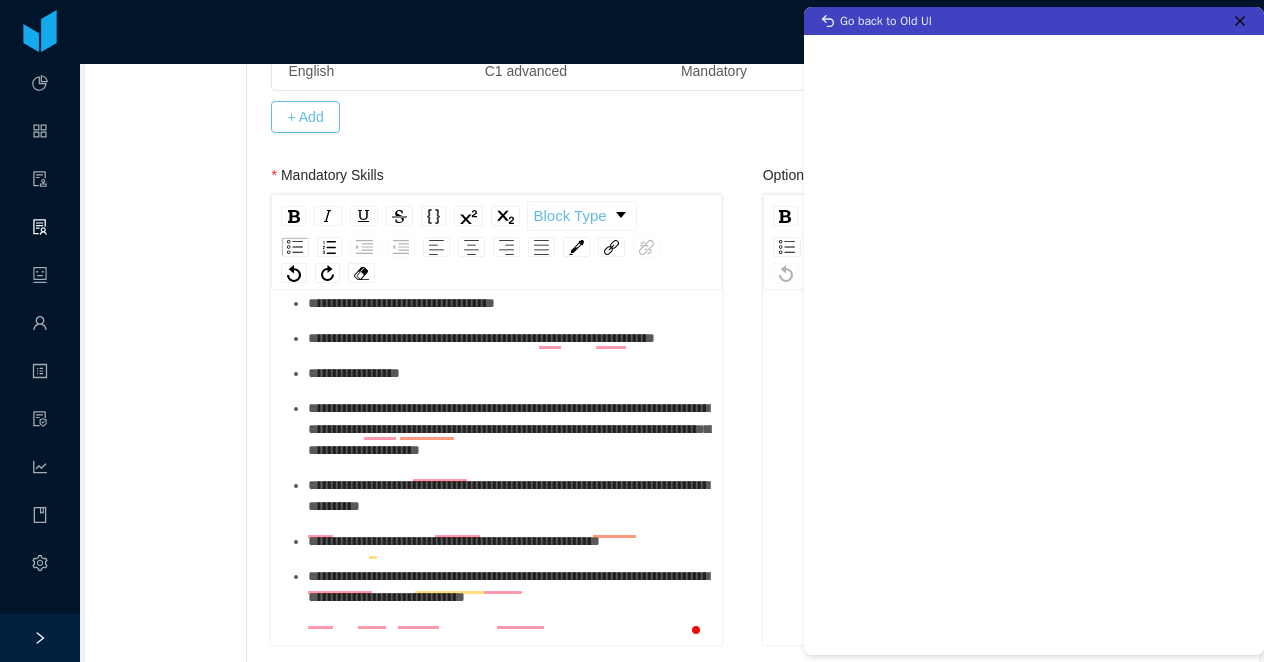 click on "**********" at bounding box center [496, 450] 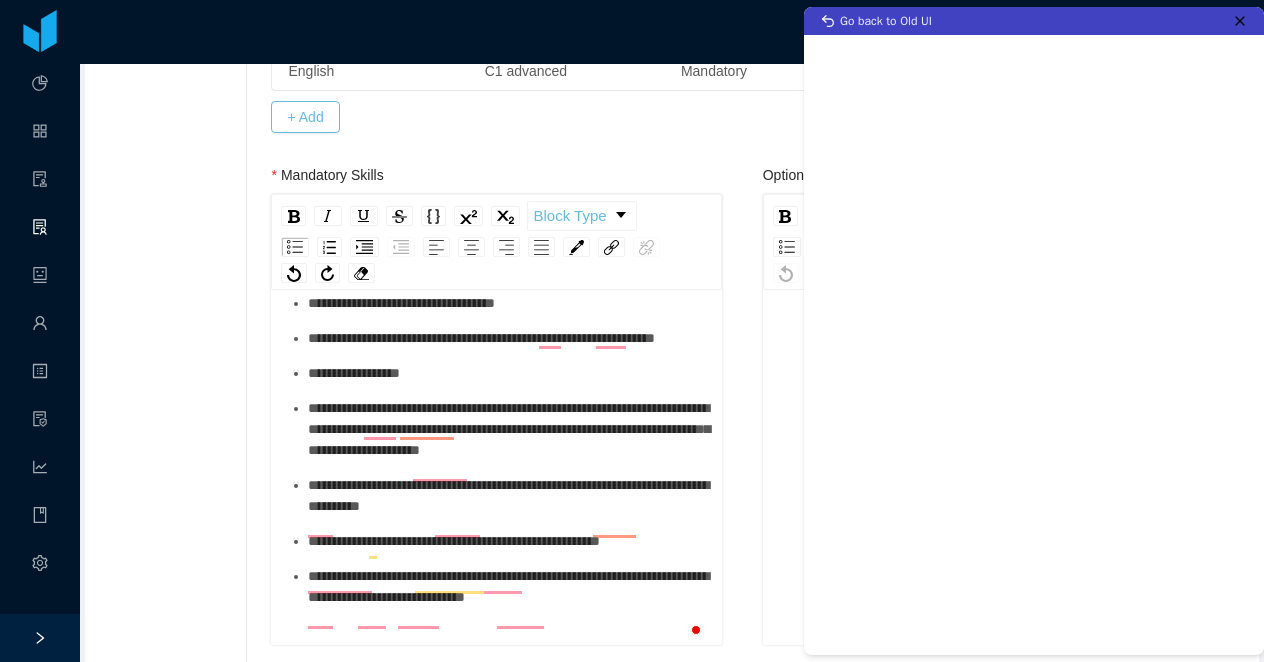 click on "**********" at bounding box center [507, 303] 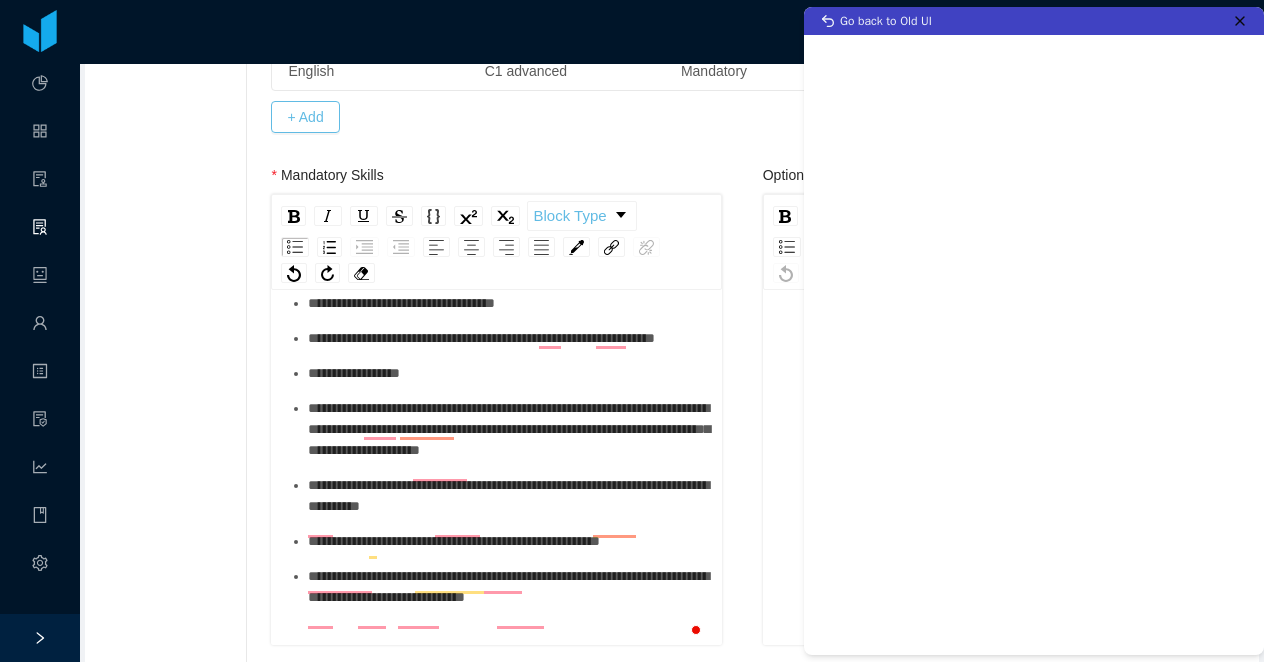 click on "**********" at bounding box center (507, 303) 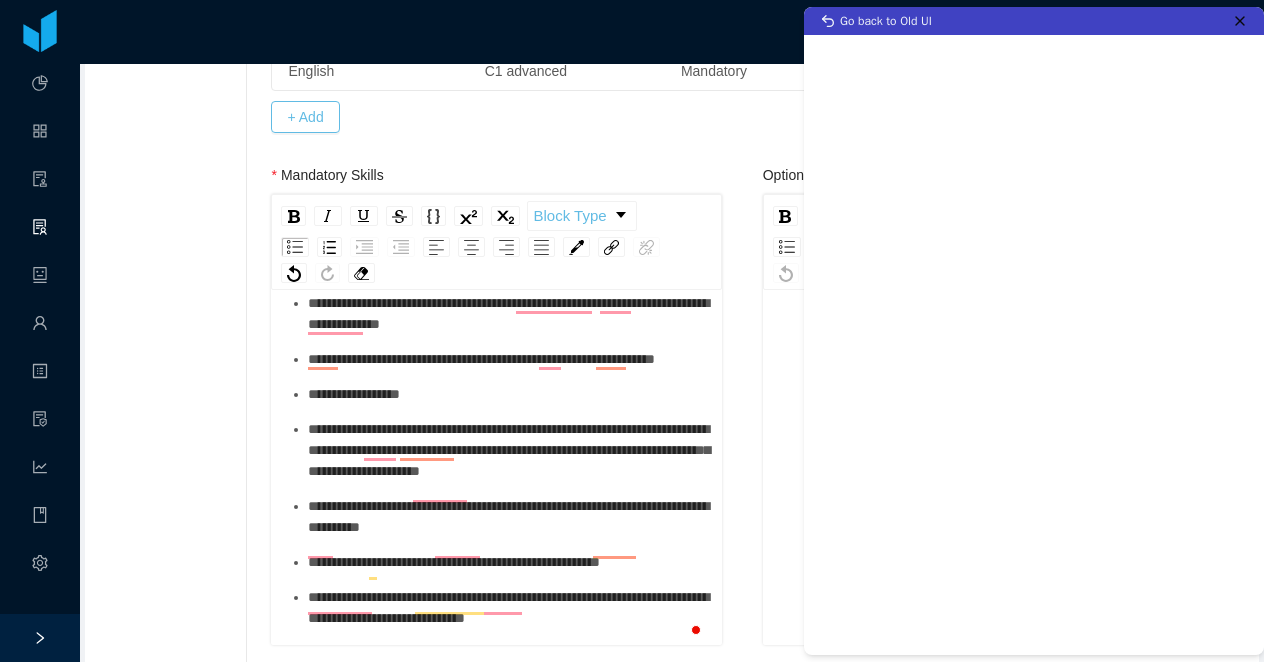 scroll, scrollTop: 0, scrollLeft: 0, axis: both 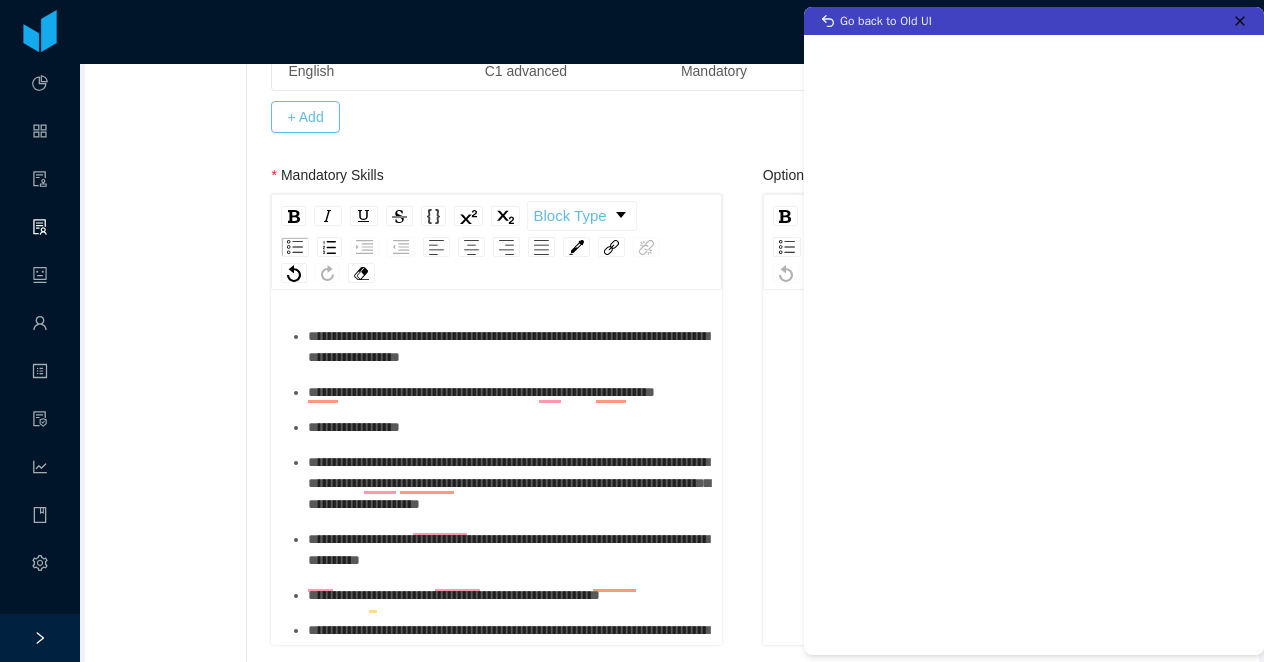 click on "**********" at bounding box center [507, 347] 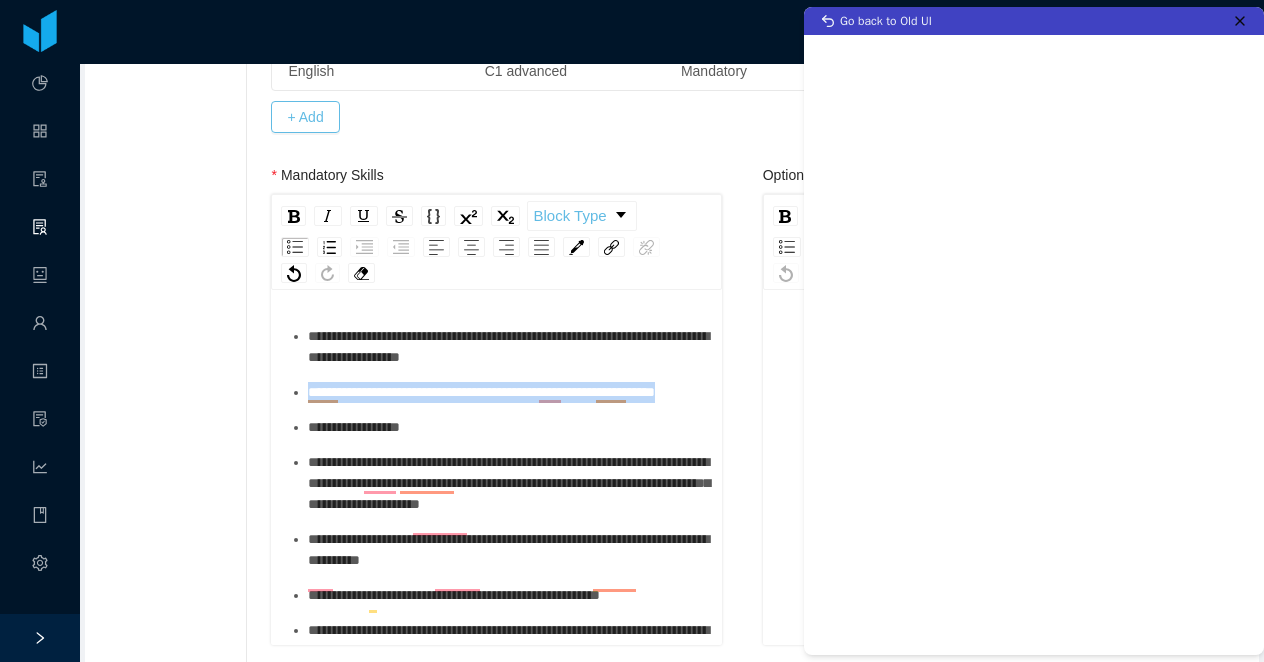 drag, startPoint x: 379, startPoint y: 411, endPoint x: 298, endPoint y: 397, distance: 82.20097 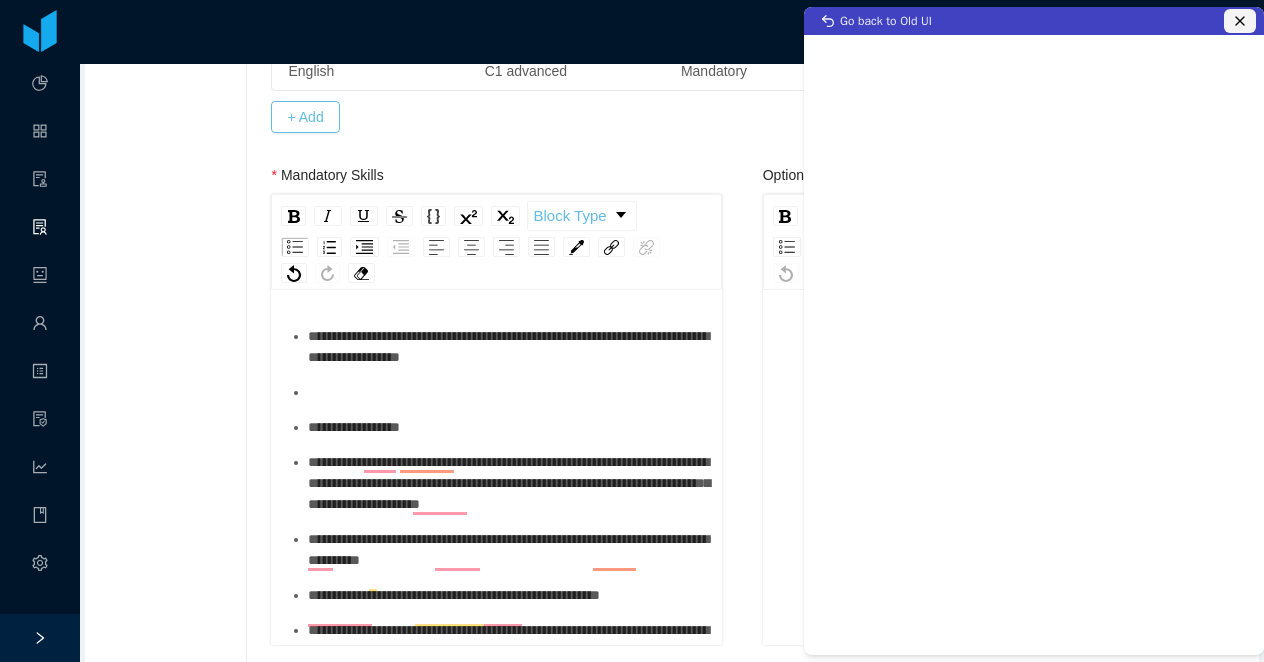 click 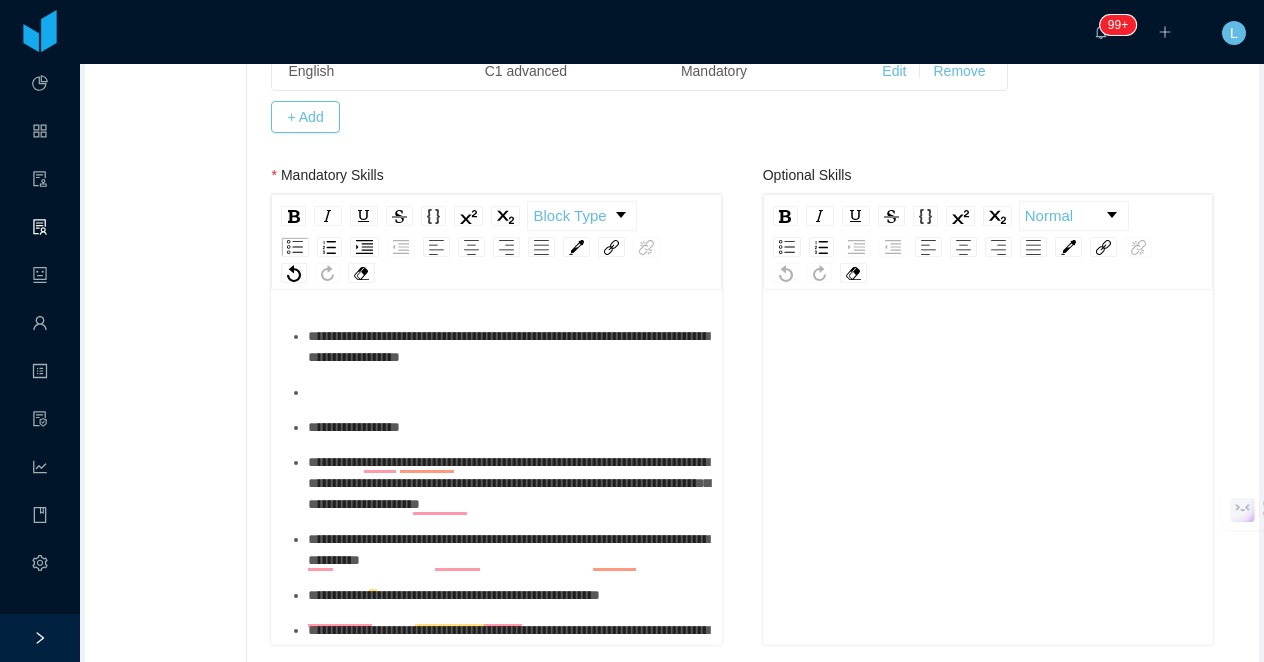 click at bounding box center [988, 470] 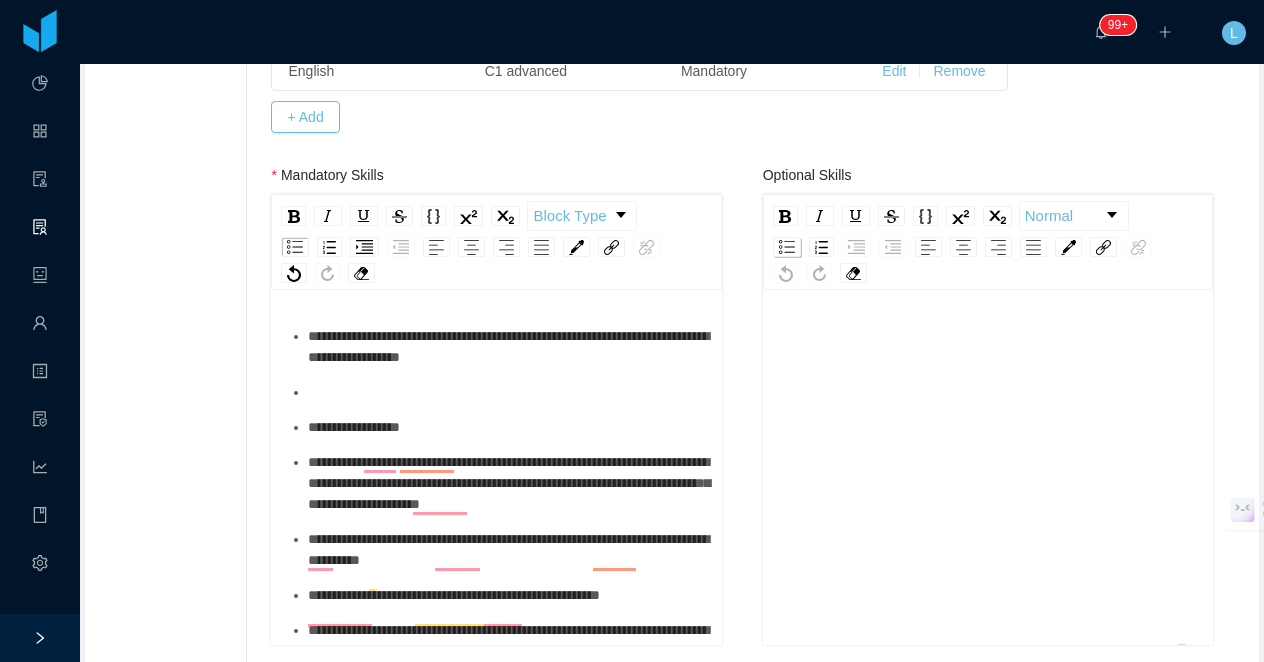 click at bounding box center [787, 247] 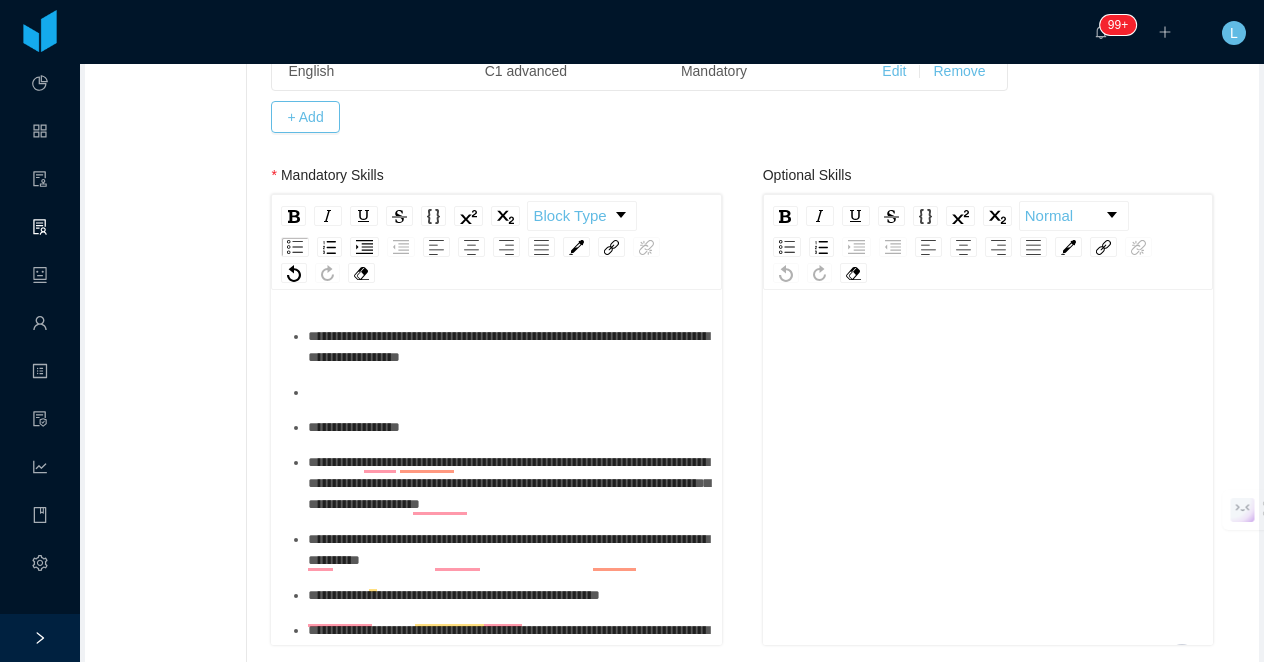 scroll, scrollTop: 819, scrollLeft: 0, axis: vertical 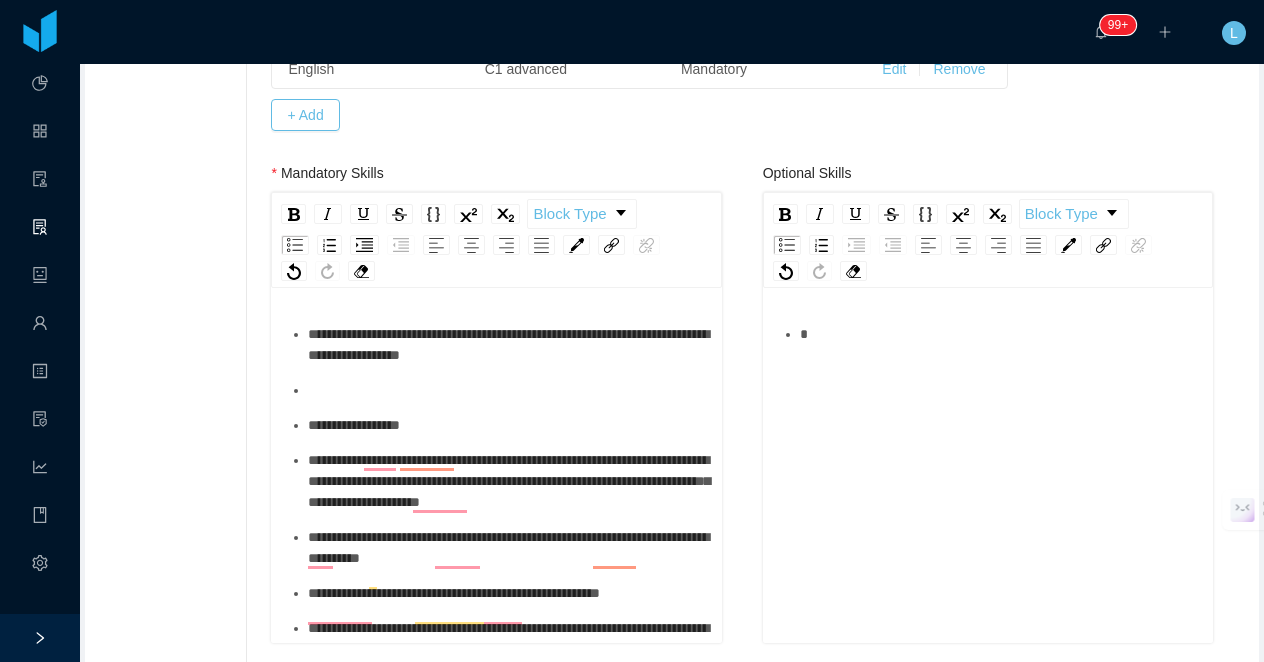type 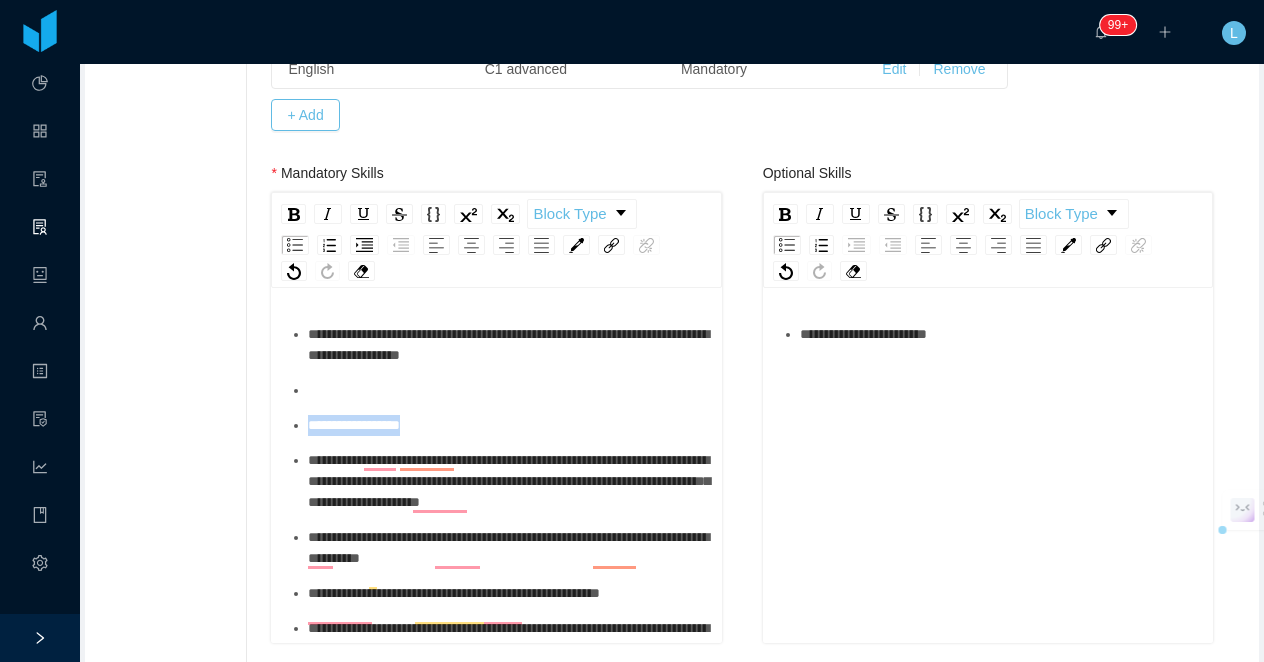 drag, startPoint x: 504, startPoint y: 429, endPoint x: 293, endPoint y: 430, distance: 211.00237 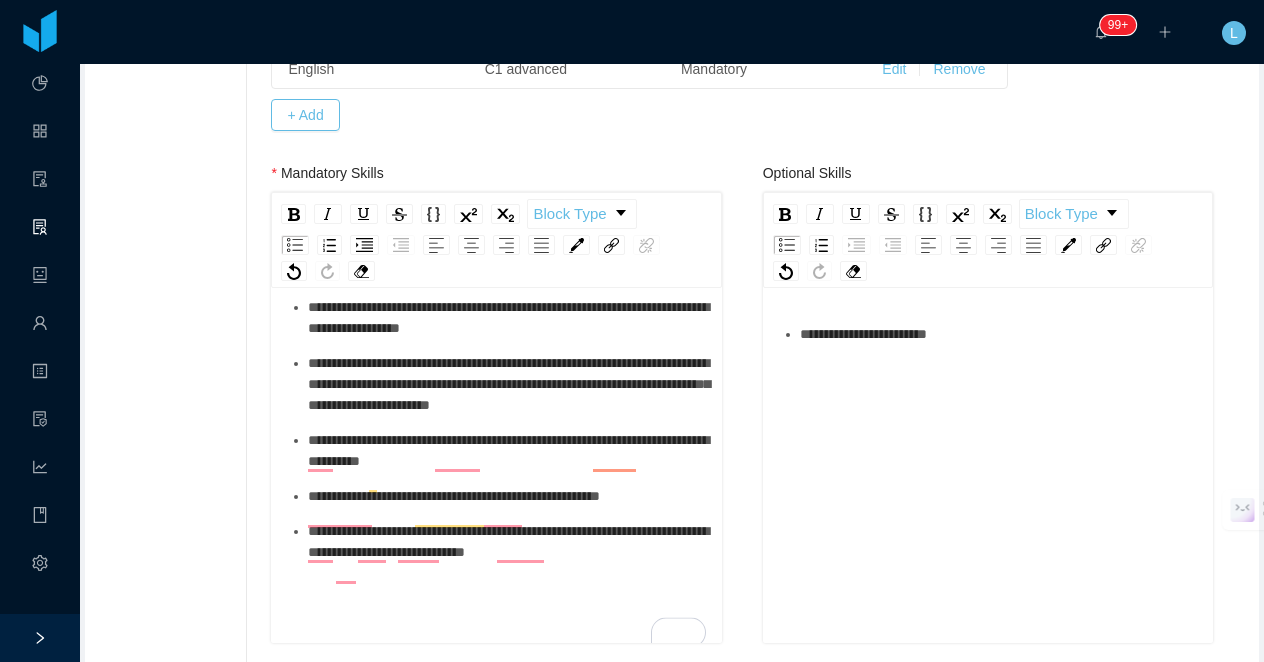 scroll, scrollTop: 0, scrollLeft: 0, axis: both 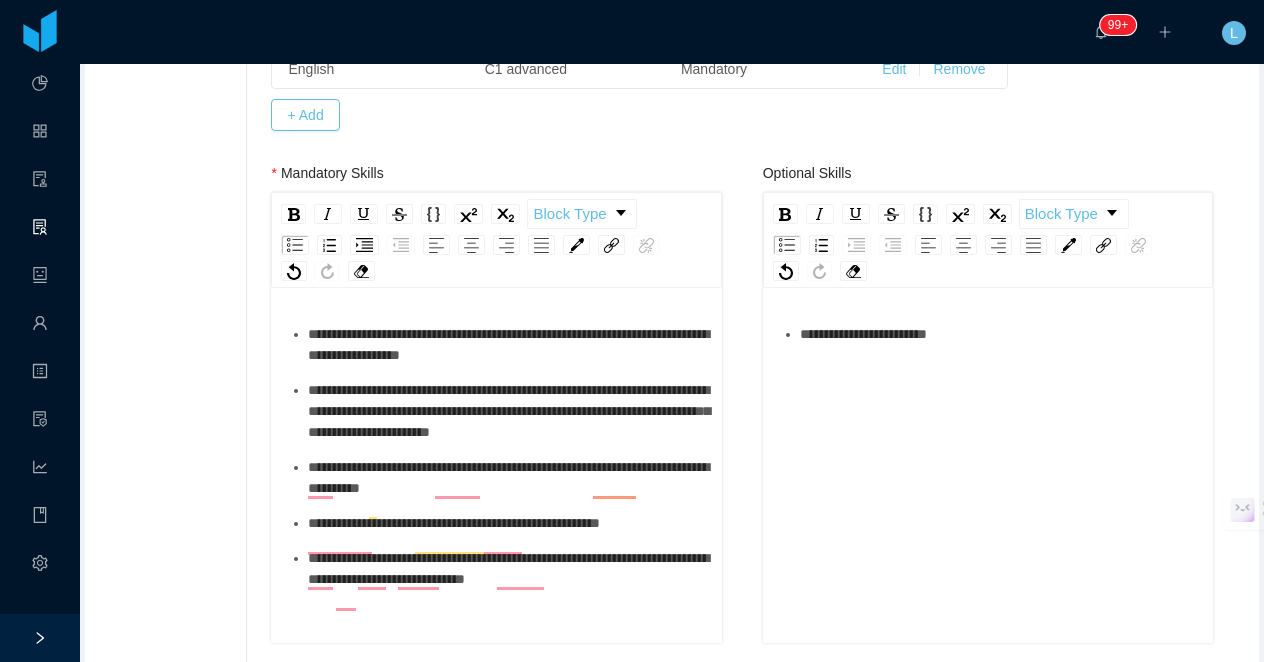 click on "**********" at bounding box center [507, 345] 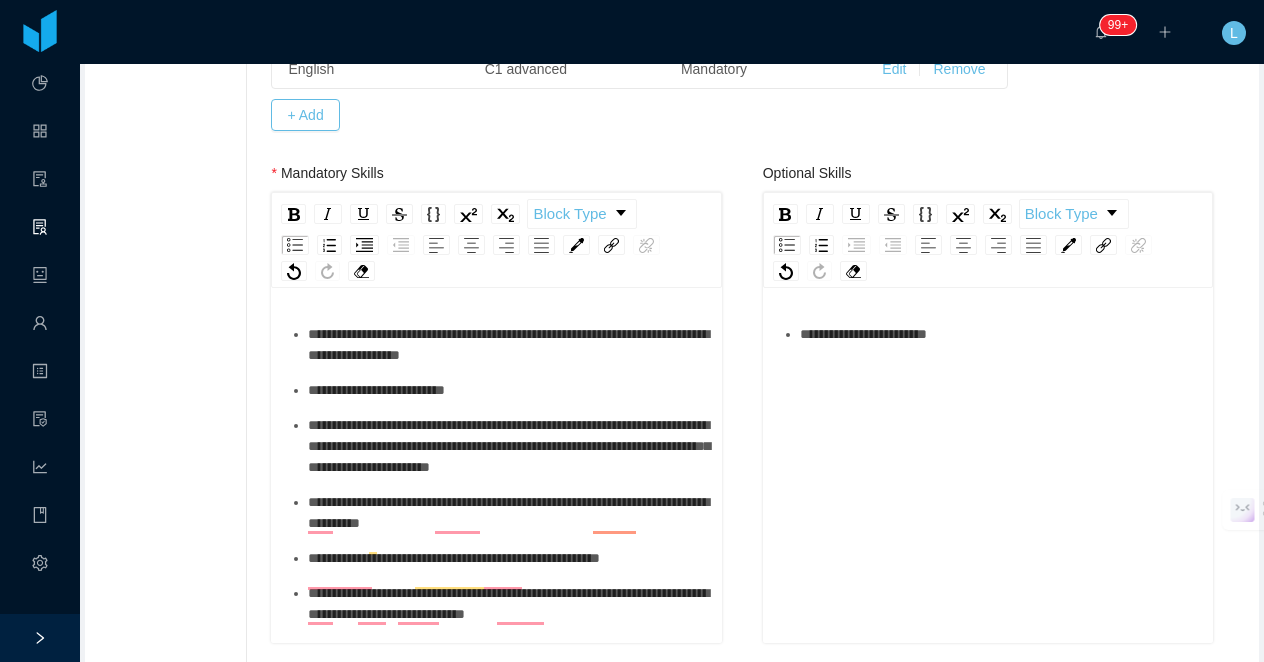 click on "**********" at bounding box center (999, 334) 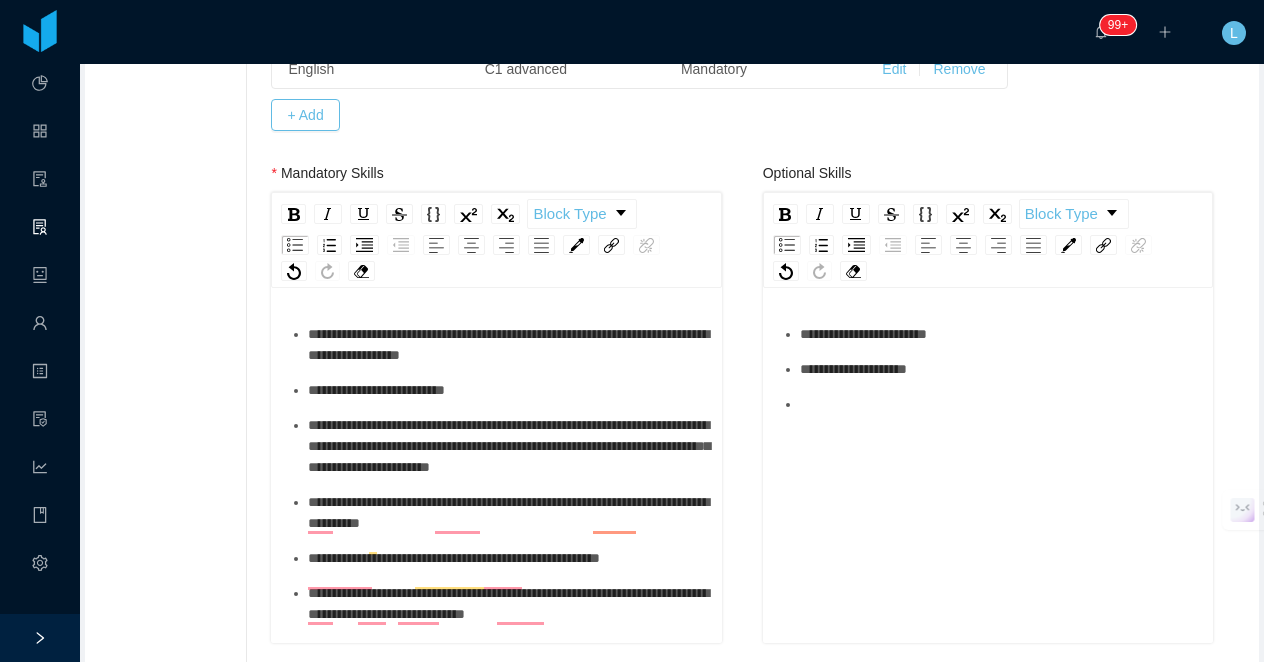 click on "**********" at bounding box center [507, 390] 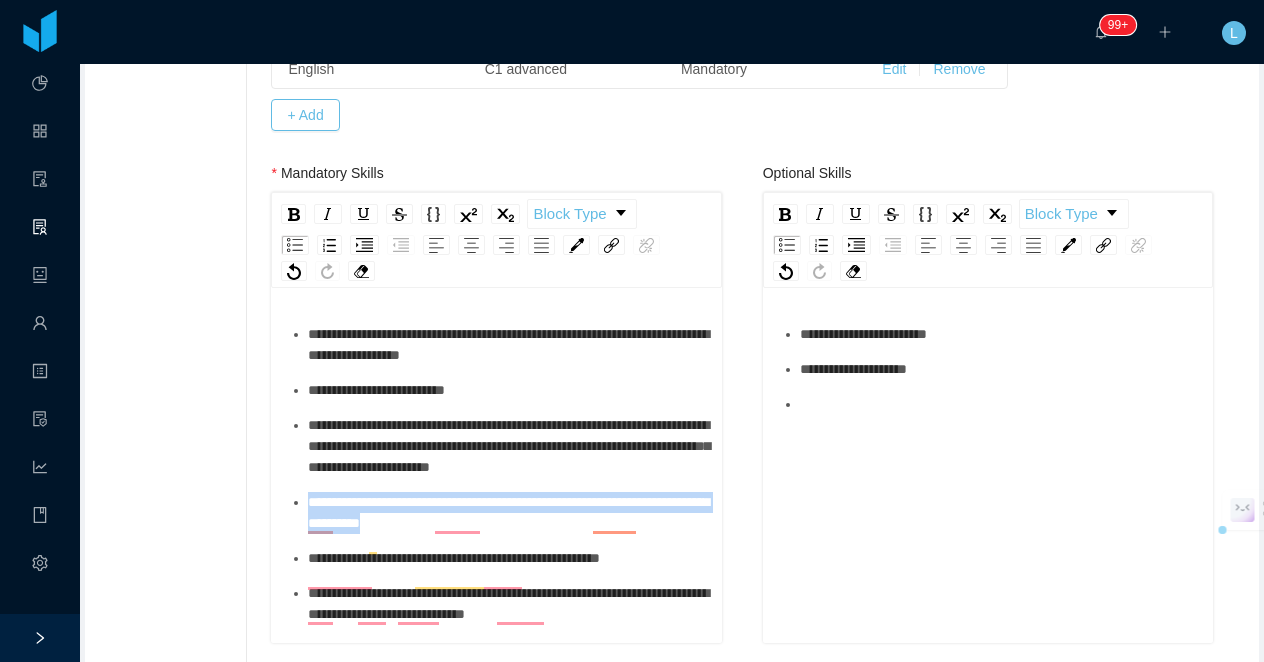 drag, startPoint x: 537, startPoint y: 546, endPoint x: 253, endPoint y: 519, distance: 285.28058 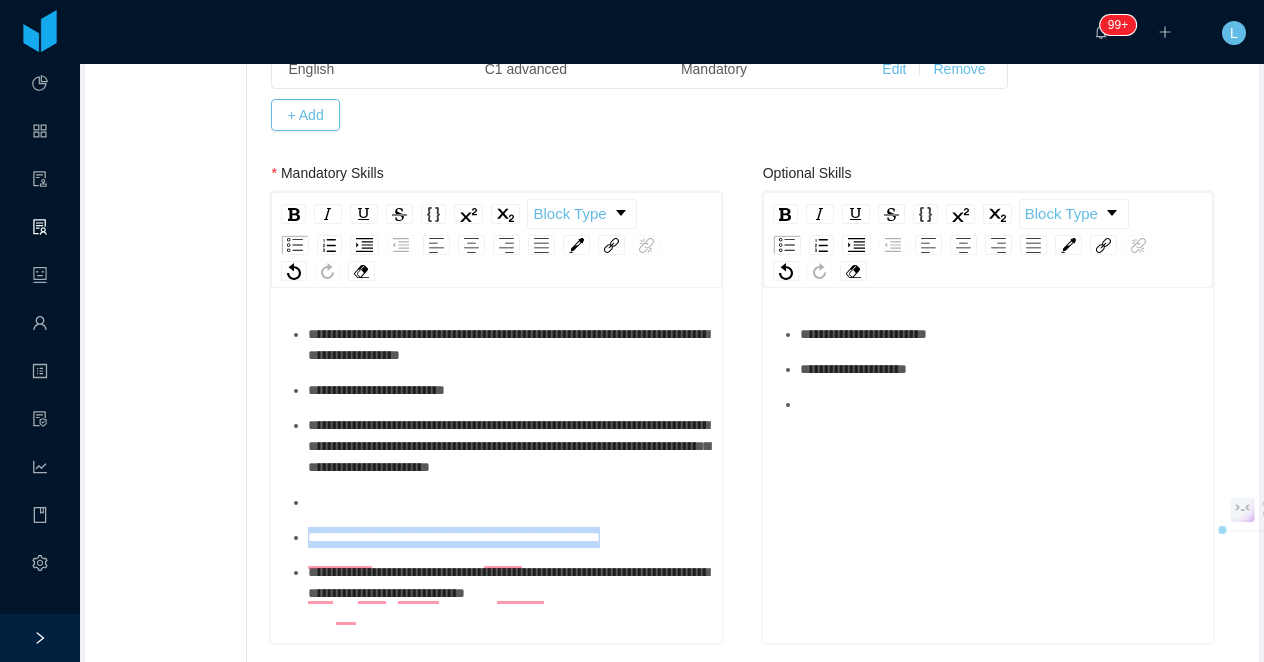 drag, startPoint x: 700, startPoint y: 555, endPoint x: 302, endPoint y: 557, distance: 398.00504 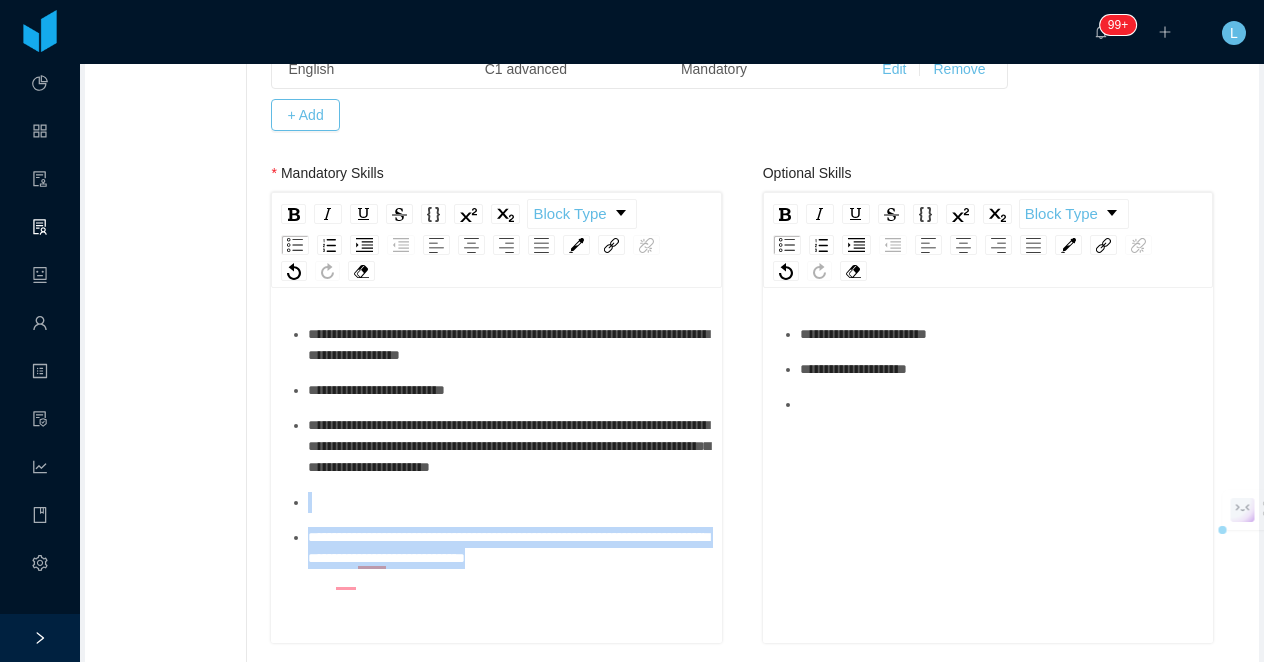 drag, startPoint x: 659, startPoint y: 586, endPoint x: 293, endPoint y: 514, distance: 373.01474 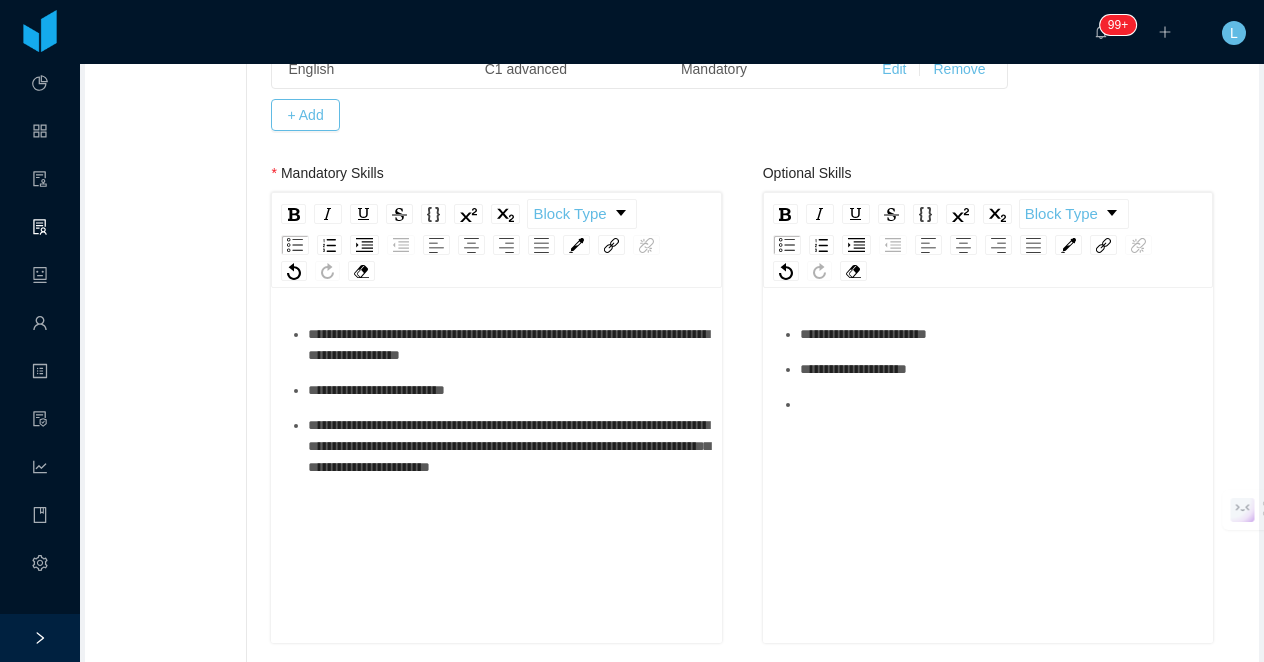 click on "**********" at bounding box center (507, 390) 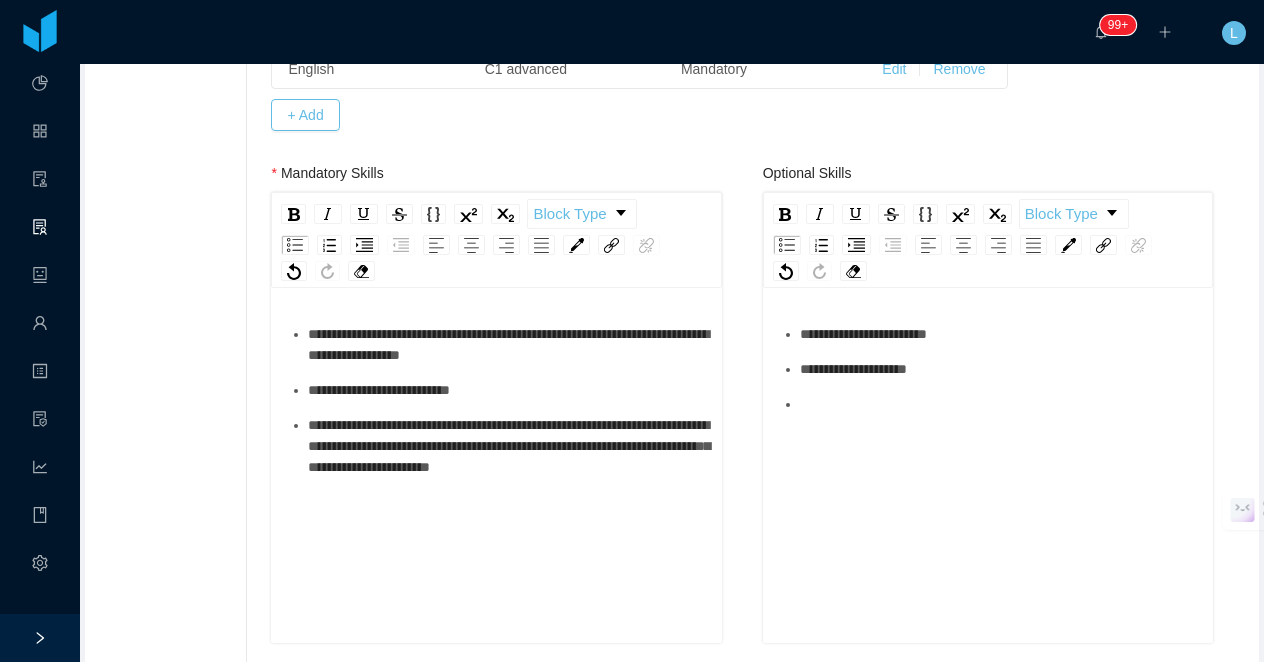click on "**********" at bounding box center (507, 345) 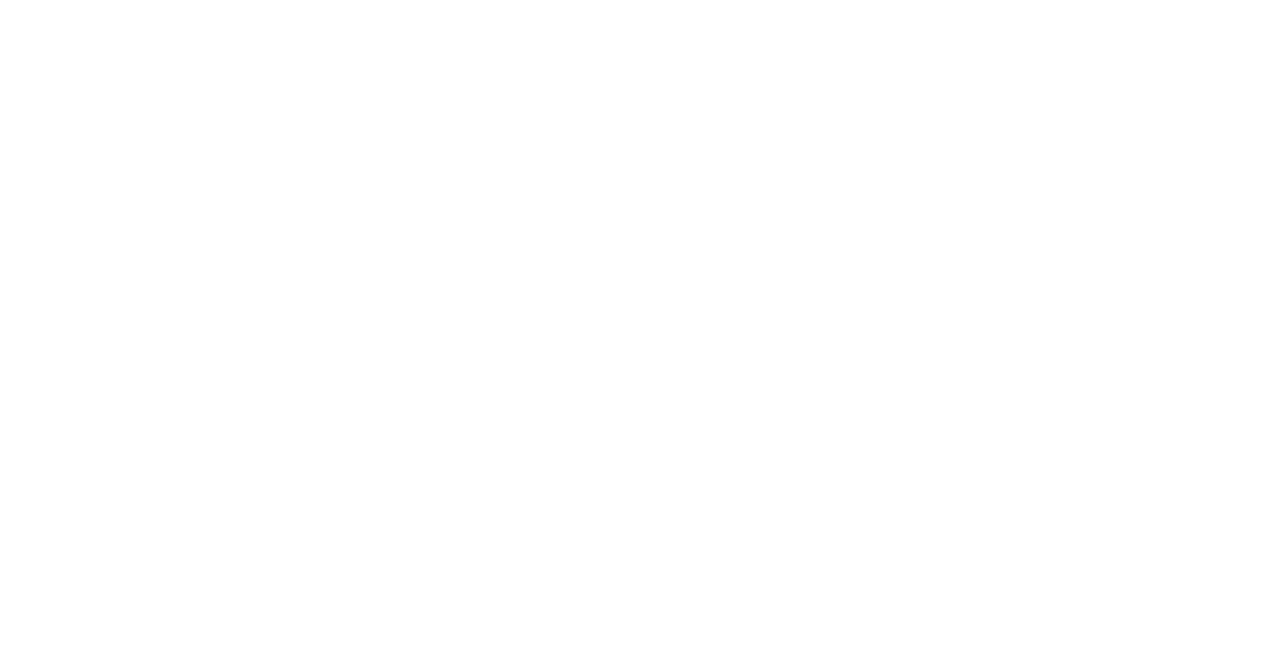 scroll, scrollTop: 0, scrollLeft: 0, axis: both 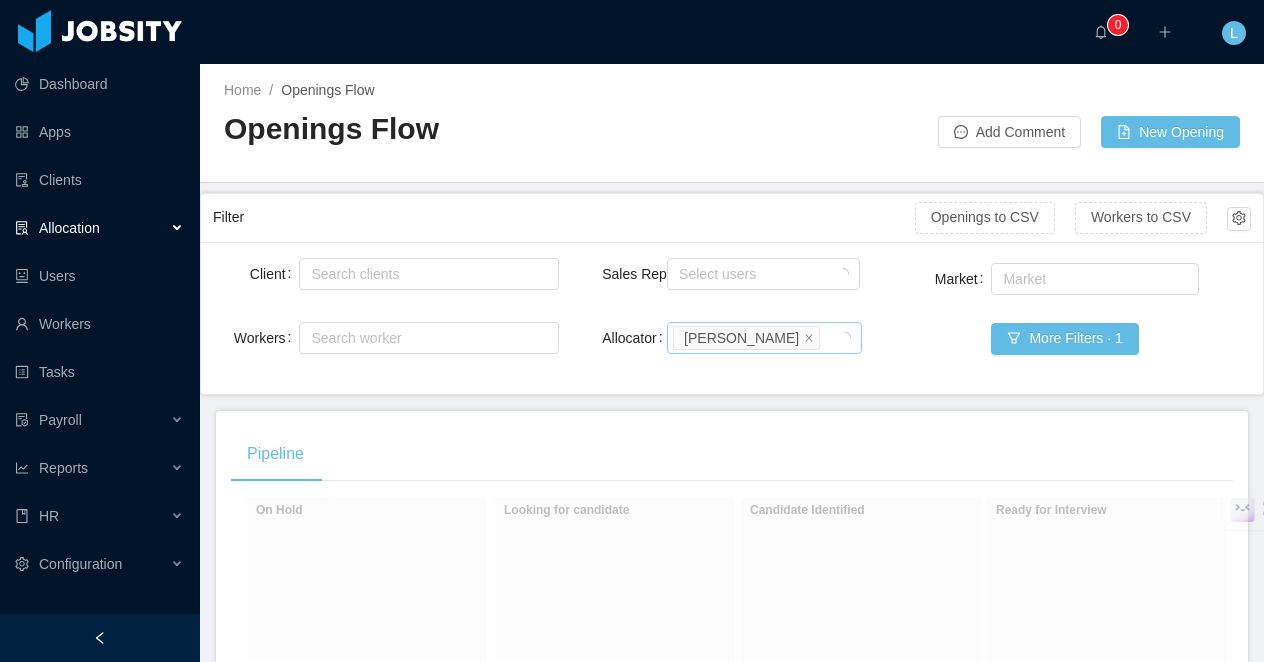 click on "[PERSON_NAME]" at bounding box center (746, 338) 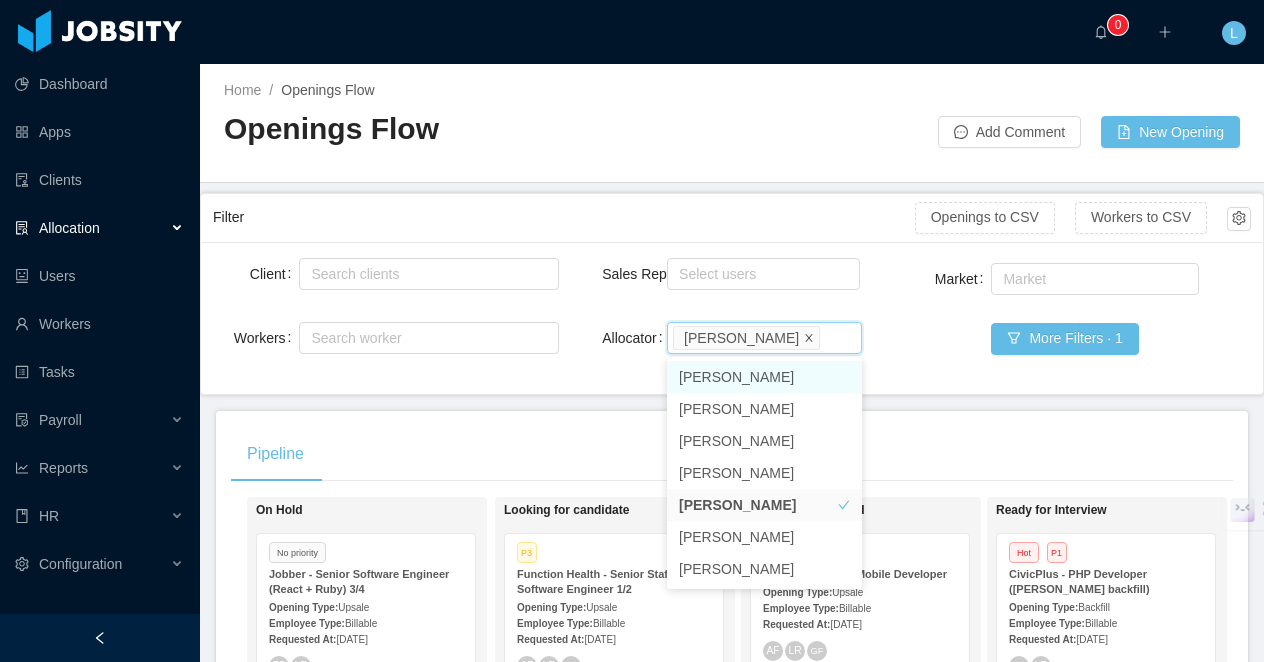 click 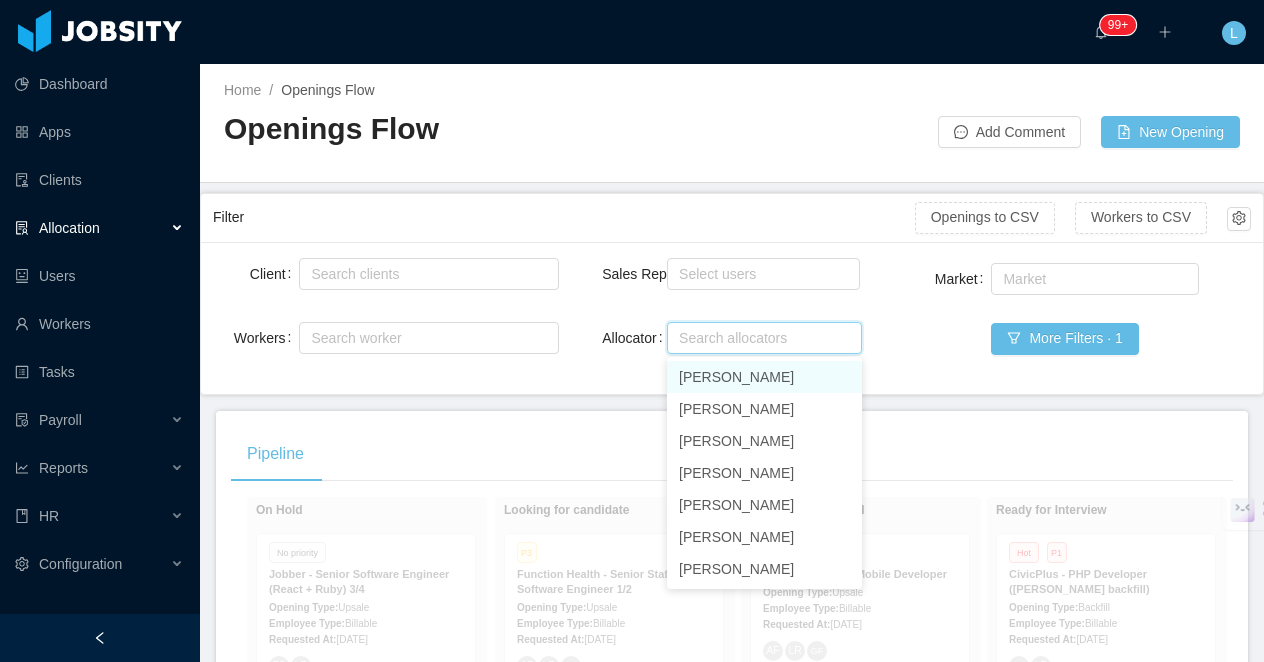 click on "Filter" at bounding box center [564, 217] 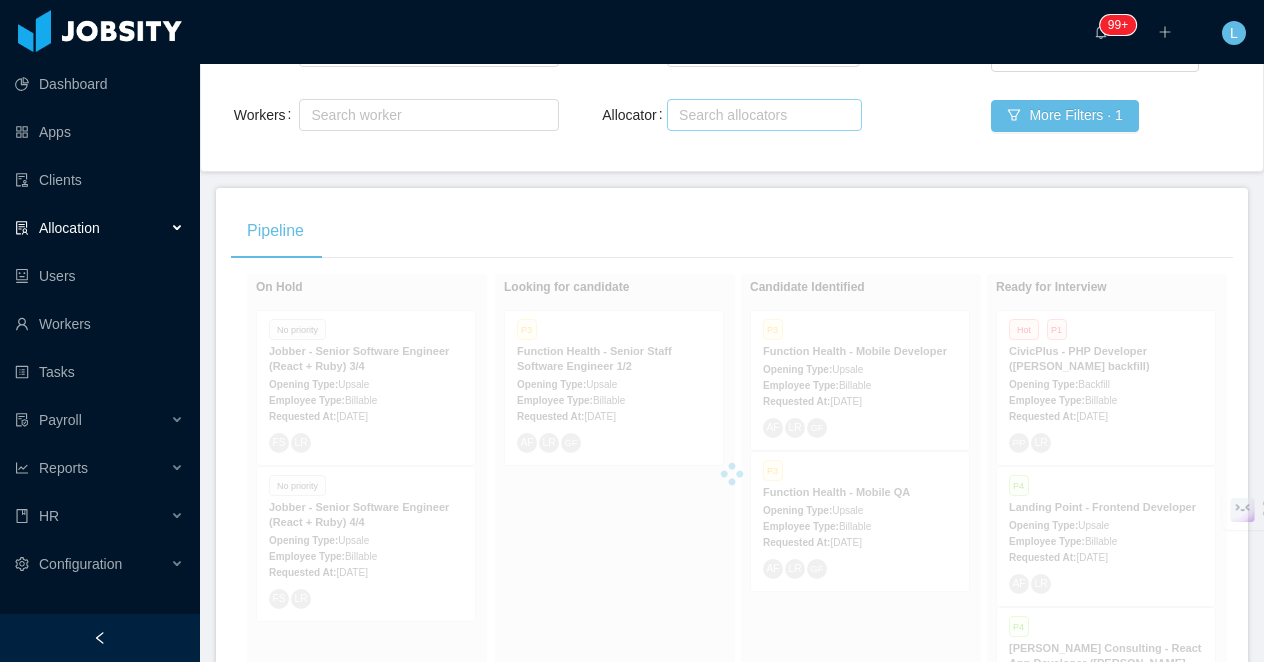 scroll, scrollTop: 428, scrollLeft: 0, axis: vertical 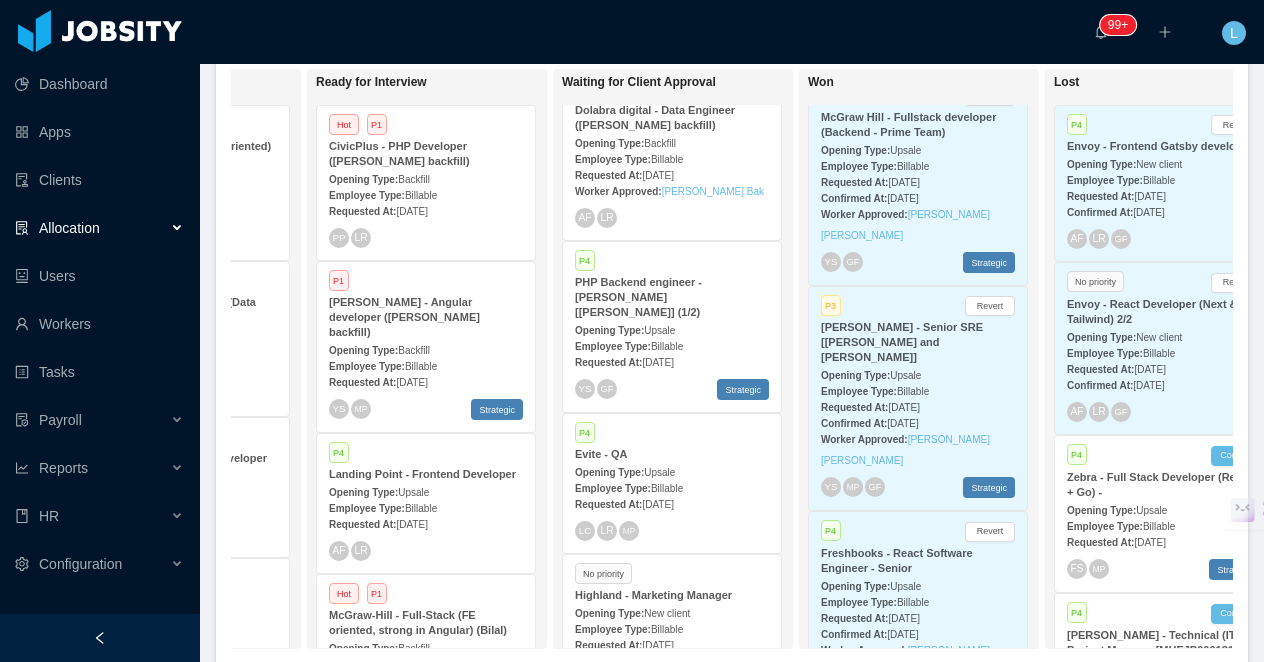 click on "Opening Type:" at bounding box center (855, 375) 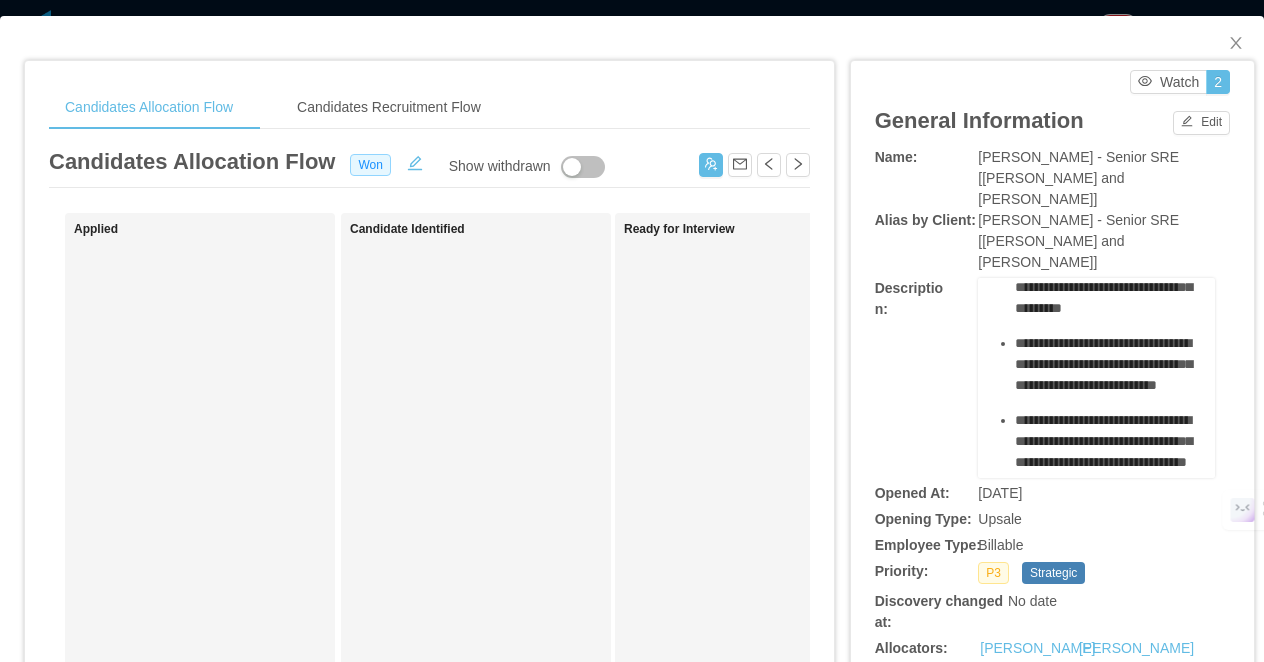 scroll, scrollTop: 778, scrollLeft: 0, axis: vertical 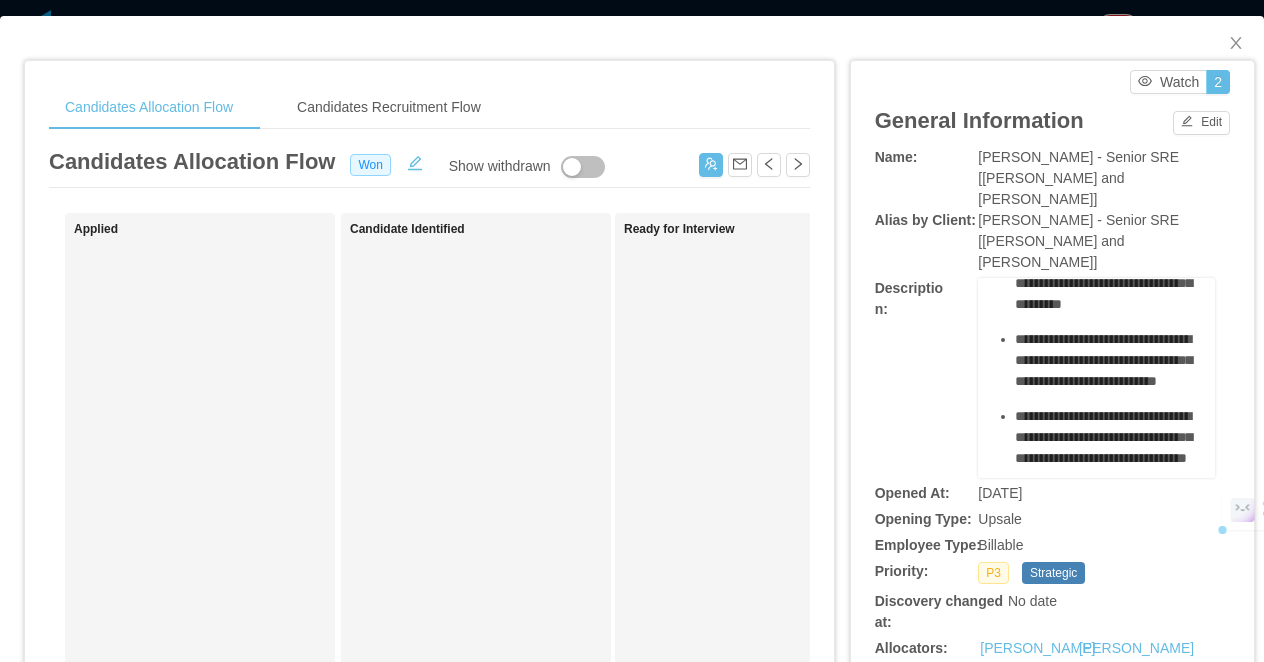 drag, startPoint x: 1161, startPoint y: 334, endPoint x: 1007, endPoint y: 296, distance: 158.61903 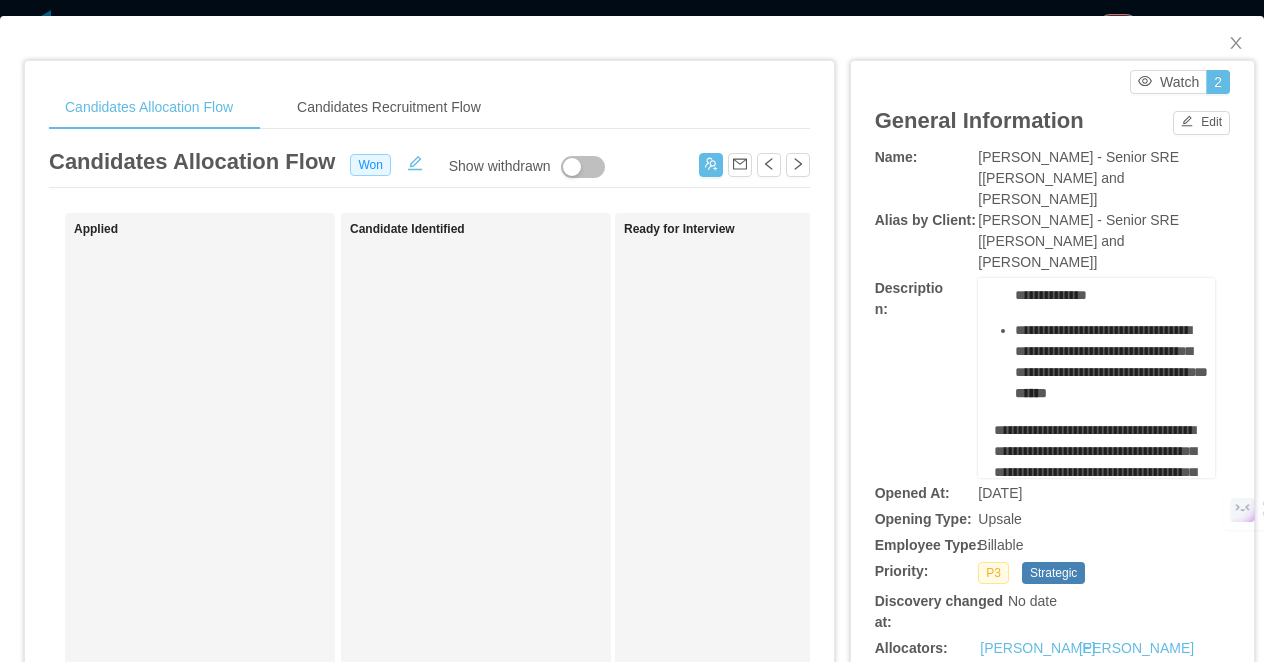 scroll, scrollTop: 1225, scrollLeft: 0, axis: vertical 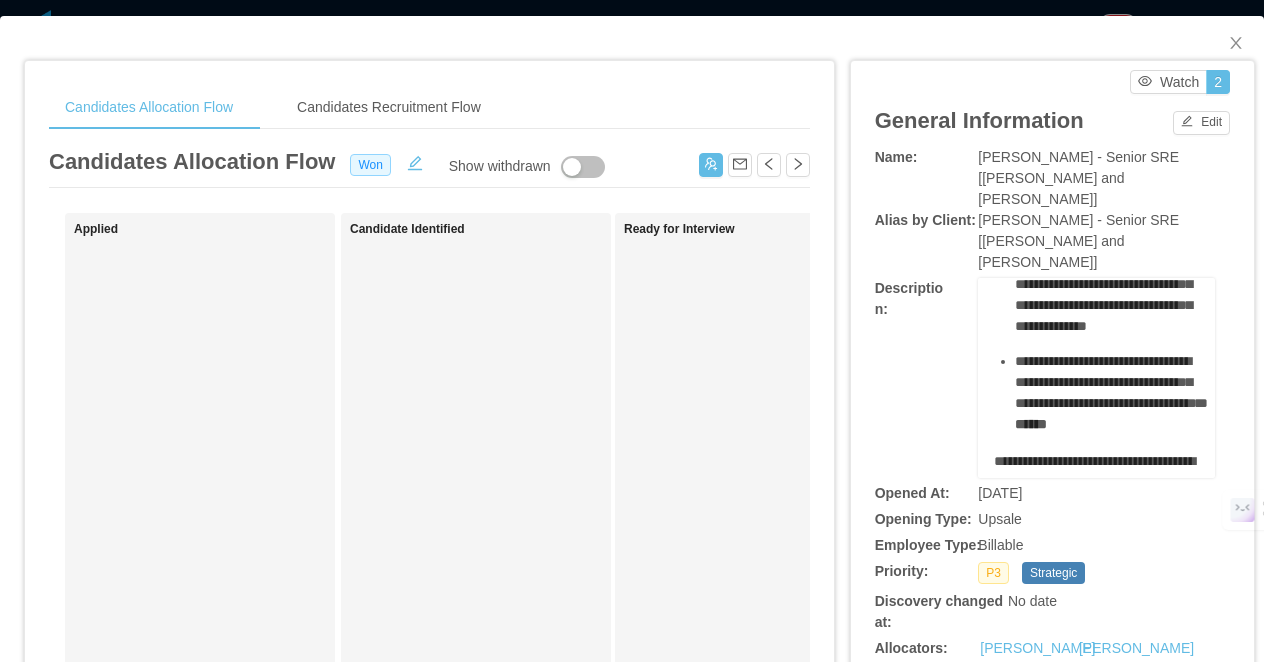 copy on "**********" 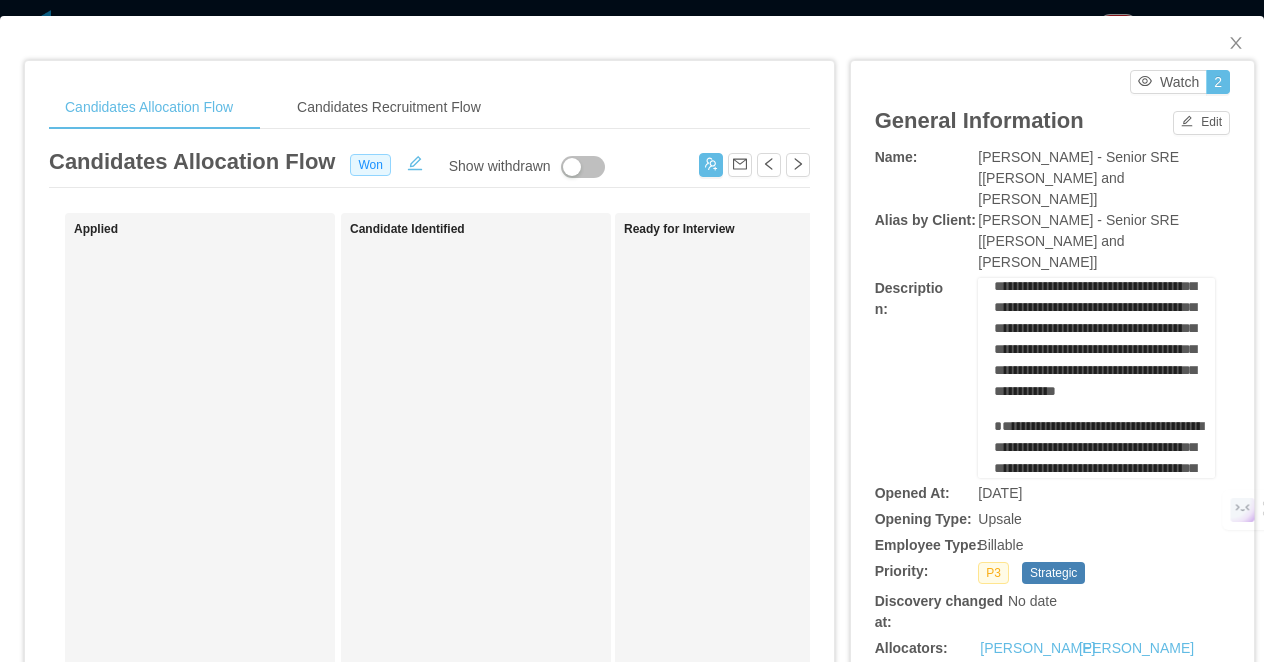 scroll, scrollTop: 1771, scrollLeft: 0, axis: vertical 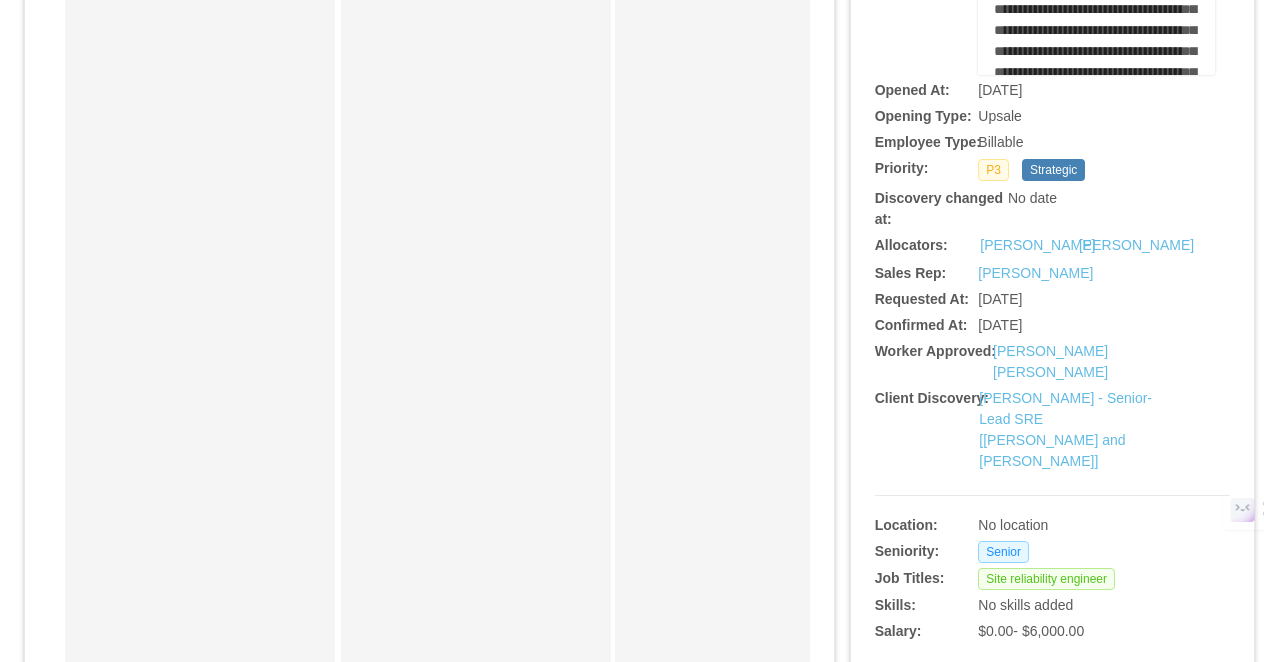 click on "McGraw-Hill - Senior-Lead SRE [Bill Rawlinson and Anthony Bieber]" at bounding box center (1068, 430) 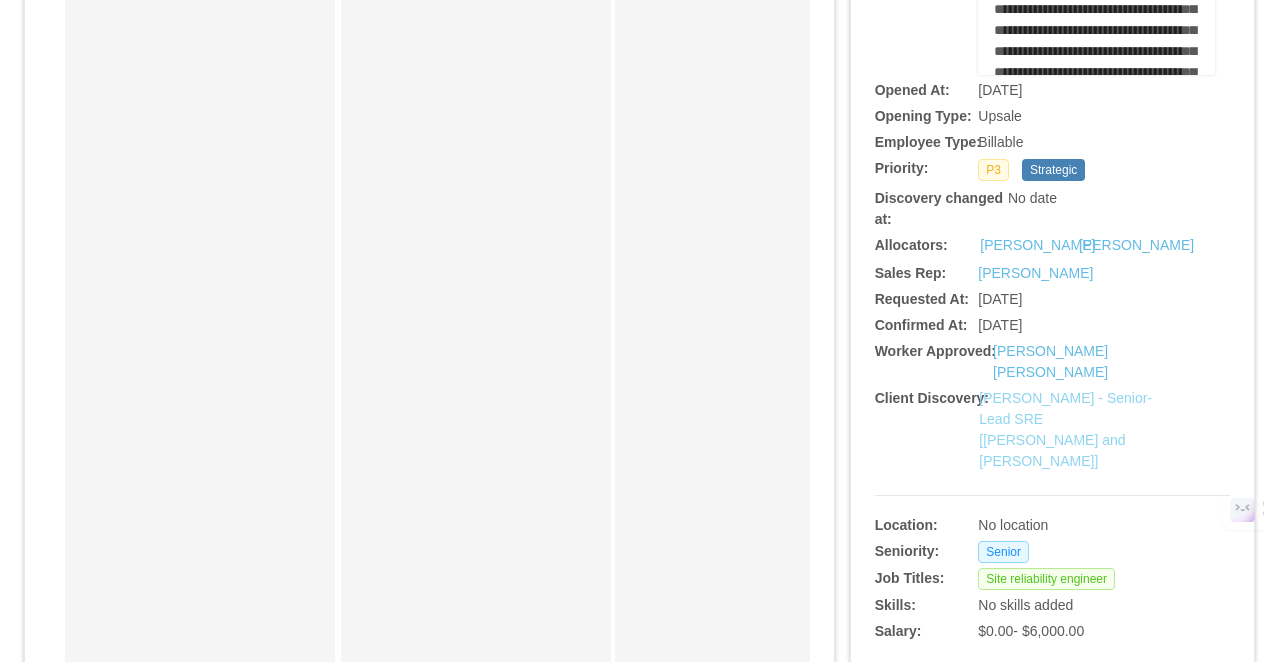 click on "McGraw-Hill - Senior-Lead SRE [Bill Rawlinson and Anthony Bieber]" at bounding box center (1065, 429) 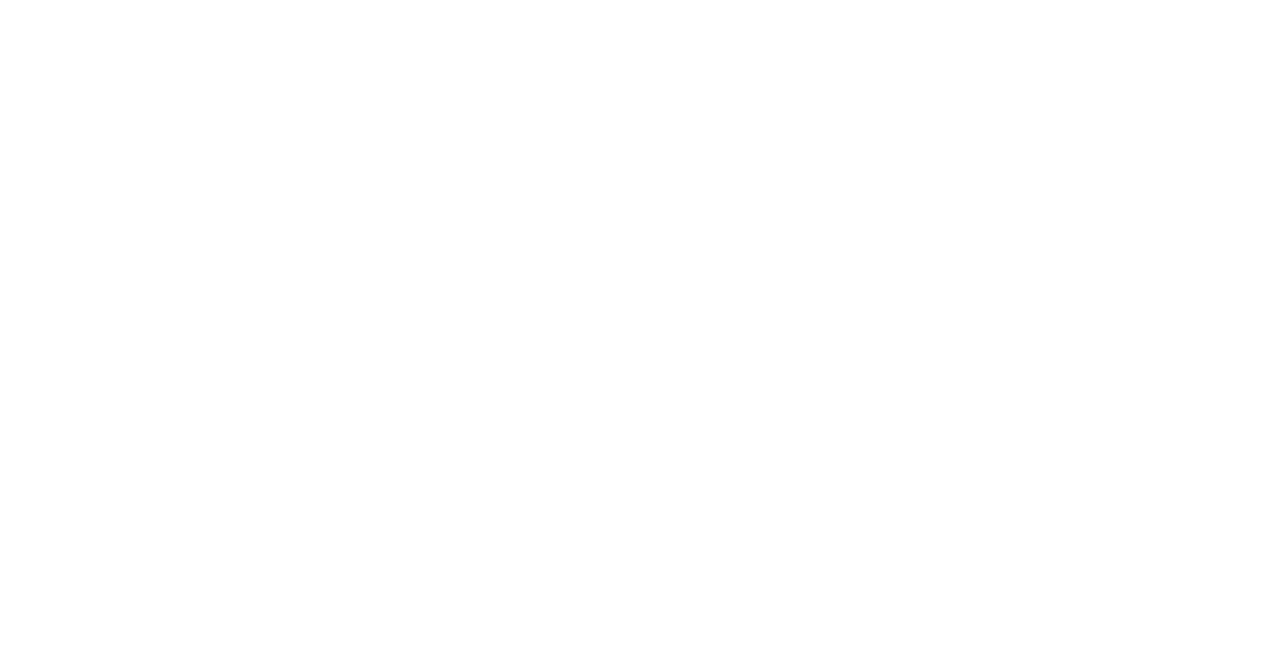 scroll, scrollTop: 0, scrollLeft: 0, axis: both 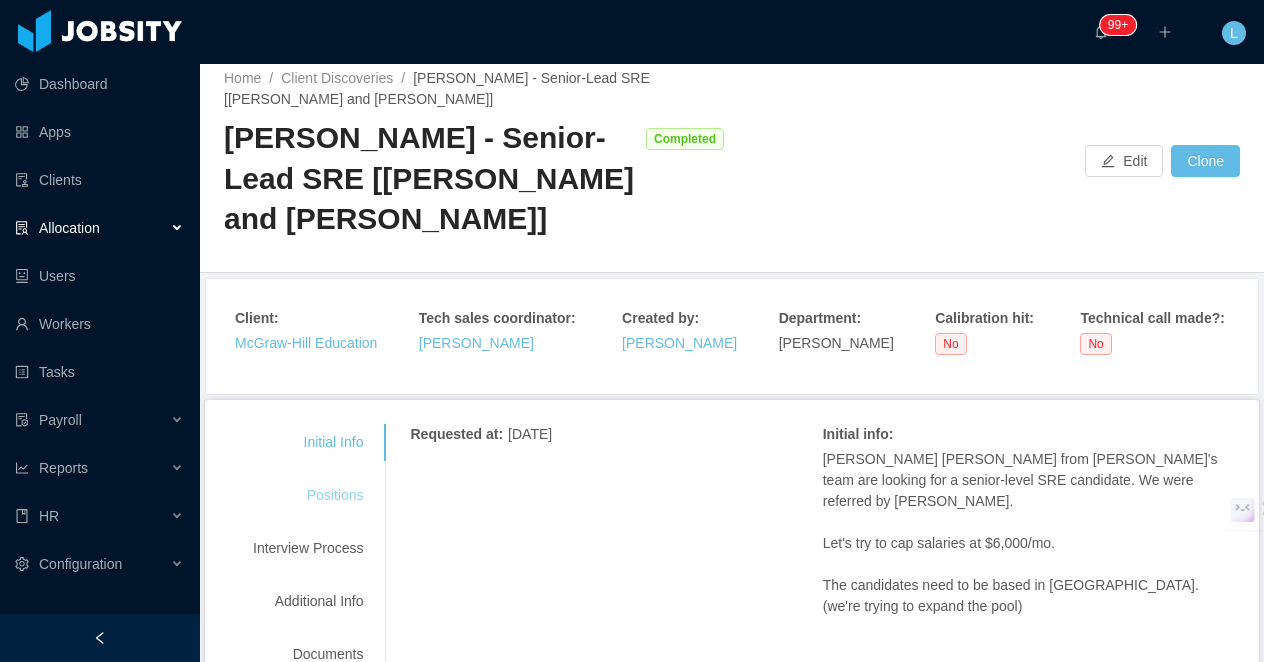 click on "Positions" at bounding box center (308, 495) 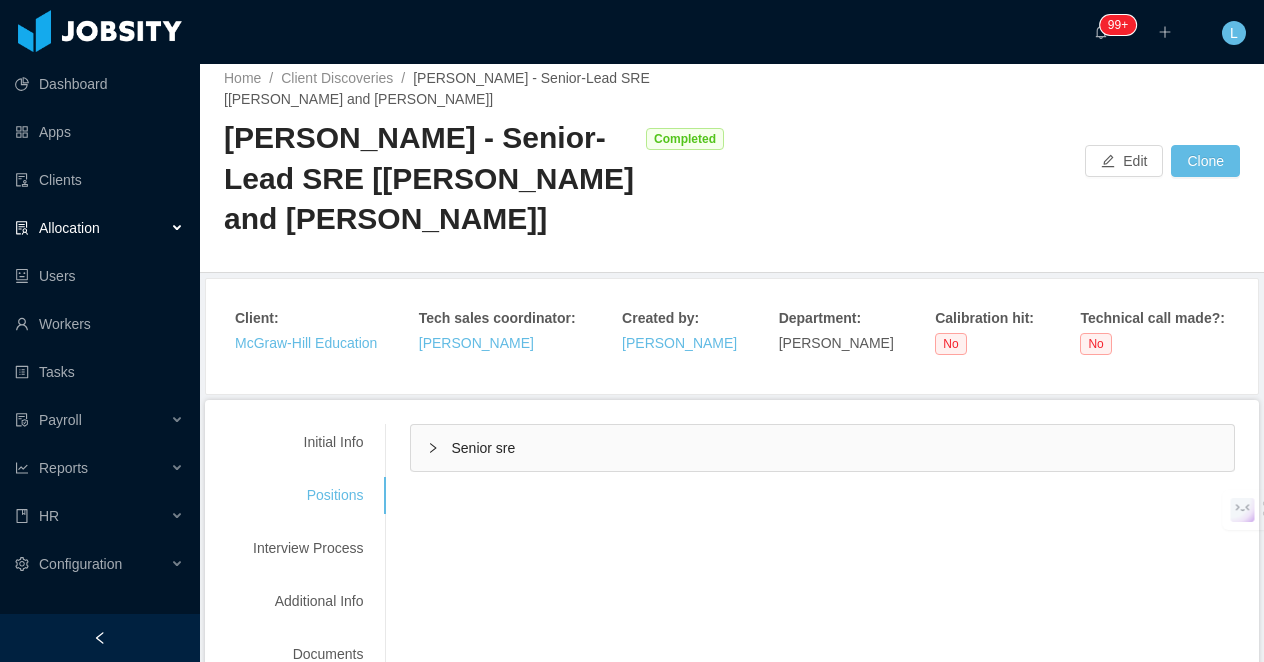click on "Senior sre" at bounding box center [483, 448] 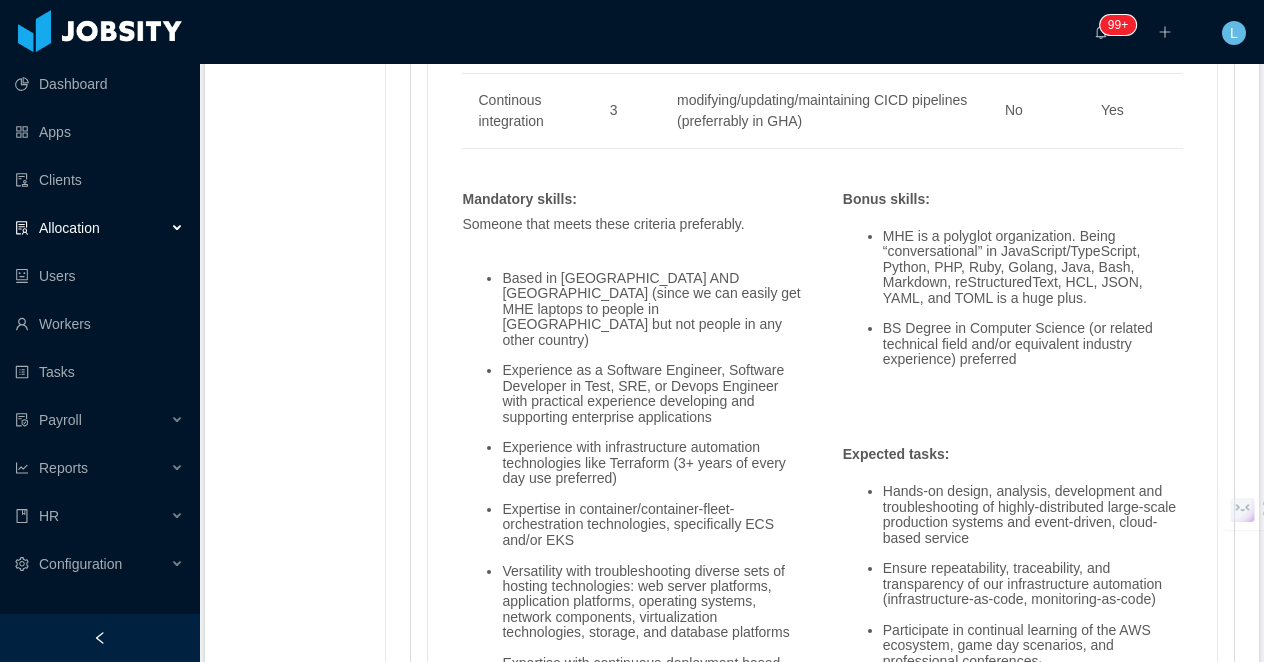 scroll, scrollTop: 1548, scrollLeft: 0, axis: vertical 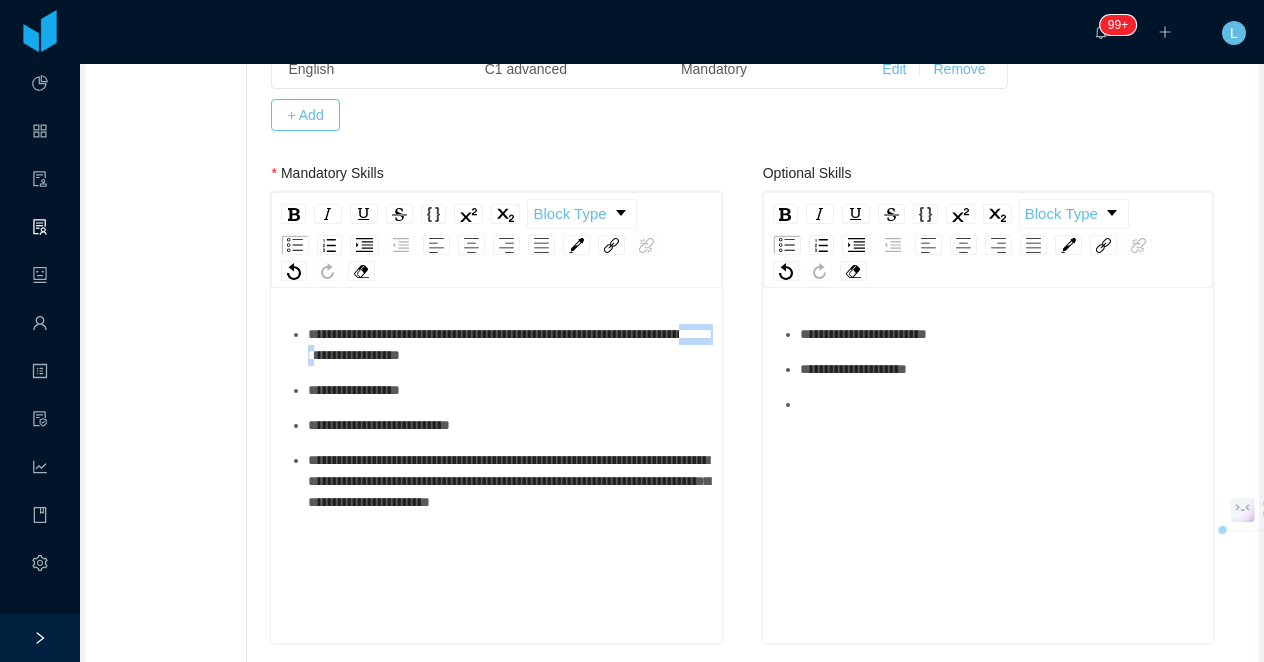 drag, startPoint x: 474, startPoint y: 356, endPoint x: 422, endPoint y: 365, distance: 52.773098 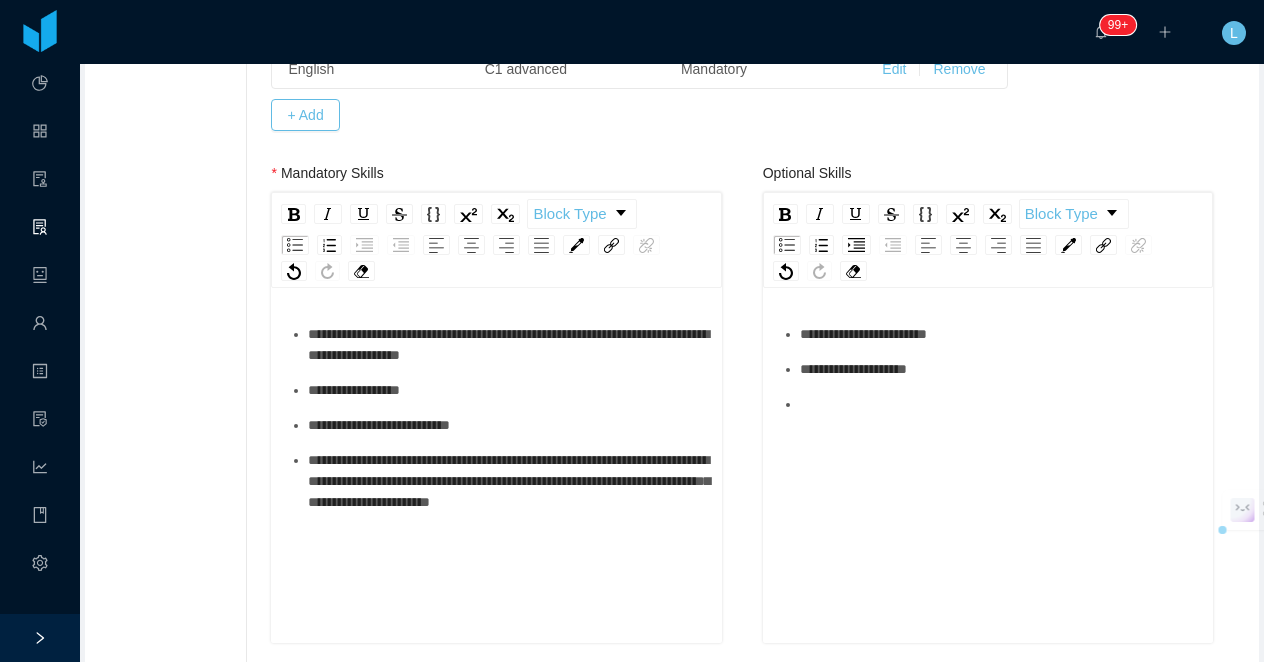 type 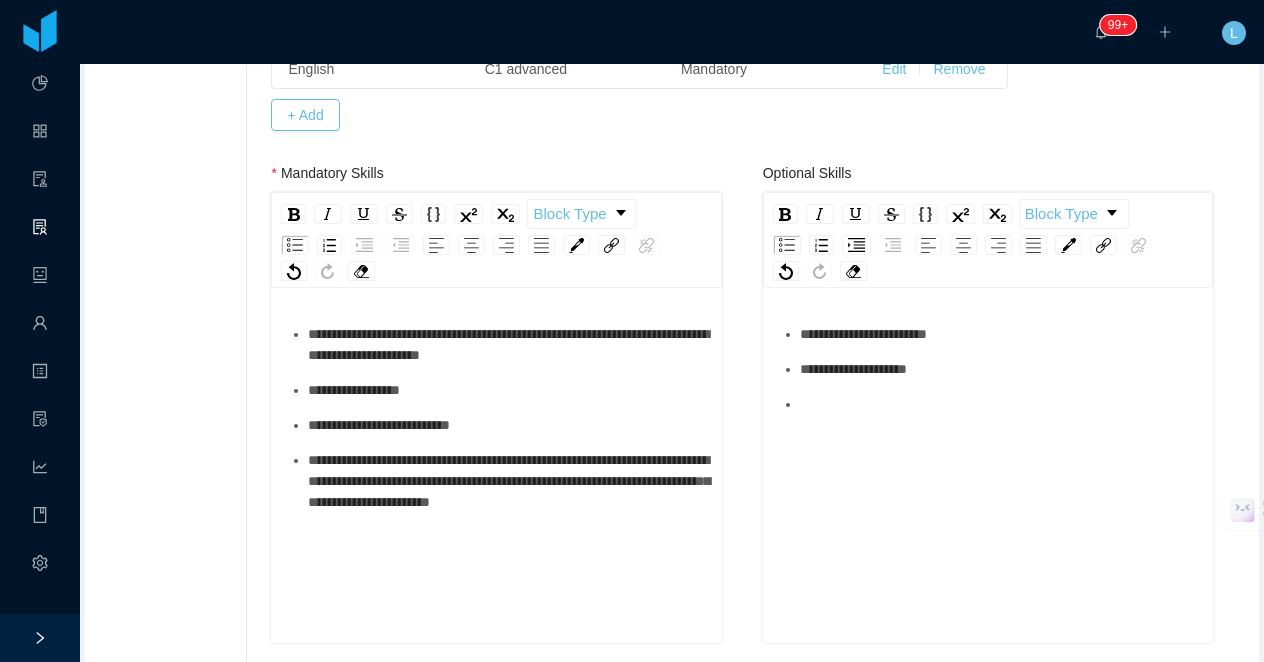 click on "**********" at bounding box center (496, 418) 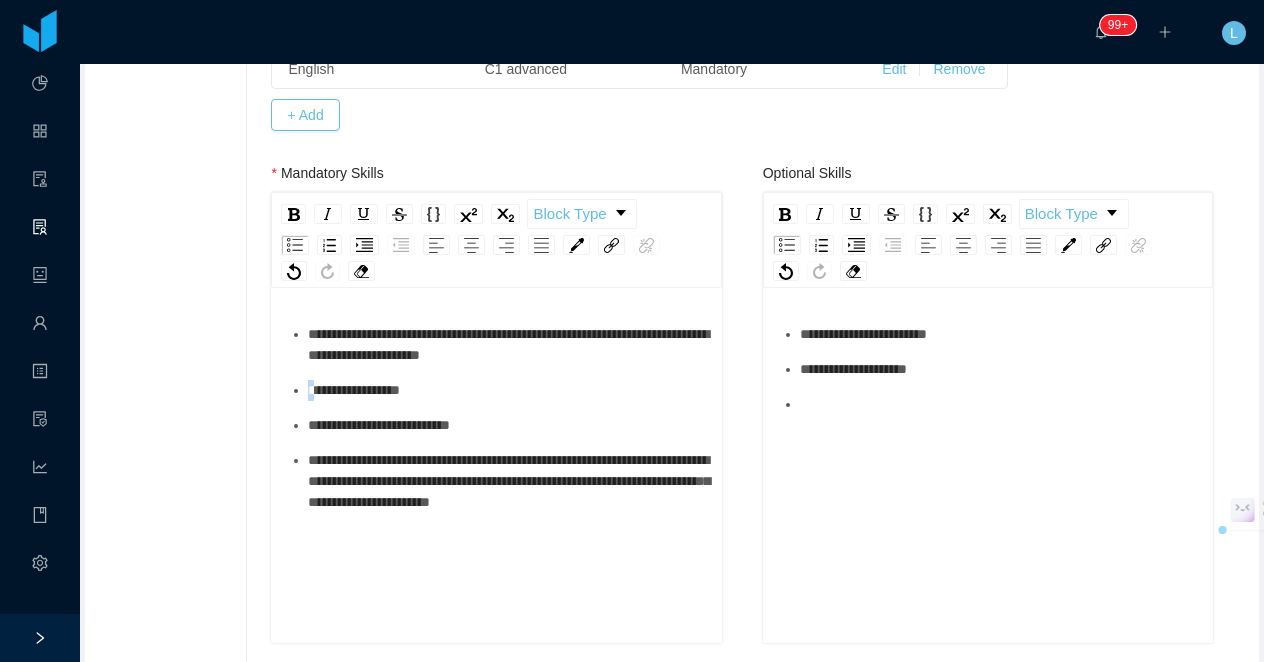 drag, startPoint x: 319, startPoint y: 391, endPoint x: 307, endPoint y: 394, distance: 12.369317 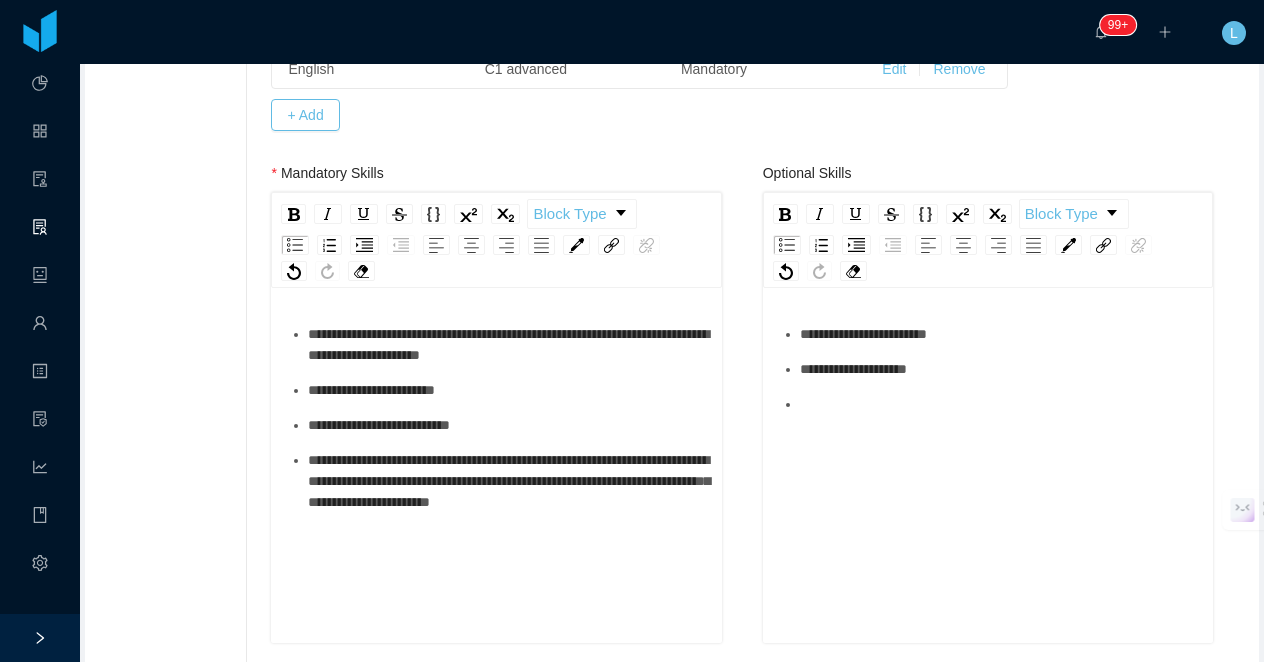 click on "**********" at bounding box center [507, 390] 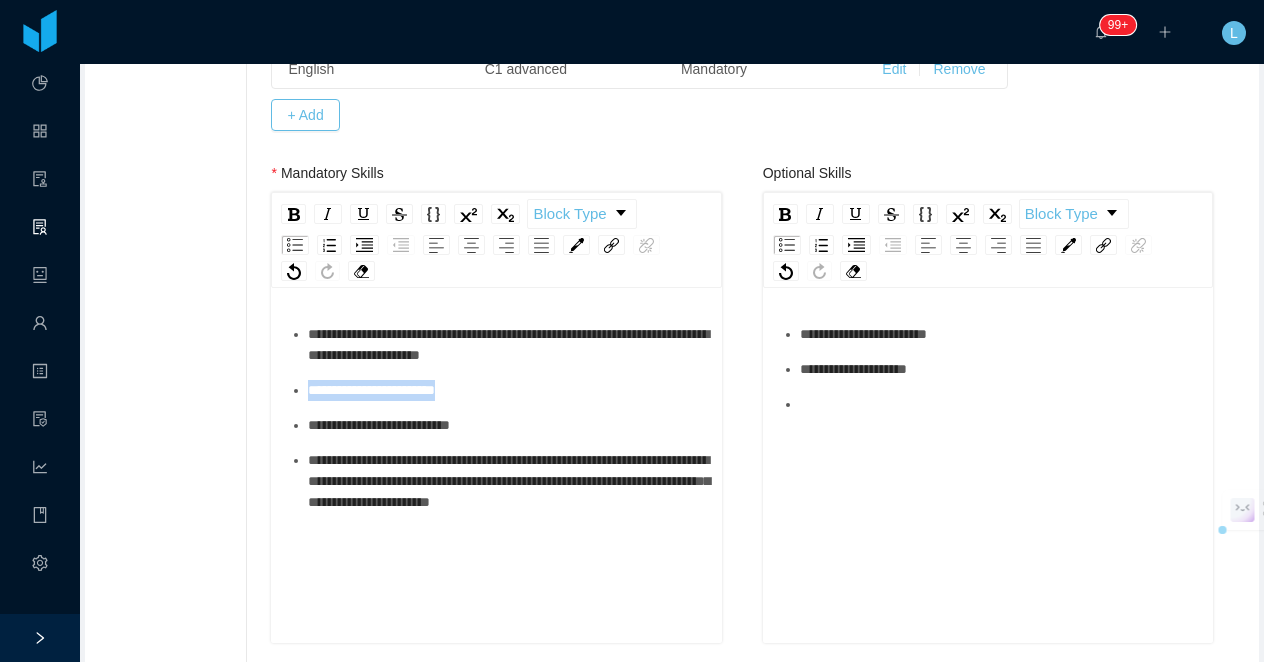 drag, startPoint x: 496, startPoint y: 386, endPoint x: 289, endPoint y: 386, distance: 207 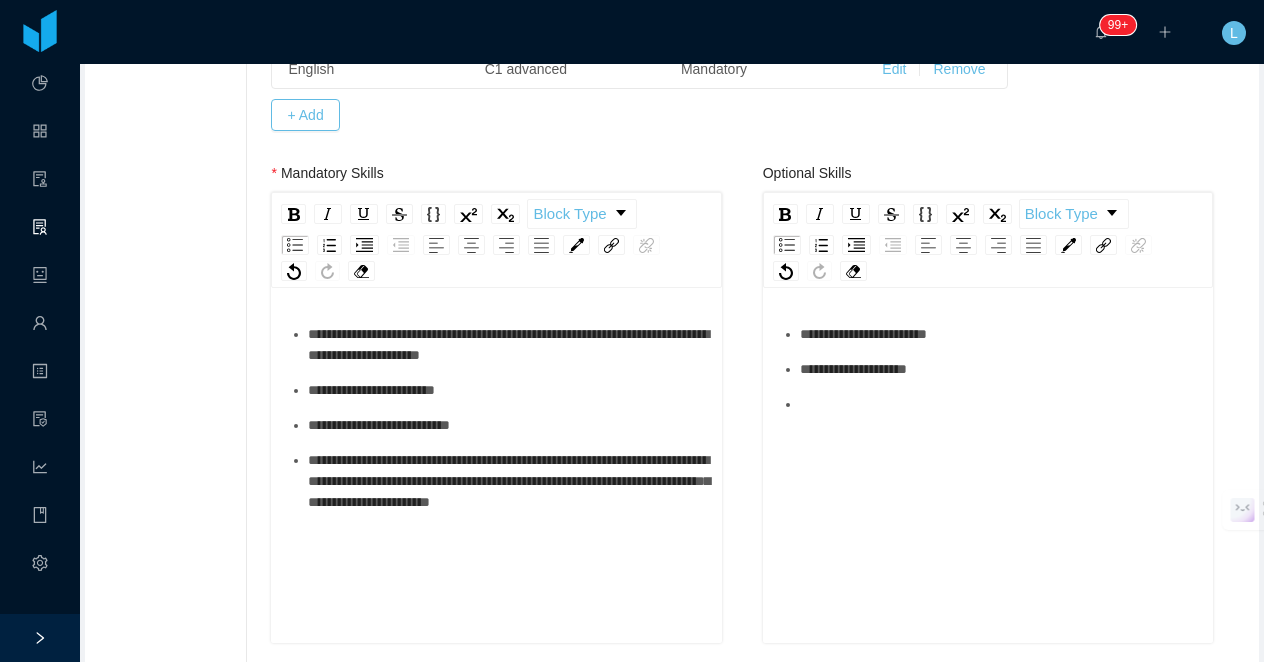 click on "**********" at bounding box center (379, 425) 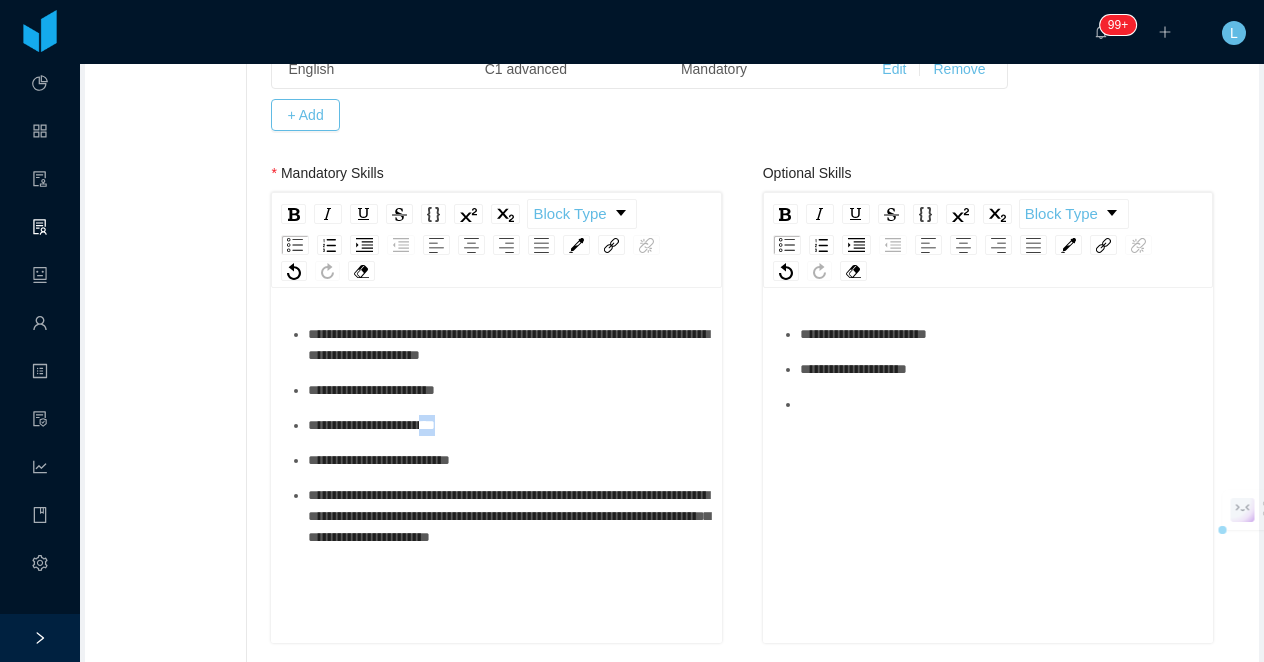 drag, startPoint x: 486, startPoint y: 427, endPoint x: 454, endPoint y: 428, distance: 32.01562 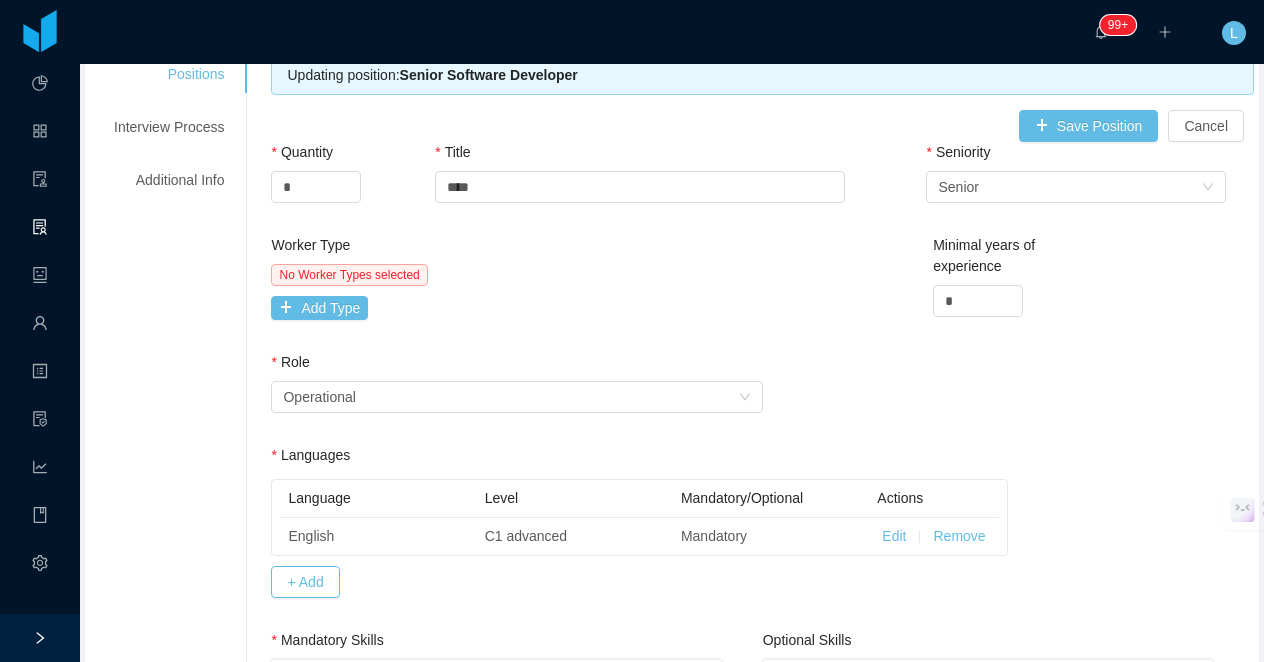 scroll, scrollTop: 316, scrollLeft: 0, axis: vertical 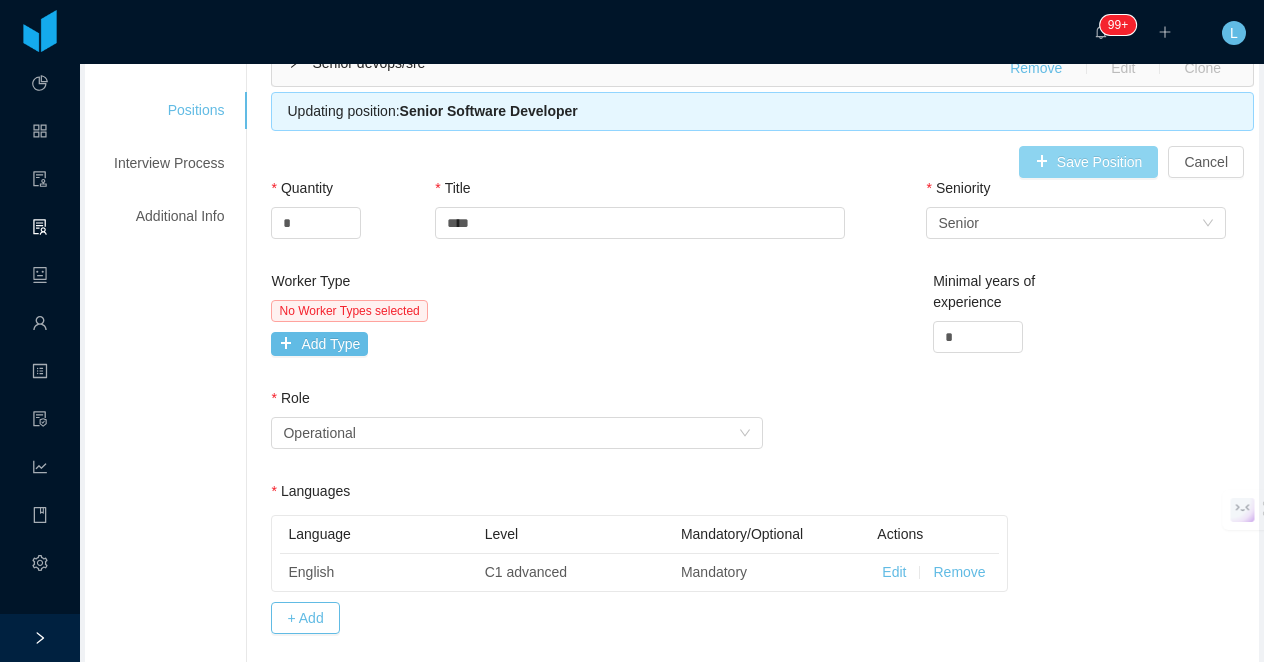 click on "Save Position" at bounding box center (1089, 162) 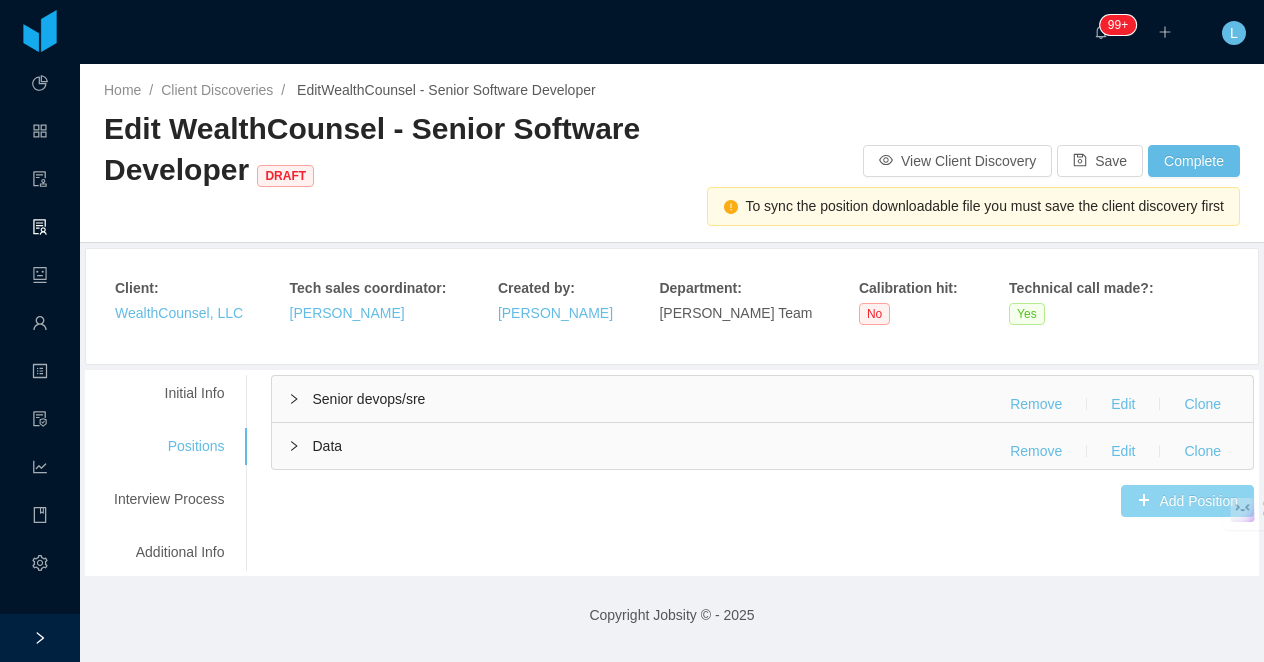 scroll, scrollTop: 0, scrollLeft: 0, axis: both 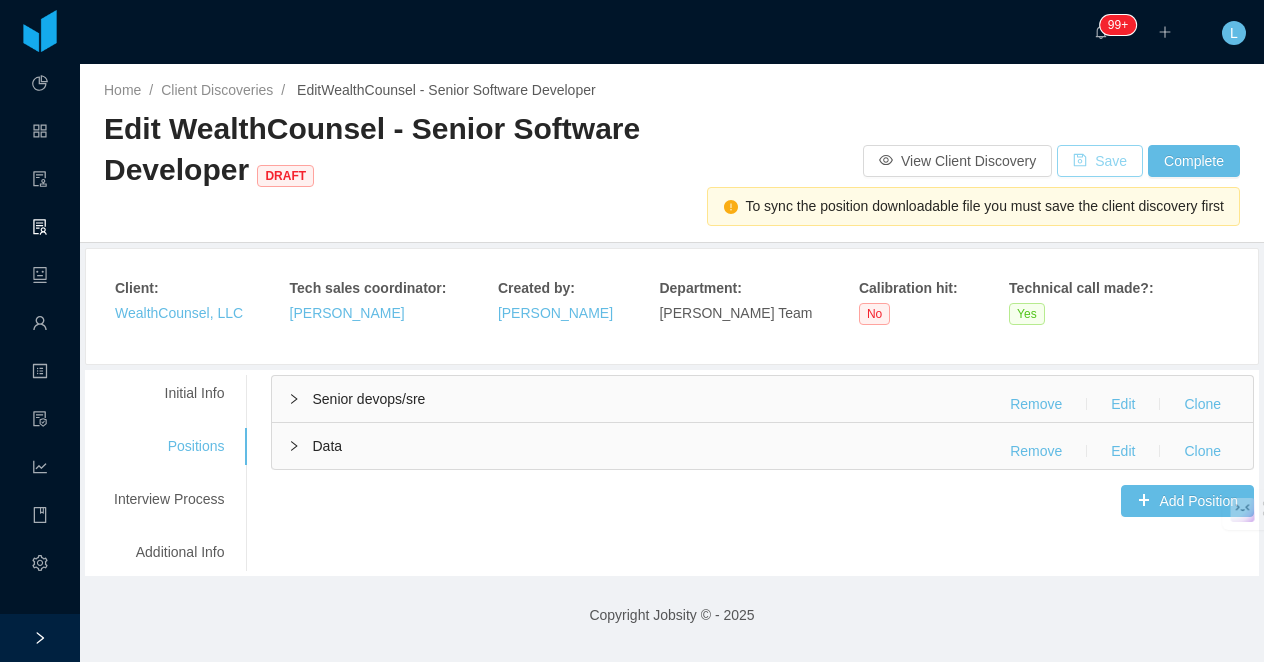 click on "Save" at bounding box center [1100, 161] 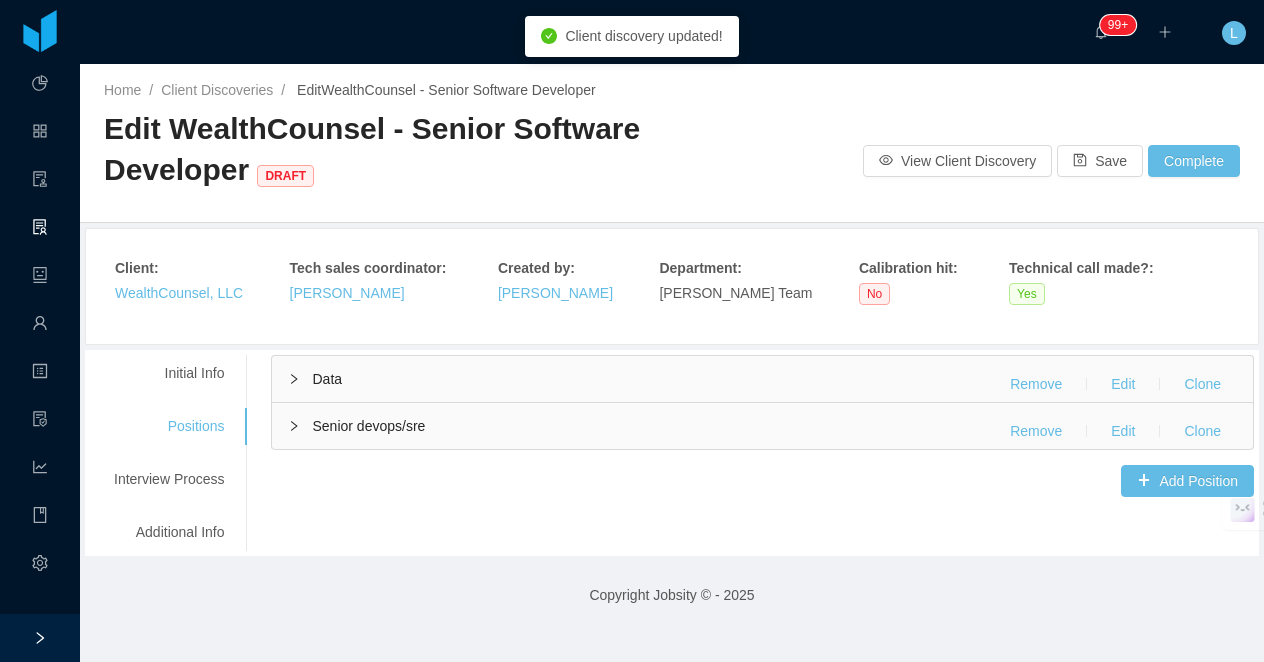 click on "Data Remove Edit Clone" at bounding box center [762, 379] 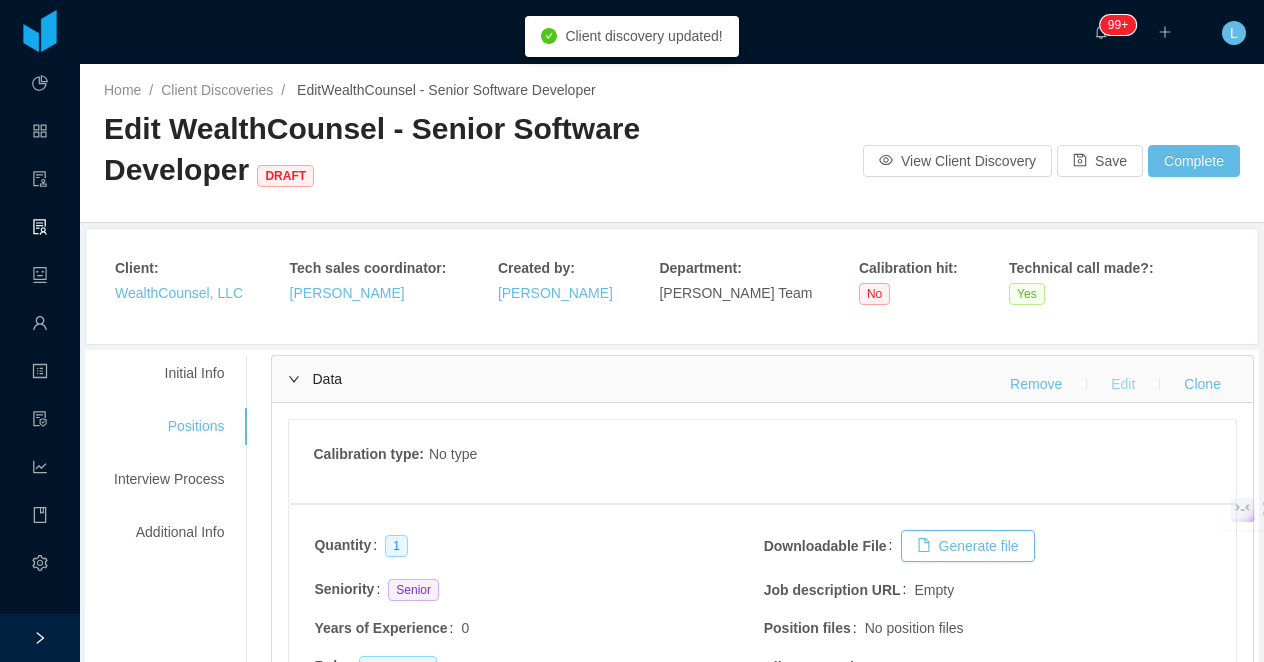 click on "Edit" at bounding box center (1123, 384) 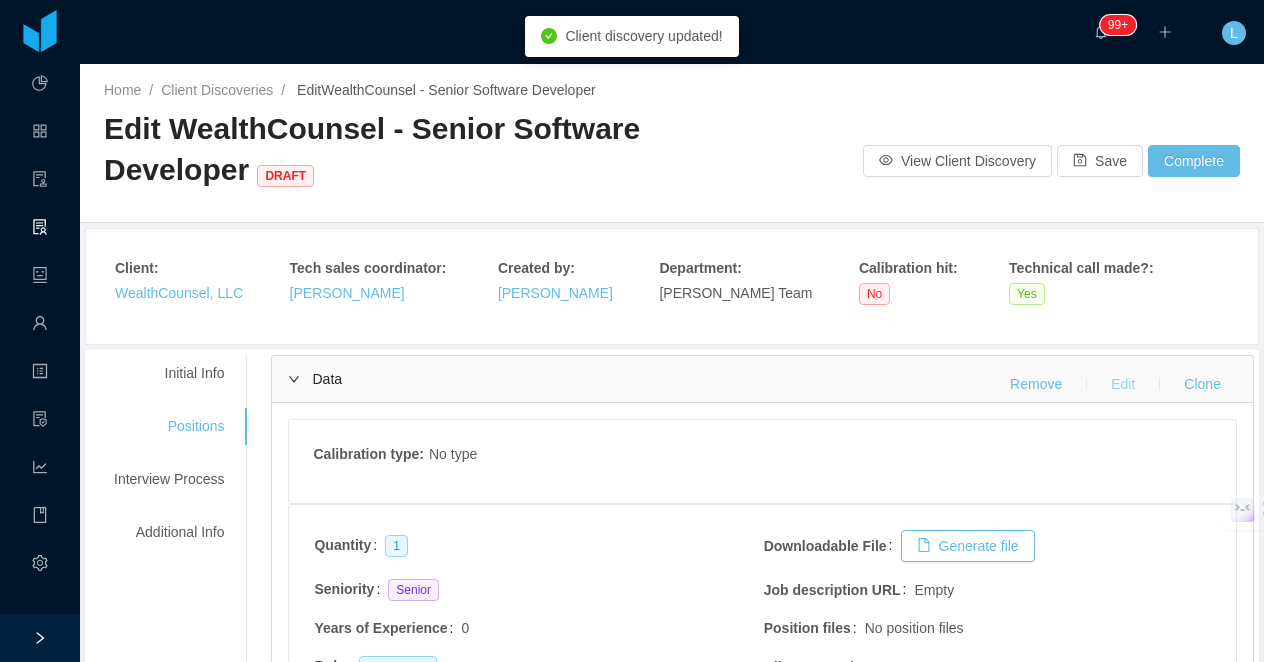 type 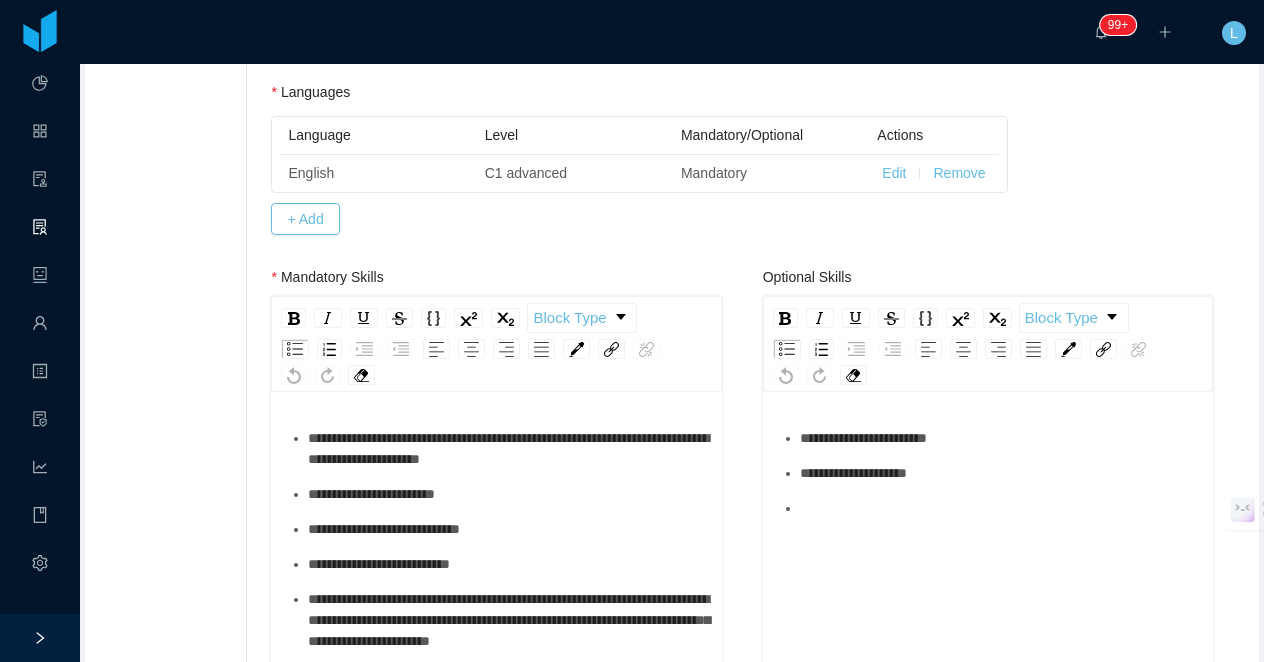 scroll, scrollTop: 821, scrollLeft: 0, axis: vertical 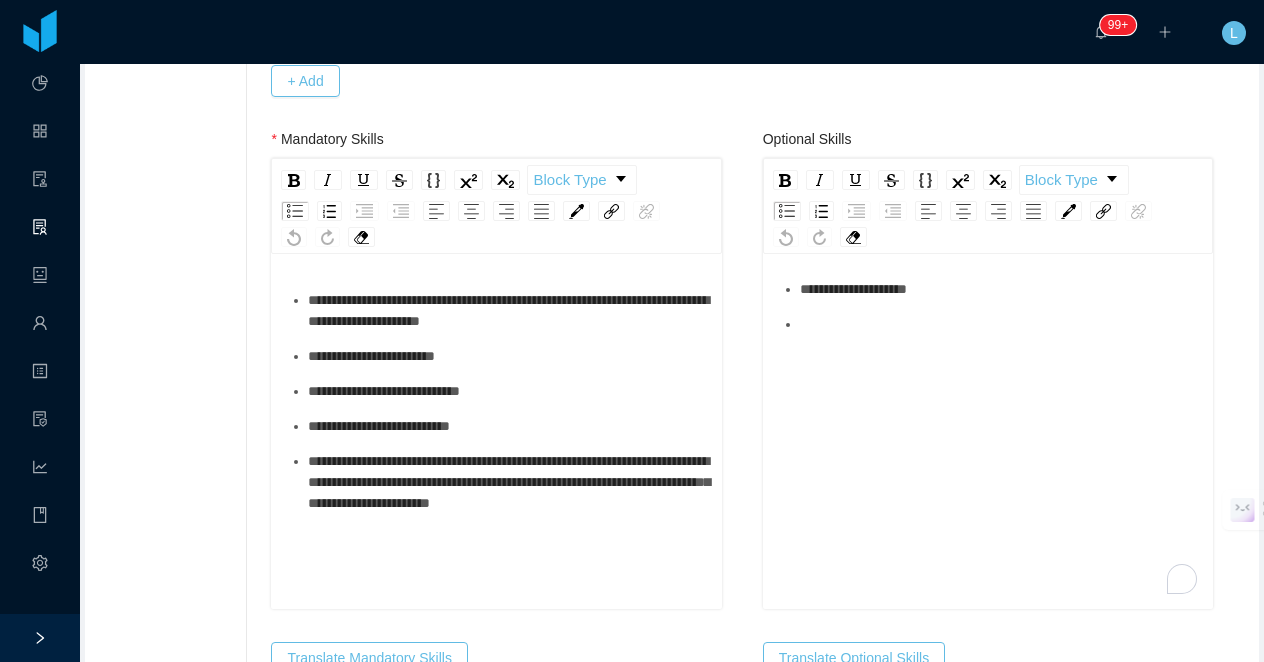 click at bounding box center [999, 324] 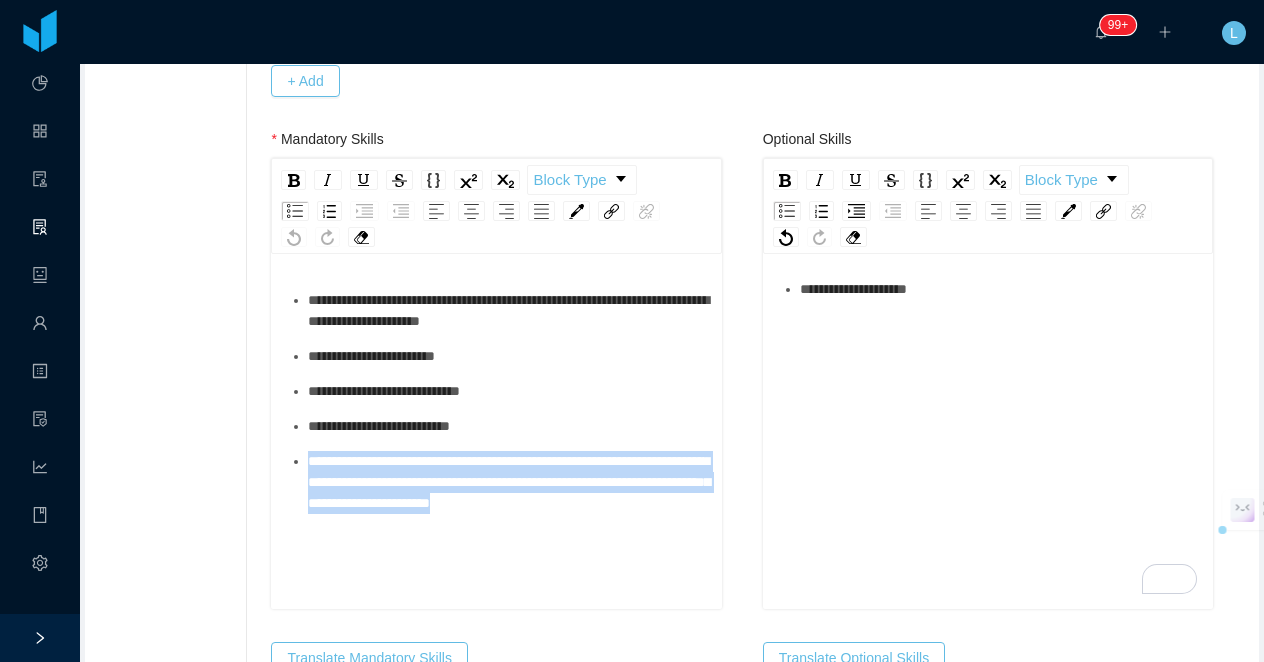 drag, startPoint x: 440, startPoint y: 525, endPoint x: 310, endPoint y: 463, distance: 144.02777 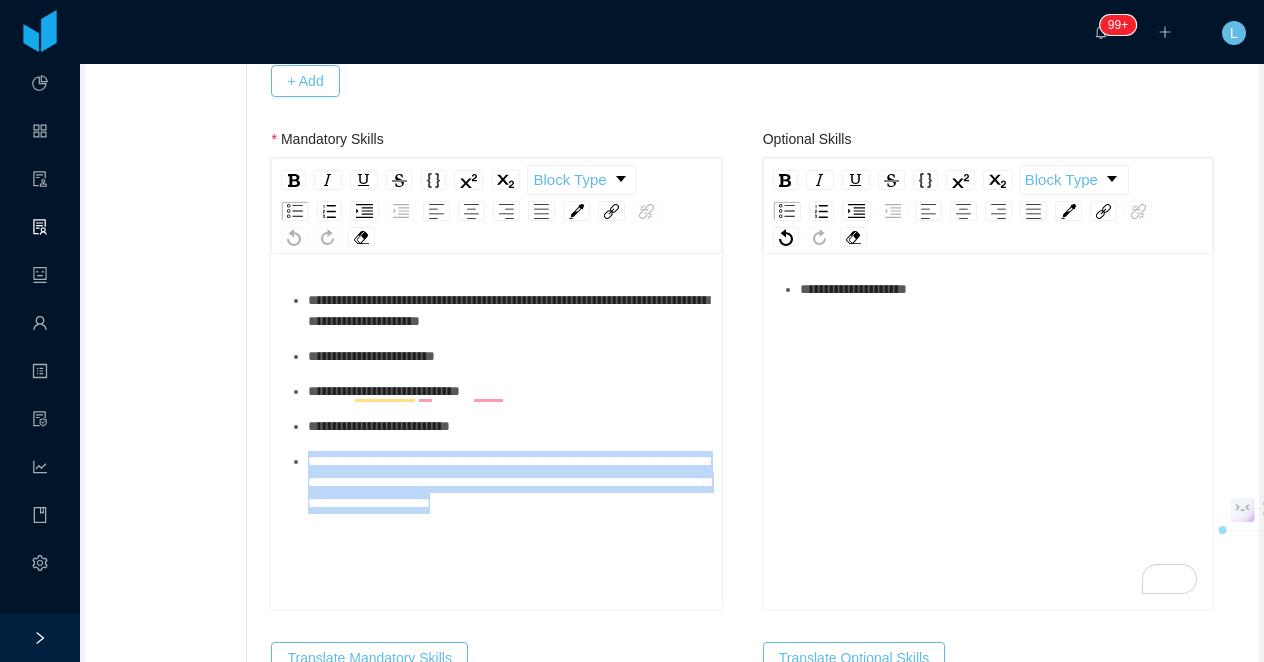 copy on "**********" 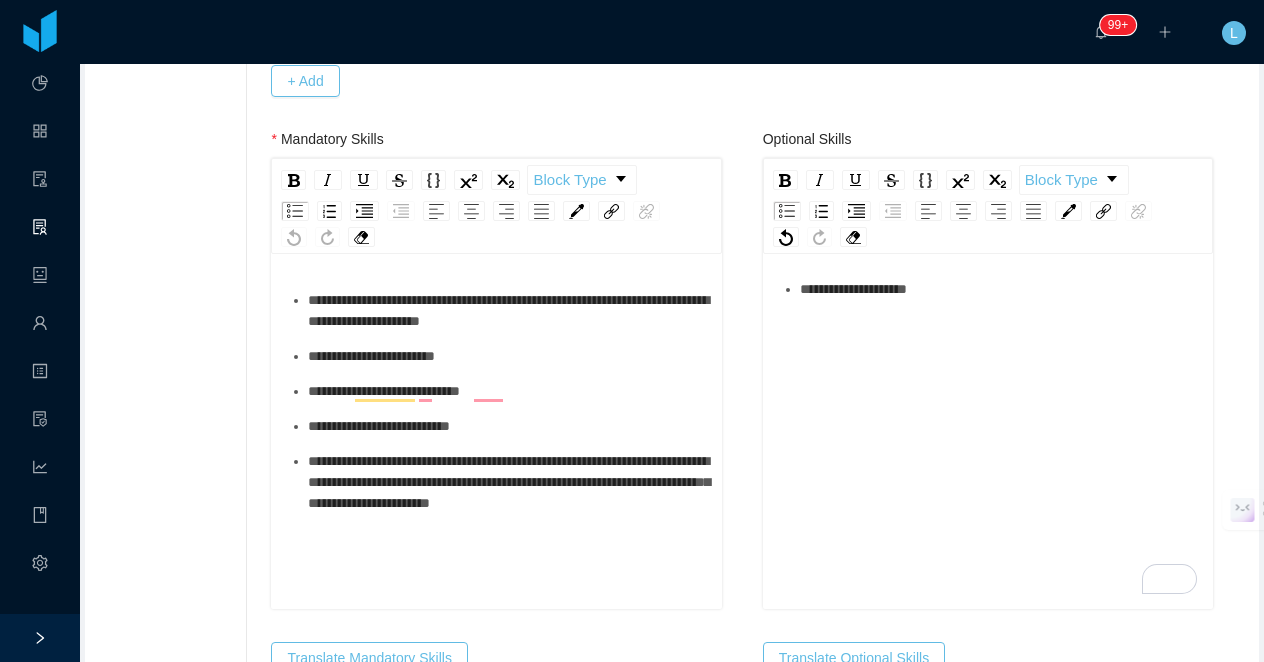 click on "**********" at bounding box center [507, 426] 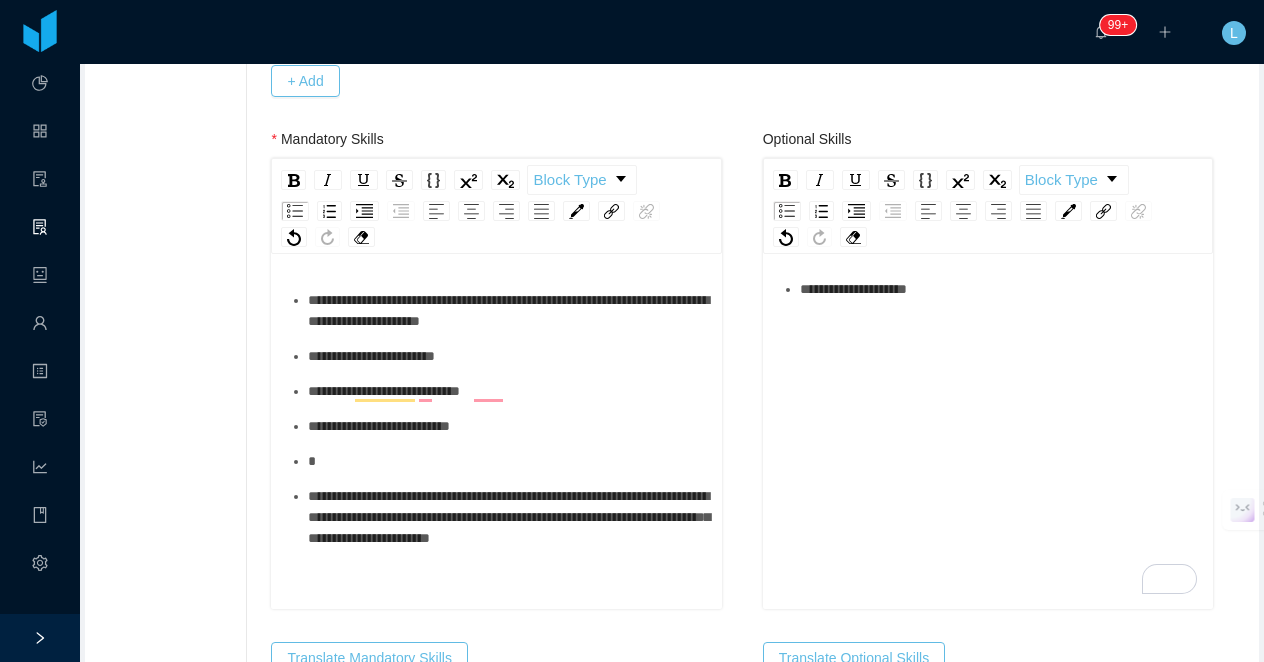 type 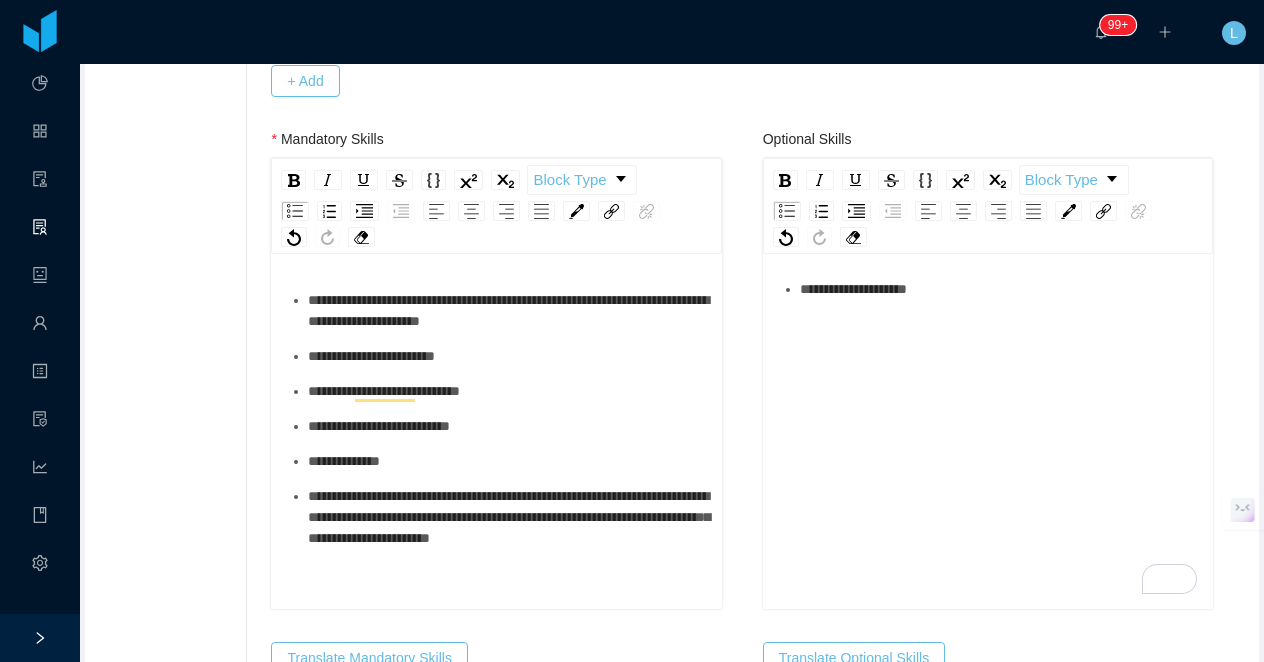 click on "**********" at bounding box center (507, 461) 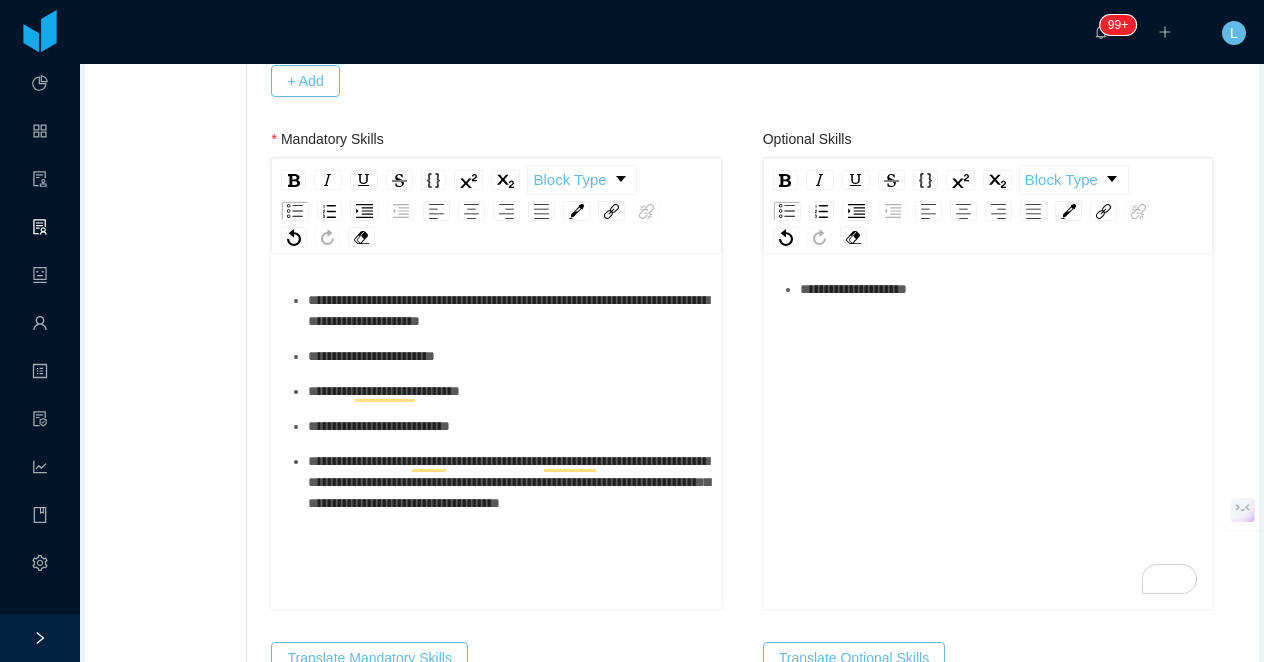 click on "**********" at bounding box center [507, 482] 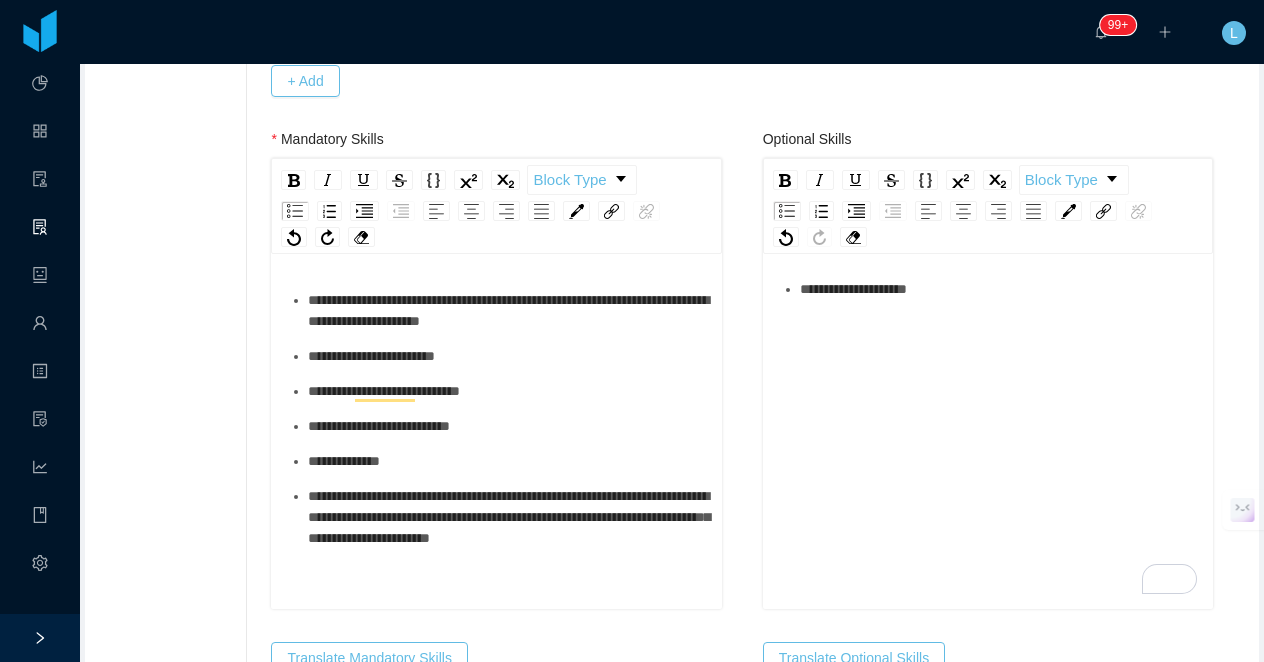 click on "**********" at bounding box center (507, 461) 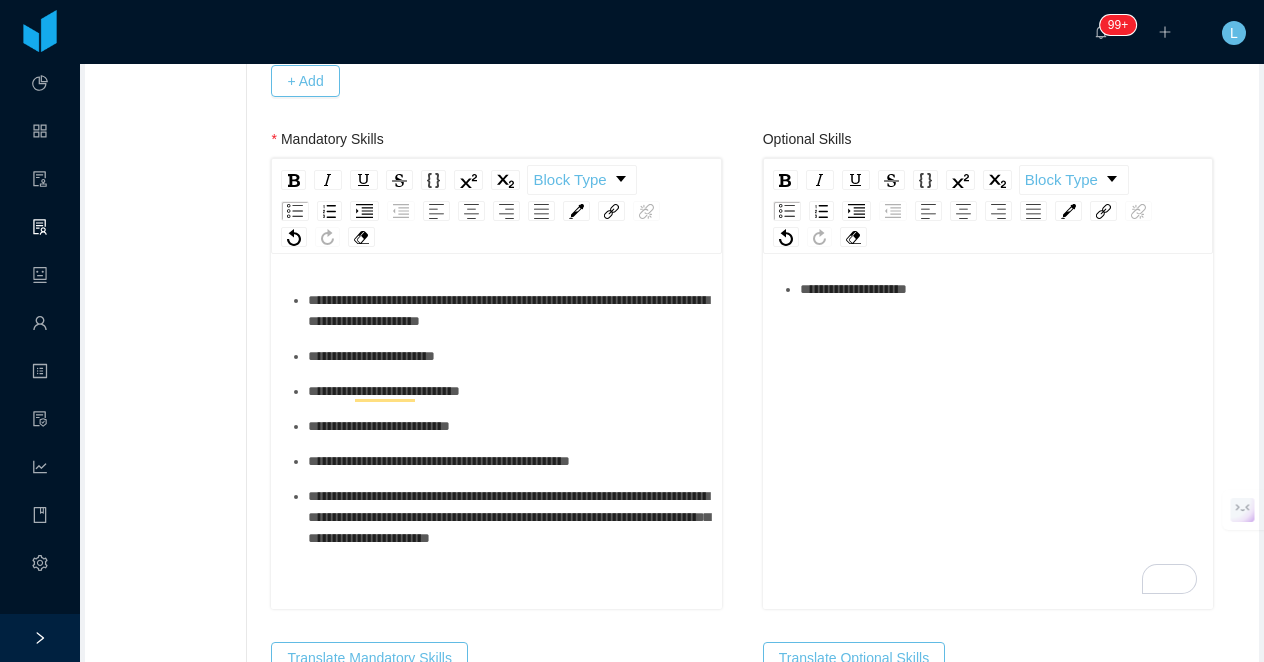 drag, startPoint x: 650, startPoint y: 466, endPoint x: 623, endPoint y: 470, distance: 27.294687 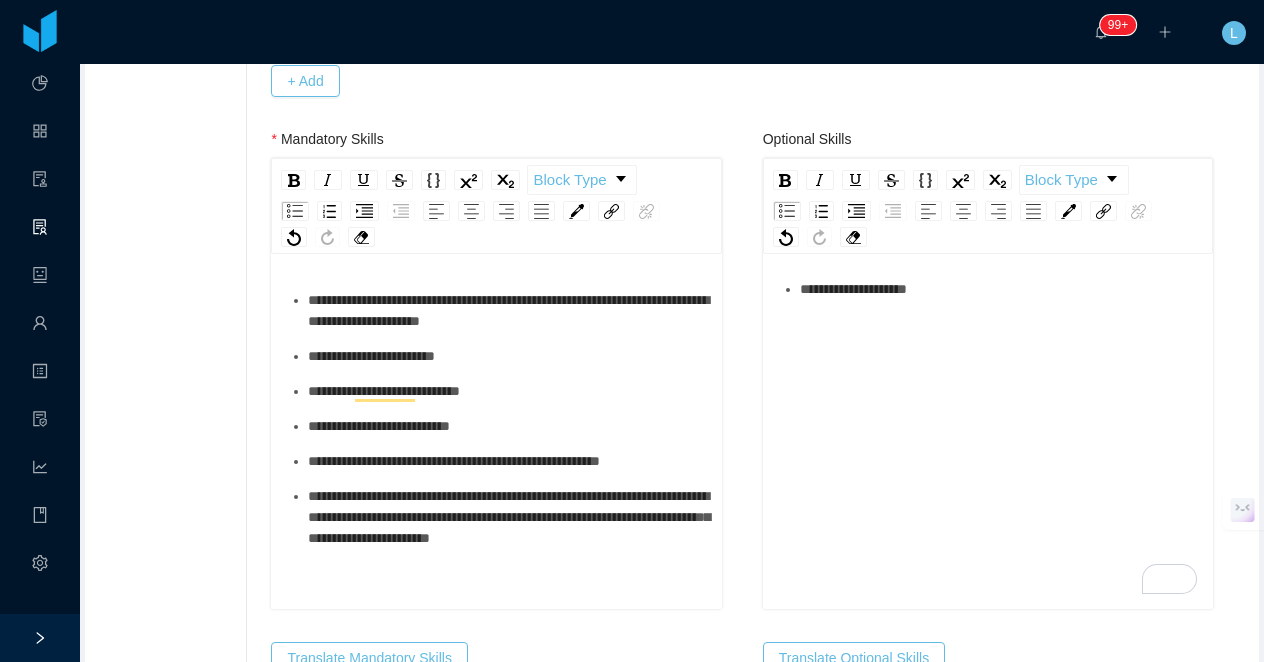 click on "**********" at bounding box center (507, 461) 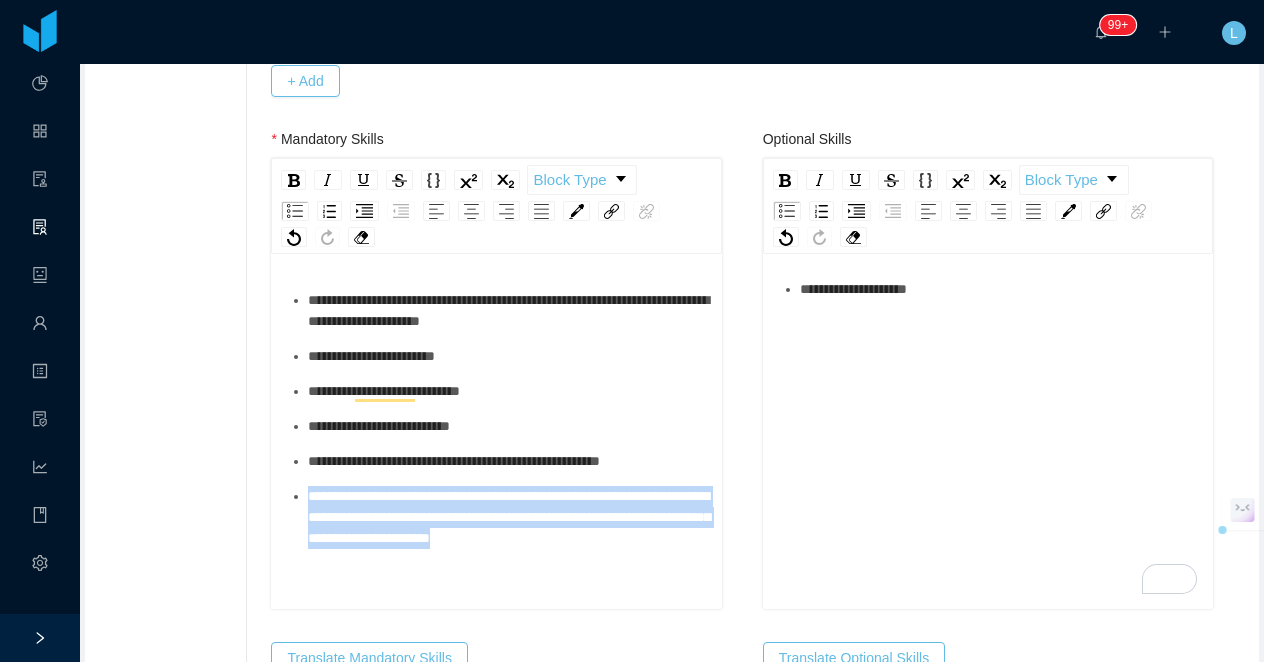 drag, startPoint x: 431, startPoint y: 566, endPoint x: 310, endPoint y: 495, distance: 140.29256 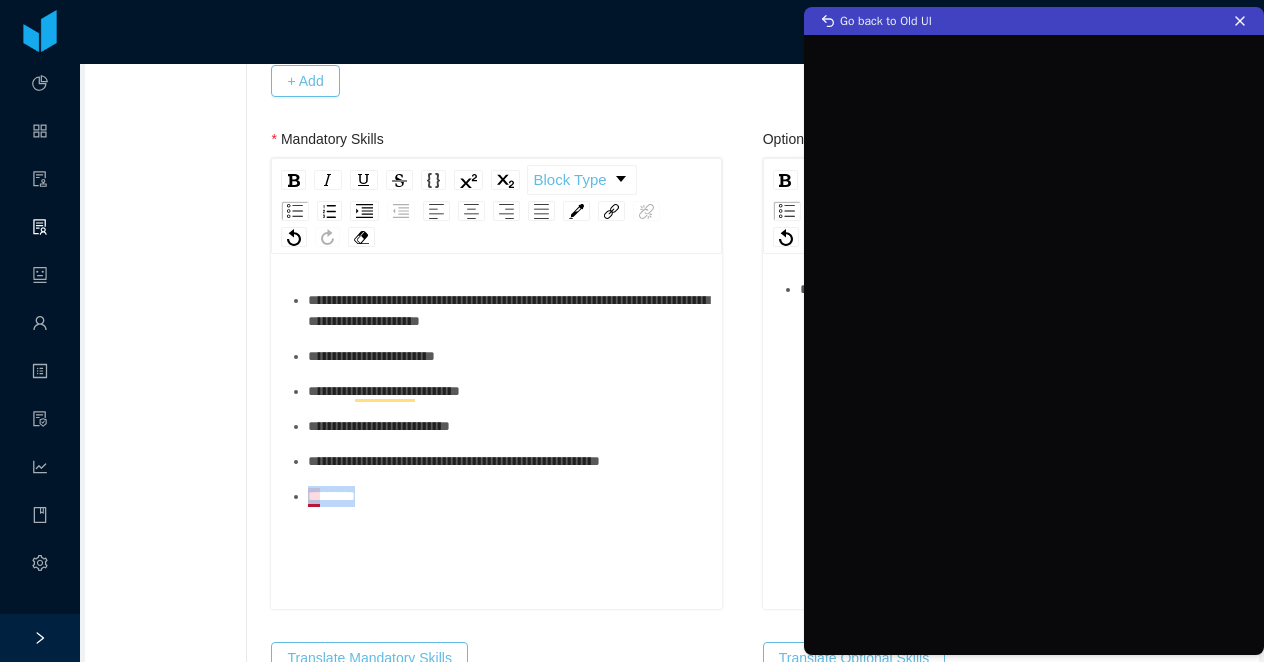 drag, startPoint x: 391, startPoint y: 498, endPoint x: 300, endPoint y: 498, distance: 91 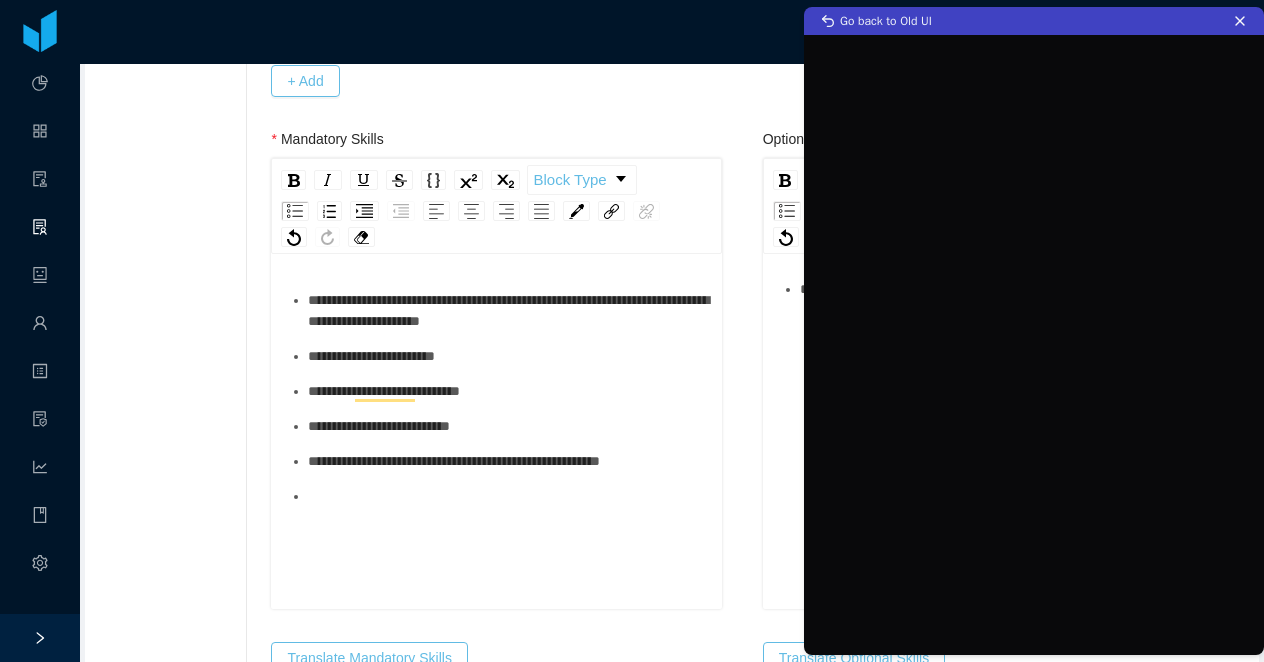 click on "**********" at bounding box center (507, 461) 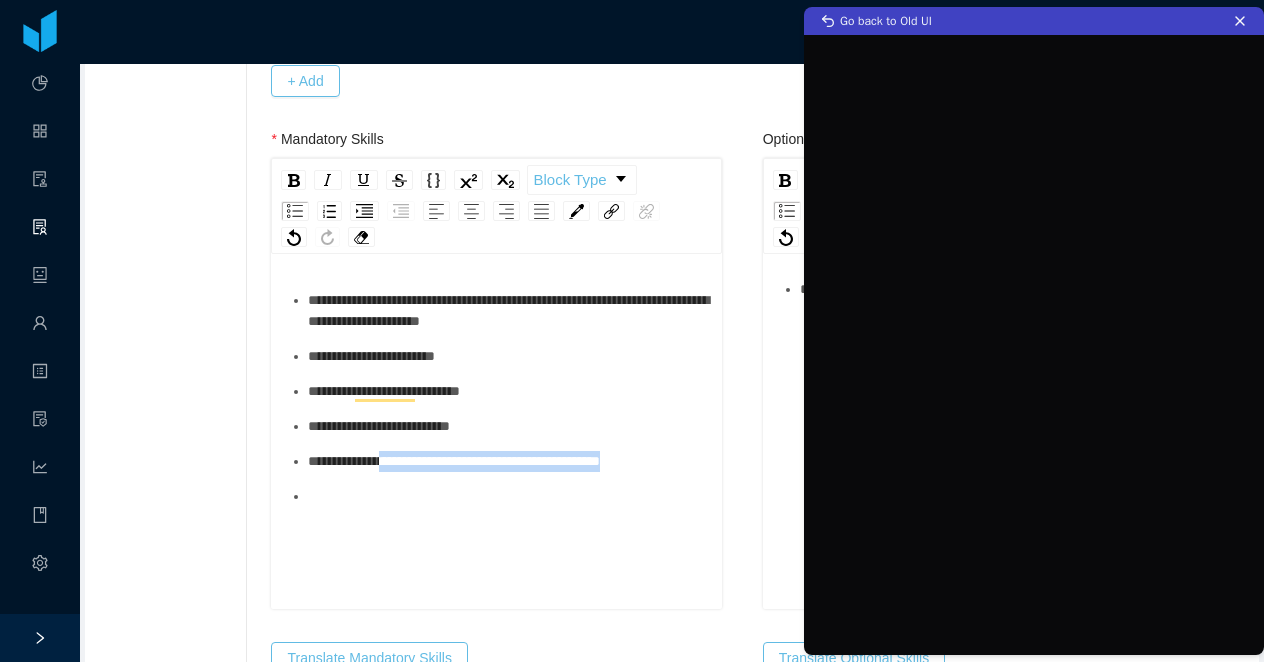 drag, startPoint x: 669, startPoint y: 467, endPoint x: 384, endPoint y: 467, distance: 285 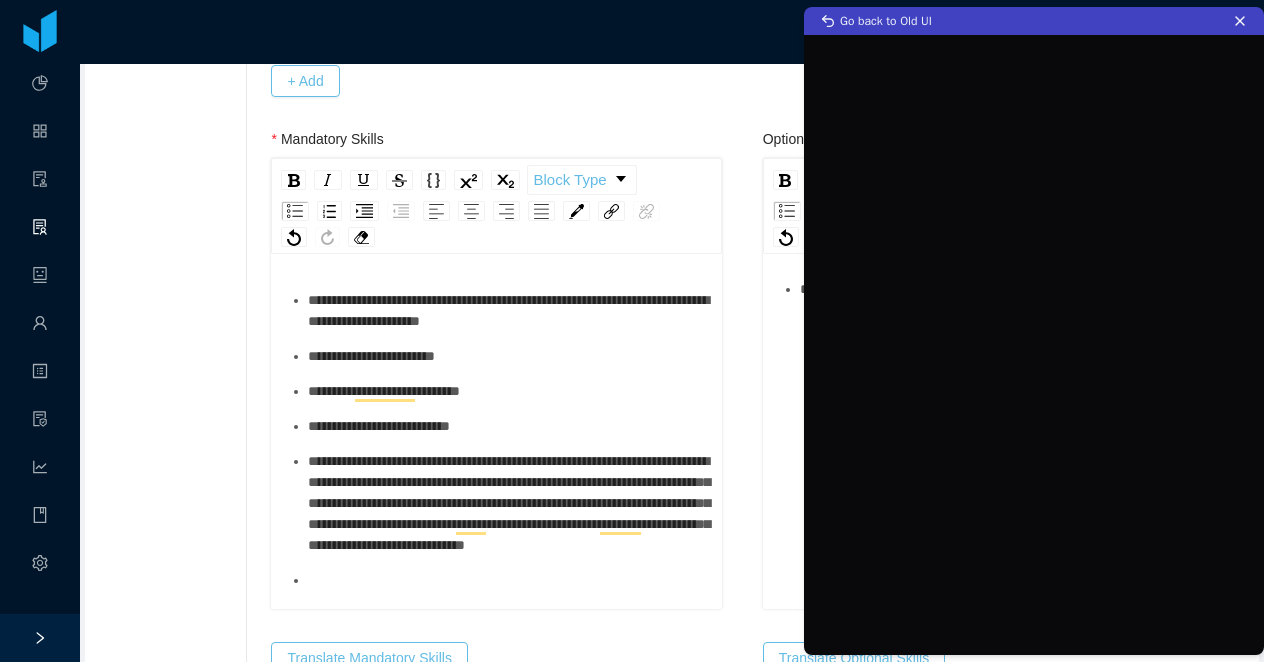 click on "**********" at bounding box center (509, 503) 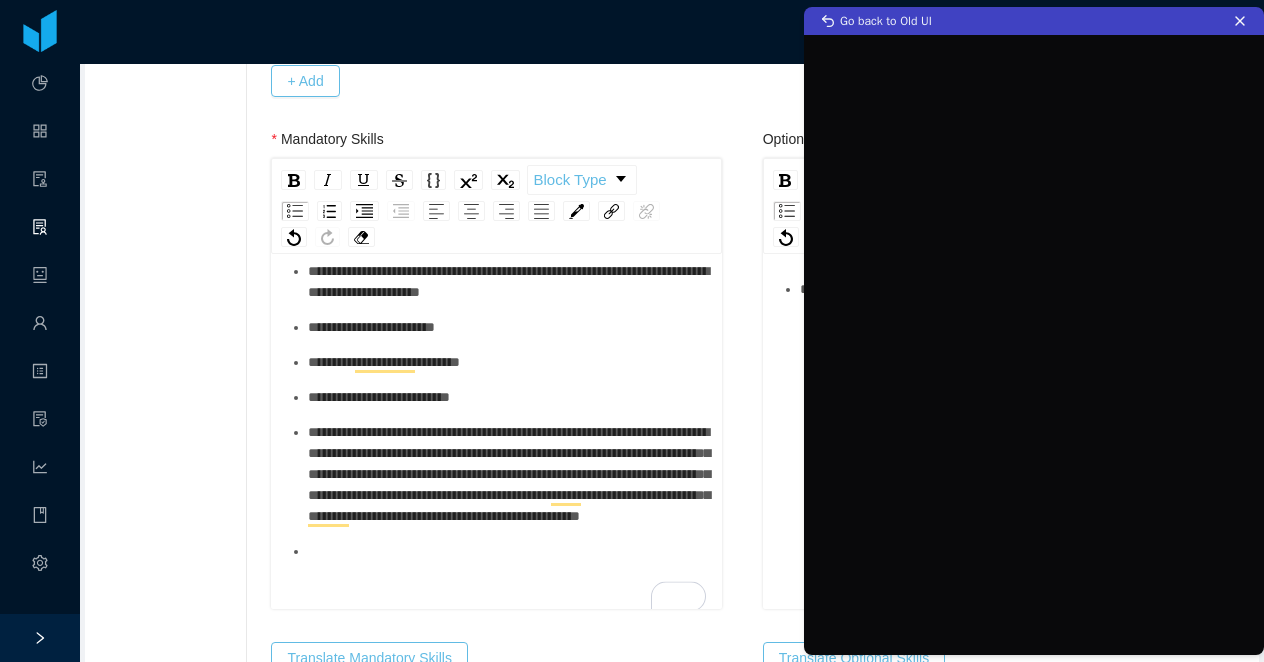 scroll, scrollTop: 42, scrollLeft: 0, axis: vertical 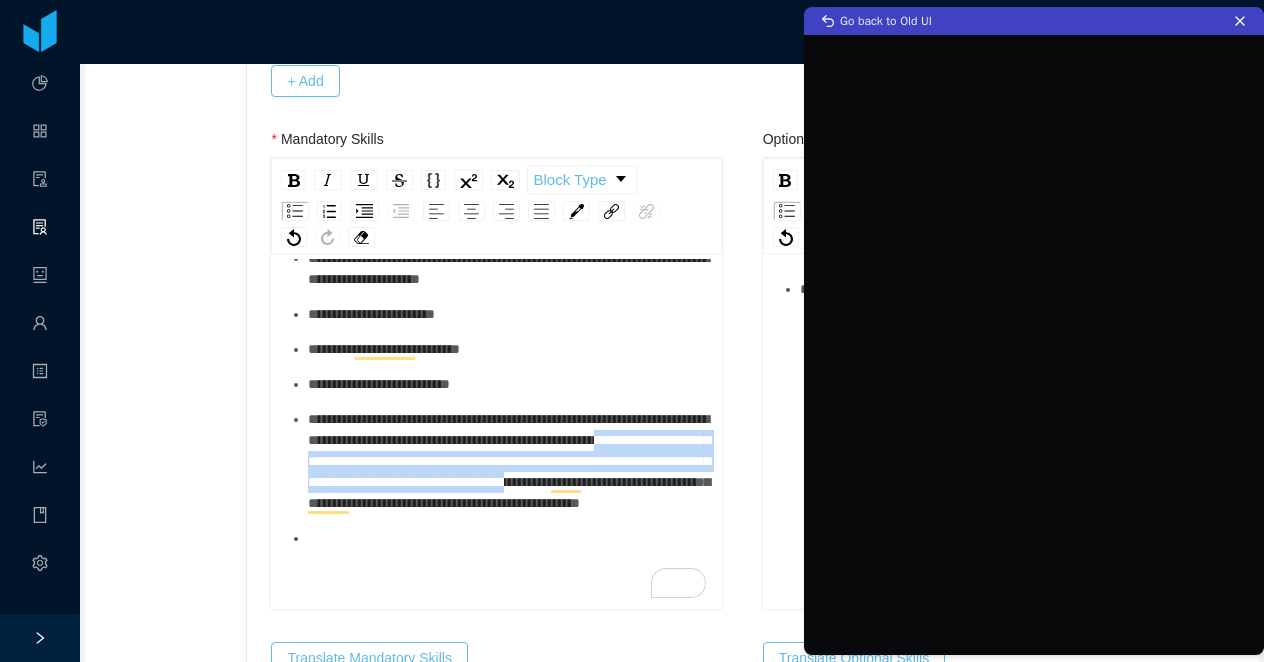 drag, startPoint x: 442, startPoint y: 463, endPoint x: 610, endPoint y: 506, distance: 173.41568 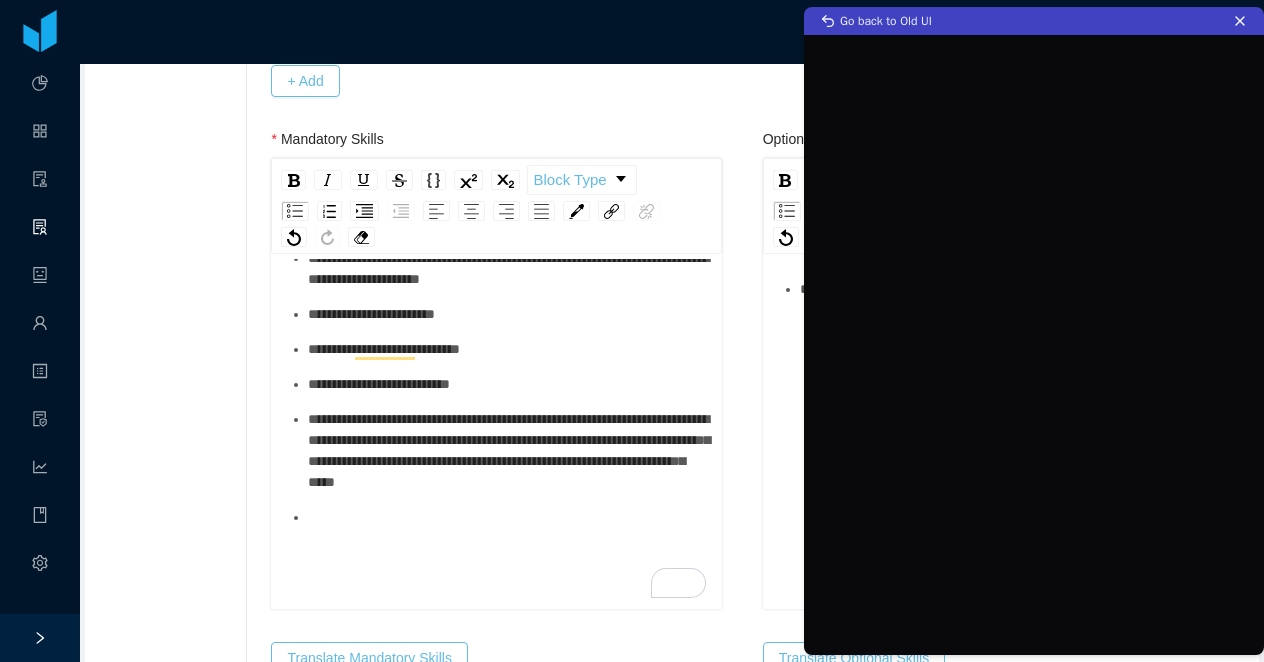 click on "**********" at bounding box center (507, 451) 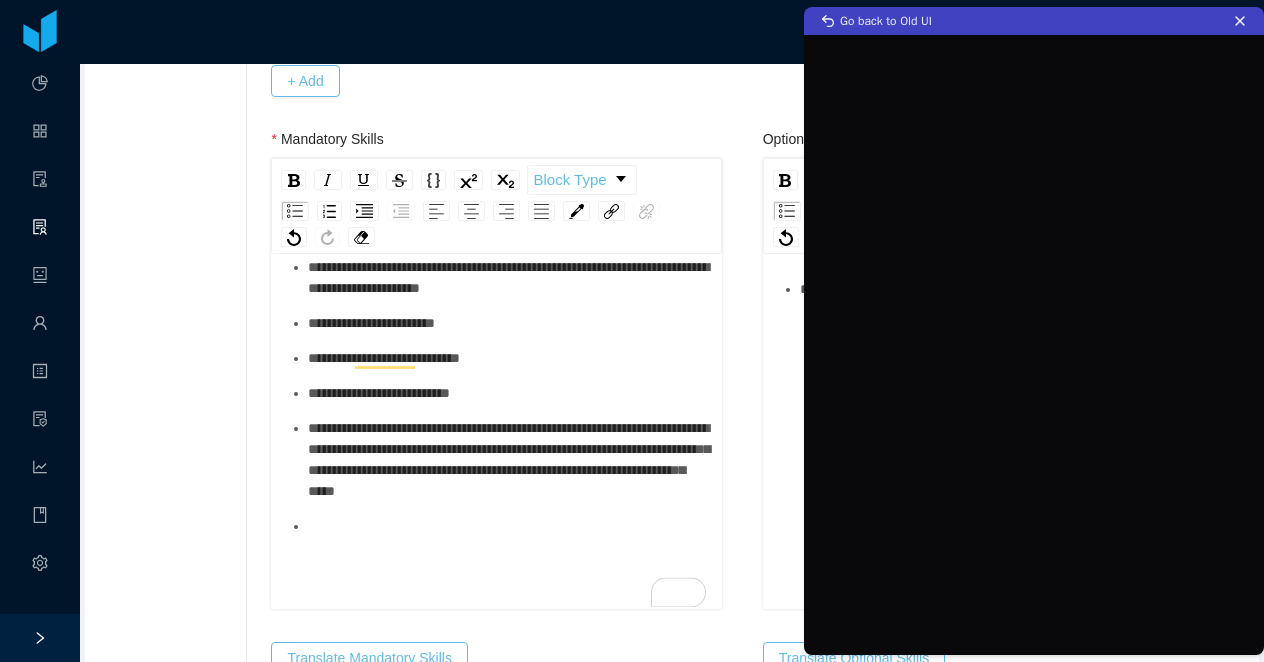 click on "**********" at bounding box center (496, 397) 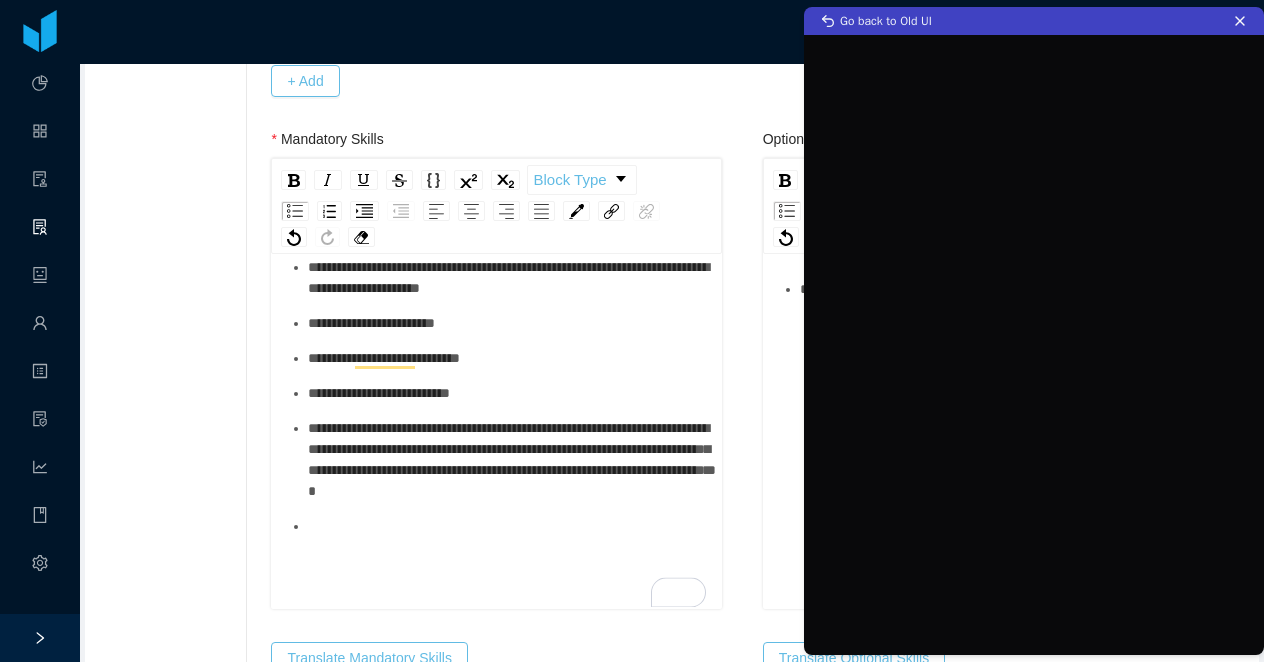 click on "**********" at bounding box center [496, 397] 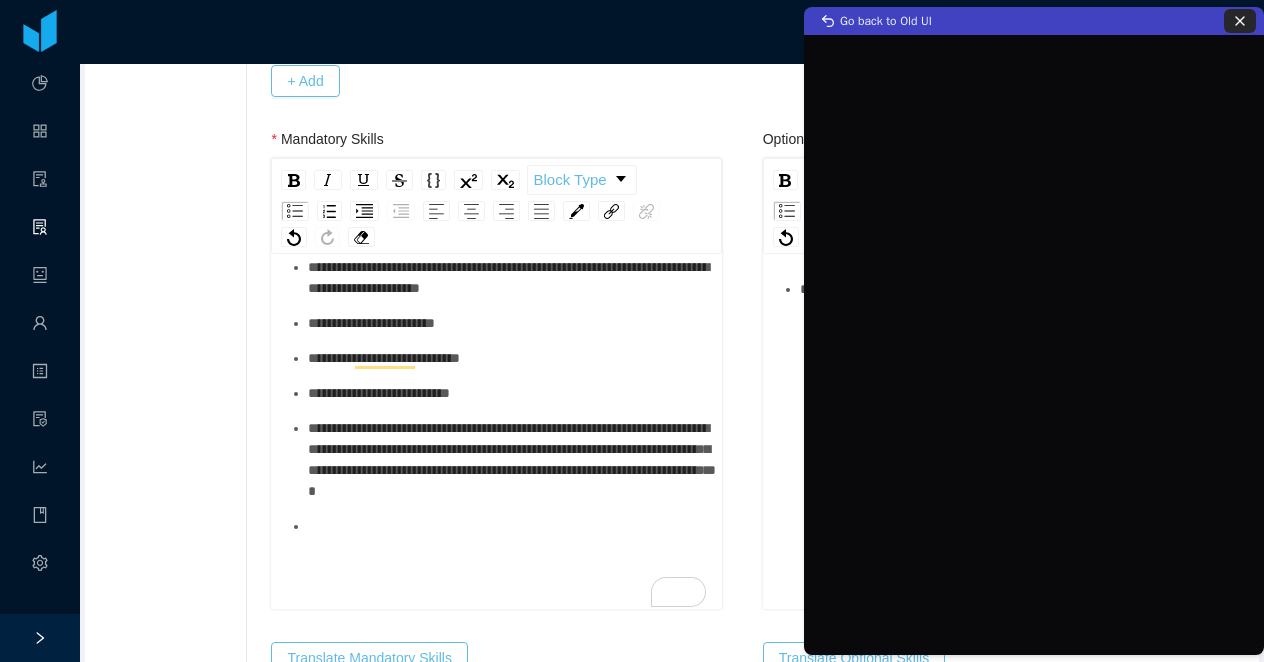 click 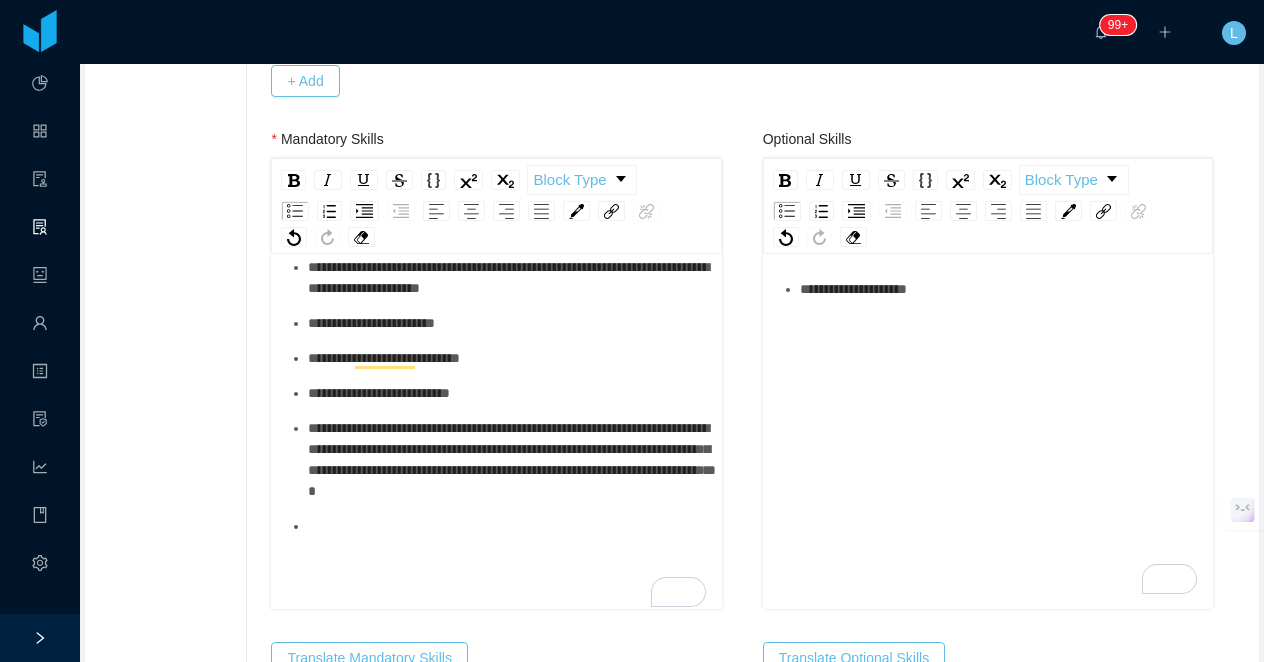 scroll, scrollTop: 46, scrollLeft: 0, axis: vertical 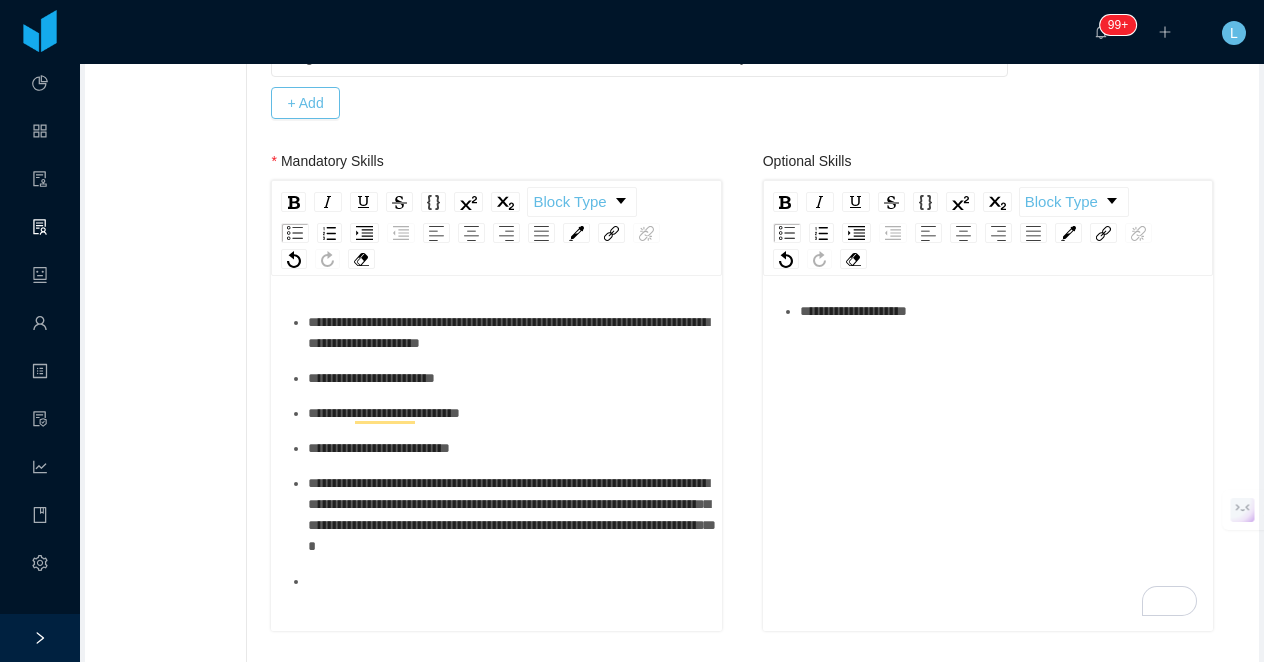 click on "**********" at bounding box center [496, 452] 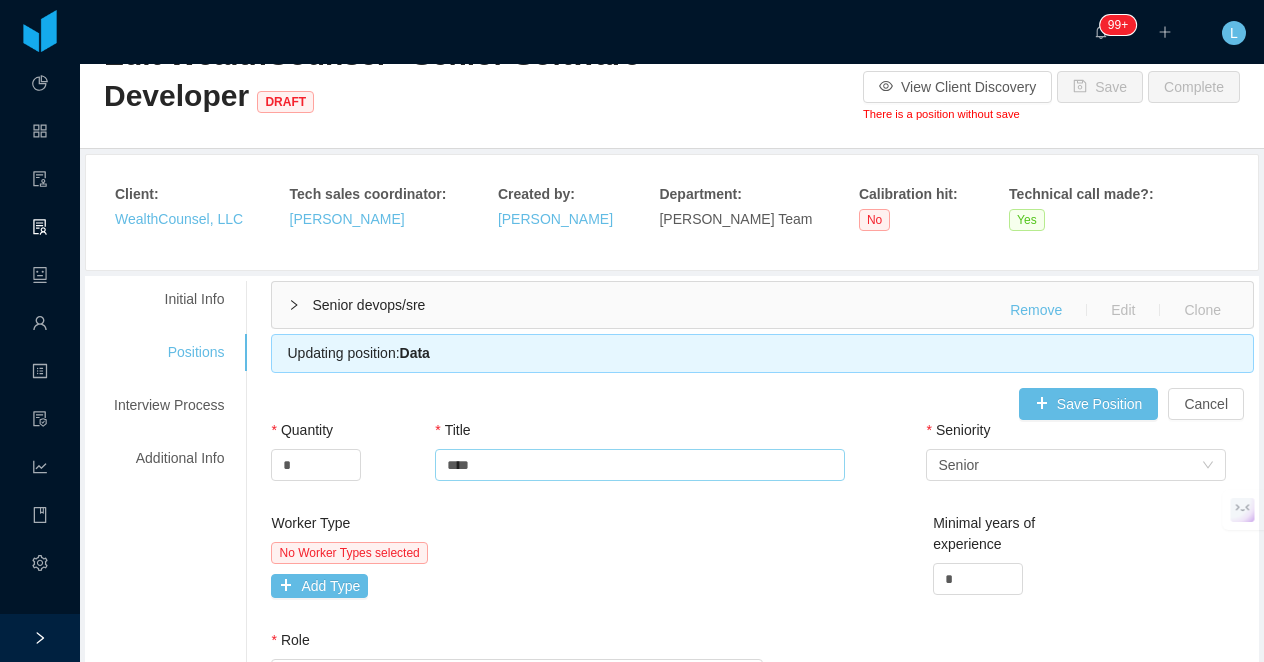 scroll, scrollTop: 37, scrollLeft: 0, axis: vertical 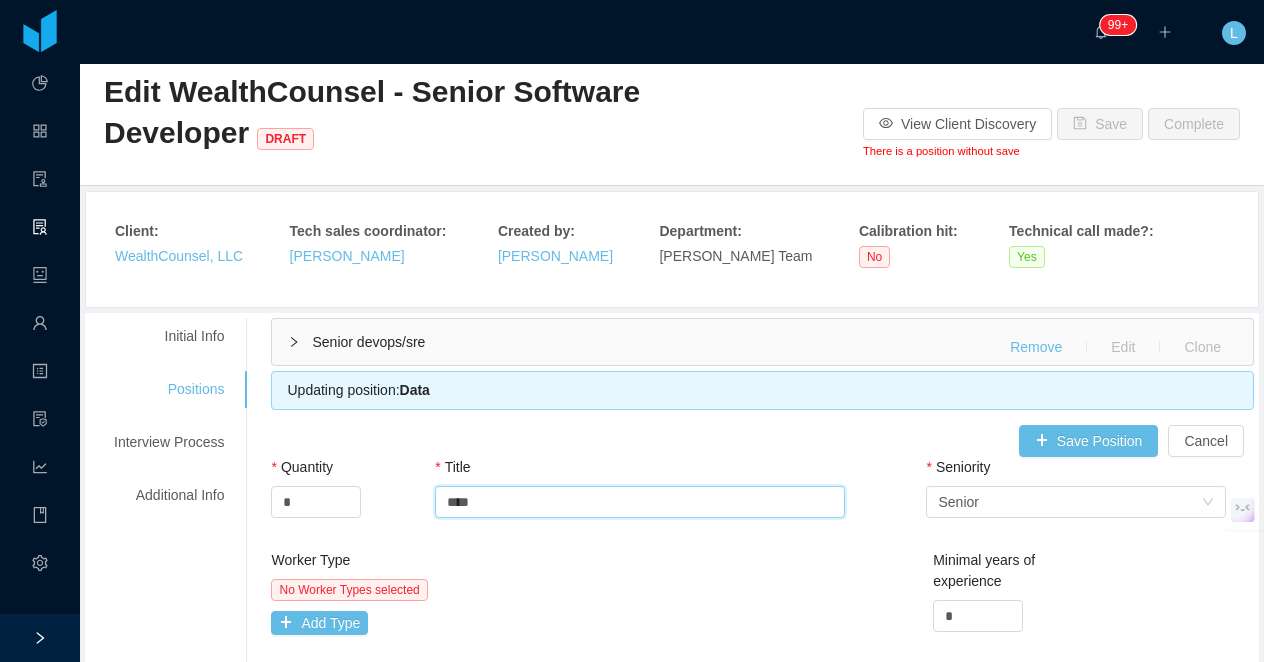 click on "****" at bounding box center (639, 502) 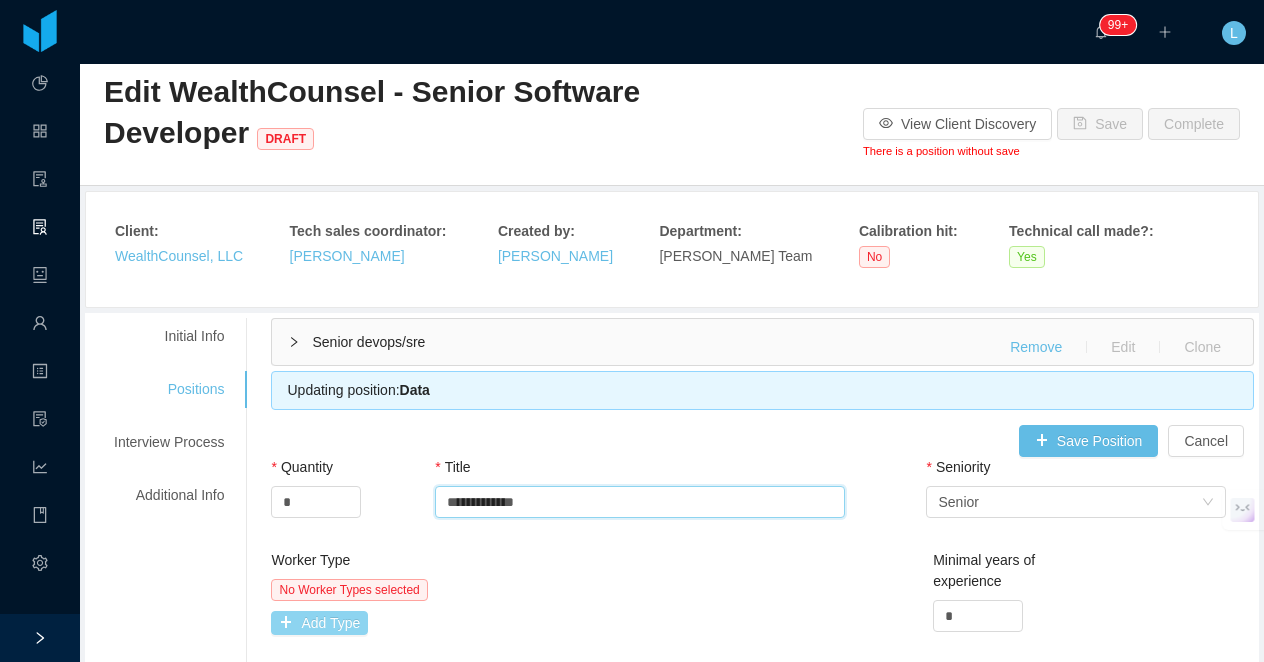 type on "**********" 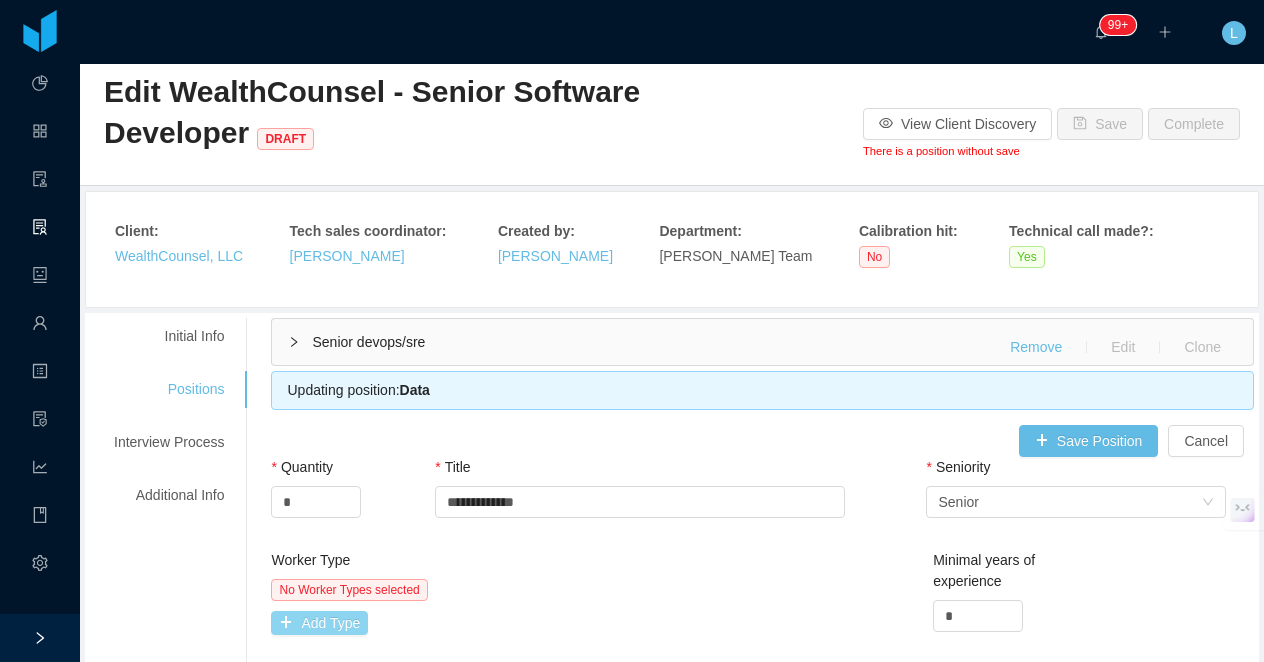 click on "Add Type" at bounding box center [319, 623] 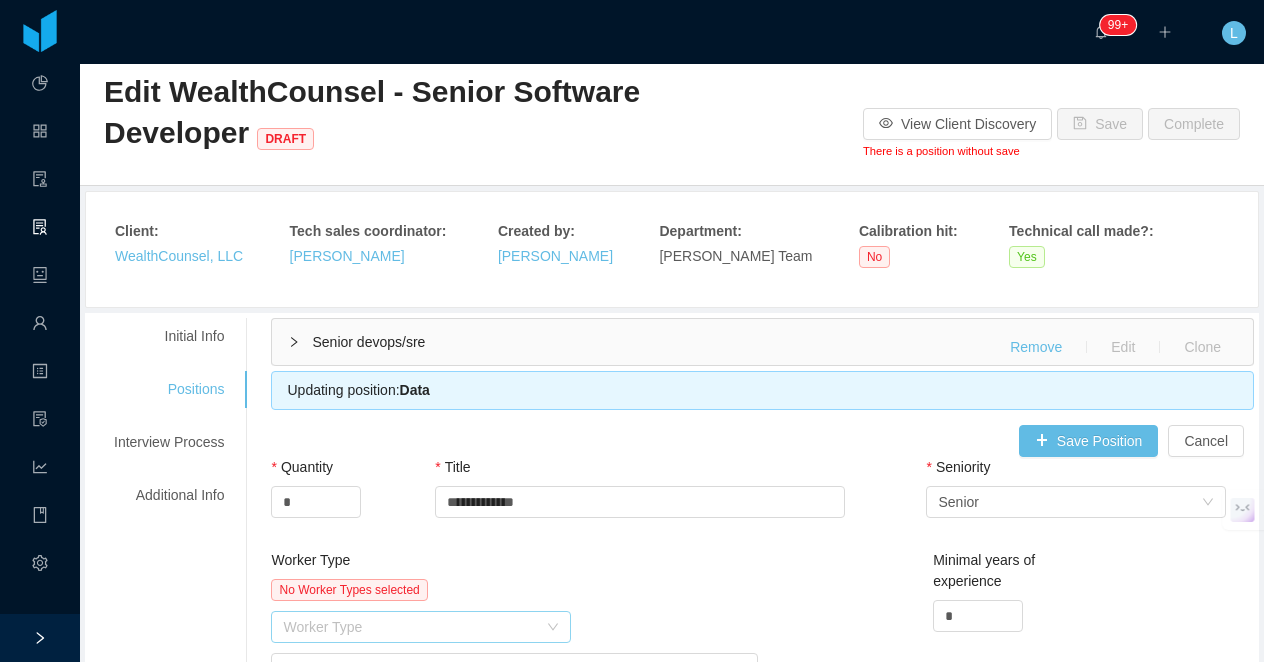 click on "Worker Type" at bounding box center [410, 627] 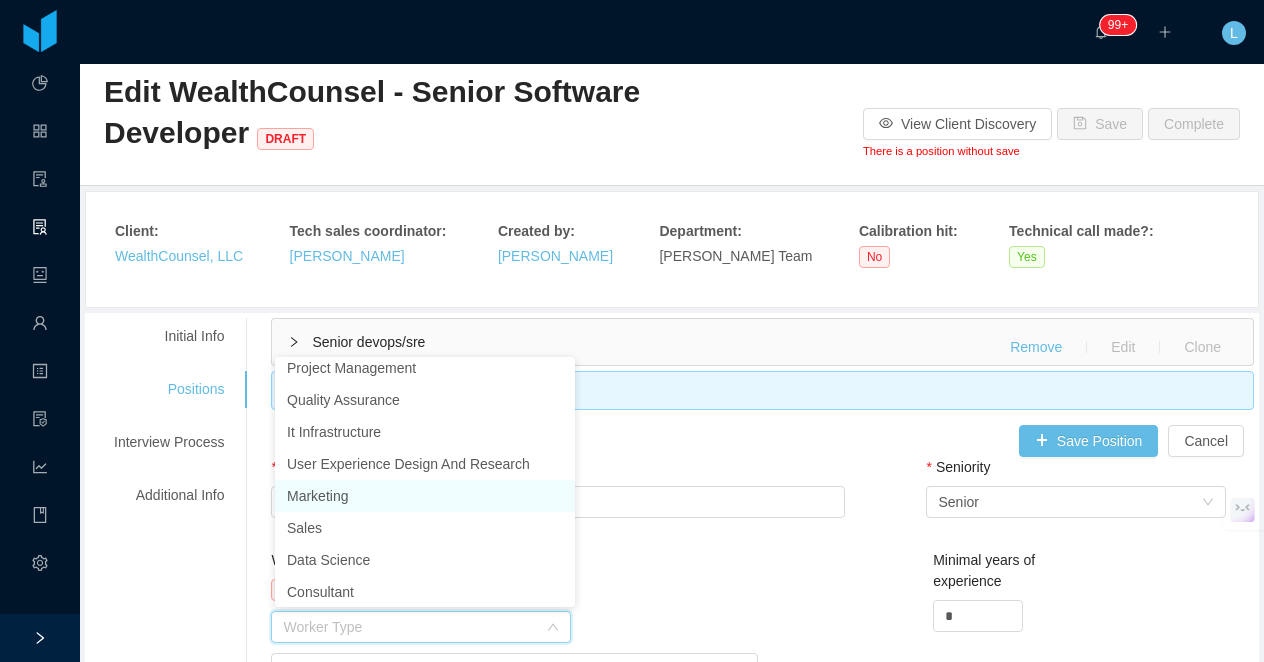 scroll, scrollTop: 56, scrollLeft: 0, axis: vertical 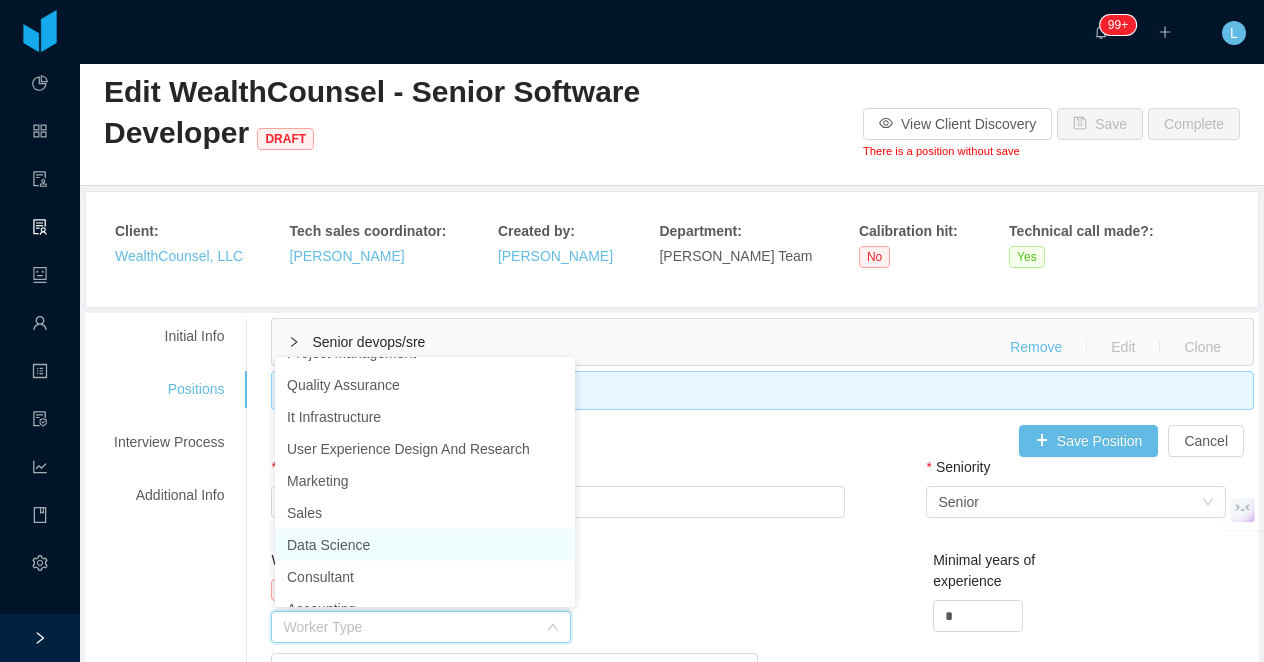 click on "Data Science" at bounding box center (425, 545) 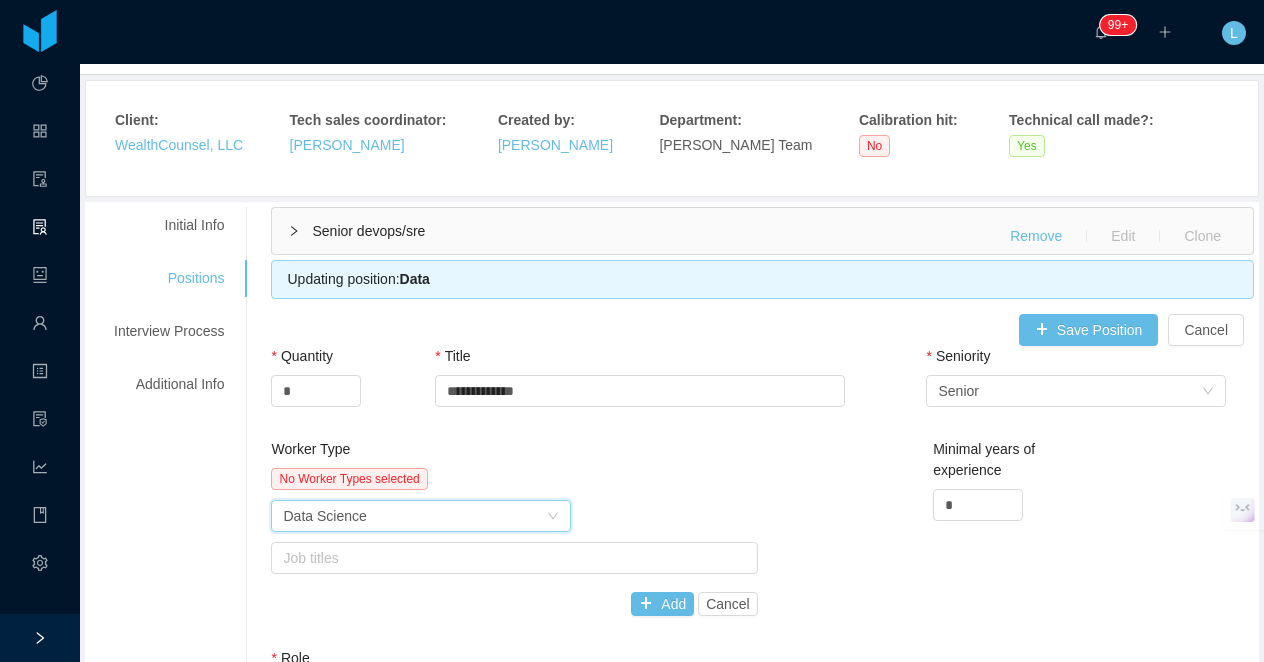 scroll, scrollTop: 183, scrollLeft: 0, axis: vertical 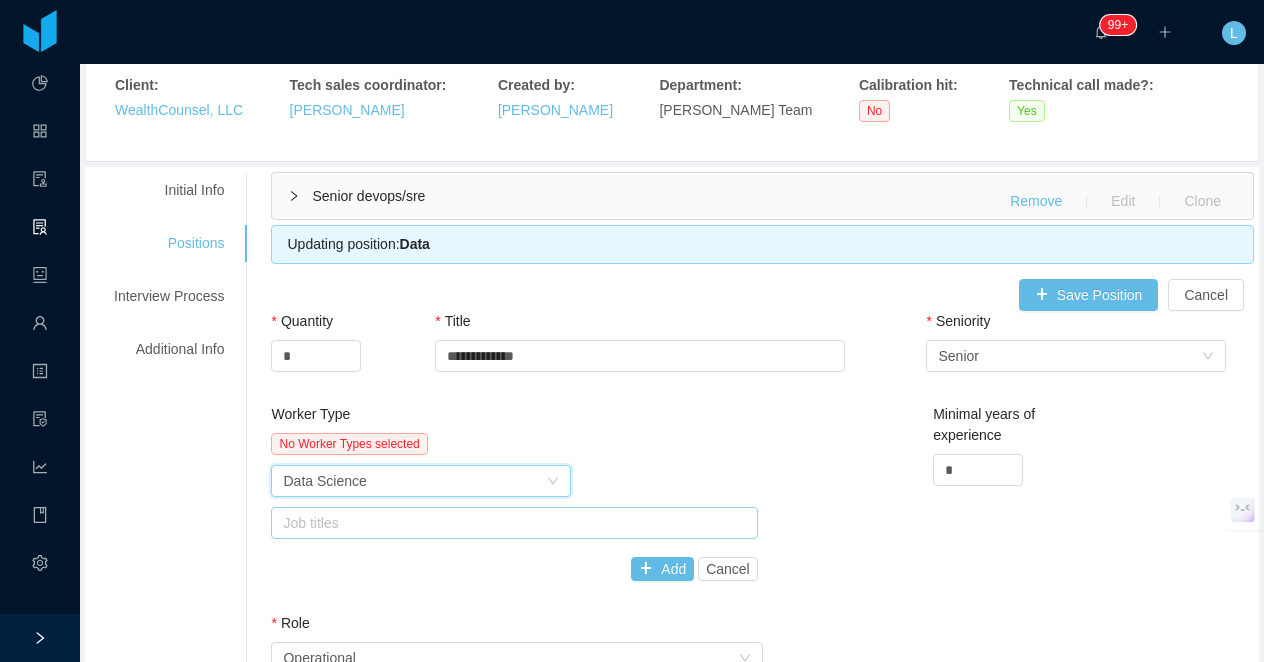 click on "Job titles" at bounding box center [509, 523] 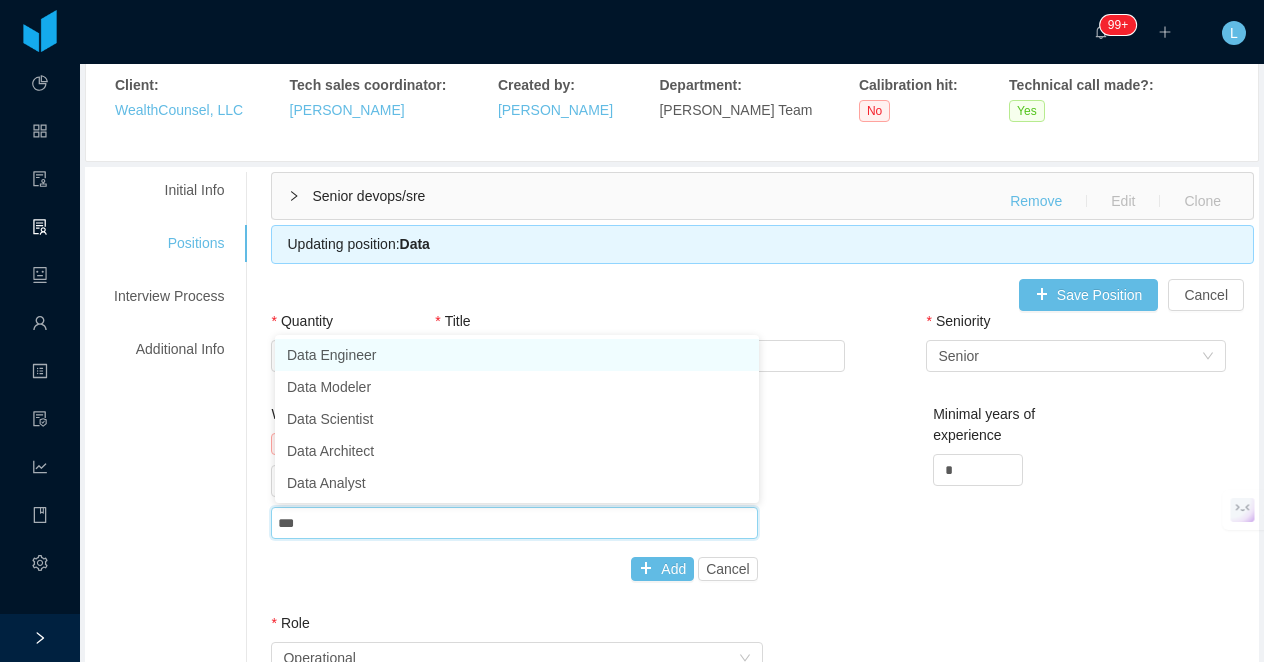 type on "****" 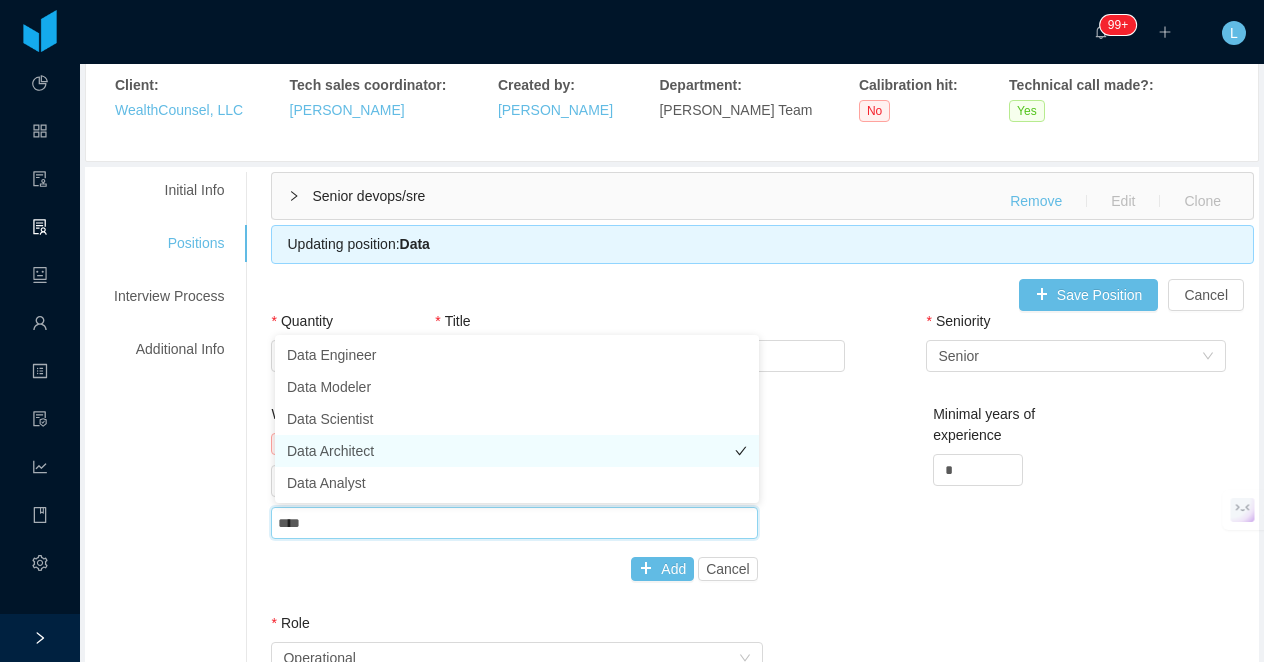 click on "Data Architect" at bounding box center (517, 451) 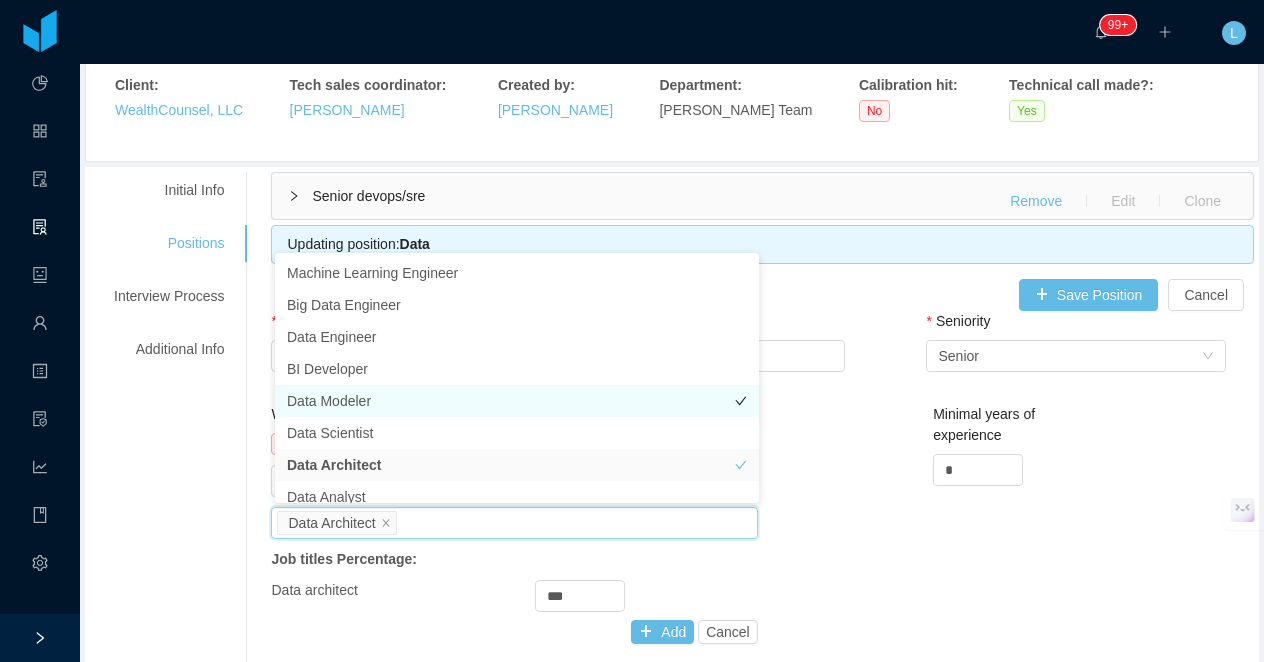 click on "Data Modeler" at bounding box center (517, 401) 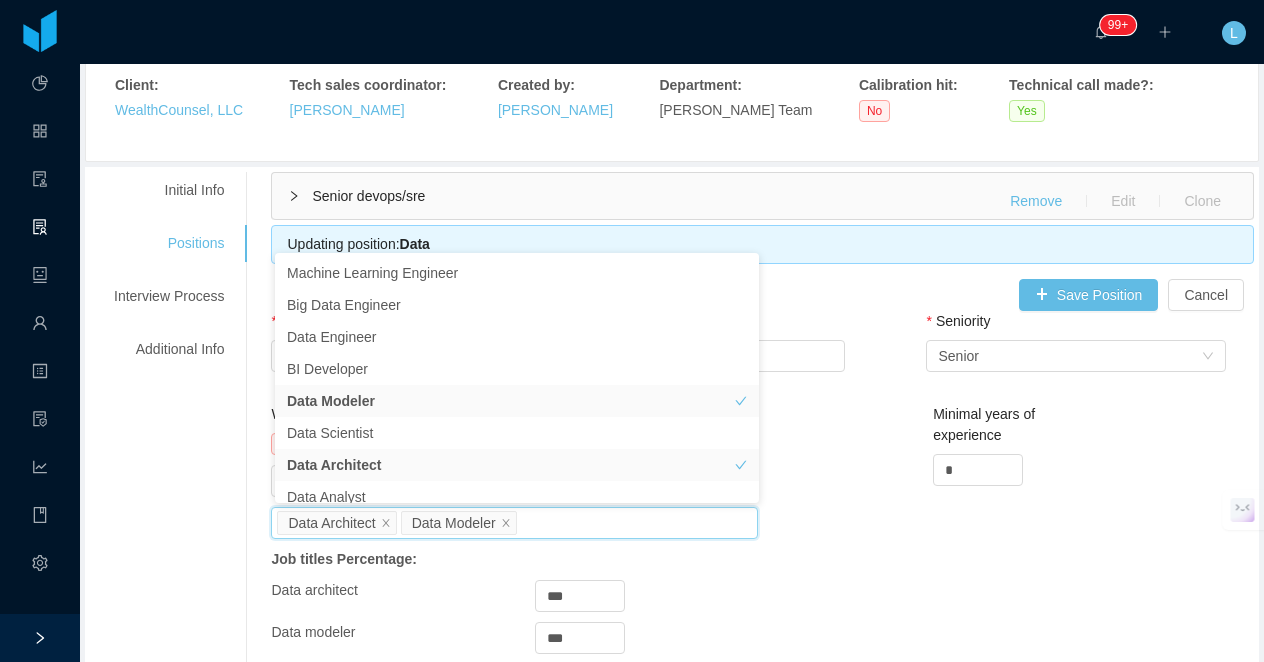 scroll, scrollTop: 10, scrollLeft: 0, axis: vertical 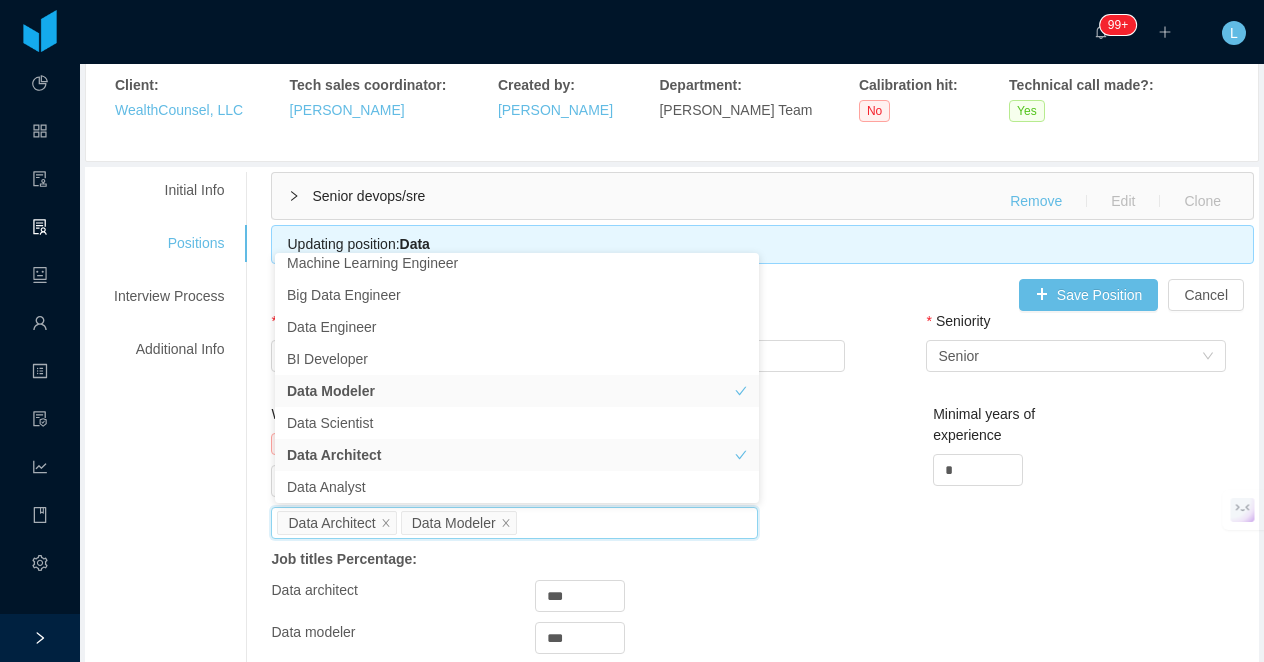 click on "Worker Type No Worker Types selected Worker Type Data Science   Job titles Data Architect Data Modeler    Job titles Percentage:  Data architect *** Data modeler *** Add   Cancel Minimal years of experience *" at bounding box center (762, 561) 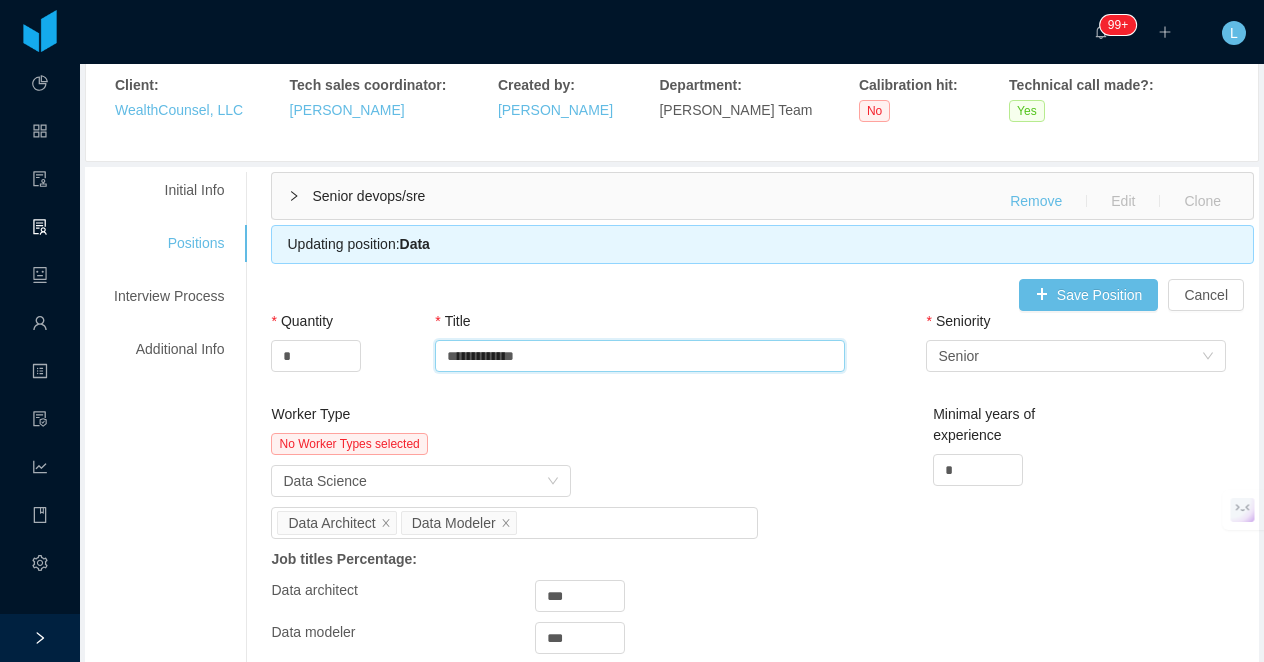 drag, startPoint x: 563, startPoint y: 345, endPoint x: 503, endPoint y: 346, distance: 60.00833 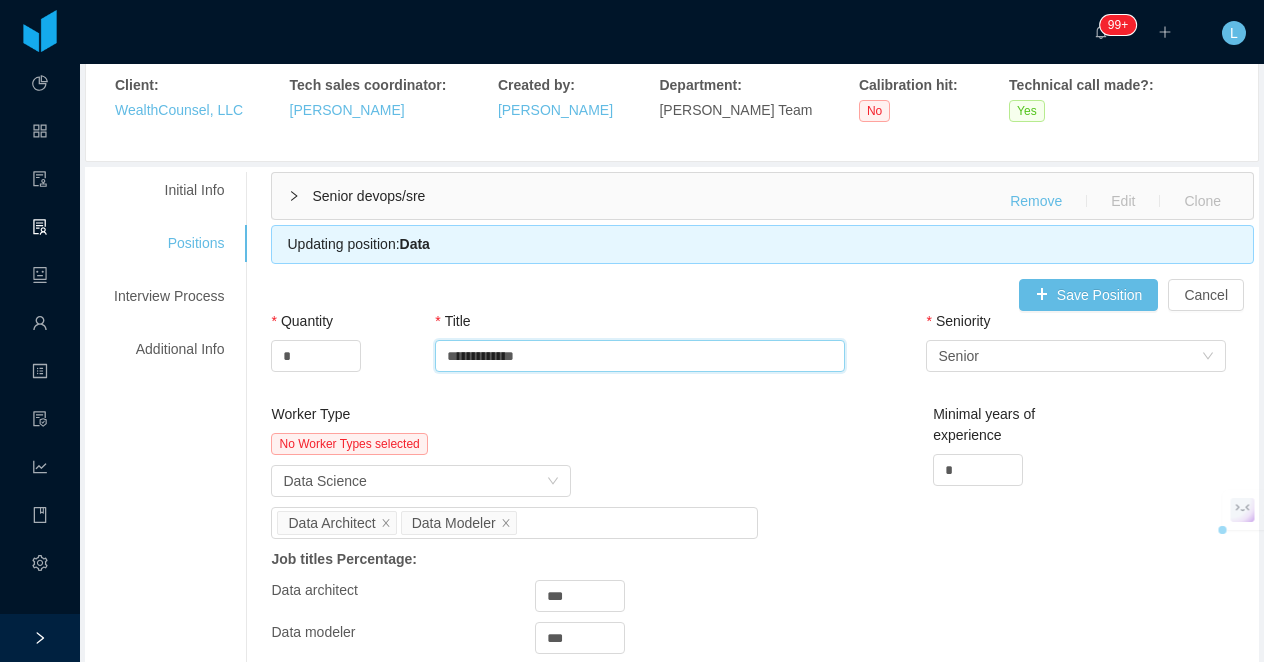 drag, startPoint x: 559, startPoint y: 357, endPoint x: 486, endPoint y: 359, distance: 73.02739 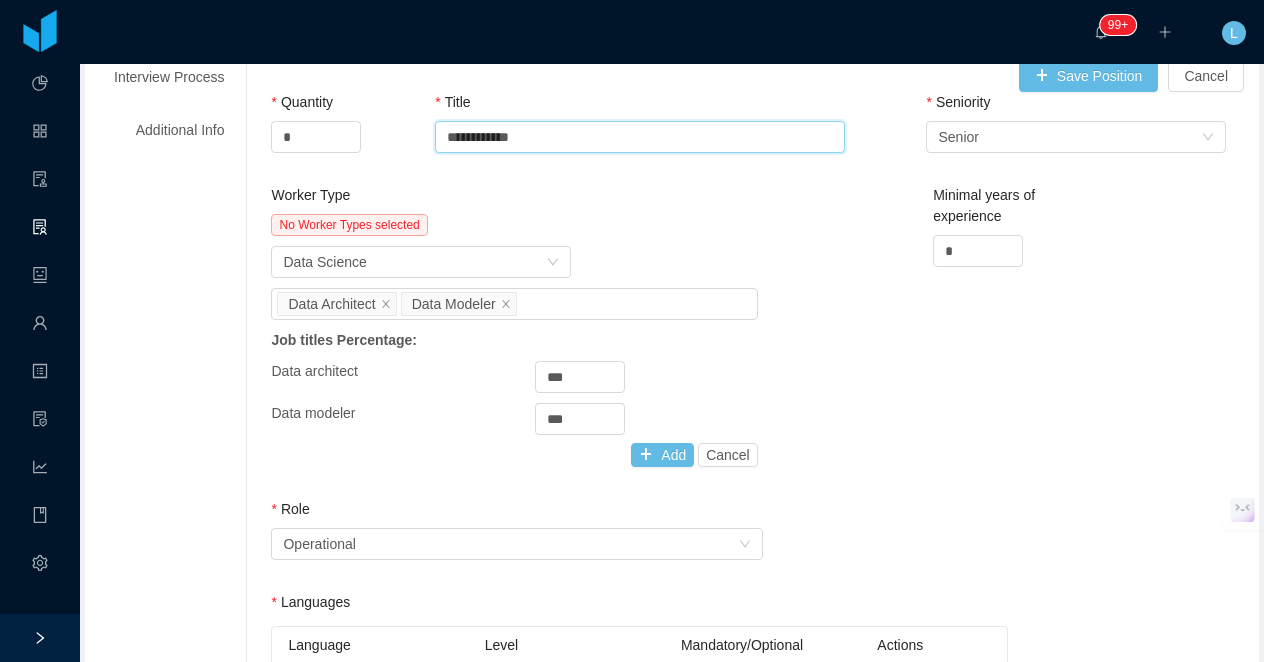 scroll, scrollTop: 474, scrollLeft: 0, axis: vertical 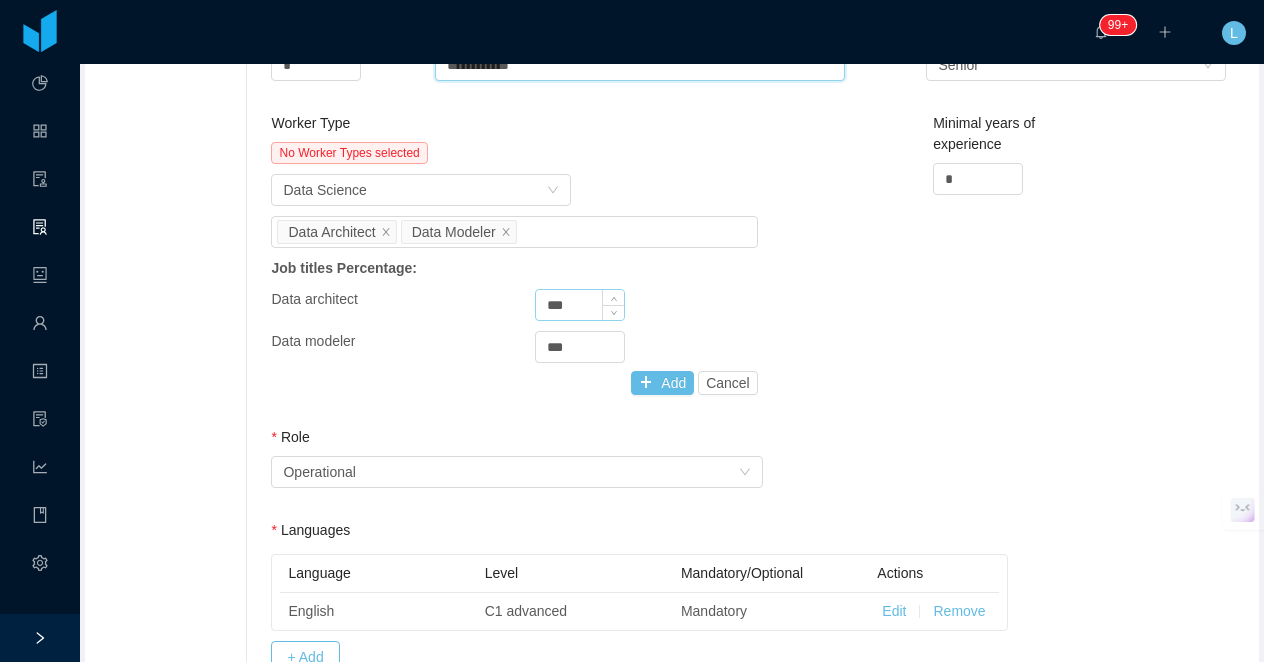 type on "**********" 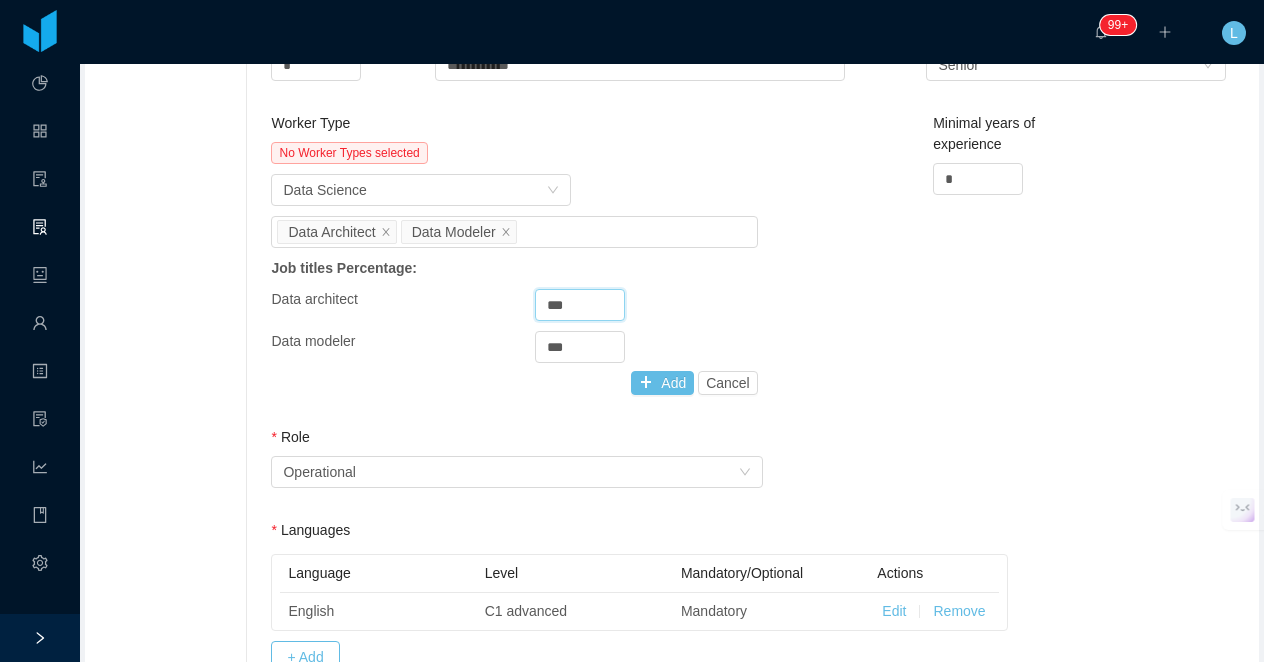 drag, startPoint x: 581, startPoint y: 309, endPoint x: 493, endPoint y: 309, distance: 88 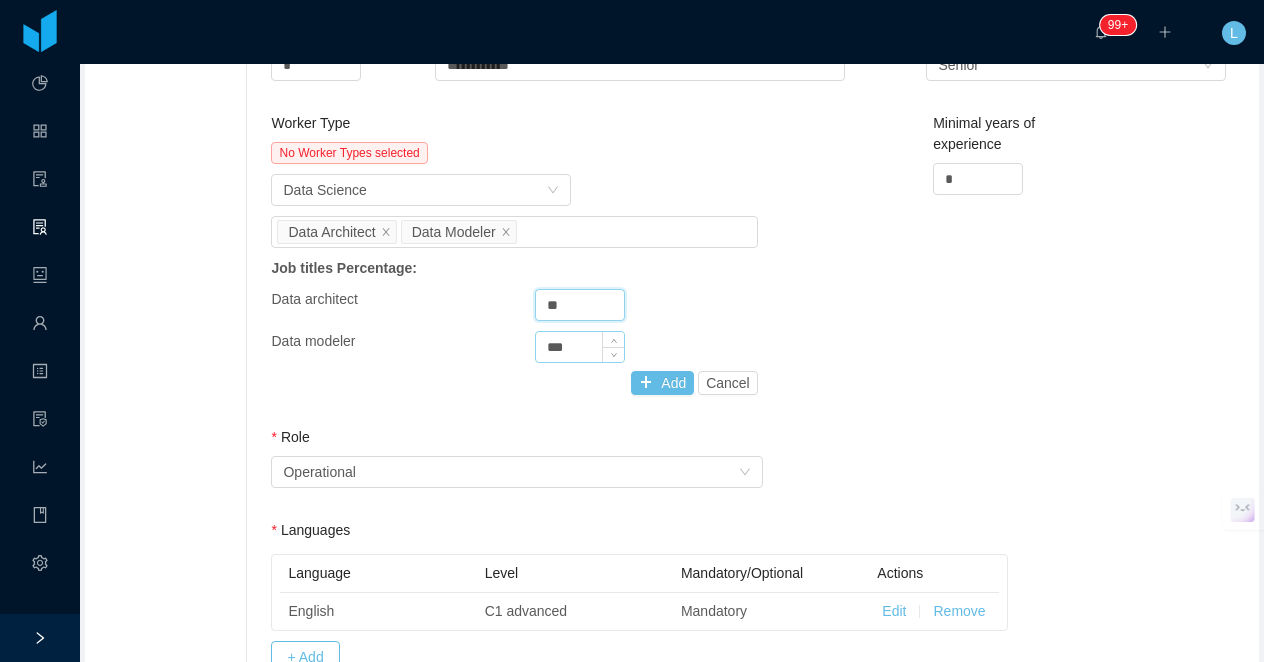 type on "**" 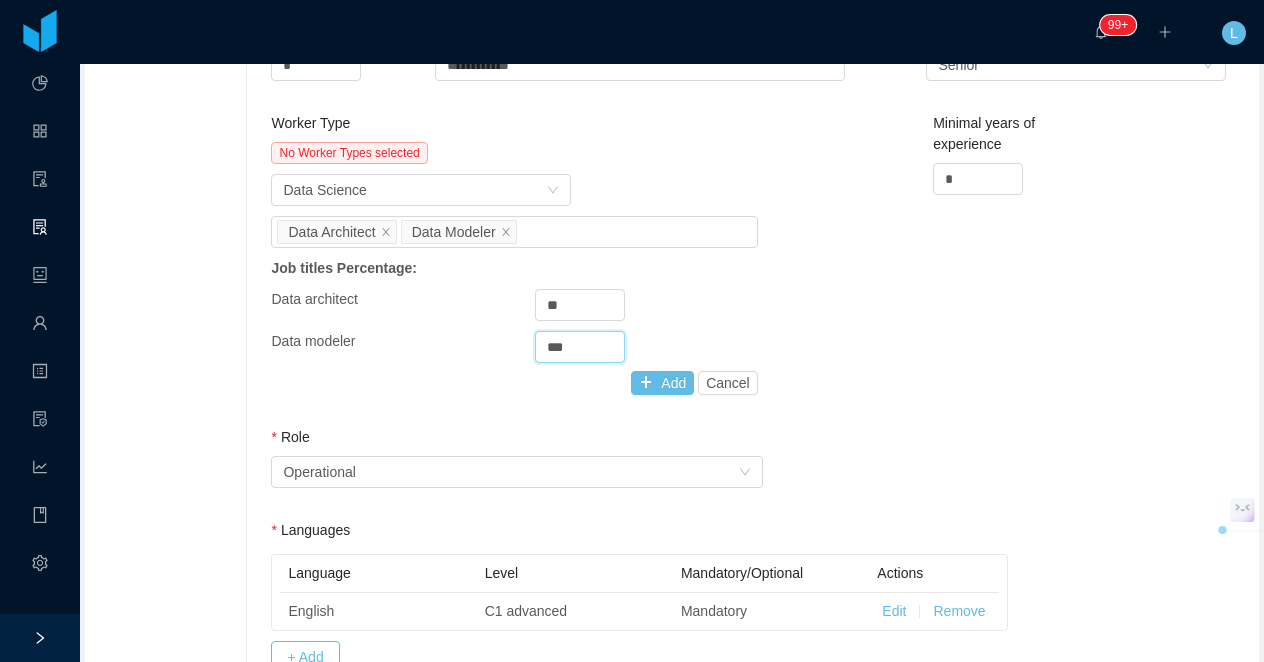 drag, startPoint x: 598, startPoint y: 347, endPoint x: 533, endPoint y: 347, distance: 65 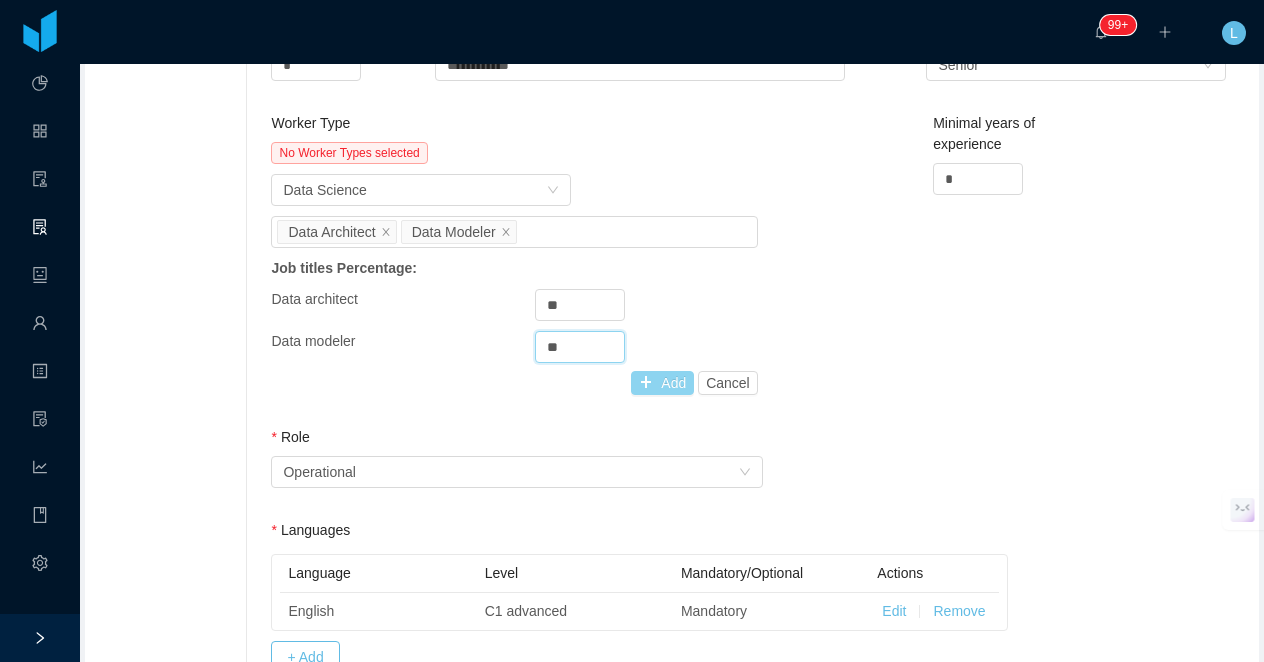 type on "**" 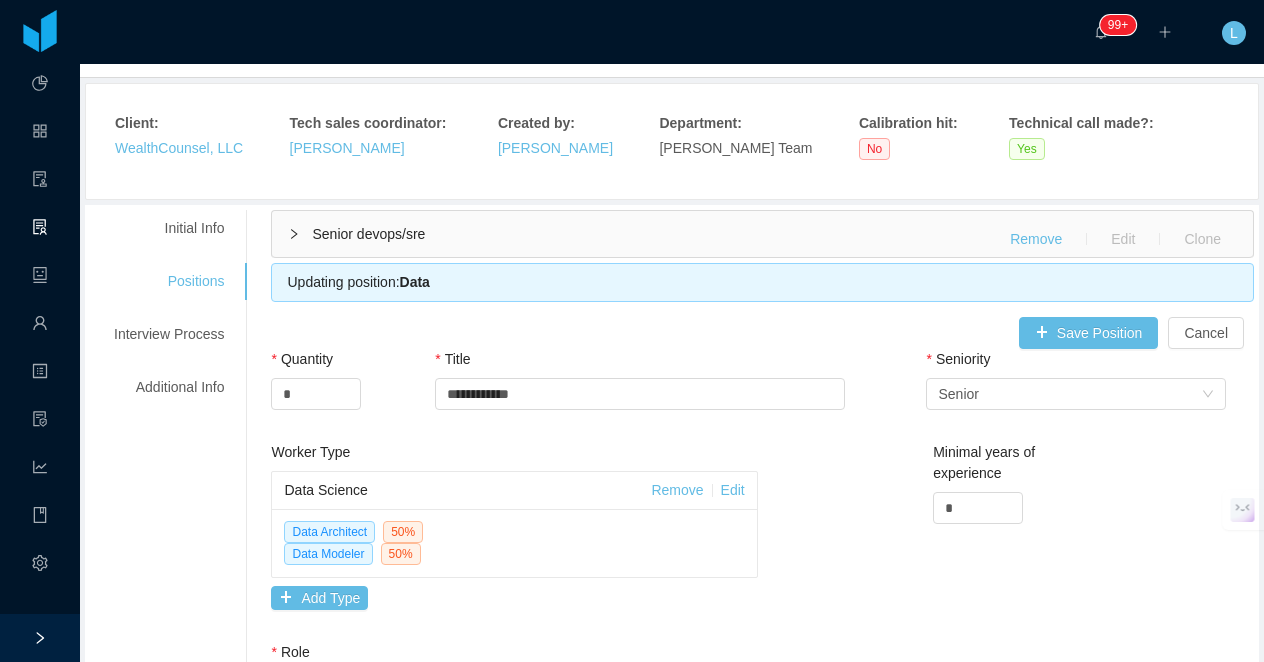 scroll, scrollTop: 42, scrollLeft: 0, axis: vertical 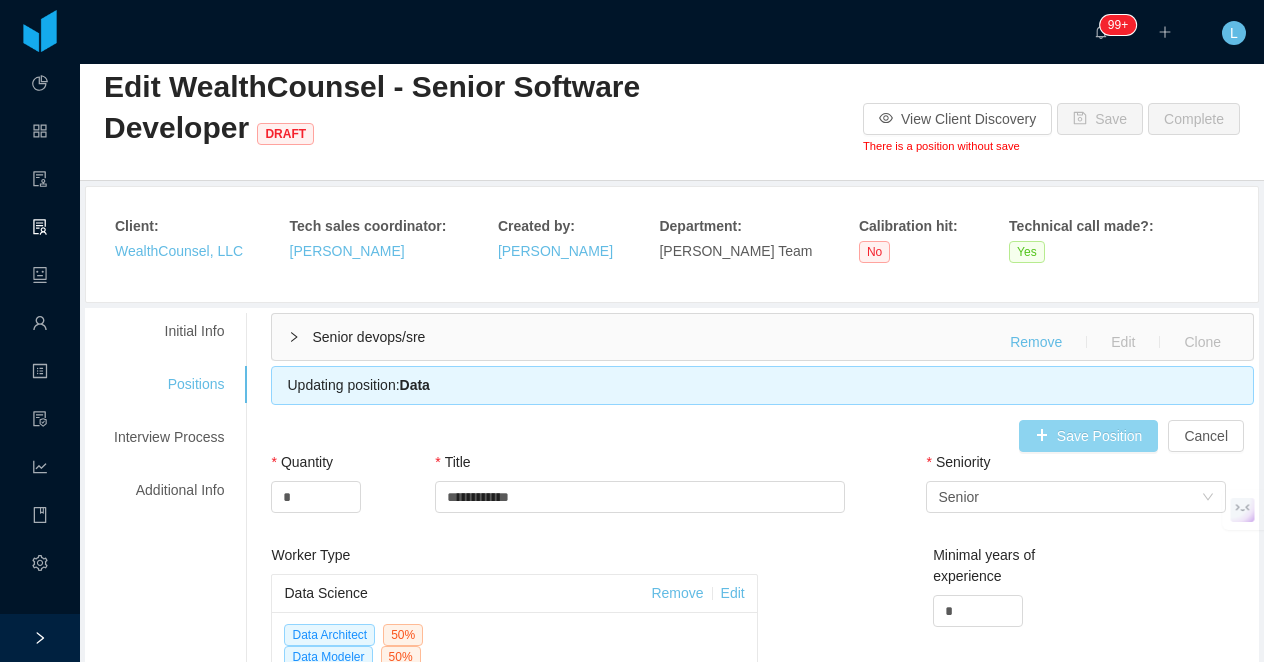 click on "Save Position" at bounding box center (1089, 436) 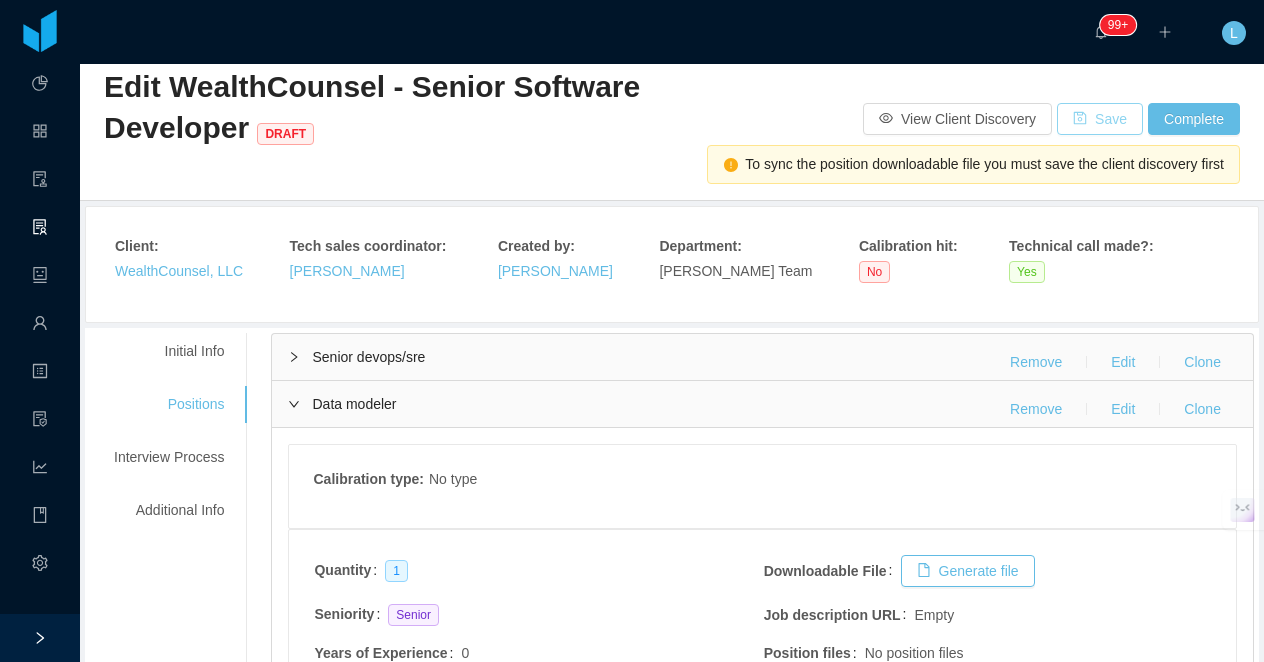 click on "Save" at bounding box center (1100, 119) 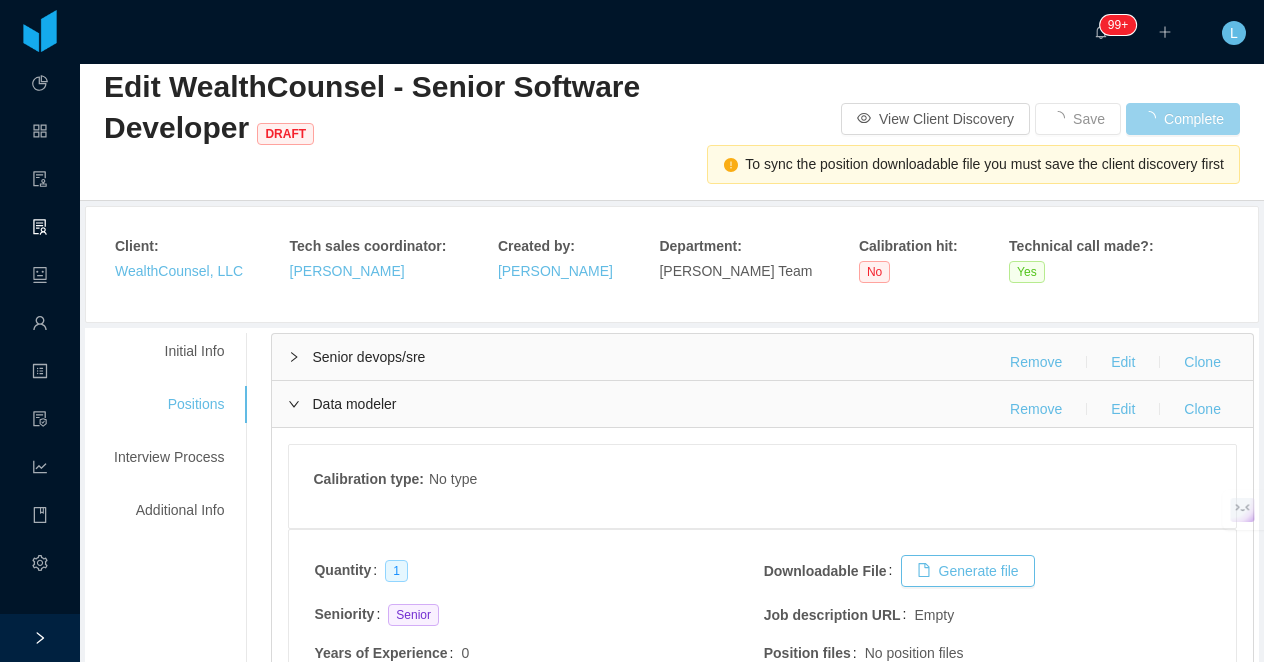 click on "Data modeler Remove Edit Clone" at bounding box center (762, 404) 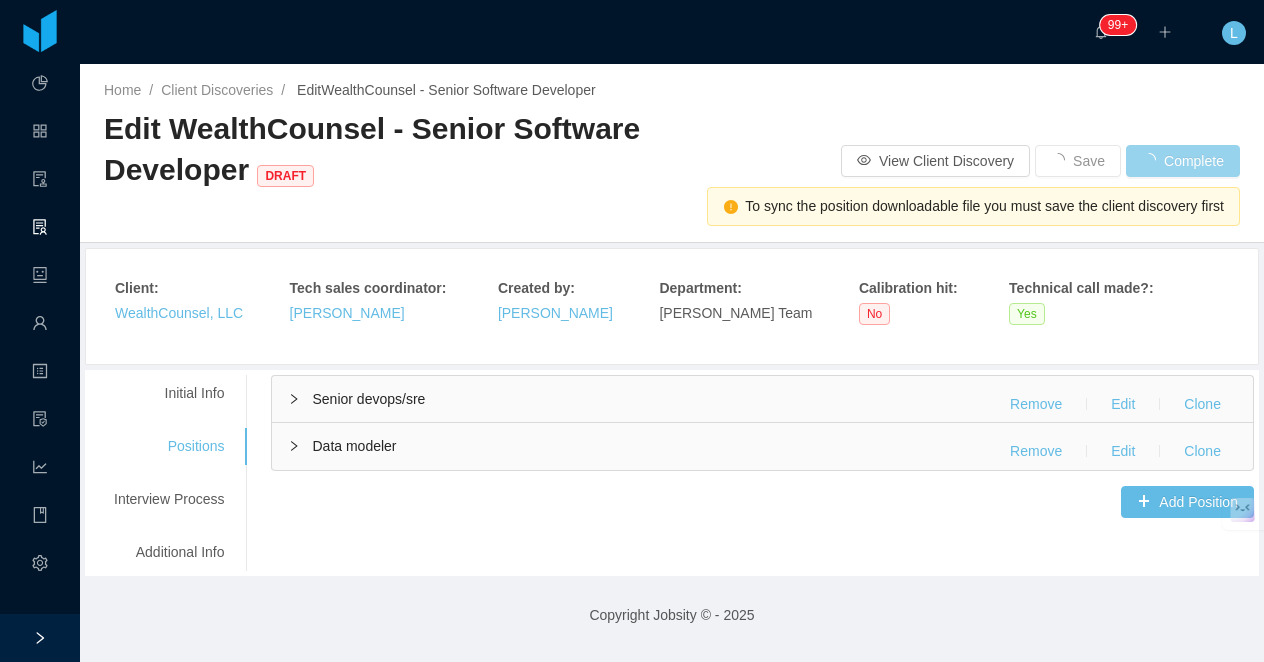 scroll, scrollTop: 0, scrollLeft: 0, axis: both 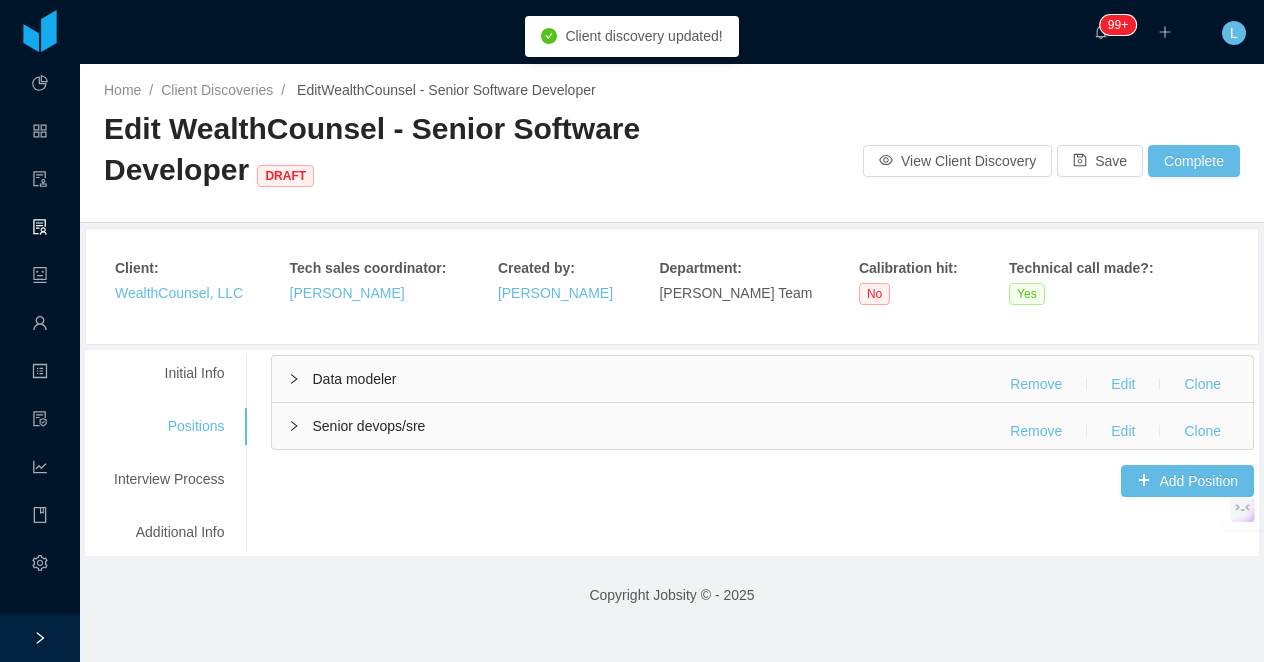 click on "Data modeler Remove Edit Clone" at bounding box center [762, 379] 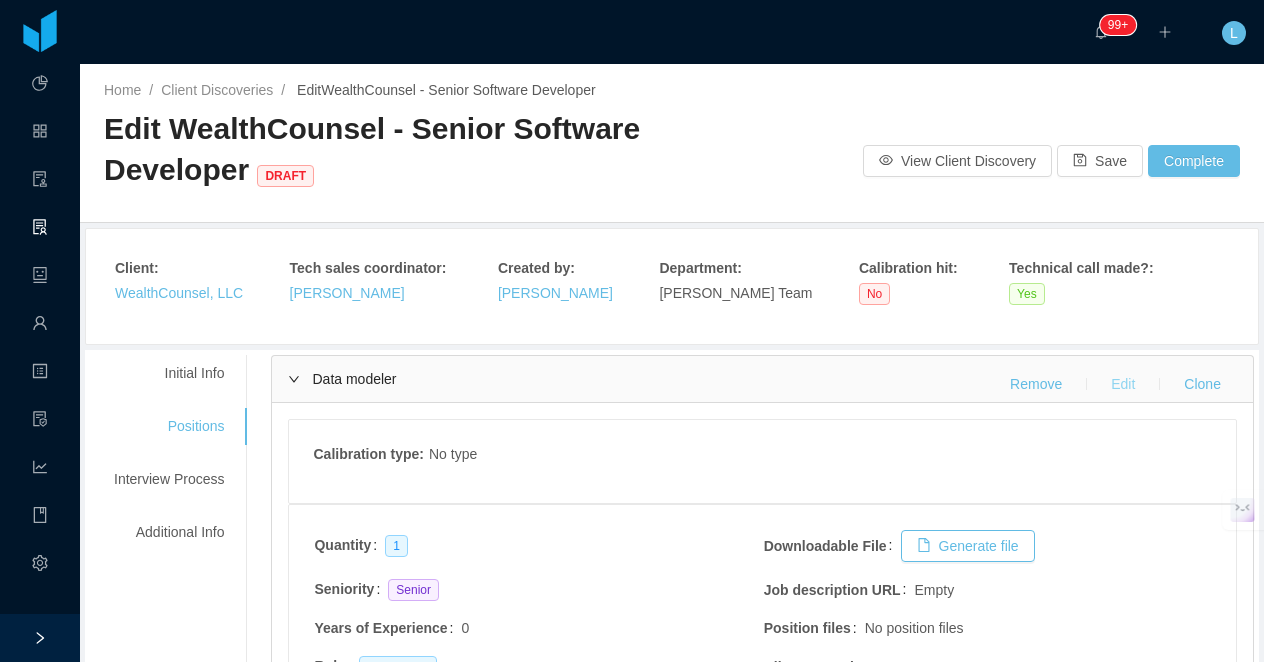 click on "Edit" at bounding box center [1123, 384] 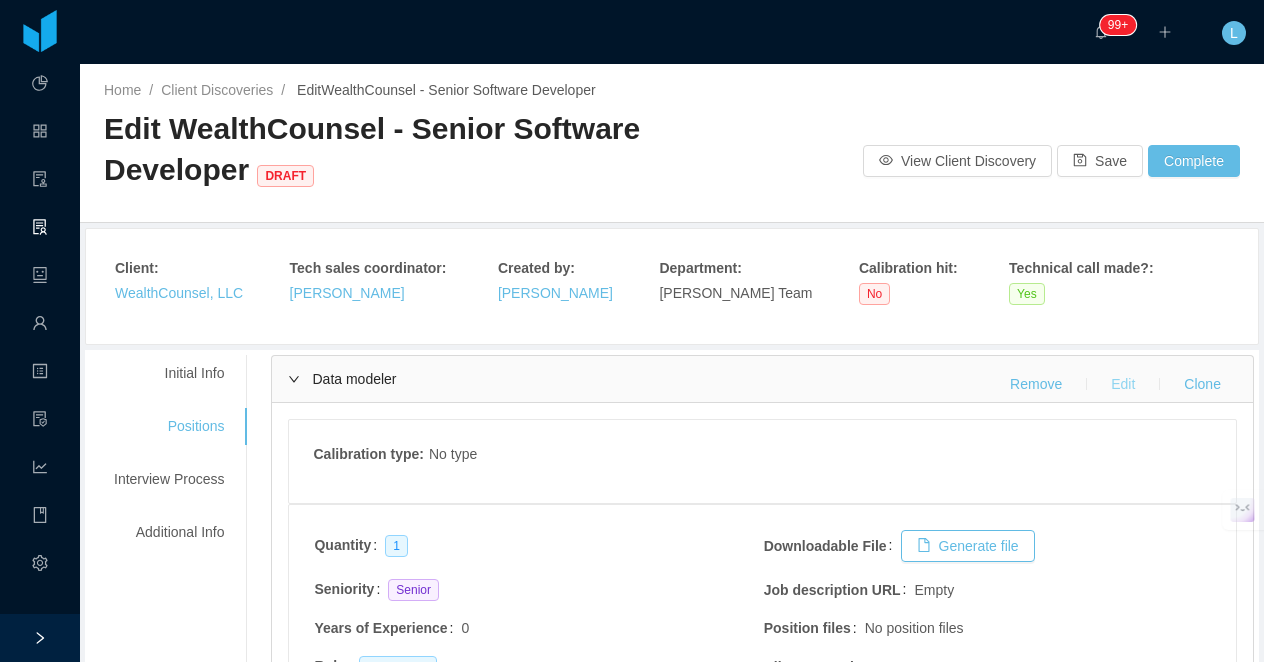 type 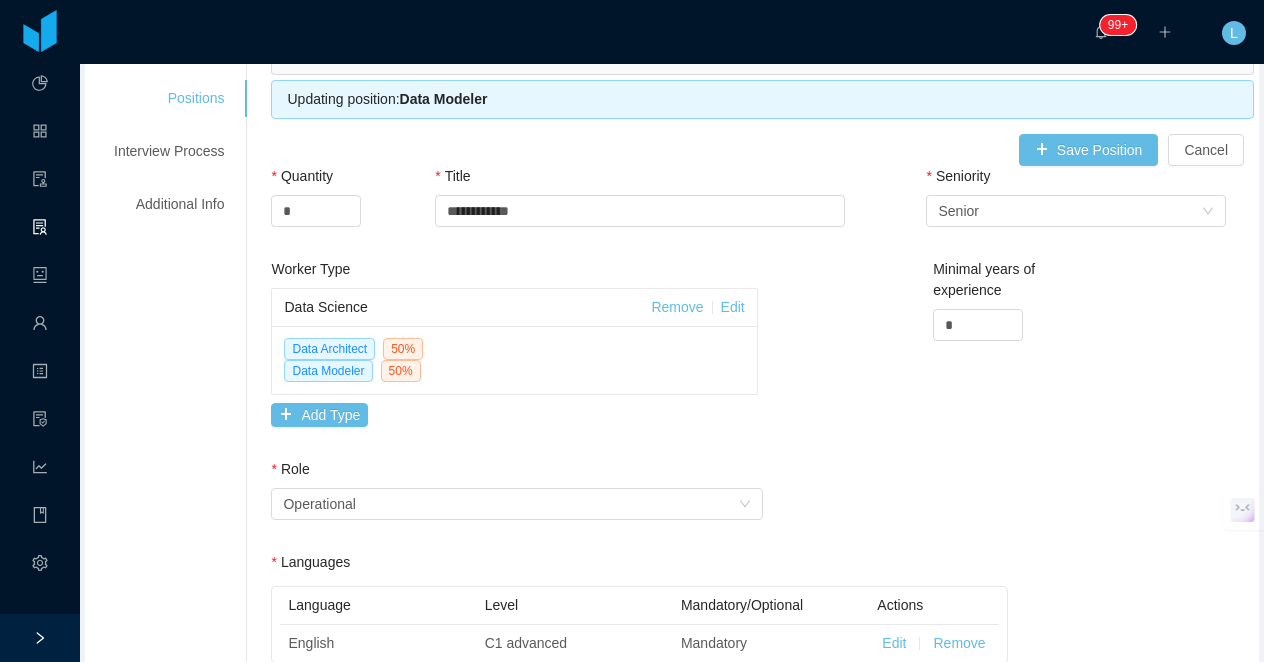 scroll, scrollTop: 335, scrollLeft: 0, axis: vertical 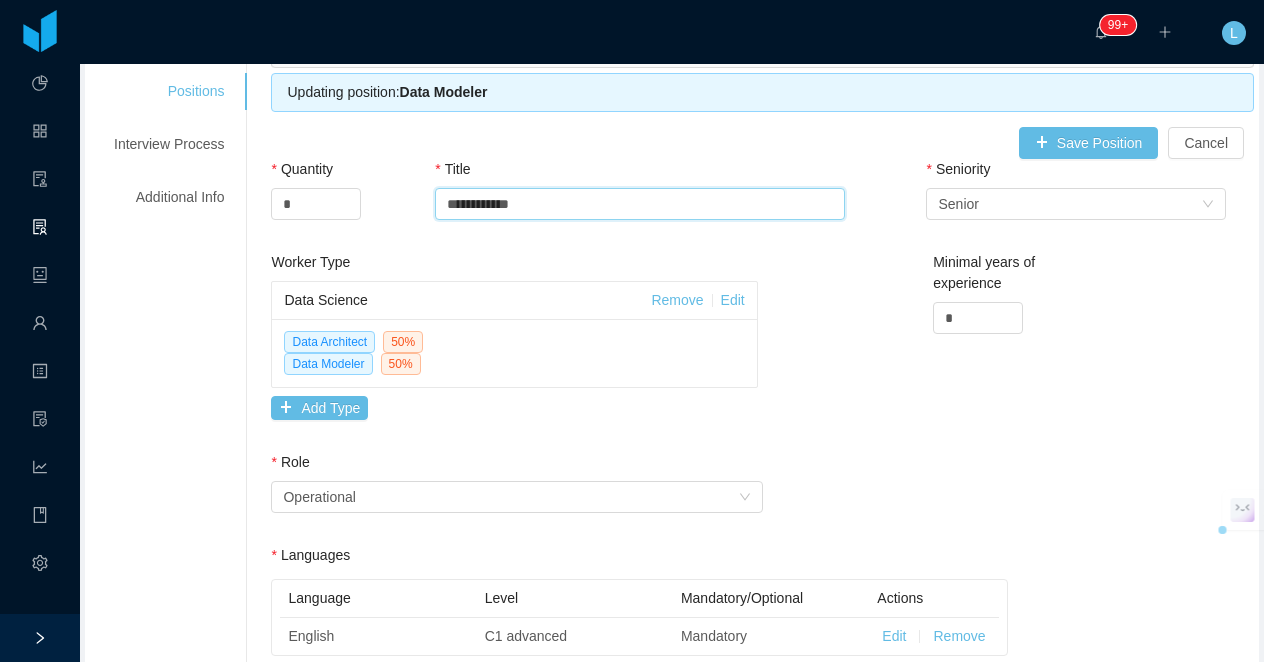 drag, startPoint x: 554, startPoint y: 202, endPoint x: 420, endPoint y: 201, distance: 134.00374 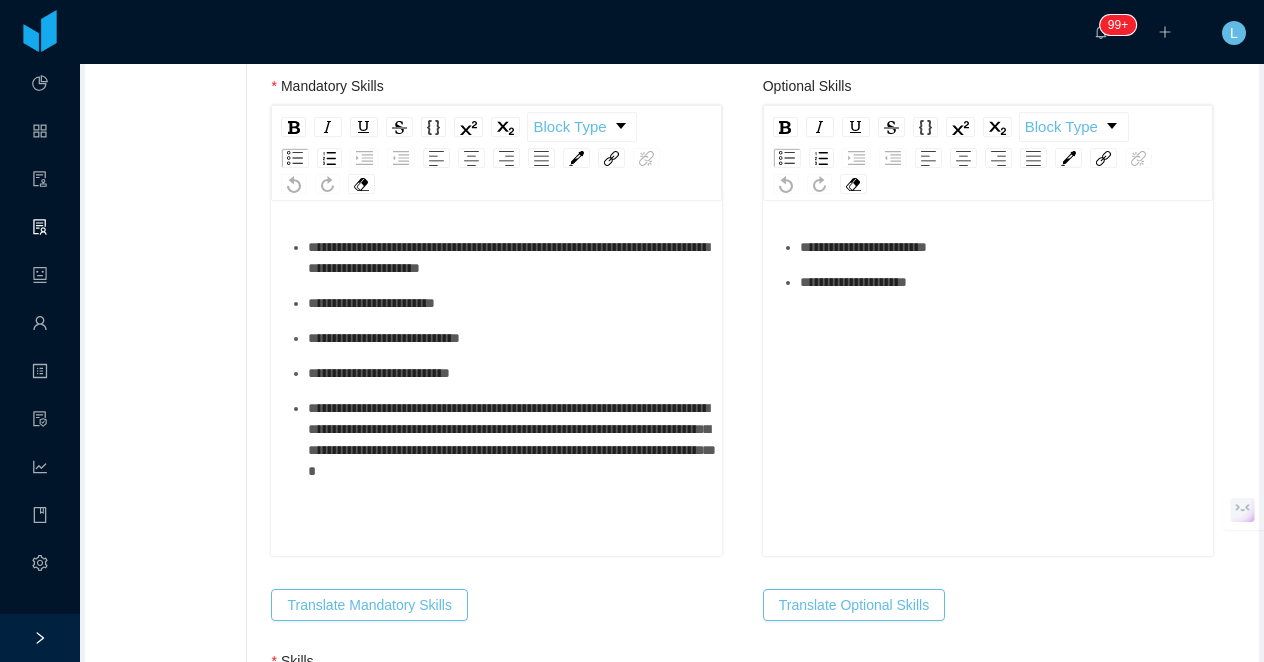 scroll, scrollTop: 993, scrollLeft: 0, axis: vertical 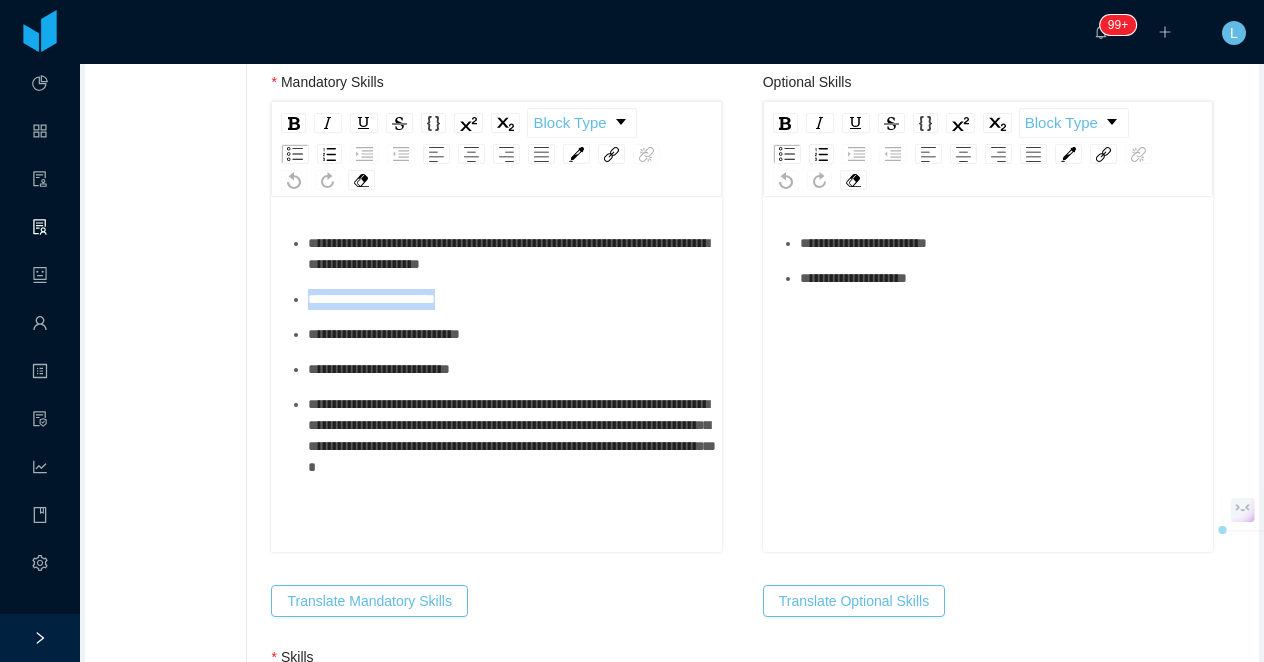 drag, startPoint x: 512, startPoint y: 300, endPoint x: 306, endPoint y: 300, distance: 206 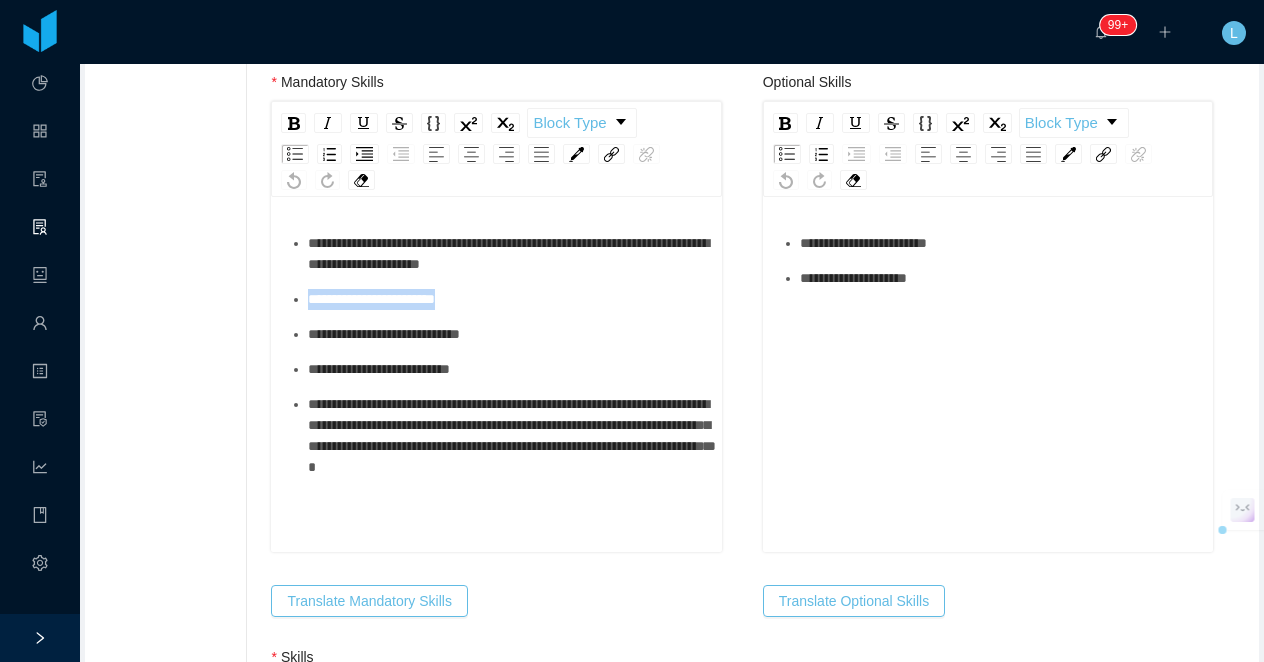 type 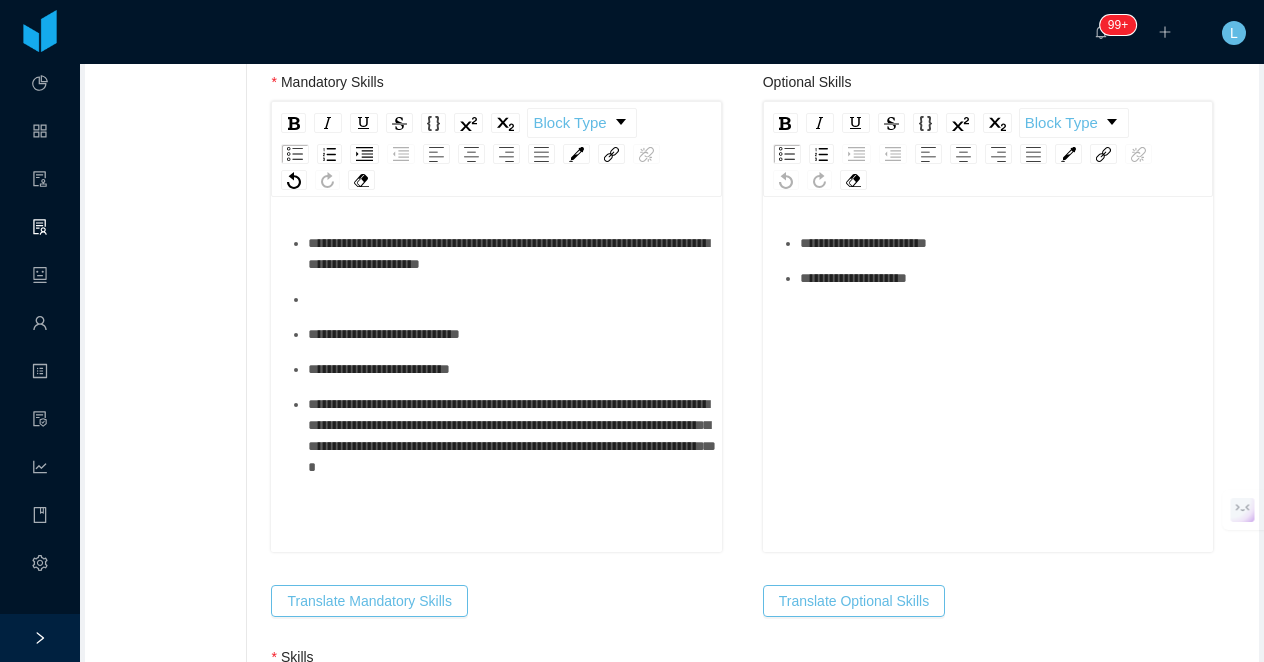 click on "**********" at bounding box center (508, 253) 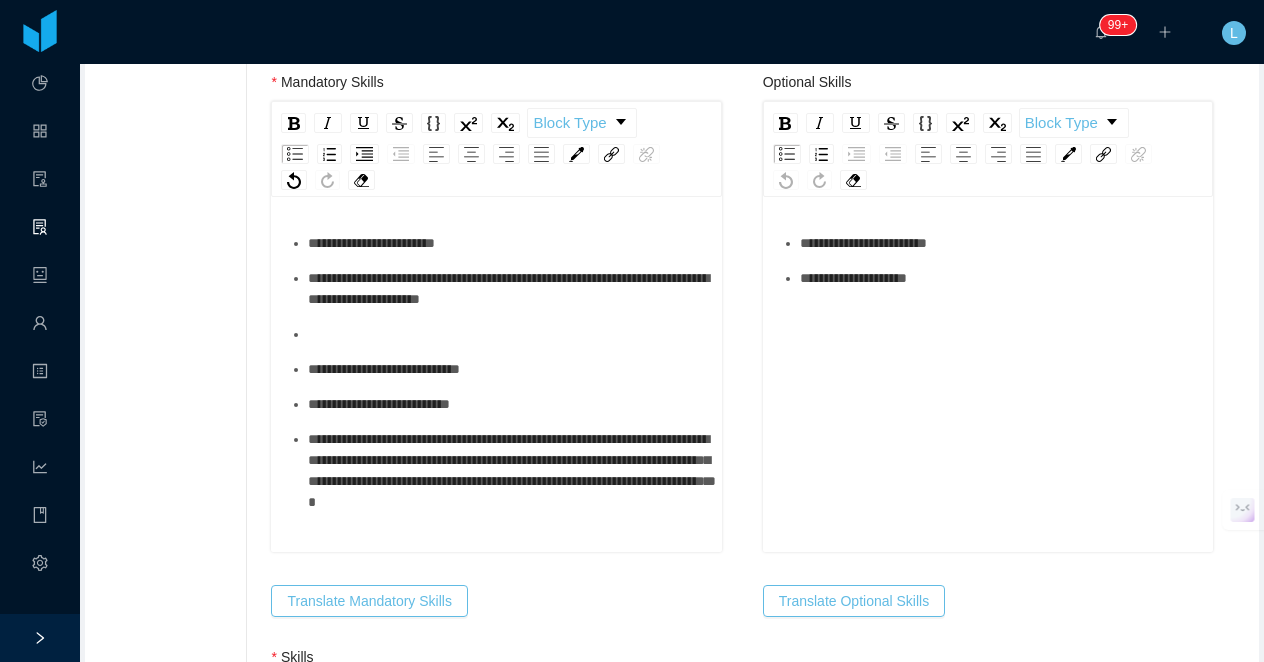 click at bounding box center (507, 334) 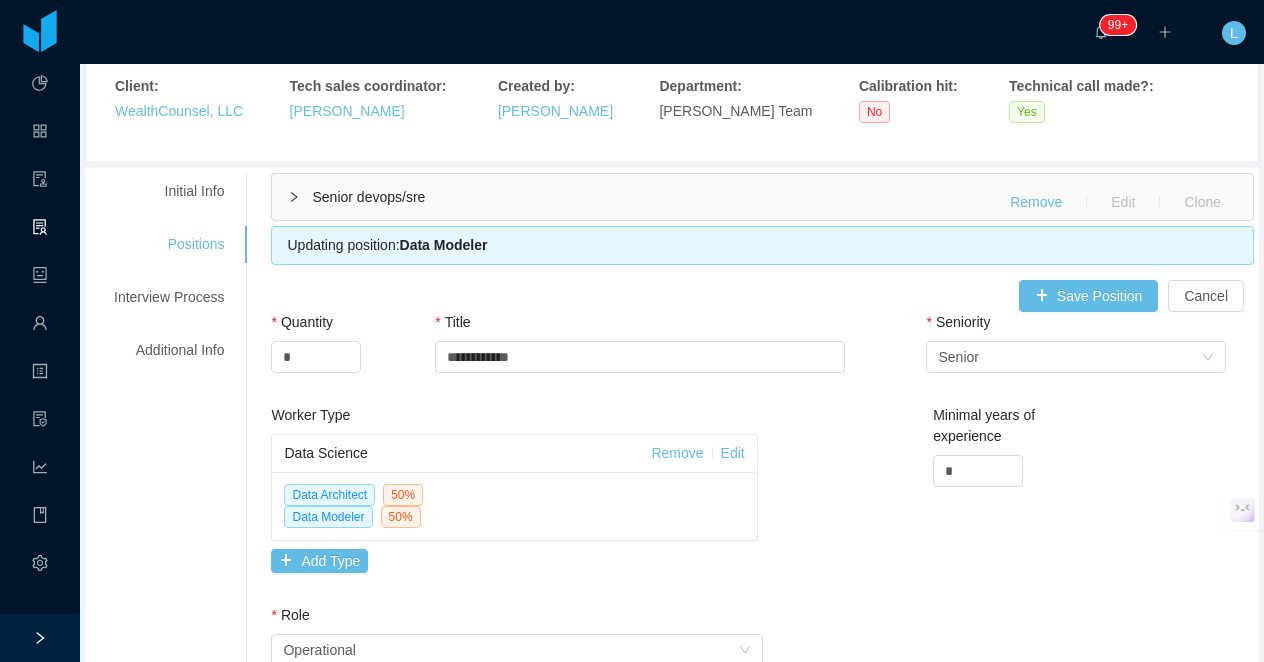 scroll, scrollTop: 177, scrollLeft: 0, axis: vertical 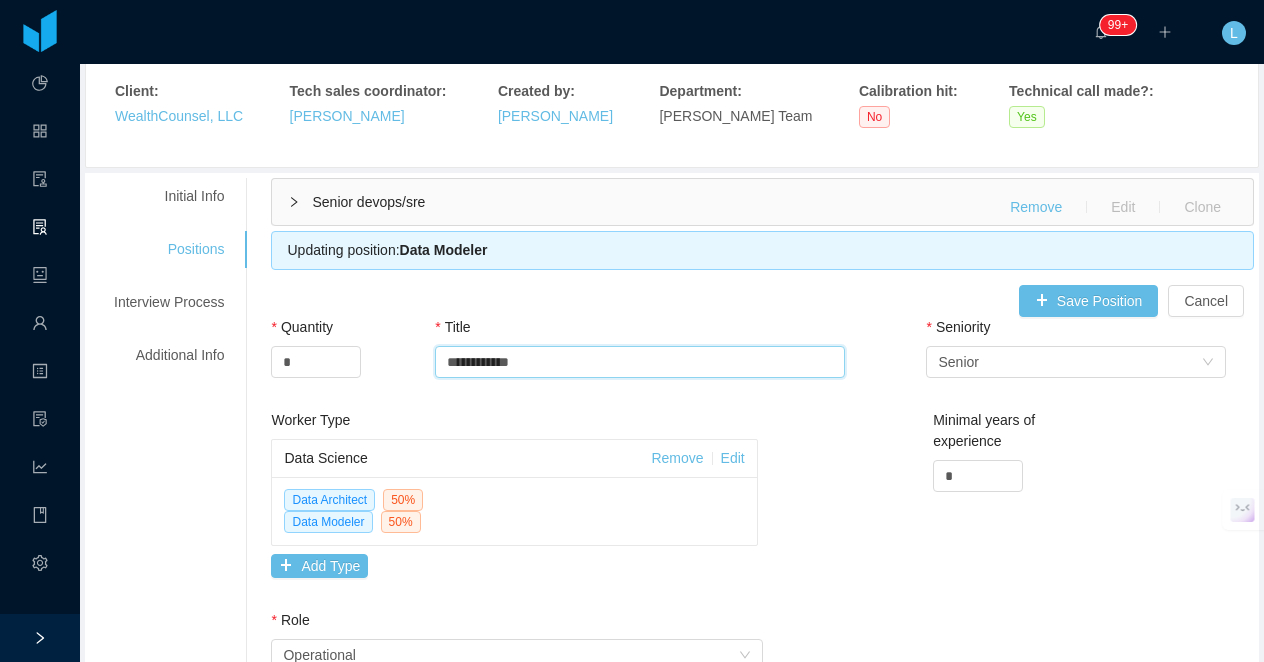 click on "**********" at bounding box center (639, 362) 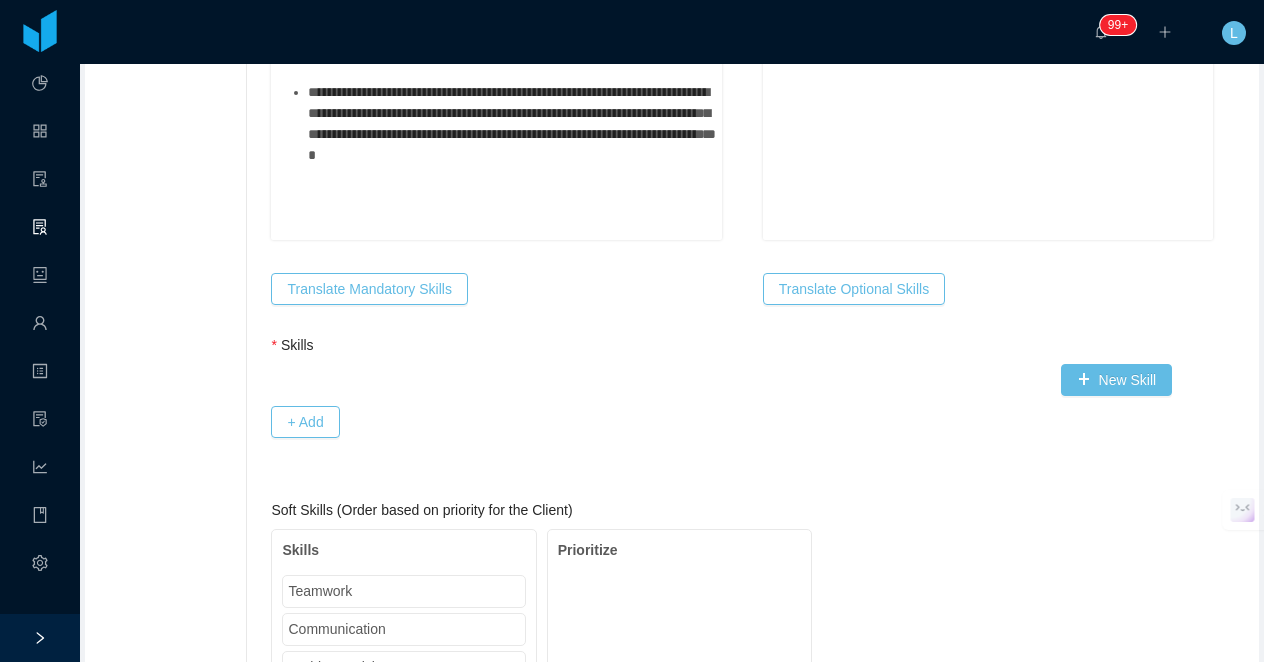scroll, scrollTop: 1386, scrollLeft: 0, axis: vertical 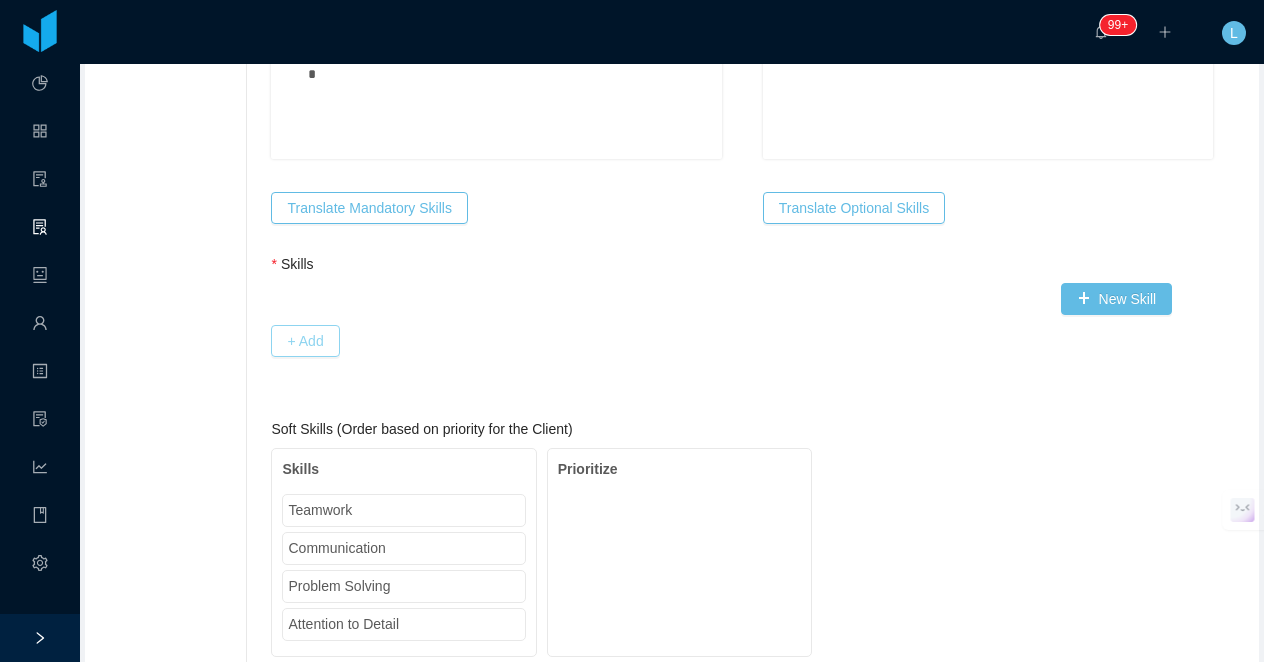 click on "+ Add" at bounding box center [305, 341] 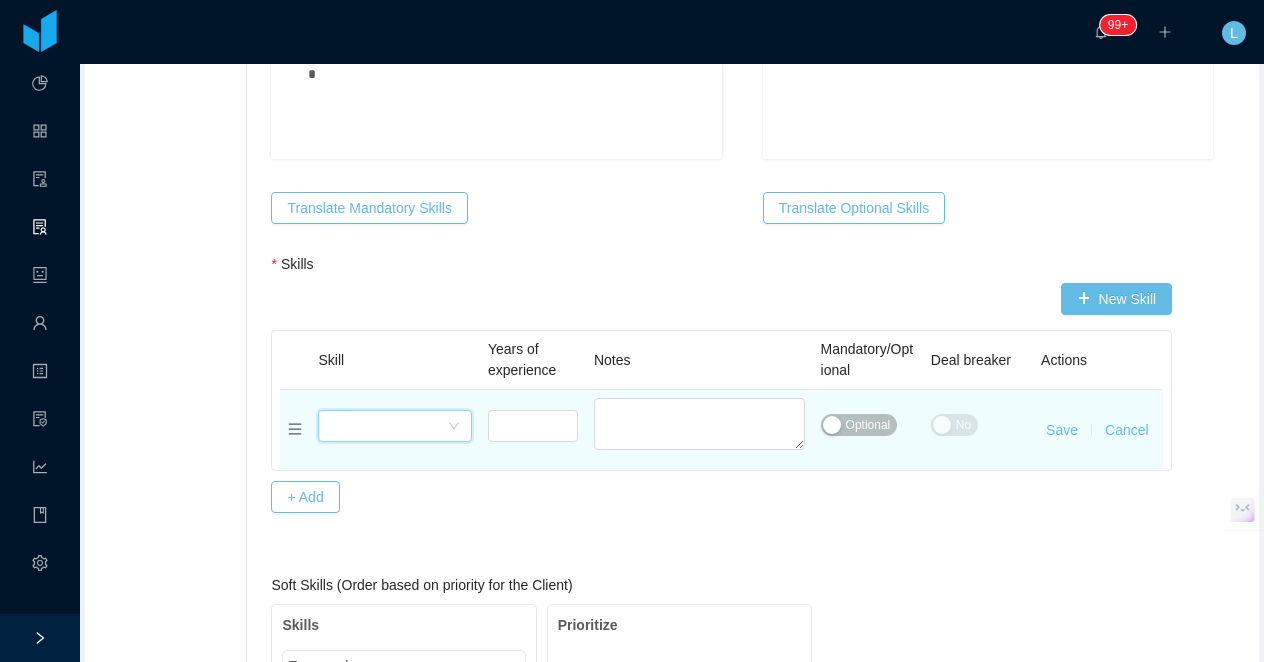 click on "Select skills" at bounding box center [388, 426] 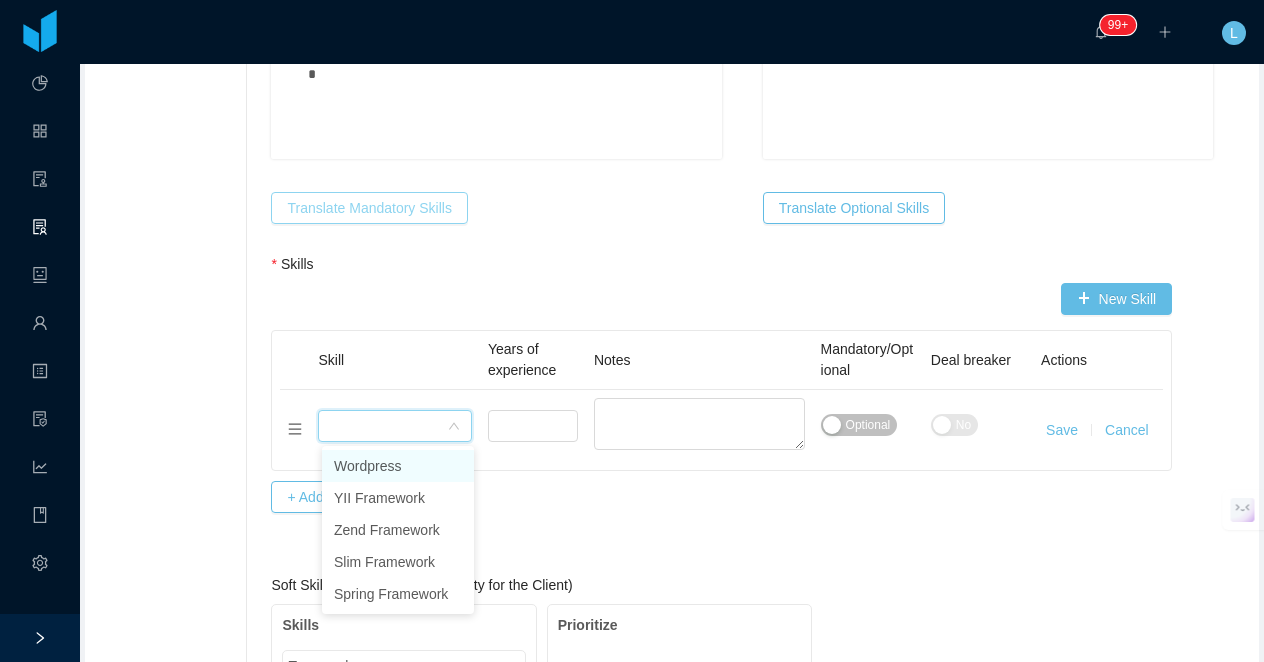 click on "Translate Mandatory Skills" at bounding box center (369, 208) 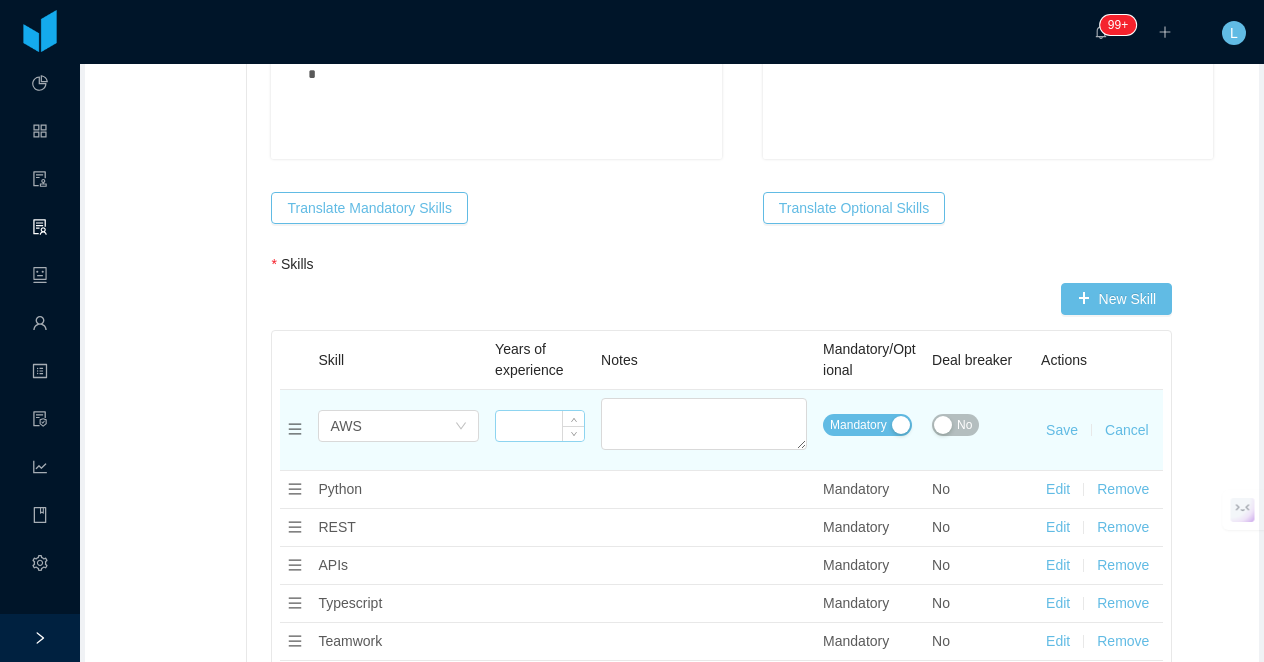 click at bounding box center [540, 426] 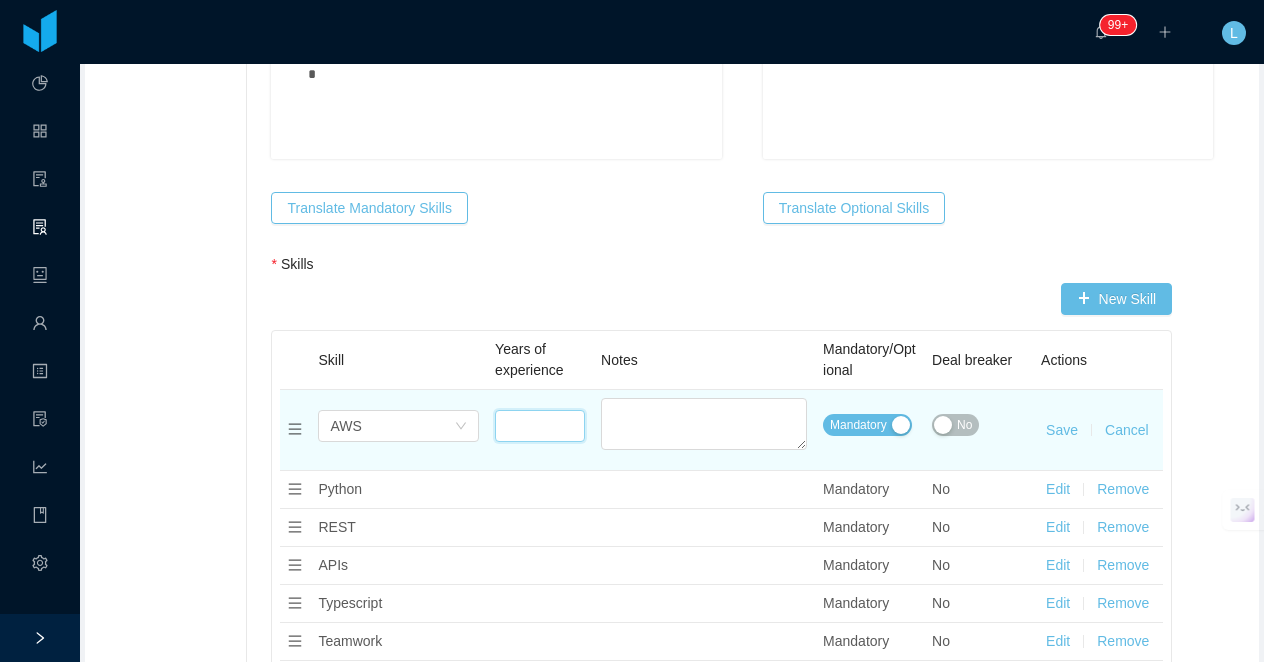 type on "*" 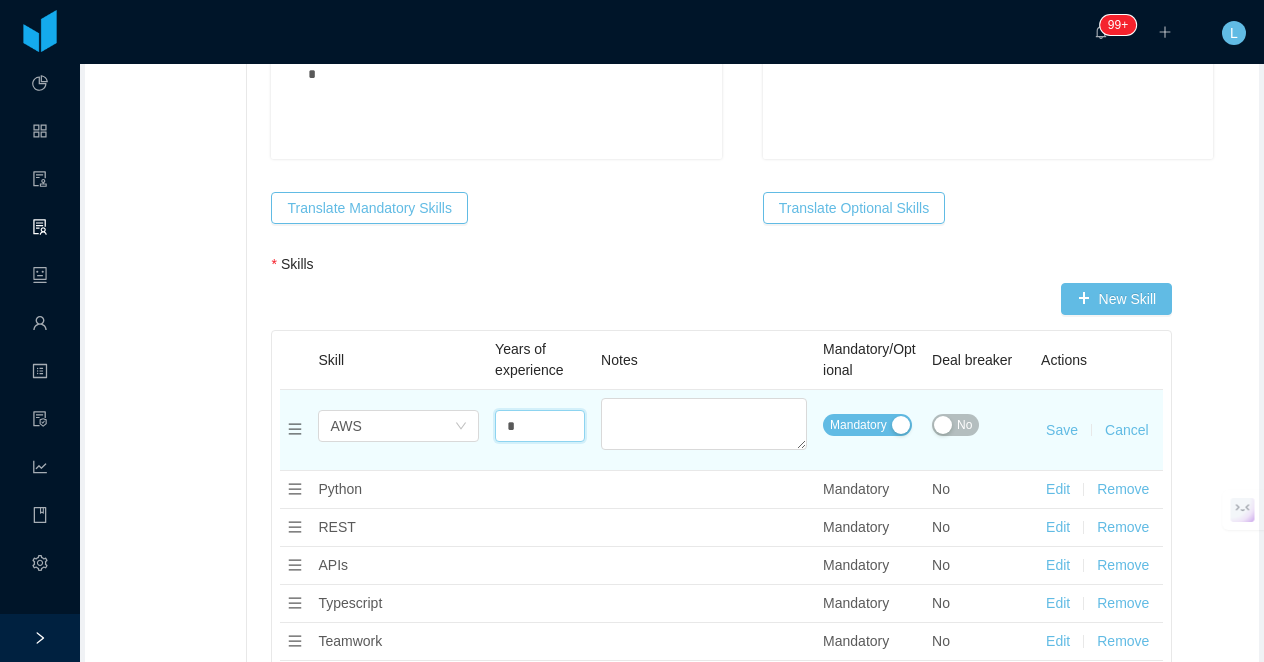 click on "No" at bounding box center [964, 425] 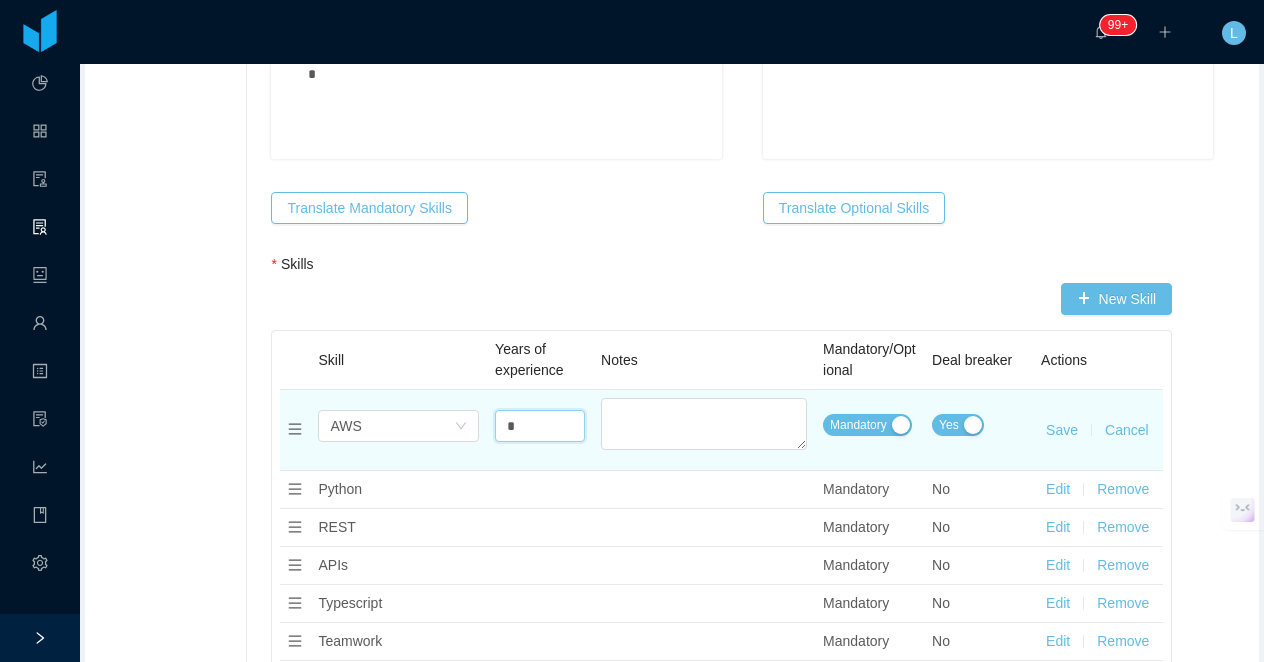 click on "Save" at bounding box center [1062, 430] 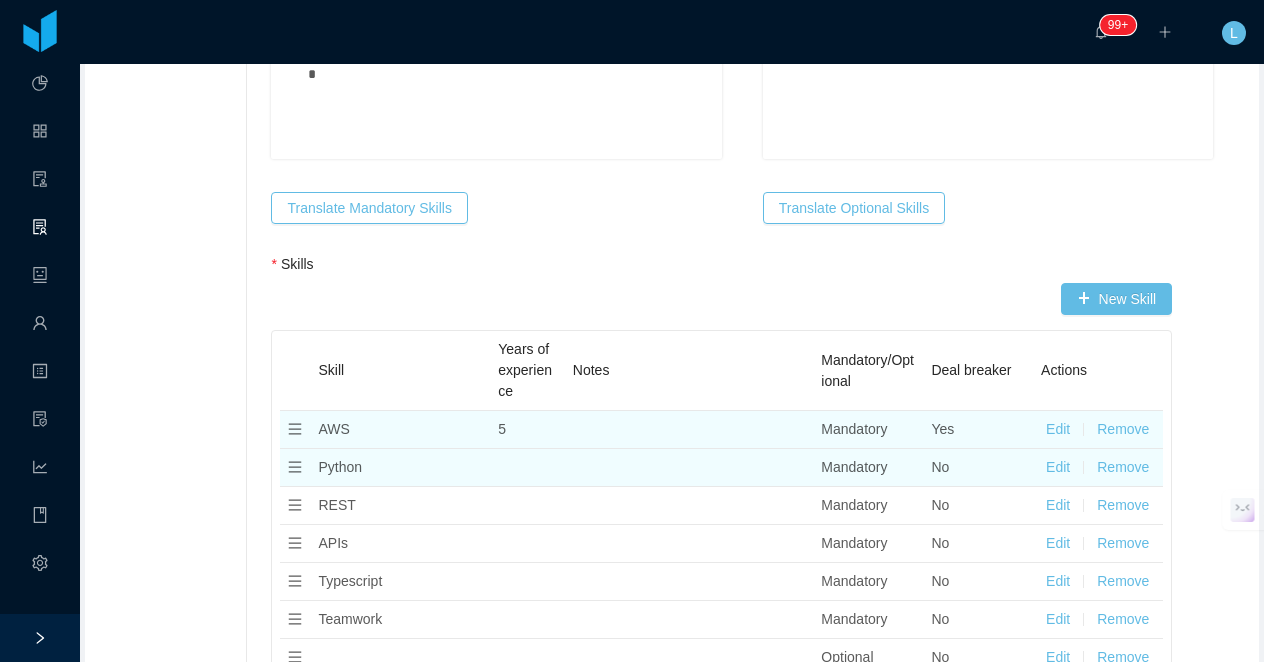 click on "Edit" at bounding box center [1058, 467] 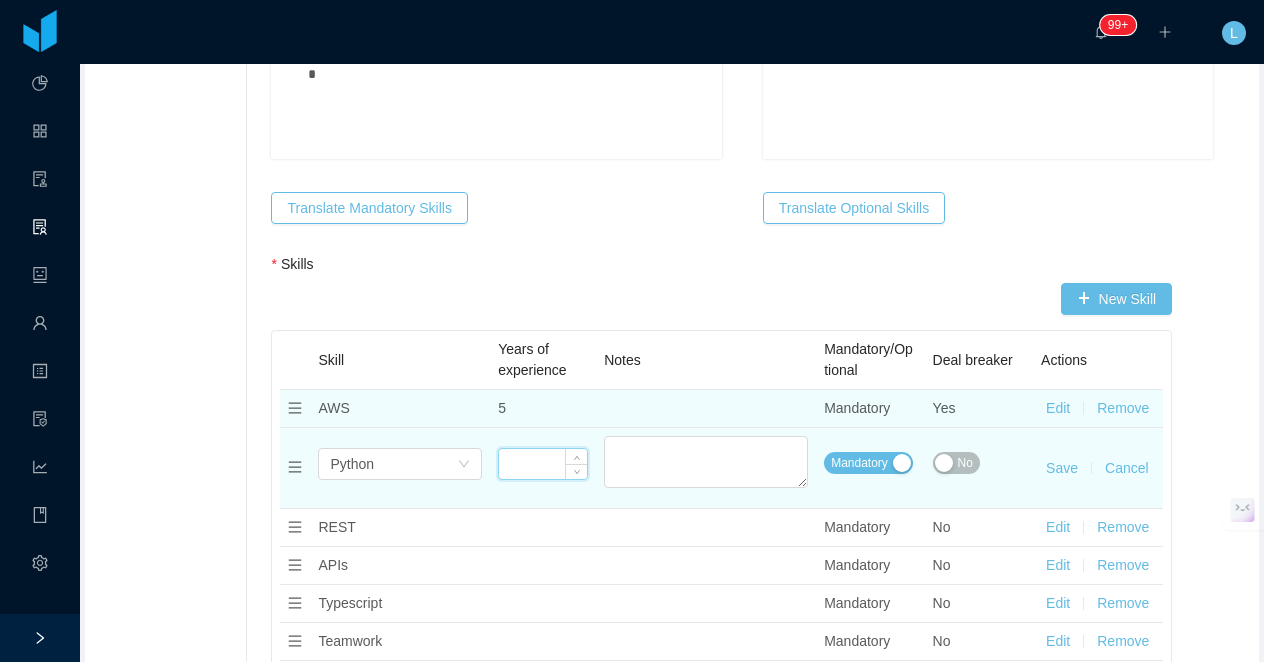 click at bounding box center (543, 464) 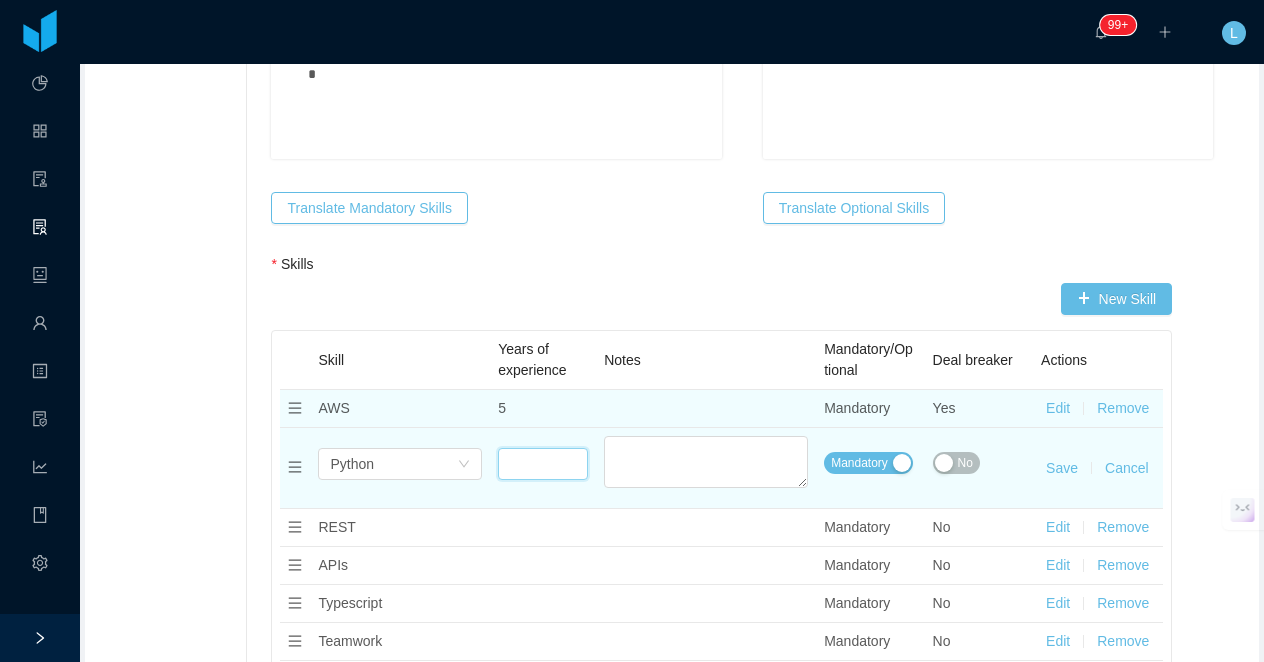 type on "*" 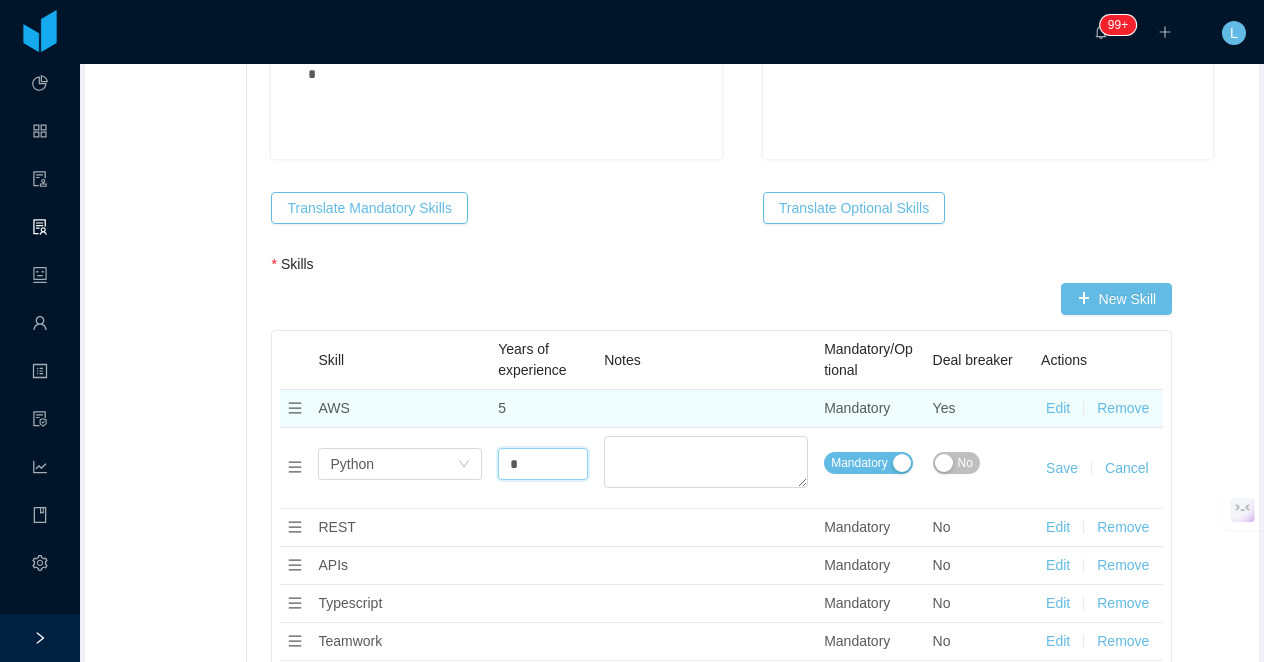 click on "Save" at bounding box center (1062, 468) 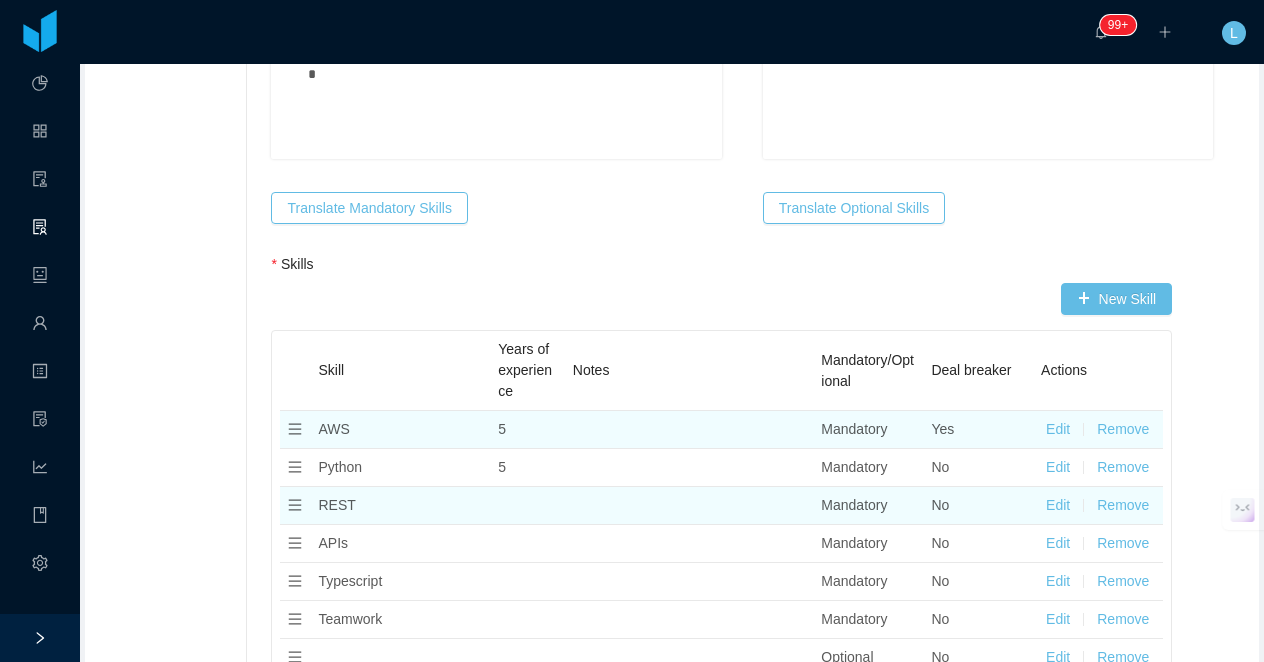 click on "Edit" at bounding box center (1058, 505) 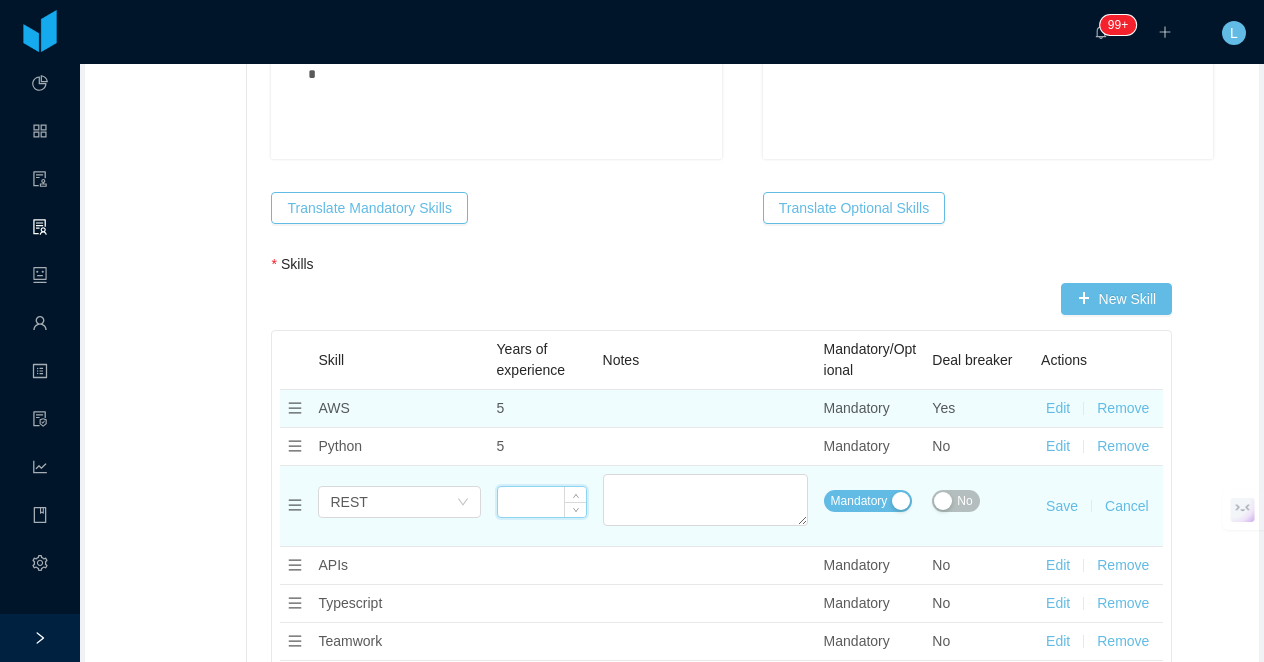 click at bounding box center (542, 502) 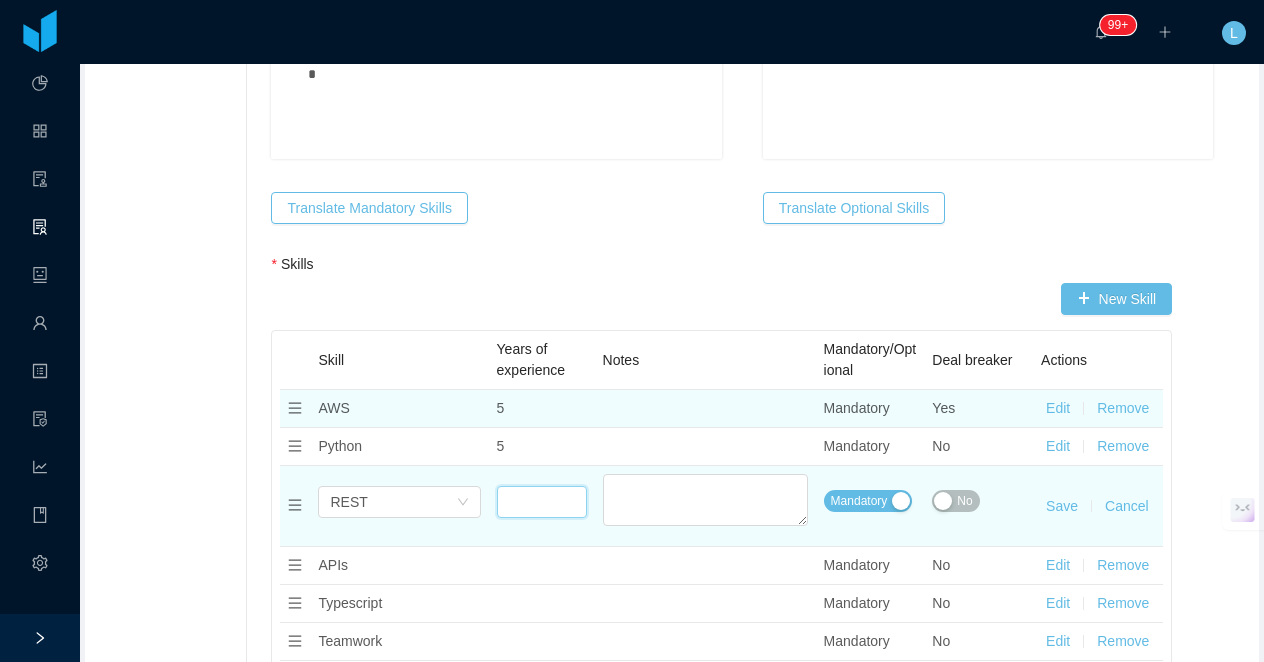 type on "*" 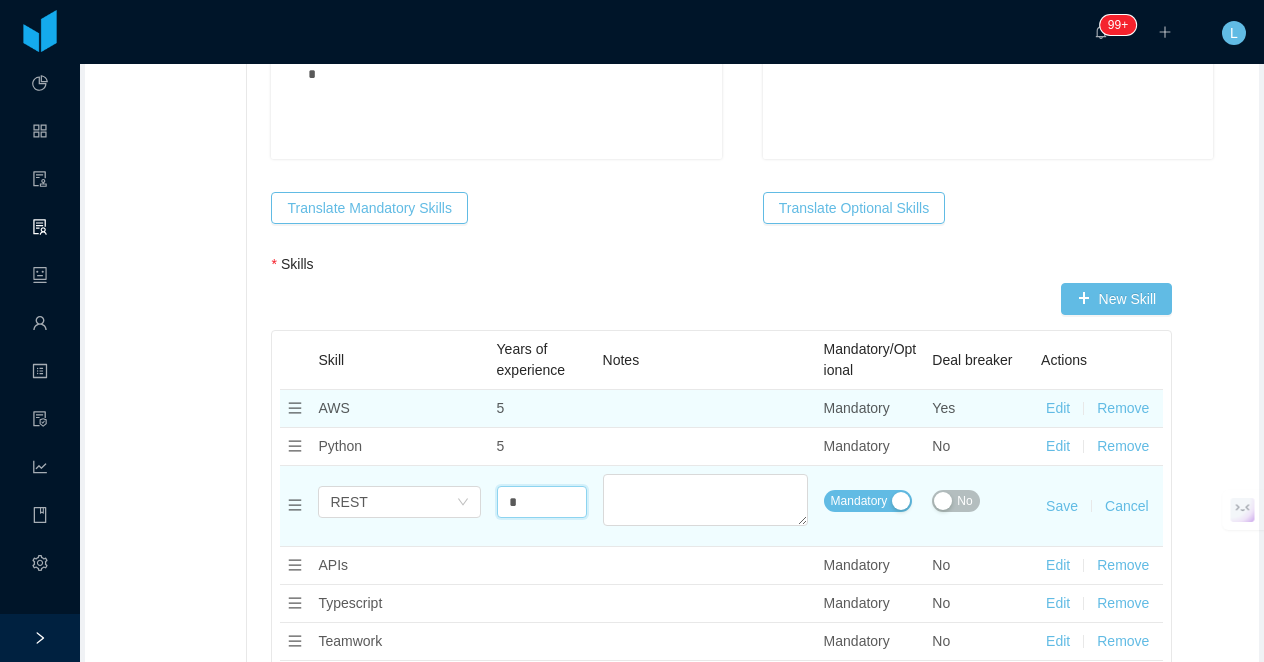 click on "No" at bounding box center [955, 501] 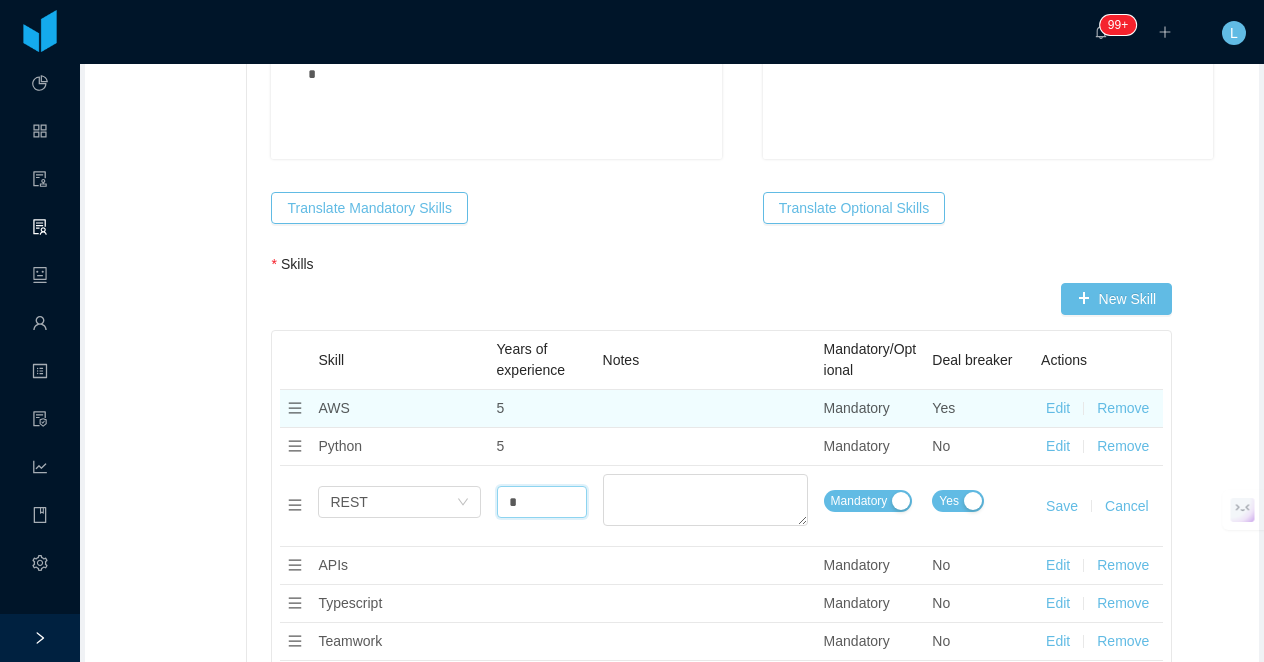 click on "Save" at bounding box center (1062, 506) 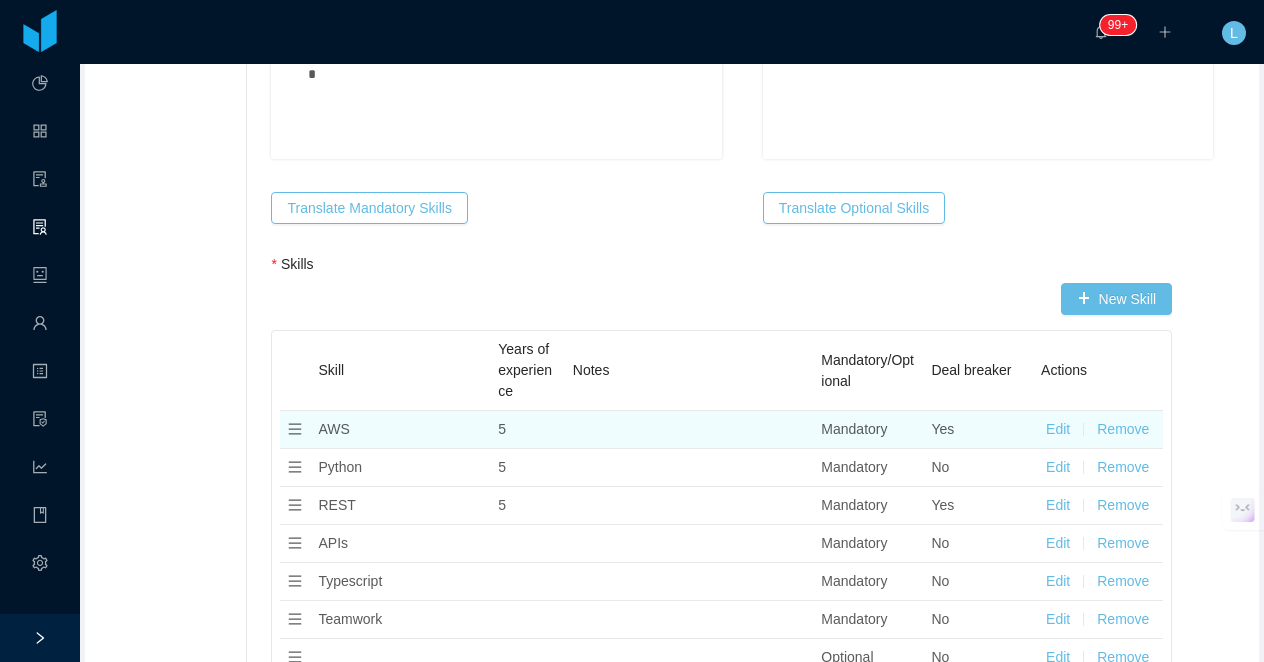 click on "Edit" at bounding box center [1058, 467] 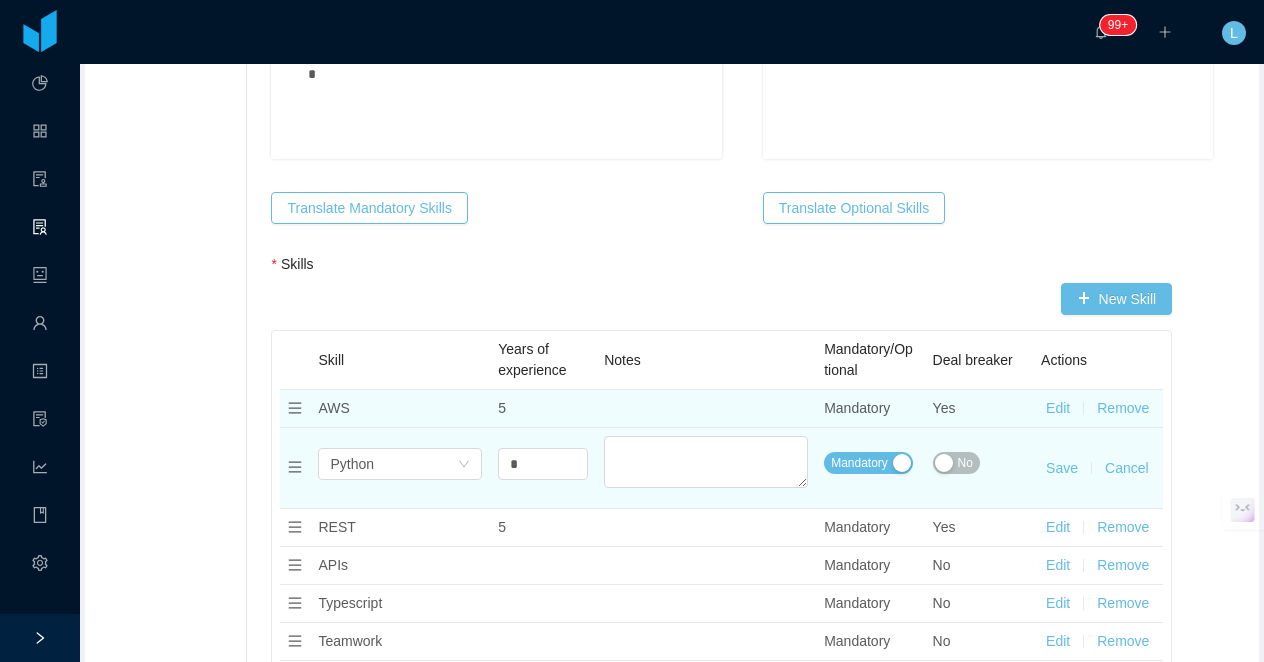 click on "No" at bounding box center [965, 463] 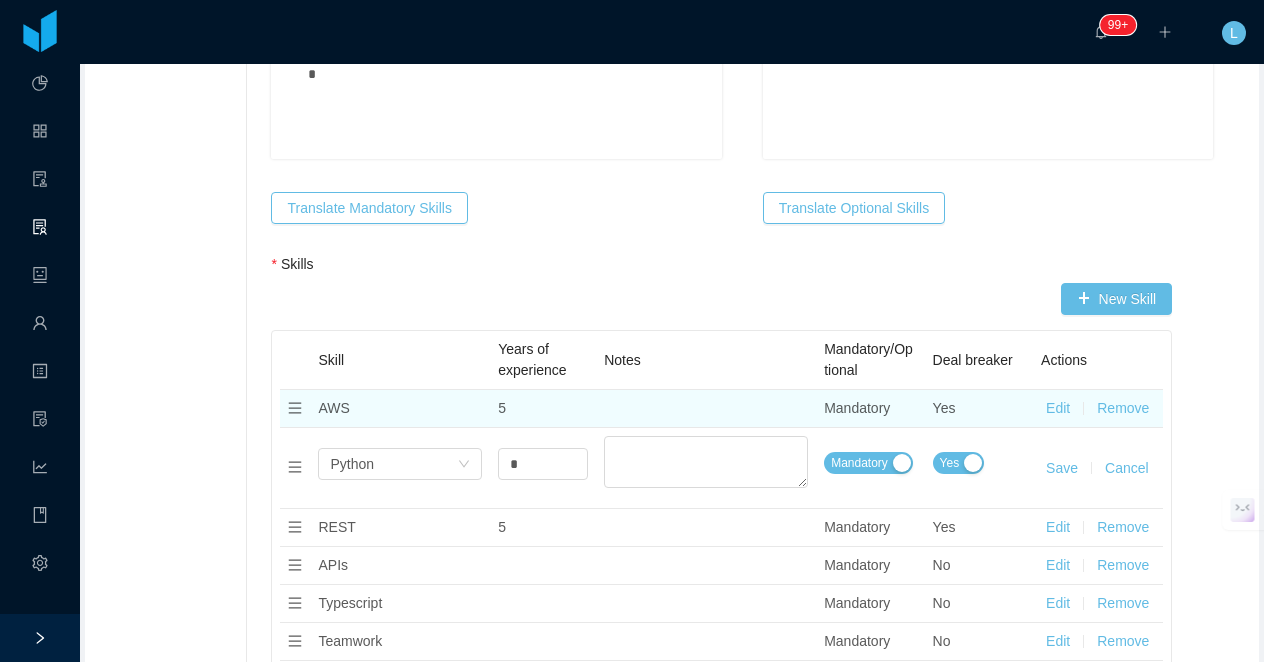 click on "Save" at bounding box center (1062, 468) 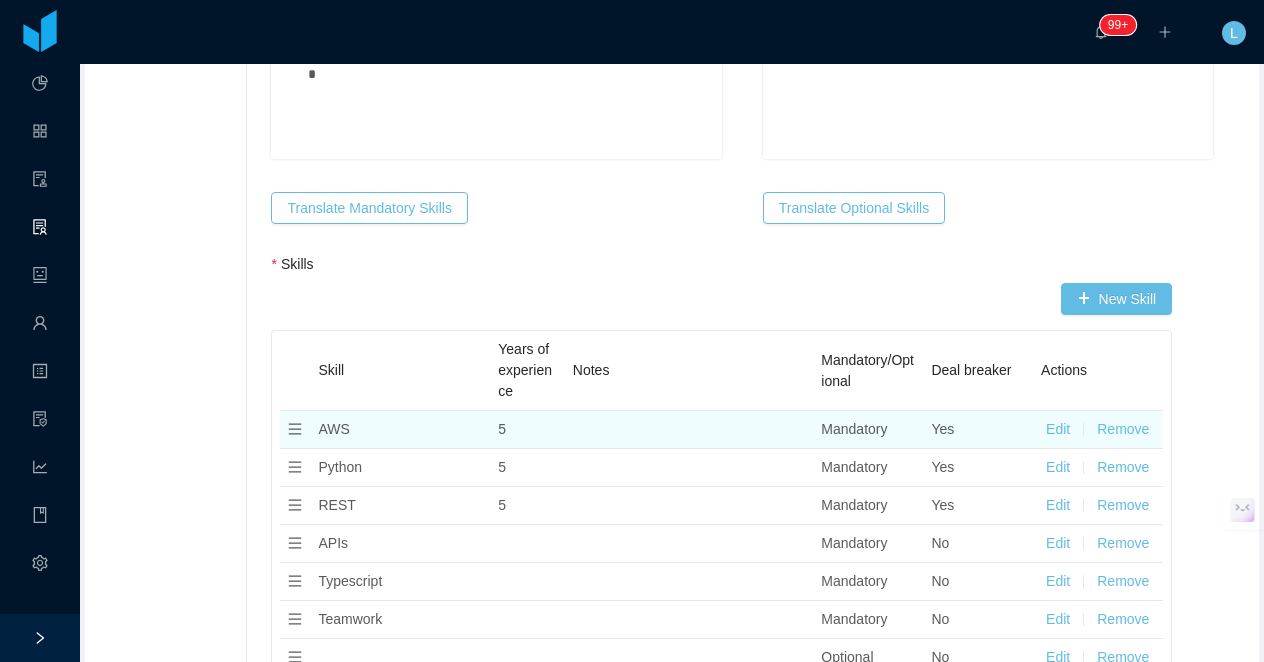 click on "Remove" at bounding box center (1123, 505) 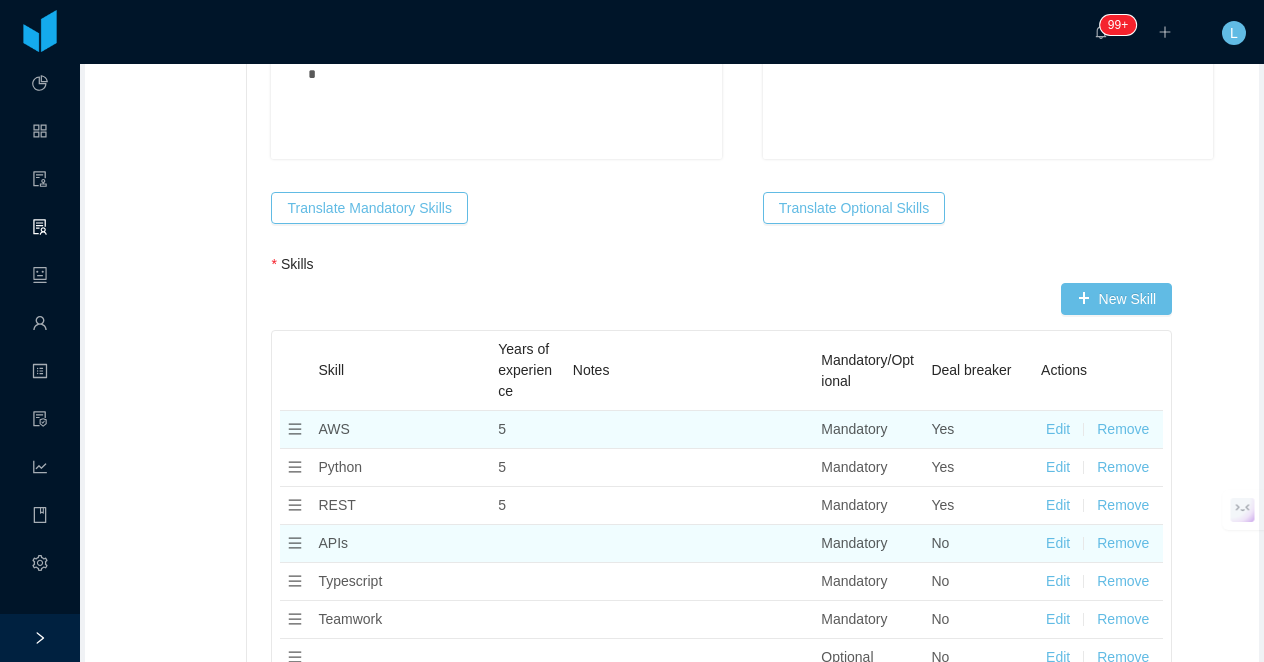 click on "Remove" at bounding box center [1123, 543] 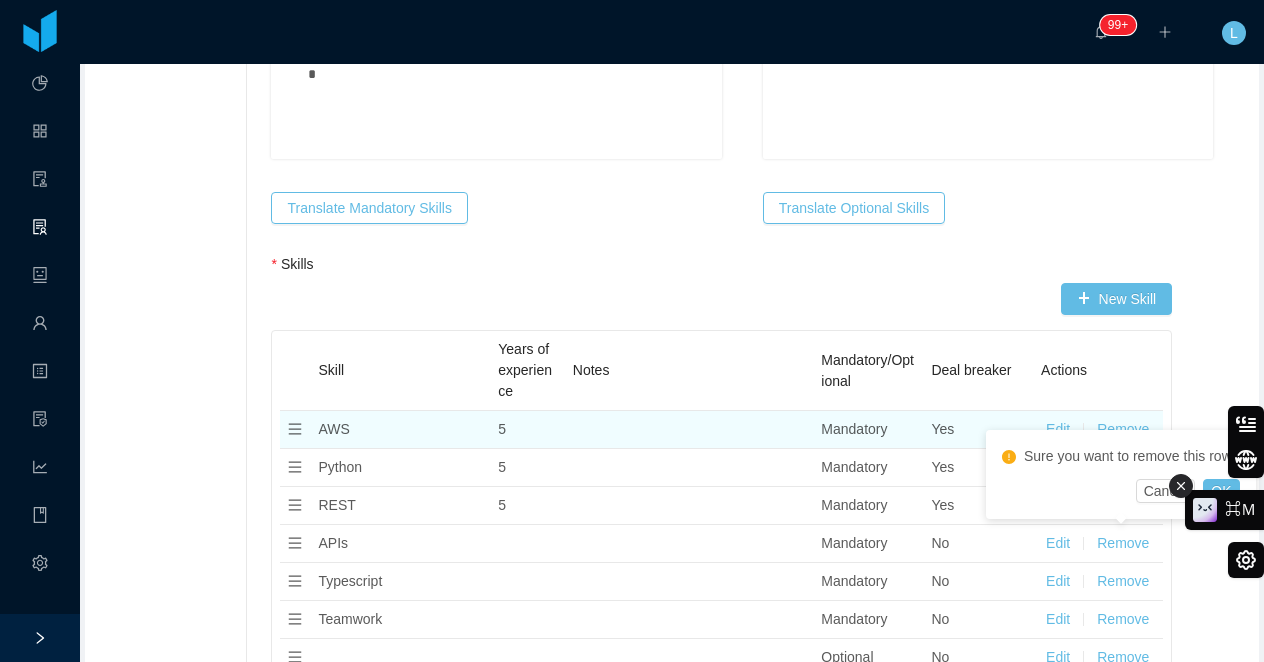 click on "⌘M" at bounding box center [1224, 510] 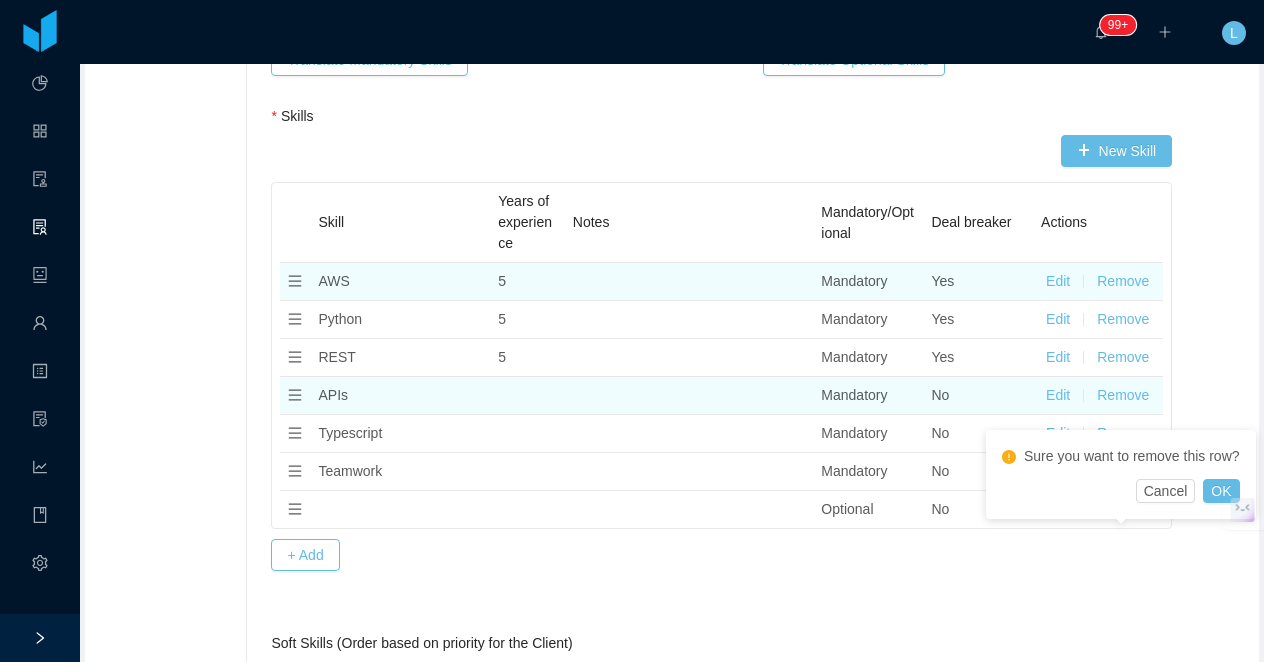 scroll, scrollTop: 1625, scrollLeft: 0, axis: vertical 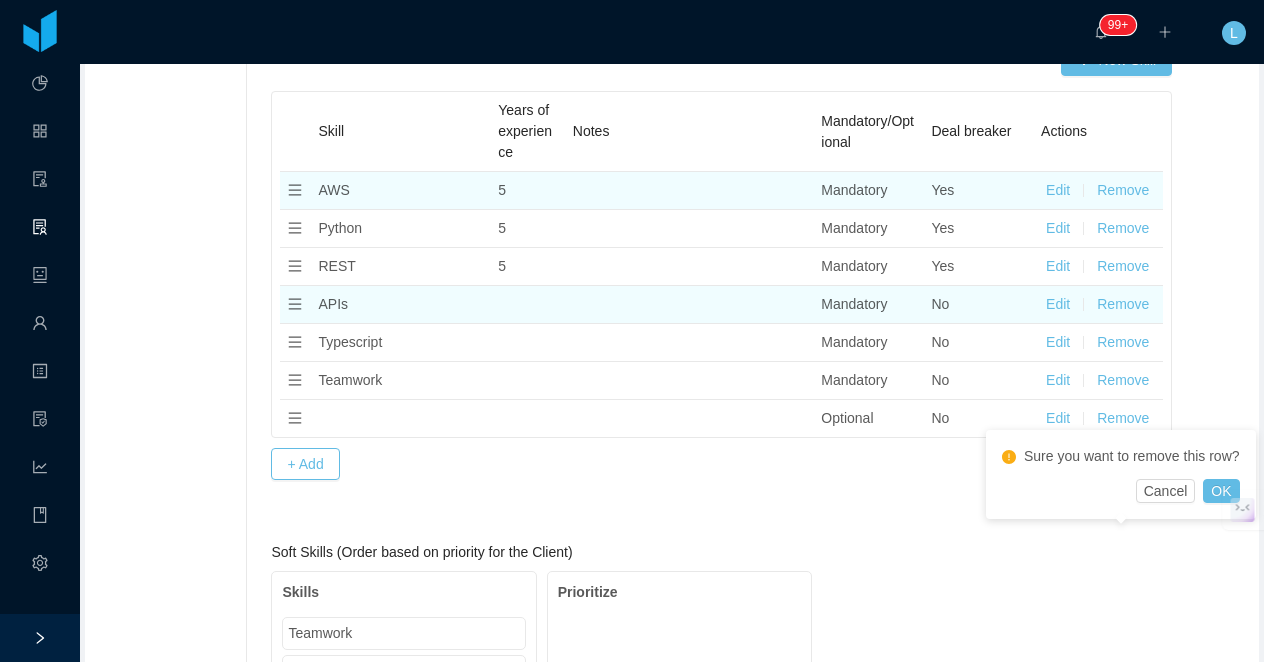 click on "Remove" at bounding box center [1123, 304] 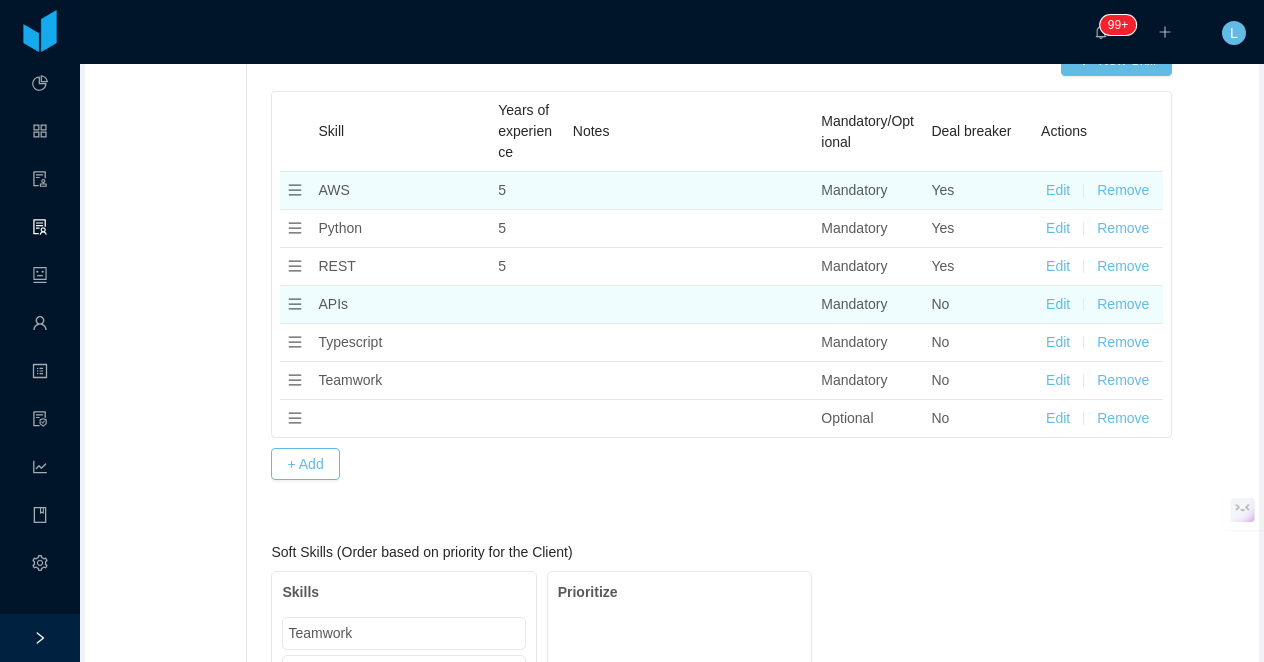 click on "Remove" at bounding box center (1123, 304) 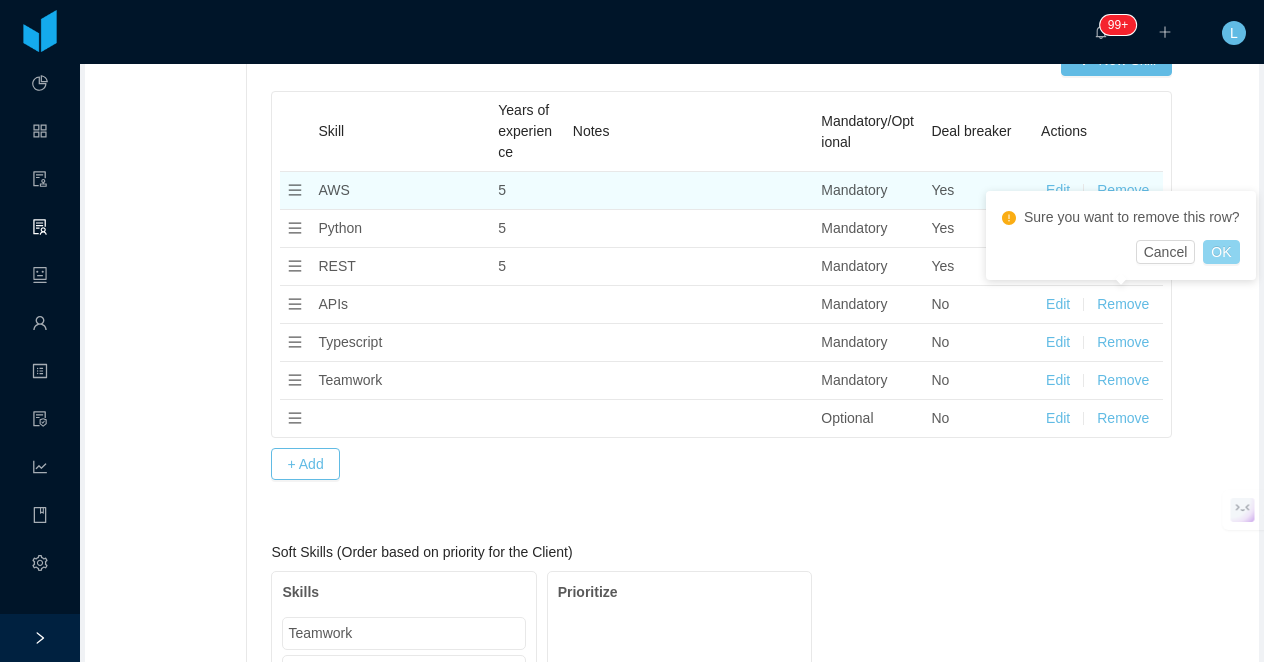 click on "OK" at bounding box center (1221, 252) 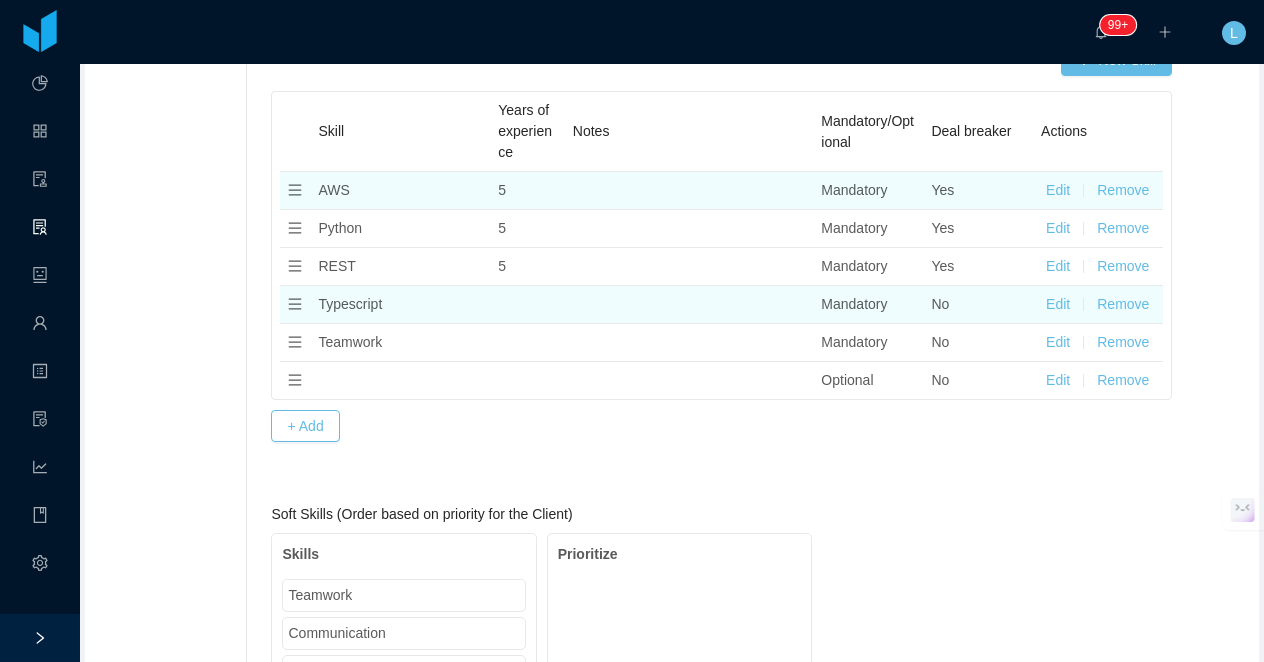 click on "Edit" at bounding box center (1058, 304) 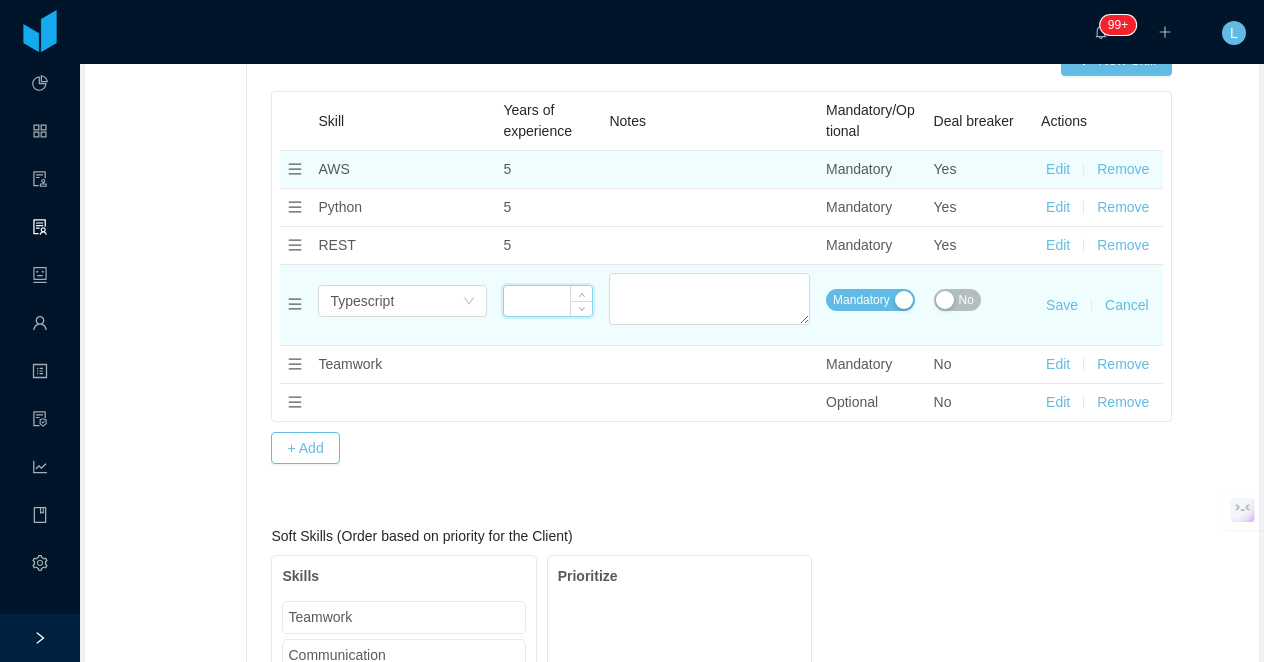click at bounding box center [548, 301] 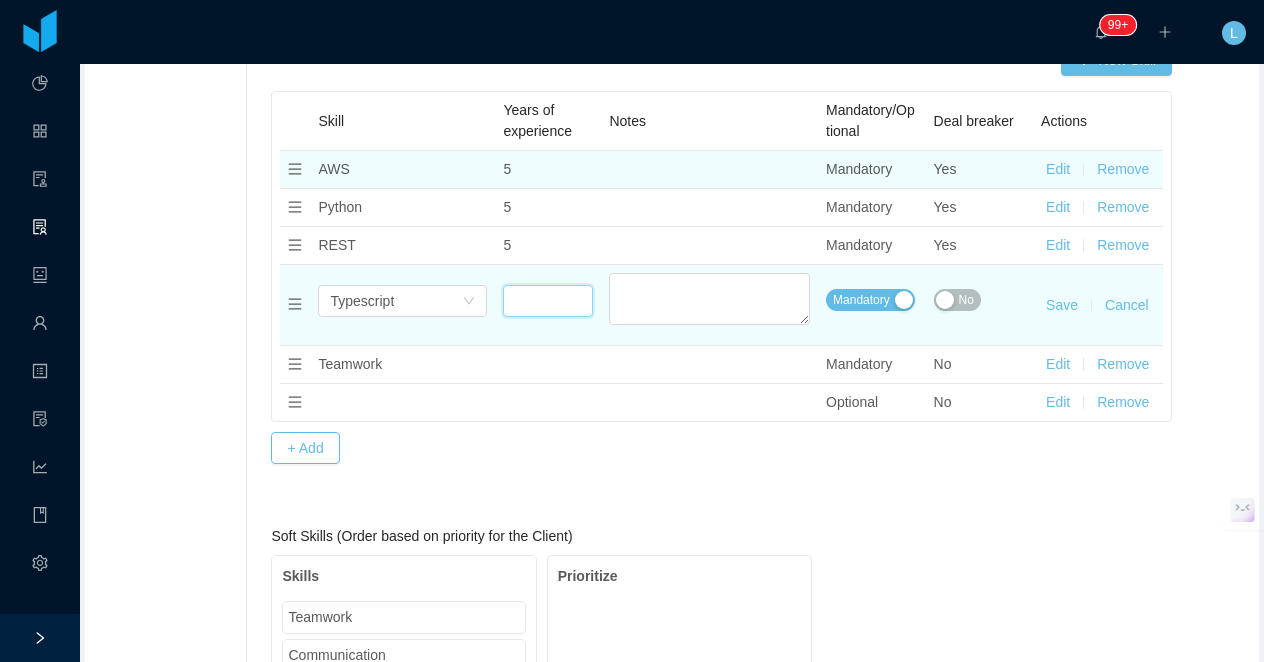 type on "*" 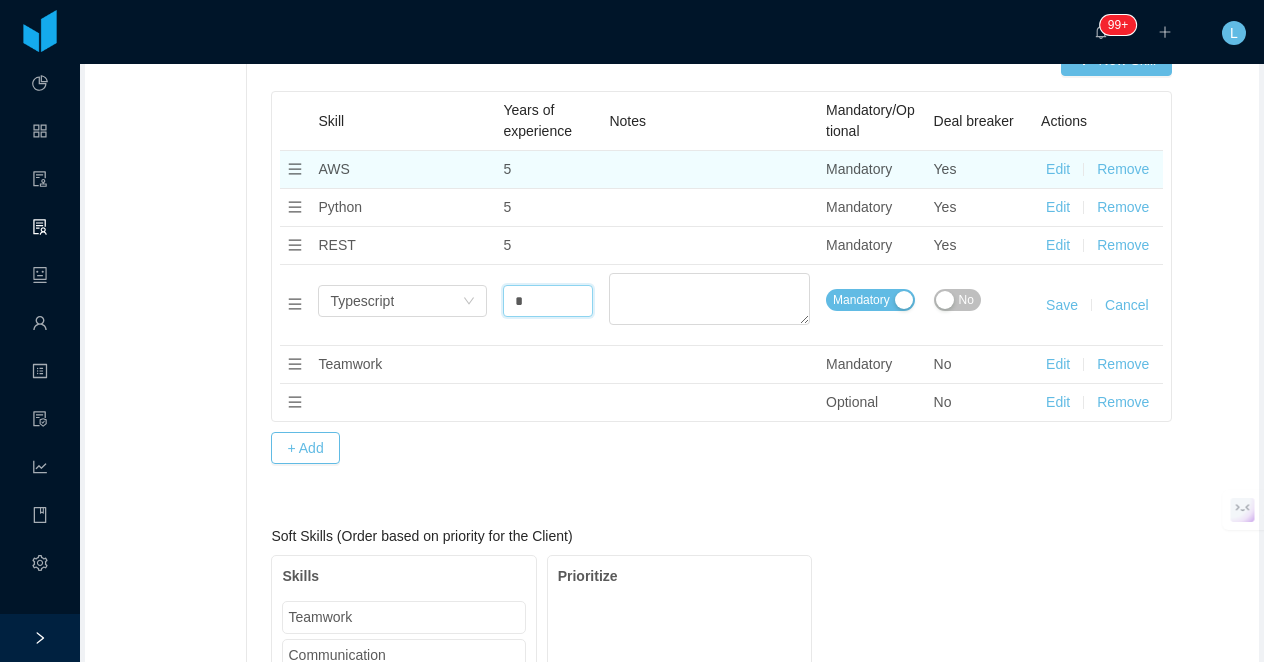 click on "Save" at bounding box center (1062, 305) 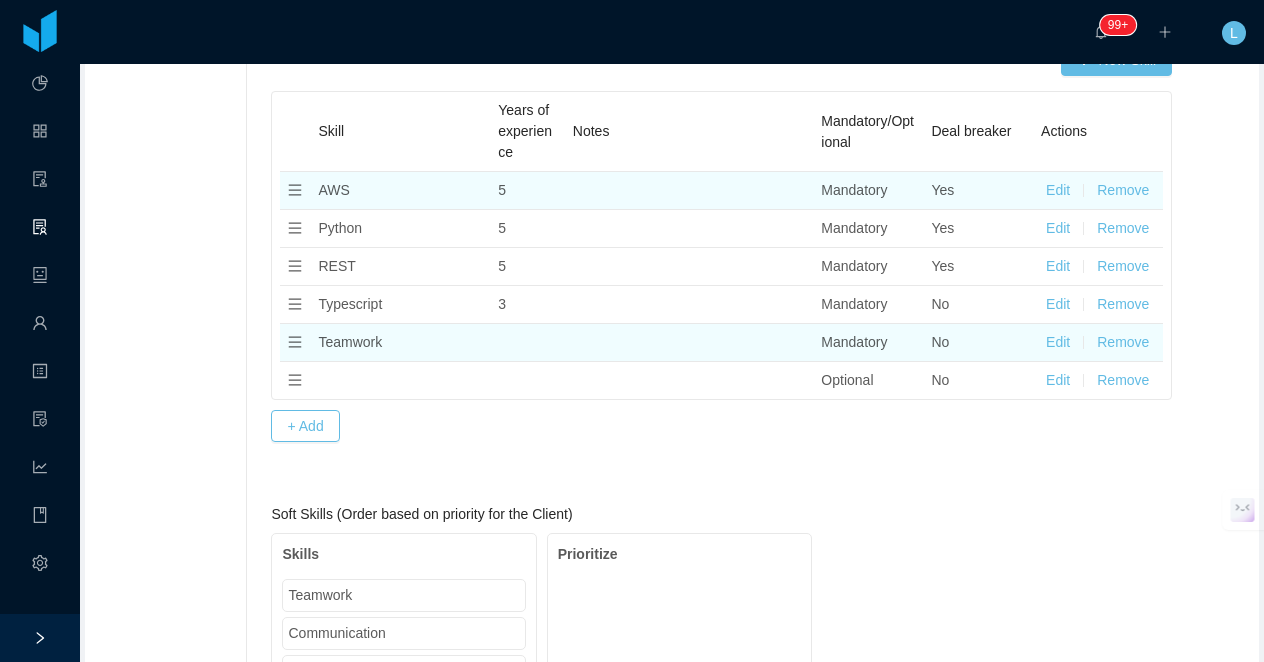 click on "Remove" at bounding box center [1123, 342] 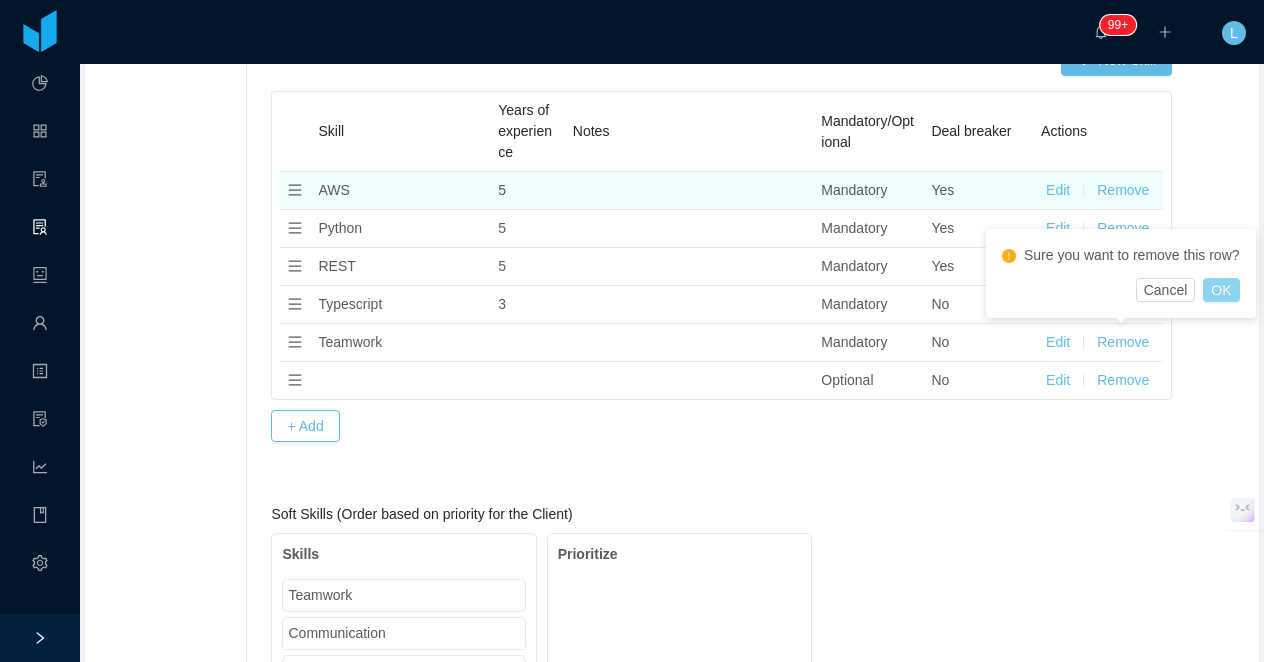 click on "OK" at bounding box center (1221, 290) 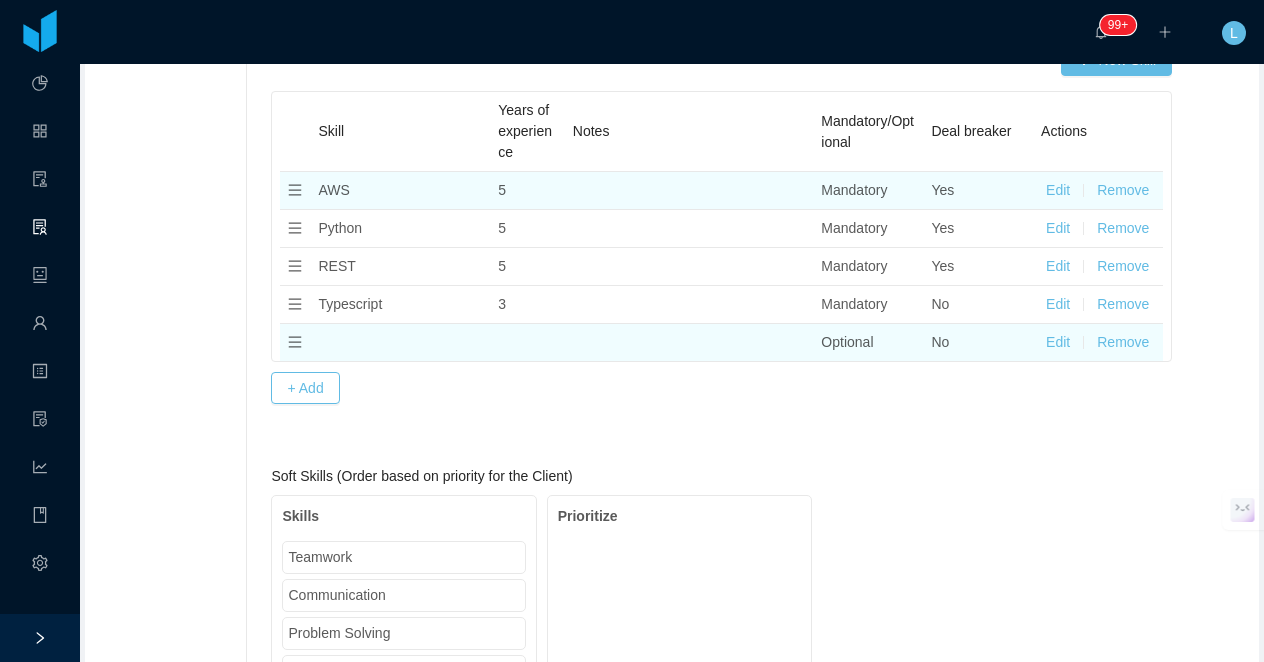 click on "Remove" at bounding box center (1123, 342) 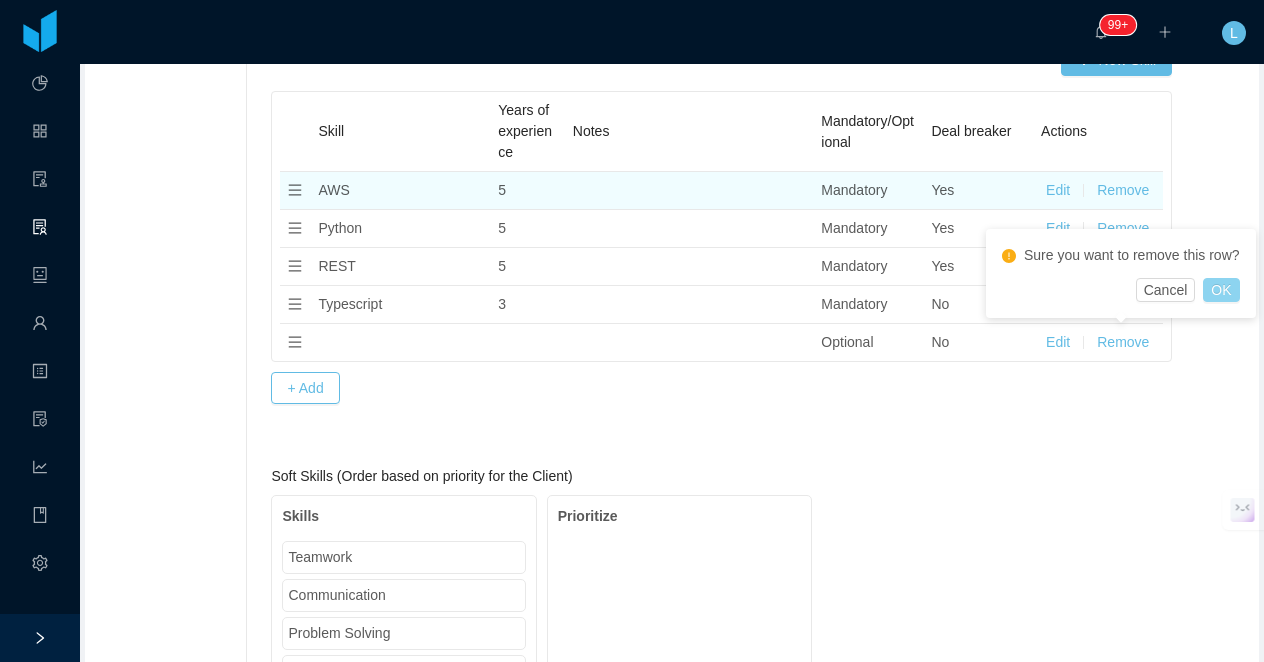 click on "OK" at bounding box center [1221, 290] 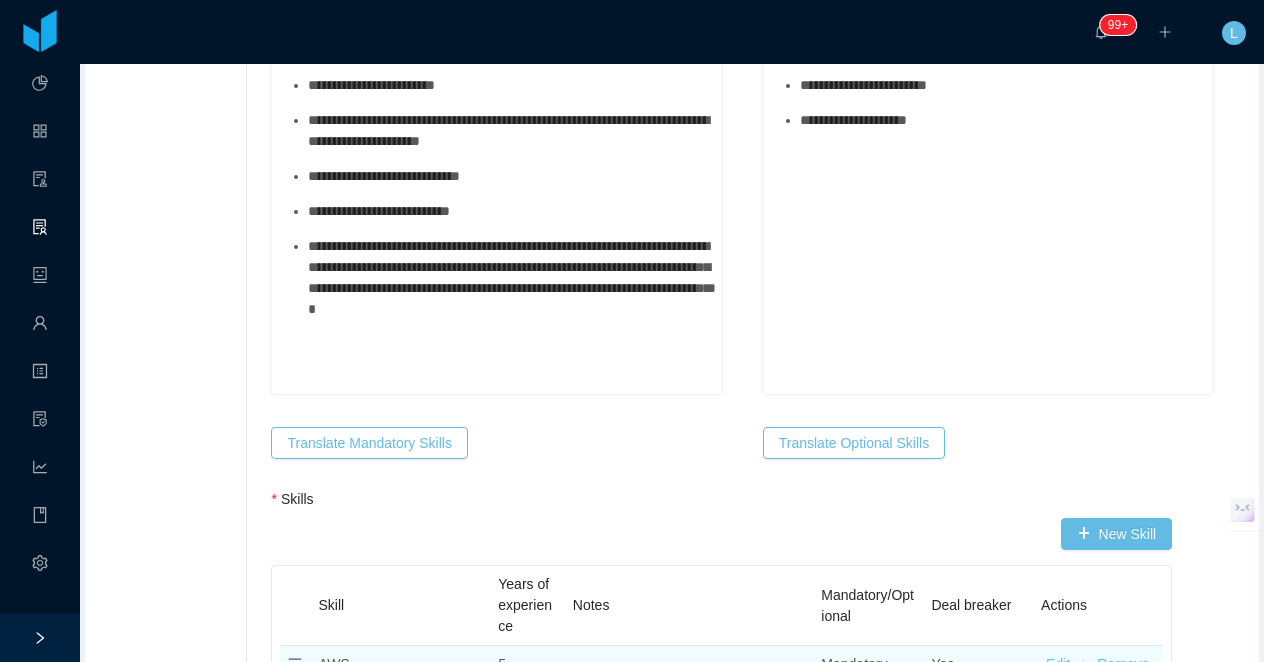 scroll, scrollTop: 1044, scrollLeft: 0, axis: vertical 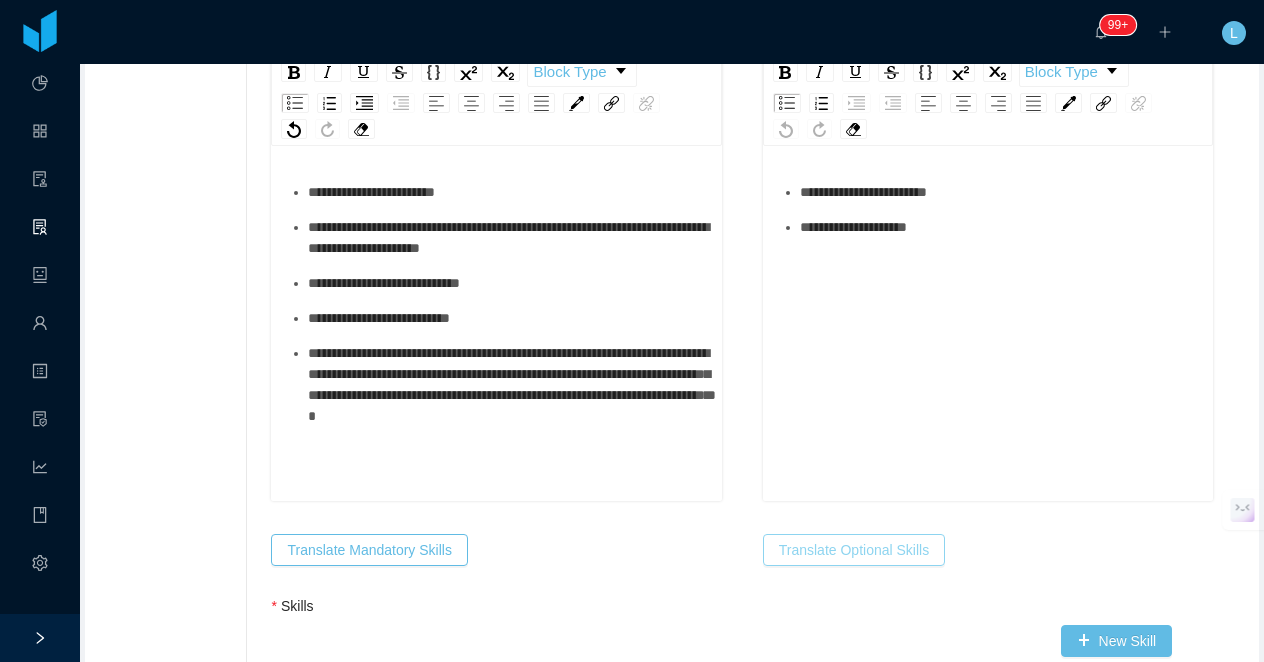 click on "Translate Optional Skills" at bounding box center (854, 550) 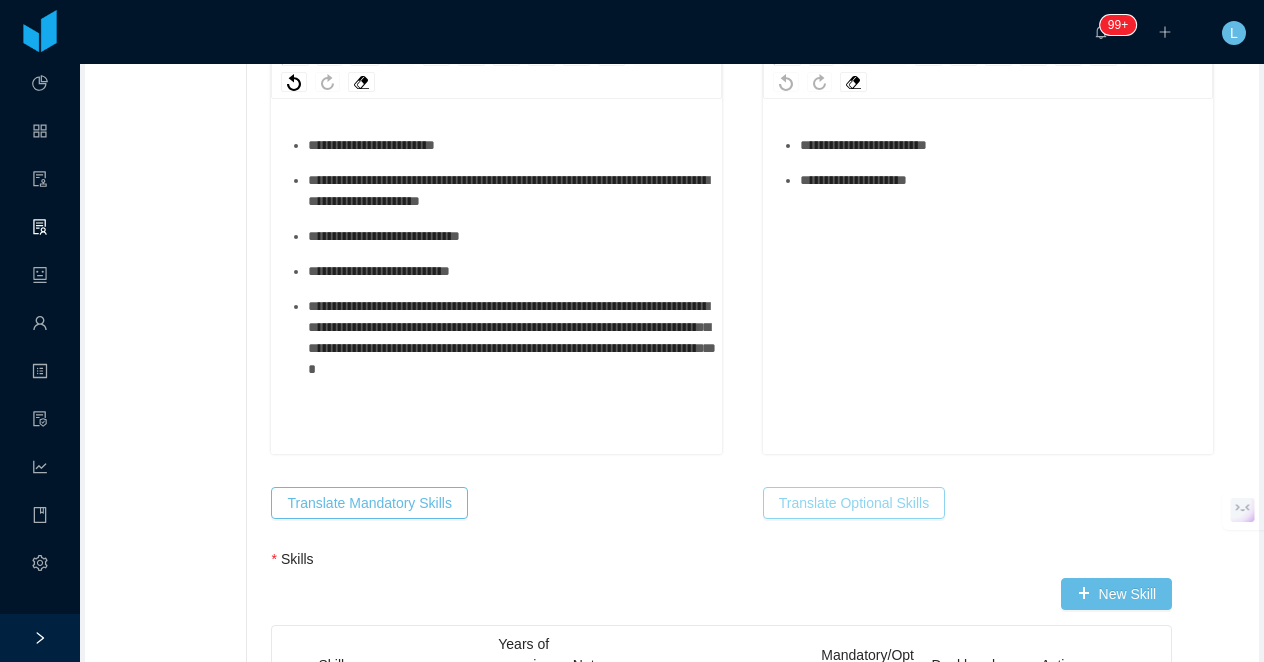 scroll, scrollTop: 1021, scrollLeft: 0, axis: vertical 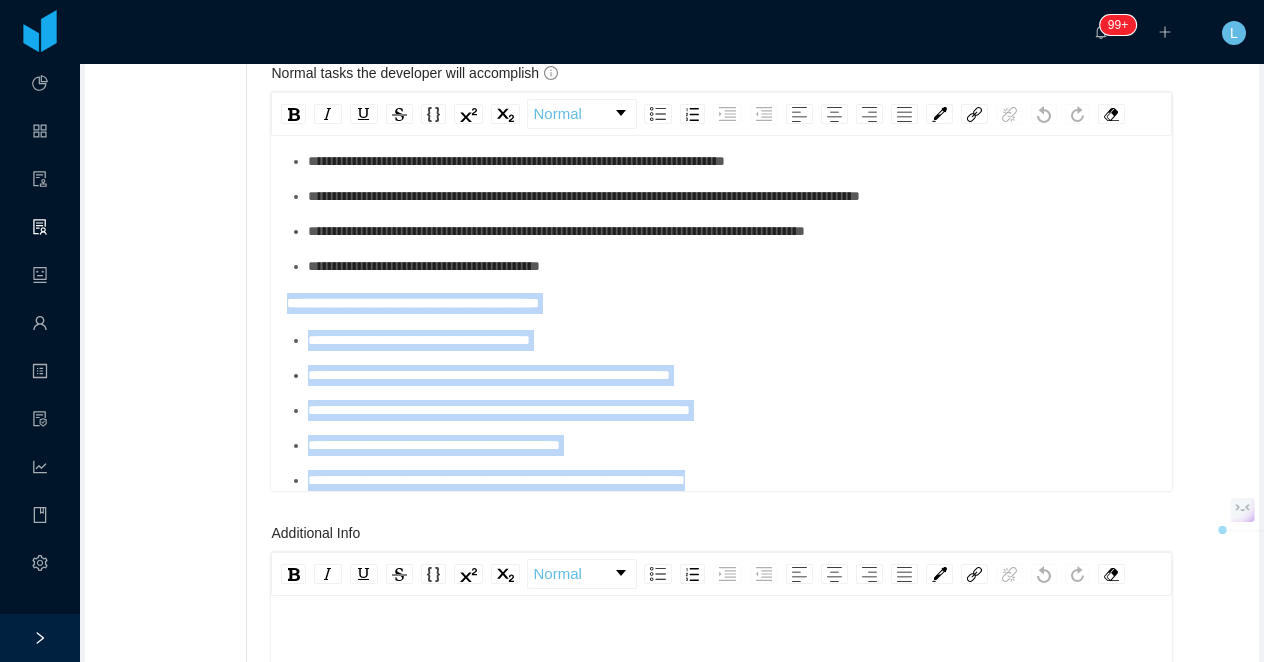 drag, startPoint x: 823, startPoint y: 478, endPoint x: 214, endPoint y: 291, distance: 637.0636 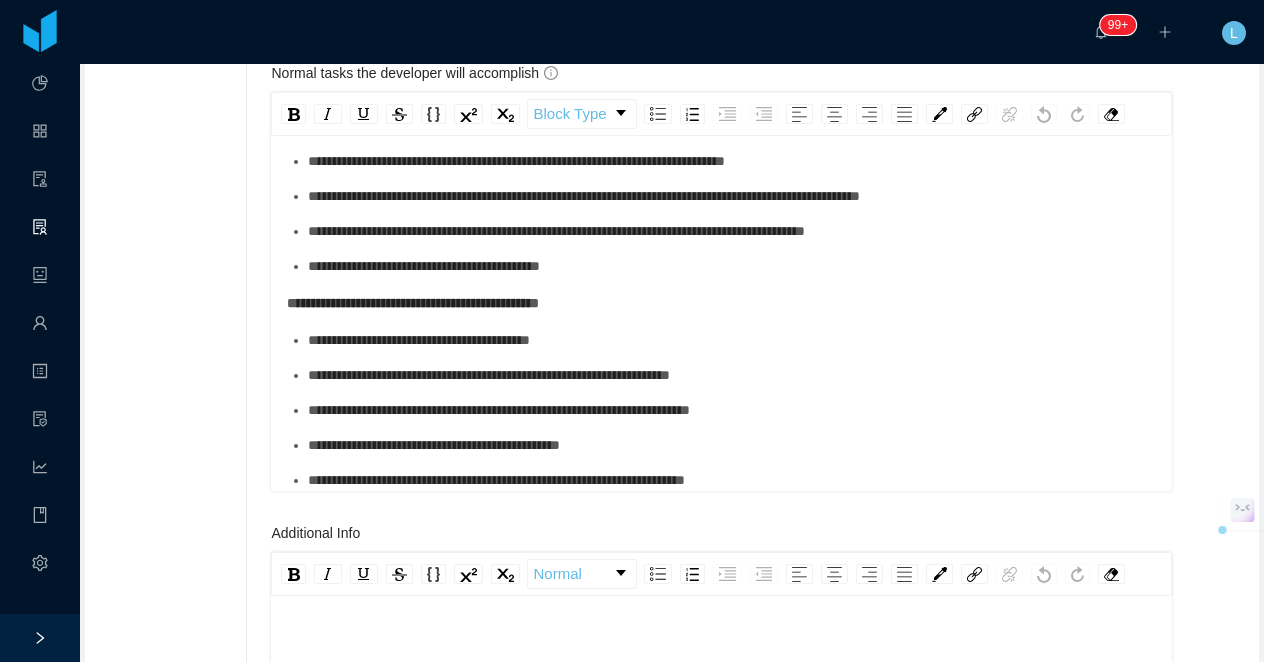 scroll, scrollTop: 849, scrollLeft: 0, axis: vertical 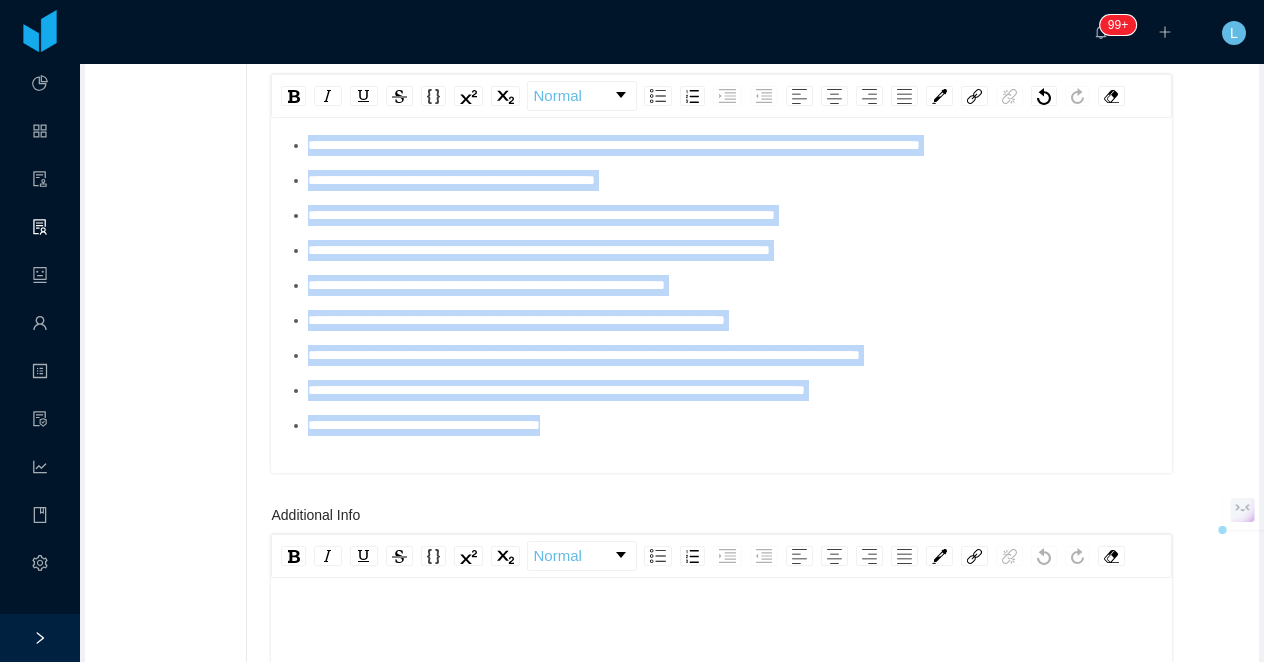 drag, startPoint x: 496, startPoint y: 460, endPoint x: 291, endPoint y: 136, distance: 383.4071 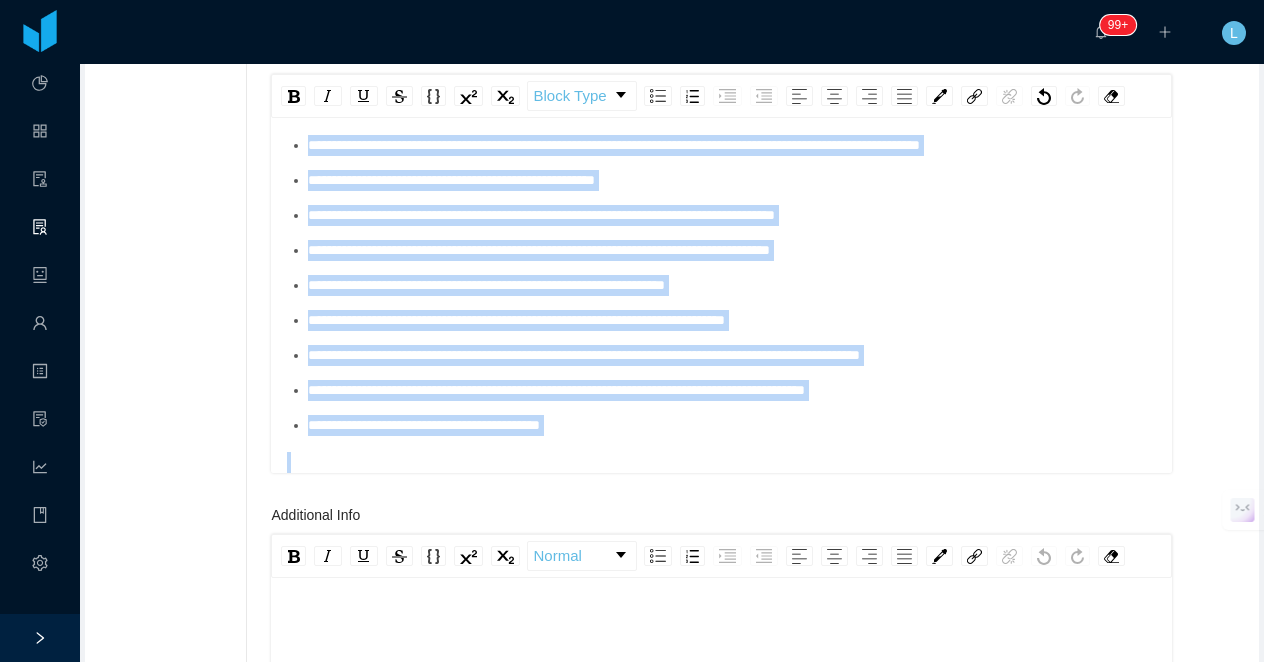 scroll, scrollTop: 849, scrollLeft: 0, axis: vertical 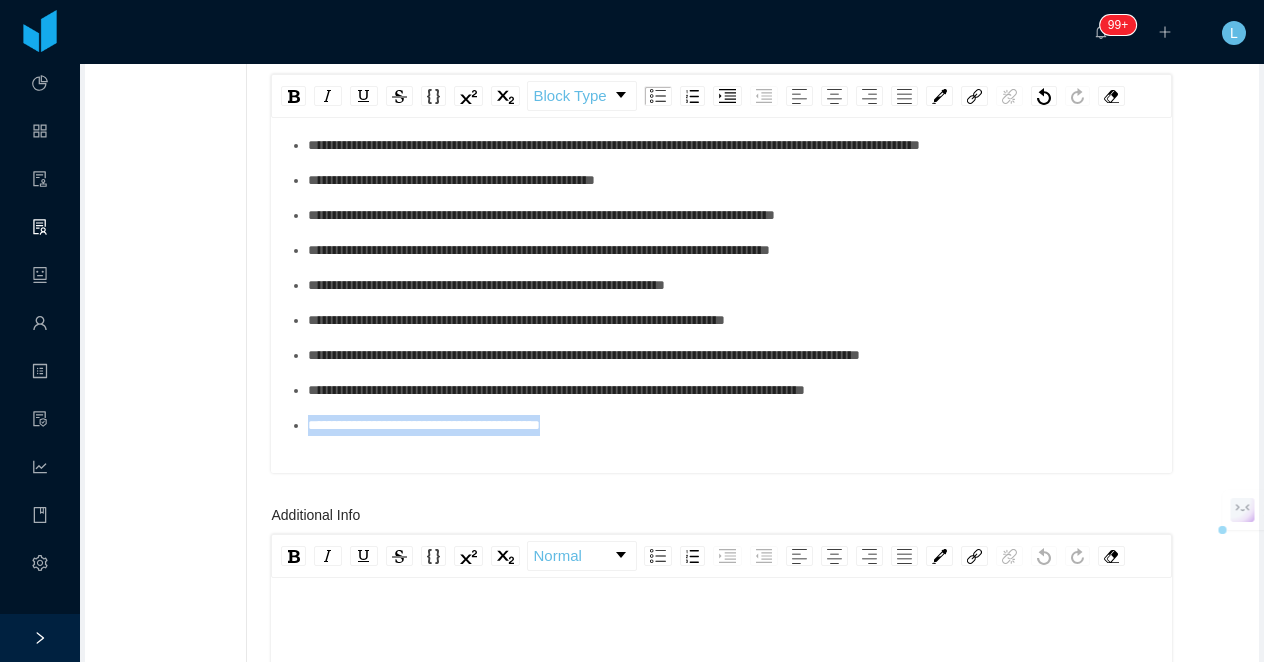 drag, startPoint x: 664, startPoint y: 431, endPoint x: 309, endPoint y: 433, distance: 355.00565 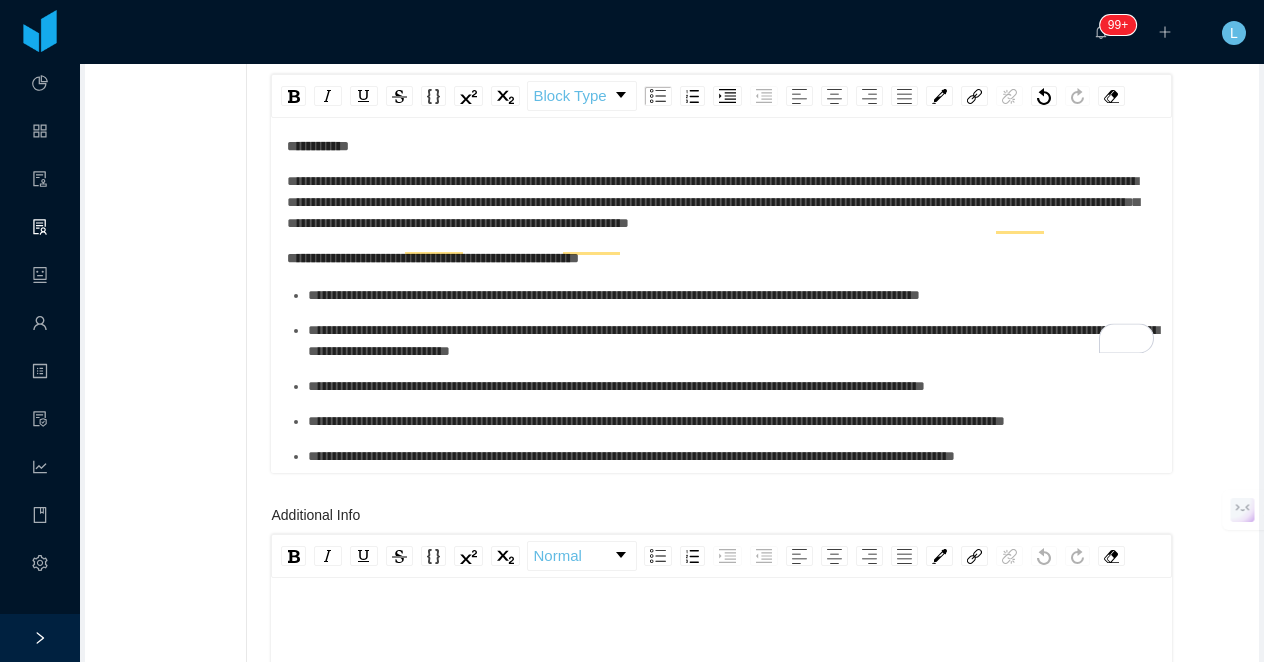 scroll, scrollTop: 0, scrollLeft: 0, axis: both 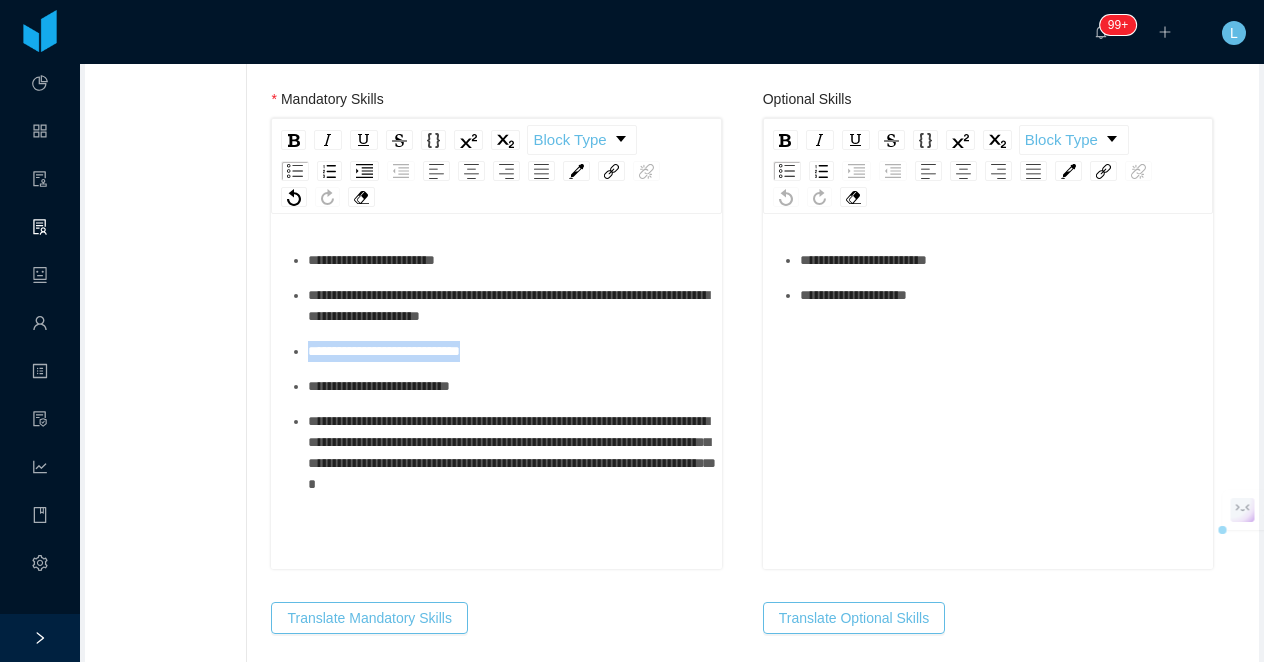 drag, startPoint x: 520, startPoint y: 350, endPoint x: 299, endPoint y: 350, distance: 221 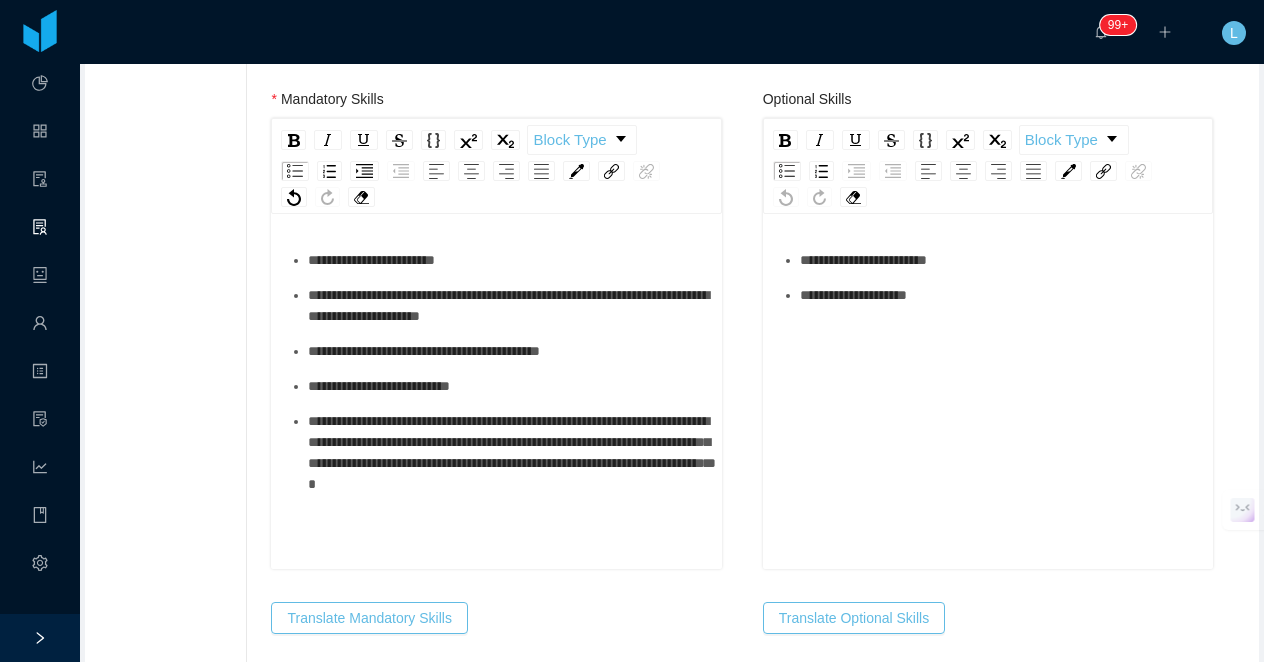 scroll, scrollTop: 46, scrollLeft: 0, axis: vertical 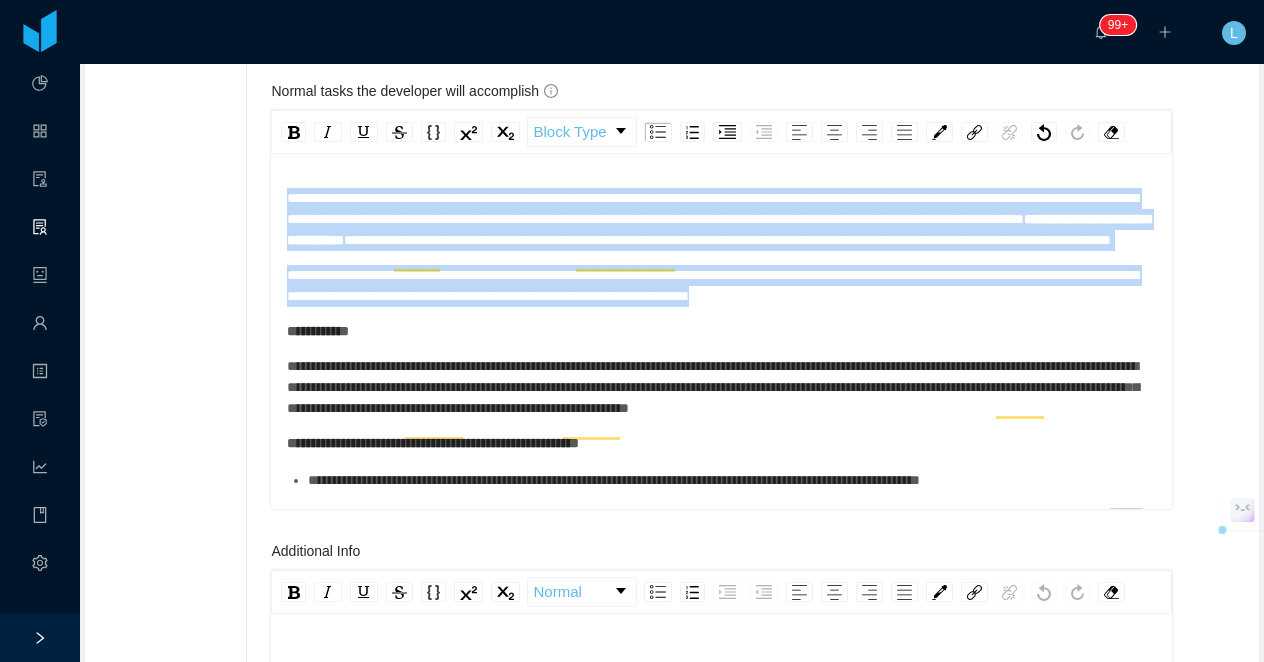 drag, startPoint x: 1105, startPoint y: 319, endPoint x: 286, endPoint y: 193, distance: 828.6356 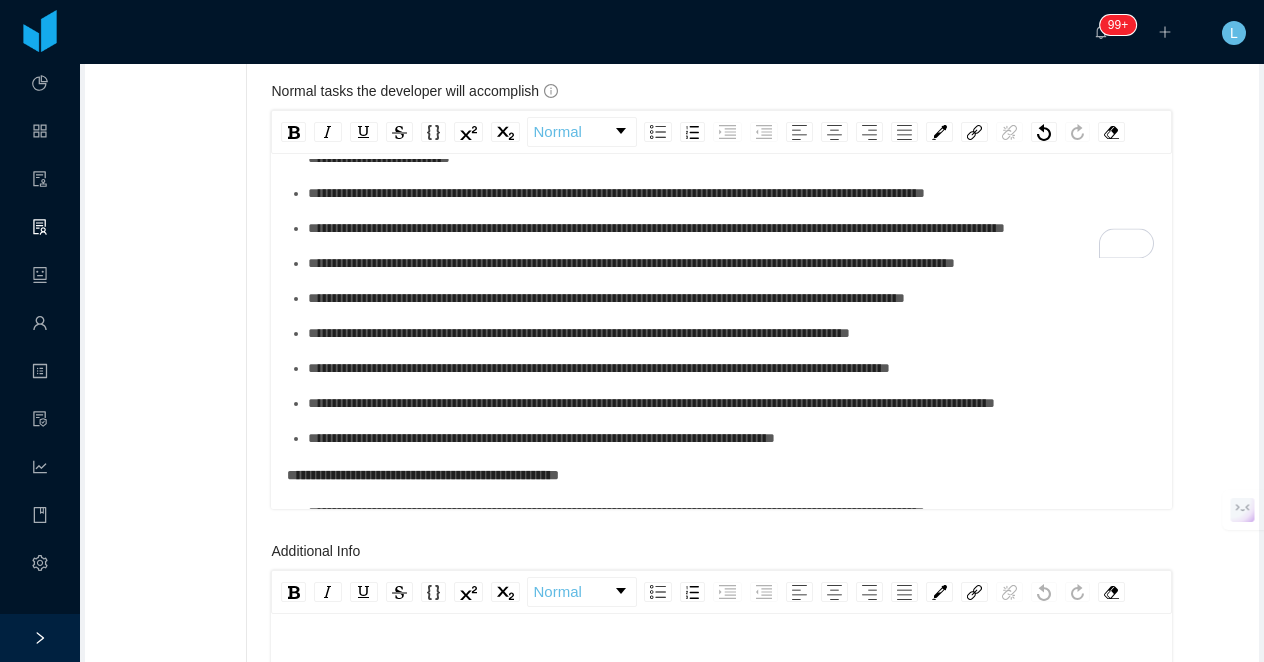 scroll, scrollTop: 316, scrollLeft: 0, axis: vertical 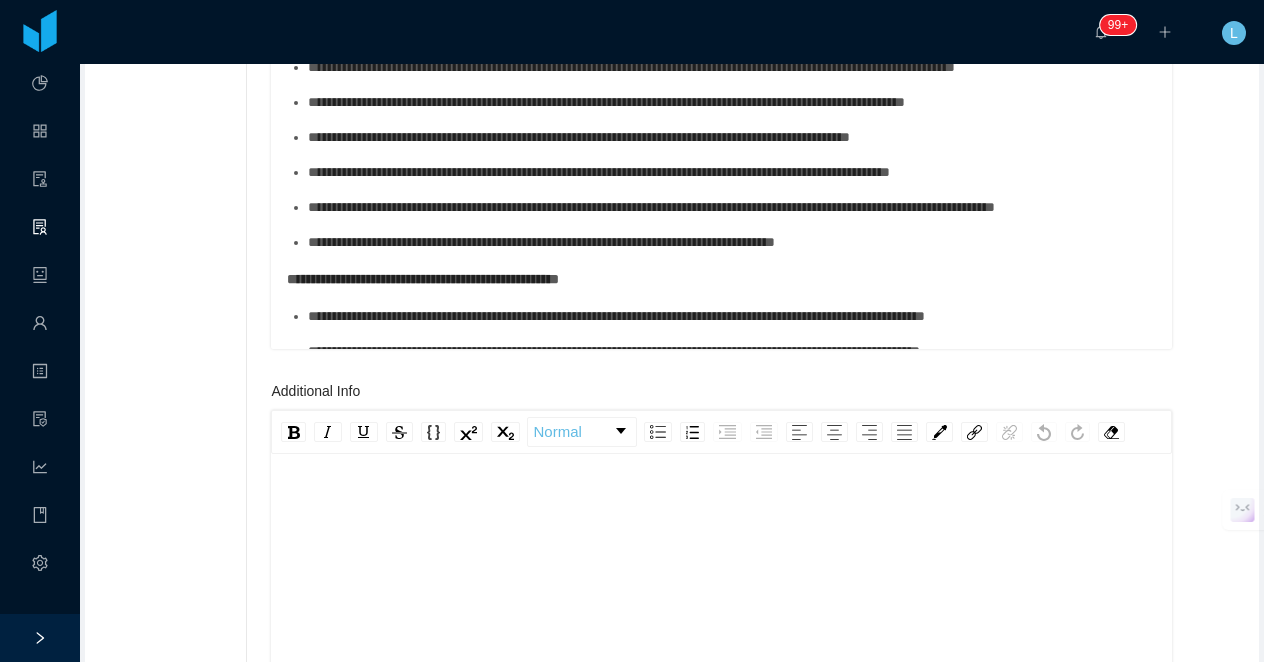 click at bounding box center [722, 619] 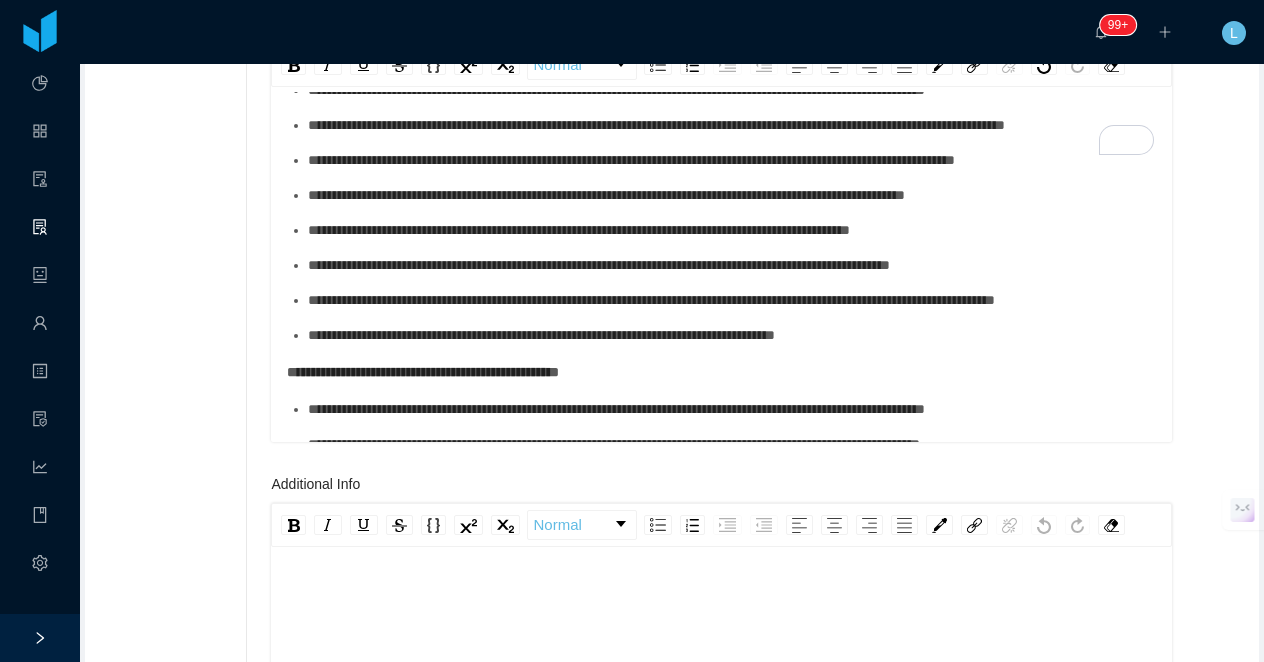 scroll, scrollTop: 2311, scrollLeft: 0, axis: vertical 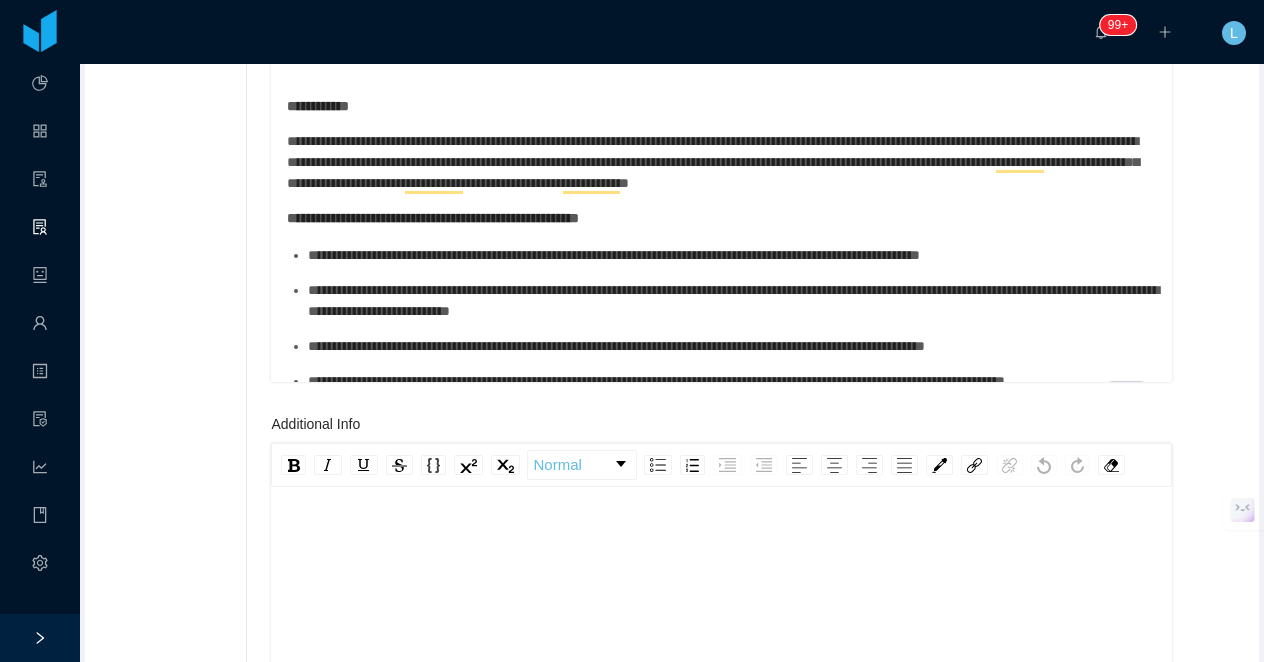 click at bounding box center (722, 652) 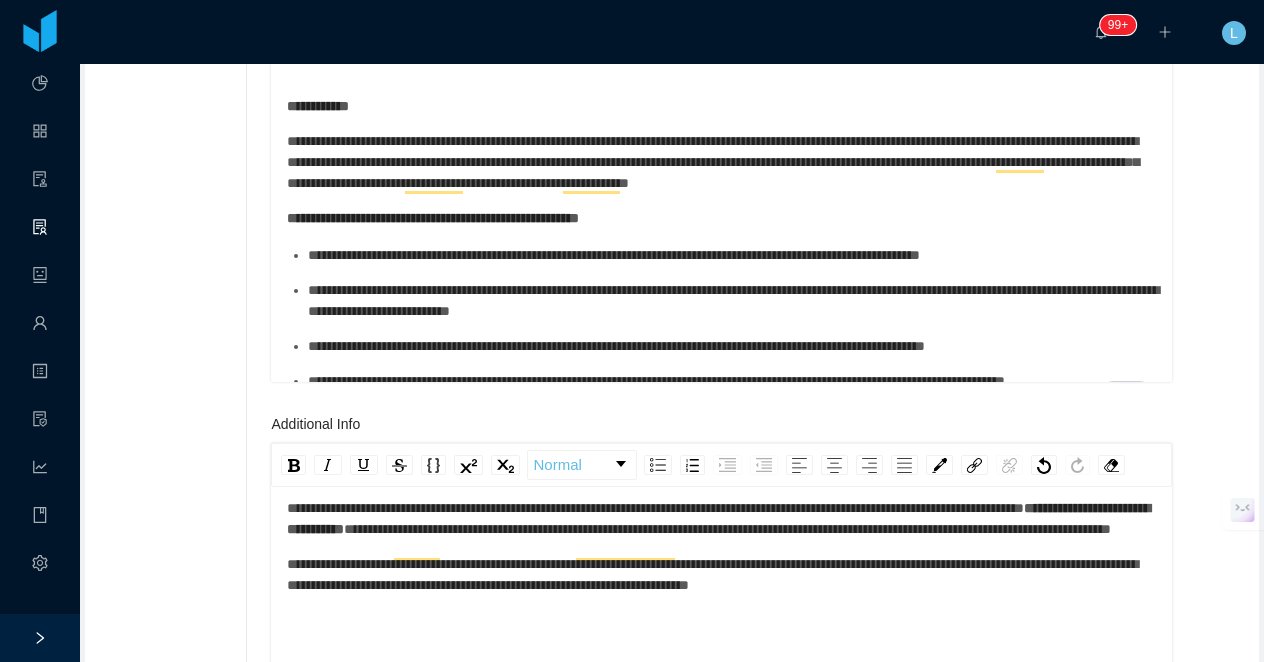 scroll, scrollTop: 0, scrollLeft: 0, axis: both 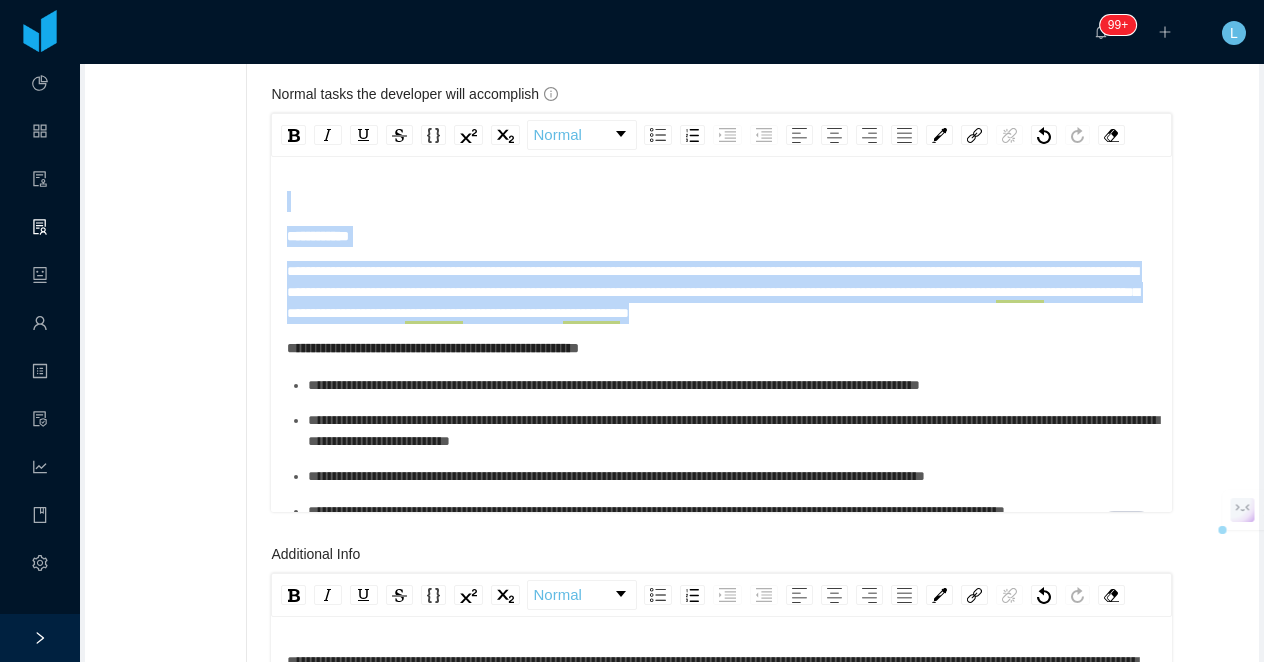 drag, startPoint x: 483, startPoint y: 331, endPoint x: 269, endPoint y: 184, distance: 259.62473 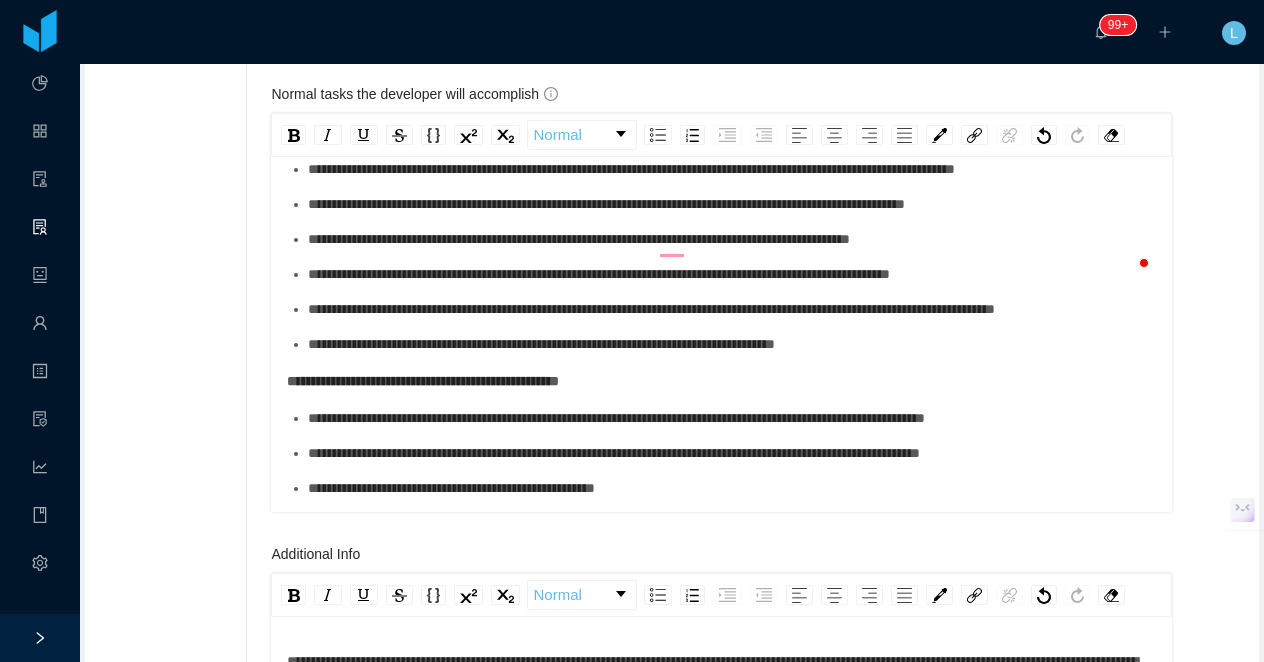 scroll, scrollTop: 283, scrollLeft: 0, axis: vertical 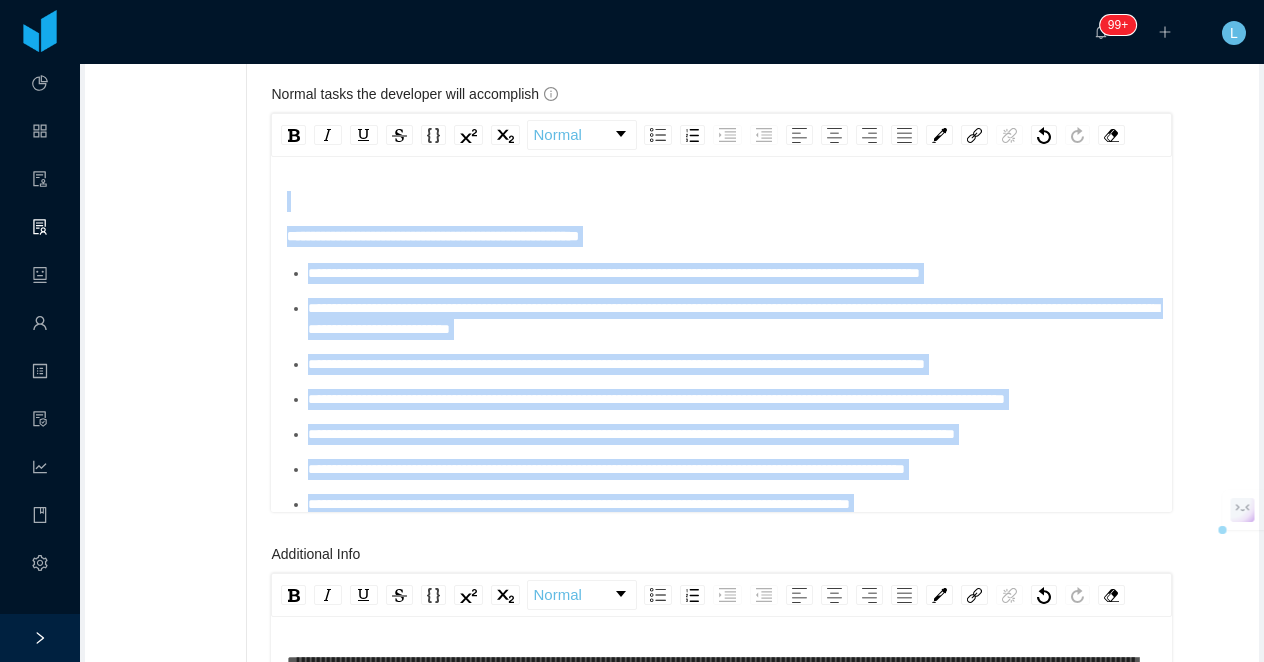 drag, startPoint x: 930, startPoint y: 390, endPoint x: 102, endPoint y: 100, distance: 877.31635 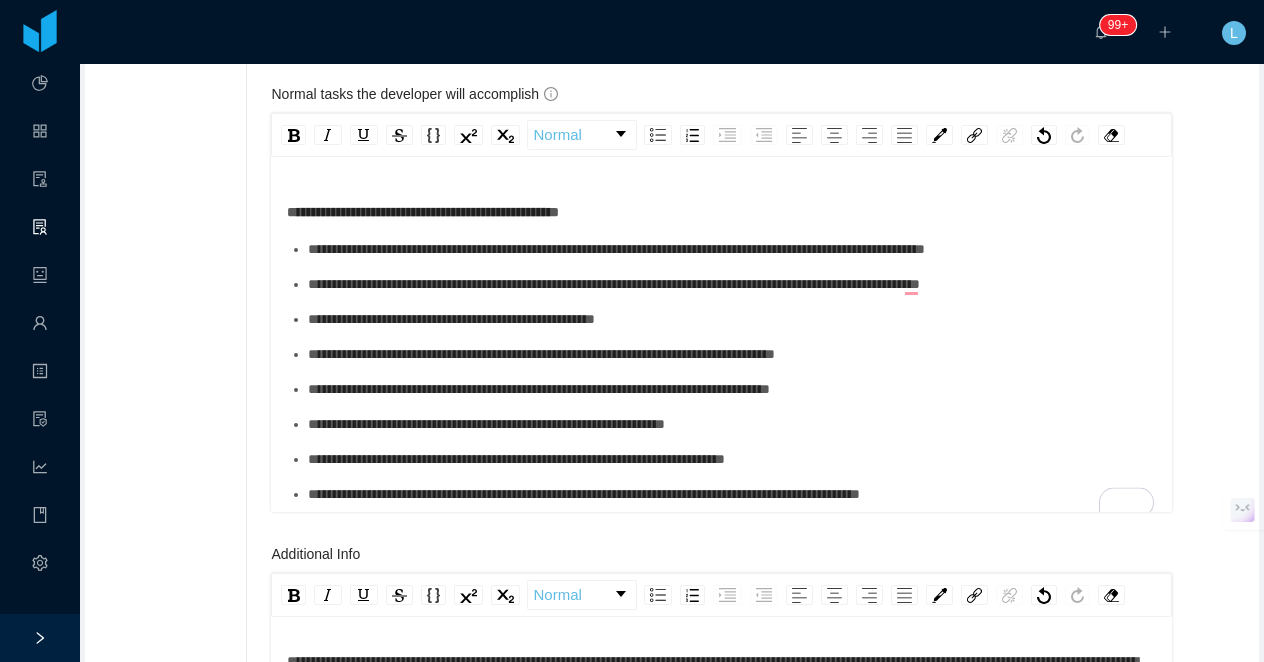 scroll, scrollTop: 25, scrollLeft: 0, axis: vertical 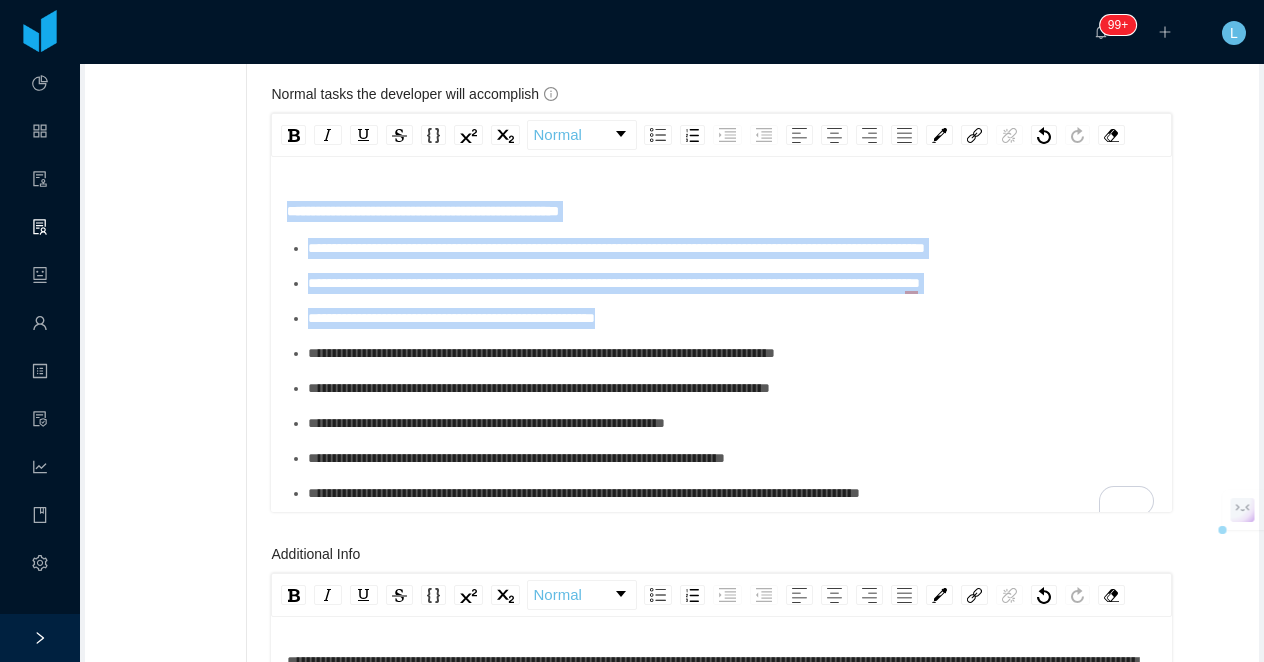drag, startPoint x: 739, startPoint y: 318, endPoint x: 267, endPoint y: 211, distance: 483.97623 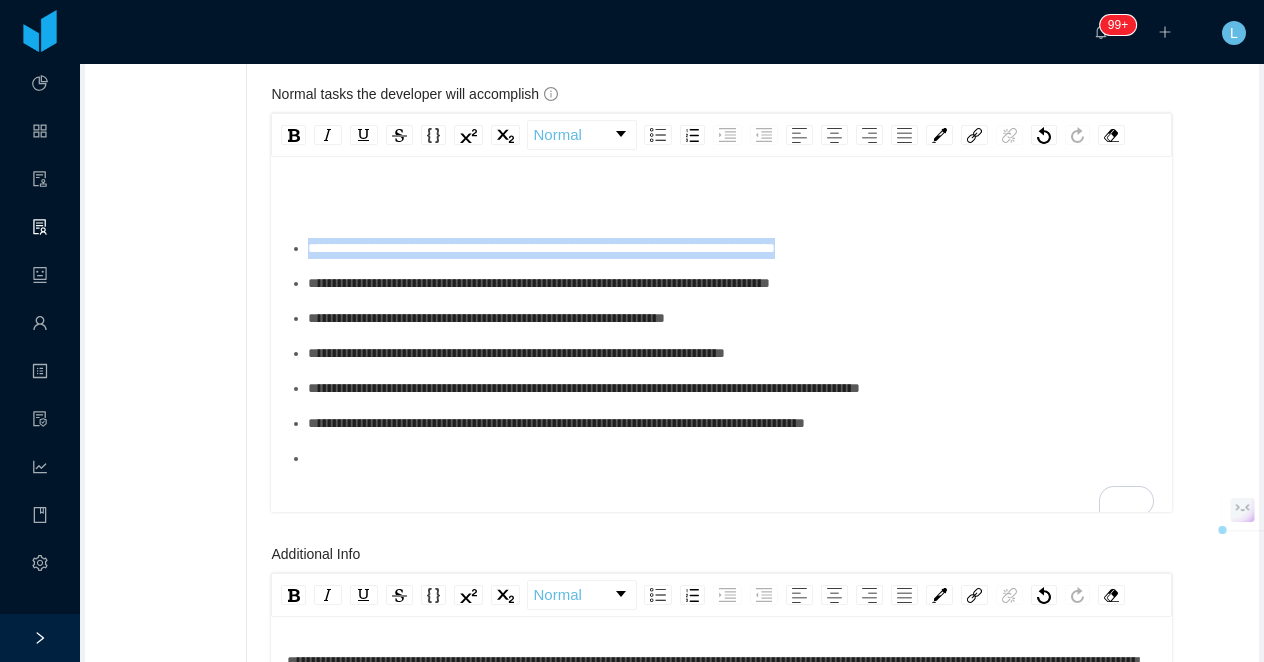 drag, startPoint x: 916, startPoint y: 243, endPoint x: 300, endPoint y: 234, distance: 616.06573 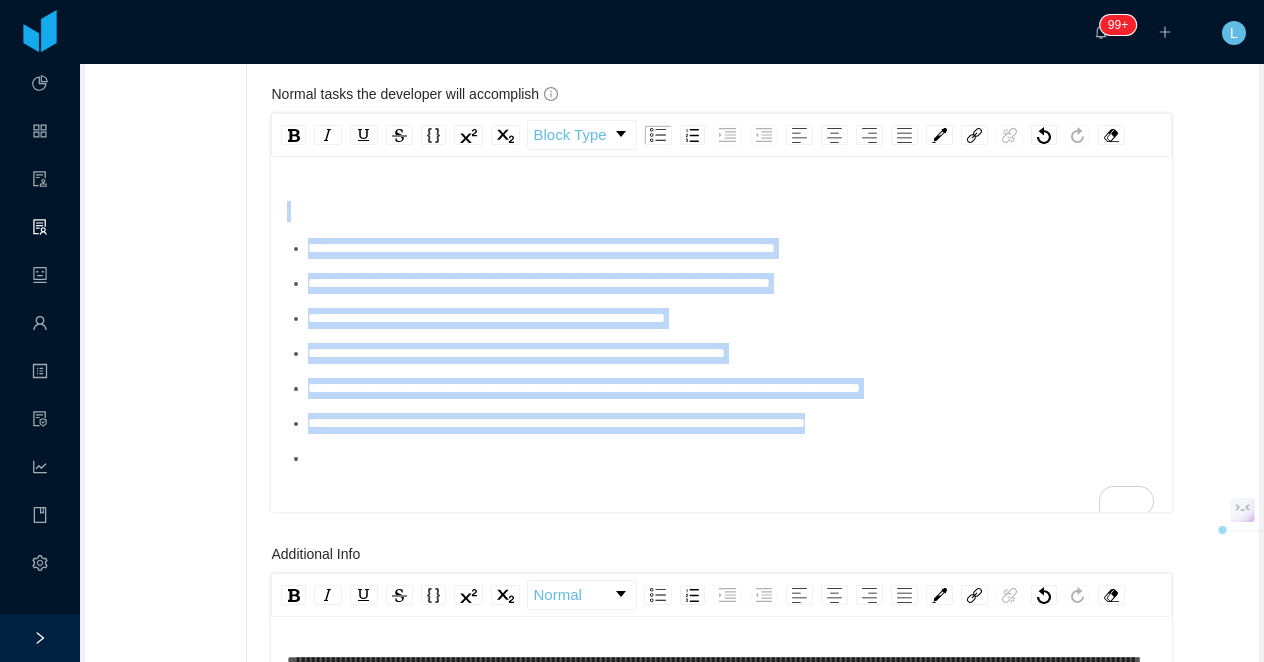 drag, startPoint x: 337, startPoint y: 450, endPoint x: 278, endPoint y: 213, distance: 244.23349 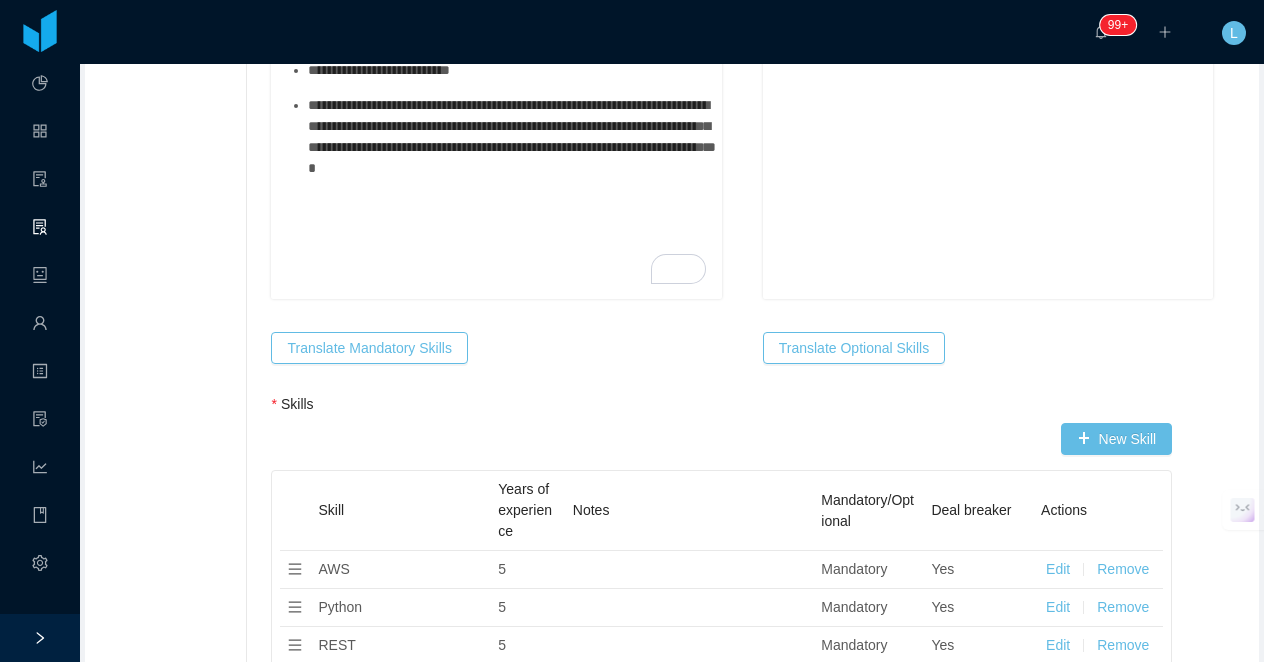 scroll, scrollTop: 1247, scrollLeft: 0, axis: vertical 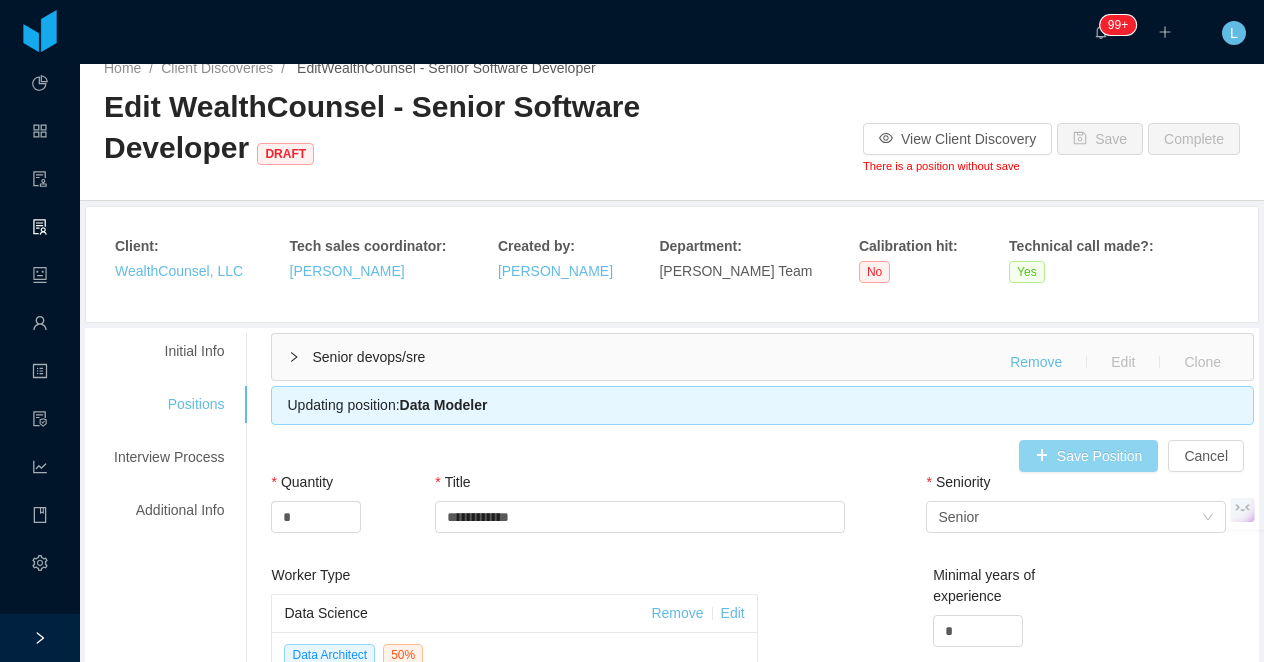 click on "Save Position" at bounding box center [1089, 456] 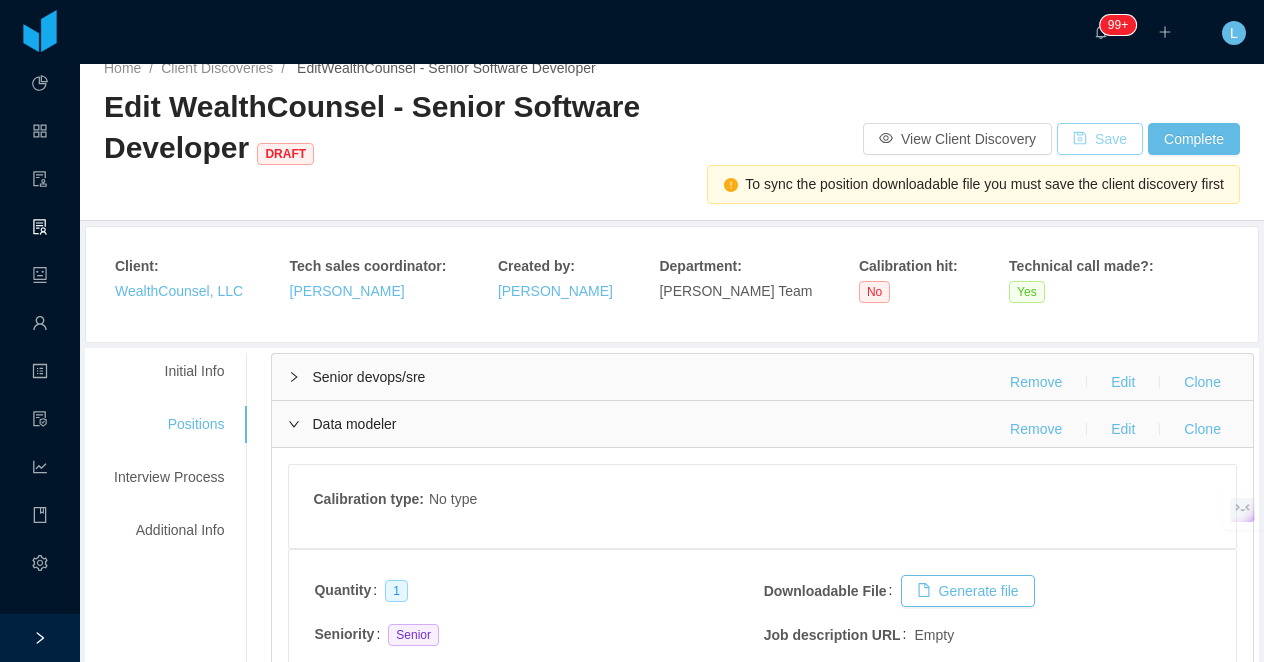 click on "Save" at bounding box center [1100, 139] 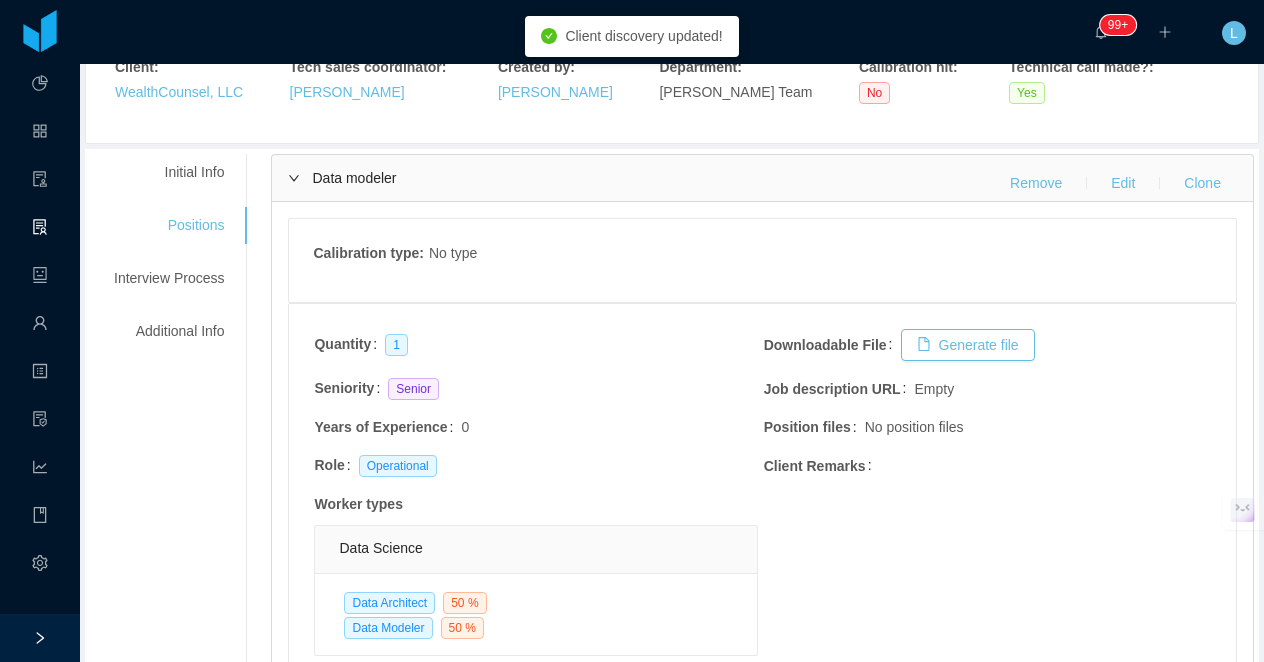 scroll, scrollTop: 155, scrollLeft: 0, axis: vertical 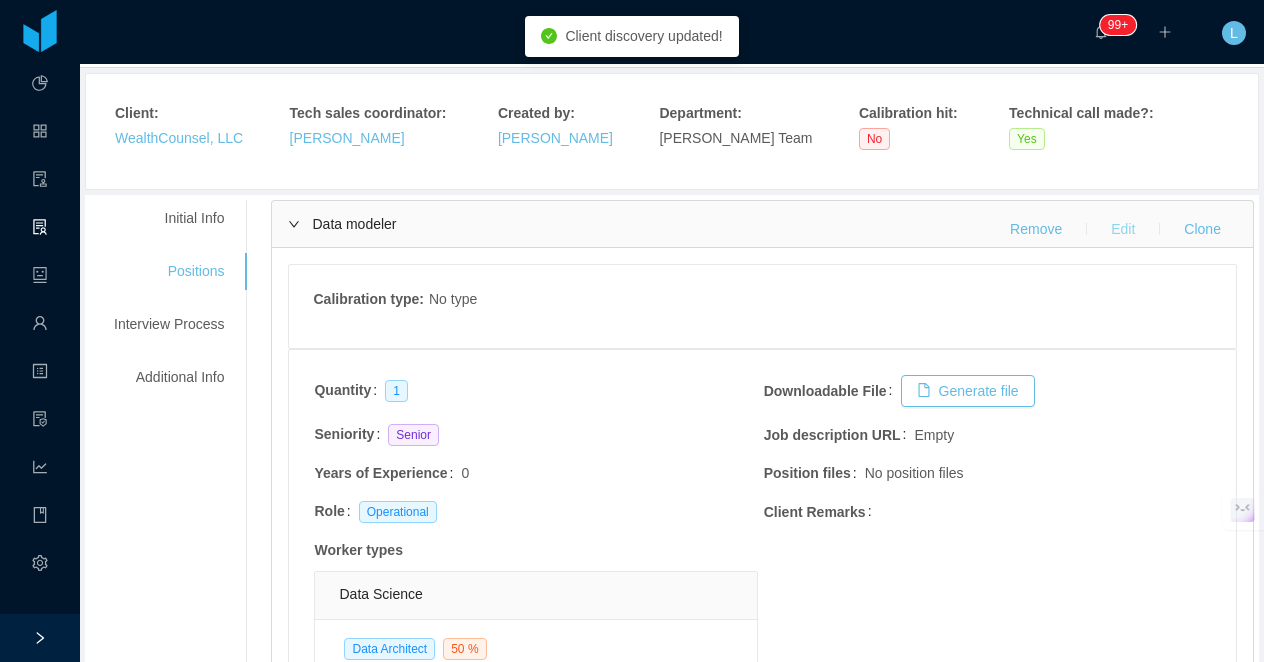click on "Edit" at bounding box center (1123, 229) 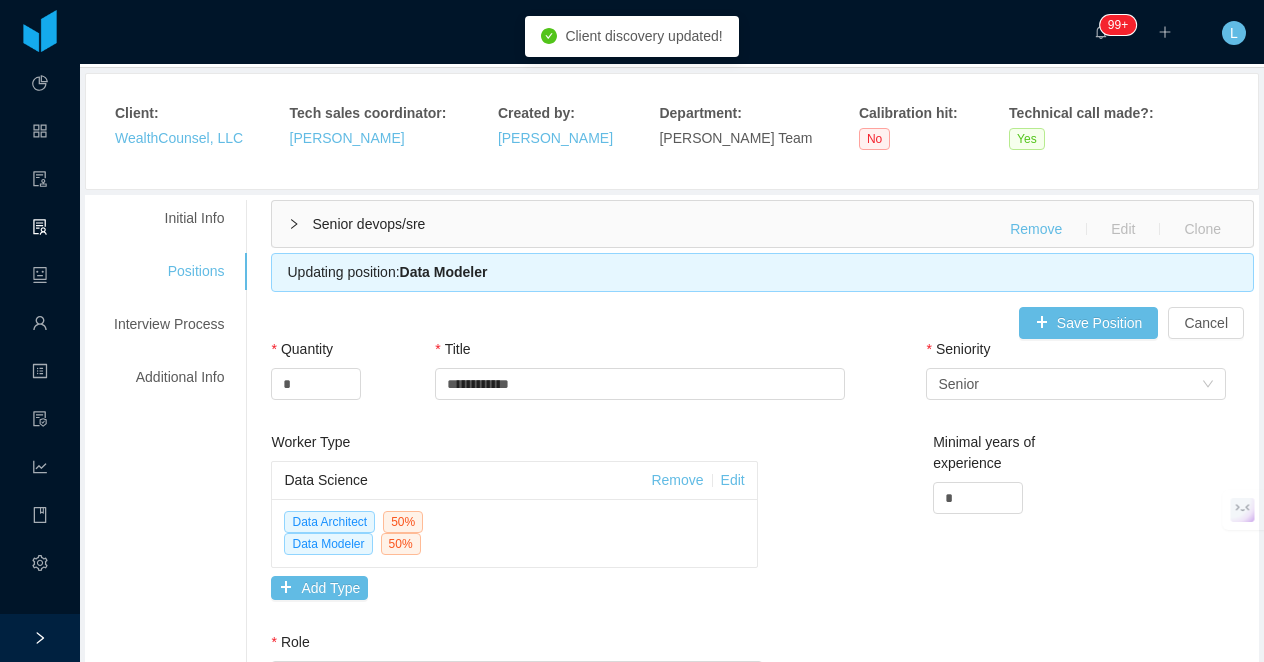 type 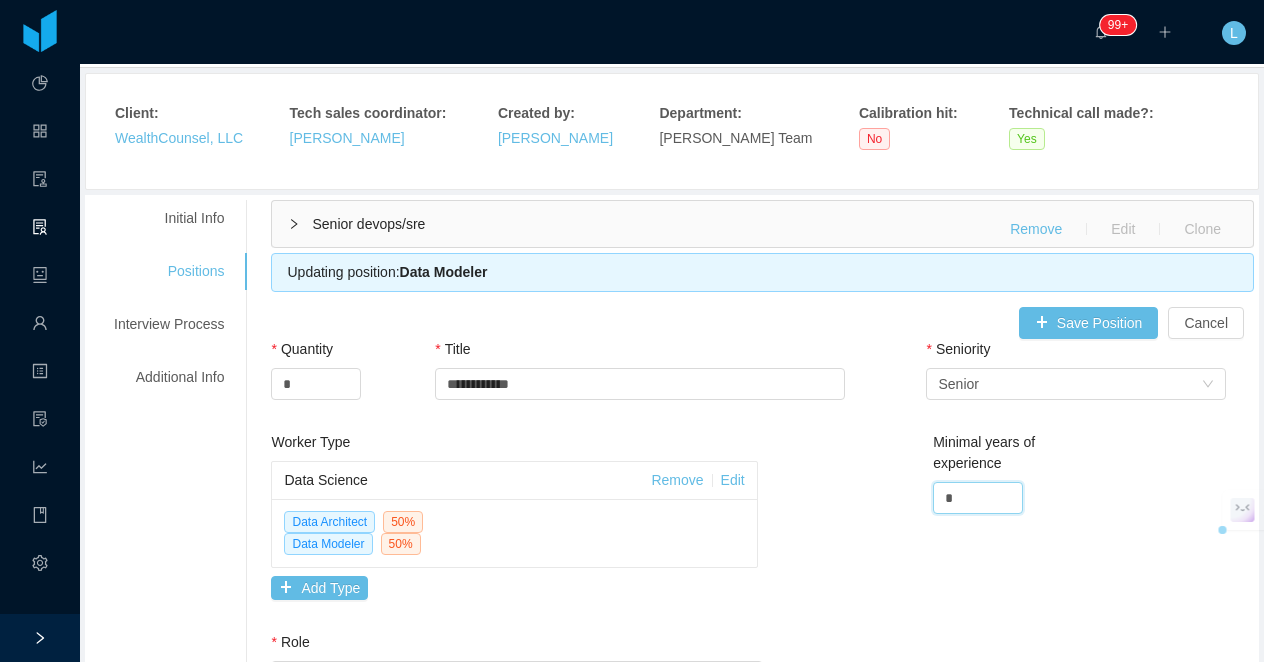 drag, startPoint x: 969, startPoint y: 505, endPoint x: 925, endPoint y: 505, distance: 44 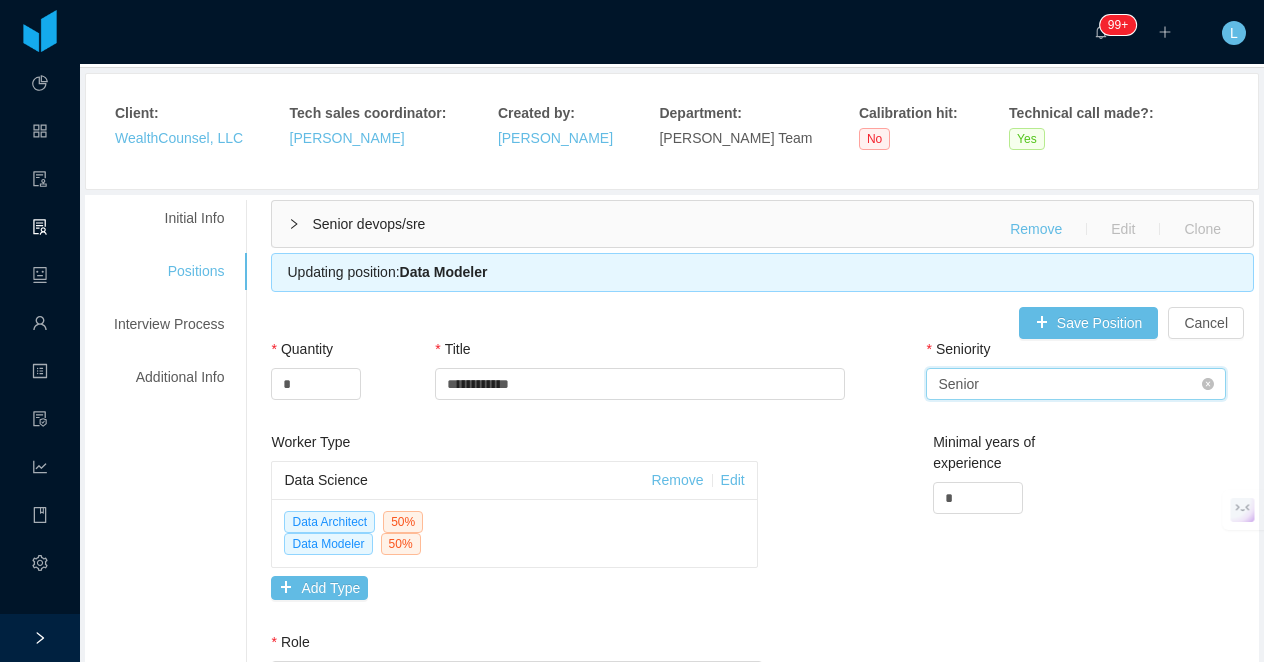 click on "Select Seniority Senior" at bounding box center (1069, 384) 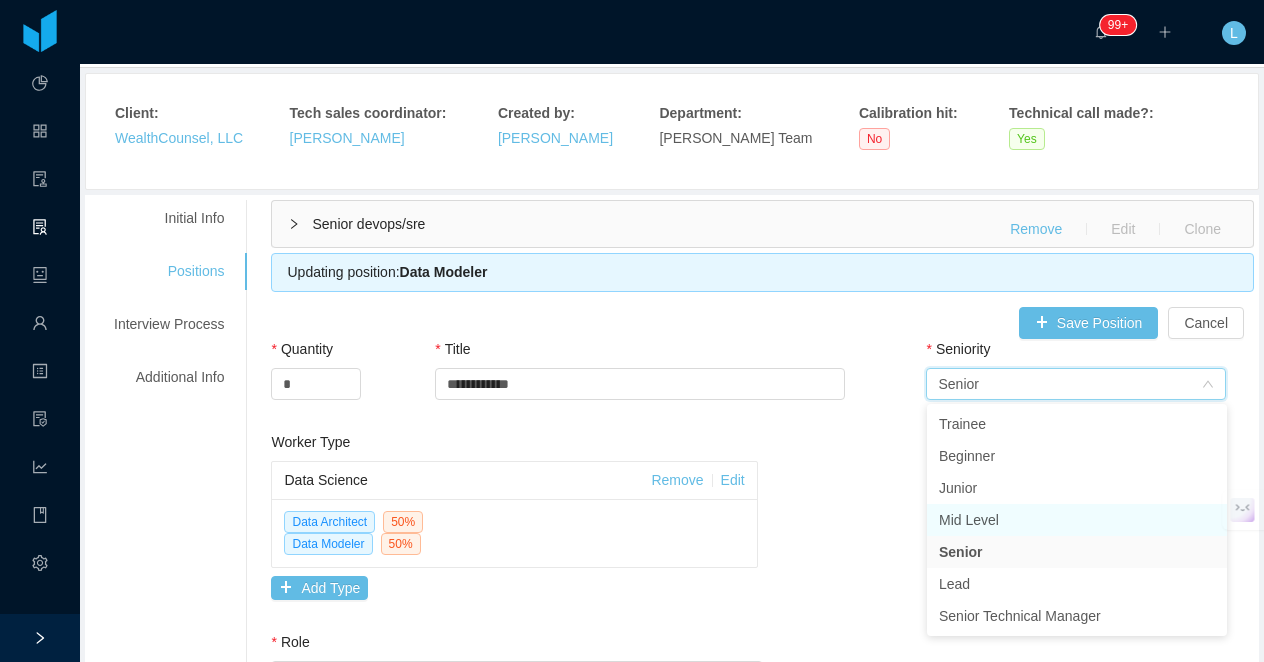 click on "Mid Level" at bounding box center (1077, 520) 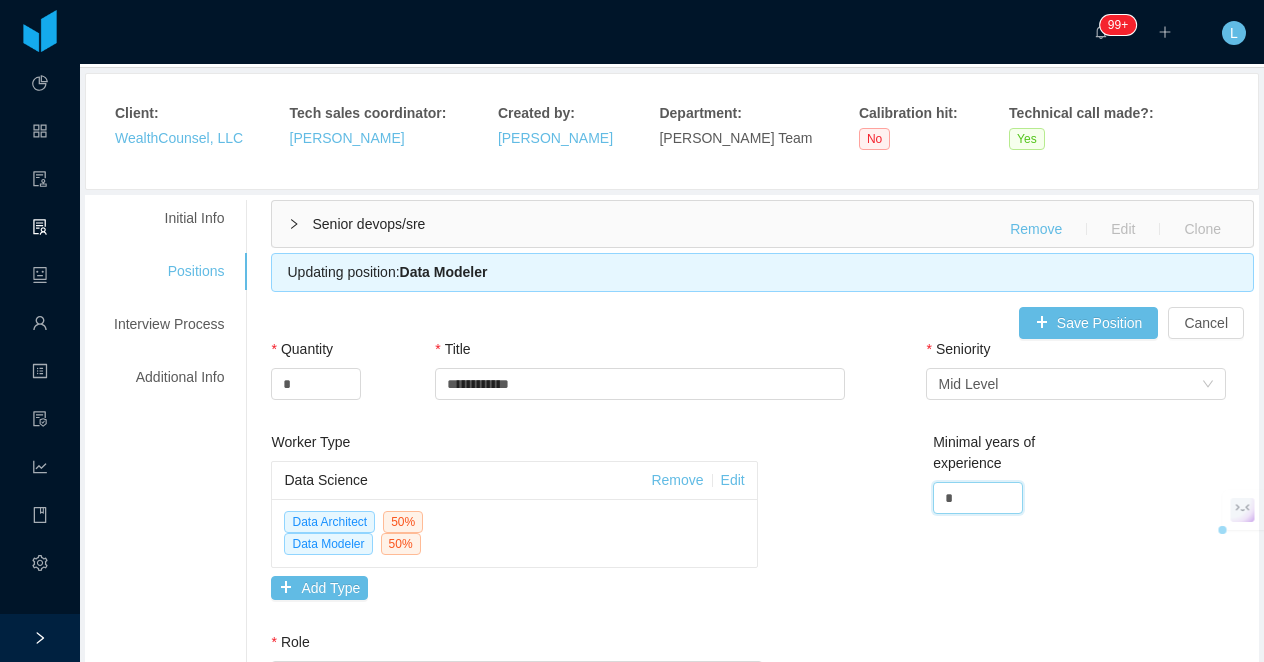 drag, startPoint x: 978, startPoint y: 502, endPoint x: 927, endPoint y: 502, distance: 51 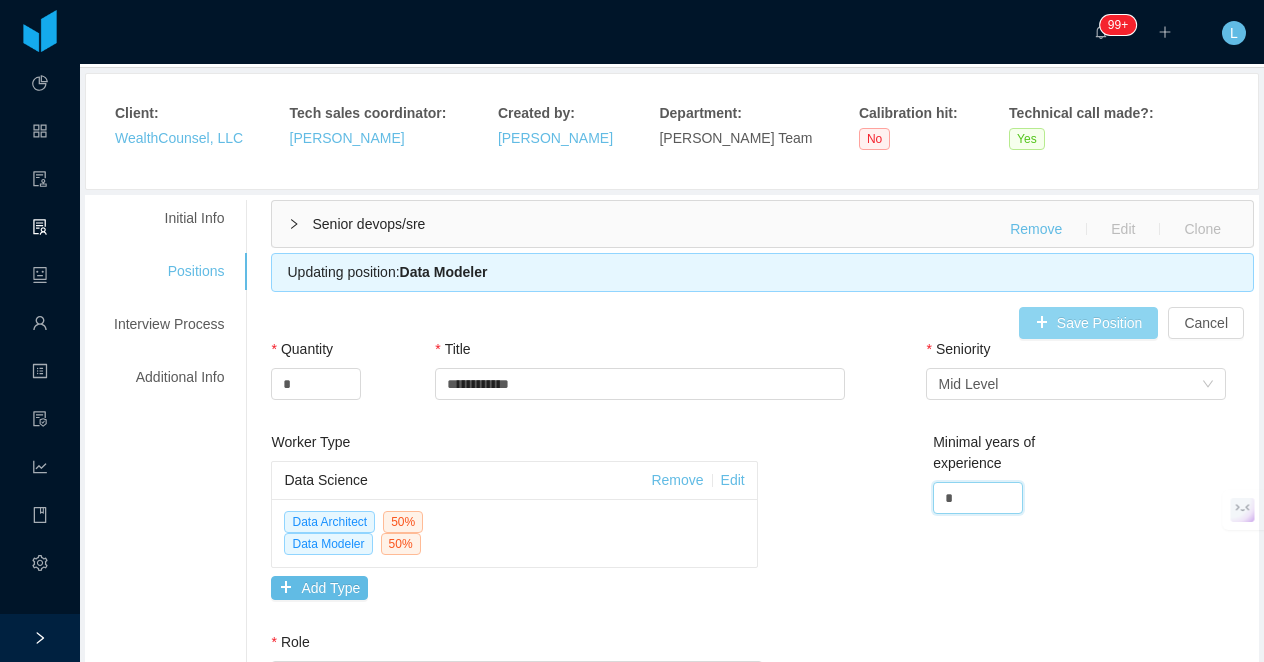 type on "*" 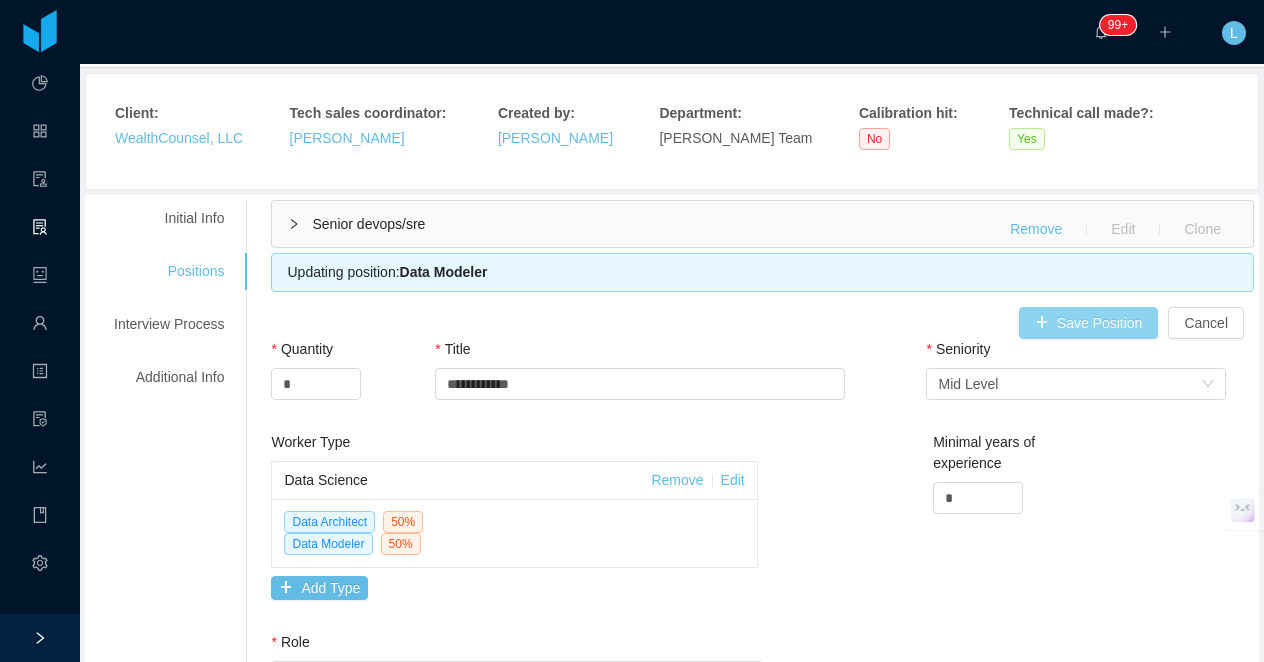 click on "Save Position" at bounding box center [1089, 323] 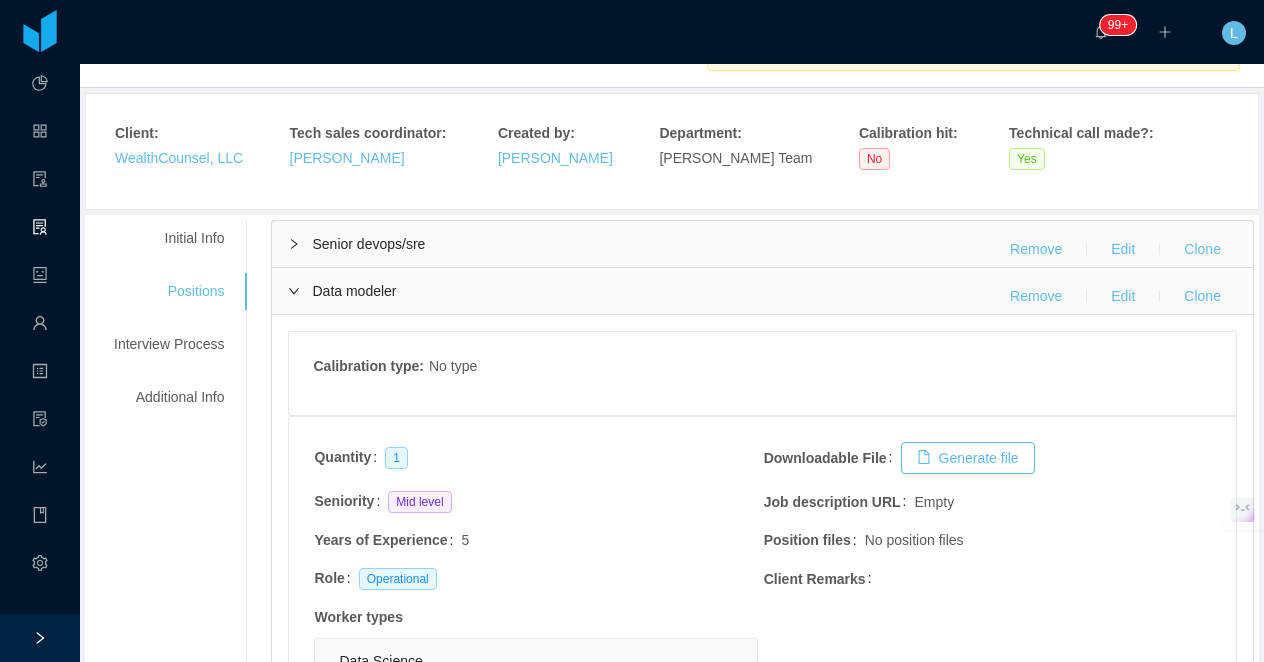 click on "Data modeler Remove Edit Clone" at bounding box center [762, 291] 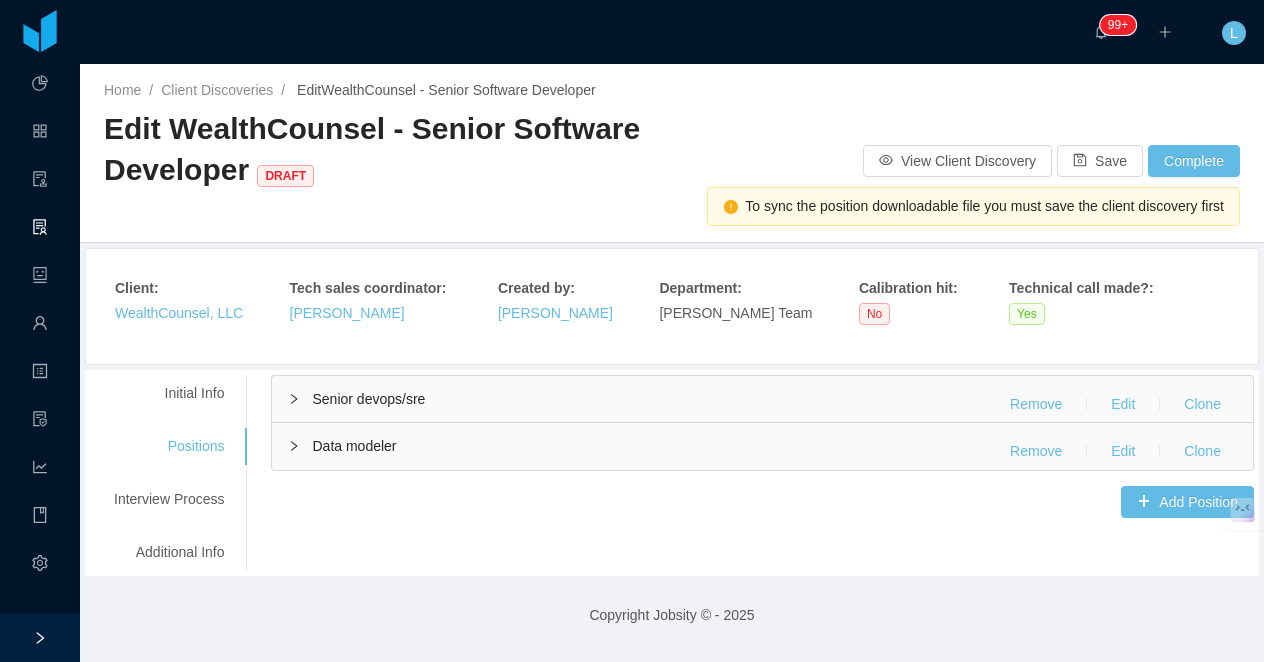 scroll, scrollTop: 0, scrollLeft: 0, axis: both 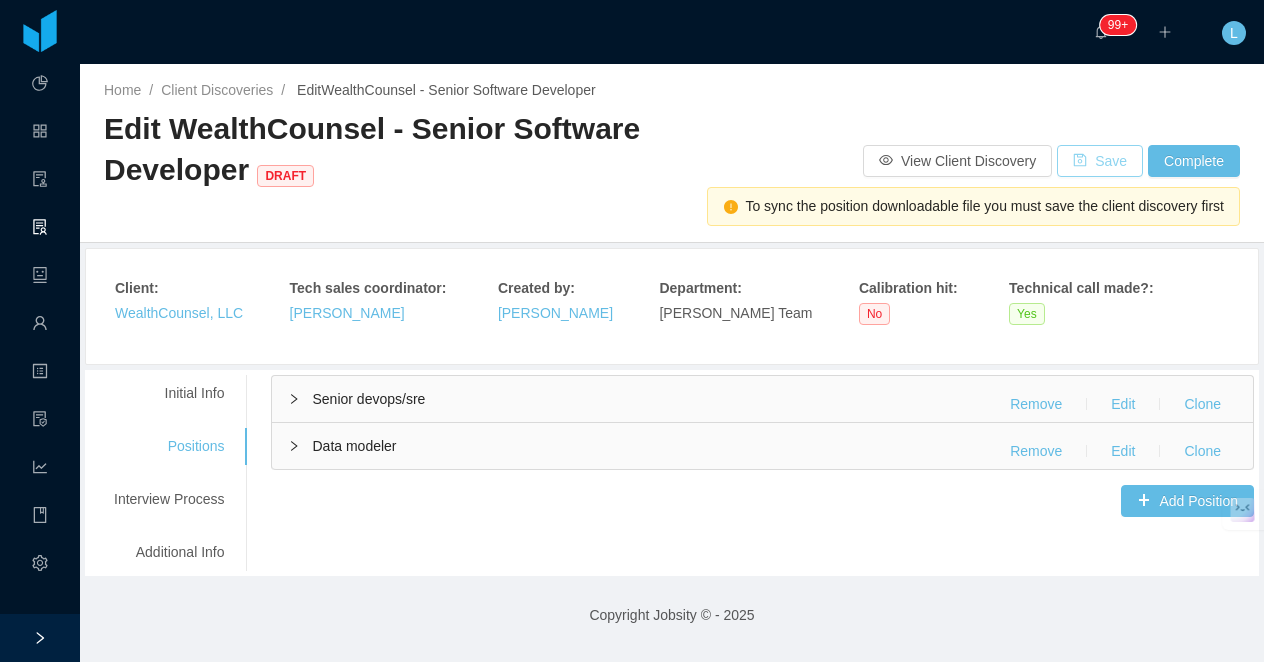 click on "Save" at bounding box center (1100, 161) 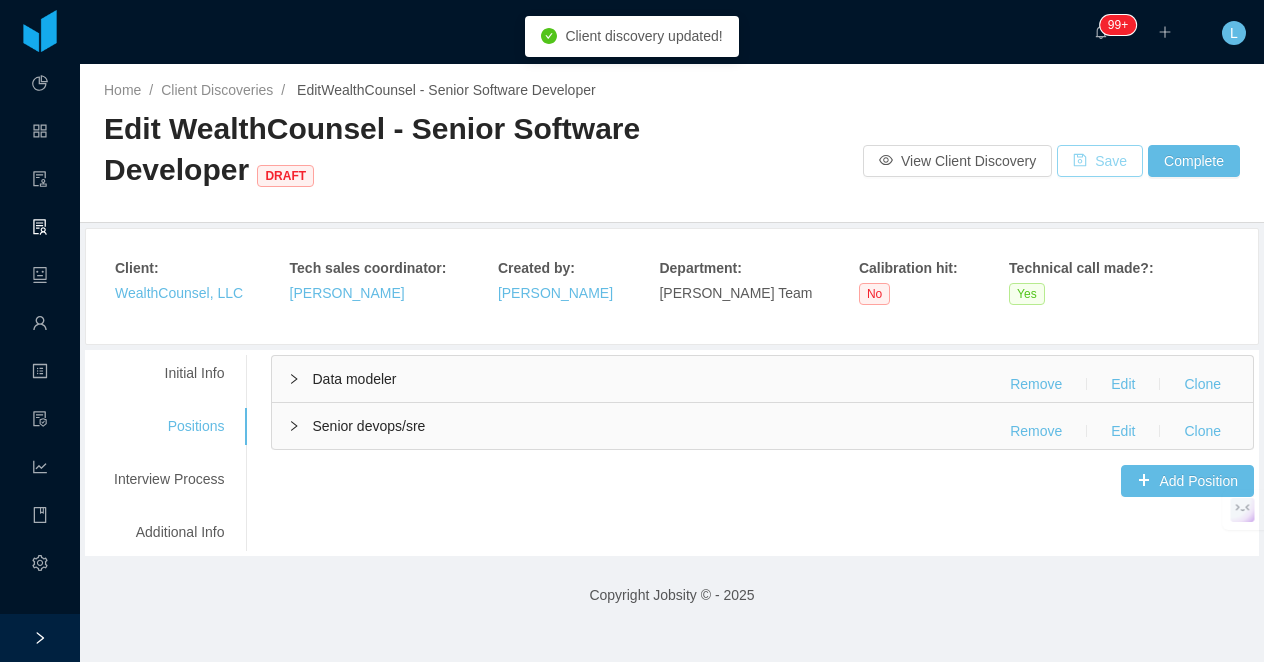 type 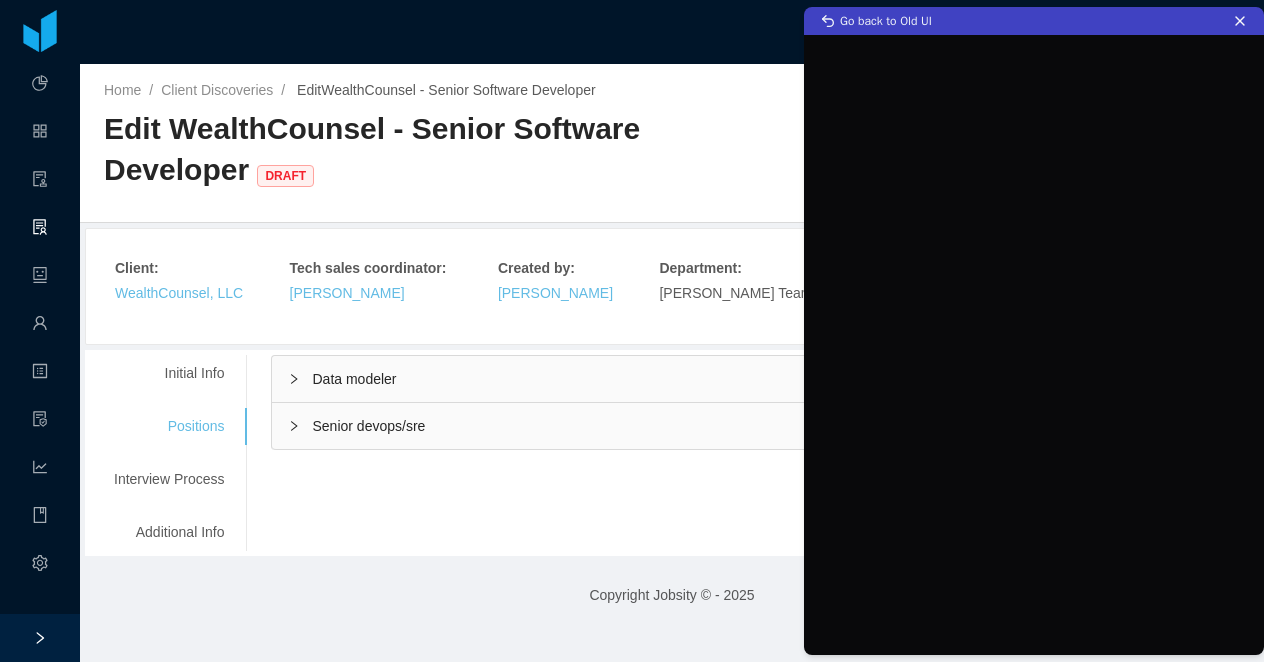 click on "Data modeler Remove Edit Clone Calibration type : No type Quantity 1 Downloadable File Generate file Seniority Mid level Job description URL Empty Years of Experience 5 Position files  No position files Role   Operational Client Remarks Worker types Data Science Data Architect 50   % Data Modeler 50   % Languages English C1 advanced Mandatory Soft Skills Priority Strong communication skills : Unknown Willing to receive a lower seniority dev, who has longer experience in other technologies : Unknown Experience working with a well known brand or big project : Unknown International experience : Unknown Generalist vs specialist : Unknown Skills : Skill Years Notes Deal Breaker Mandatory AWS 5 Yes Yes Python 5 Yes Yes REST 5 Yes Yes Typescript 3 No Yes Java 0 No No Mandatory skills :
Strong expertise with AWS
Strong experience in Python for designing, building, and maintaining data warehousing and data models.
Experience building and consuming RESTful APIs
Familiarity with Typescript.
Bonus skills :" at bounding box center [762, 426] 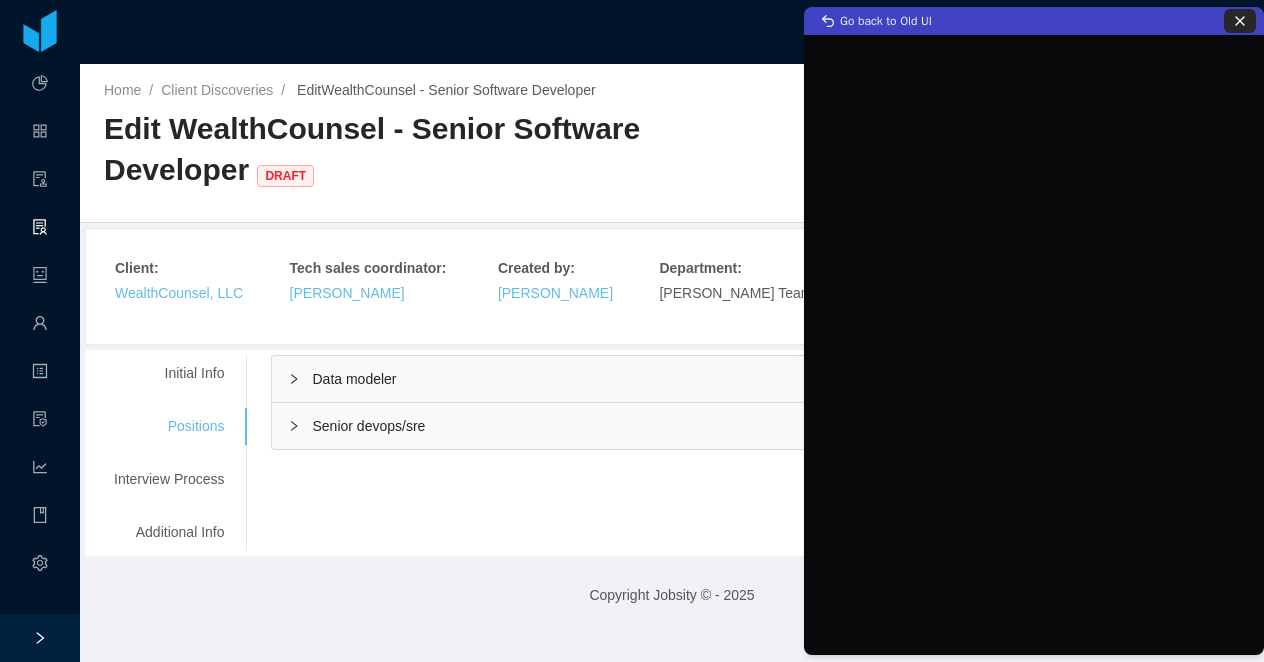 click 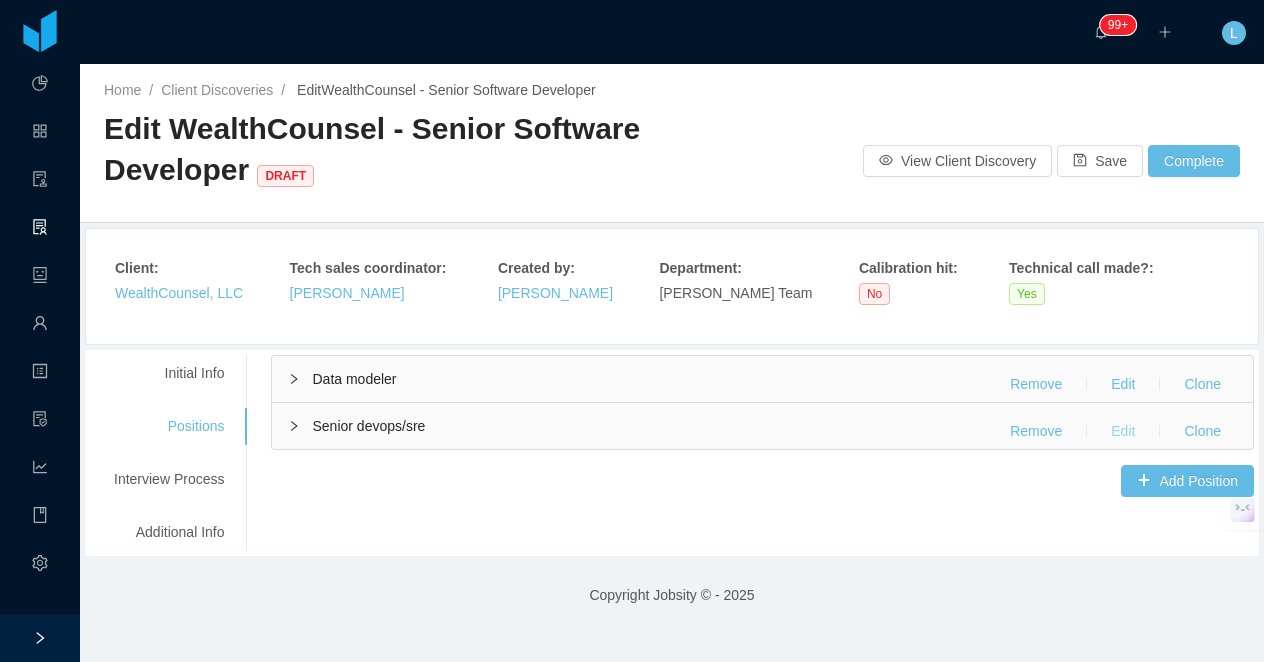 click on "Edit" at bounding box center [1123, 431] 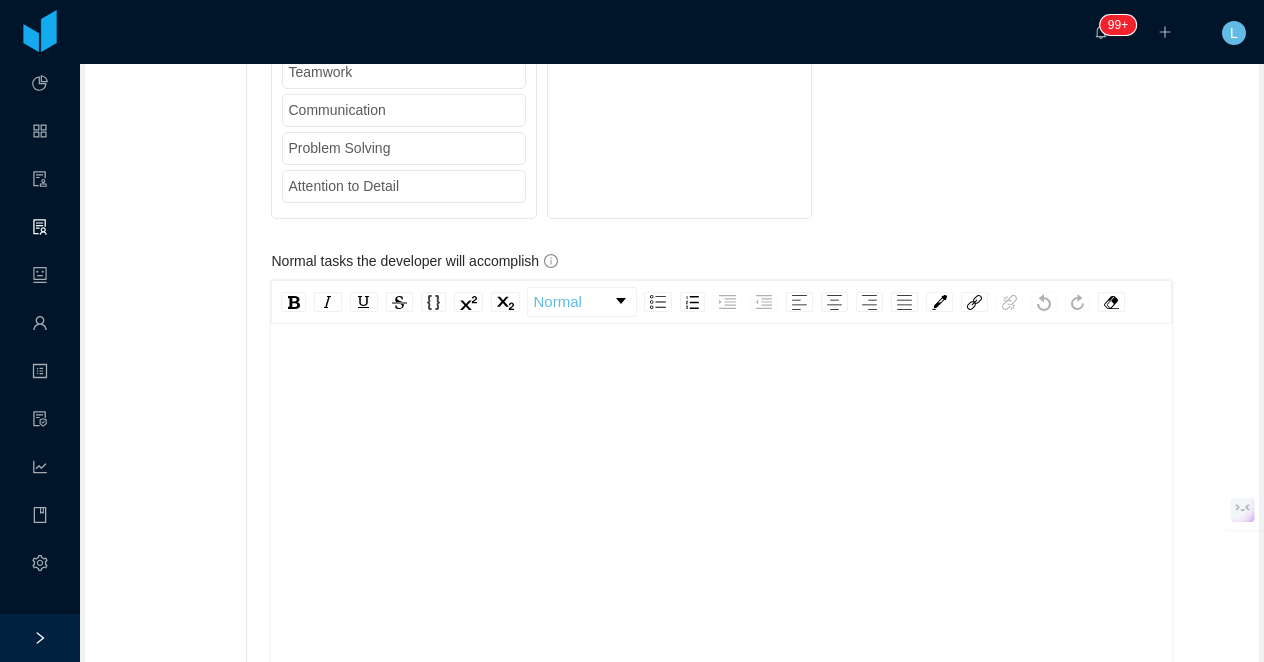 scroll, scrollTop: 2355, scrollLeft: 0, axis: vertical 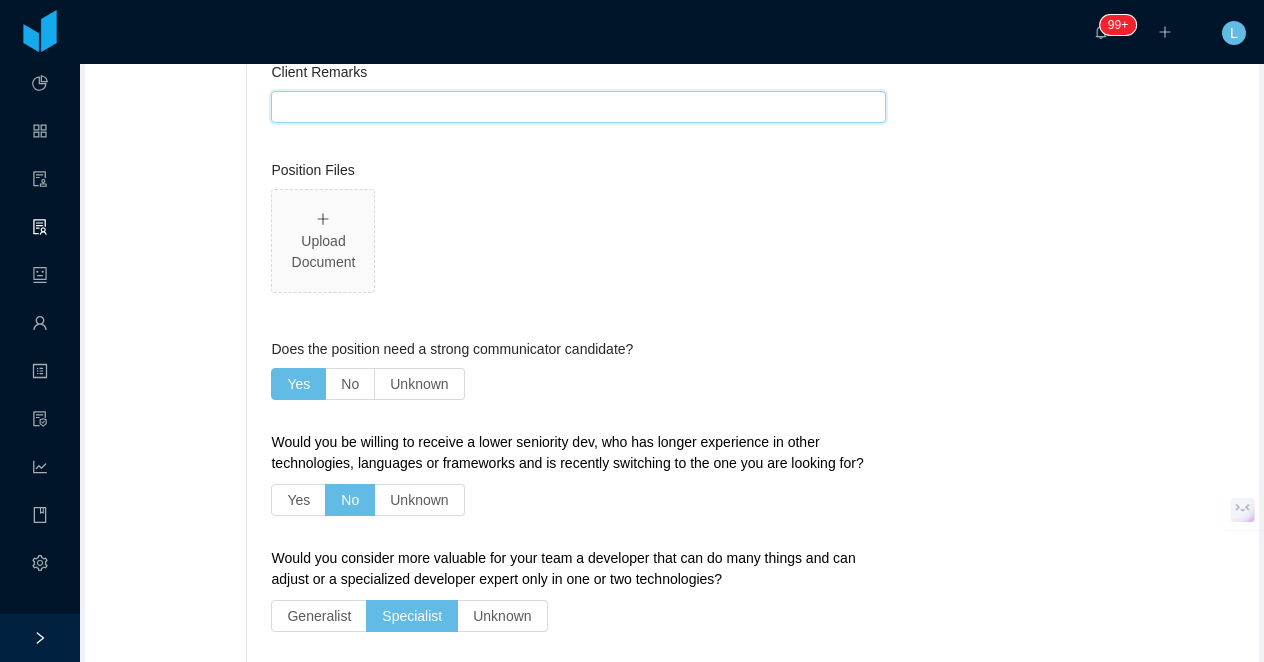 click on "Client Remarks" at bounding box center [578, 107] 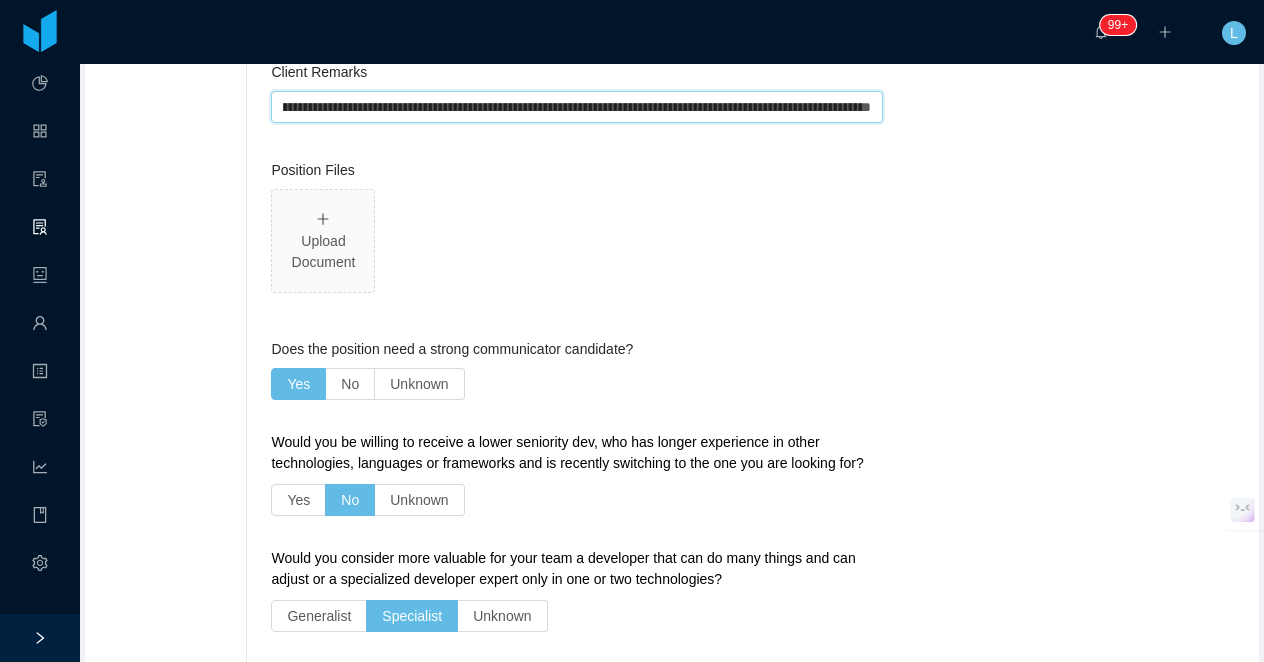 scroll, scrollTop: 0, scrollLeft: 778, axis: horizontal 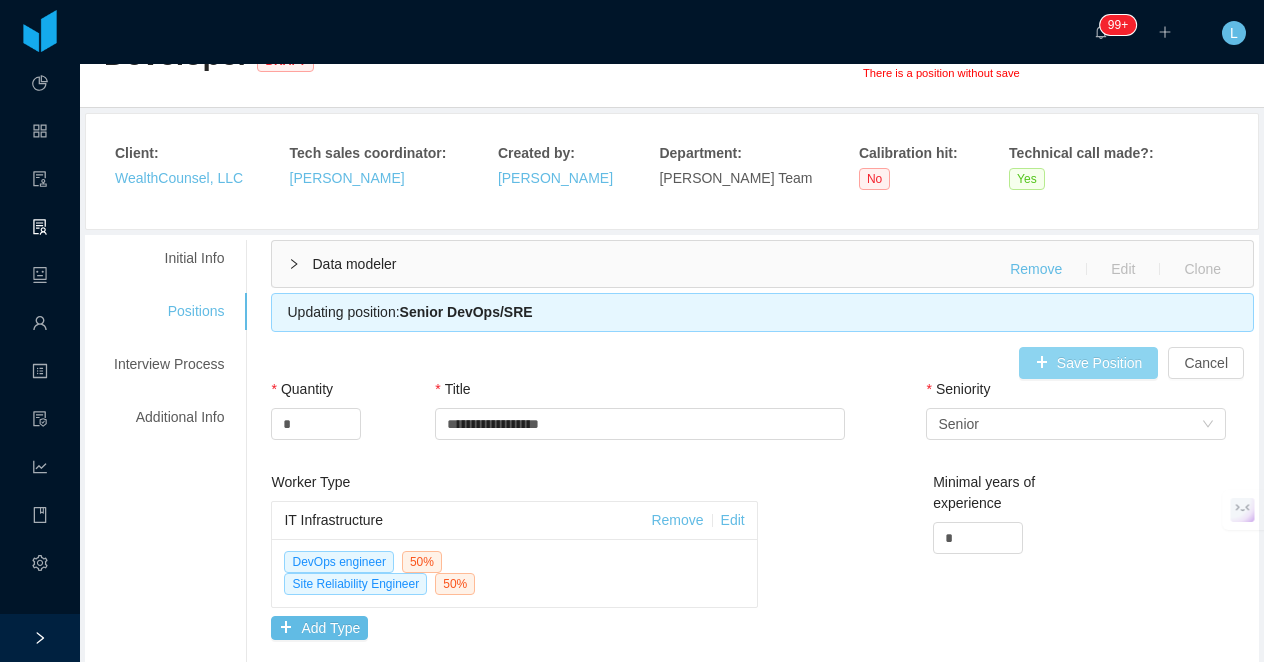 type on "**********" 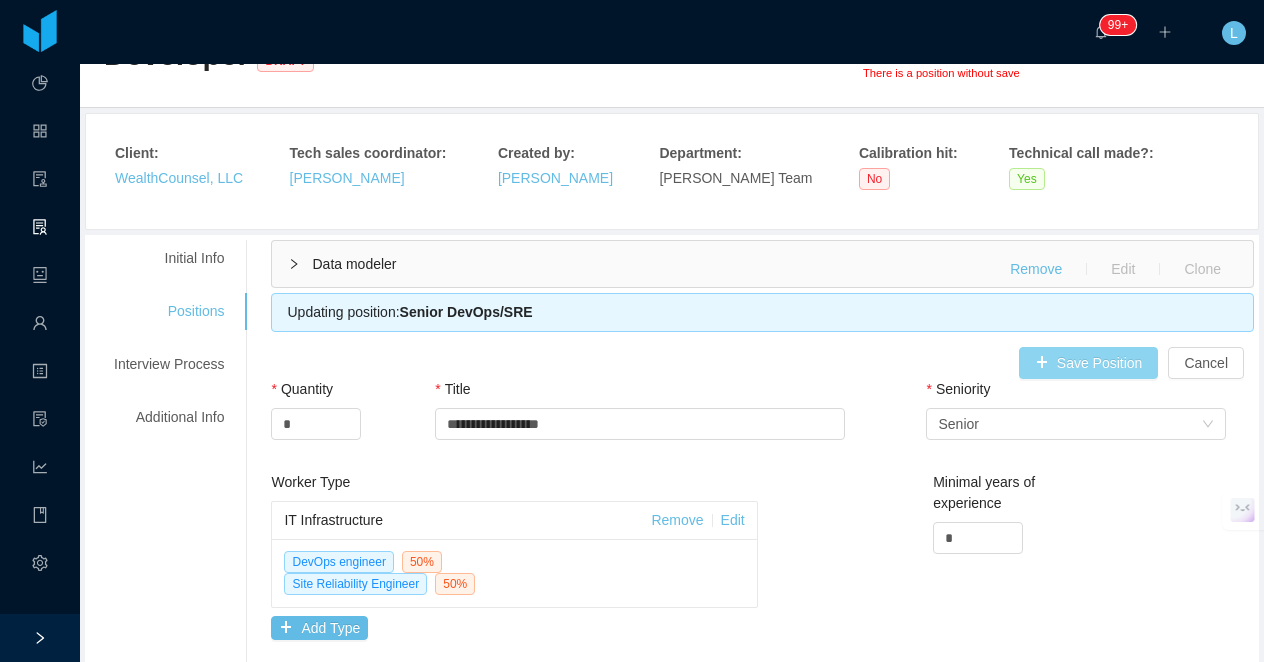 click on "Save Position" at bounding box center (1089, 363) 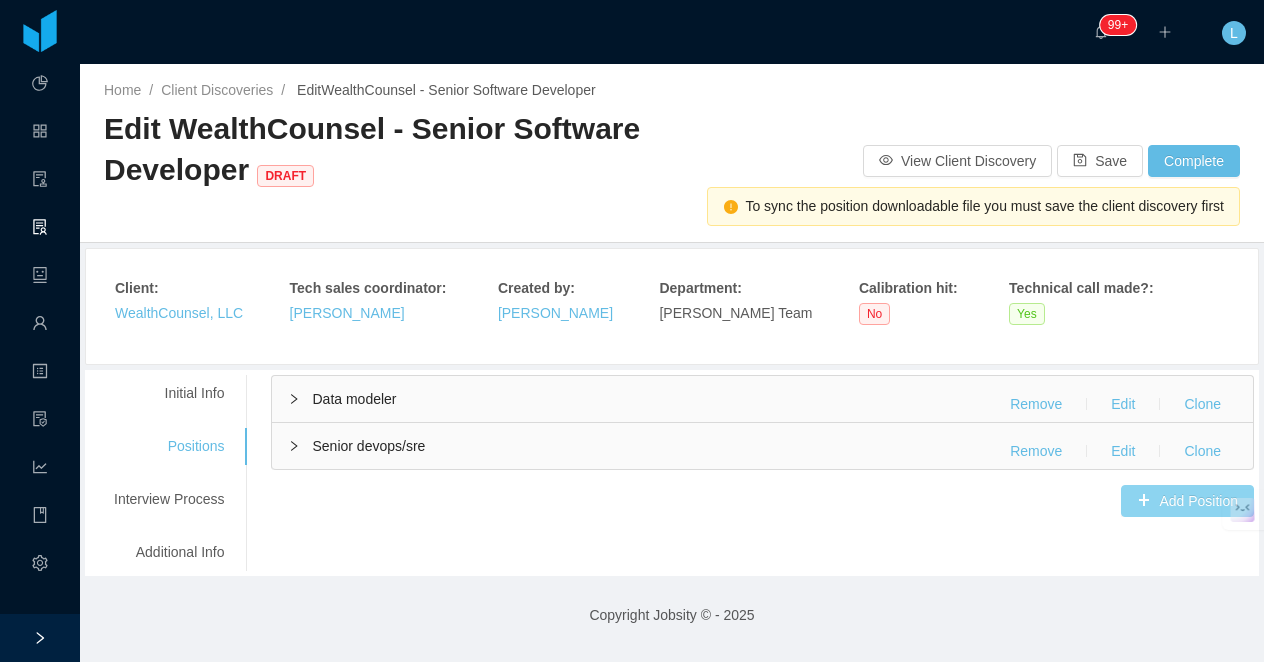 scroll, scrollTop: 0, scrollLeft: 0, axis: both 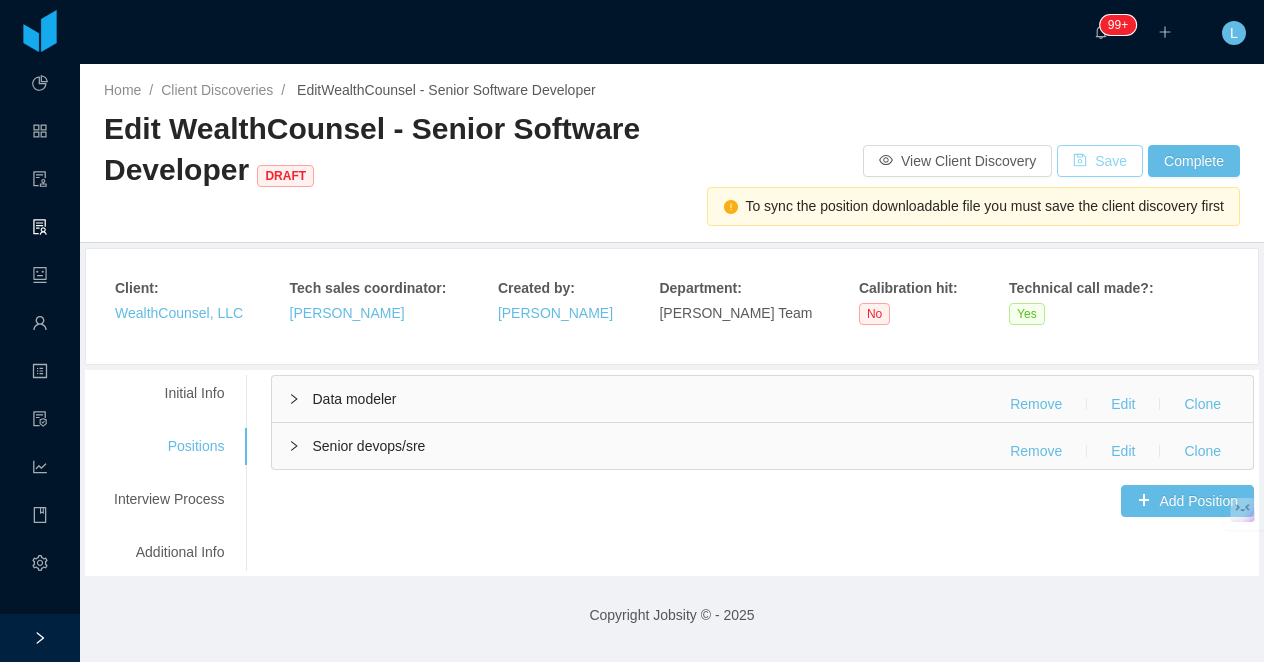 click on "Save" at bounding box center [1100, 161] 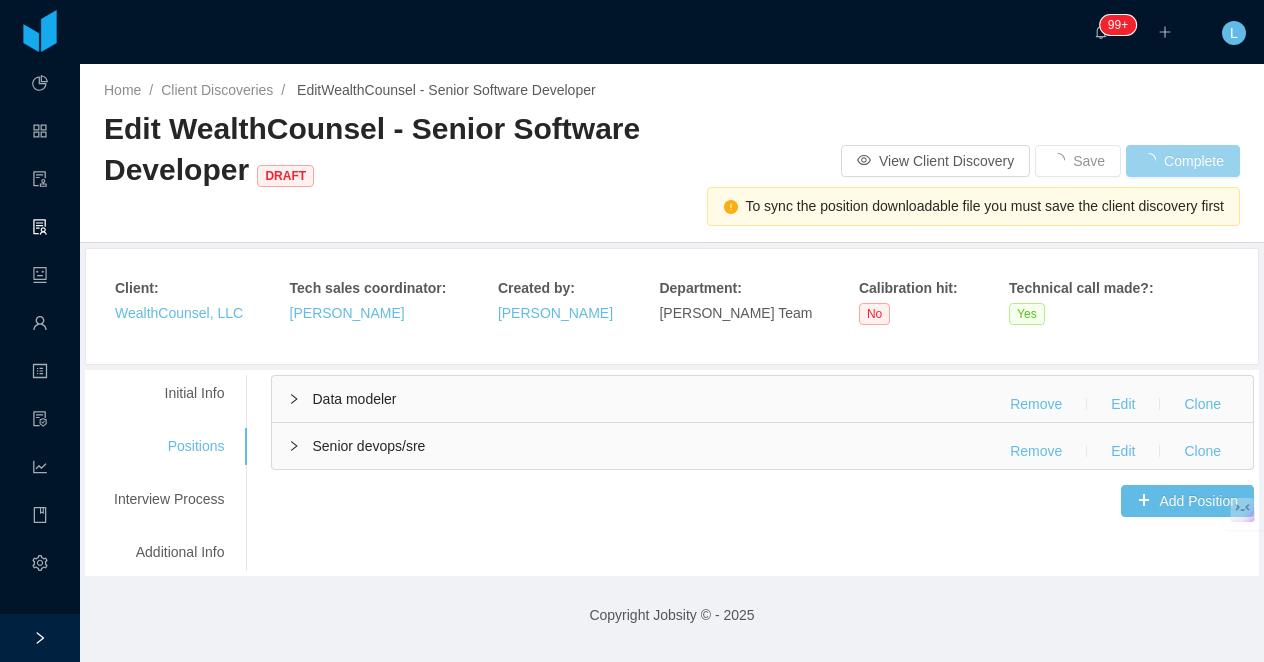 click on "Data modeler Remove Edit Clone Calibration type : No type Quantity 1 Downloadable File Generate file Seniority Mid level Job description URL Empty Years of Experience 5 Position files  No position files Role   Operational Client Remarks Worker types Data Science Data Architect 50   % Data Modeler 50   % Languages English C1 advanced Mandatory Soft Skills Priority Strong communication skills : Unknown Willing to receive a lower seniority dev, who has longer experience in other technologies : Unknown Experience working with a well known brand or big project : Unknown International experience : Unknown Generalist vs specialist : Unknown Skills : Skill Years Notes Deal Breaker Mandatory AWS 5 Yes Yes Python 5 Yes Yes REST 5 Yes Yes Typescript 3 No Yes Java 0 No No Mandatory skills :
Strong expertise with AWS
Strong experience in Python for designing, building, and maintaining data warehousing and data models.
Experience building and consuming RESTful APIs
Familiarity with Typescript.
Bonus skills :" at bounding box center (762, 446) 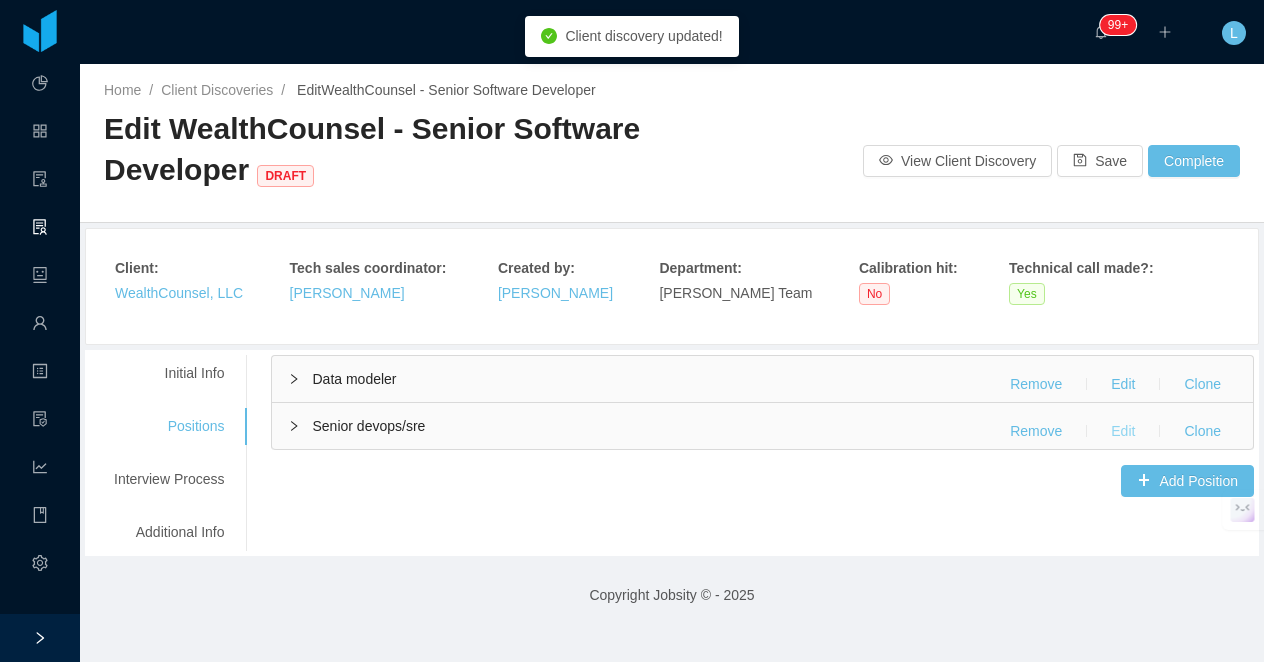 click on "Edit" at bounding box center (1123, 431) 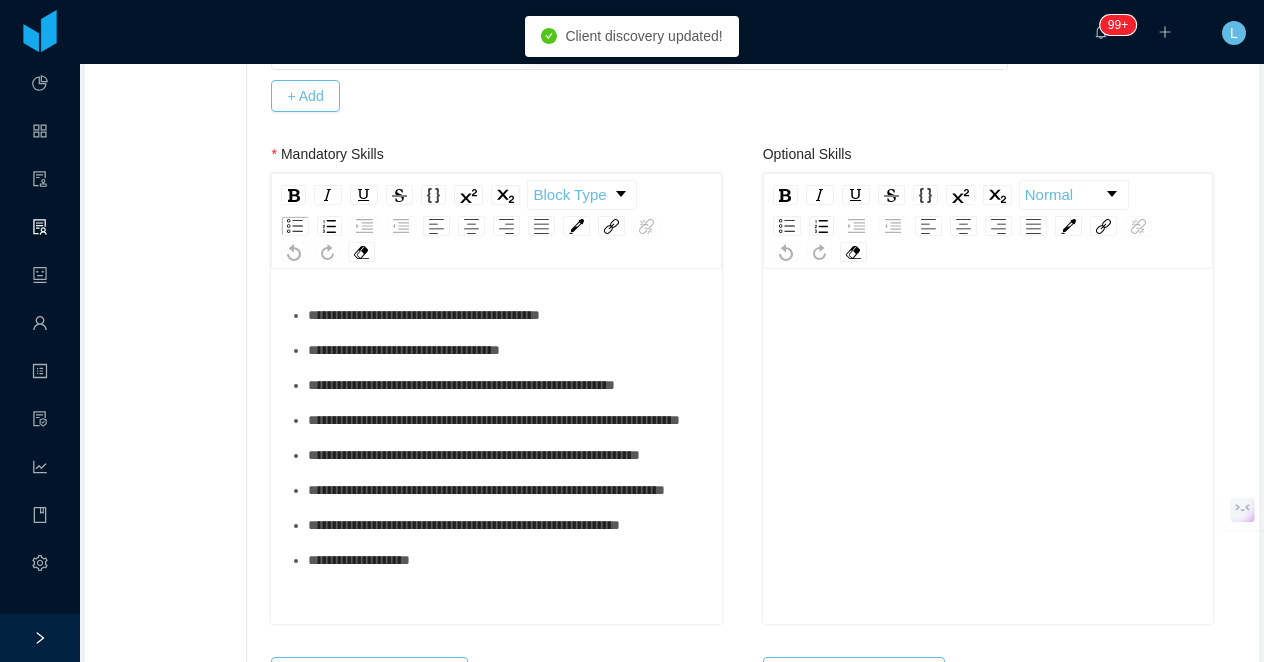 scroll, scrollTop: 963, scrollLeft: 0, axis: vertical 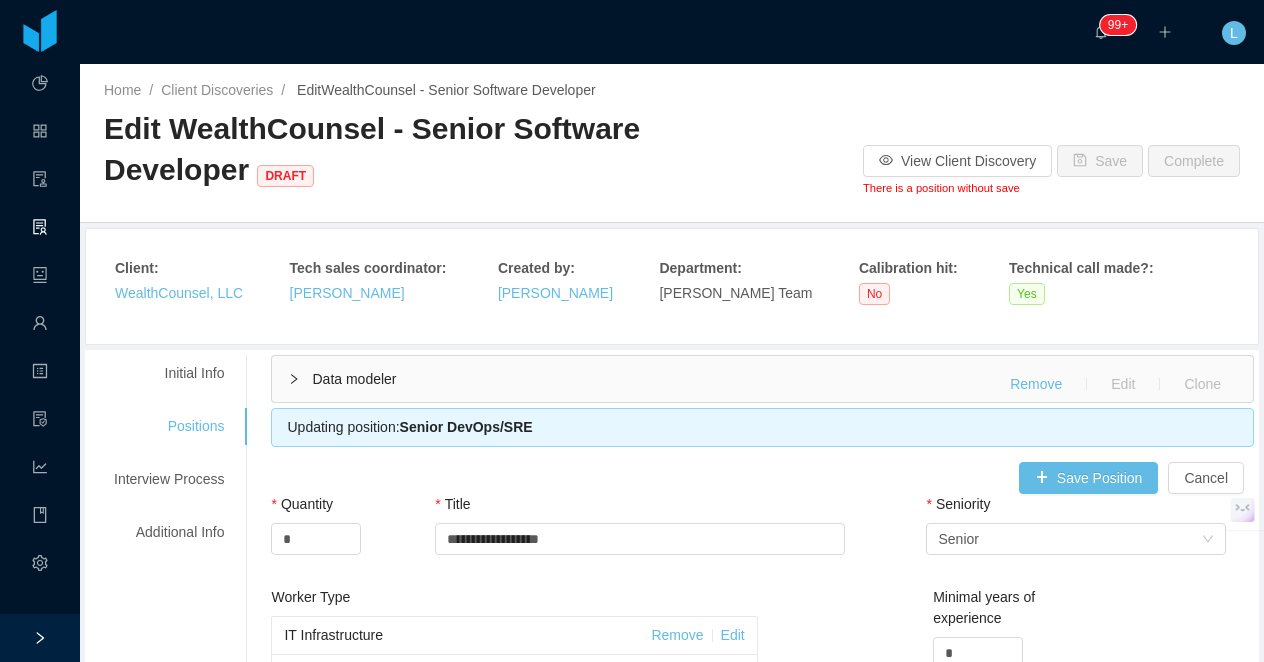 click on "Data modeler Remove Edit Clone" at bounding box center (762, 379) 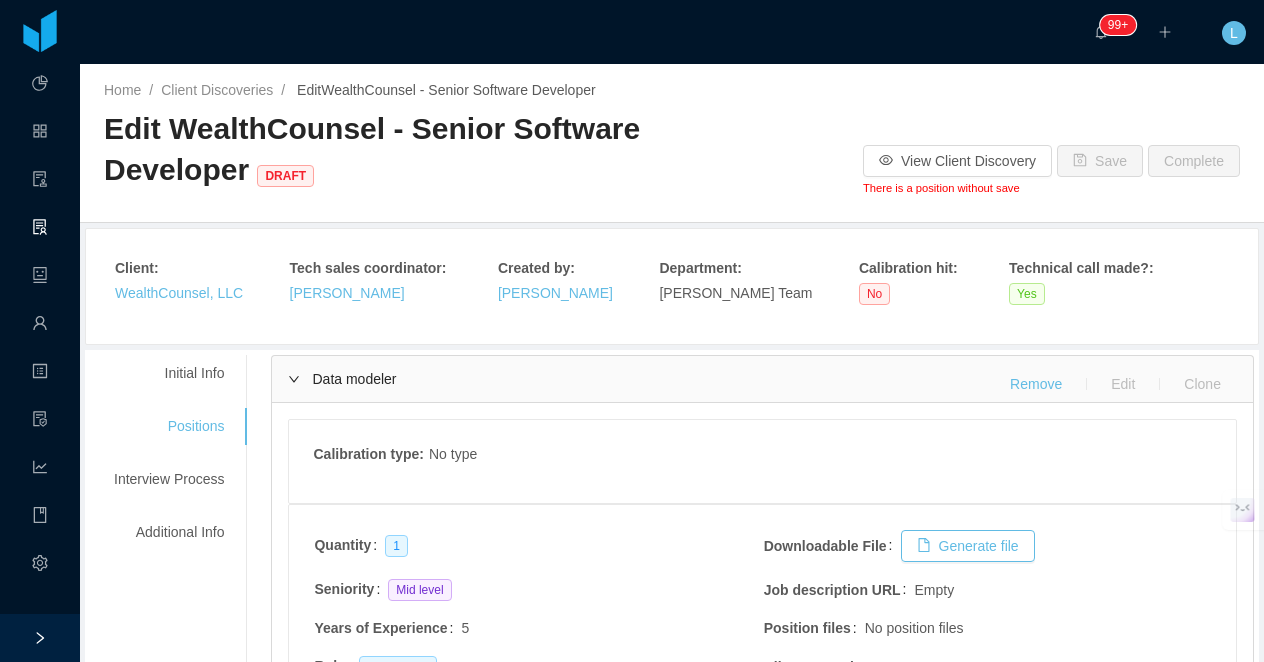 click on "Data modeler Remove Edit Clone" at bounding box center [762, 379] 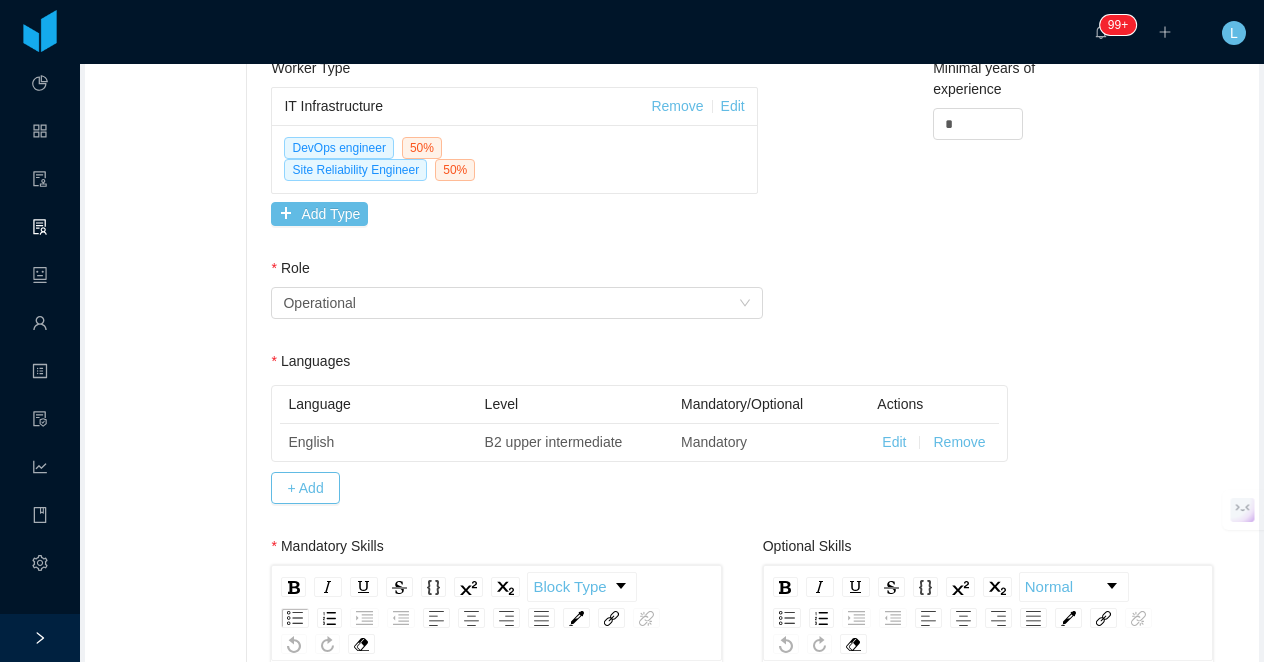 scroll, scrollTop: 0, scrollLeft: 0, axis: both 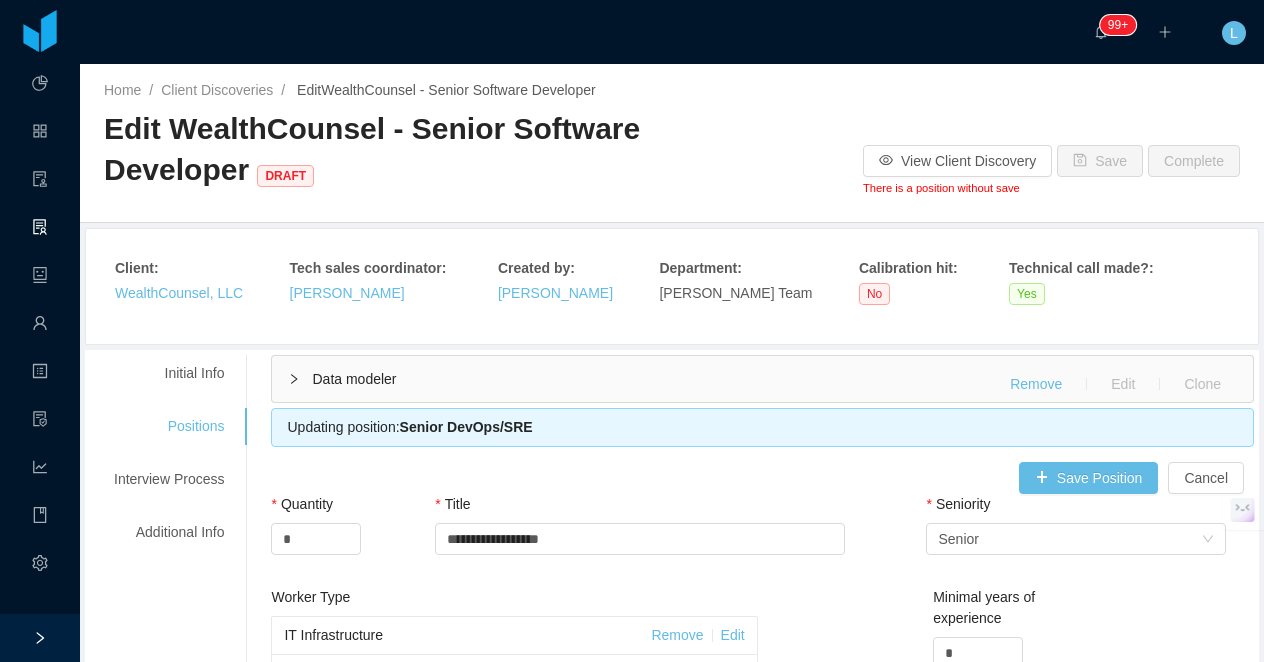 click on "Data modeler Remove Edit Clone" at bounding box center (762, 379) 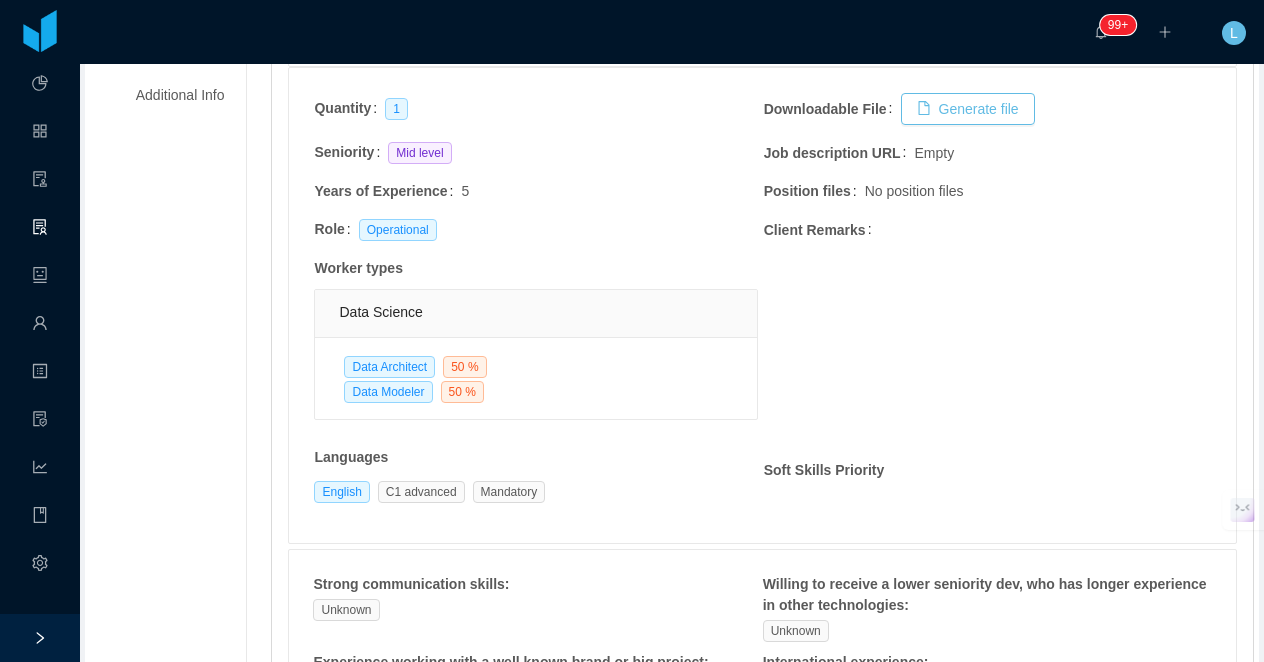 scroll, scrollTop: 210, scrollLeft: 0, axis: vertical 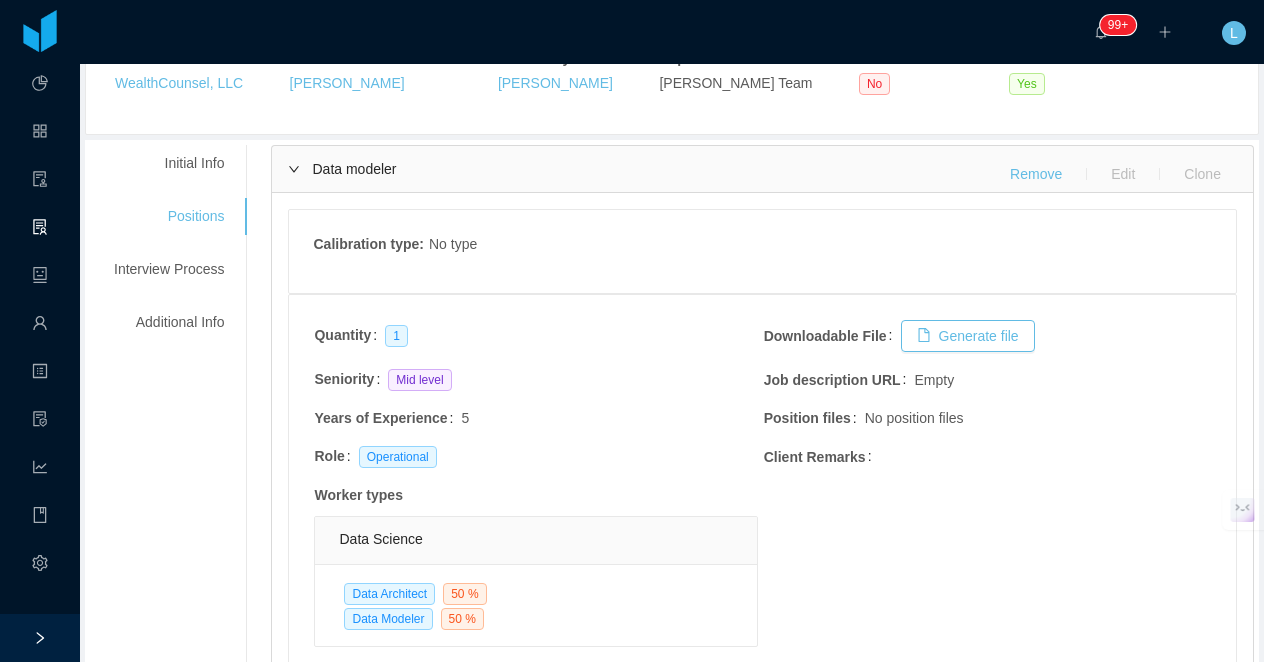 click on "Data modeler Remove Edit Clone" at bounding box center [762, 169] 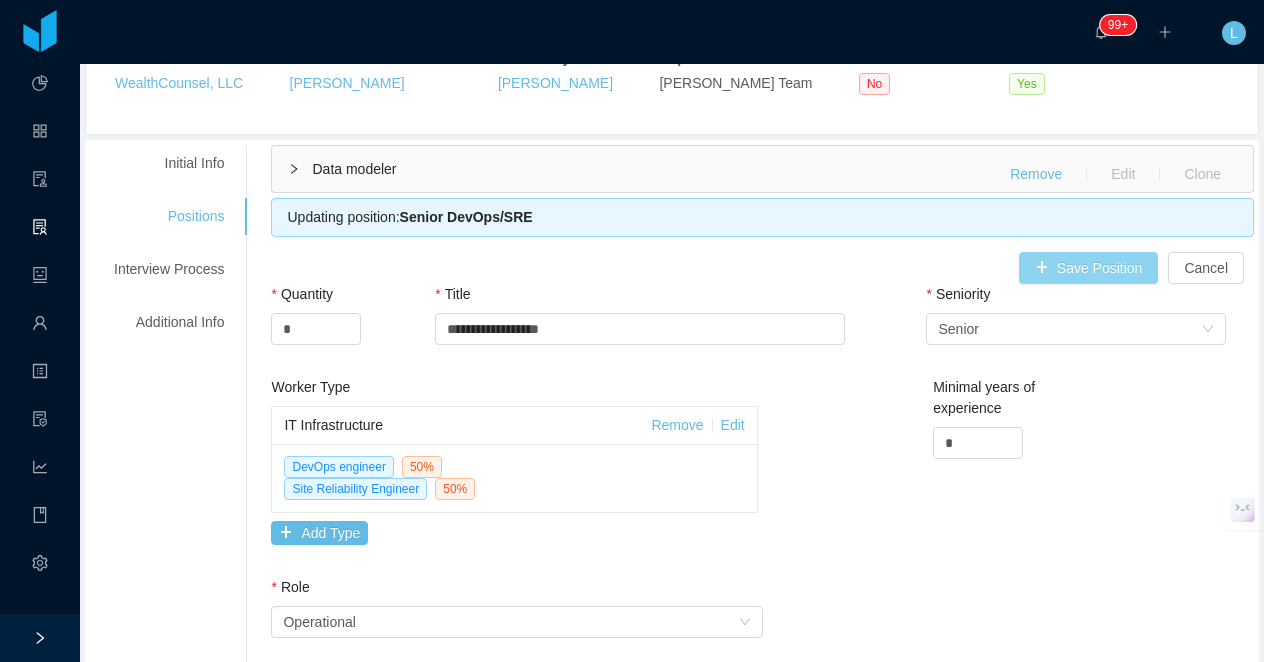 click on "Save Position" at bounding box center (1089, 268) 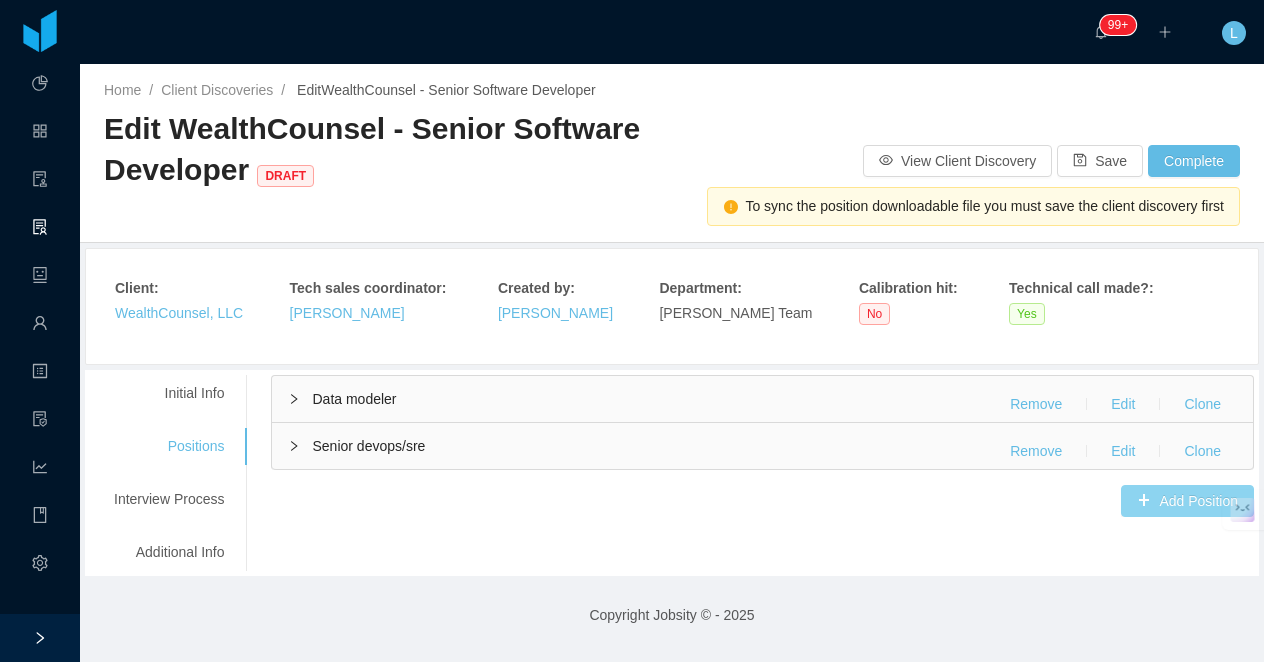 scroll, scrollTop: 0, scrollLeft: 0, axis: both 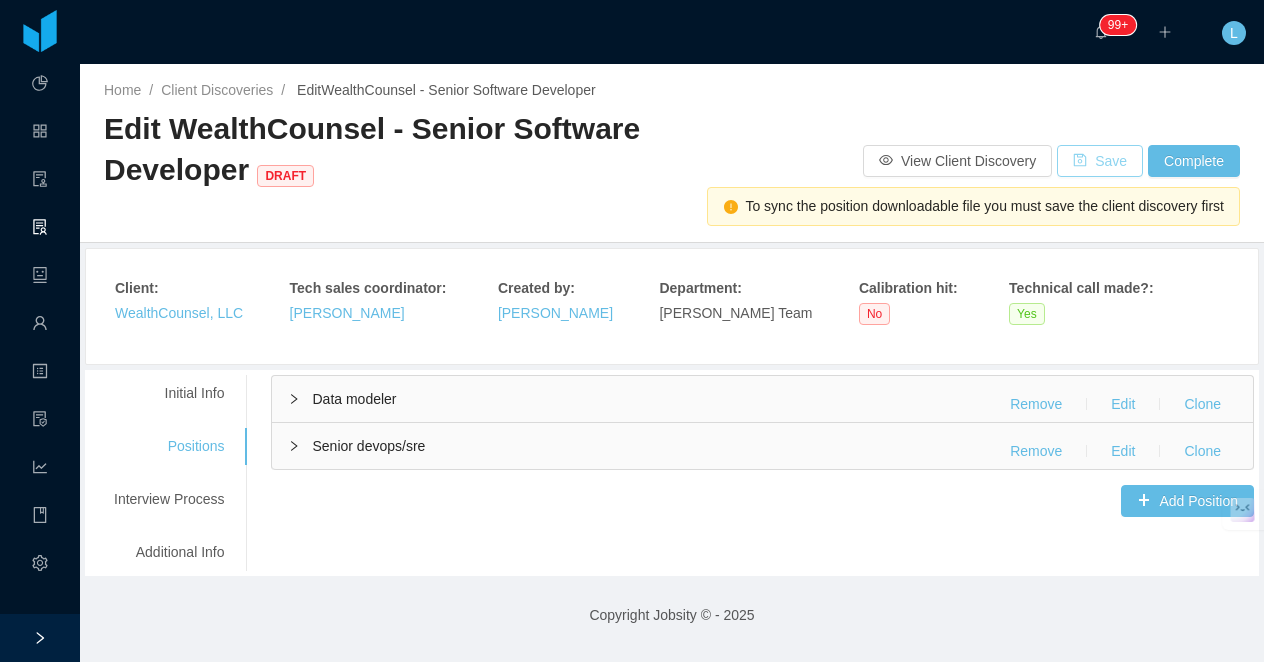 click on "Save" at bounding box center (1100, 161) 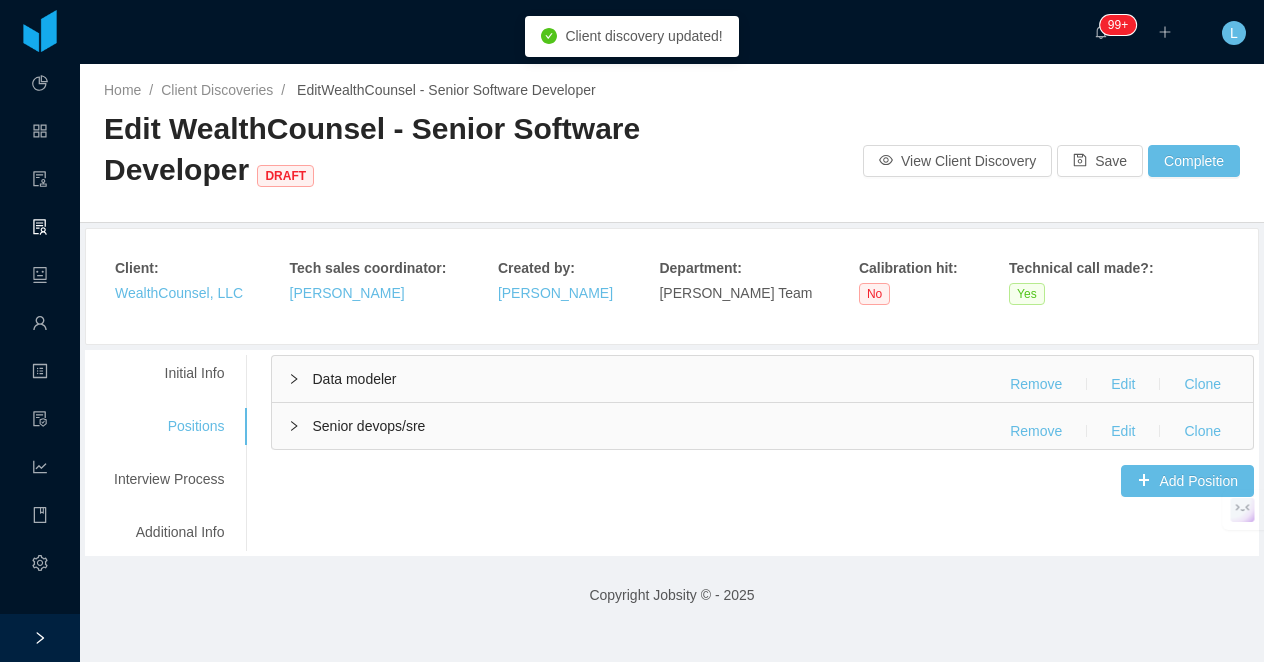 click on "Data modeler Remove Edit Clone" at bounding box center [762, 379] 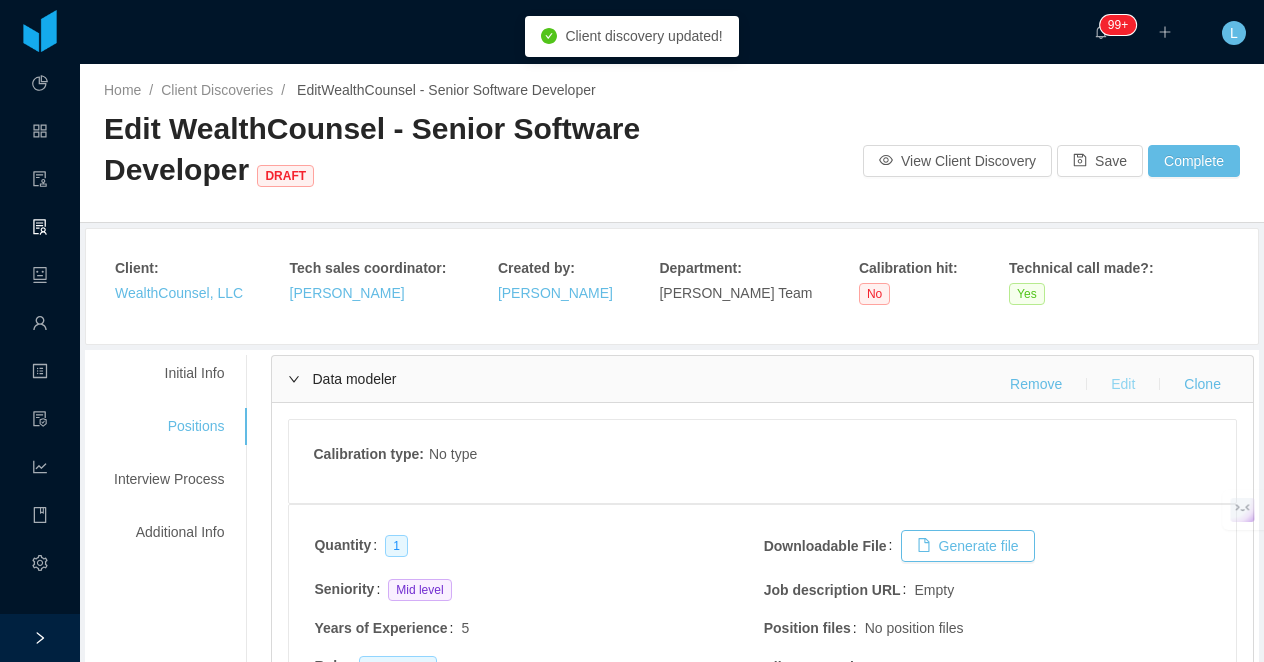 click on "Edit" at bounding box center (1123, 384) 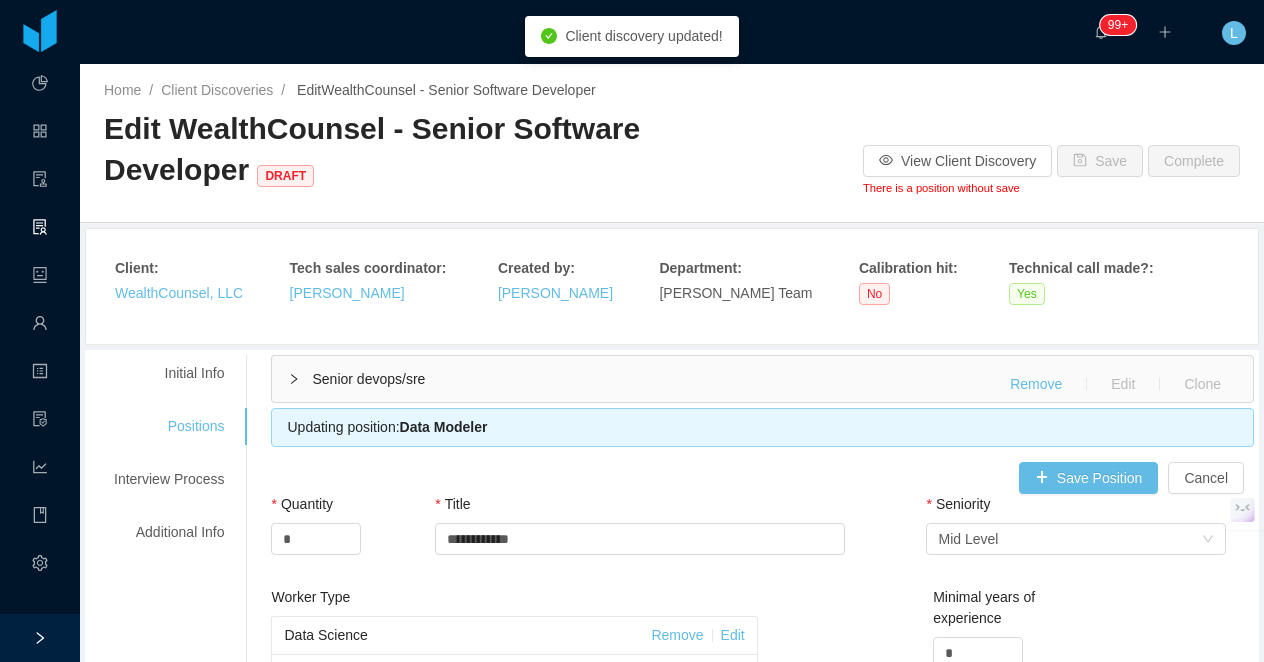 type 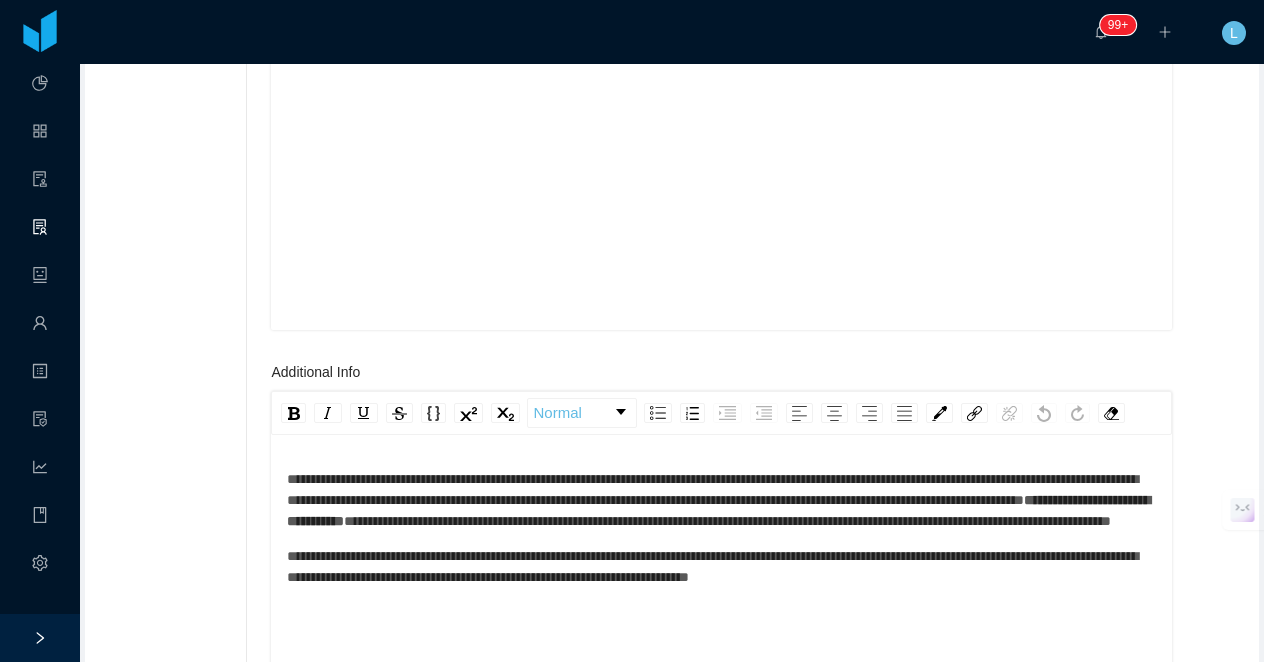 scroll, scrollTop: 2496, scrollLeft: 0, axis: vertical 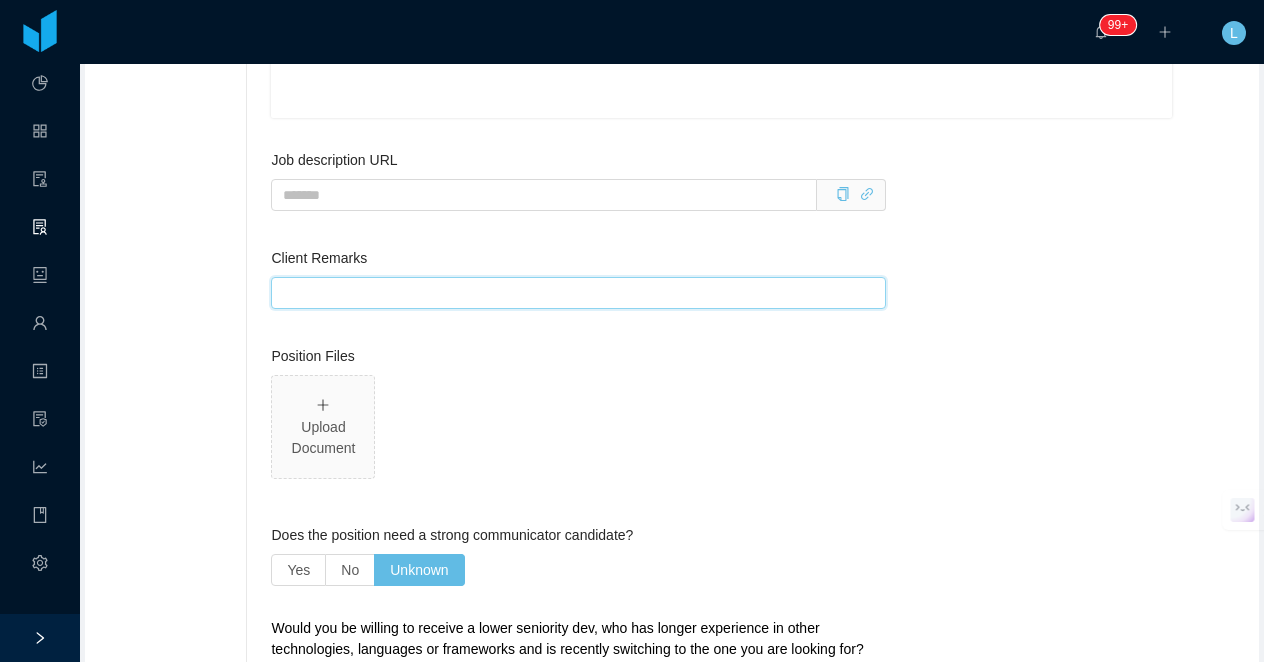 click on "Client Remarks" at bounding box center [578, 293] 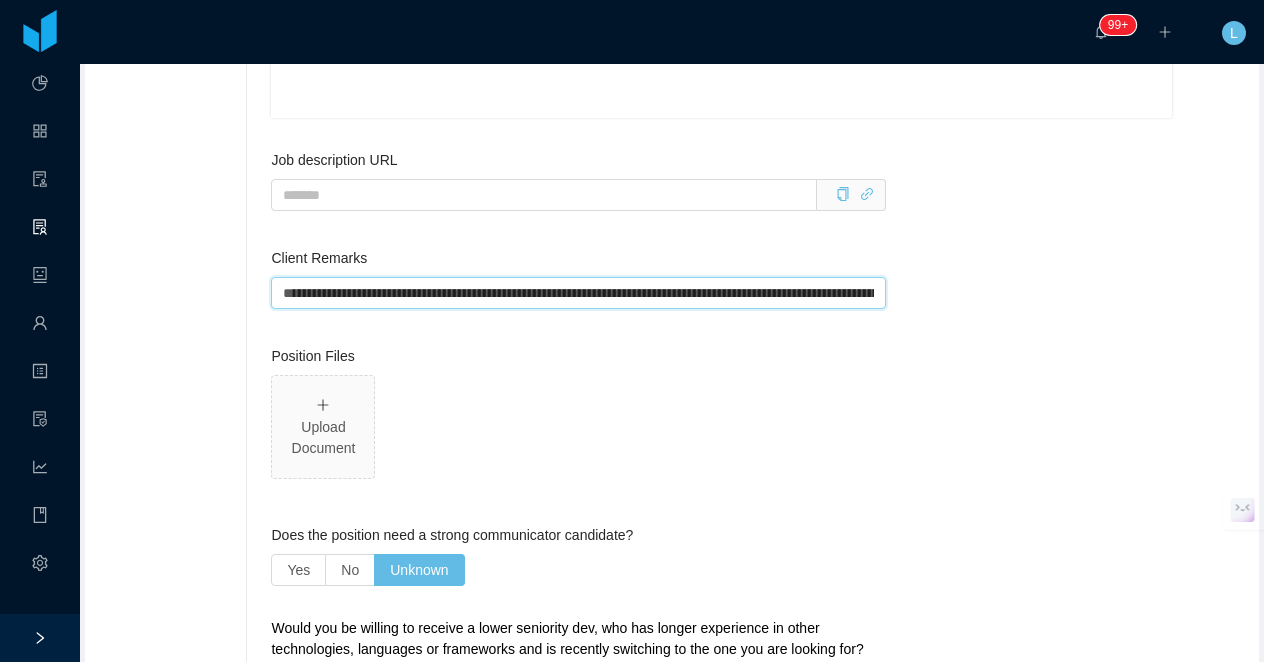 scroll, scrollTop: 0, scrollLeft: 778, axis: horizontal 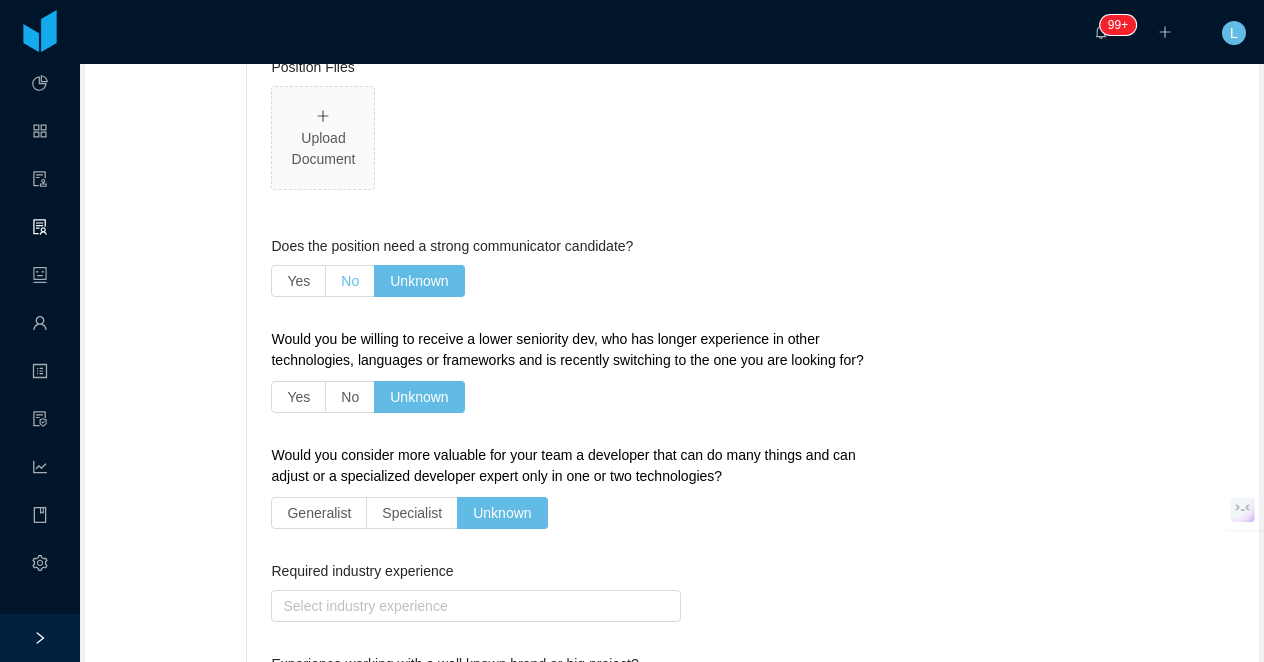 type on "**********" 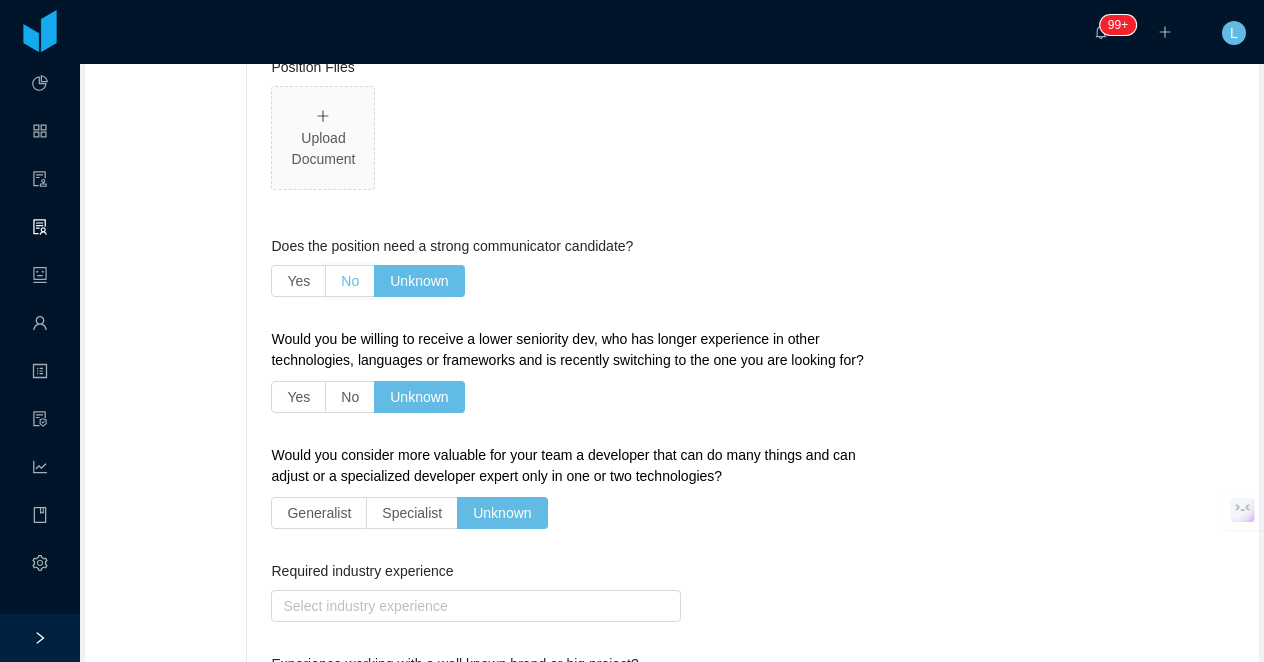 scroll, scrollTop: 0, scrollLeft: 0, axis: both 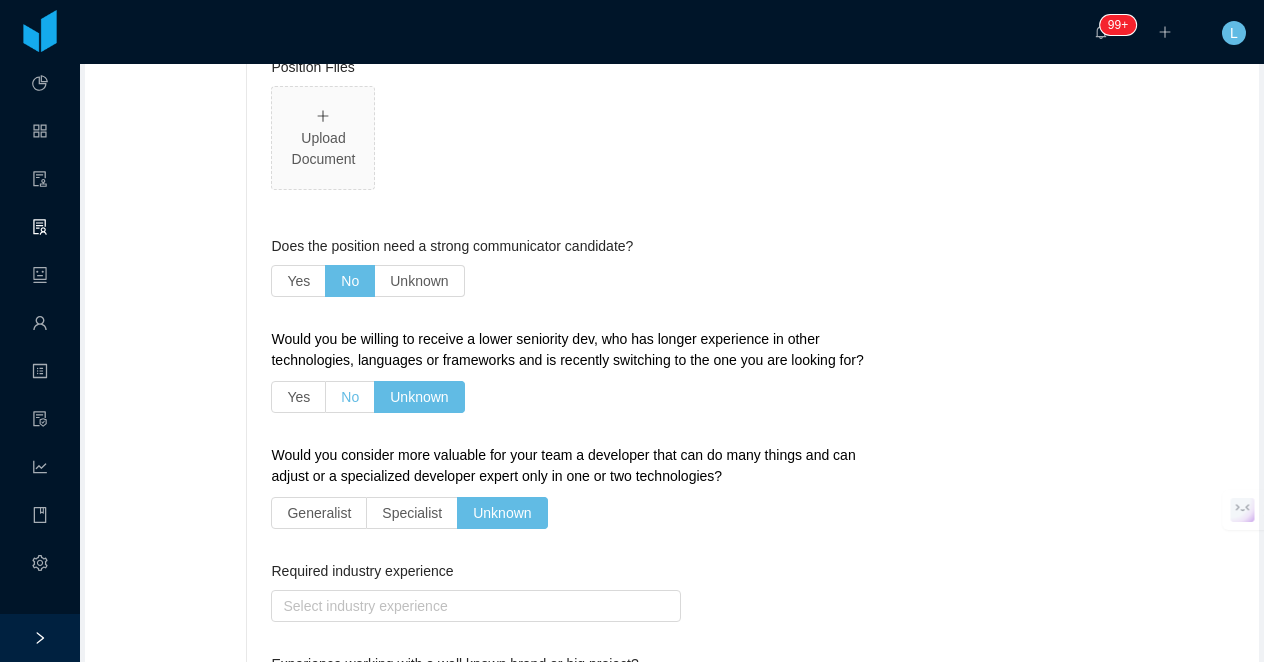click on "No" at bounding box center [350, 397] 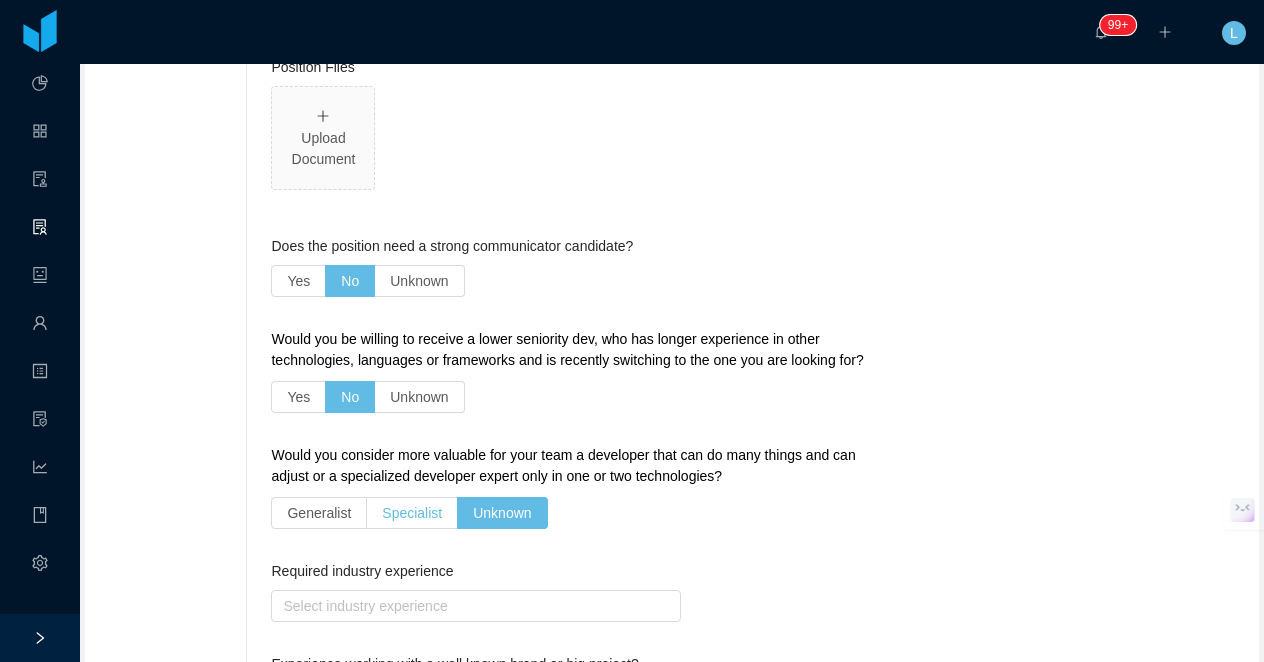 click on "Specialist" at bounding box center (412, 513) 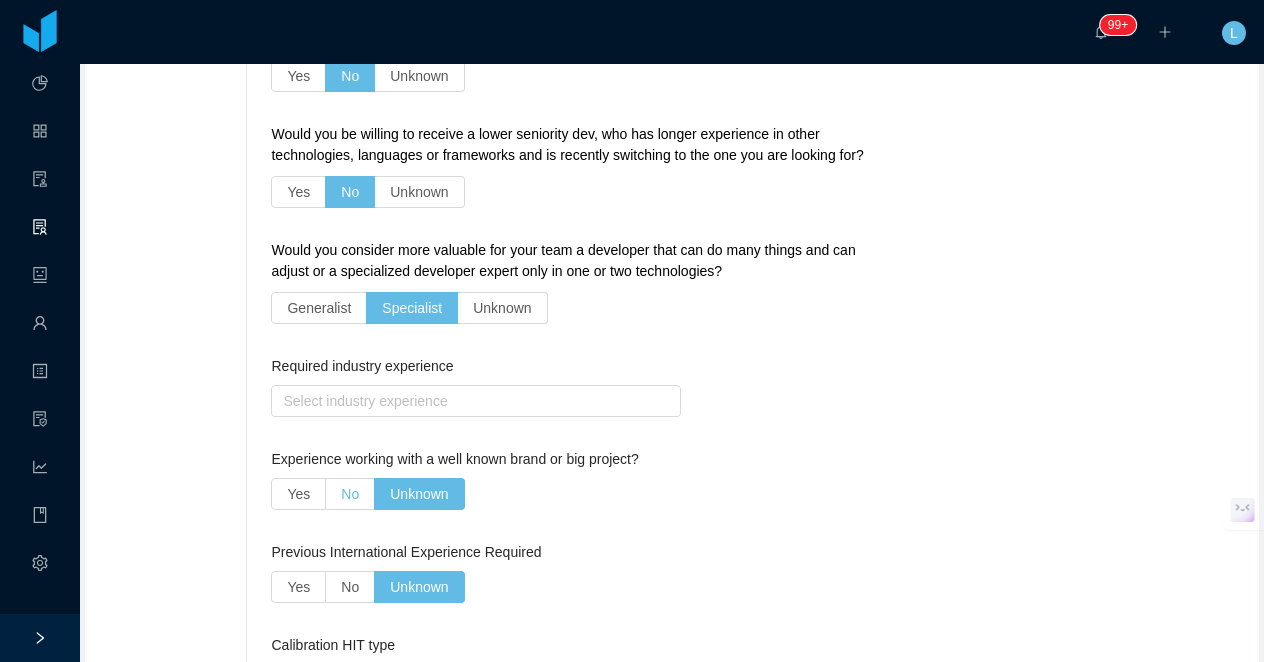 scroll, scrollTop: 3701, scrollLeft: 0, axis: vertical 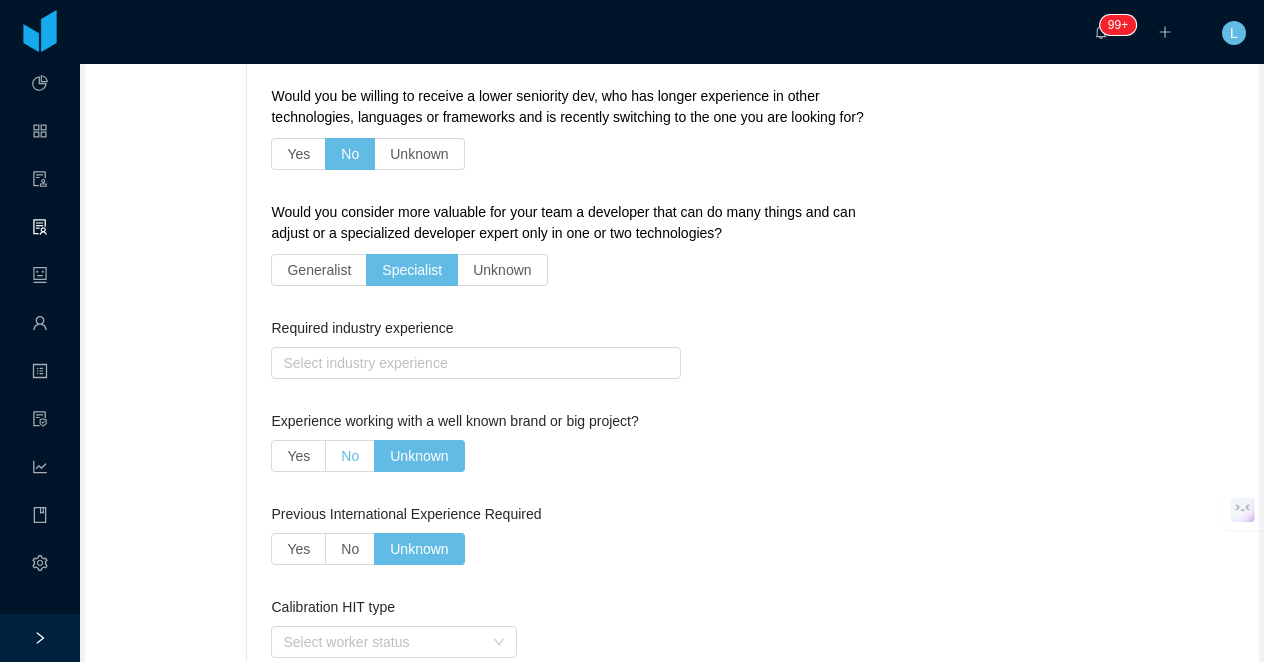 click on "No" at bounding box center [350, 456] 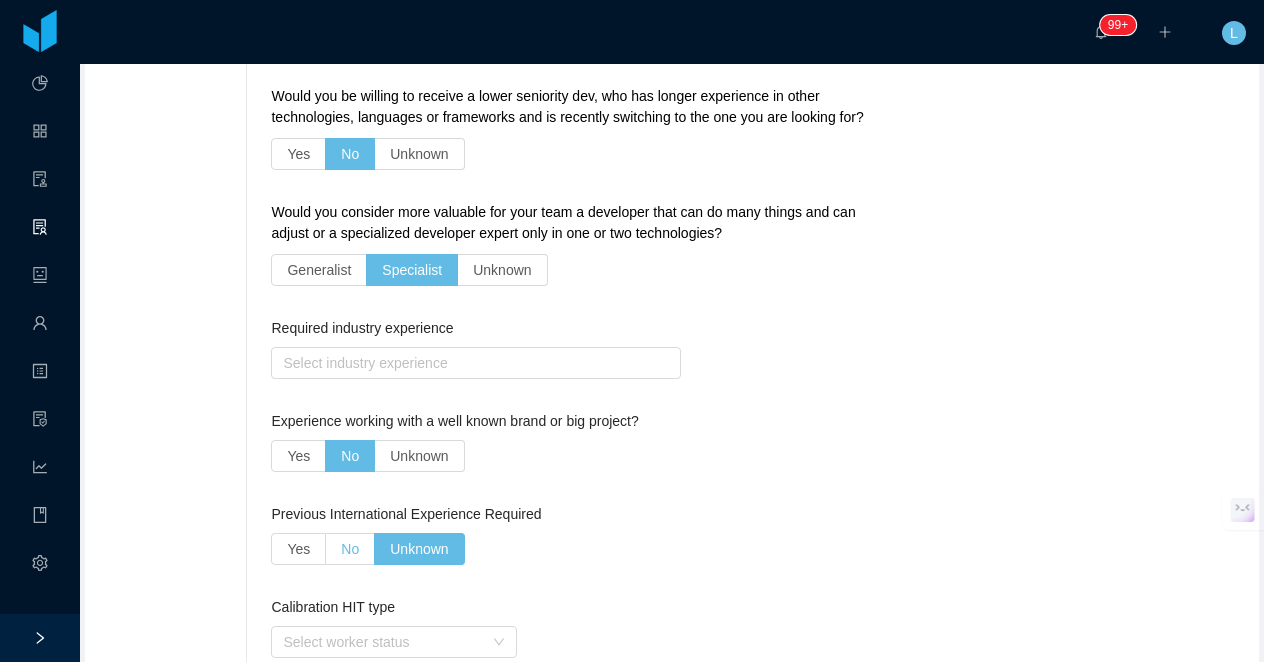 click on "No" at bounding box center (350, 549) 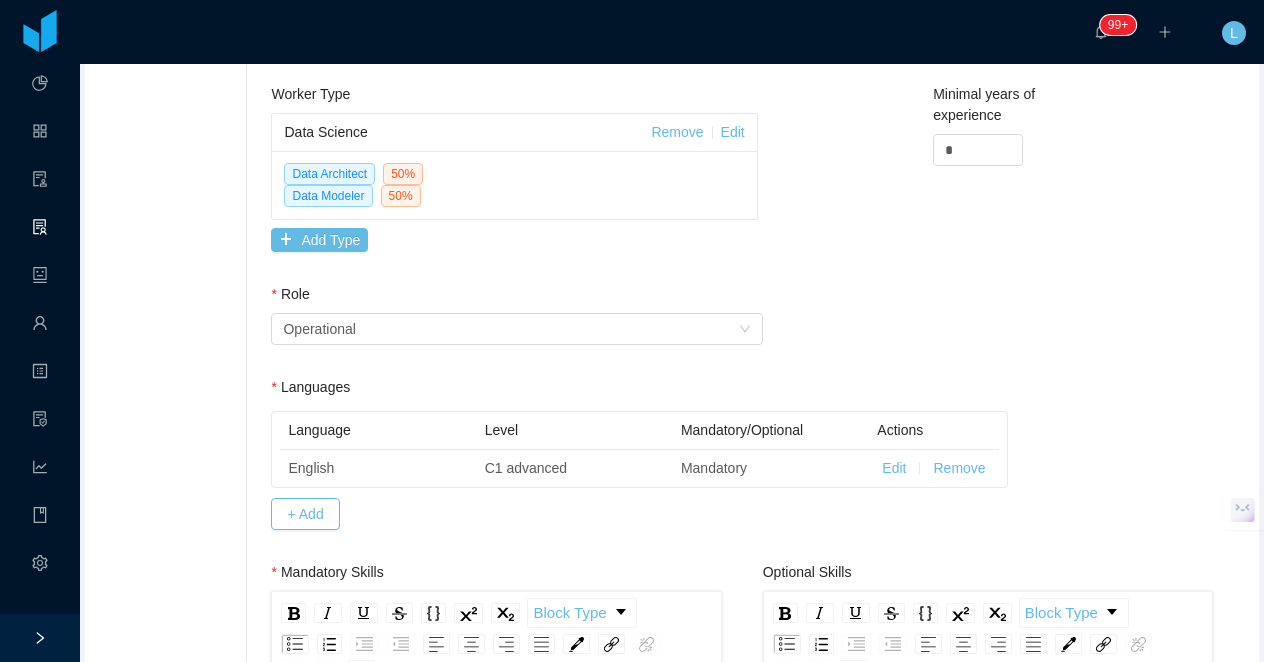 scroll, scrollTop: 0, scrollLeft: 0, axis: both 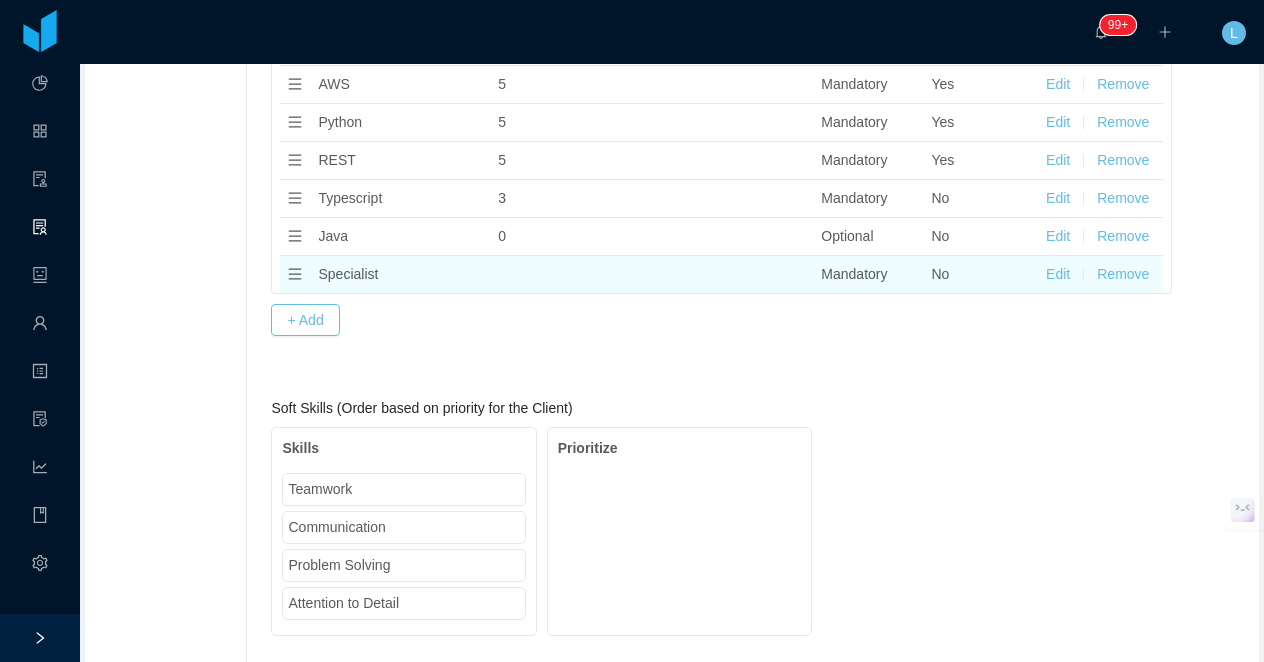 click on "Remove" at bounding box center [1123, 274] 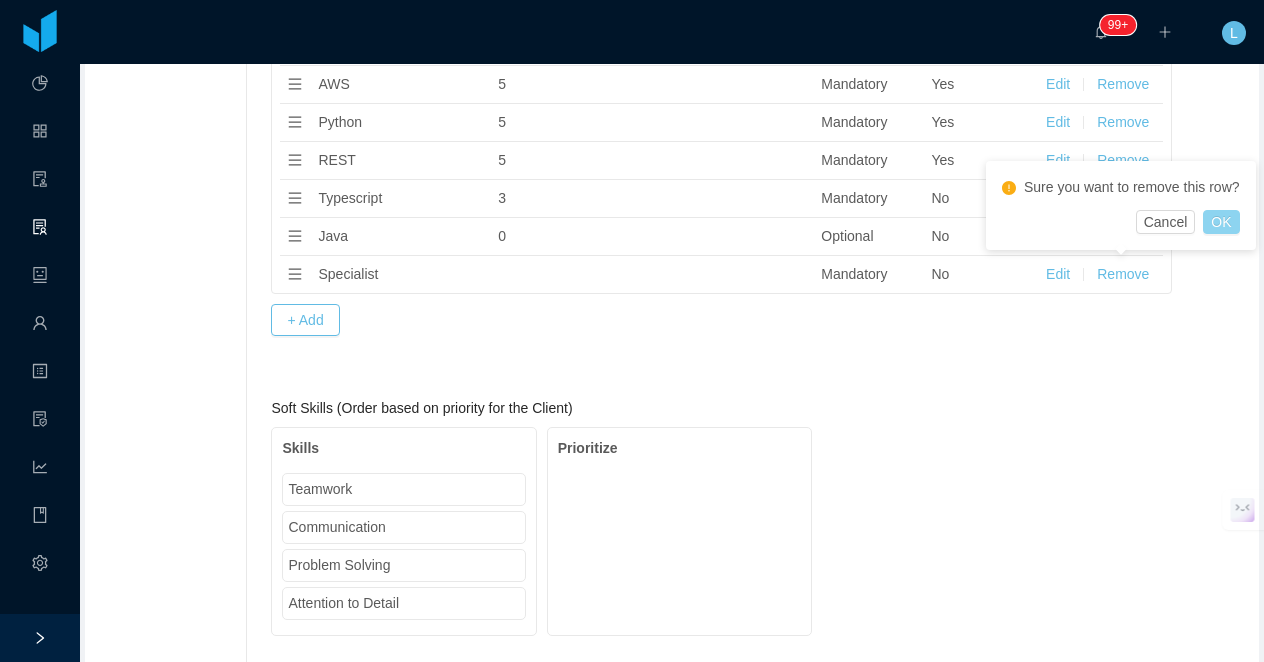 click on "OK" at bounding box center (1221, 222) 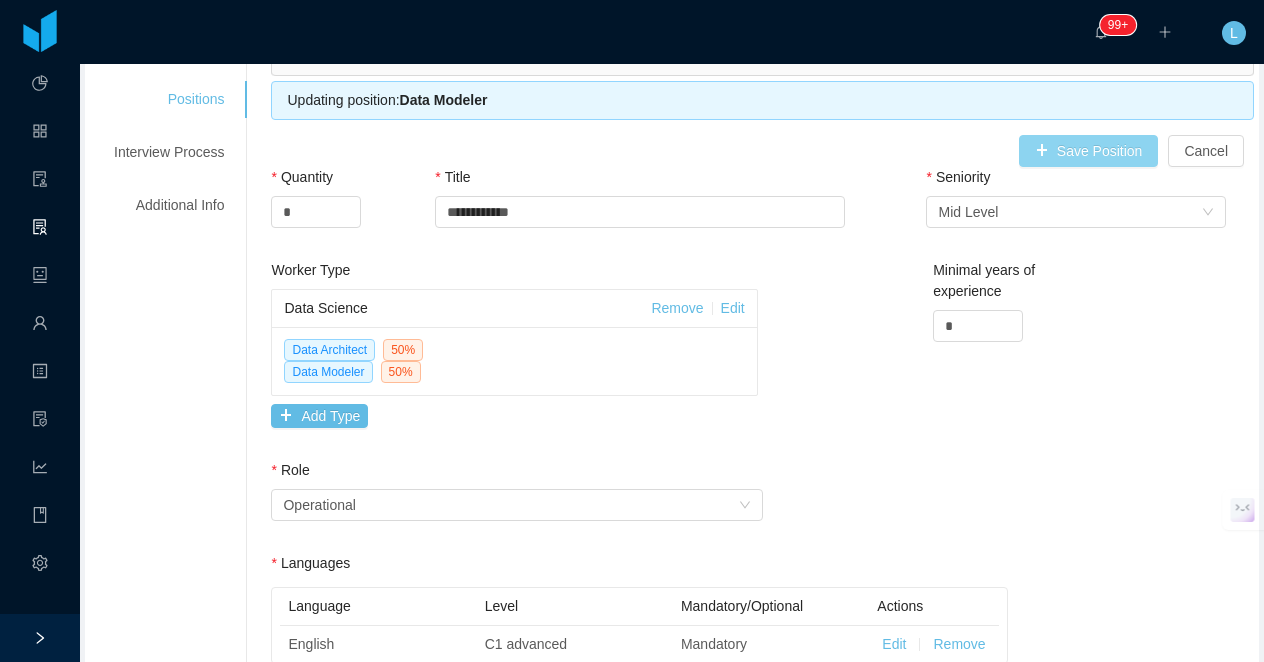 click on "Save Position" at bounding box center [1089, 151] 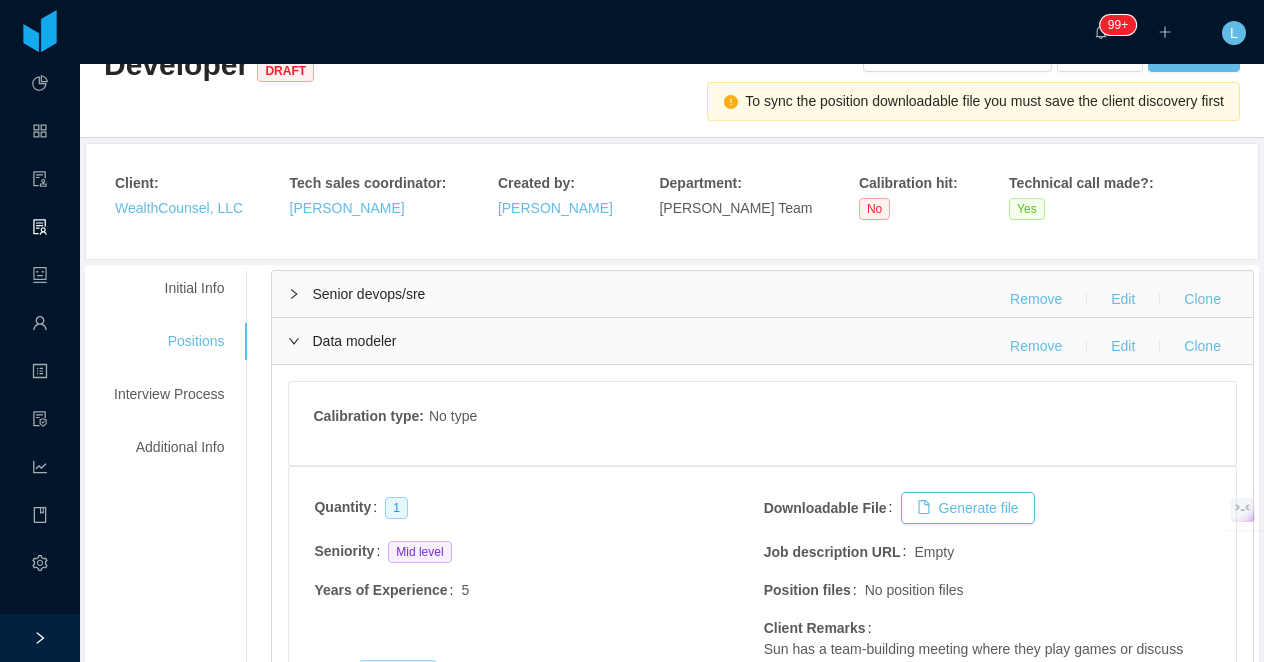 scroll, scrollTop: 50, scrollLeft: 0, axis: vertical 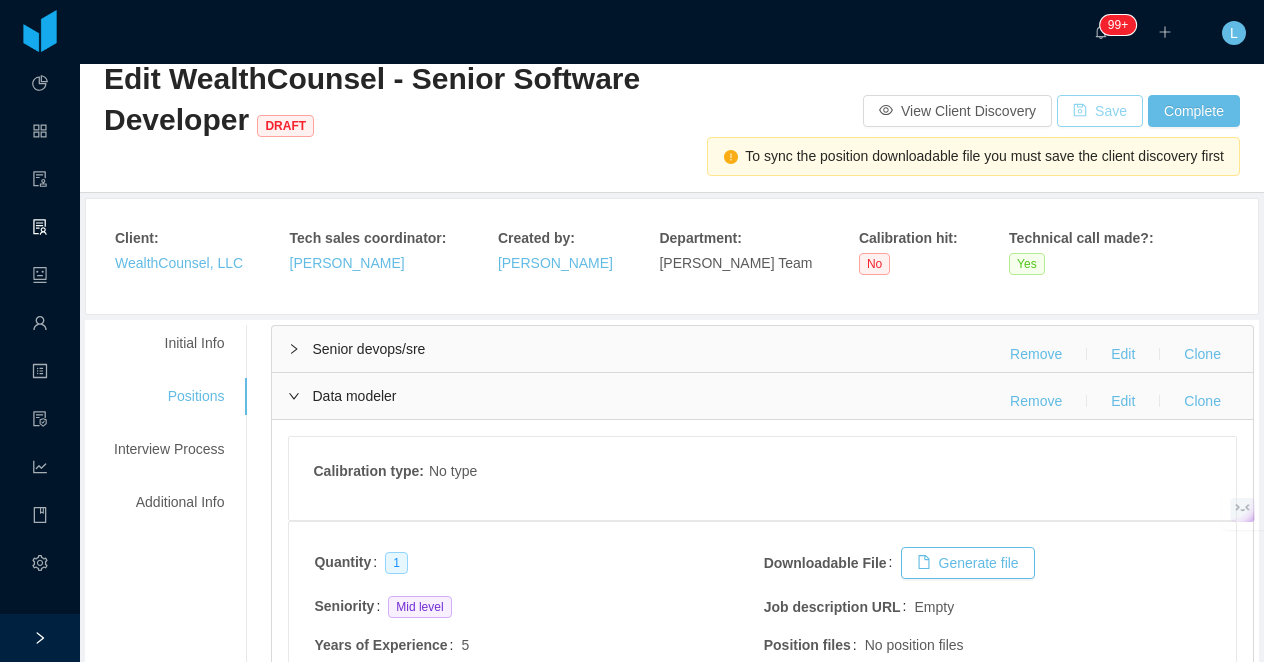 click on "Save" at bounding box center (1100, 111) 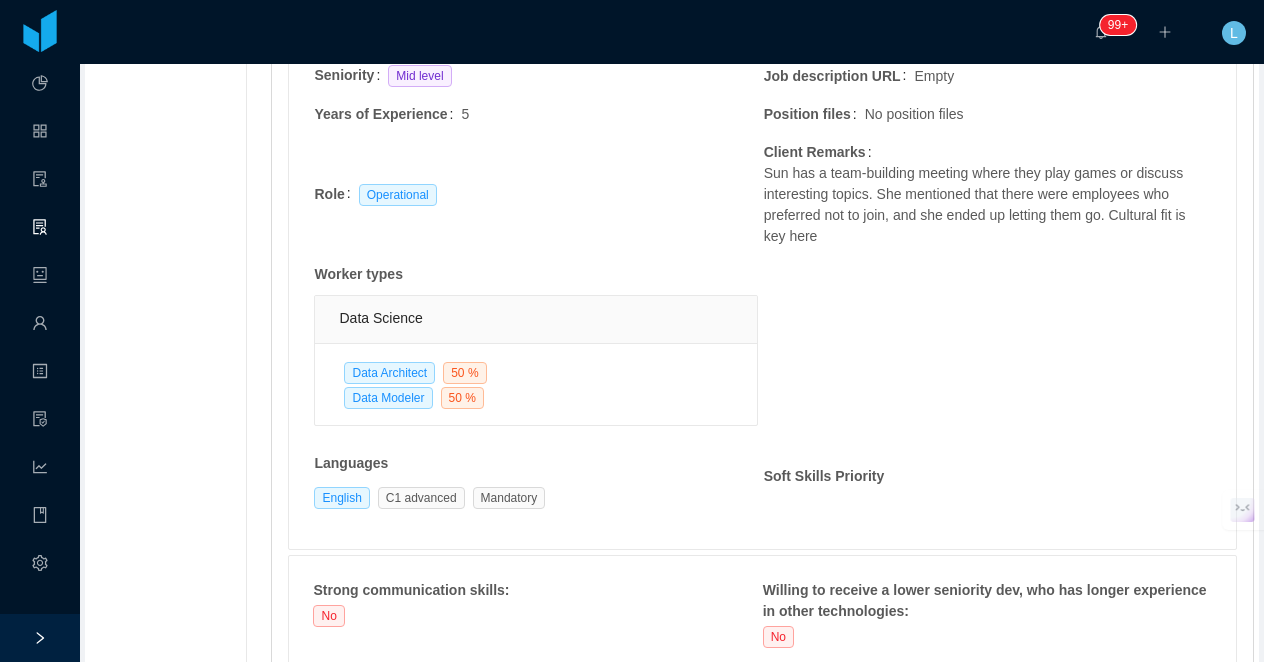 scroll, scrollTop: 0, scrollLeft: 0, axis: both 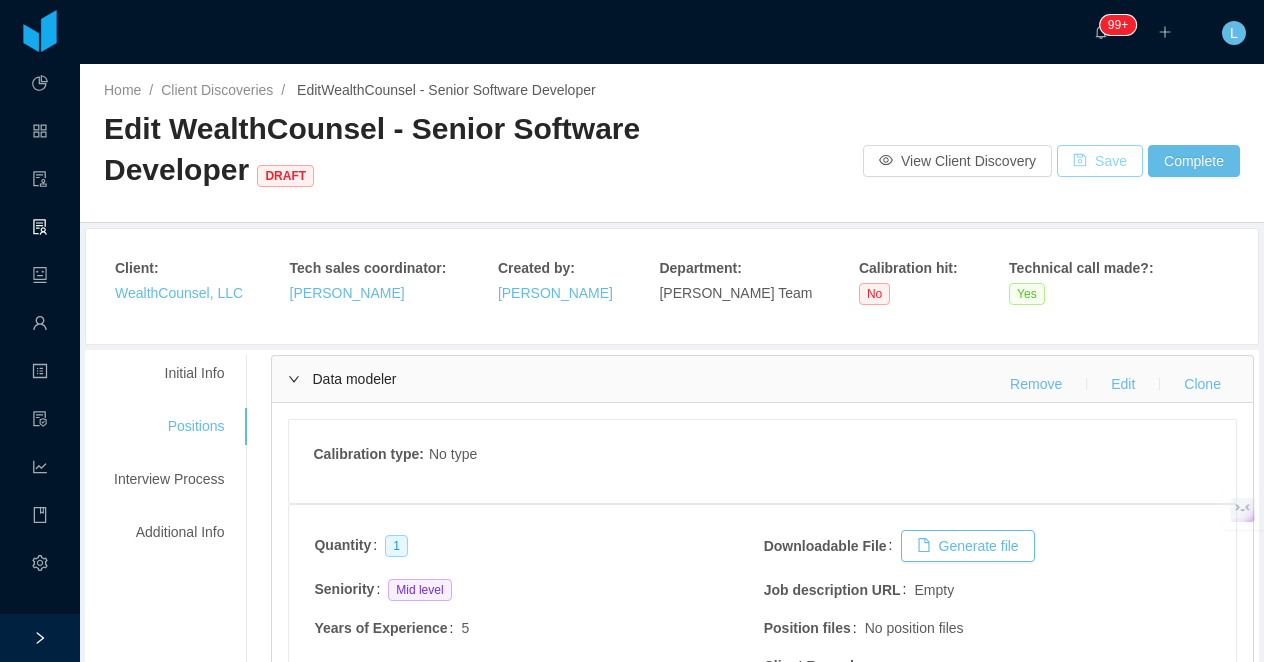 click on "Save" at bounding box center (1100, 161) 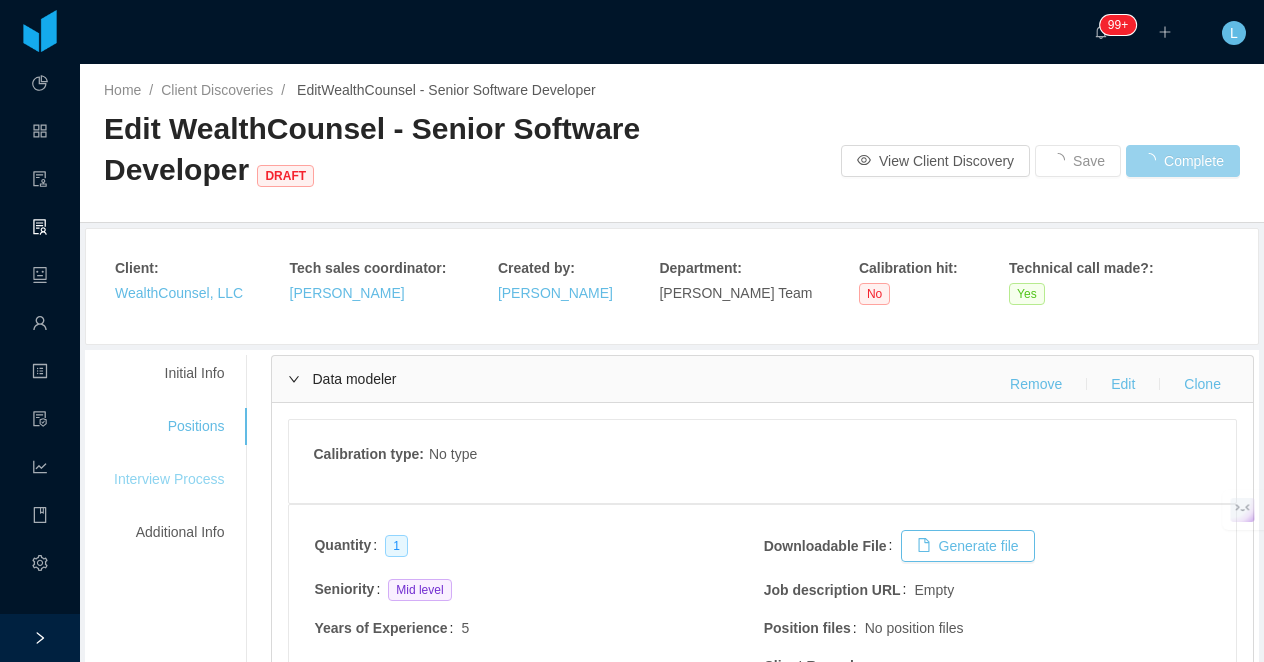 click on "Interview Process" at bounding box center (169, 479) 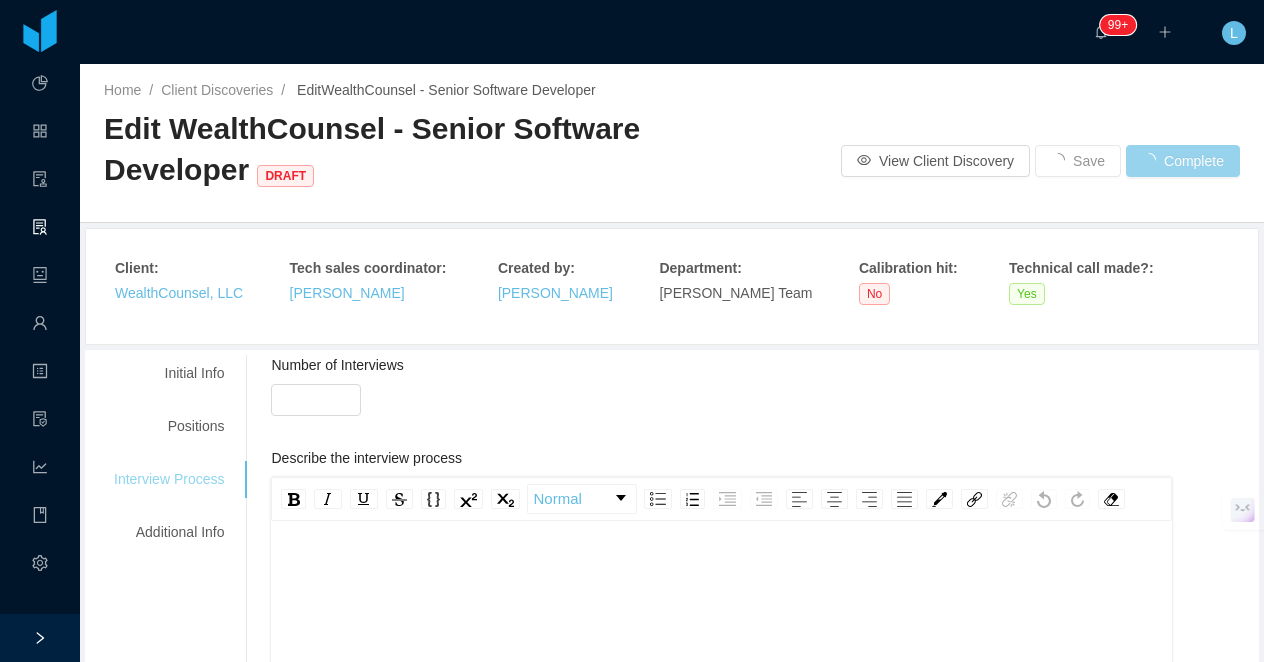 type 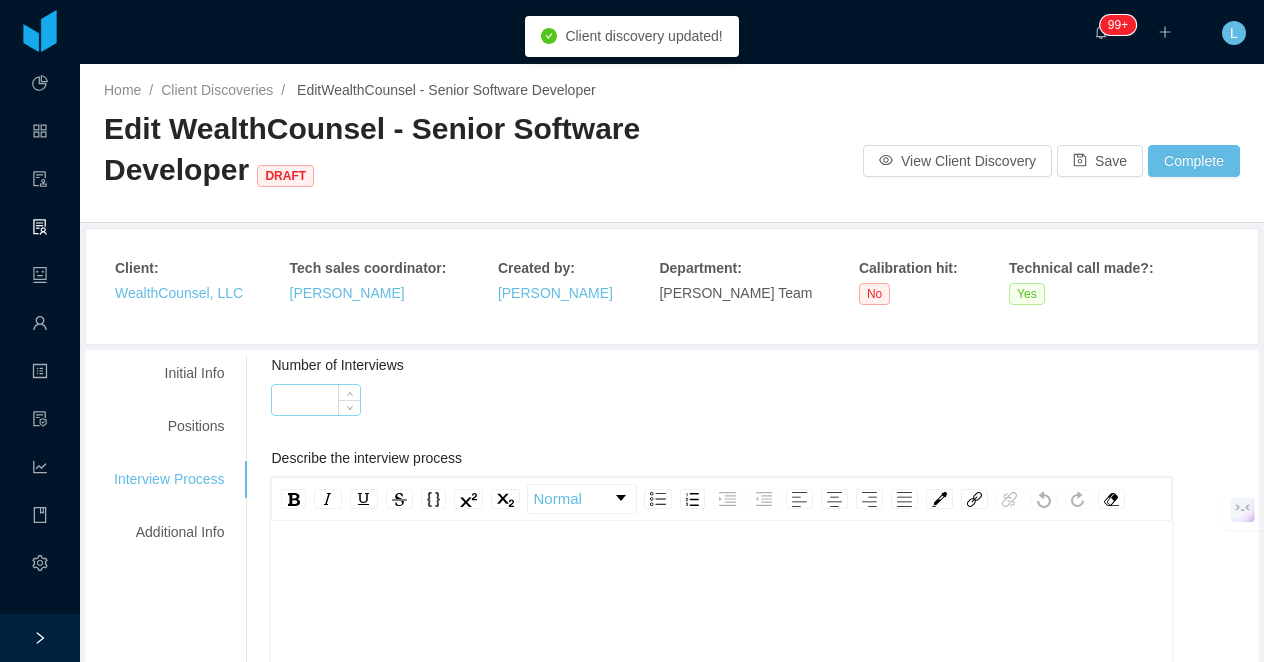 click on "Number of Interviews" at bounding box center [316, 400] 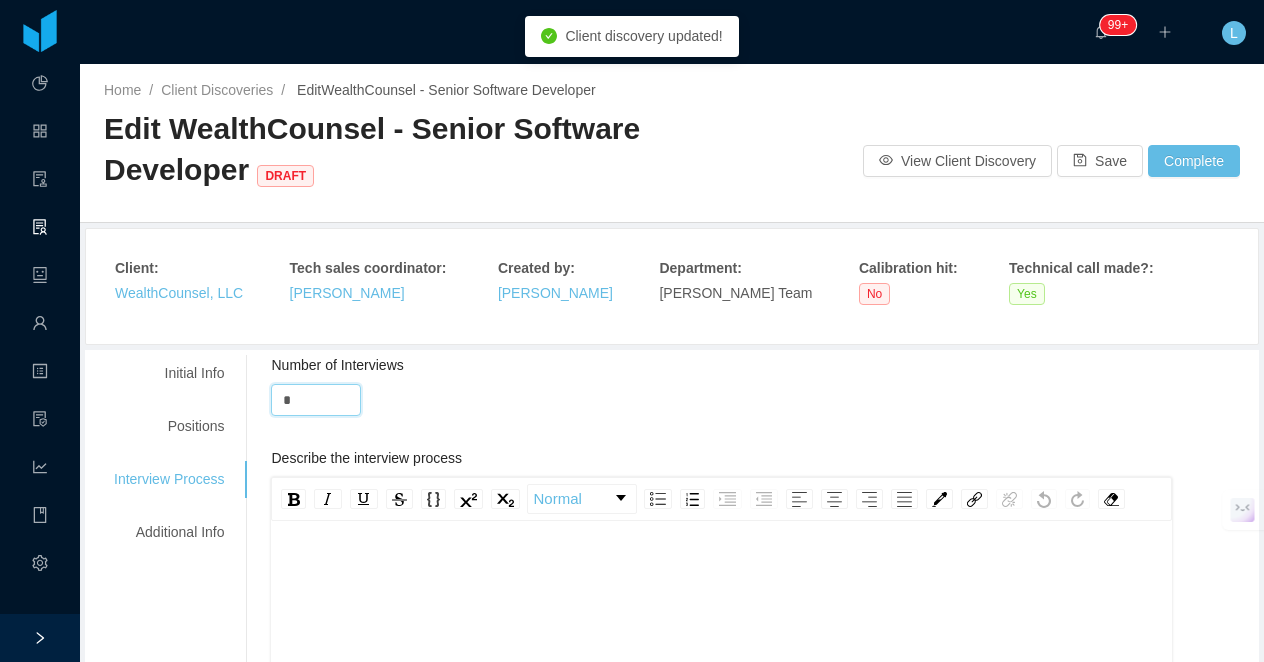 type on "*" 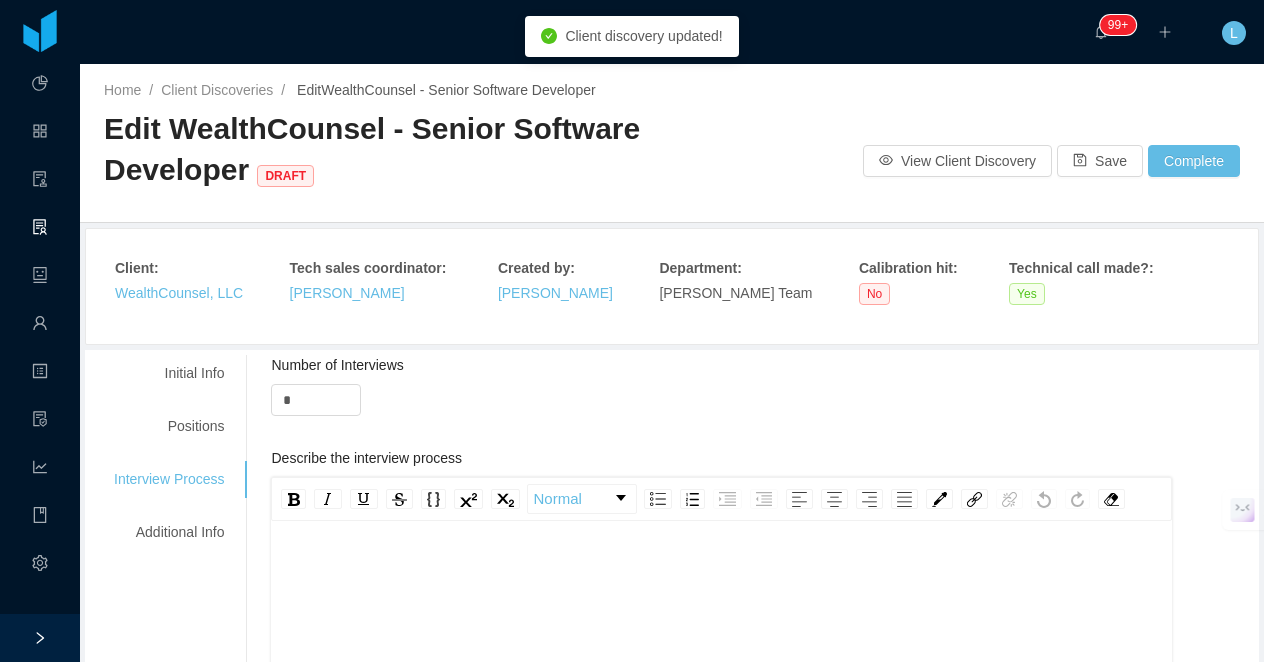 click at bounding box center (722, 565) 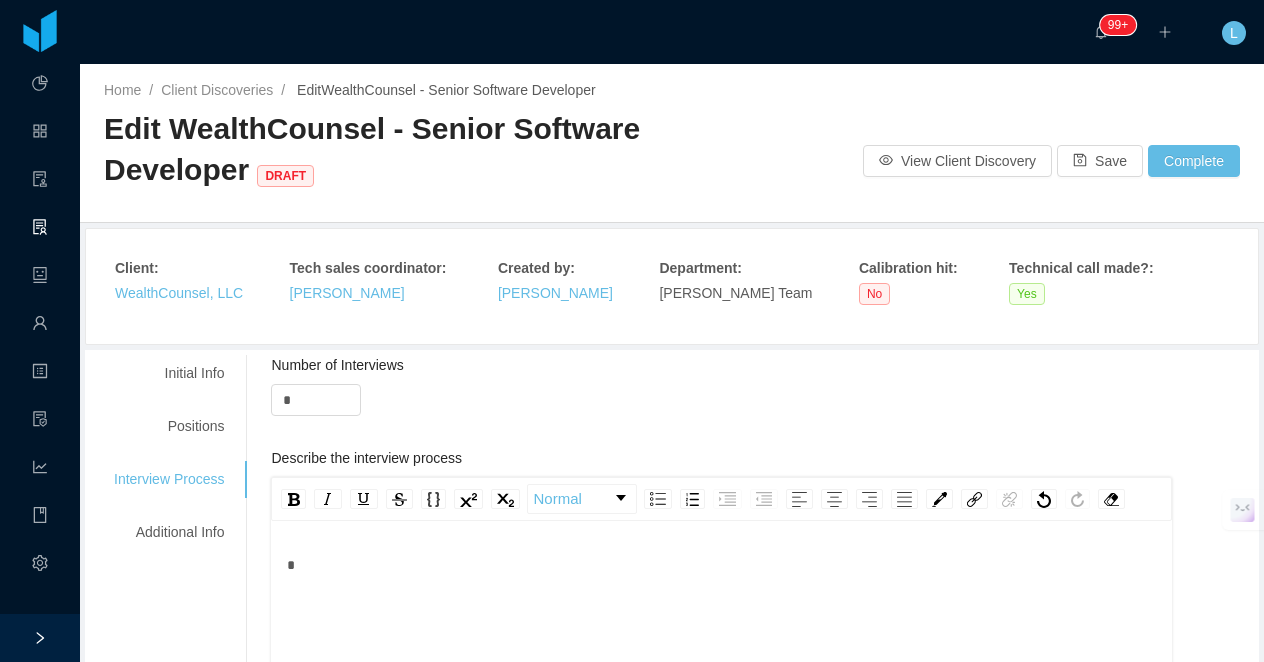 type 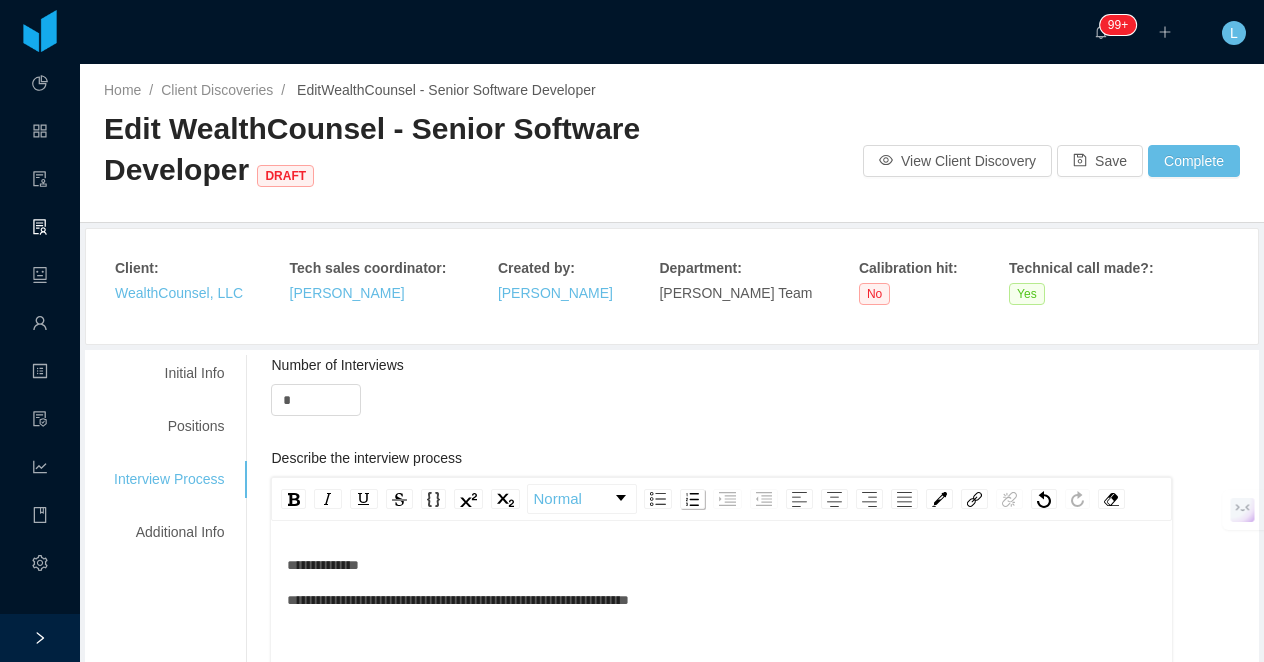 click at bounding box center (692, 499) 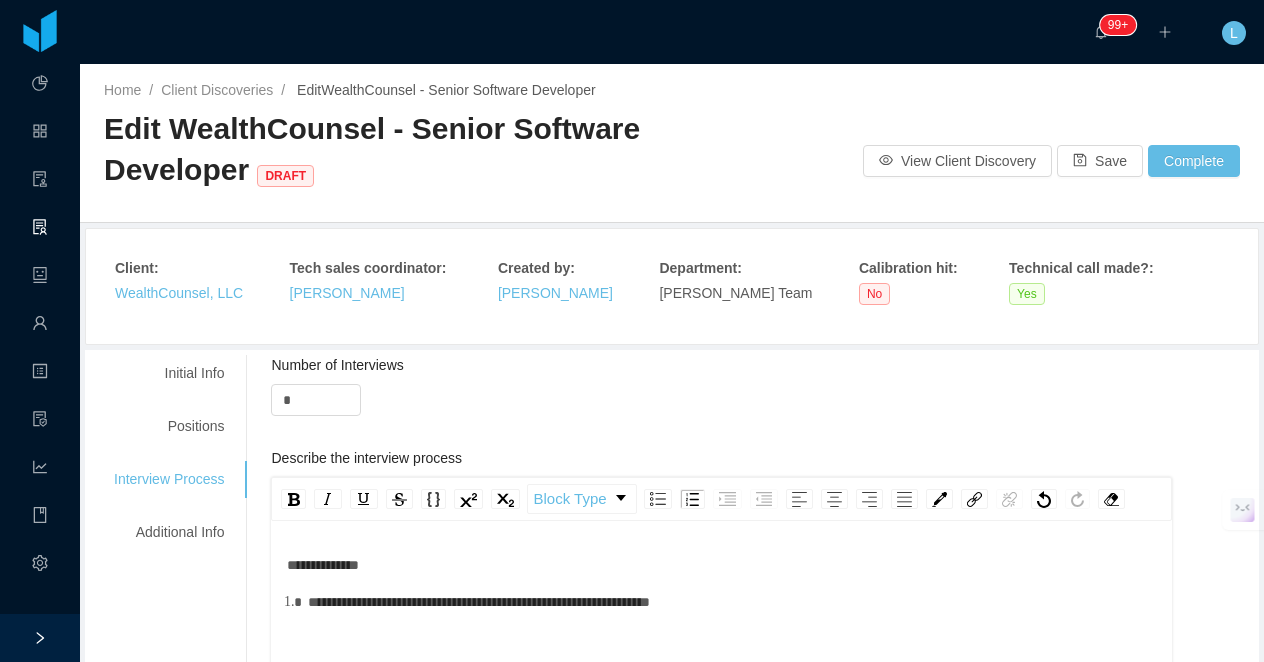 click on "**********" at bounding box center [479, 602] 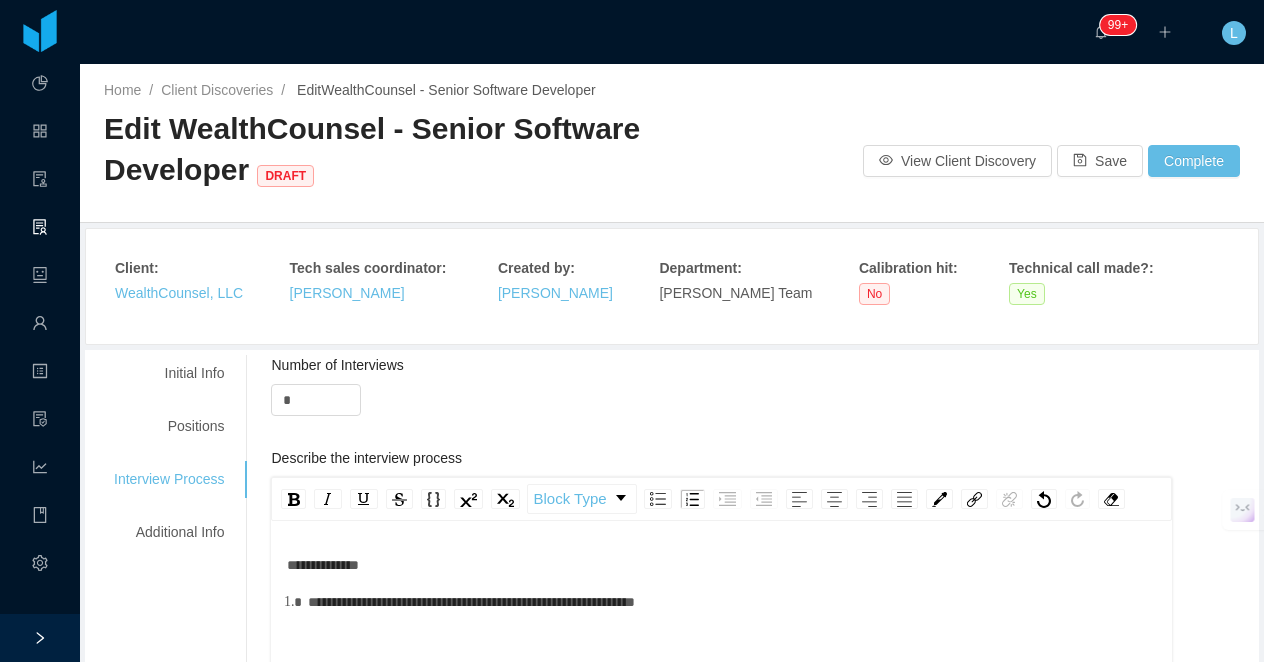 click on "**********" at bounding box center [732, 602] 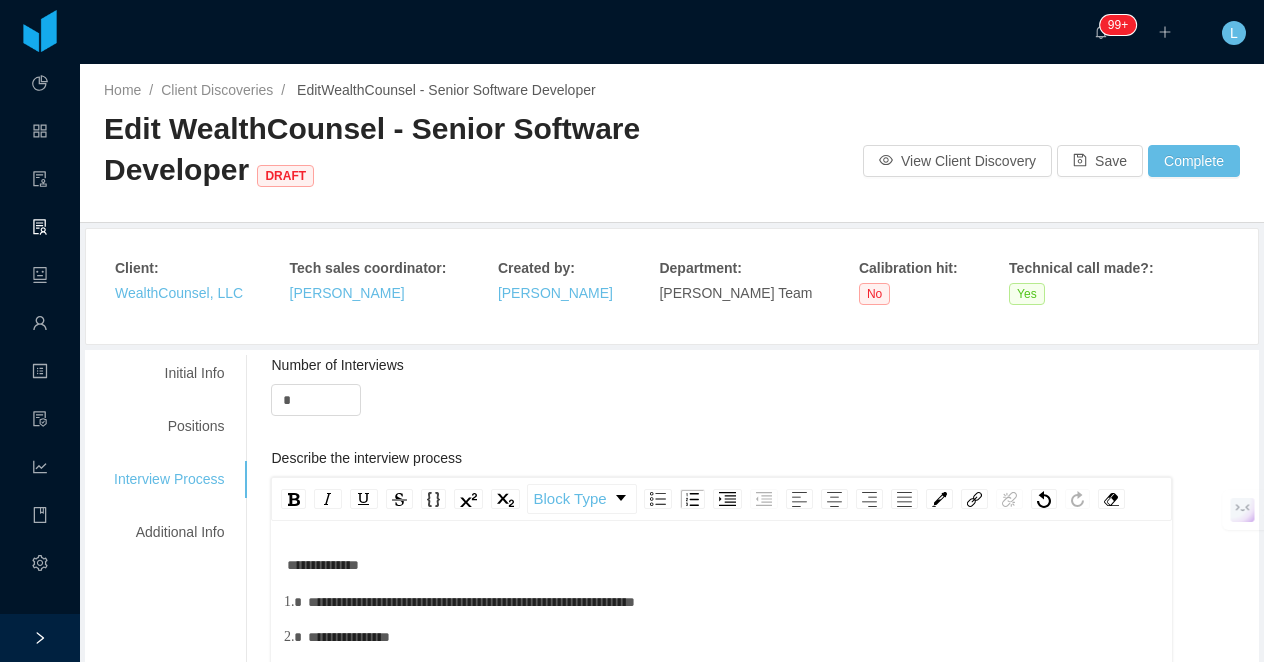 scroll, scrollTop: 44, scrollLeft: 0, axis: vertical 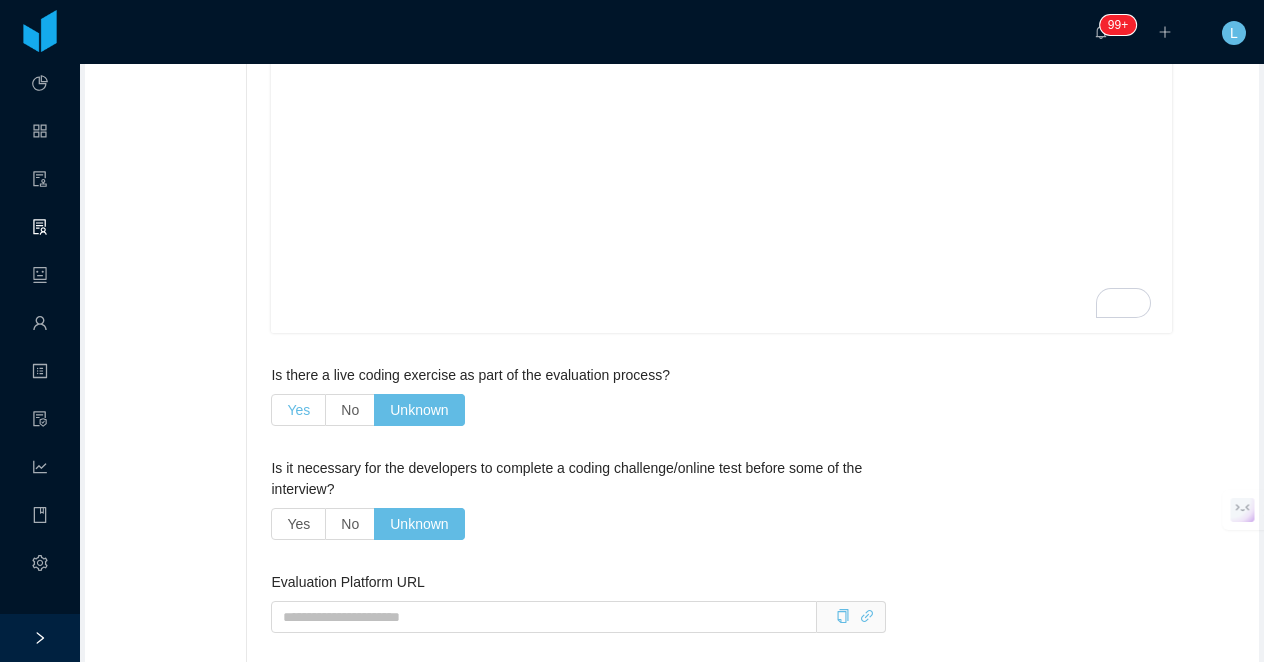 click on "Yes" at bounding box center (298, 410) 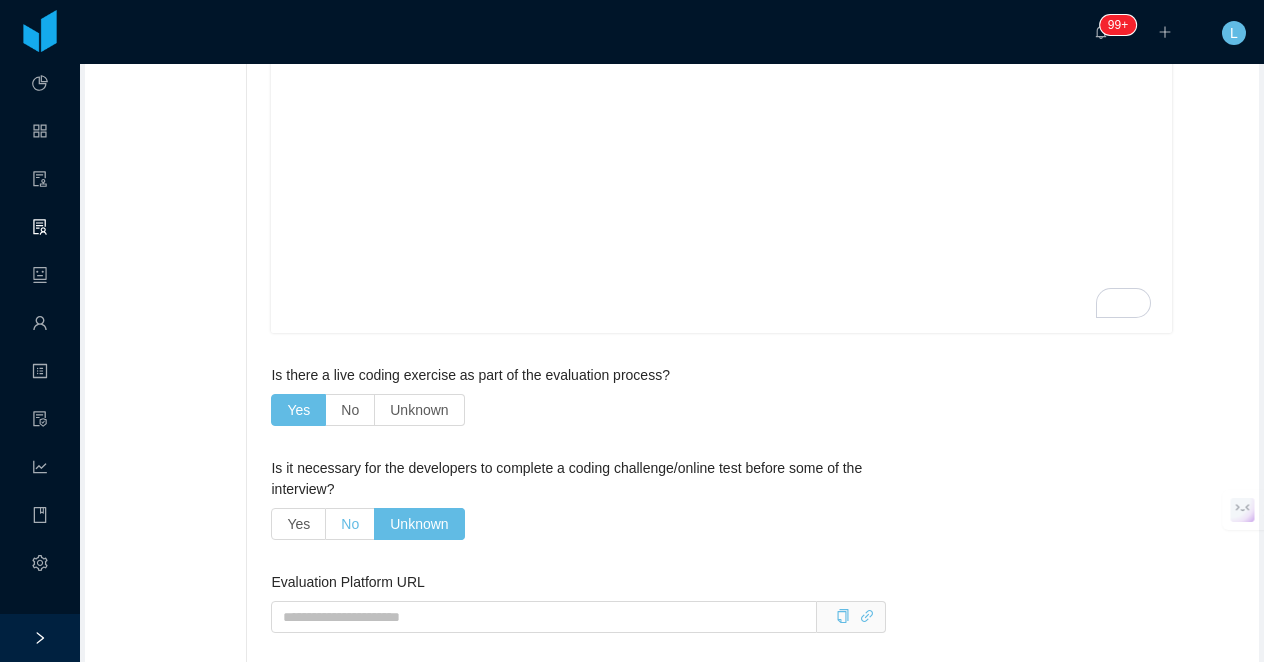 click on "No" at bounding box center [350, 524] 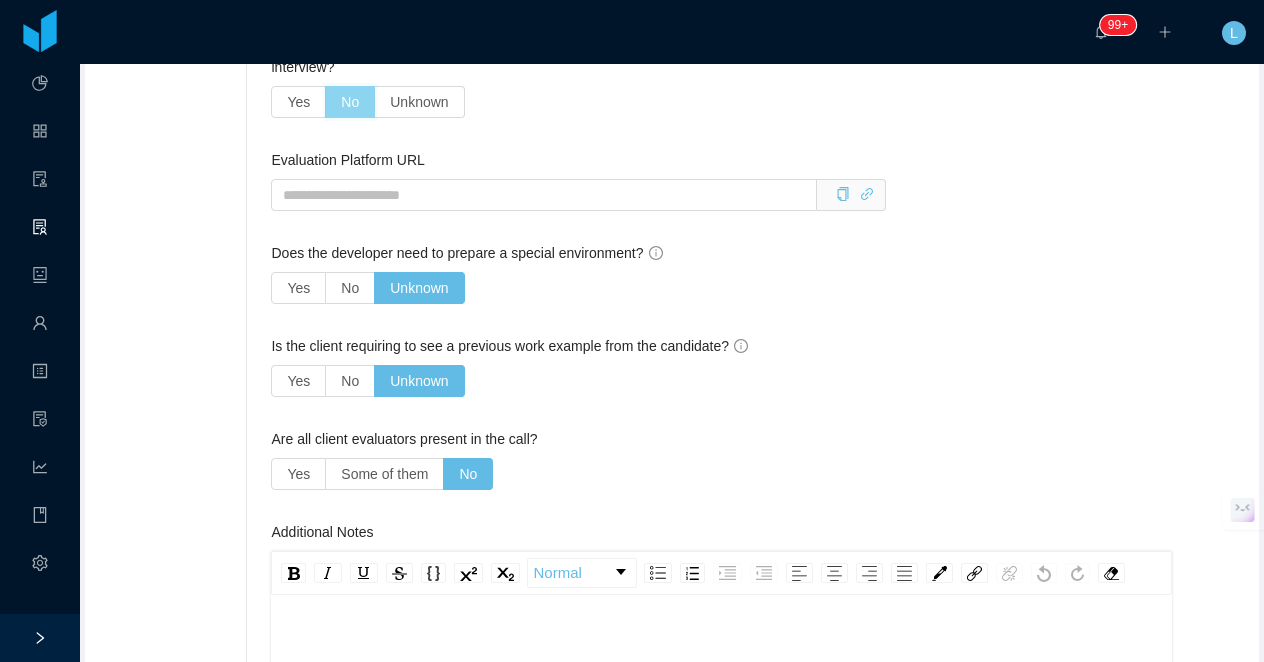 scroll, scrollTop: 999, scrollLeft: 0, axis: vertical 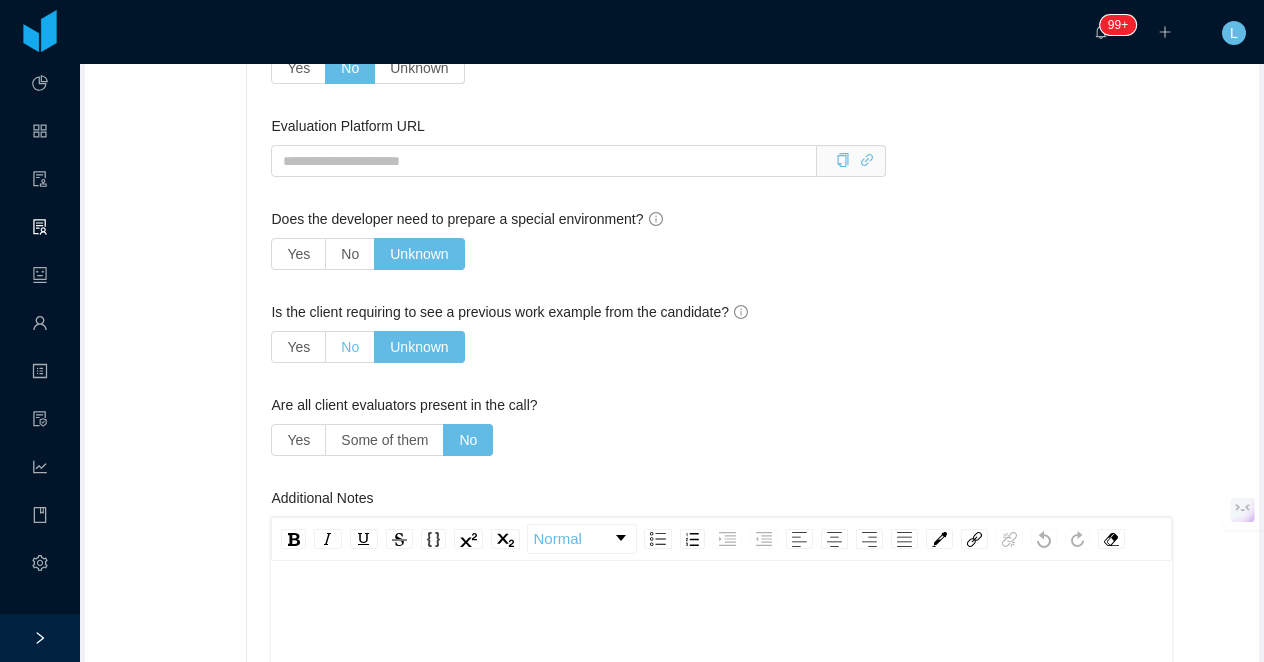 click on "No" at bounding box center [350, 347] 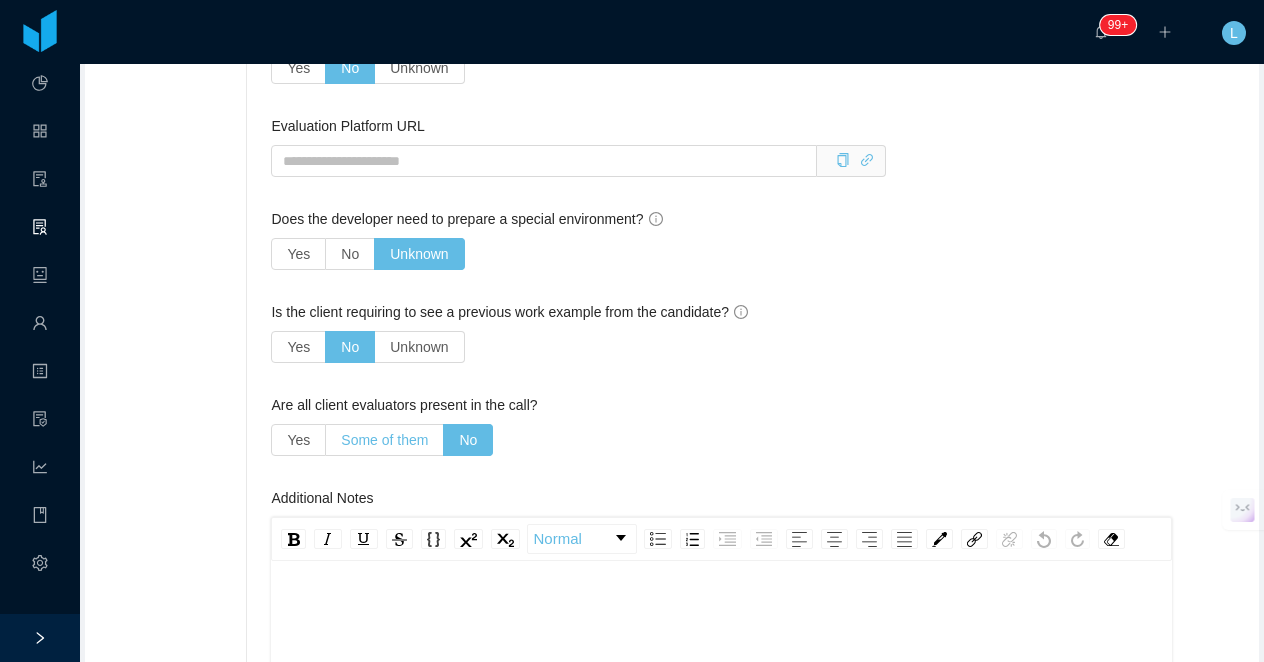click on "Some of them" at bounding box center (384, 440) 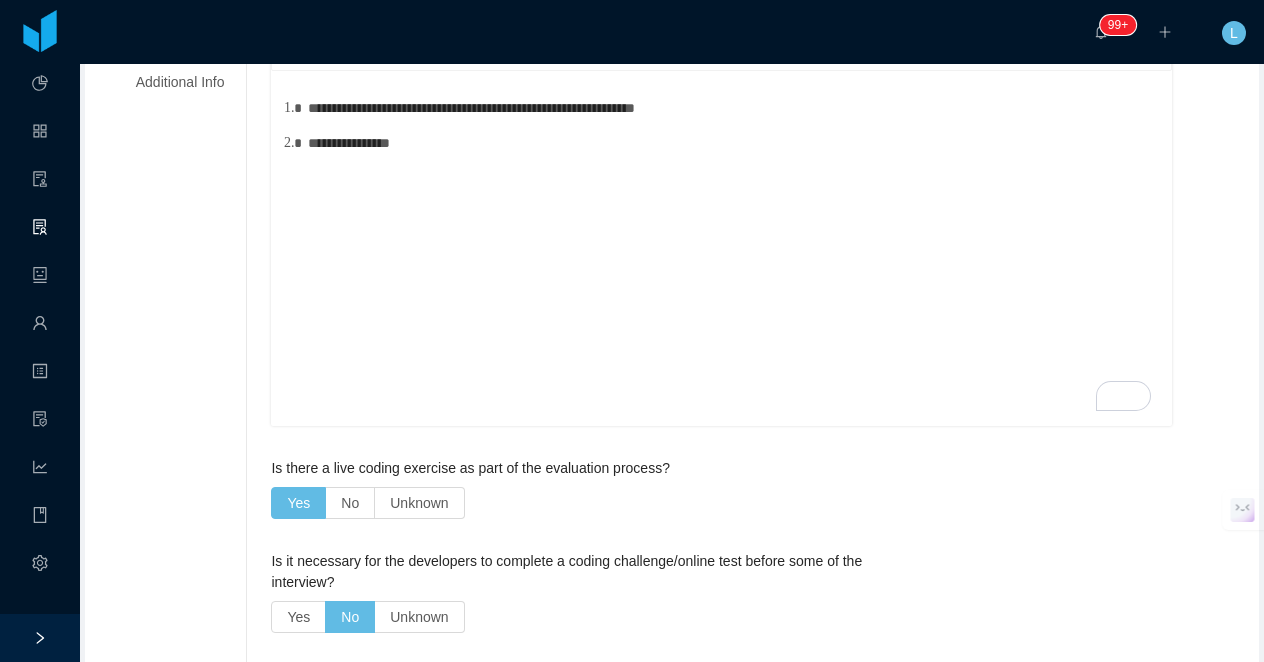 scroll, scrollTop: 430, scrollLeft: 0, axis: vertical 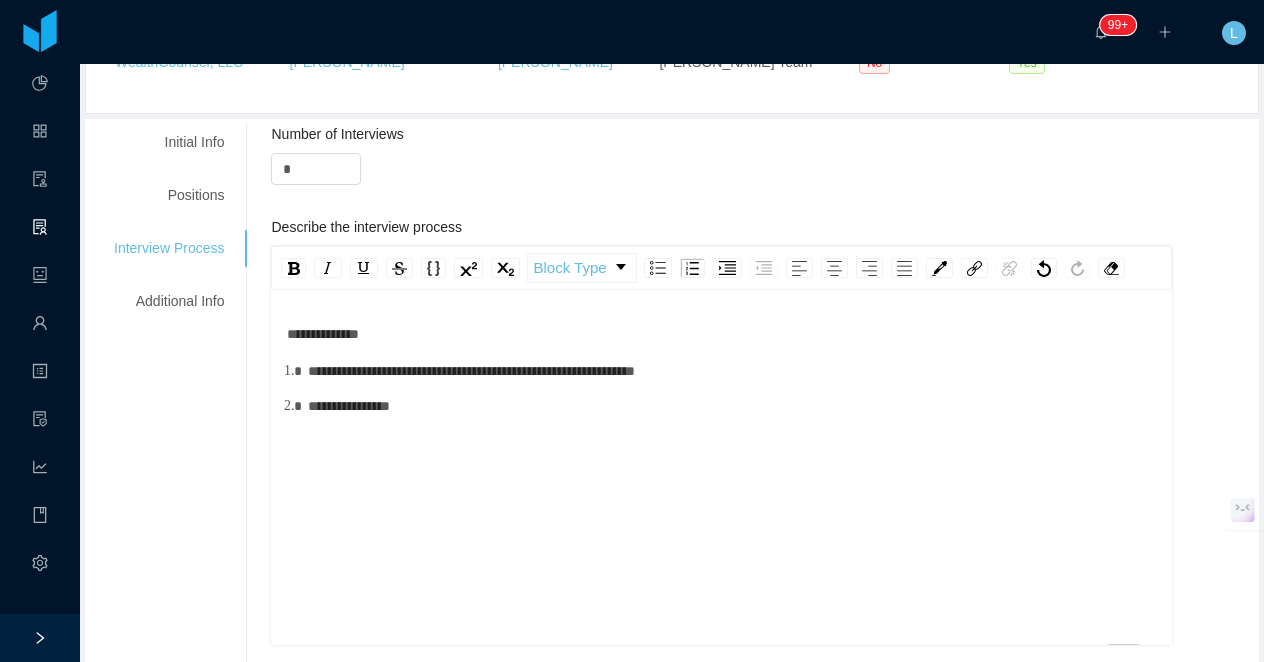 click on "**********" at bounding box center (732, 406) 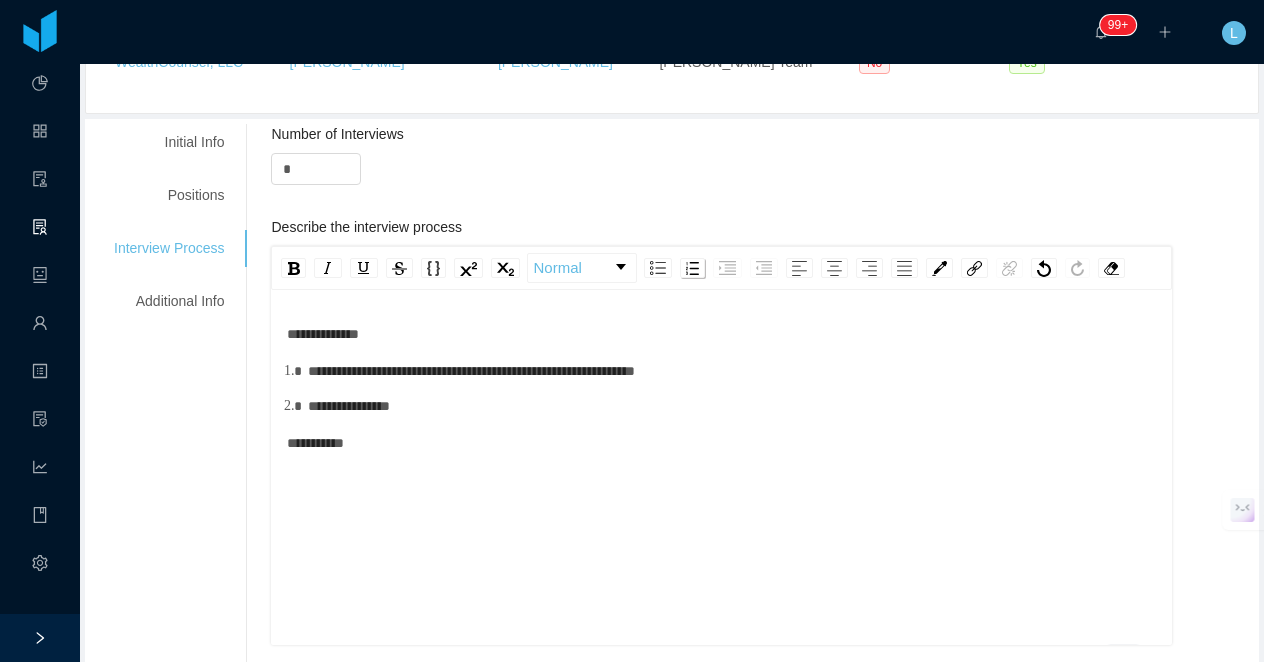 click at bounding box center (692, 268) 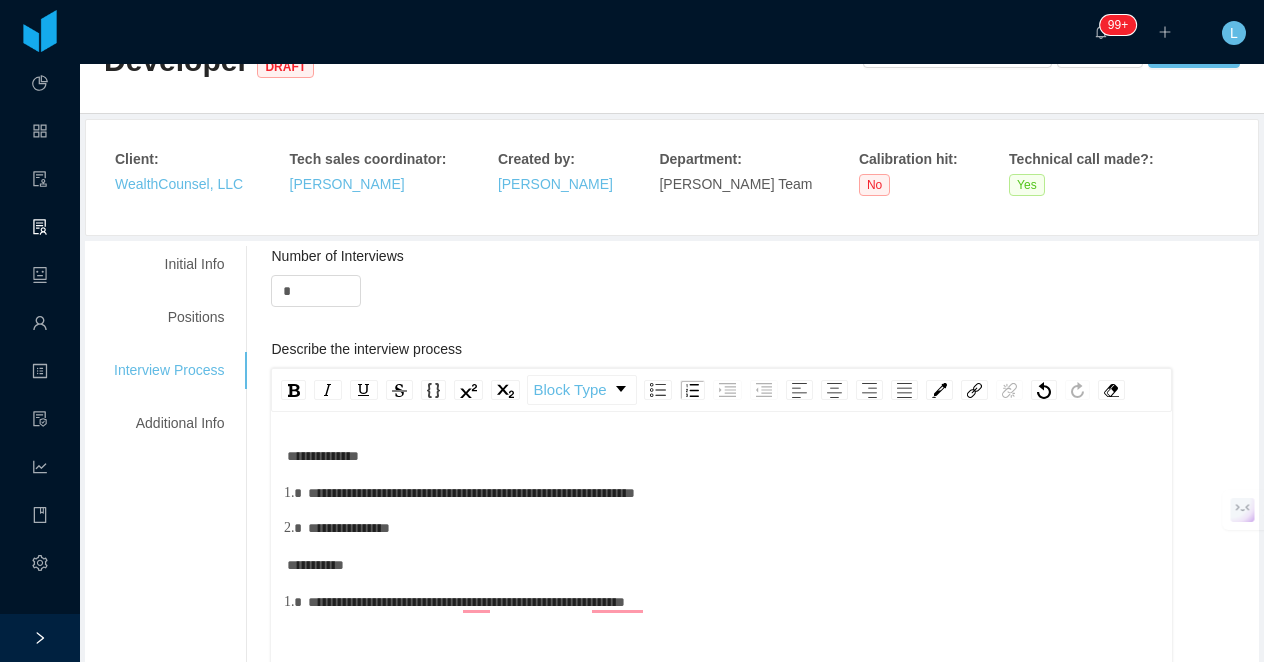 scroll, scrollTop: 67, scrollLeft: 0, axis: vertical 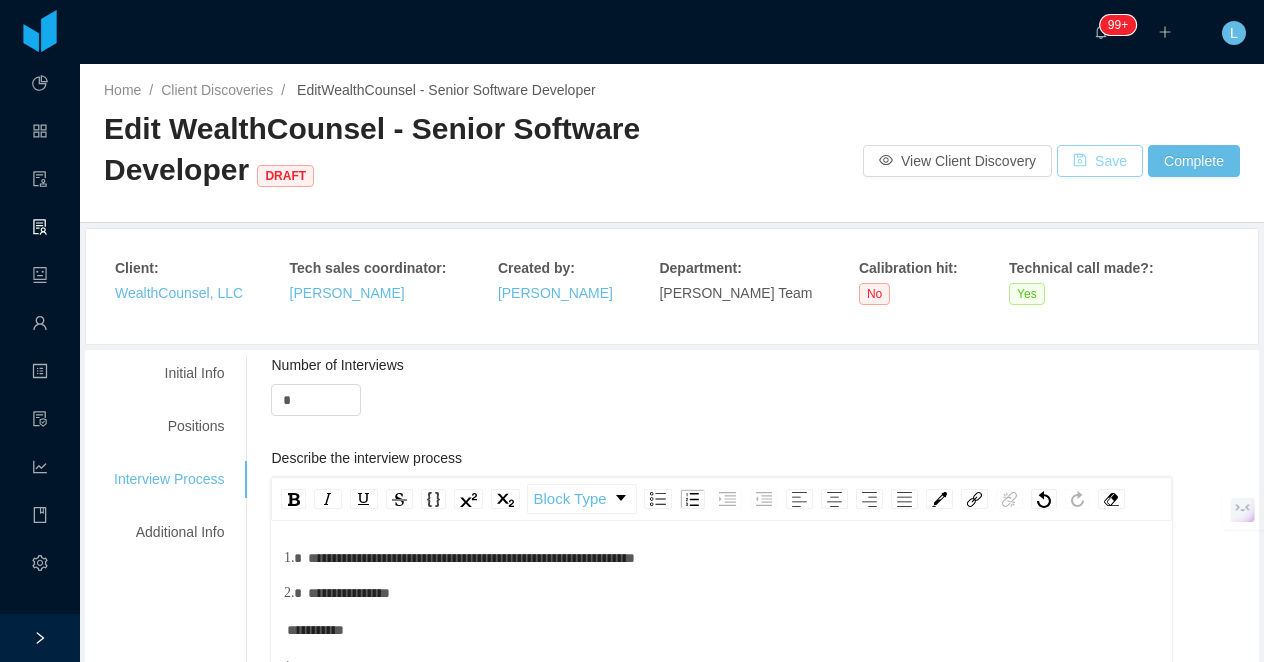 click on "Save" at bounding box center (1100, 161) 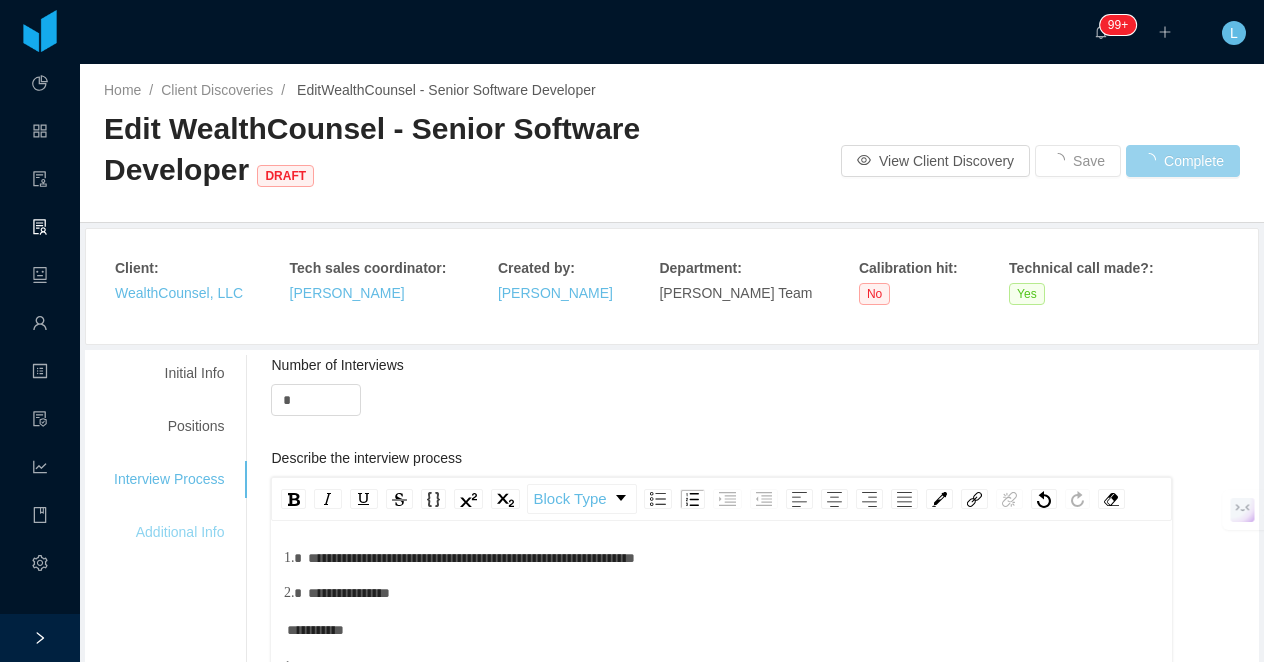 click on "Additional Info" at bounding box center [169, 532] 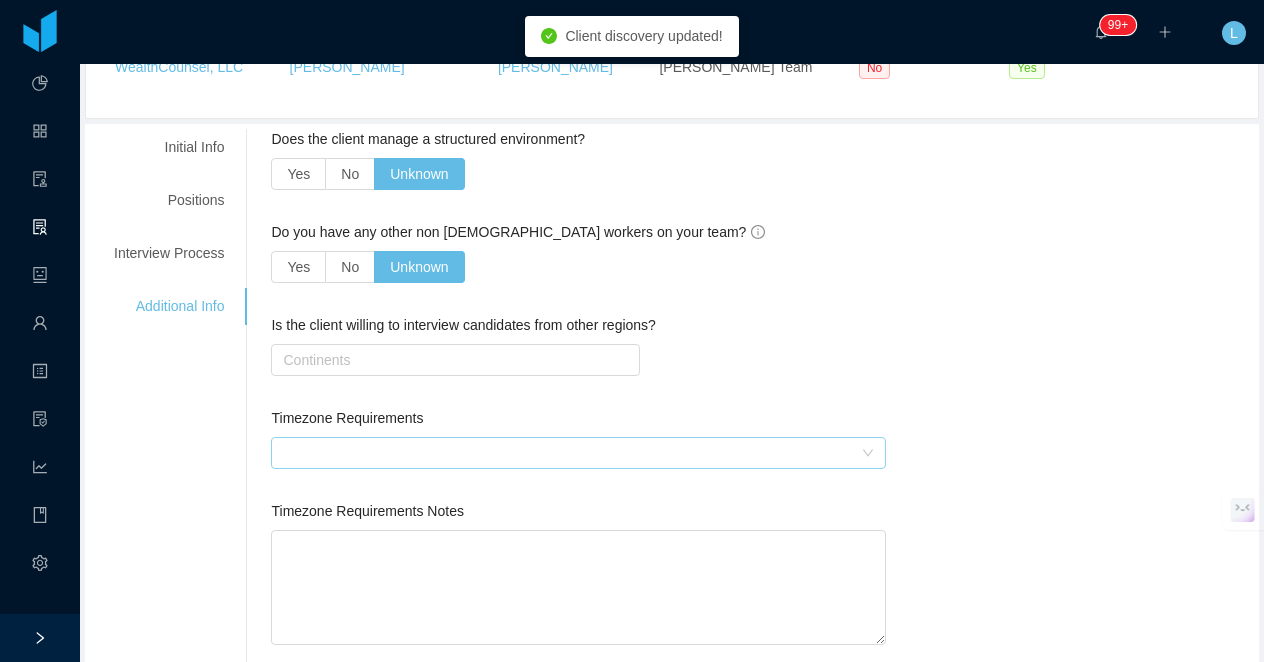 scroll, scrollTop: 227, scrollLeft: 0, axis: vertical 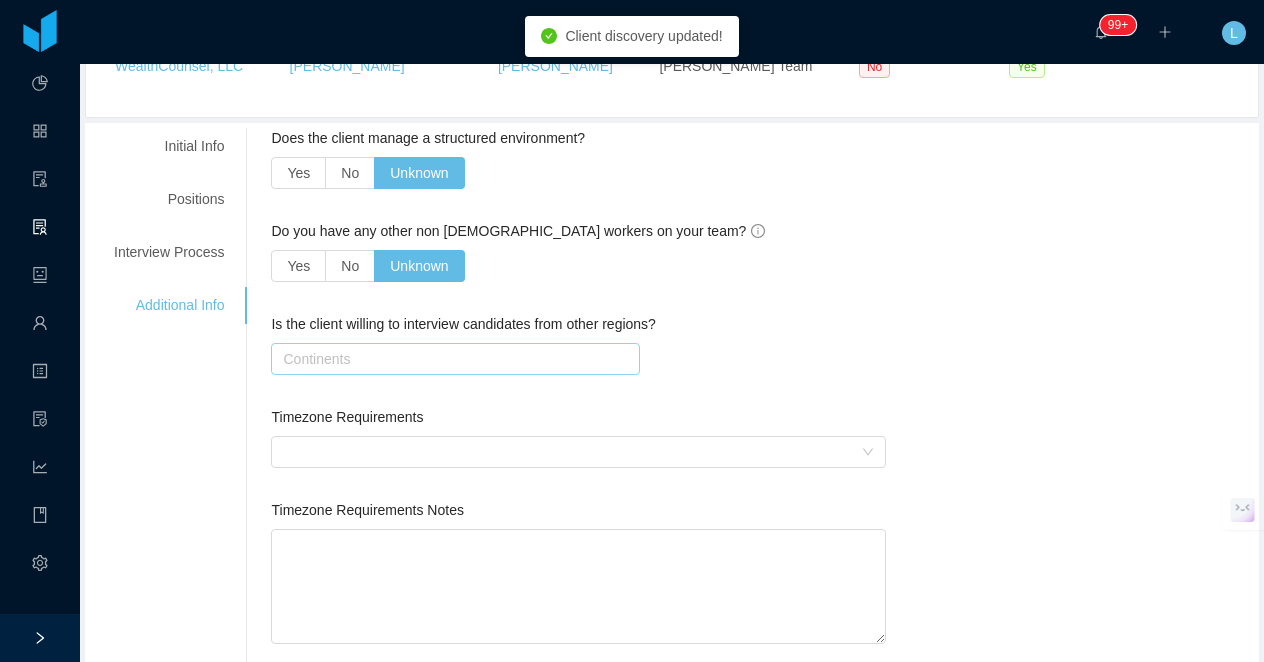 click on "Continents" at bounding box center [450, 359] 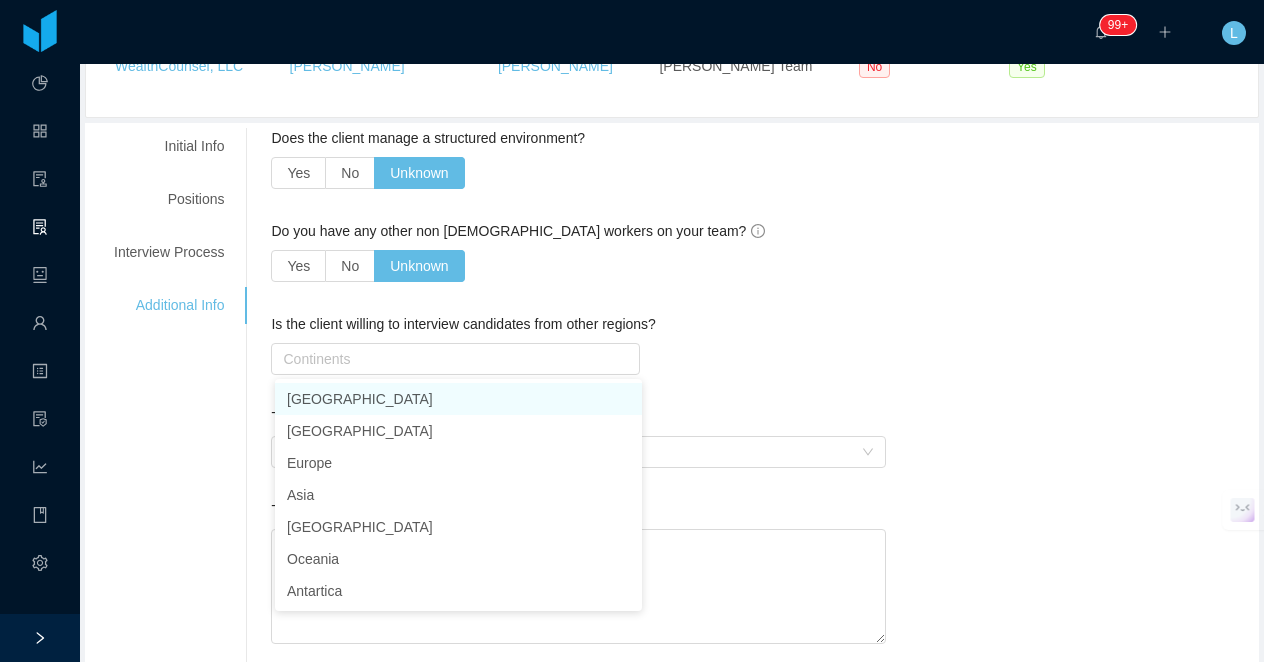 click on "**********" at bounding box center (672, 785) 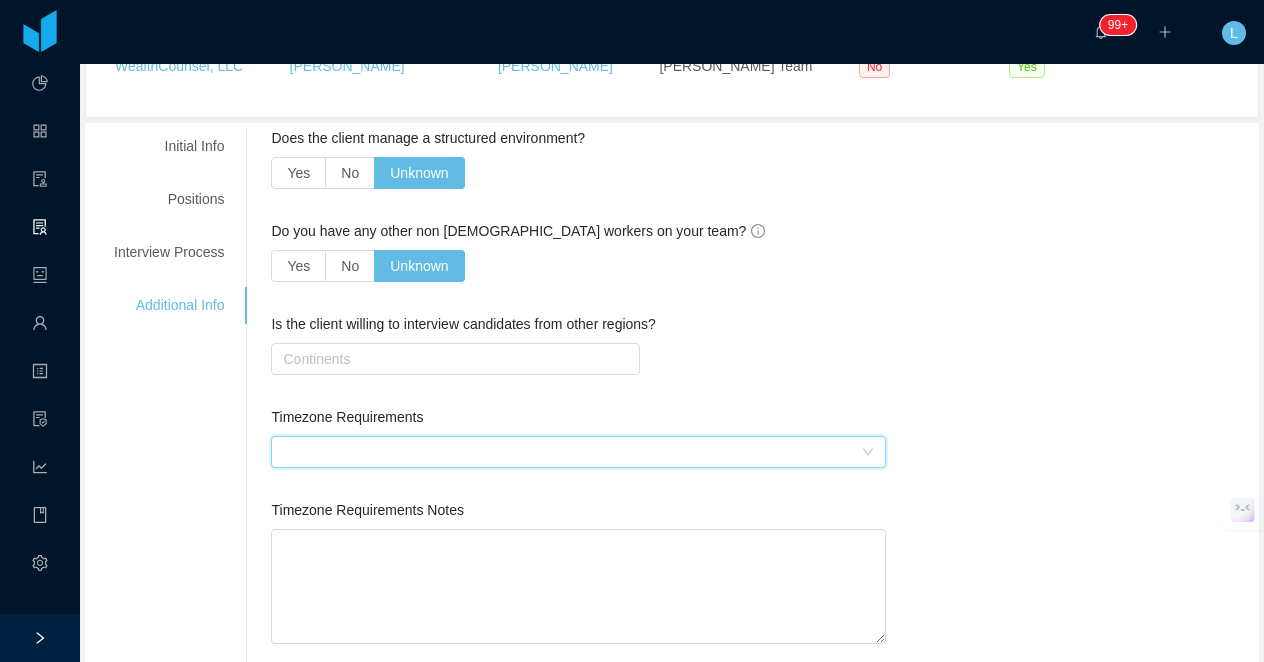 click at bounding box center [571, 452] 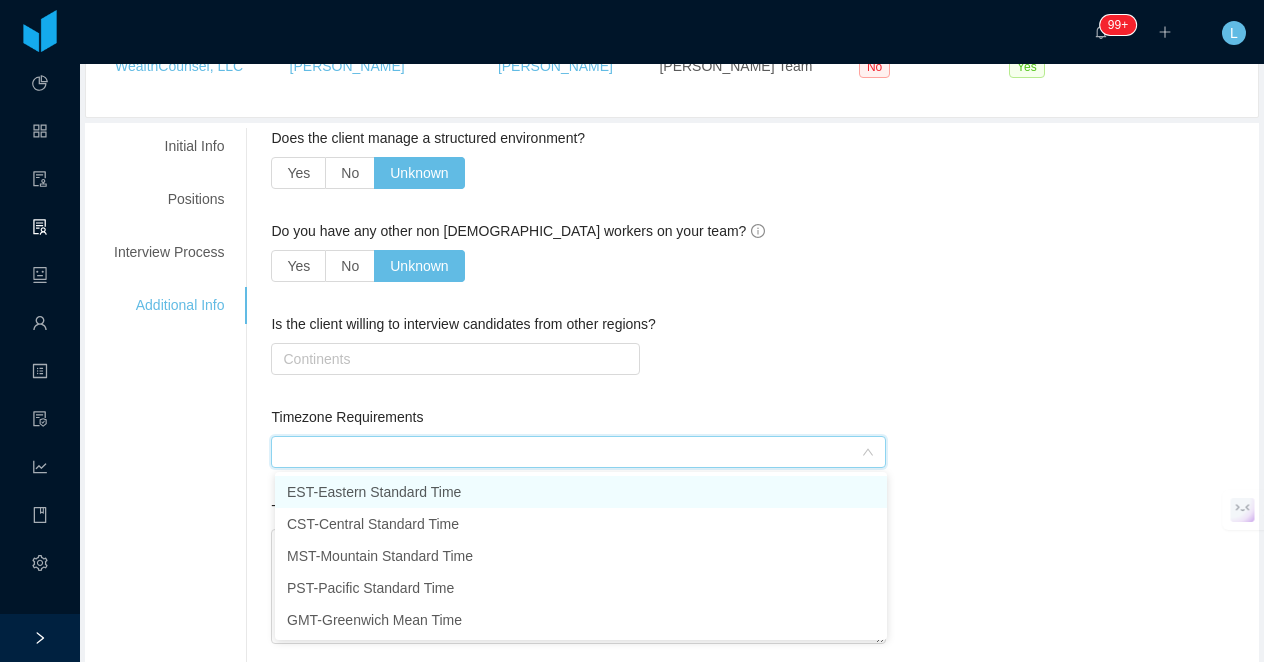 click on "EST  -  Eastern Standard Time" at bounding box center (581, 492) 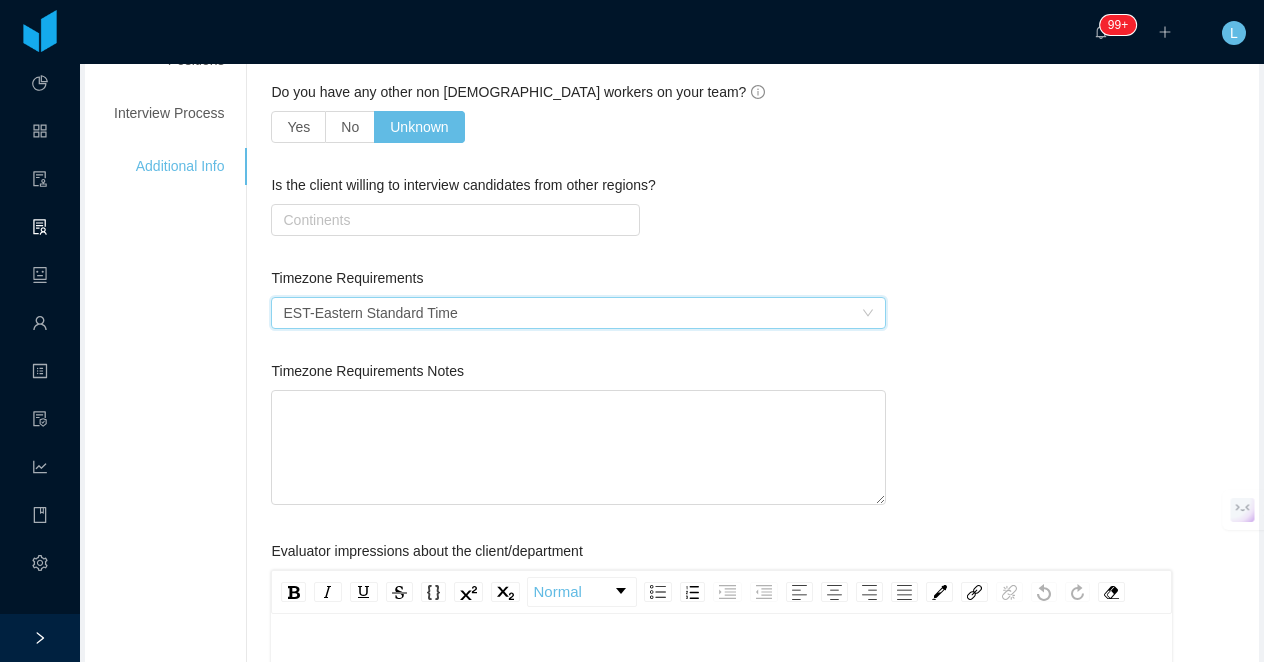 scroll, scrollTop: 390, scrollLeft: 0, axis: vertical 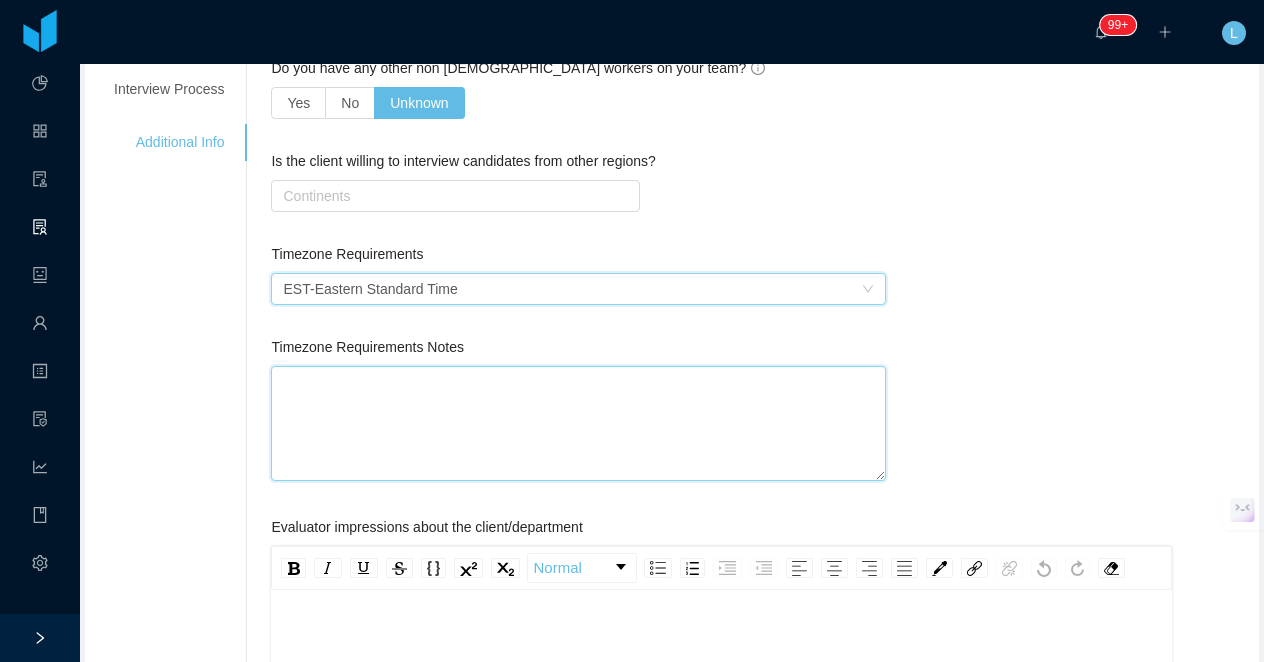 click on "Timezone Requirements Notes" at bounding box center (578, 423) 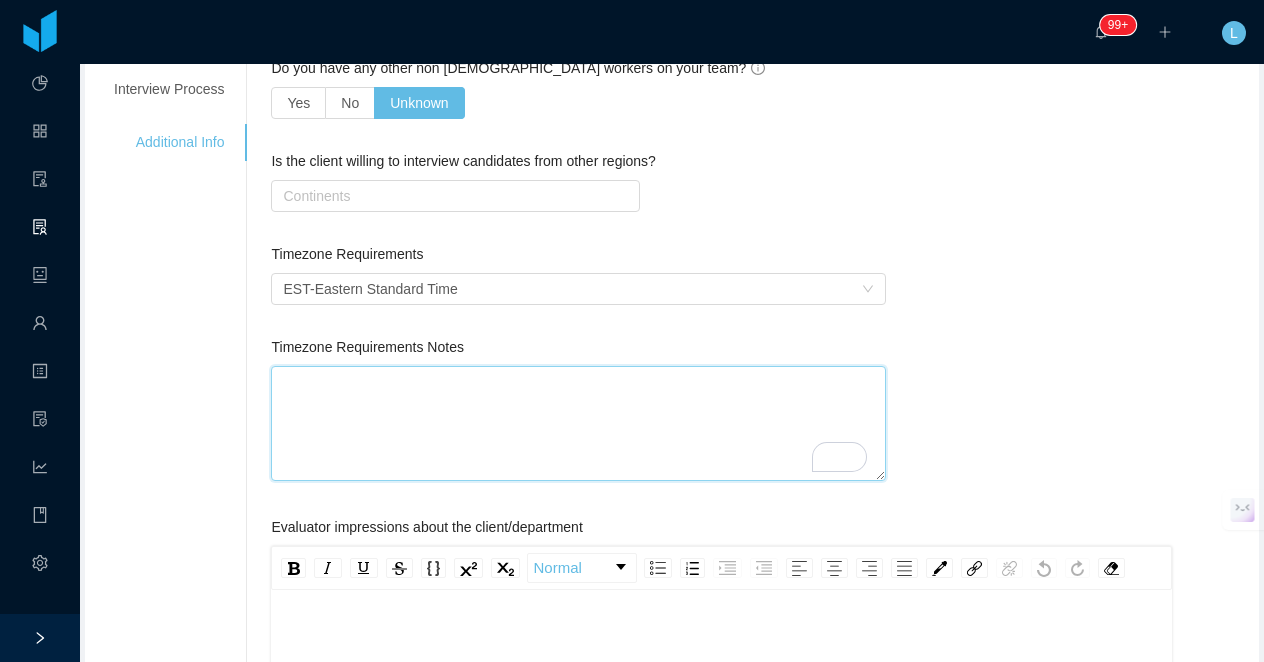 type on "*" 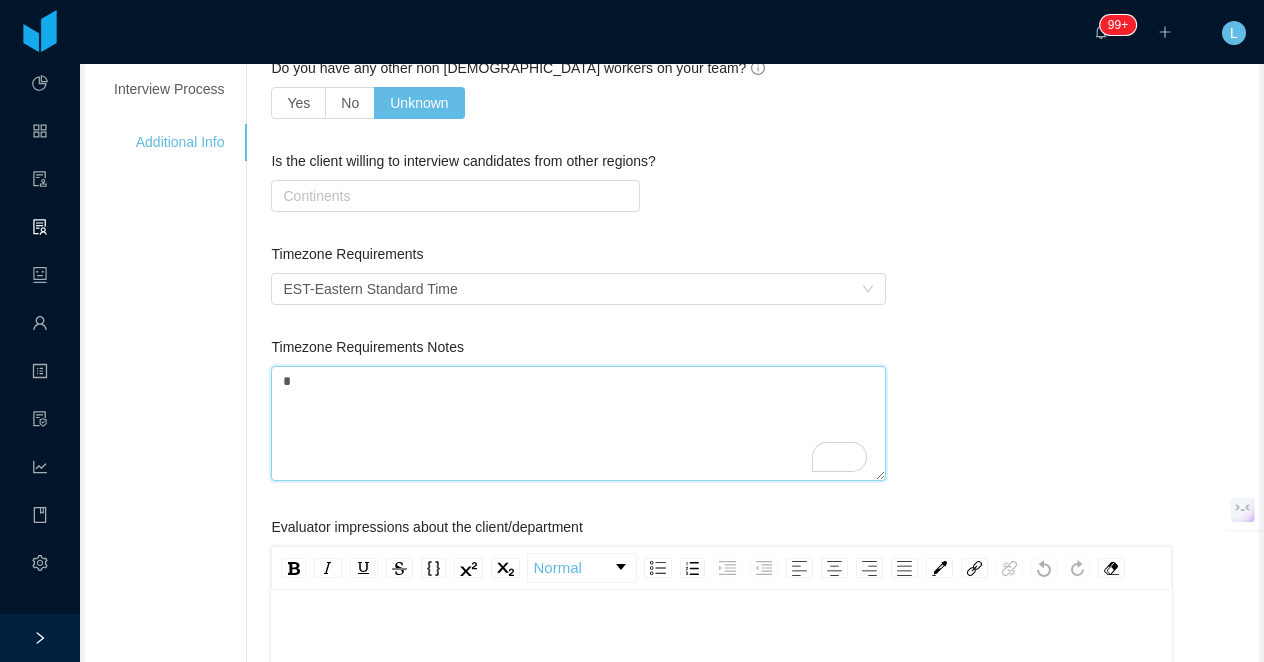 type on "**" 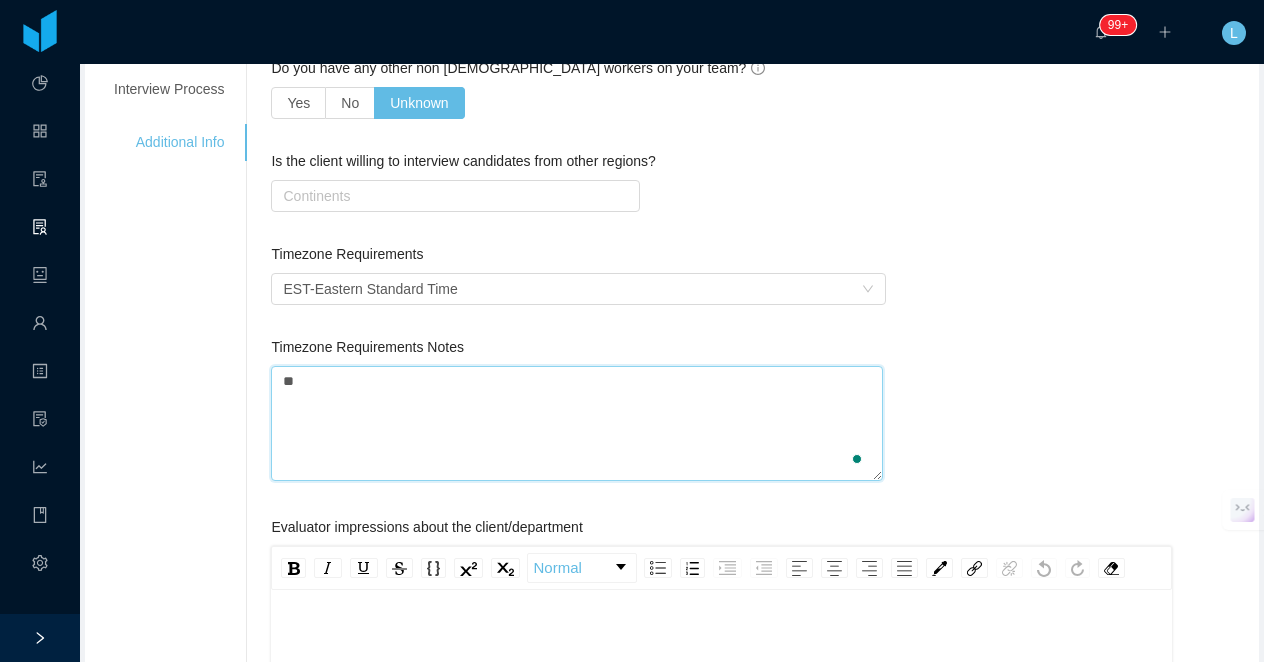 type on "***" 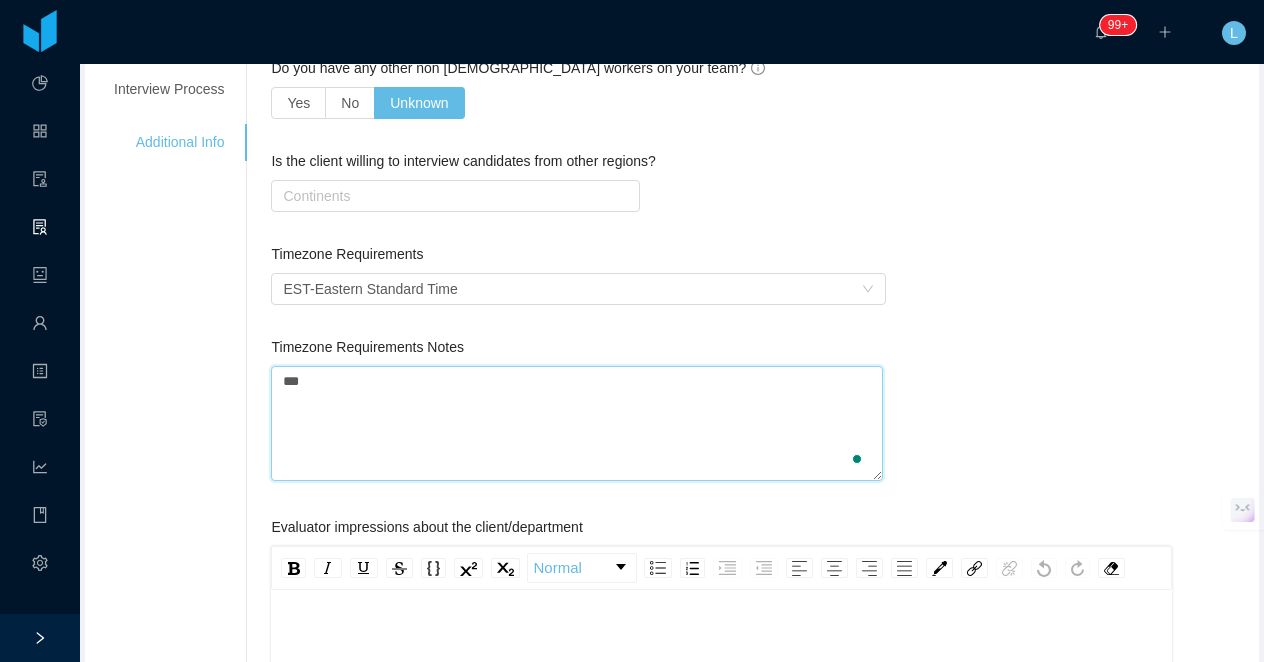 type on "****" 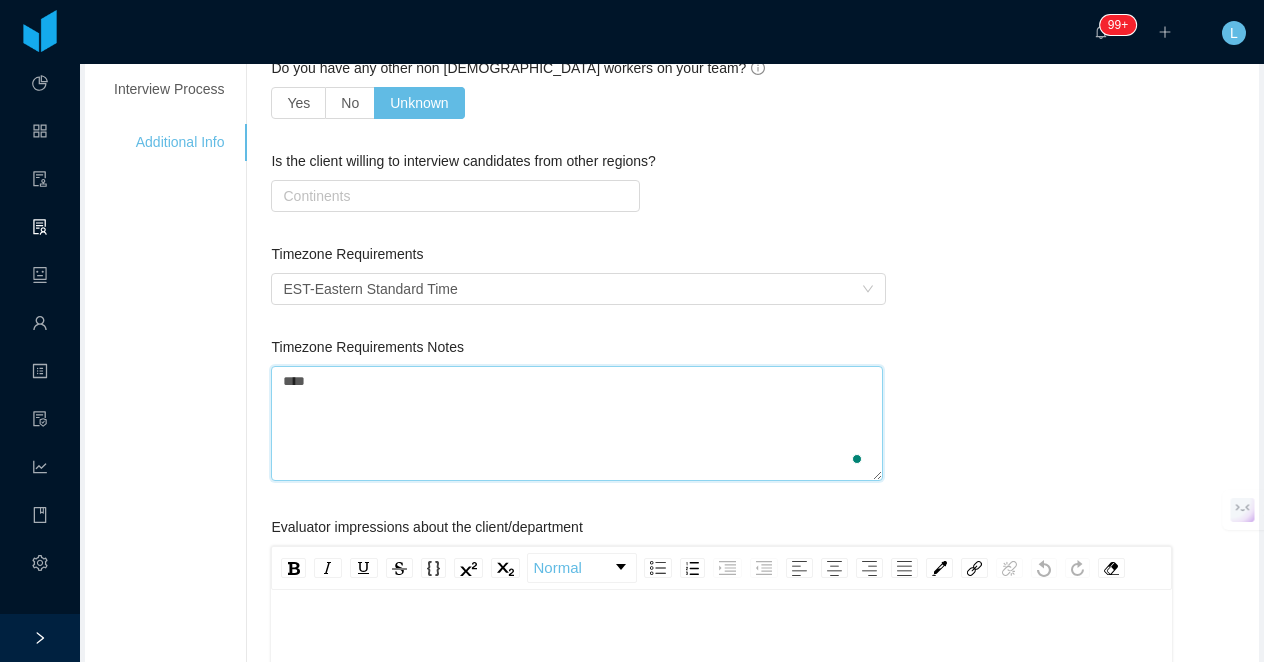 type 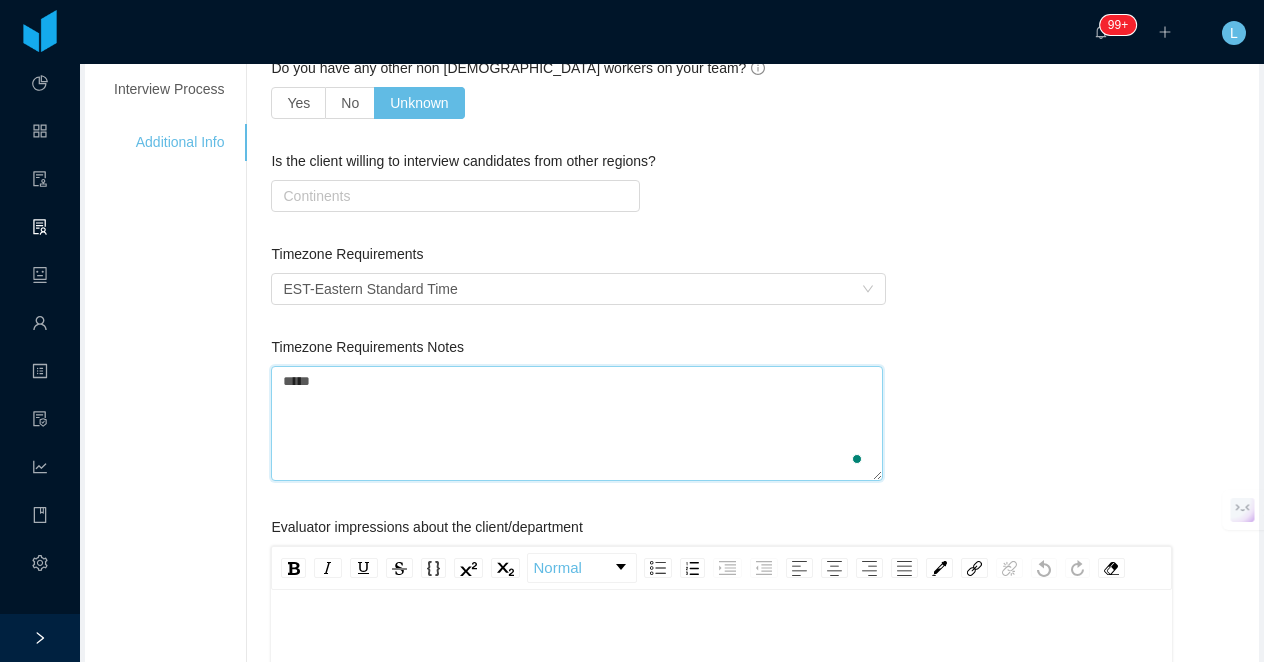 type on "******" 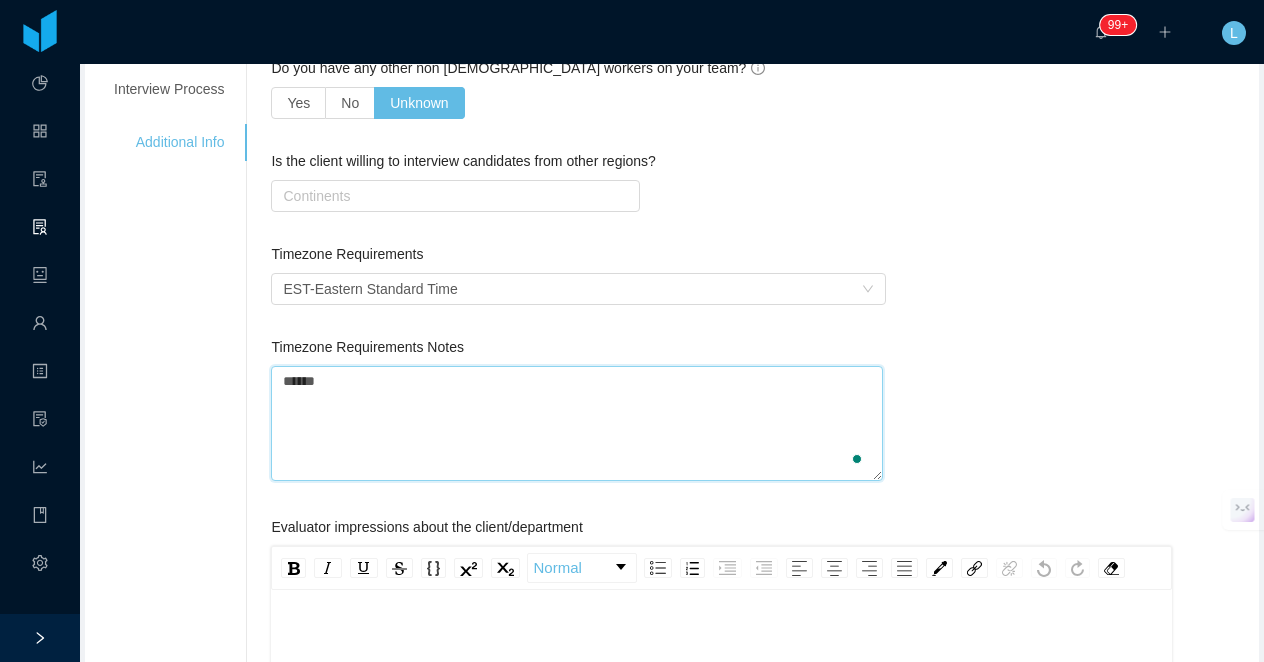 type on "*******" 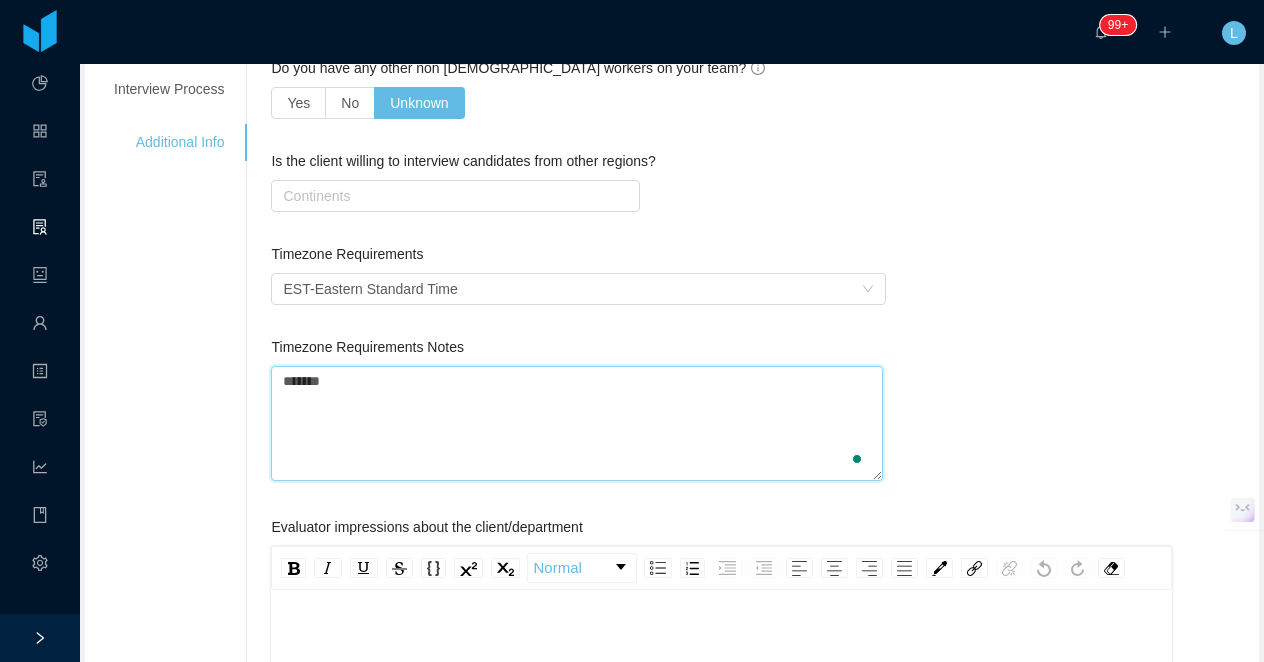 type on "********" 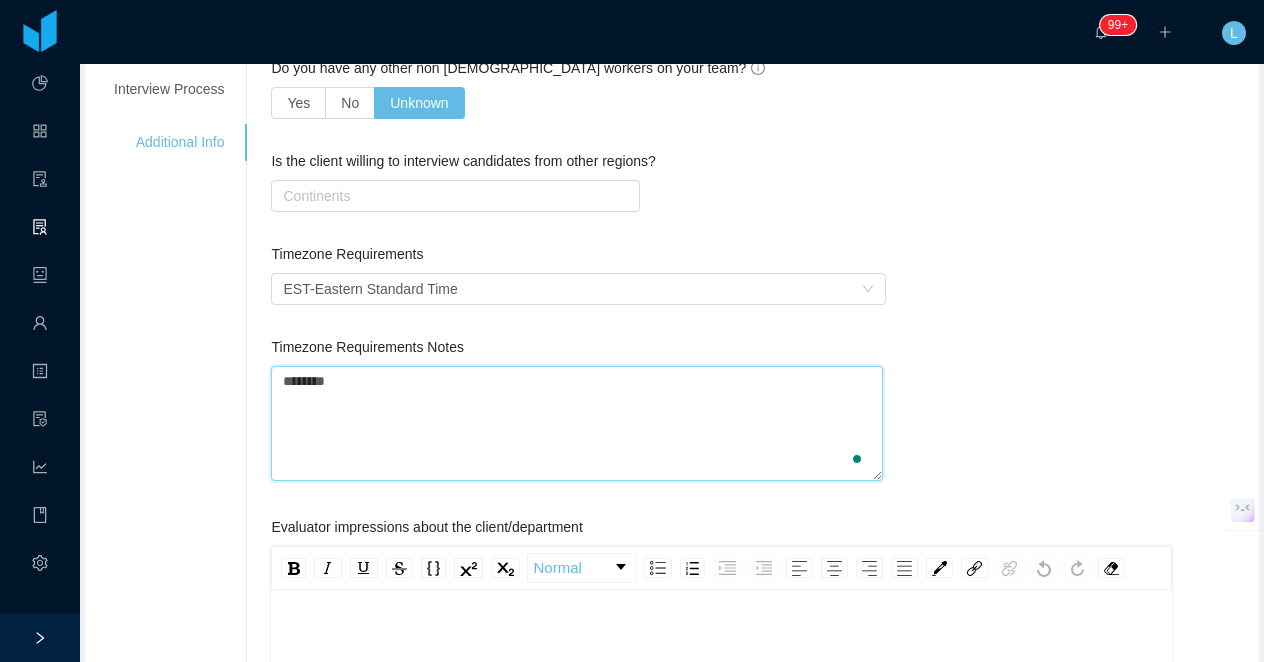 type on "********" 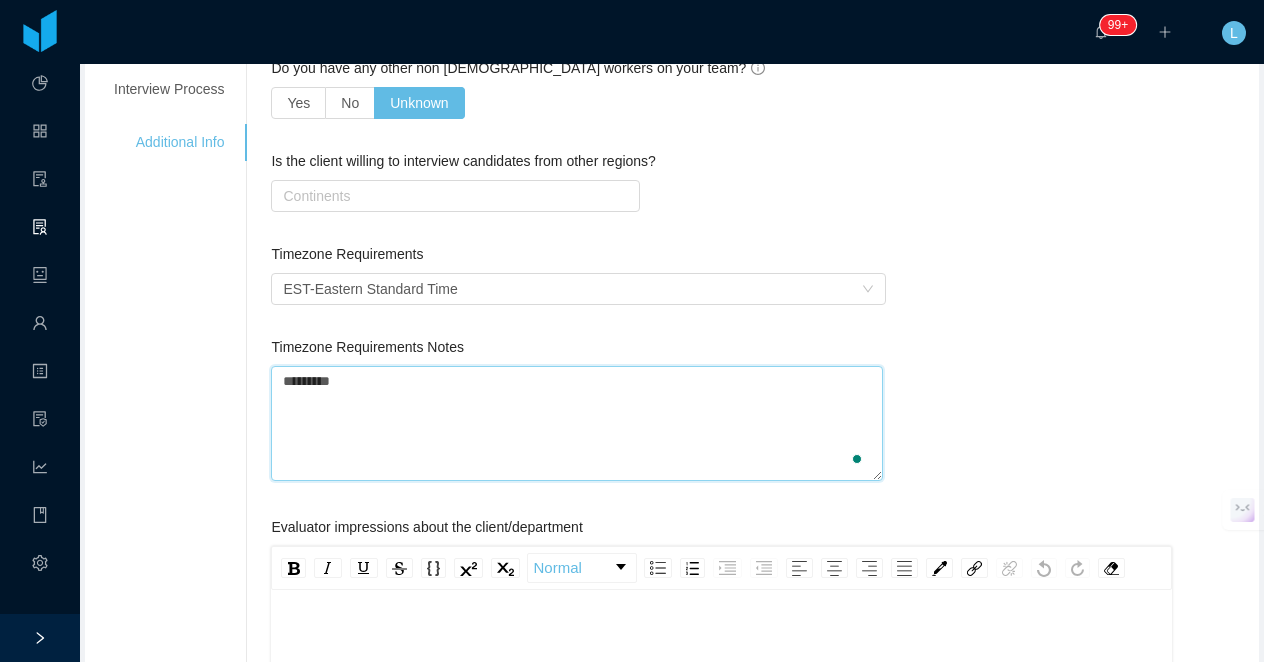 type on "**********" 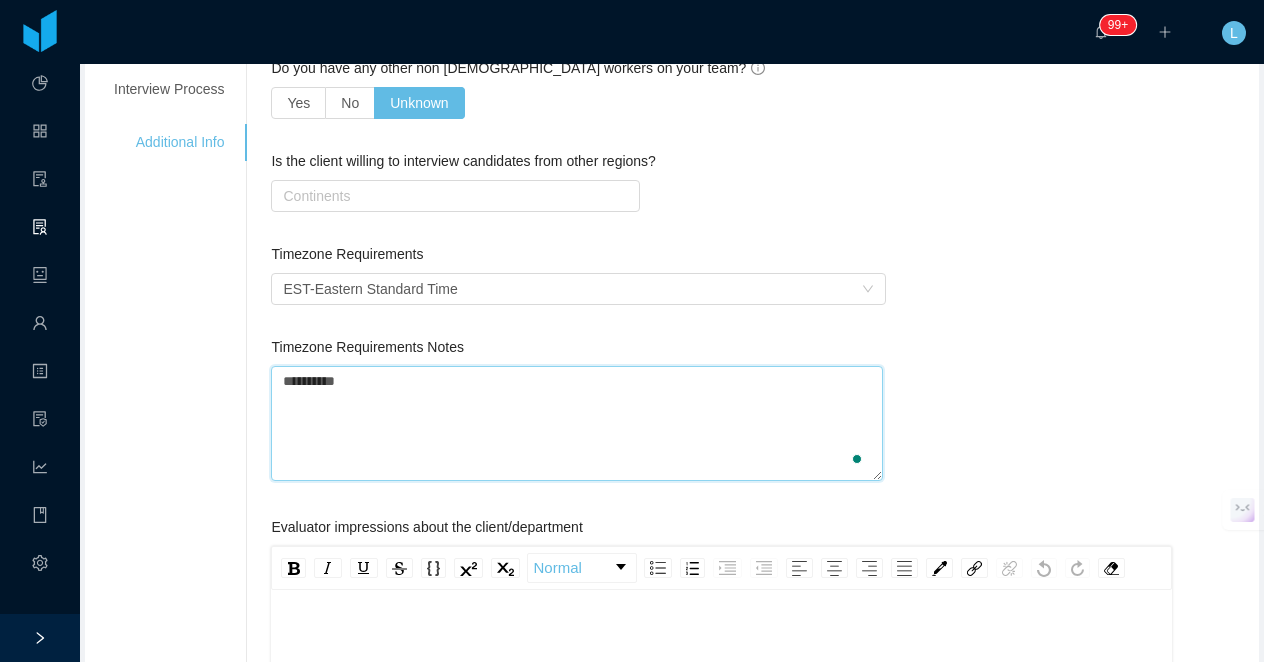 type on "**********" 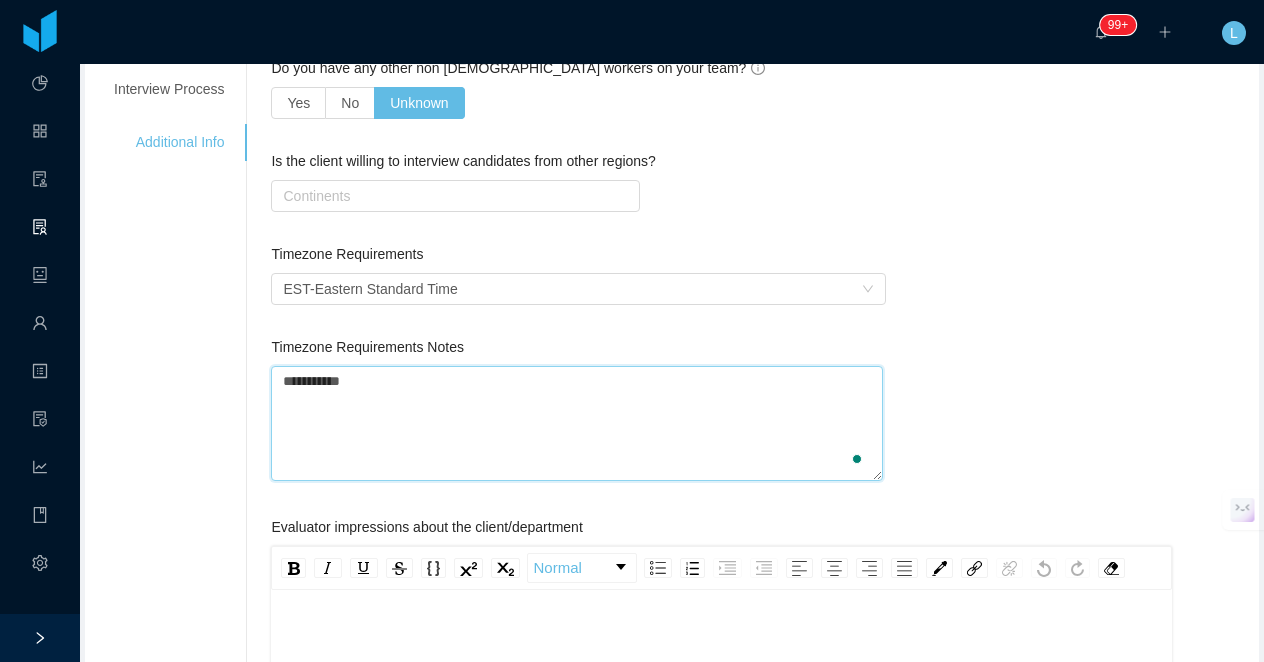 type on "**********" 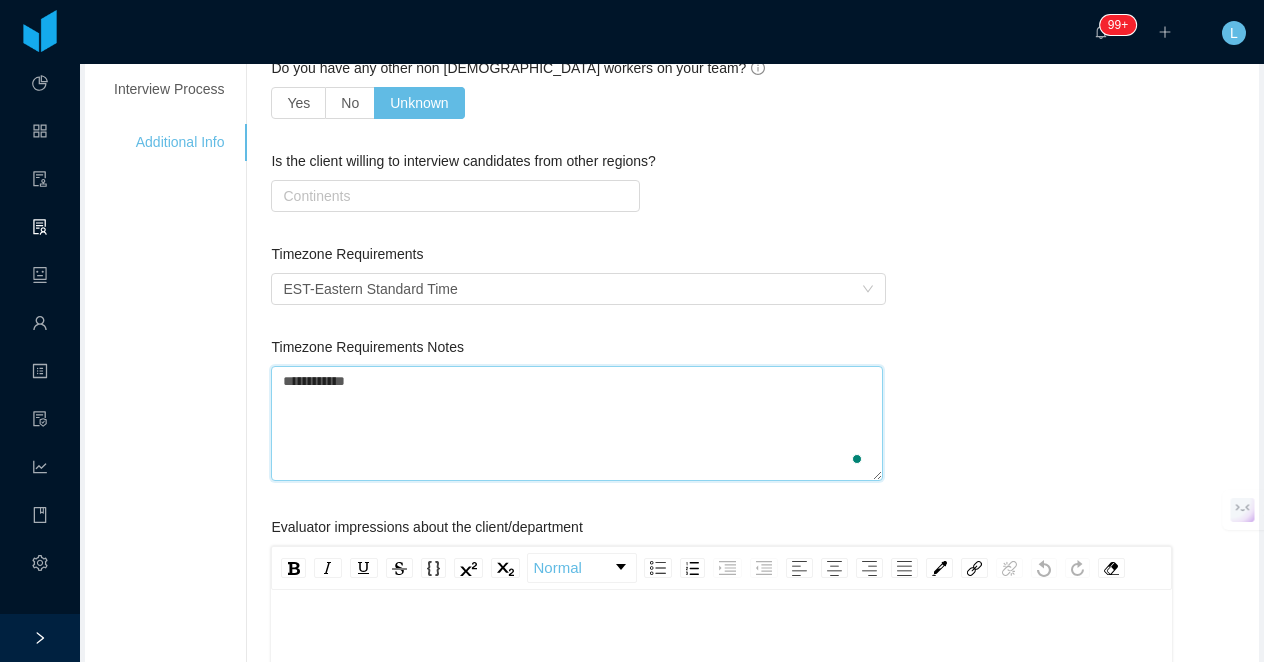 type on "**********" 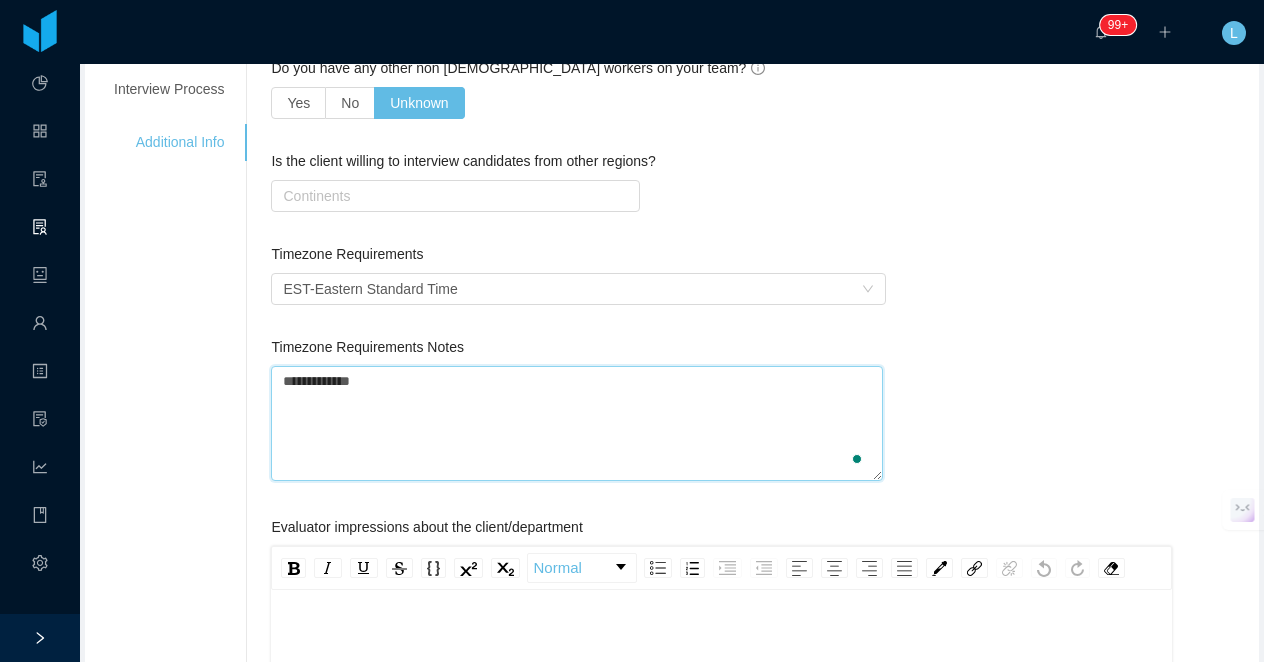 type on "**********" 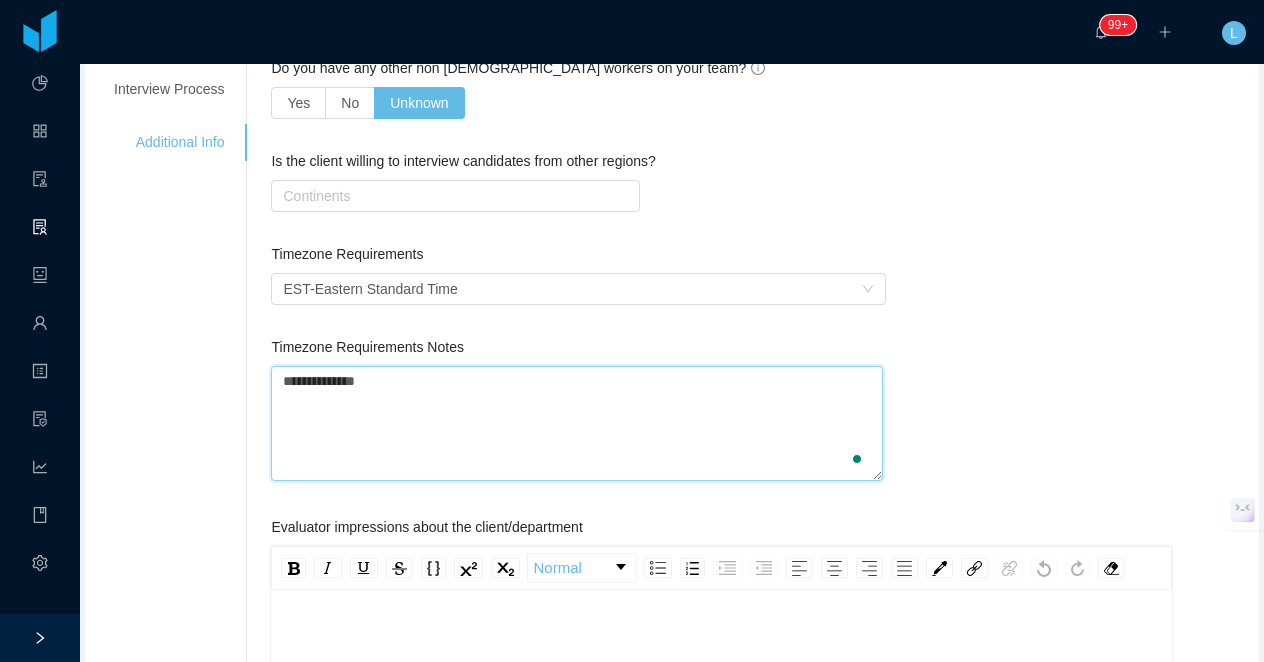 type on "**********" 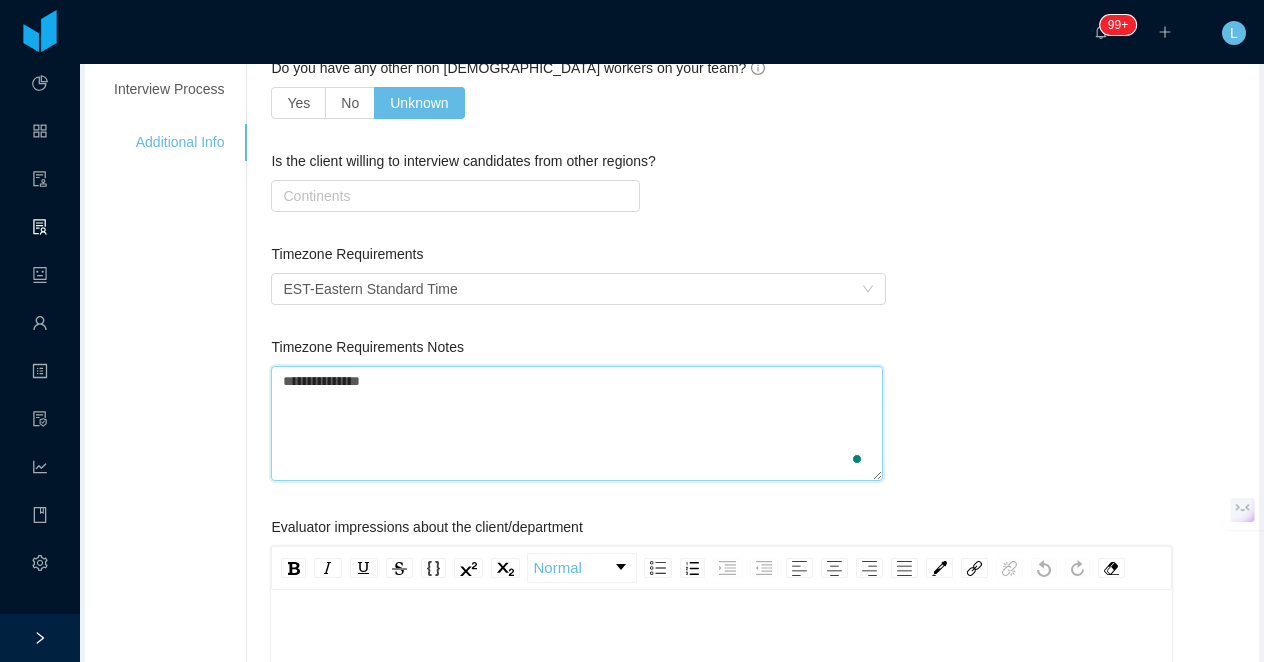 type on "**********" 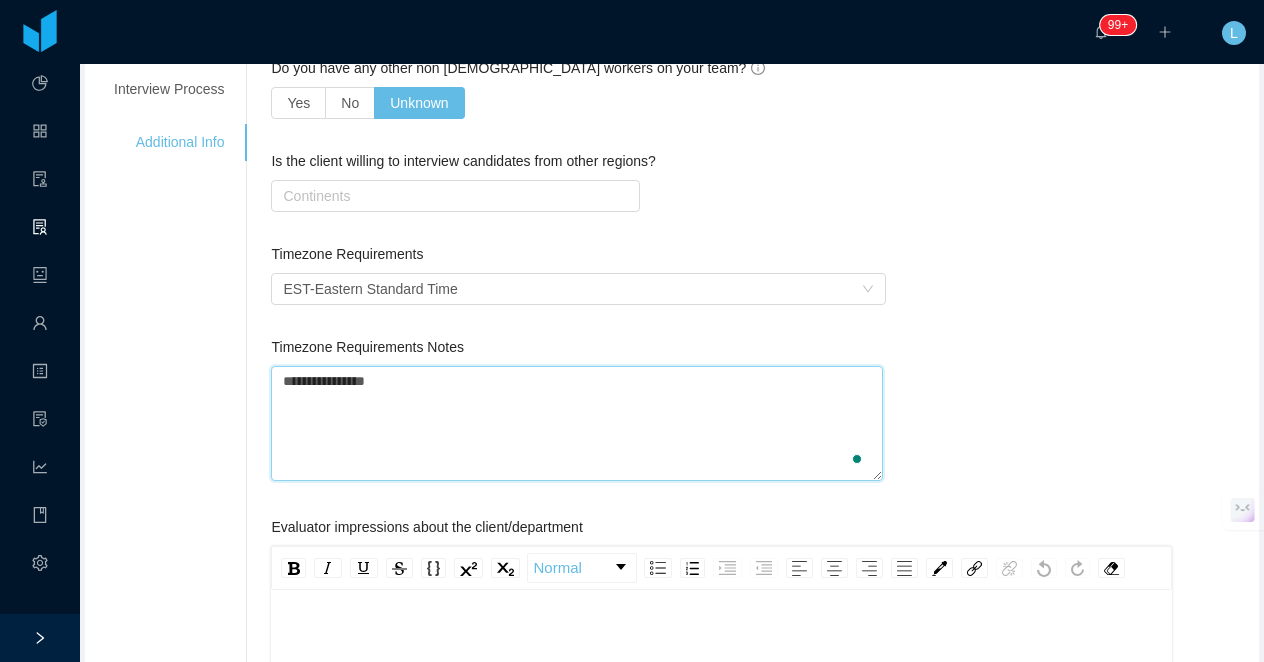 type on "**********" 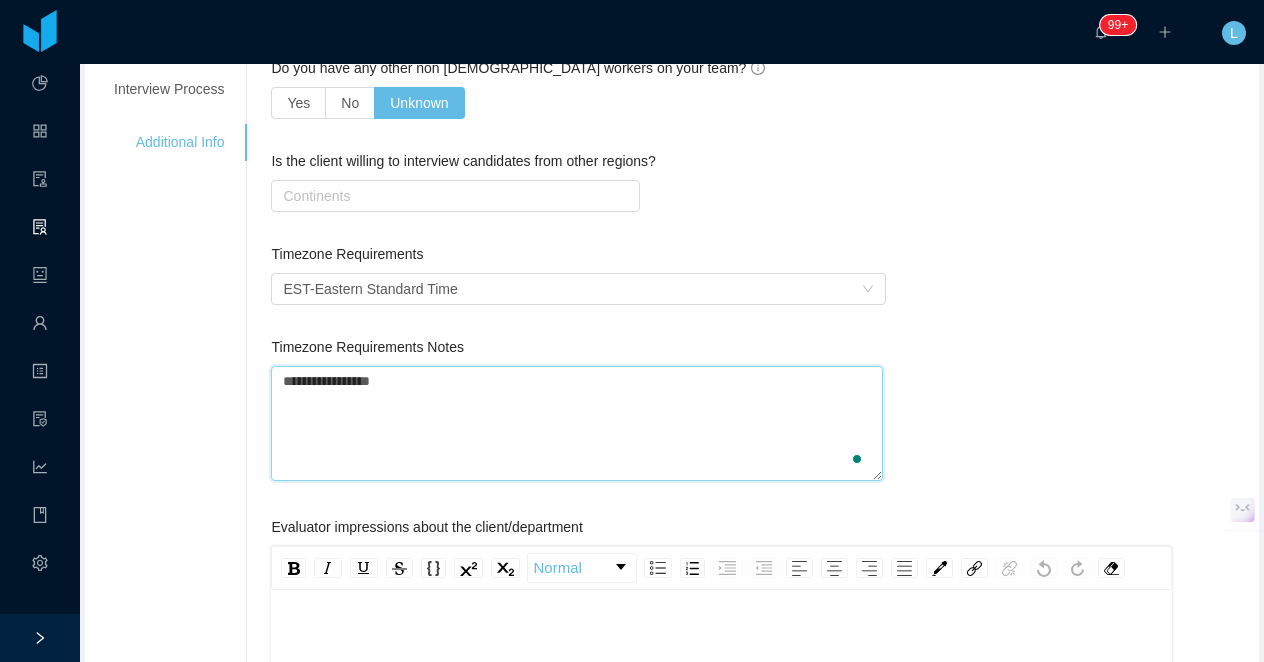 type on "**********" 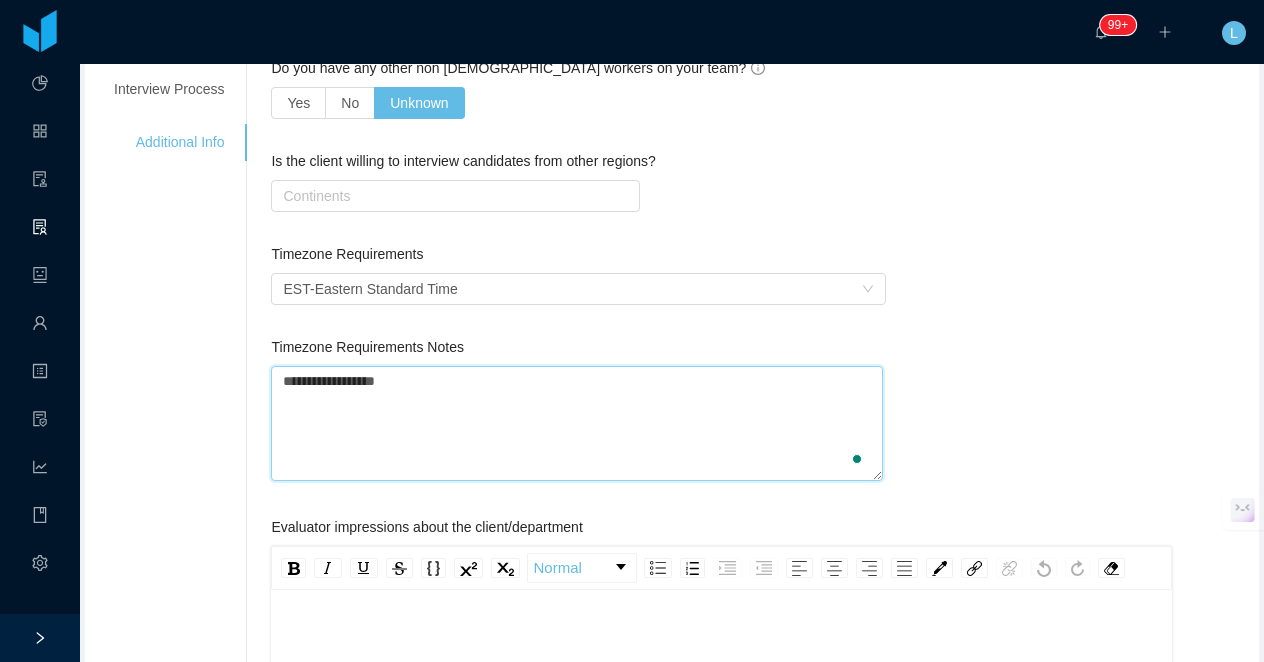 type on "**********" 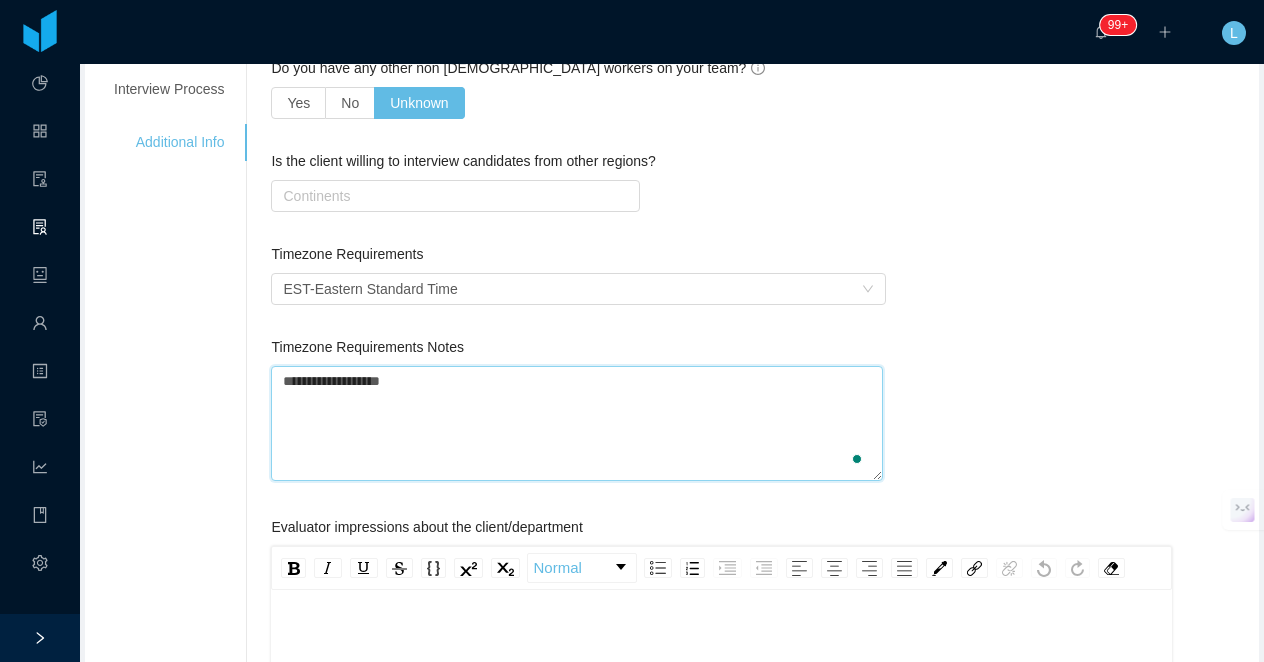 type on "**********" 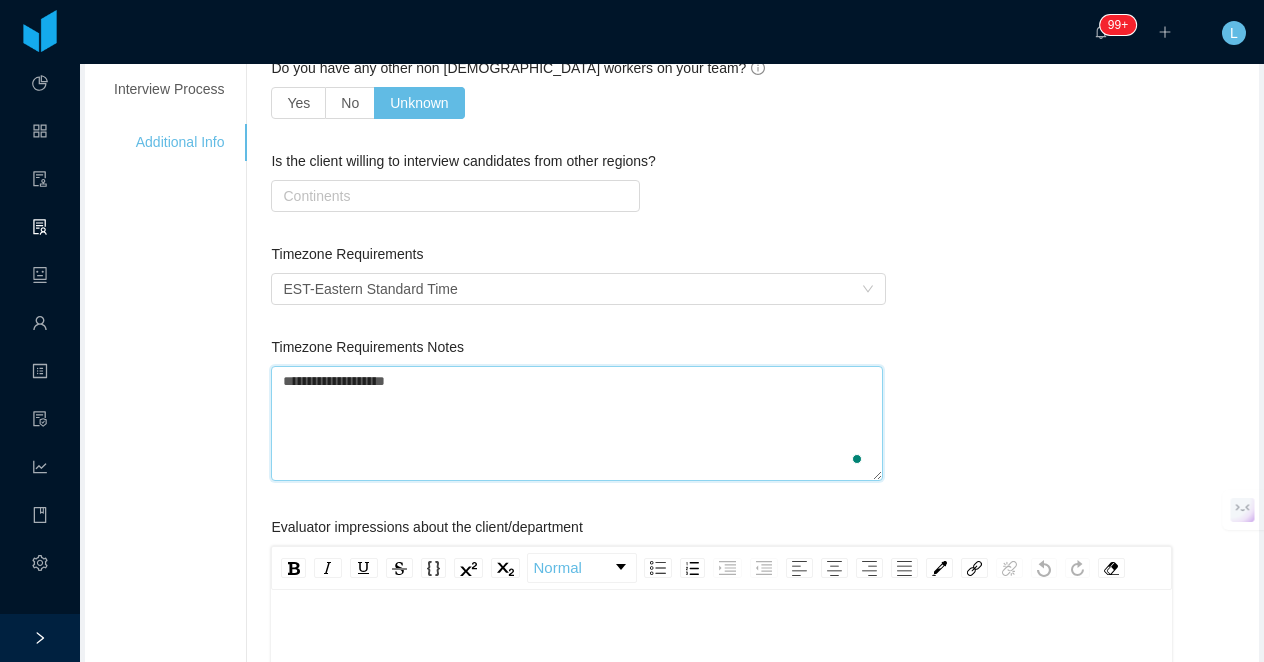 type on "**********" 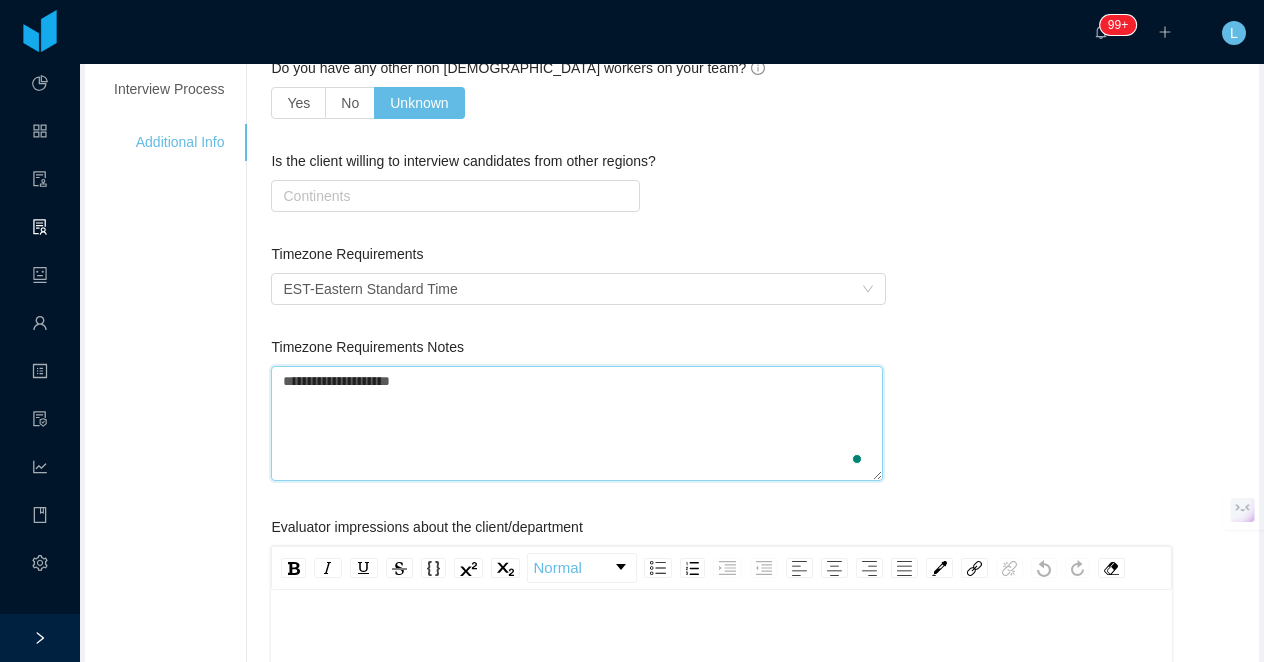 type on "**********" 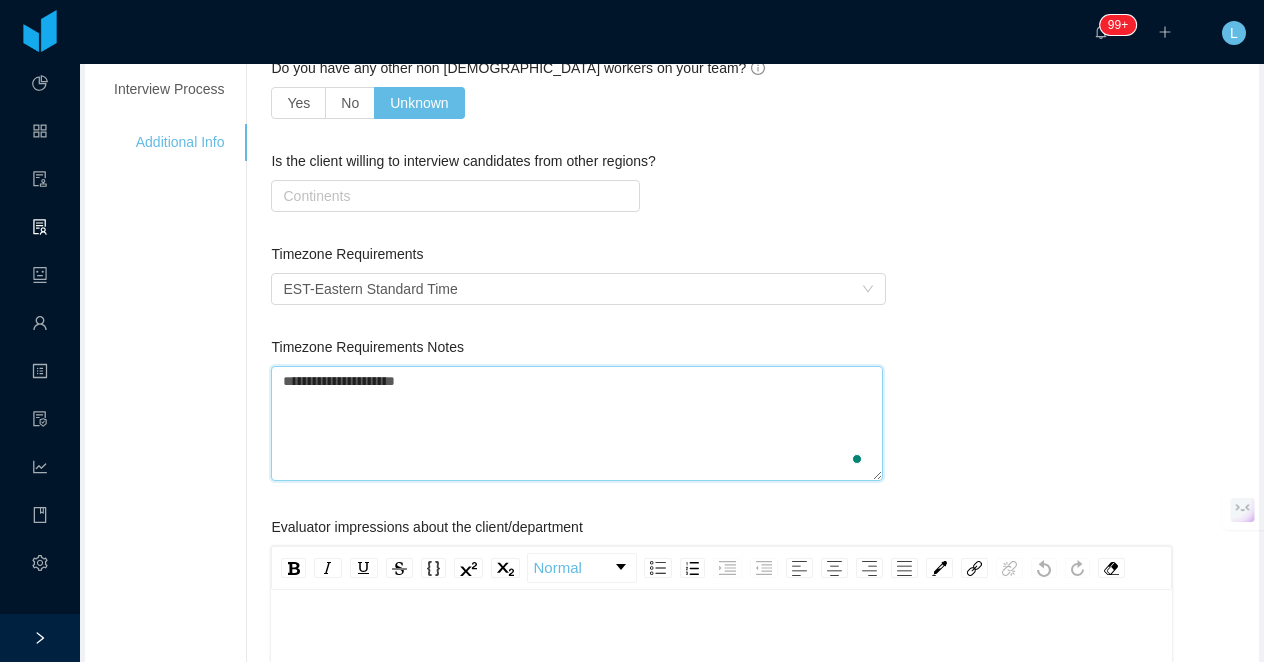 type on "**********" 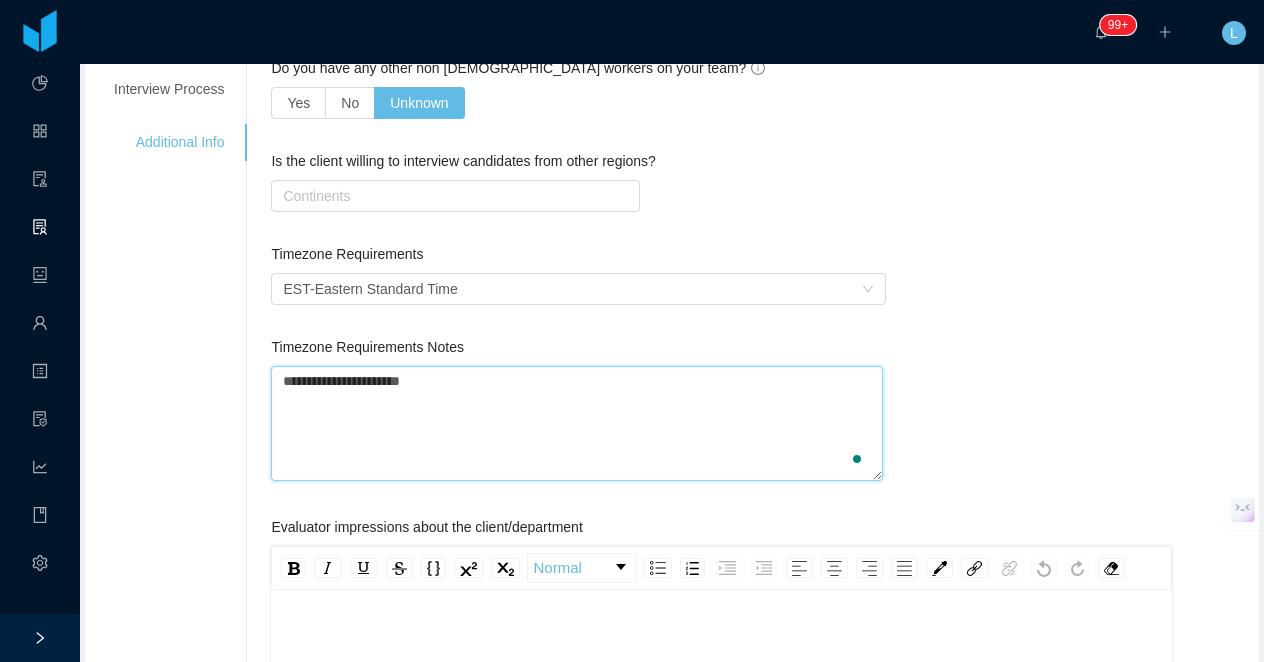type on "**********" 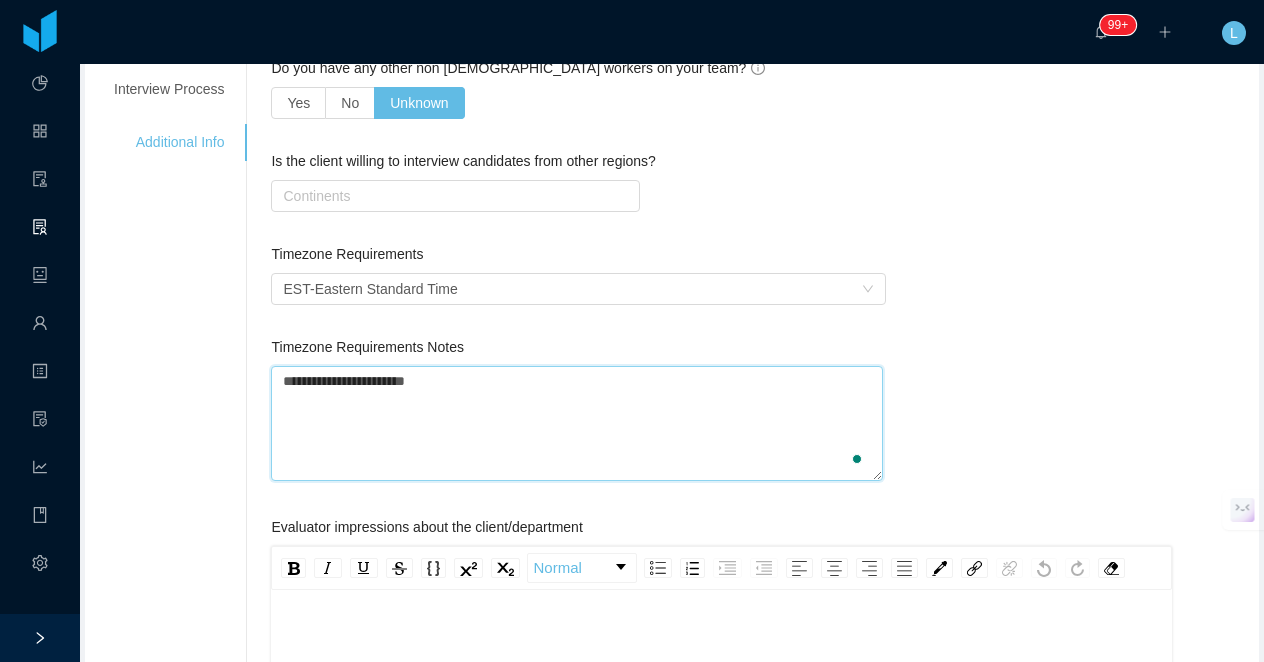 type 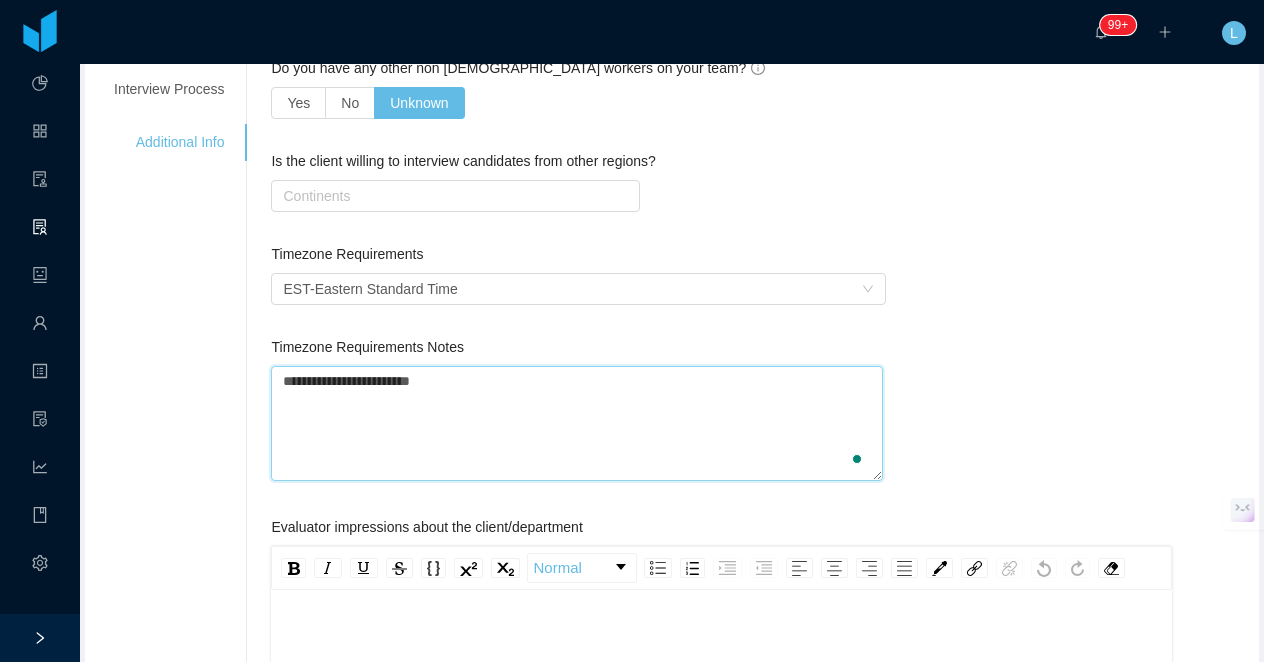 type on "**********" 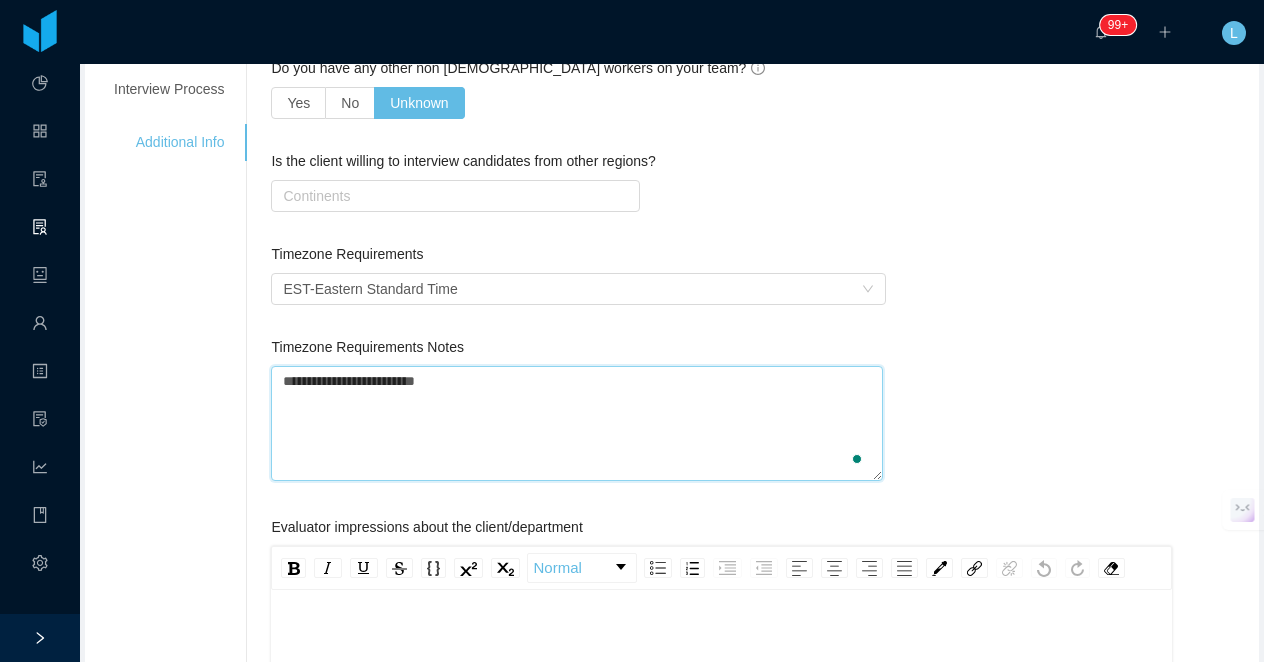 type on "**********" 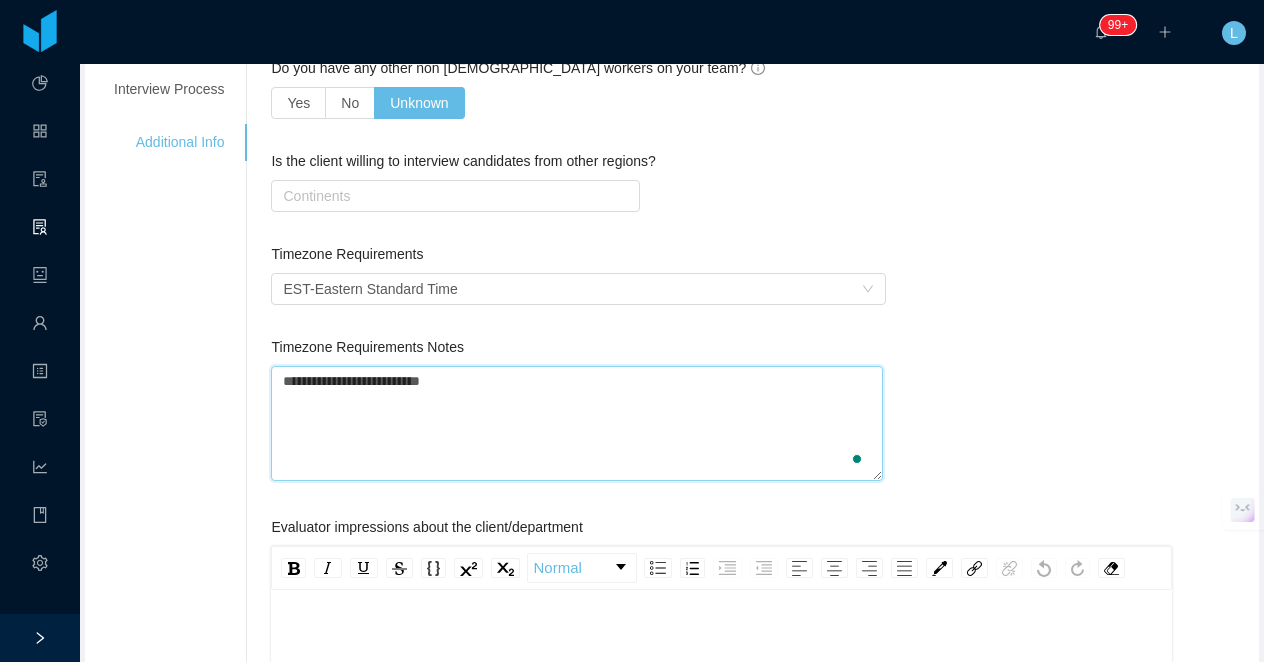 type 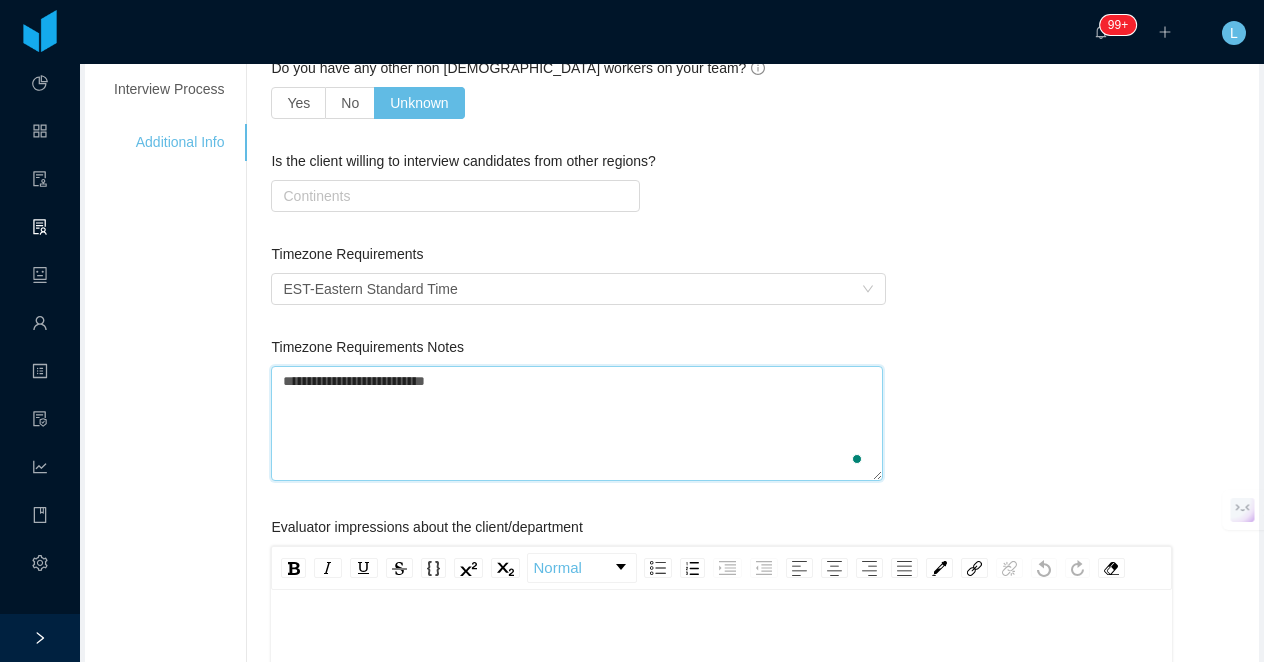 type on "**********" 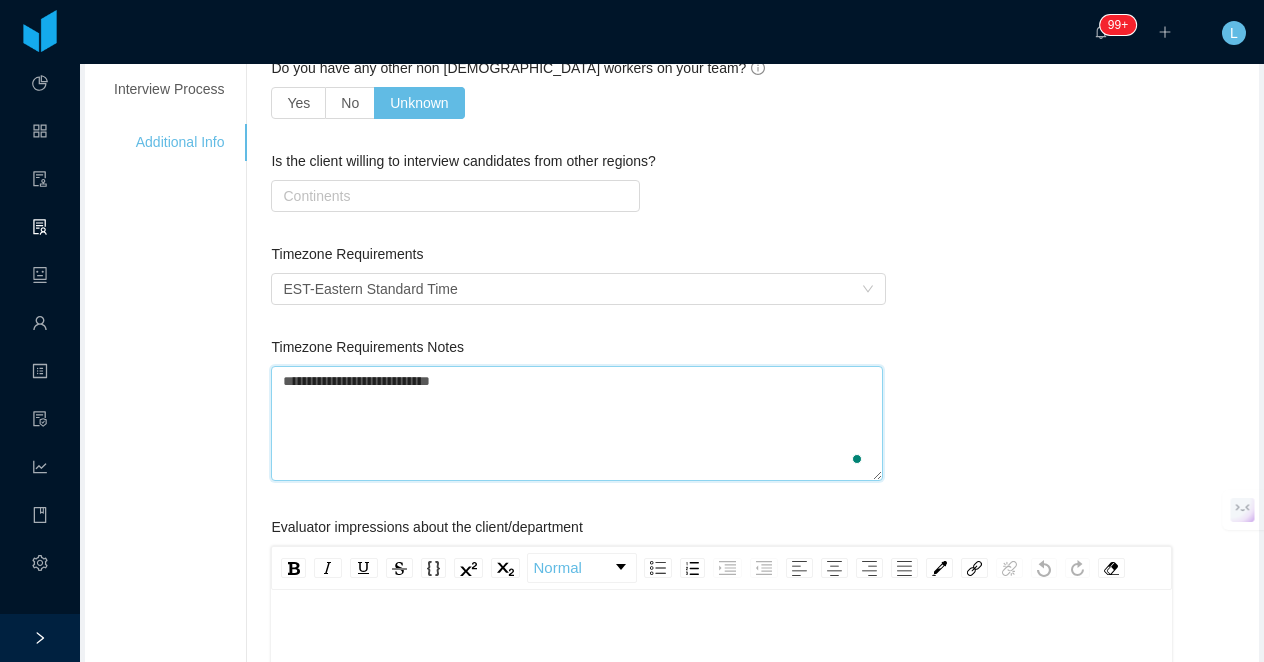 type on "**********" 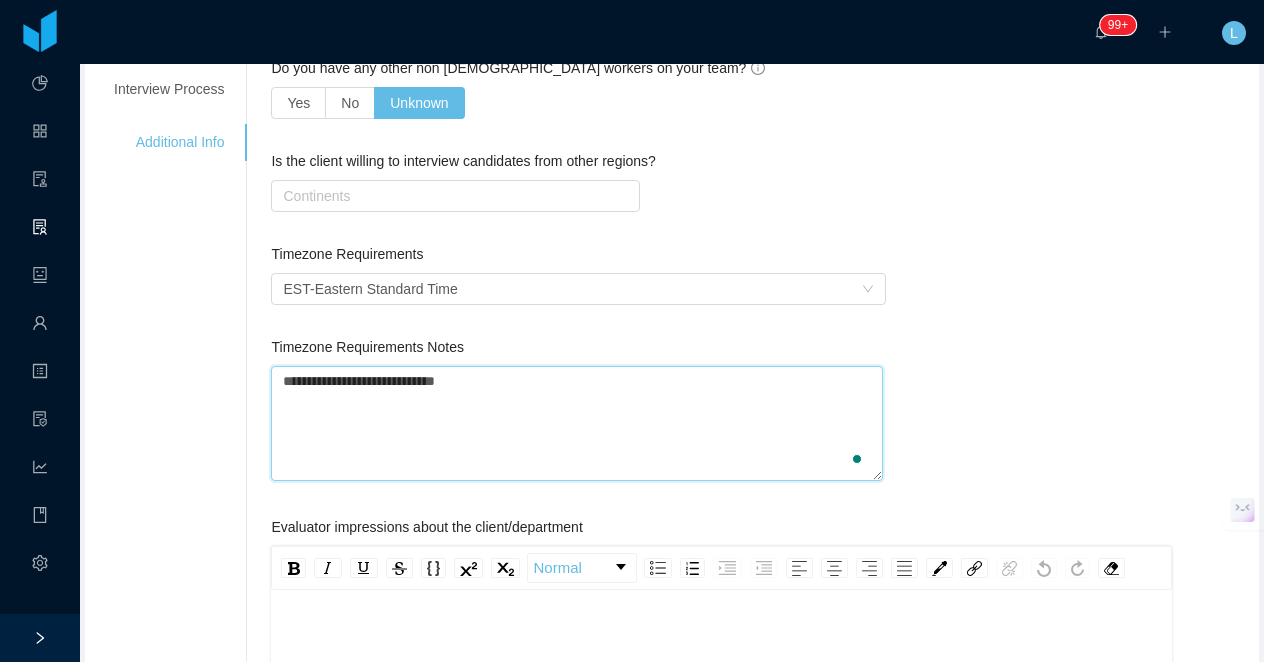 type on "**********" 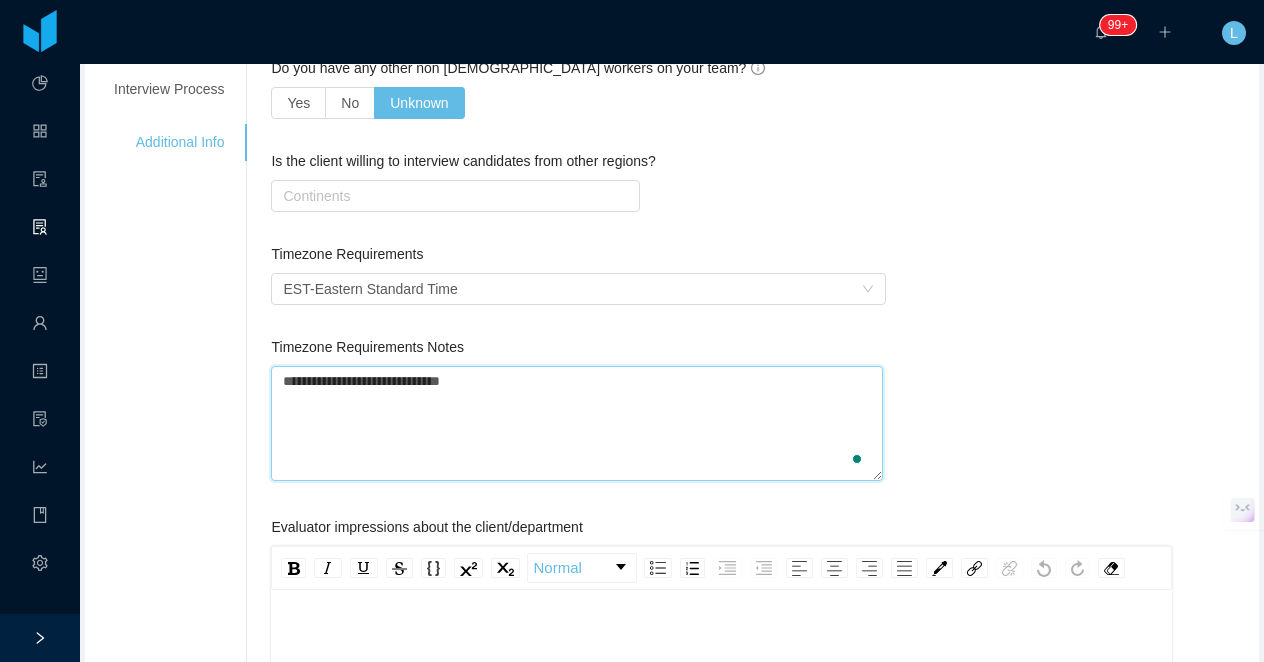type on "**********" 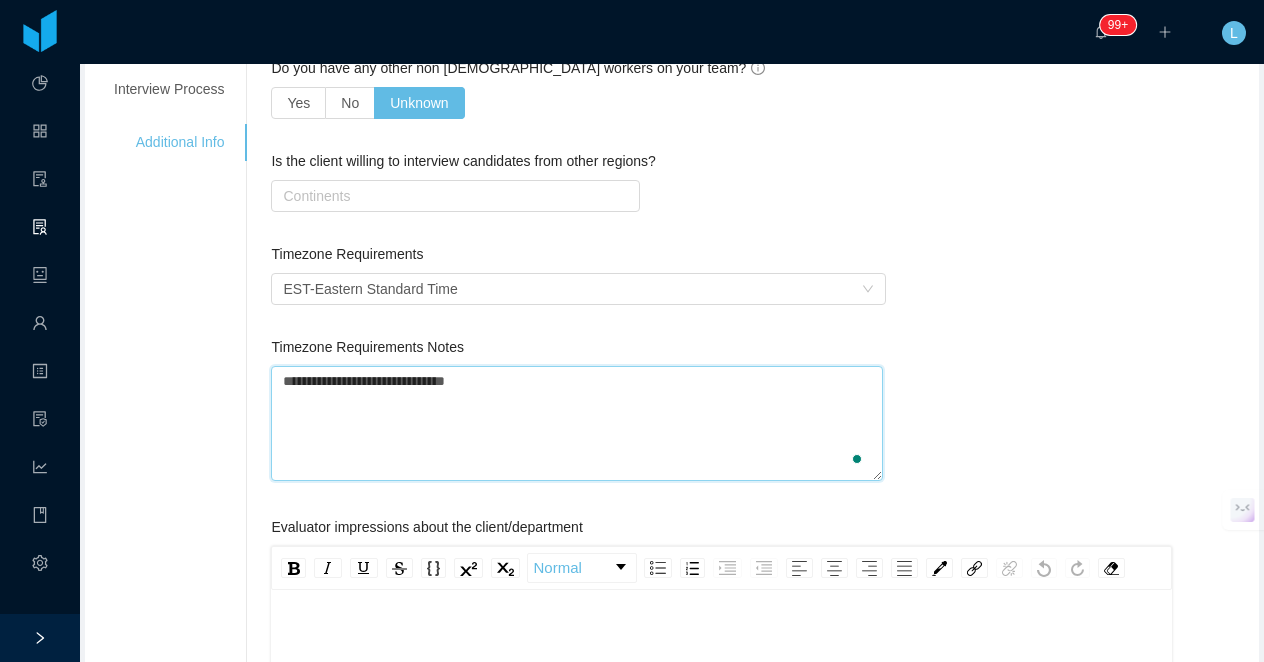 type on "**********" 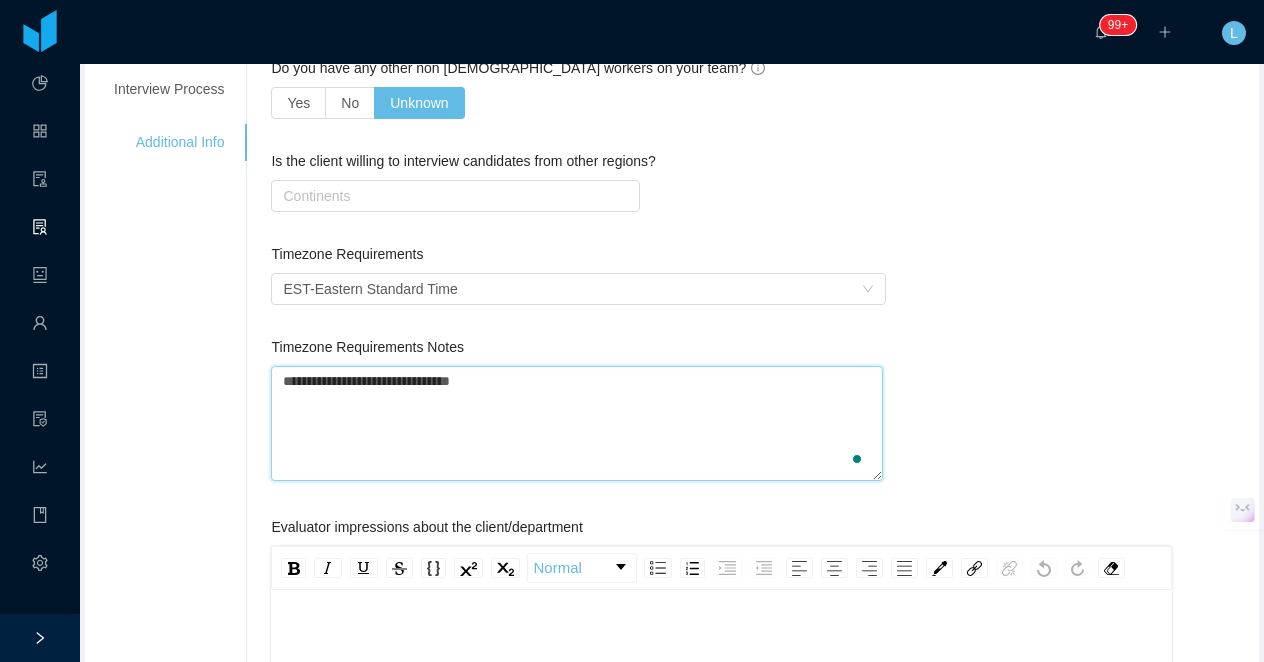 type on "**********" 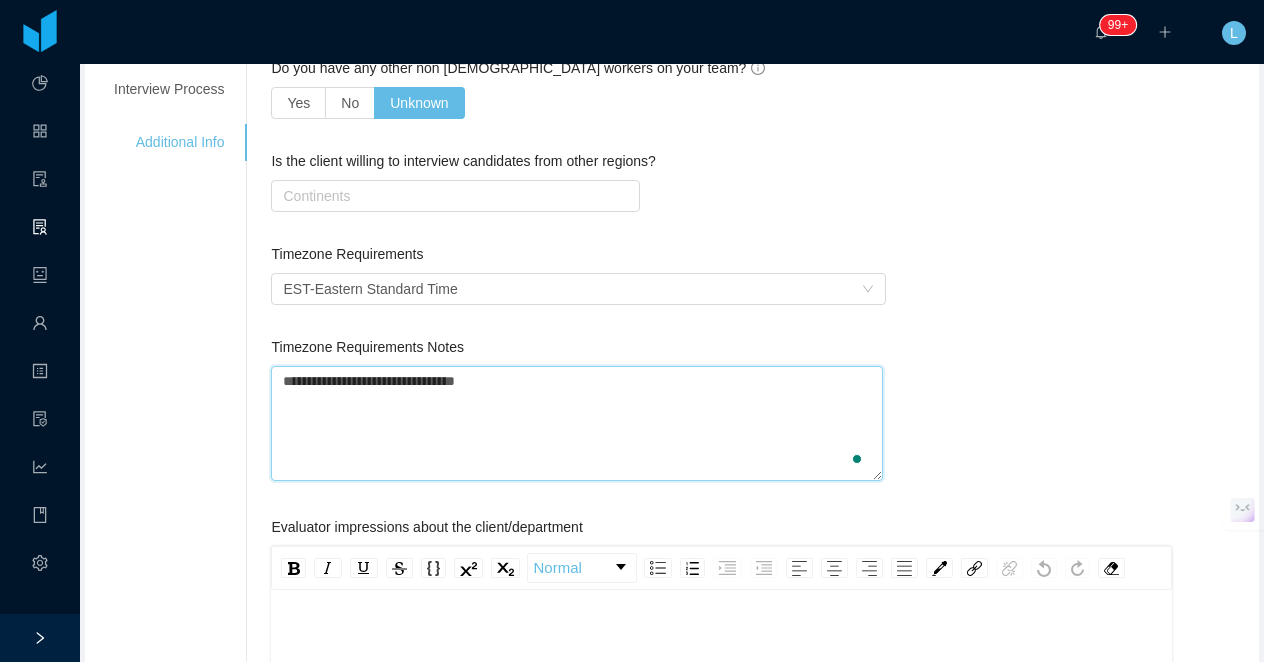 type 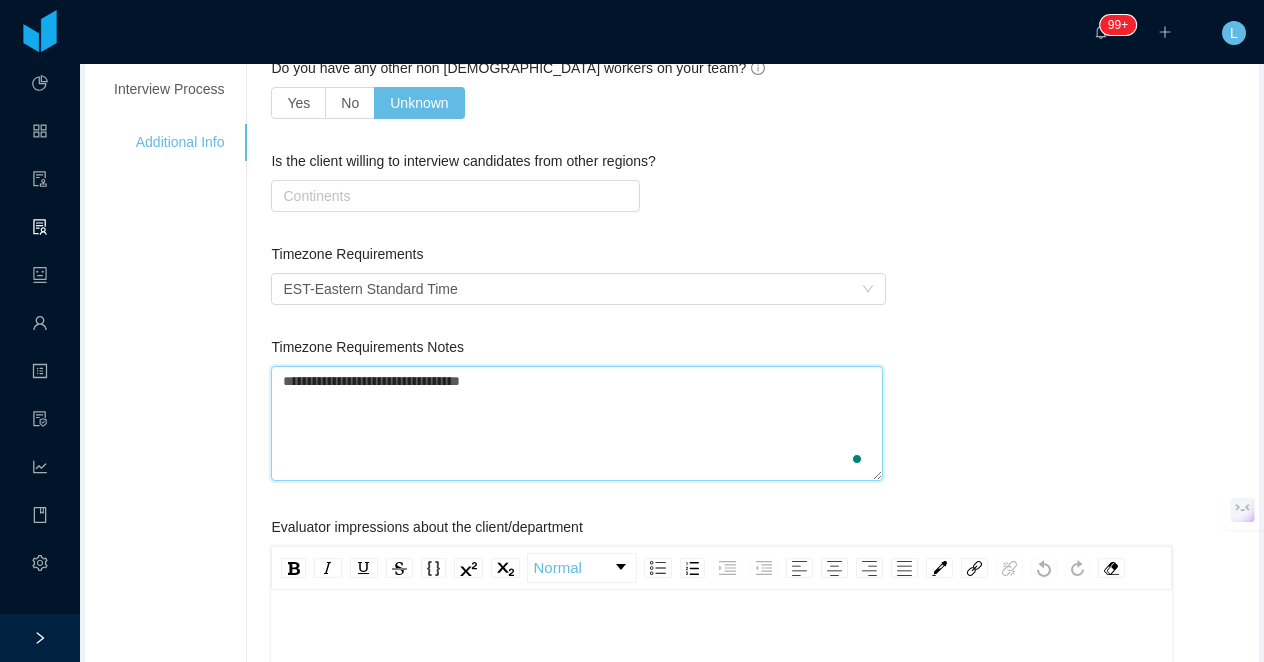 type on "**********" 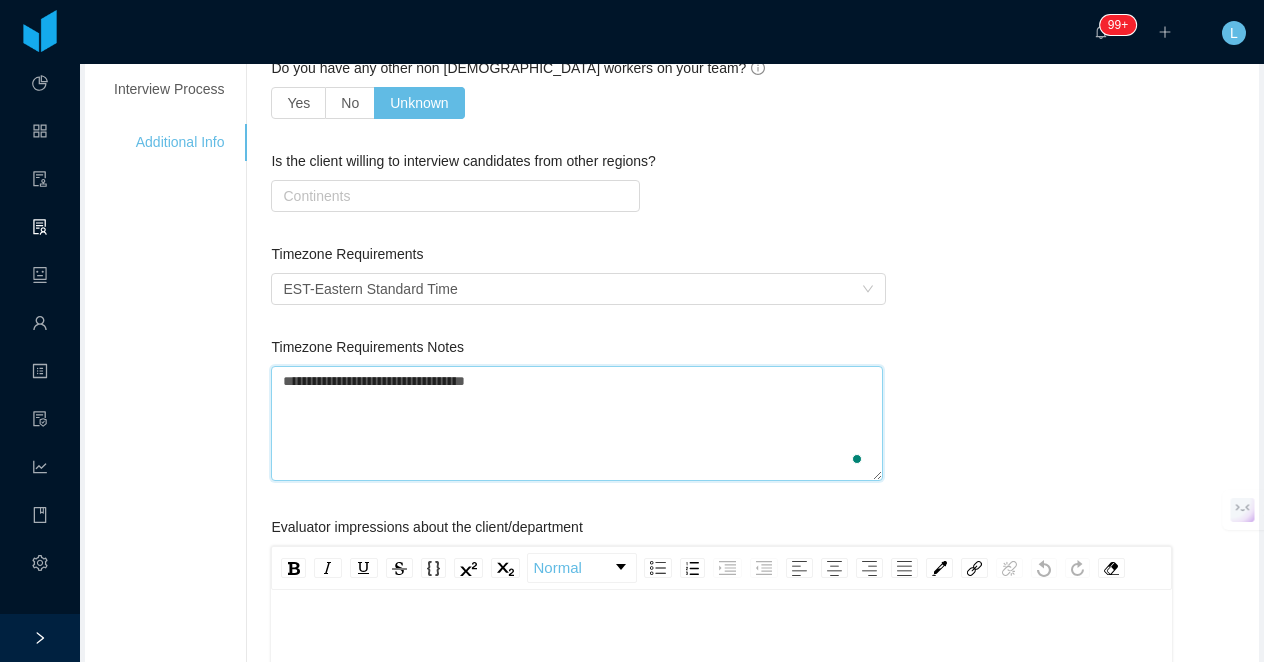 type on "**********" 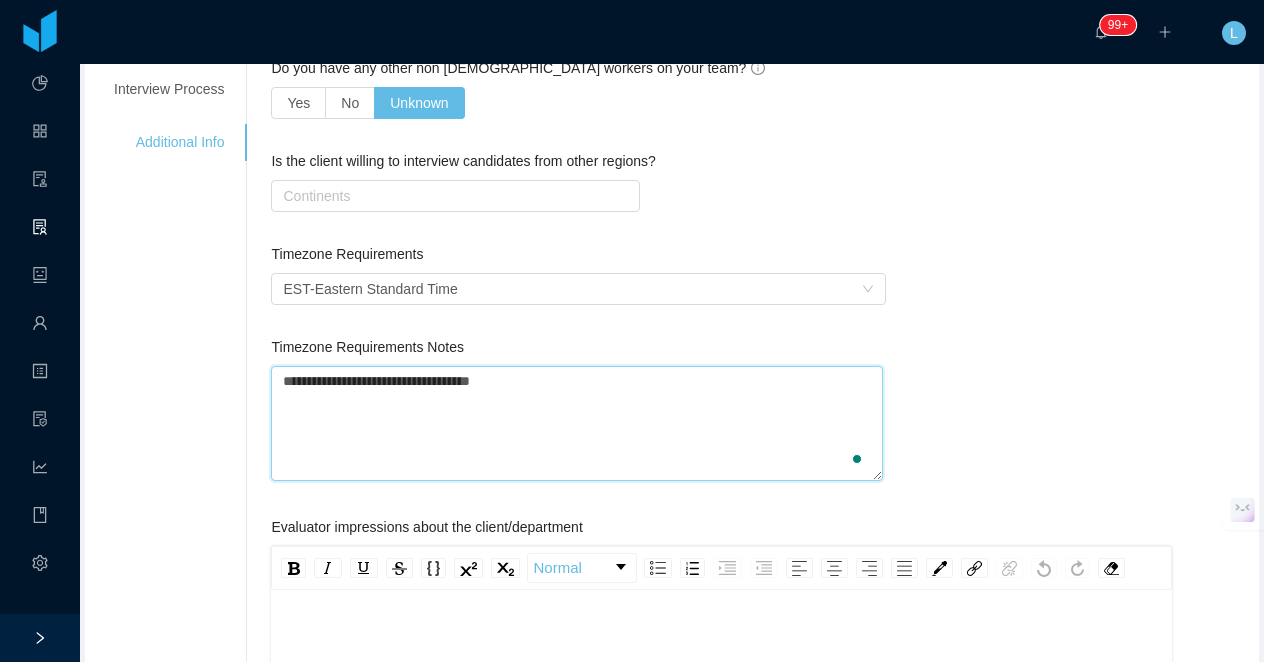 type on "**********" 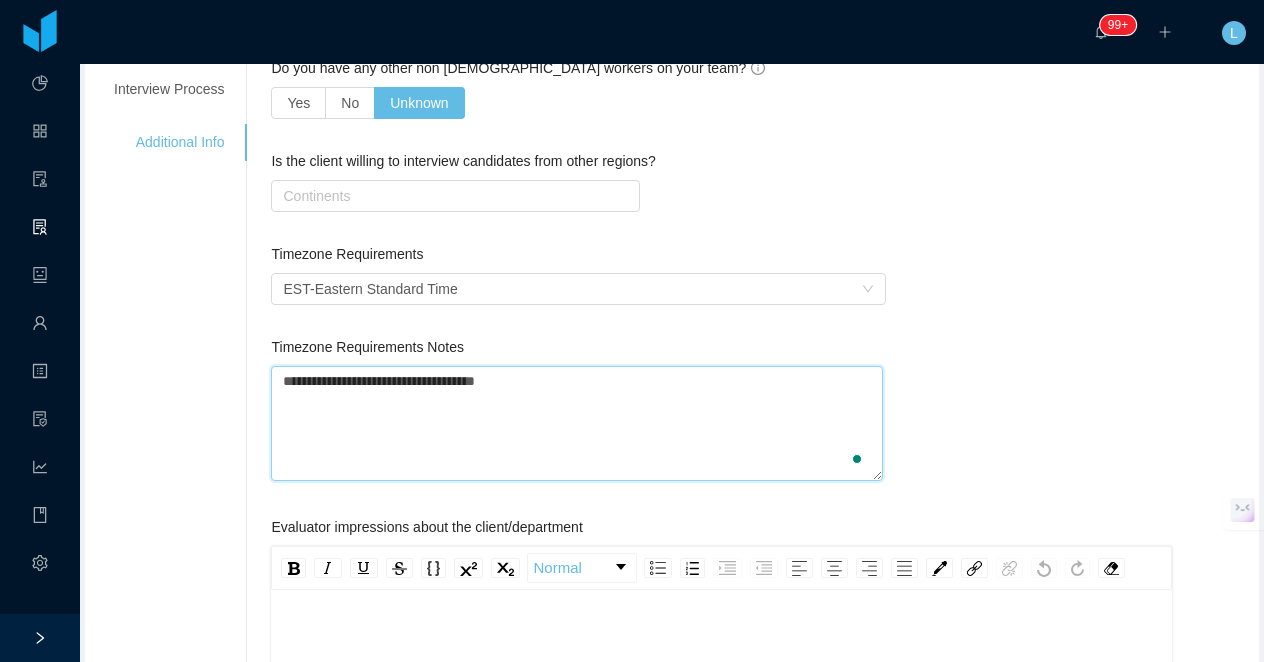 type on "**********" 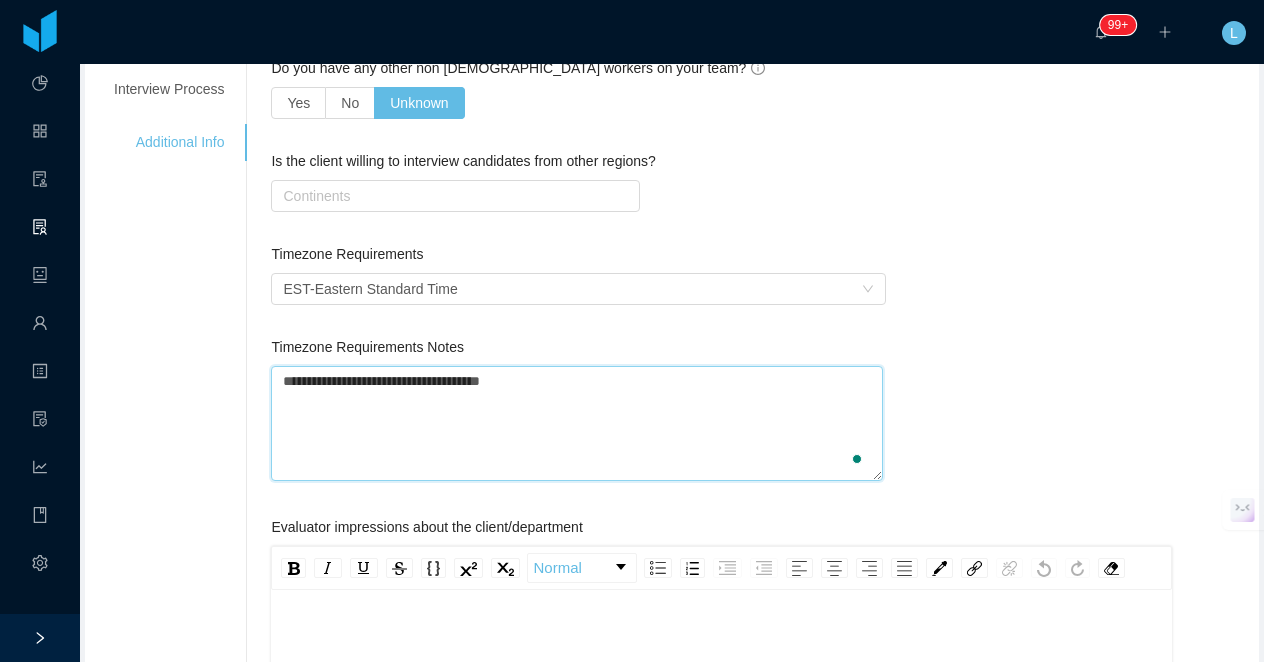 scroll, scrollTop: 0, scrollLeft: 0, axis: both 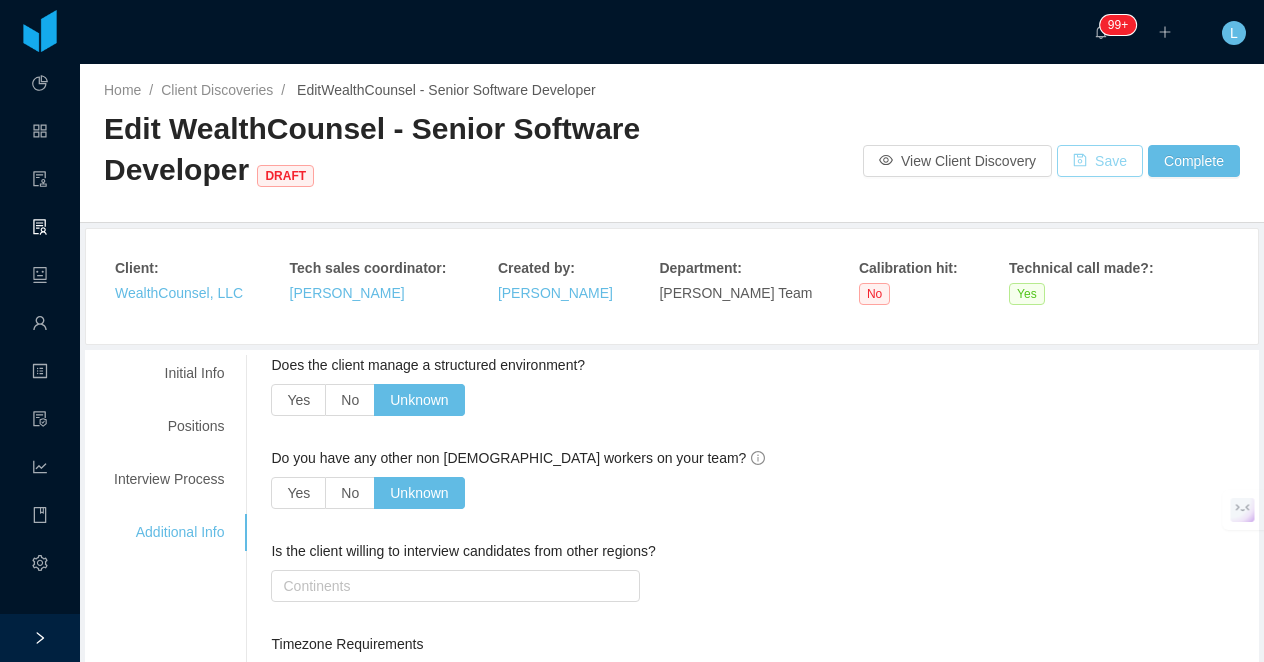 type on "**********" 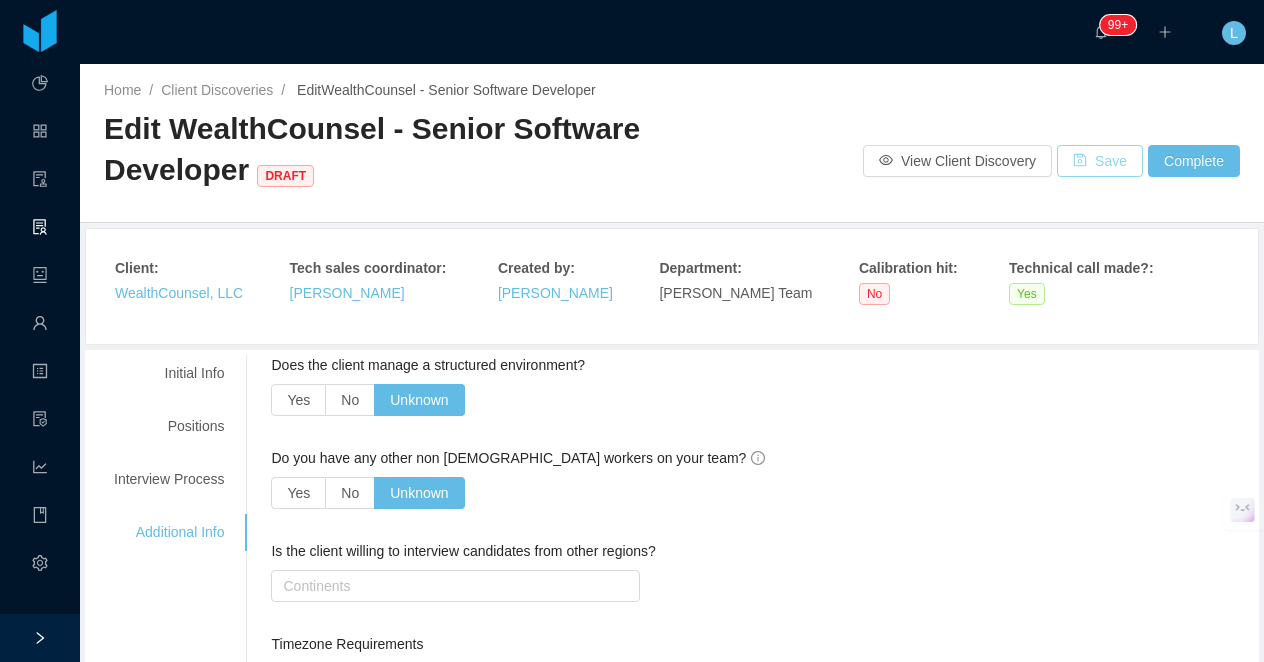click on "Save" at bounding box center [1100, 161] 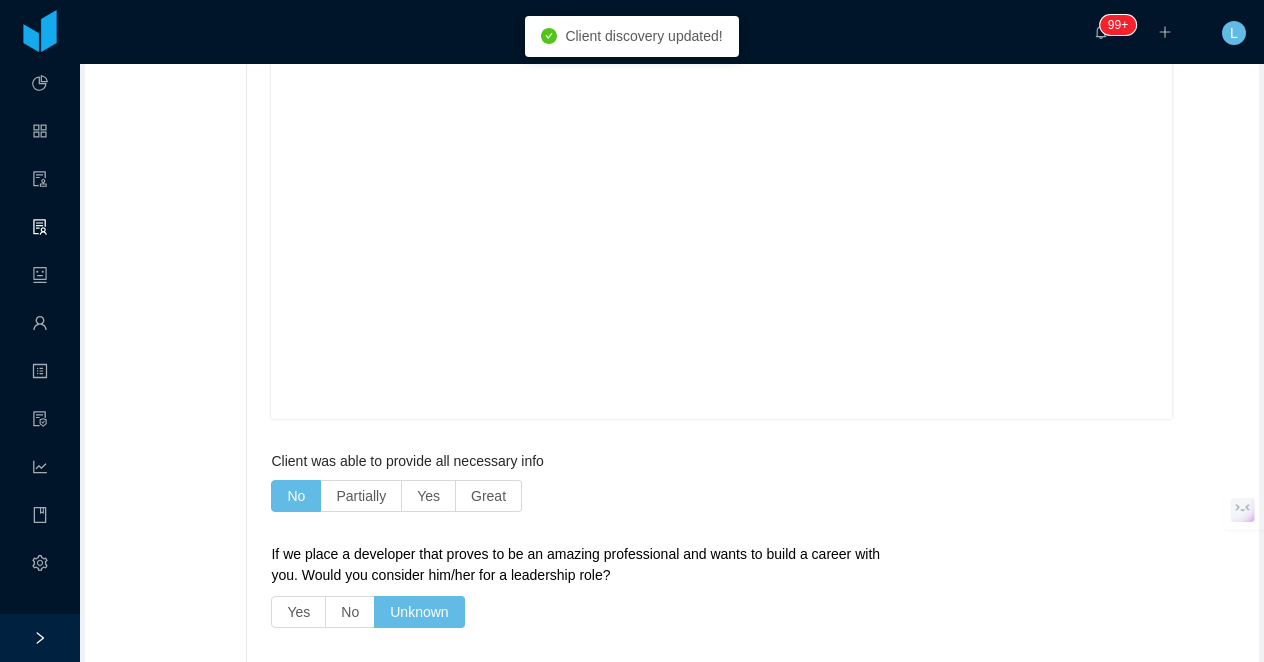scroll, scrollTop: 1086, scrollLeft: 0, axis: vertical 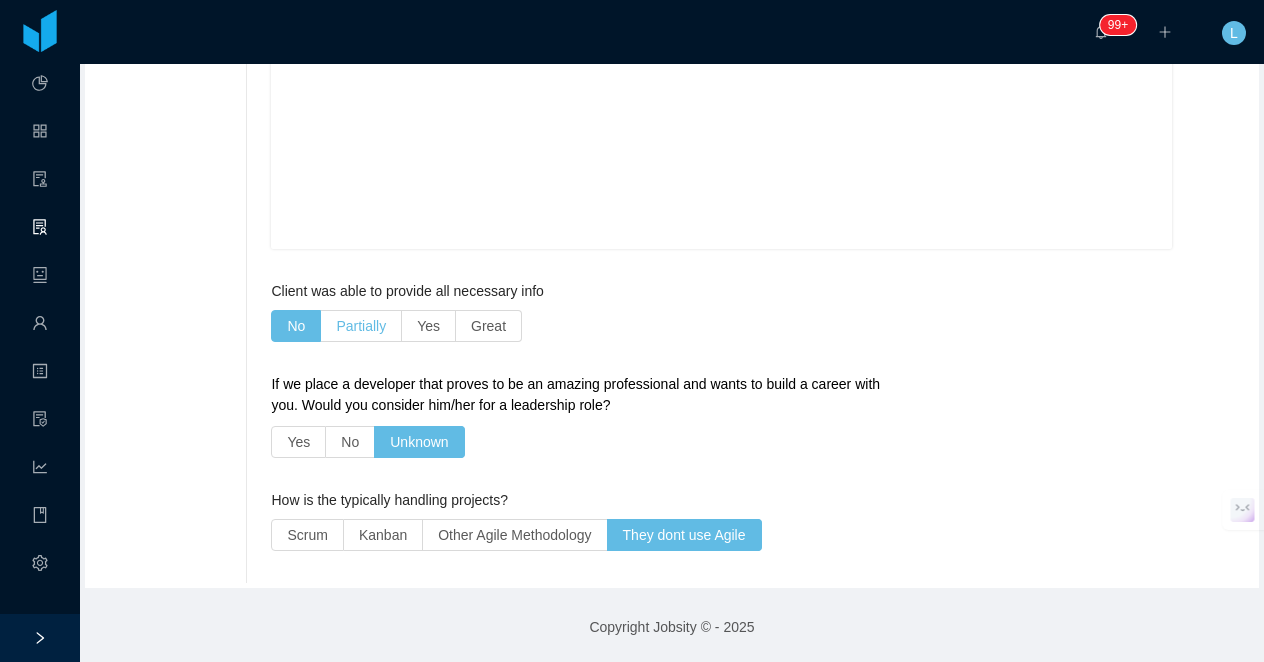 click on "Partially" at bounding box center (361, 326) 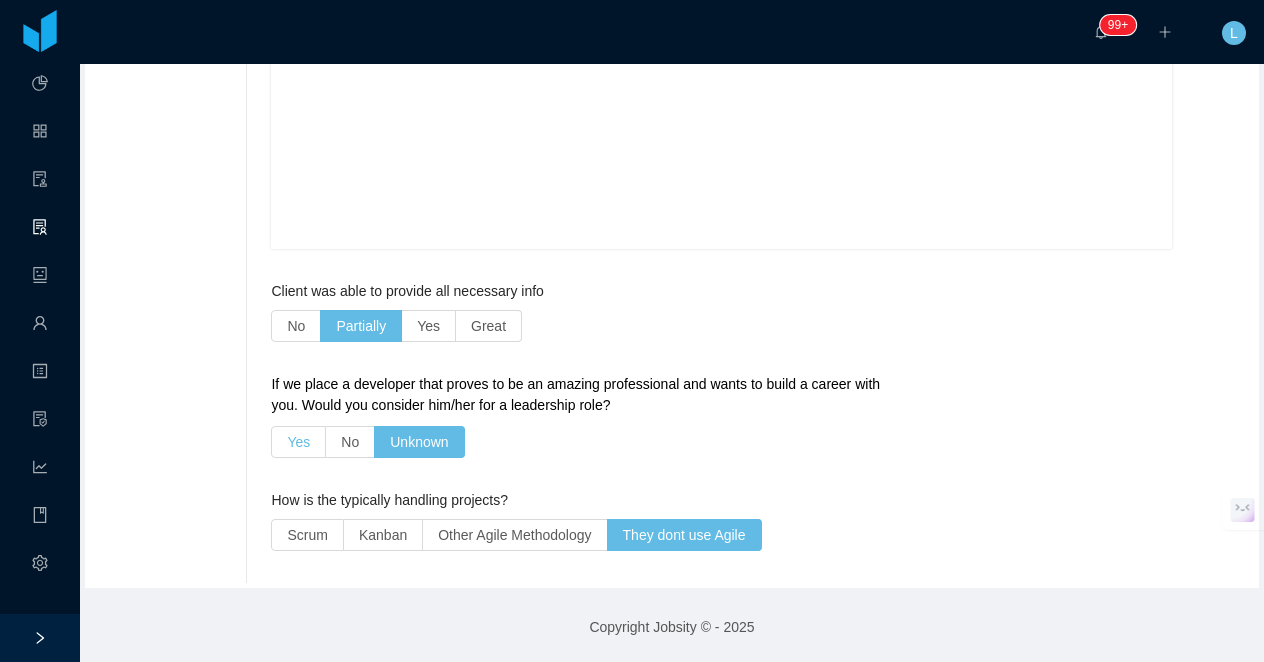 click on "Yes" at bounding box center (298, 442) 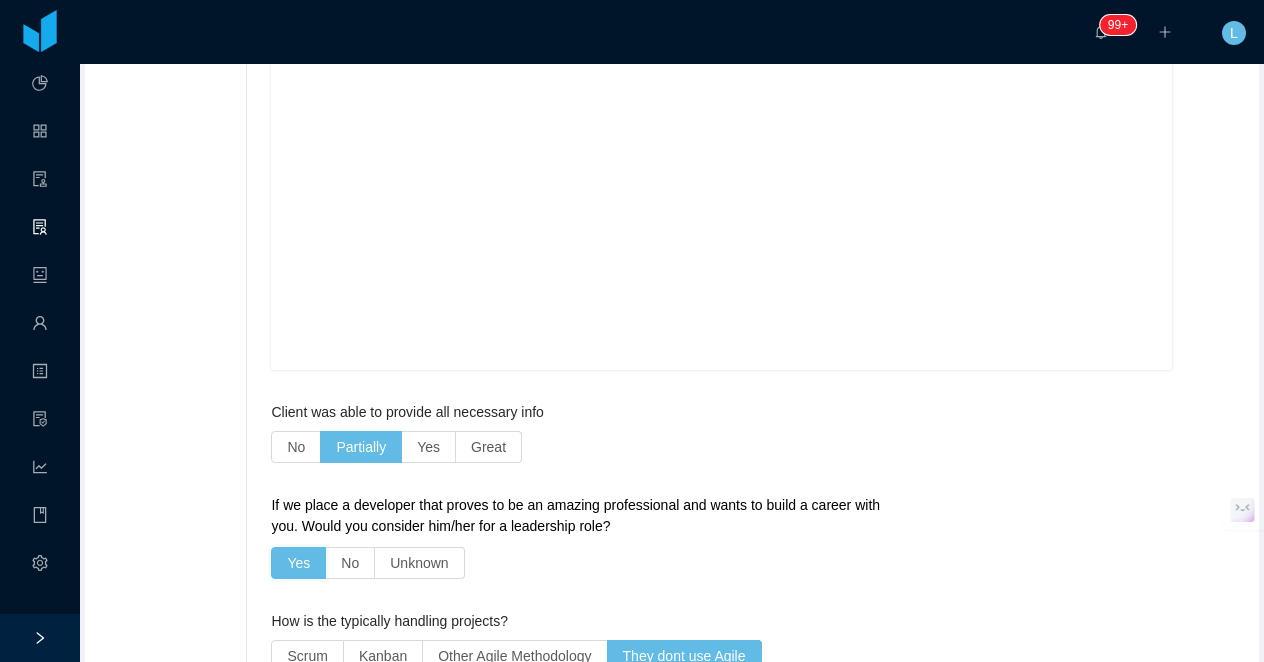 scroll, scrollTop: 1086, scrollLeft: 0, axis: vertical 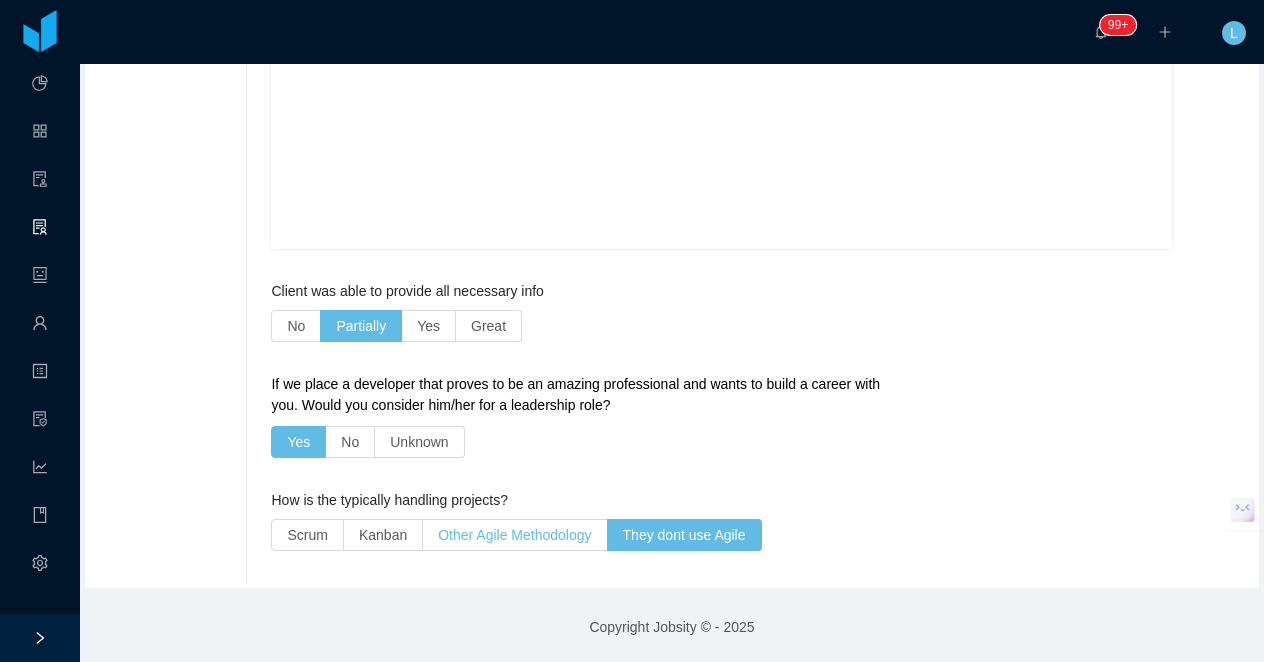 click on "Other Agile Methodology" at bounding box center [514, 535] 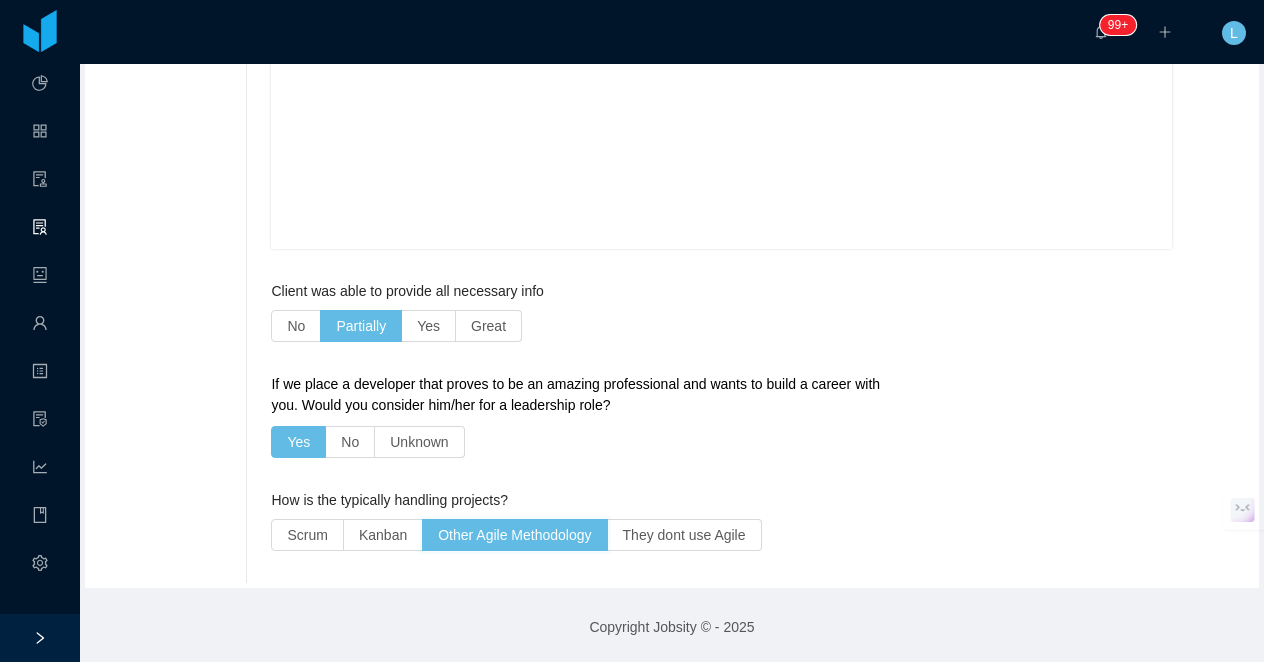 scroll, scrollTop: 0, scrollLeft: 0, axis: both 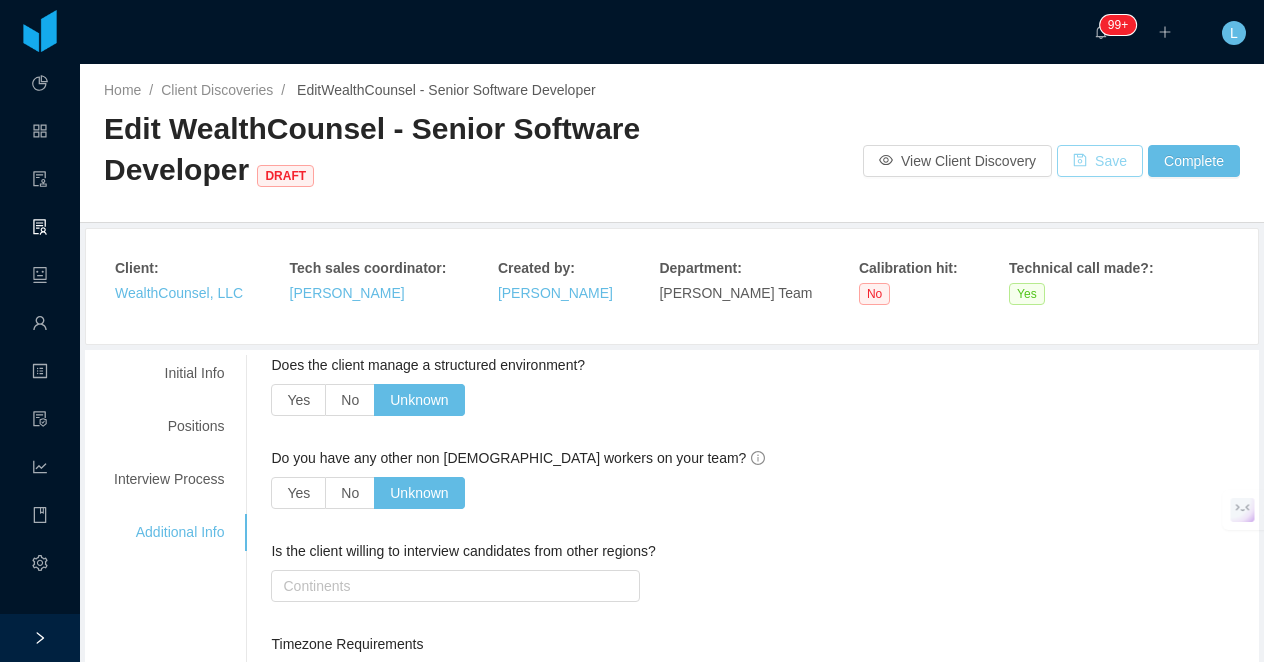 click on "Save" at bounding box center (1100, 161) 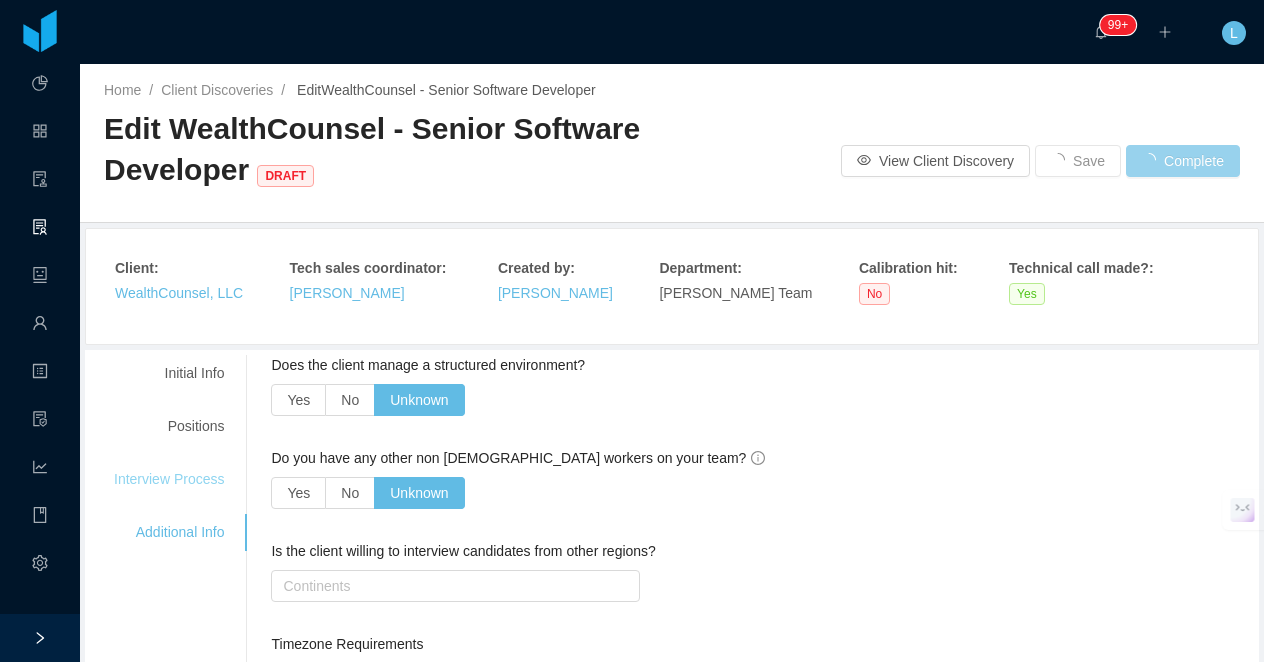 click on "Interview Process" at bounding box center [169, 479] 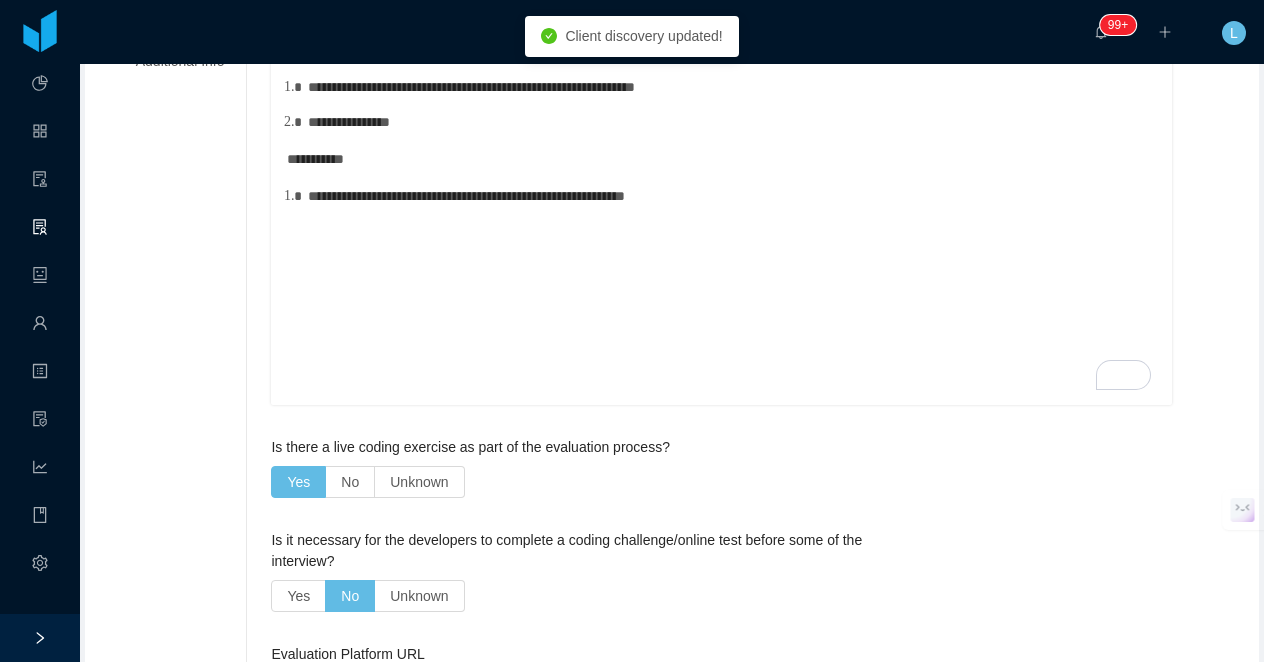 scroll, scrollTop: 523, scrollLeft: 0, axis: vertical 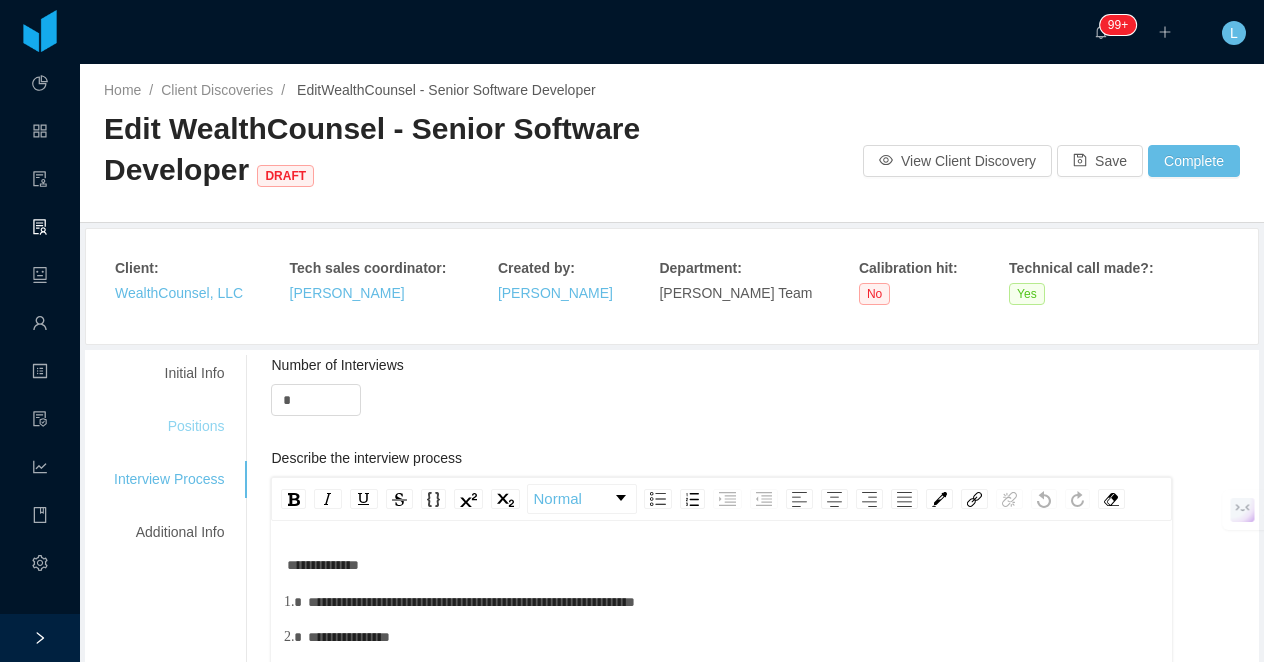click on "Positions" at bounding box center [169, 426] 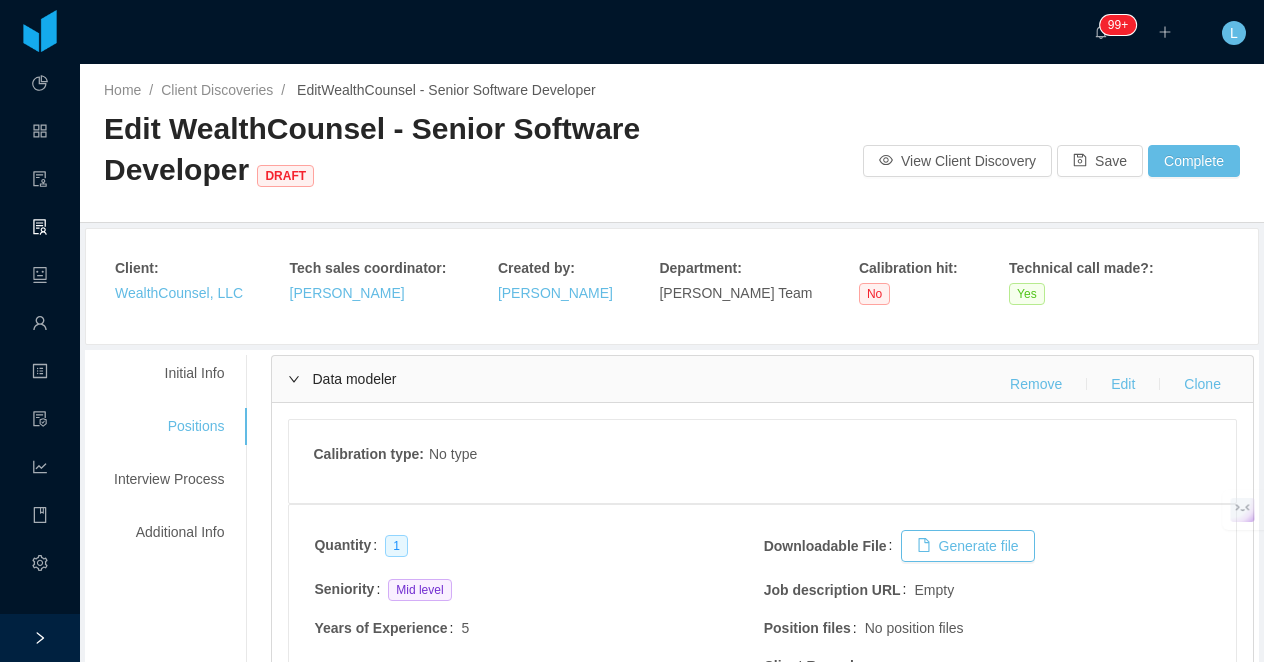 click on "Data modeler Remove Edit Clone" at bounding box center [762, 379] 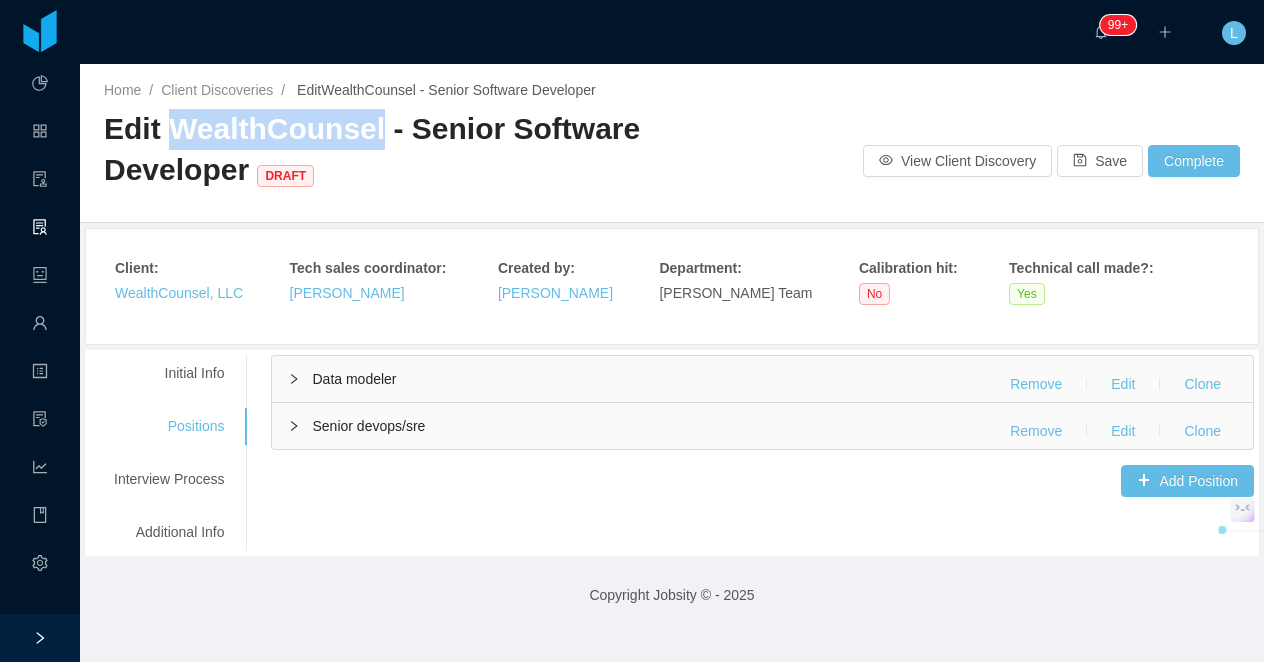 drag, startPoint x: 371, startPoint y: 131, endPoint x: 165, endPoint y: 134, distance: 206.02185 